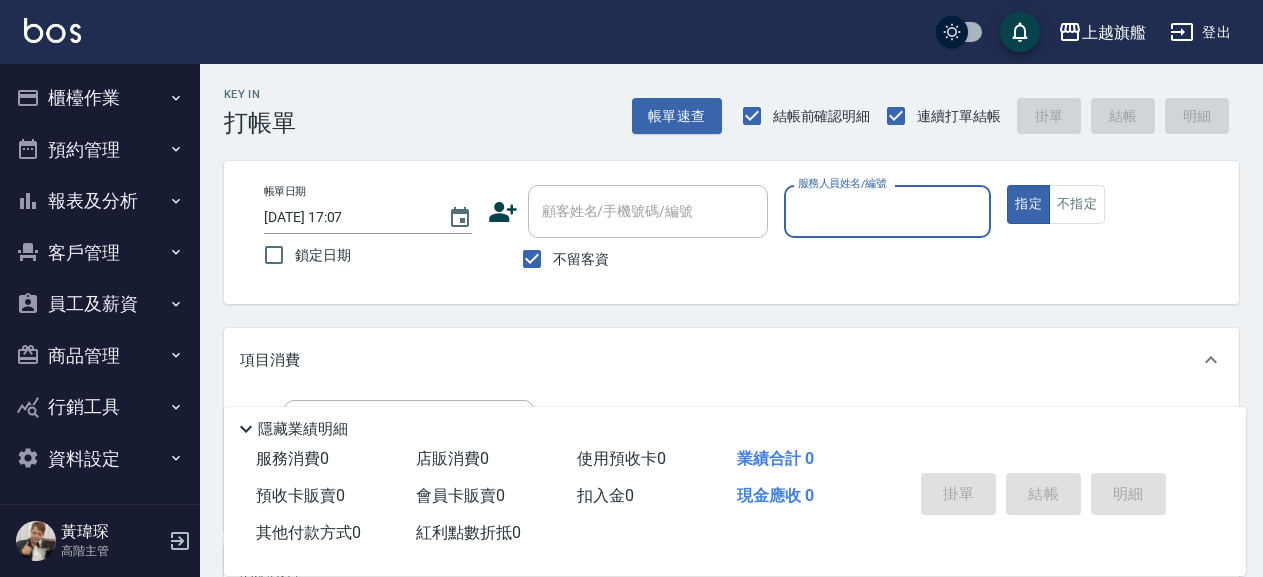 scroll, scrollTop: 0, scrollLeft: 0, axis: both 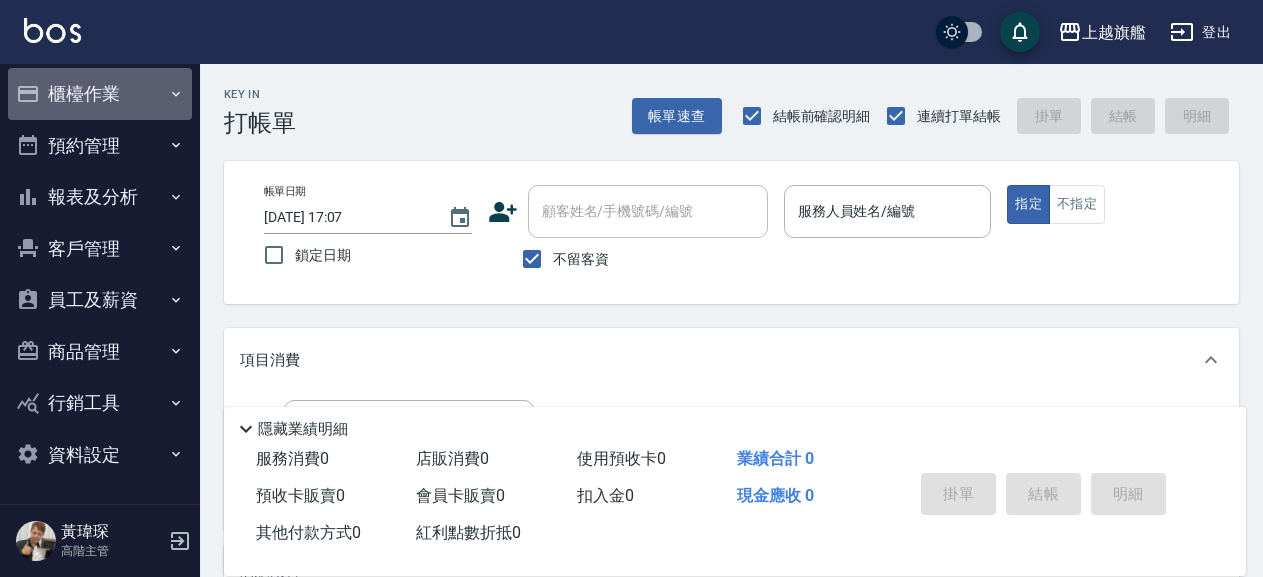 click on "櫃檯作業" at bounding box center [100, 94] 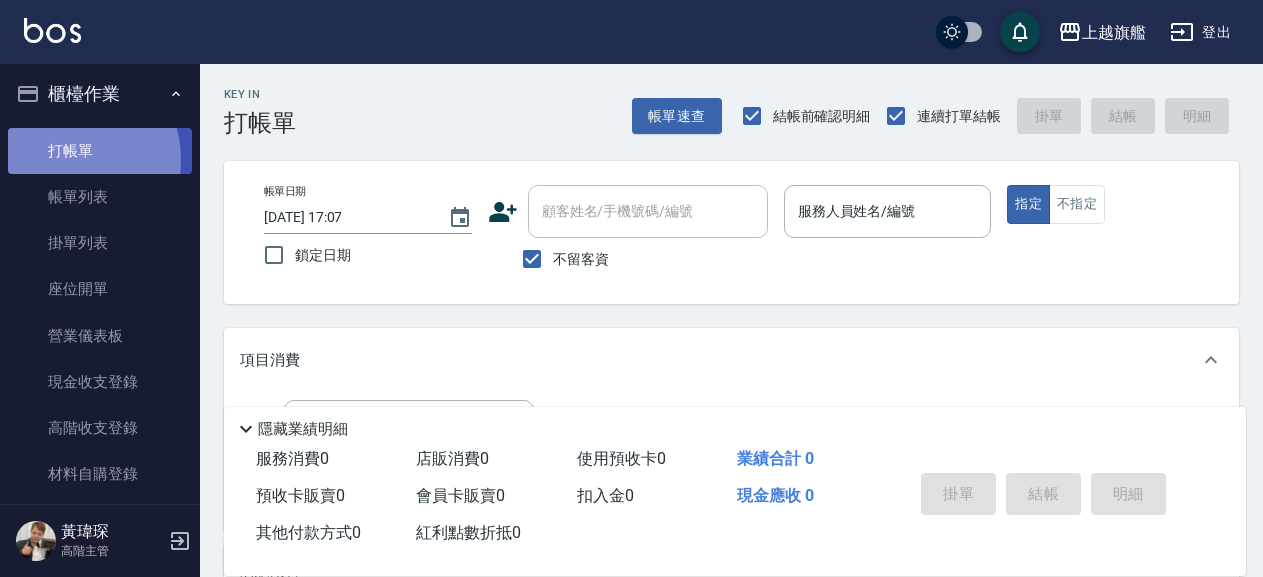 click on "打帳單" at bounding box center (100, 151) 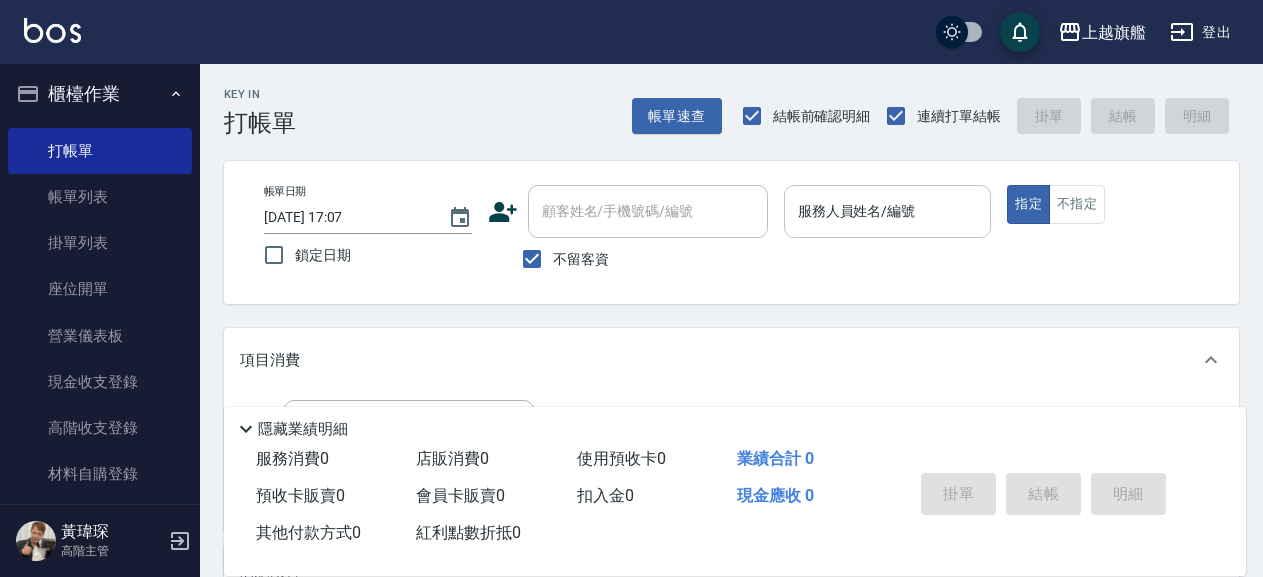 click on "服務人員姓名/編號" at bounding box center [888, 211] 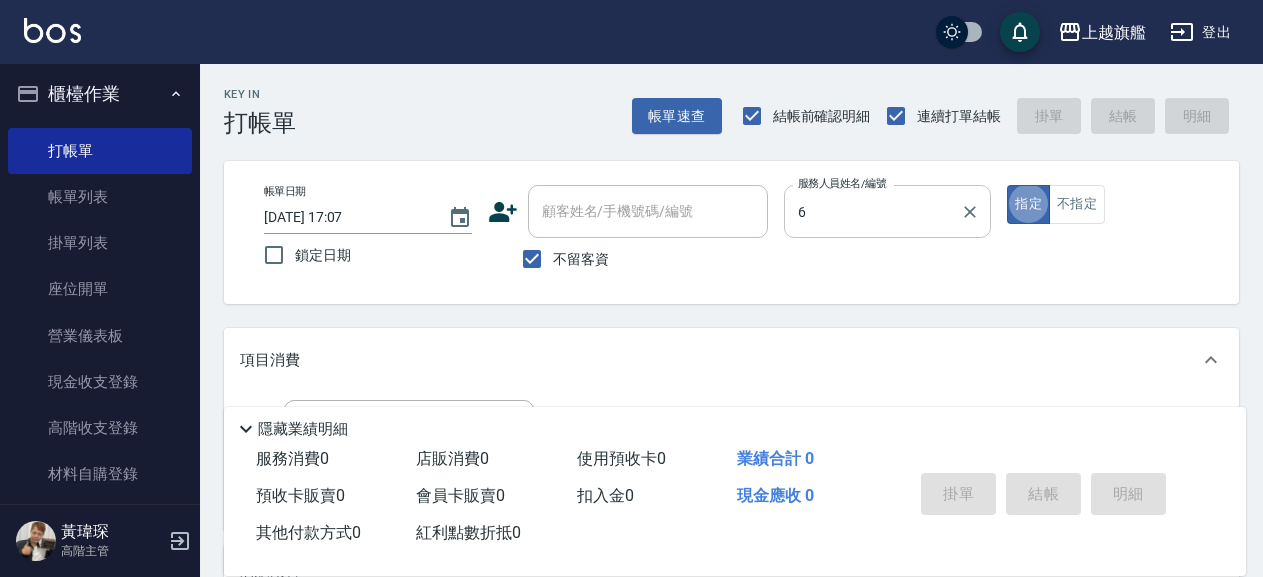 type on "[PERSON_NAME]-6" 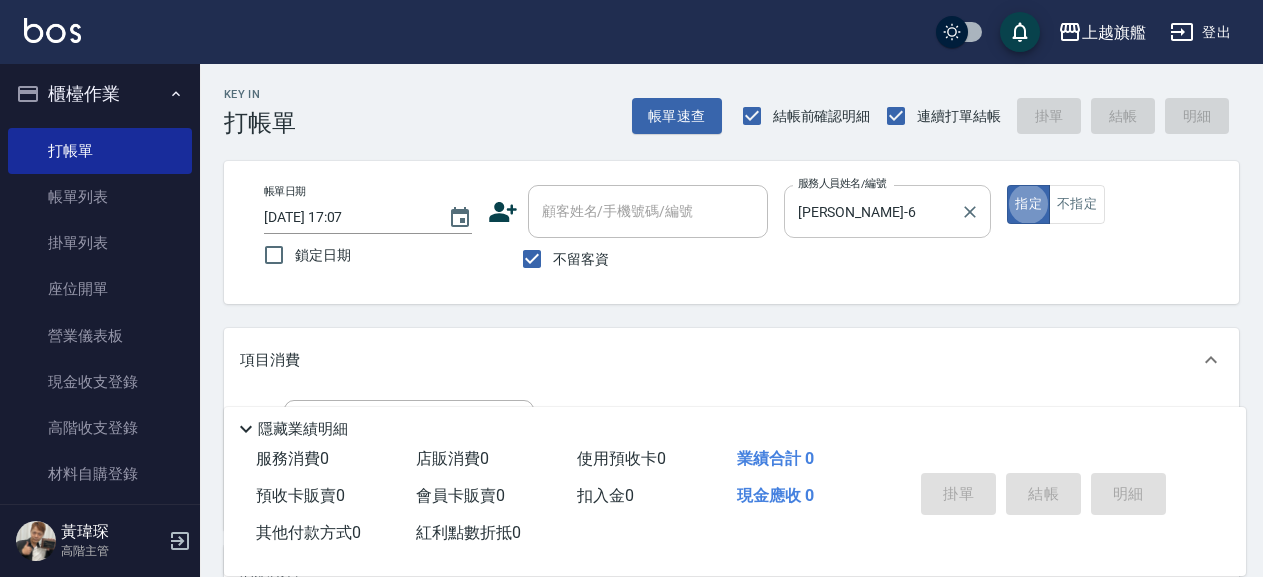 type on "true" 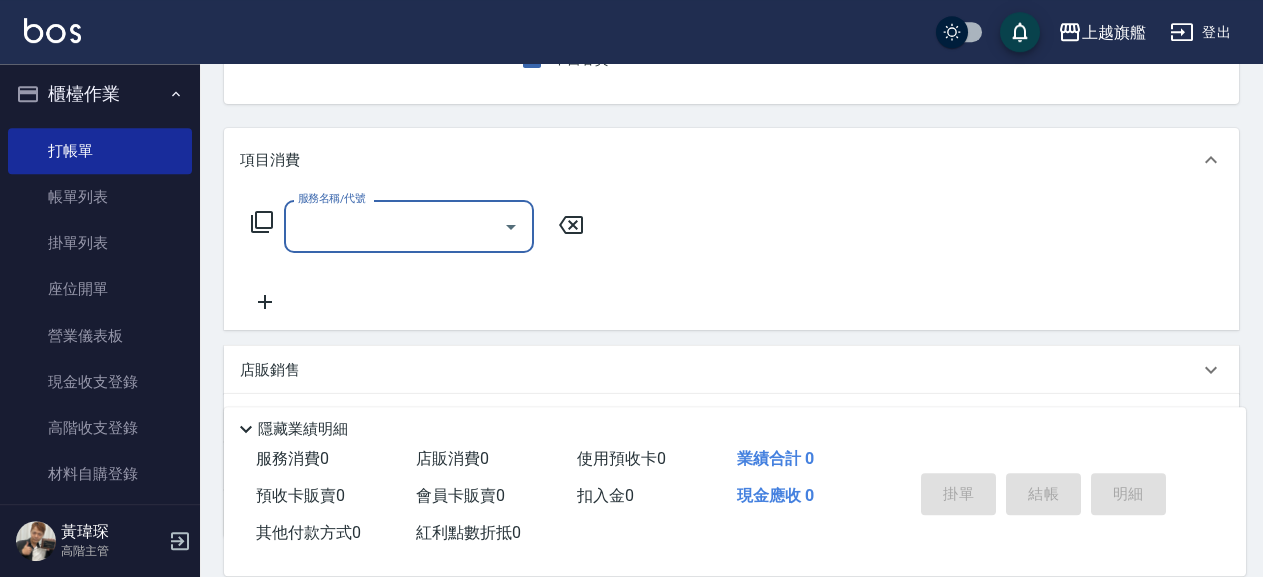 scroll, scrollTop: 216, scrollLeft: 0, axis: vertical 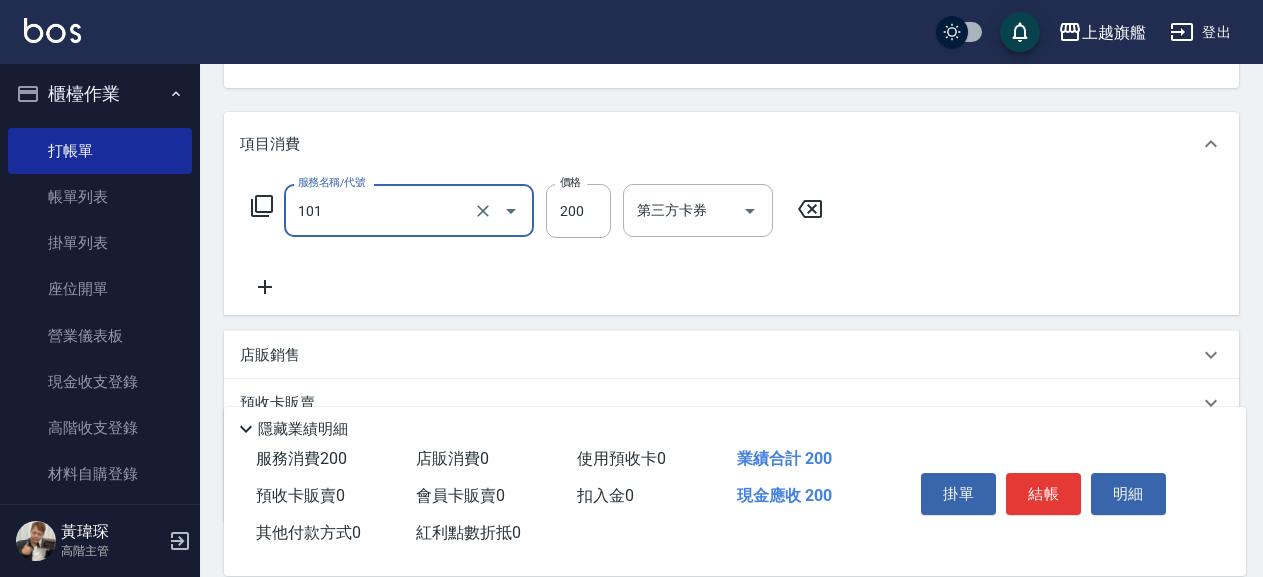 type on "一般洗(101)" 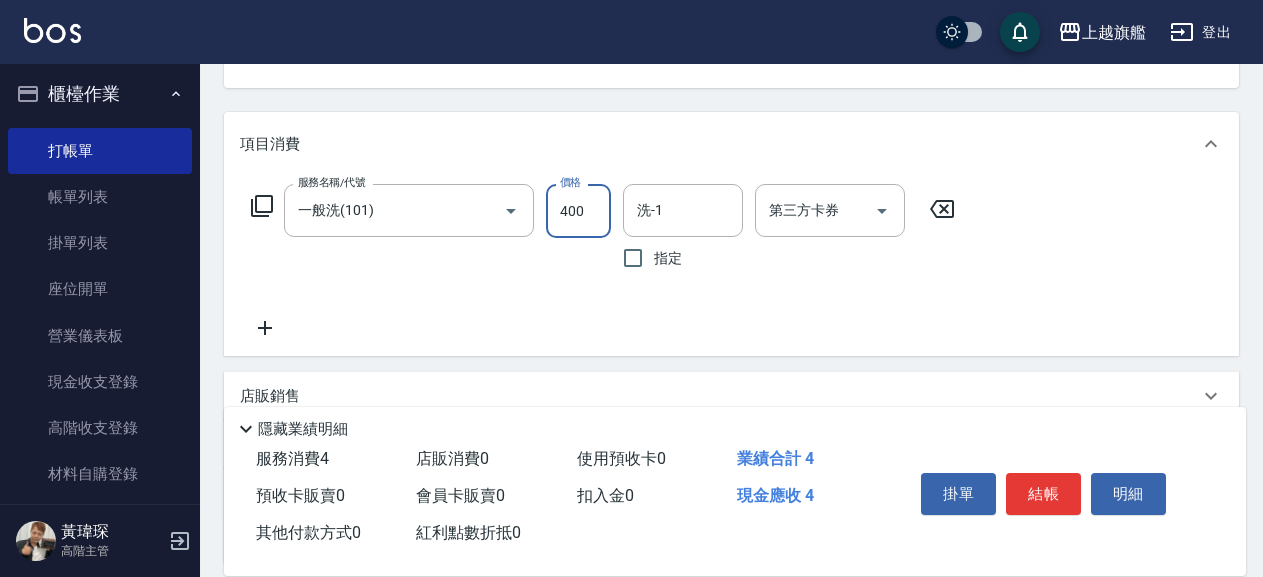 type on "400" 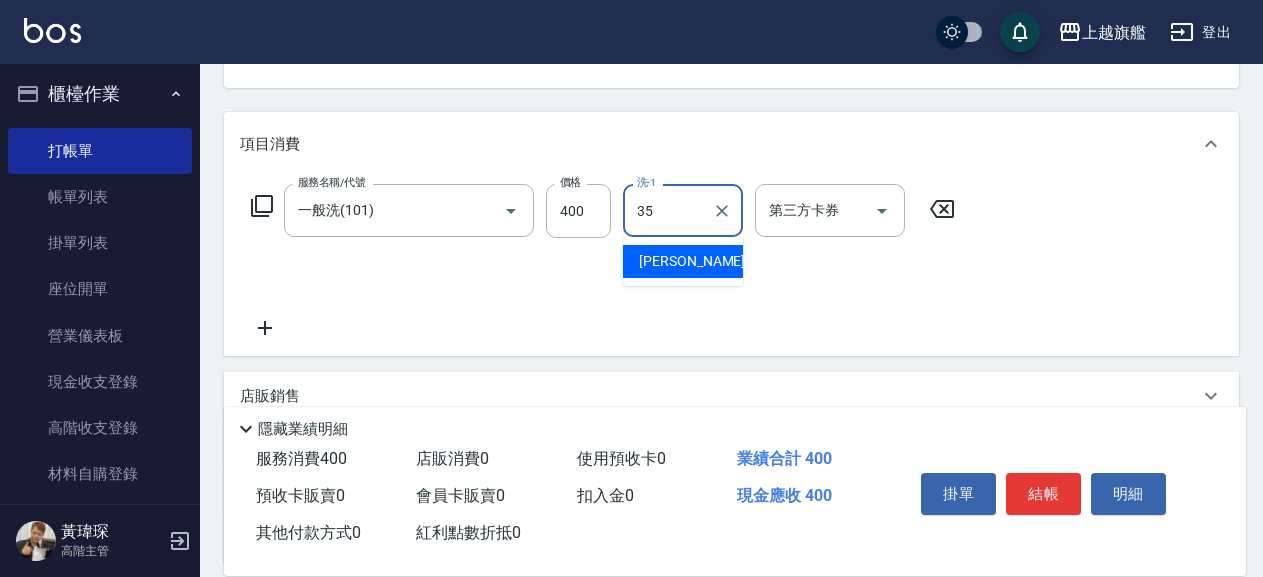 type on "[PERSON_NAME]-35" 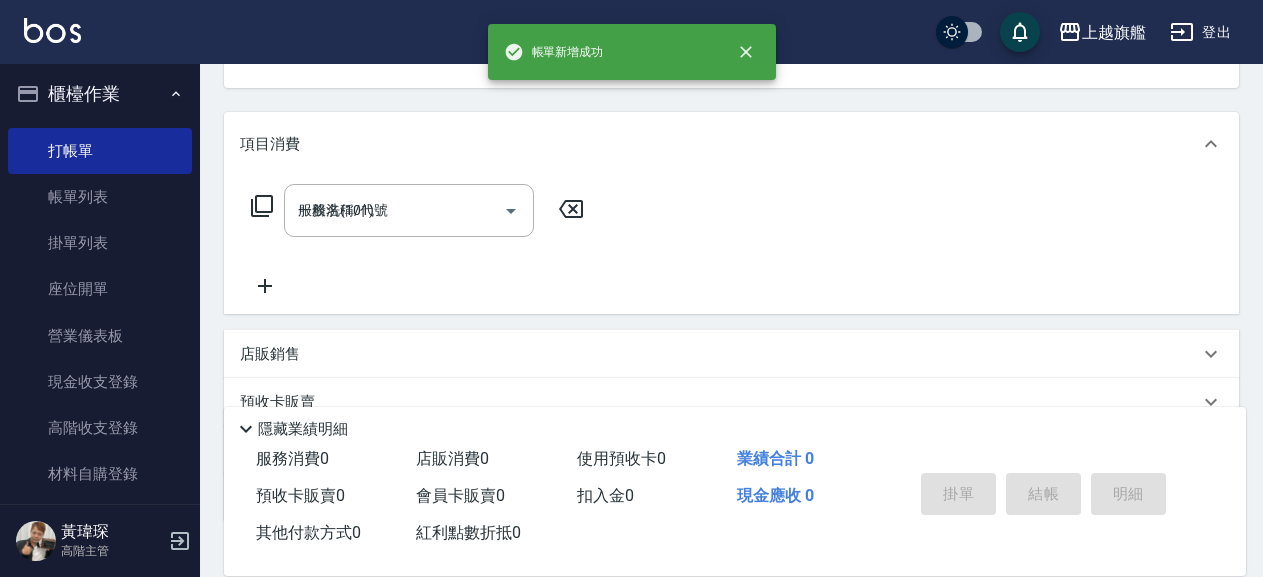 type on "[DATE] 20:18" 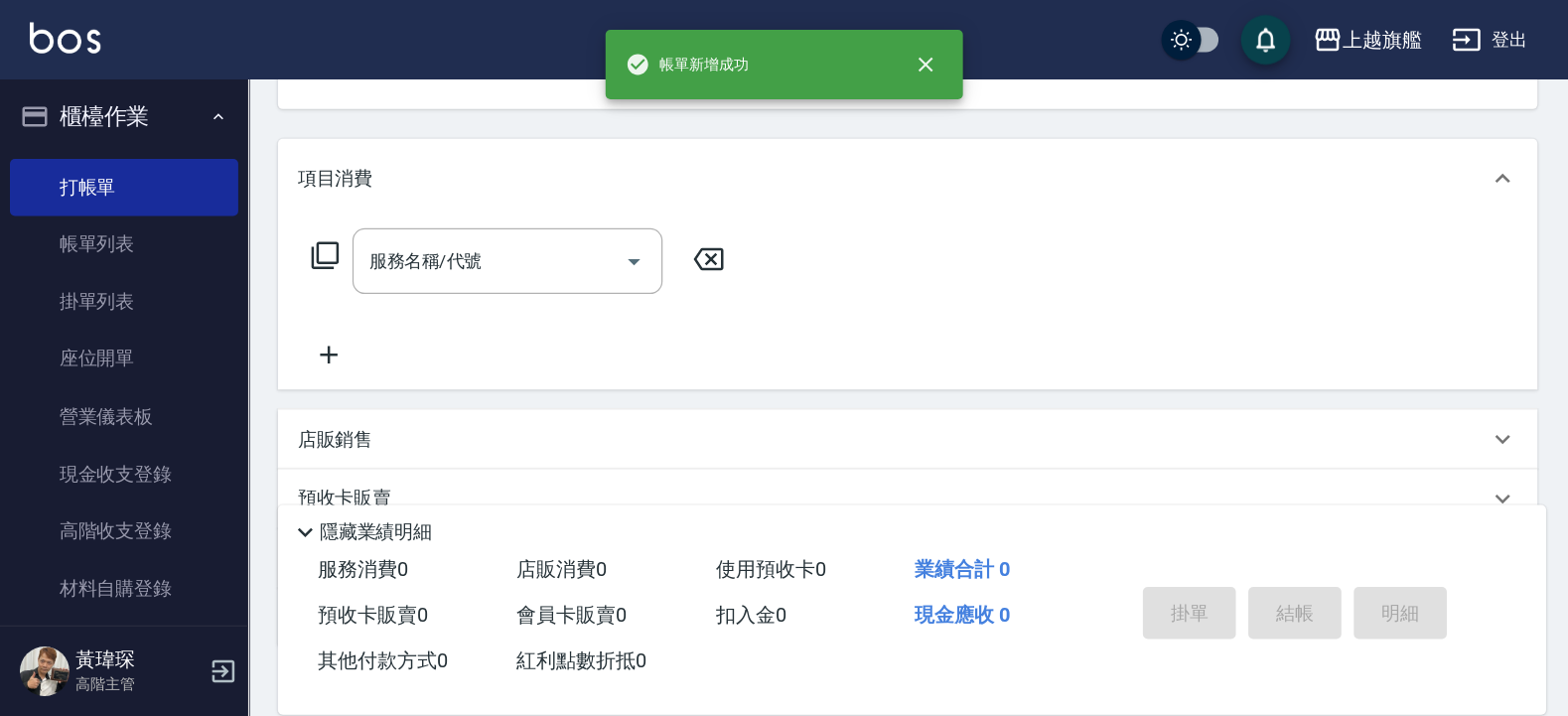 scroll, scrollTop: 0, scrollLeft: 0, axis: both 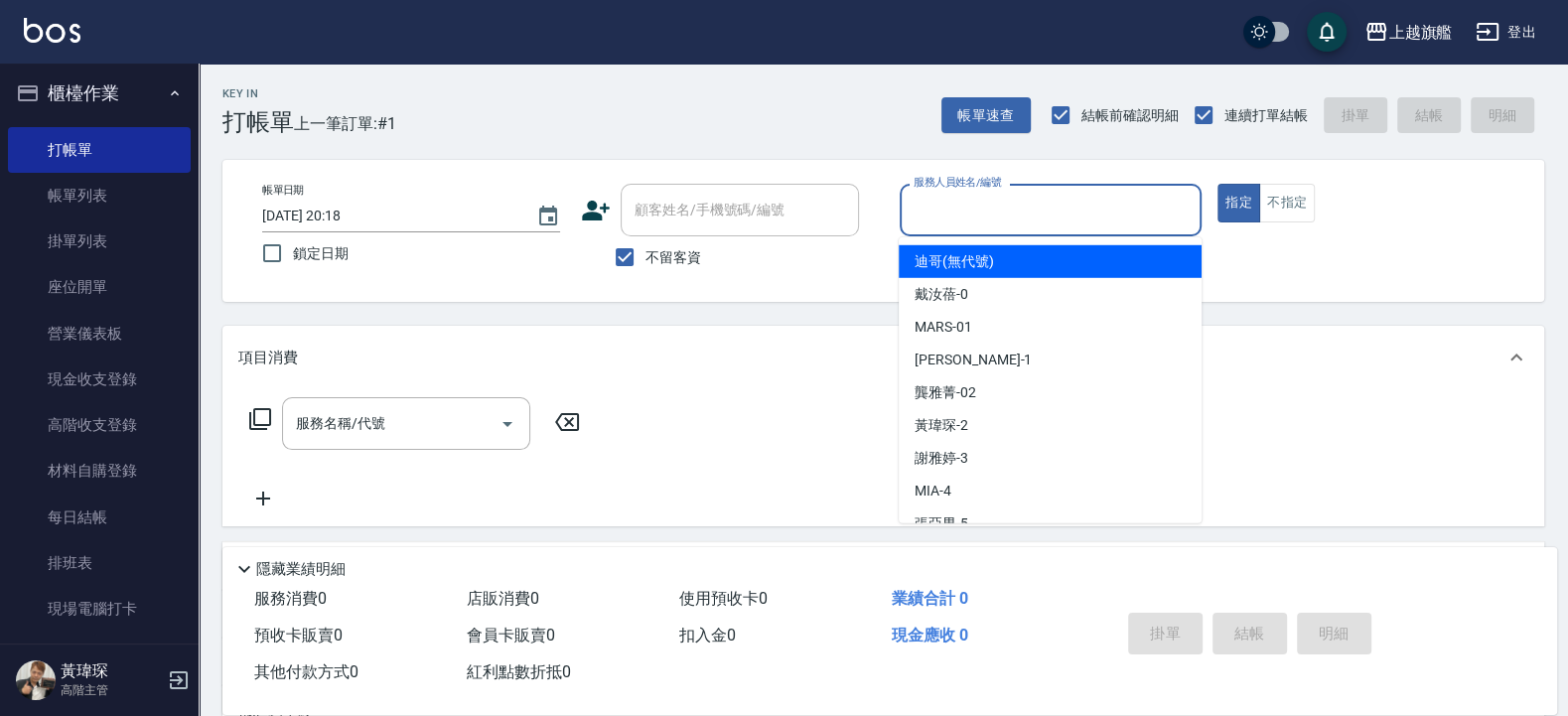 drag, startPoint x: 927, startPoint y: 205, endPoint x: 933, endPoint y: 233, distance: 28.635642 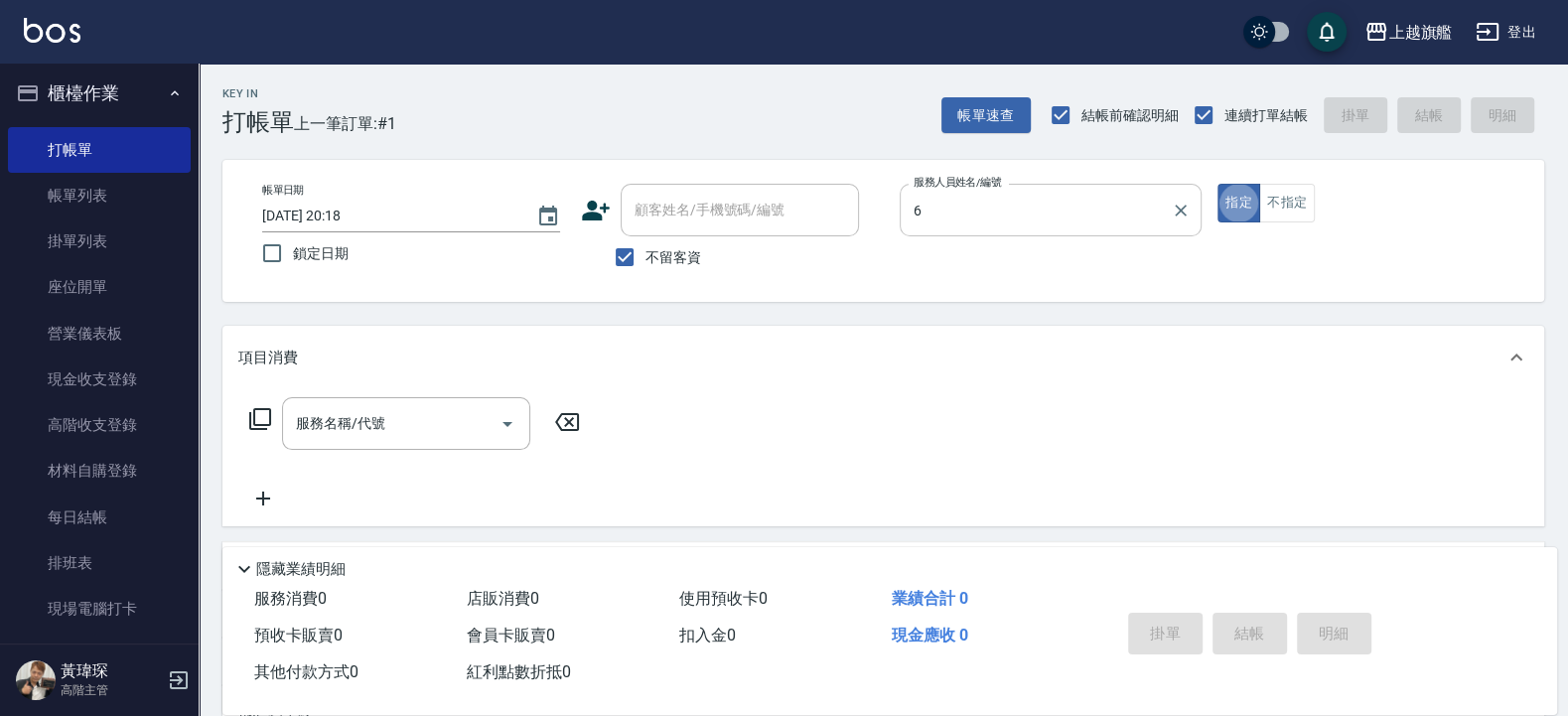 type on "[PERSON_NAME]-6" 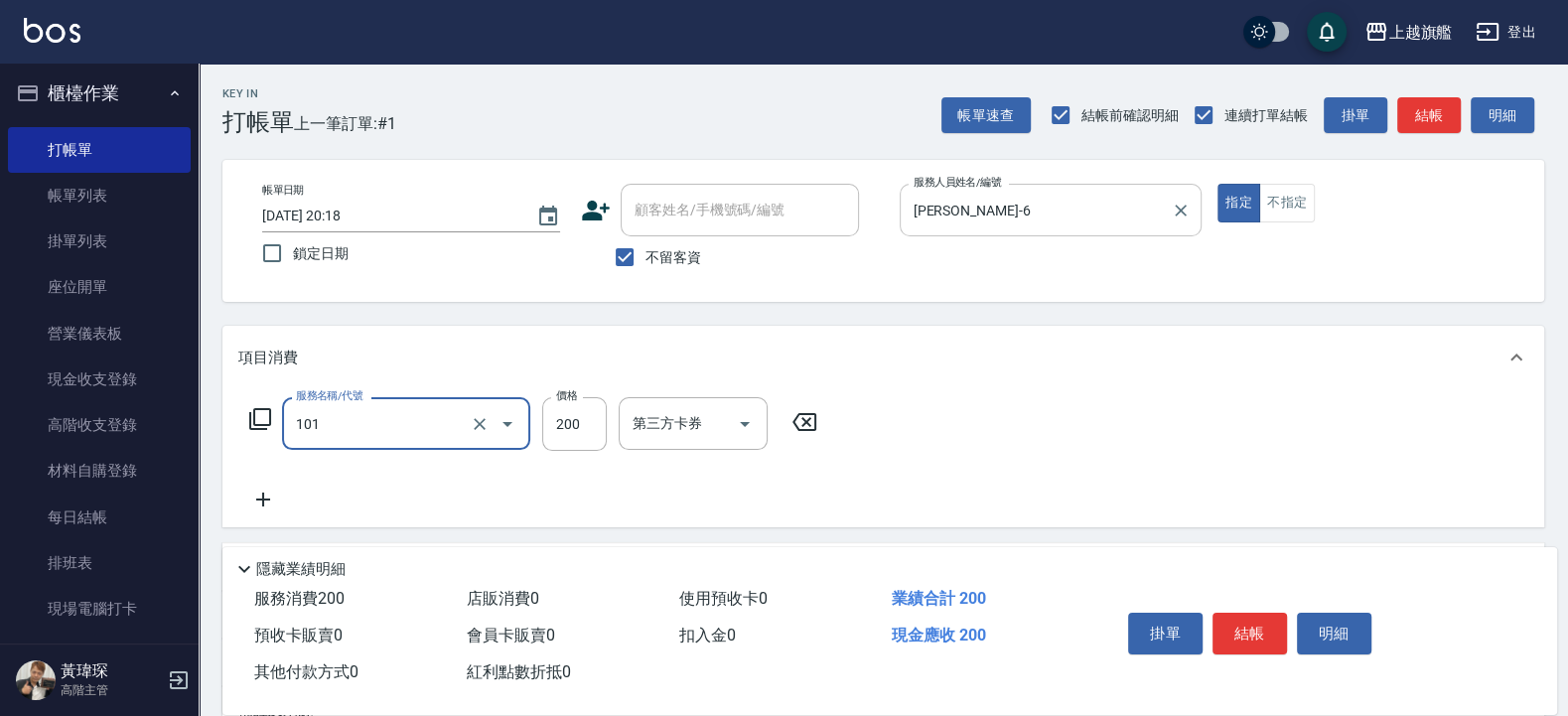 type on "一般洗(101)" 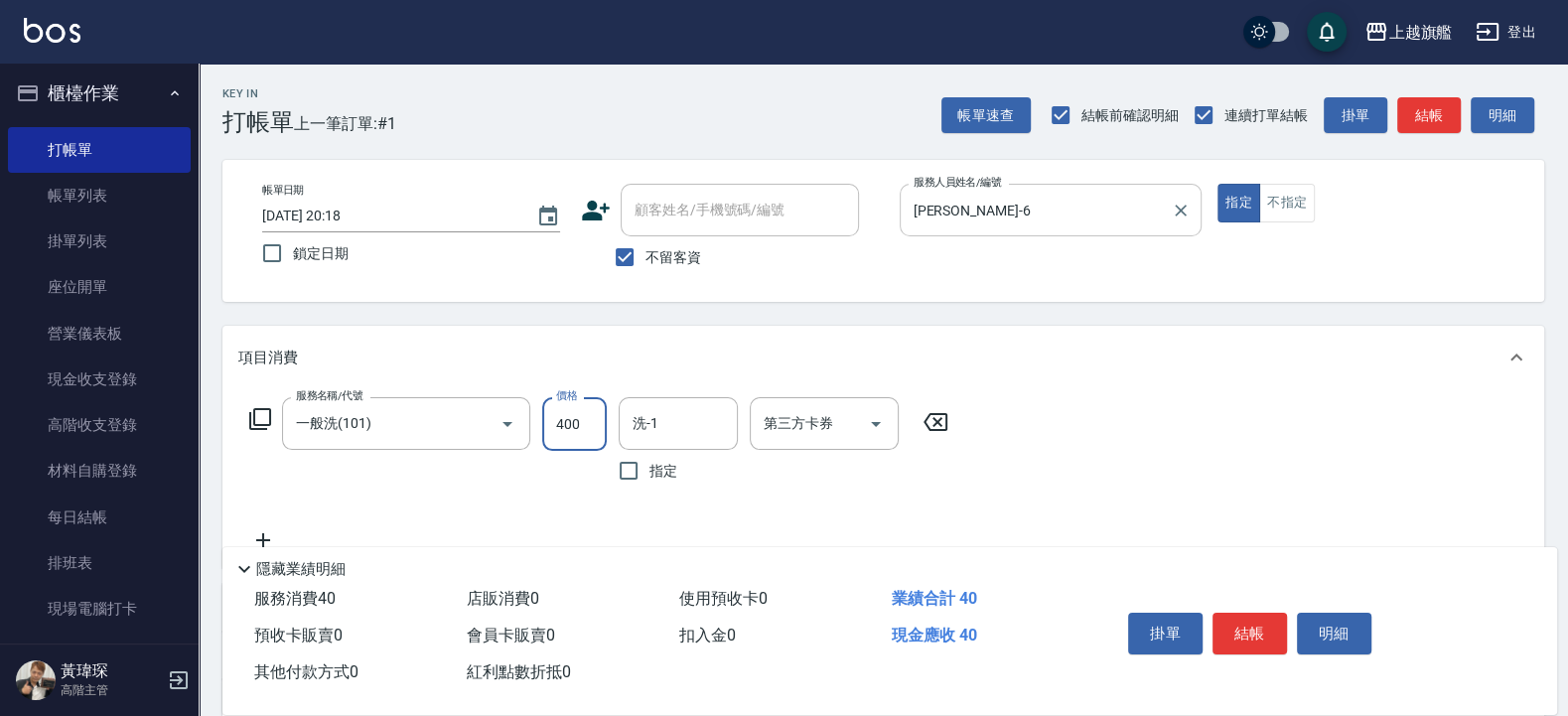type on "400" 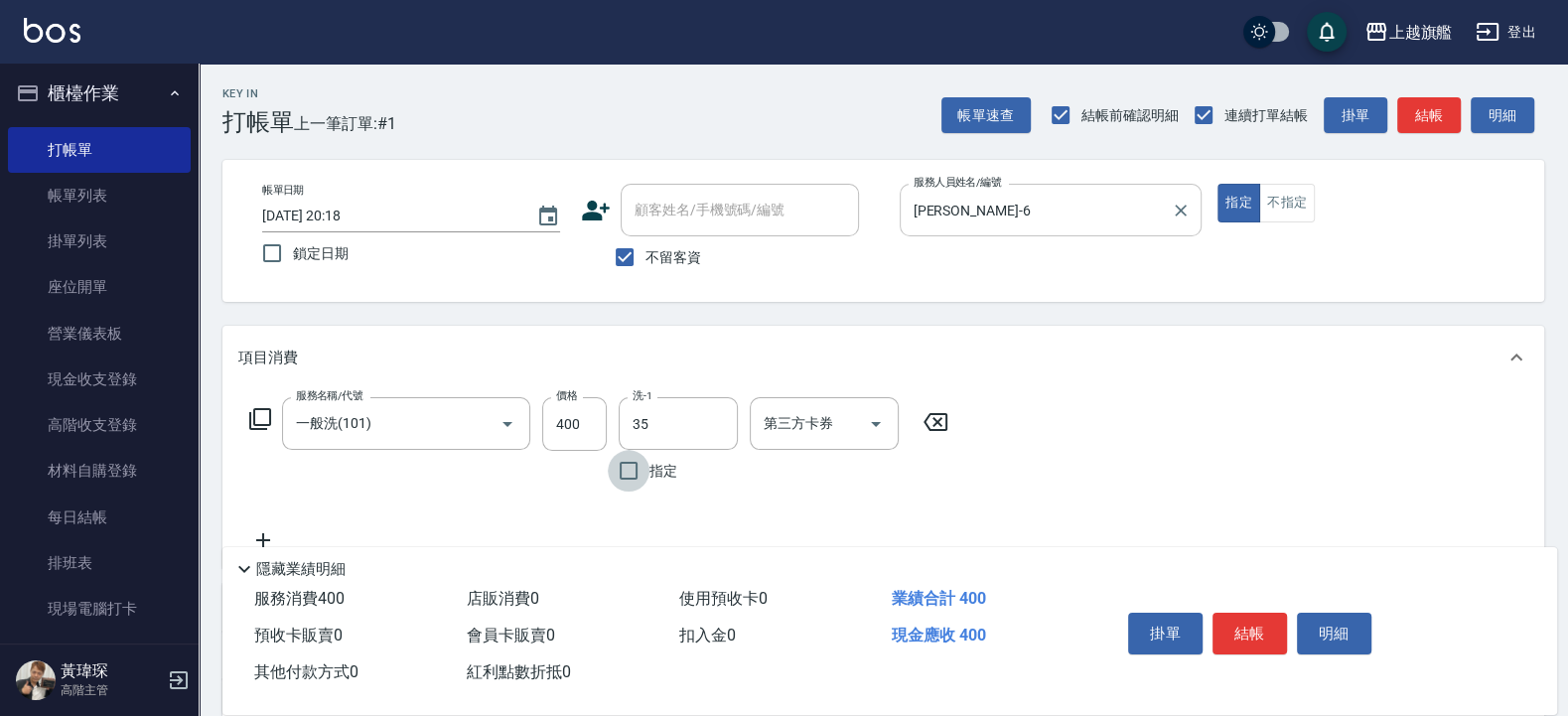 type on "[PERSON_NAME]-35" 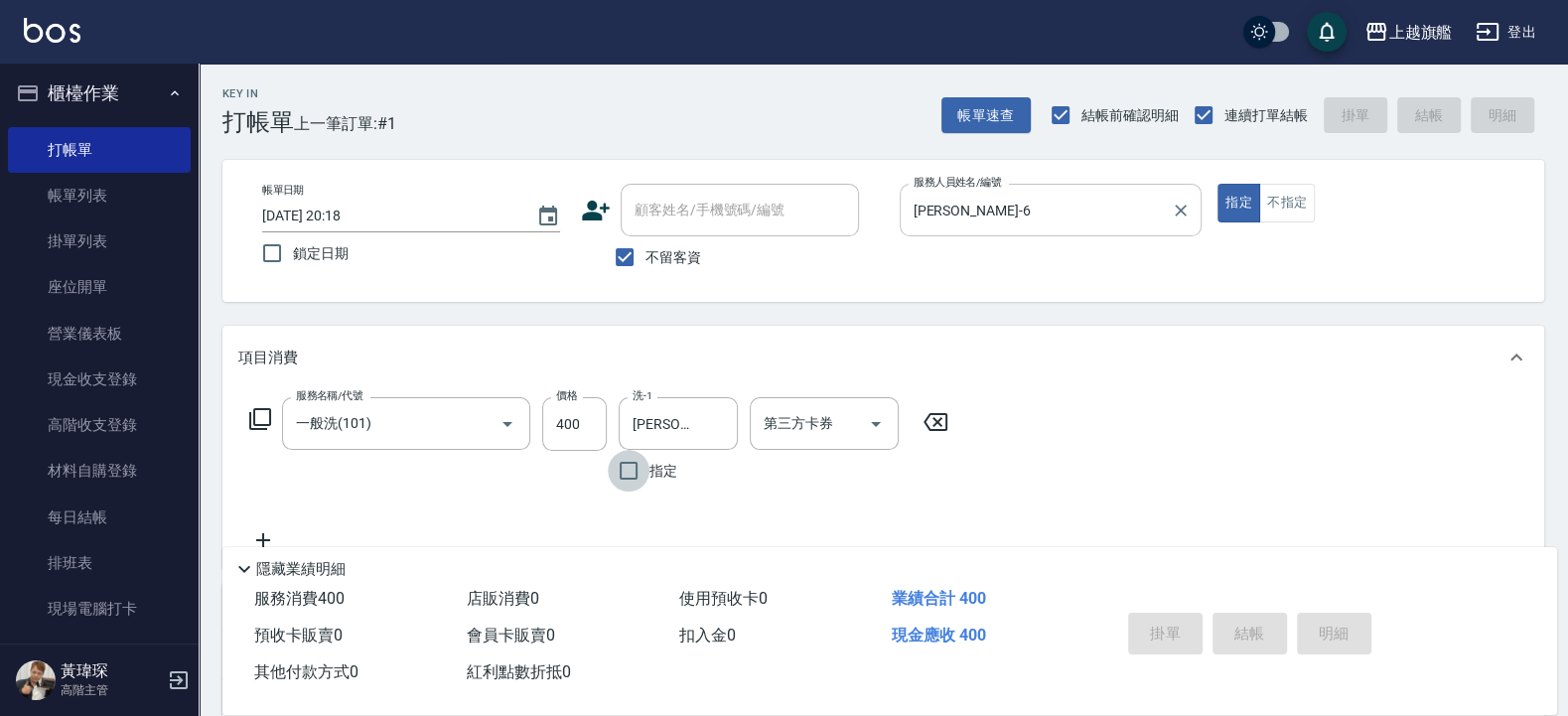 type 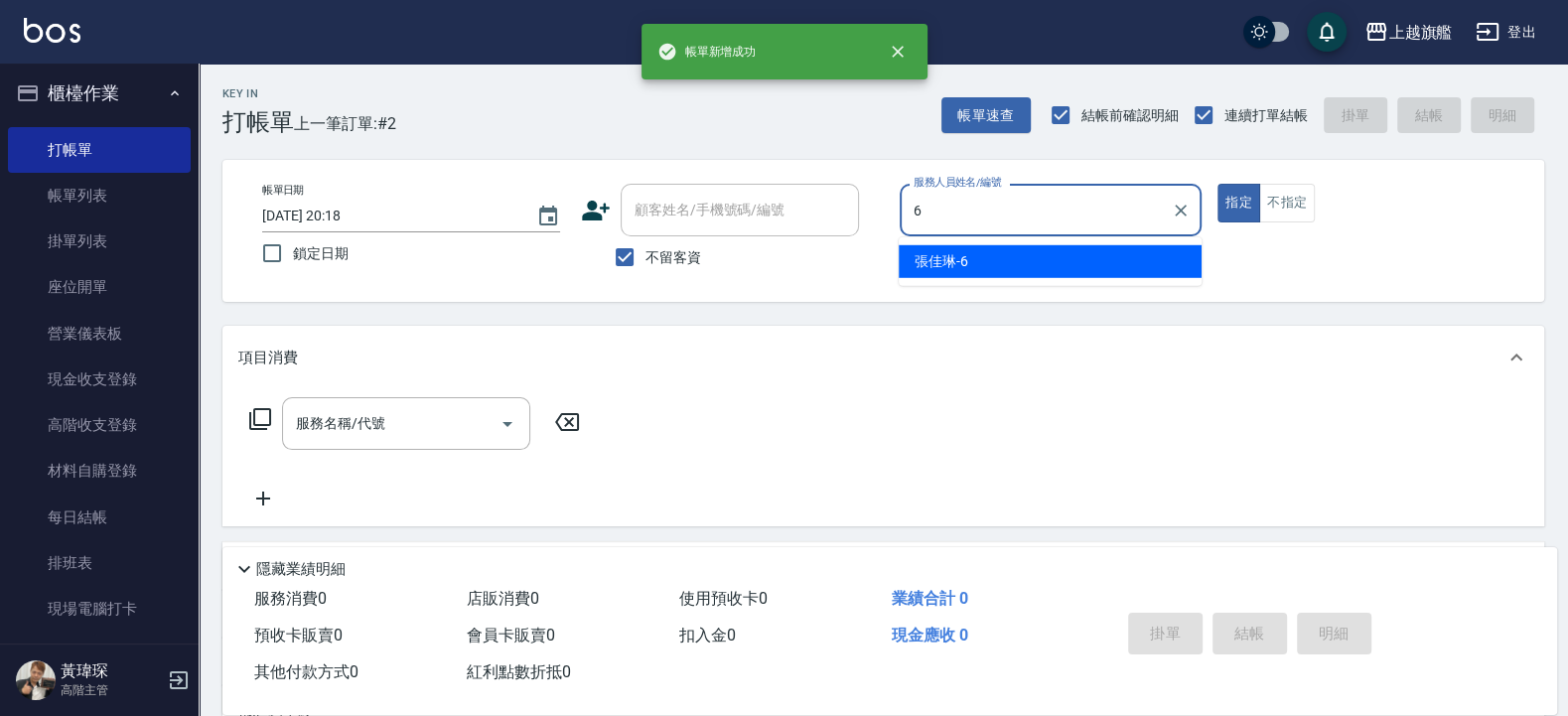 type on "[PERSON_NAME]-6" 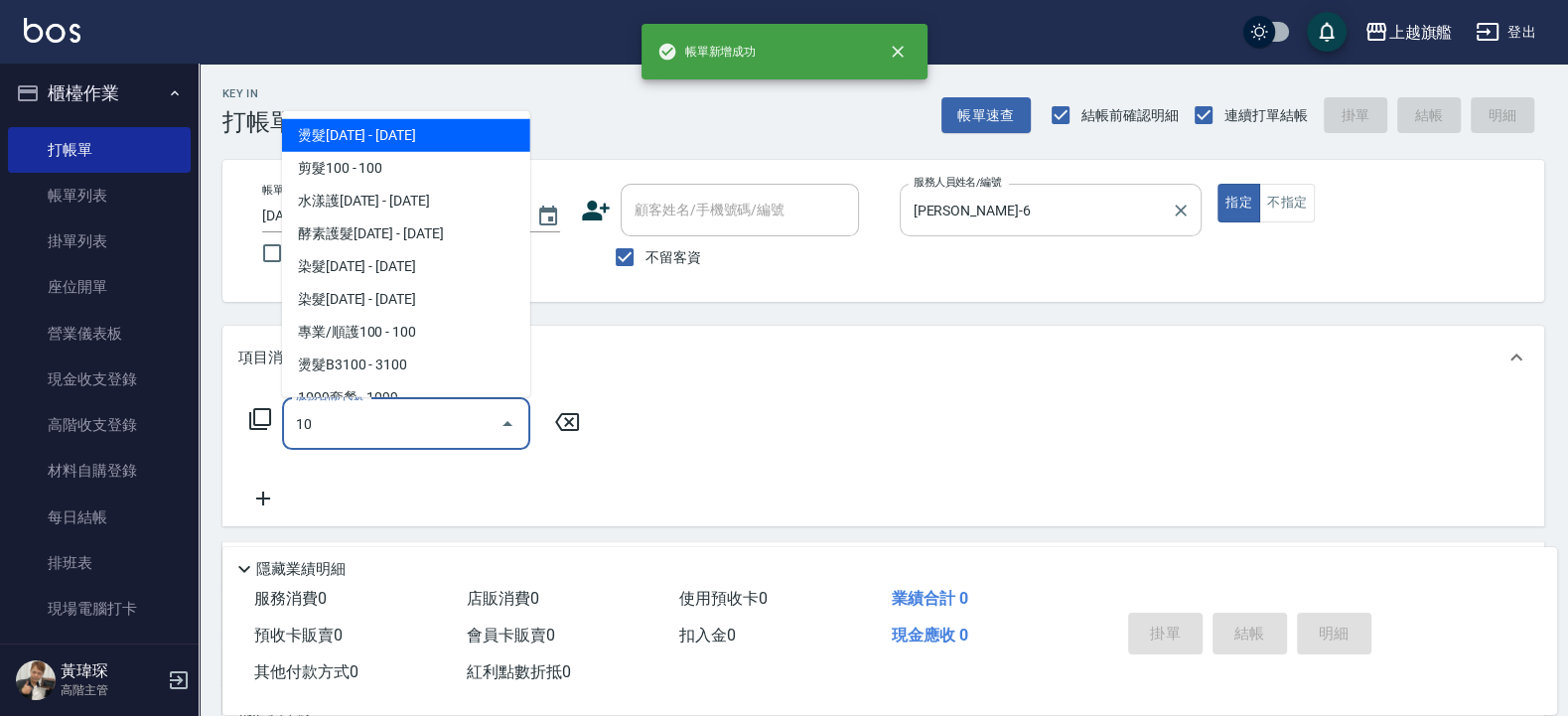 type on "101" 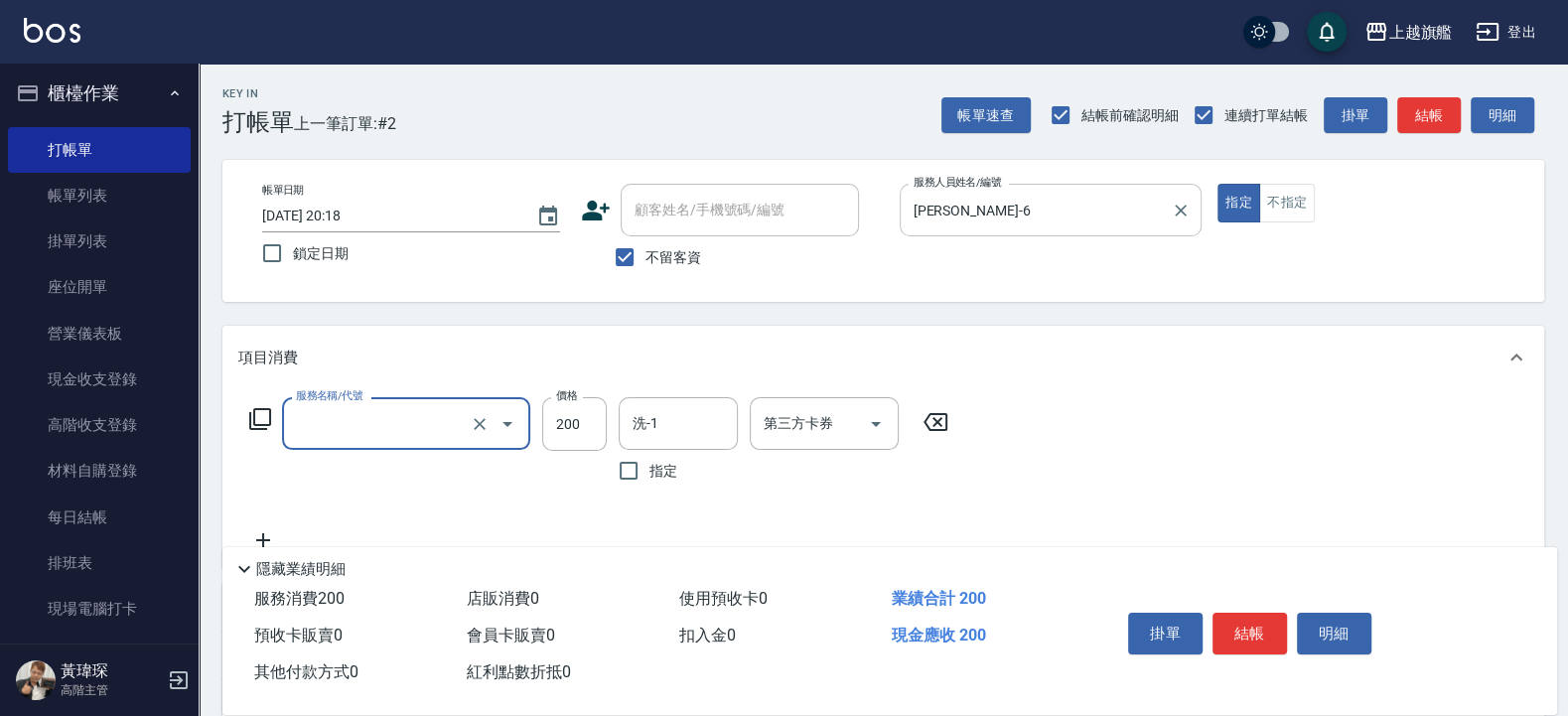 type on "\" 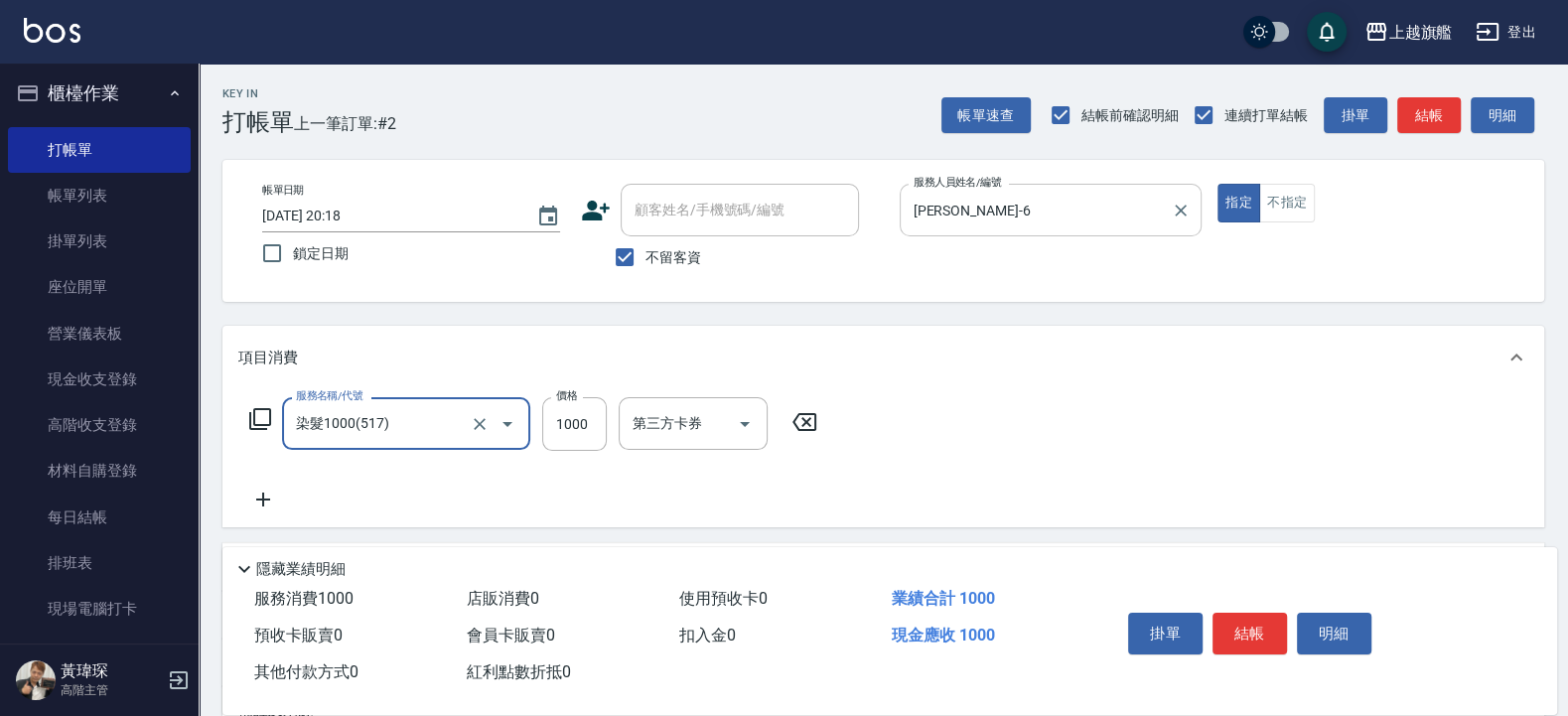 type on "染髮1000(517)" 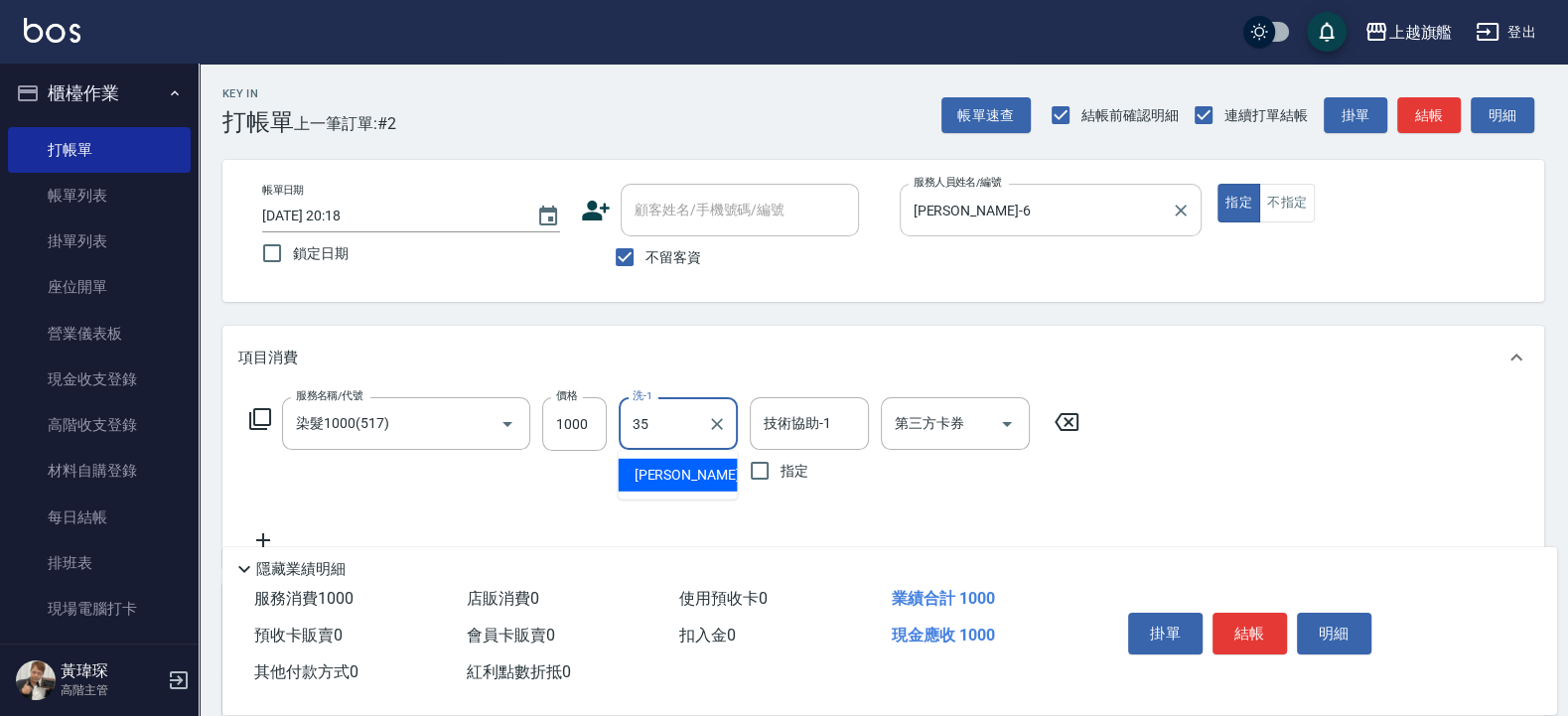 type on "[PERSON_NAME]-35" 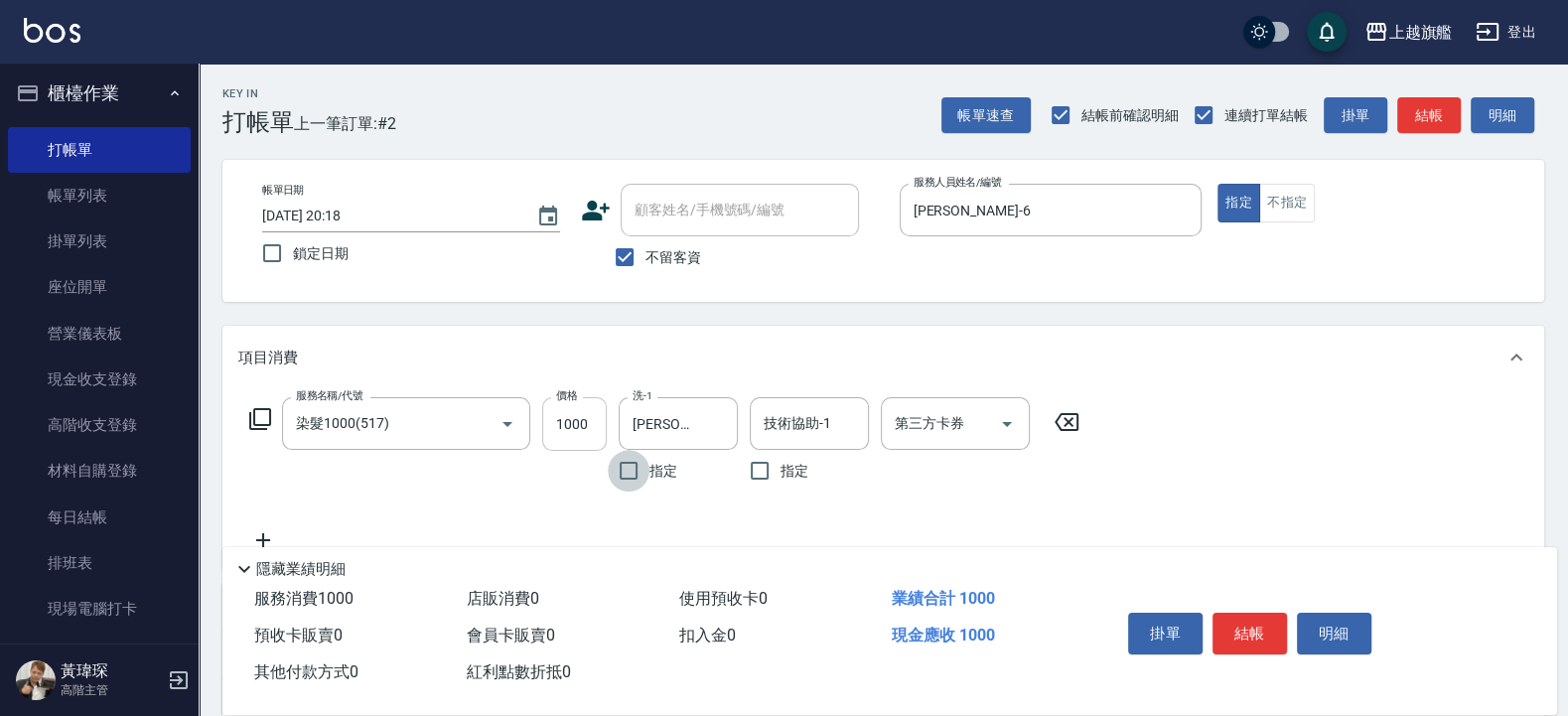 click on "1000" at bounding box center [574, 424] 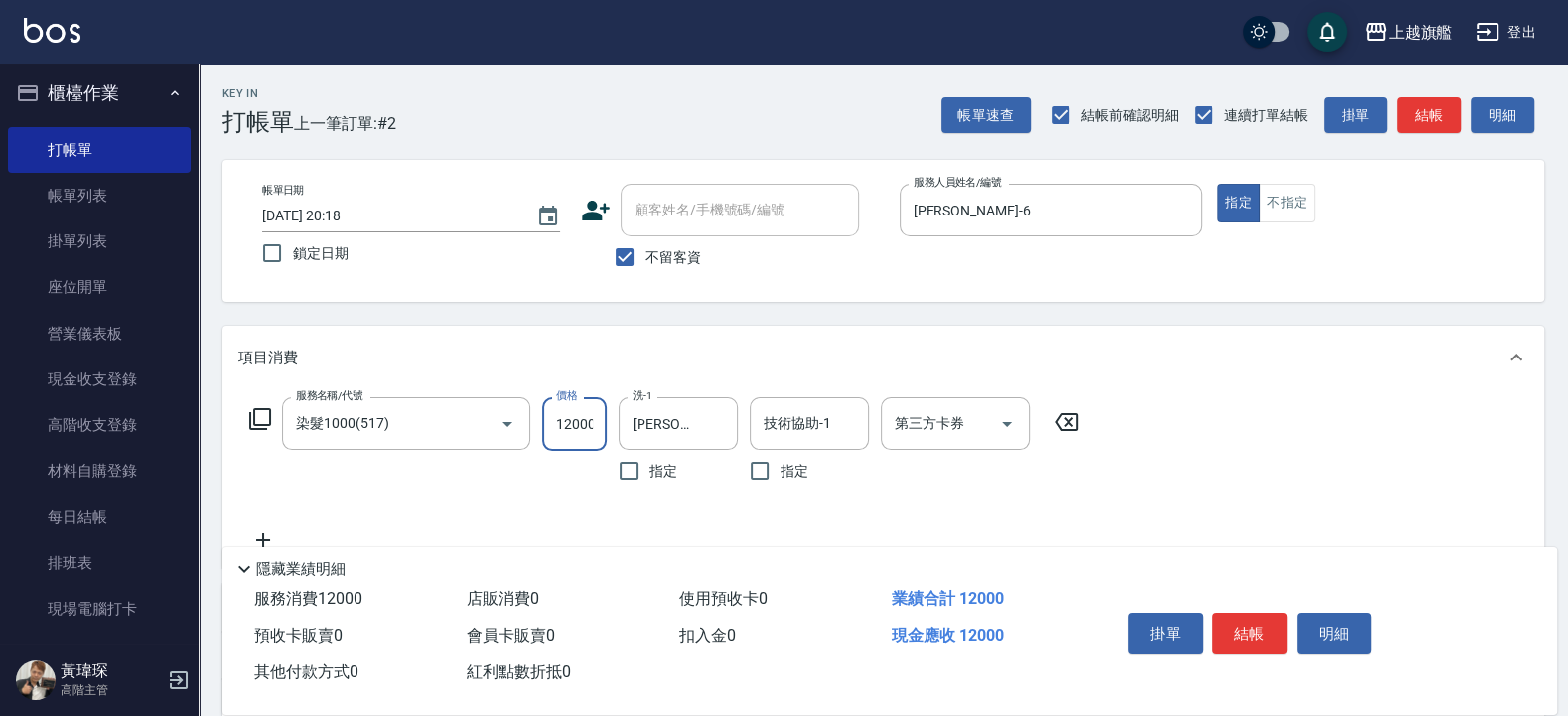 type on "1200" 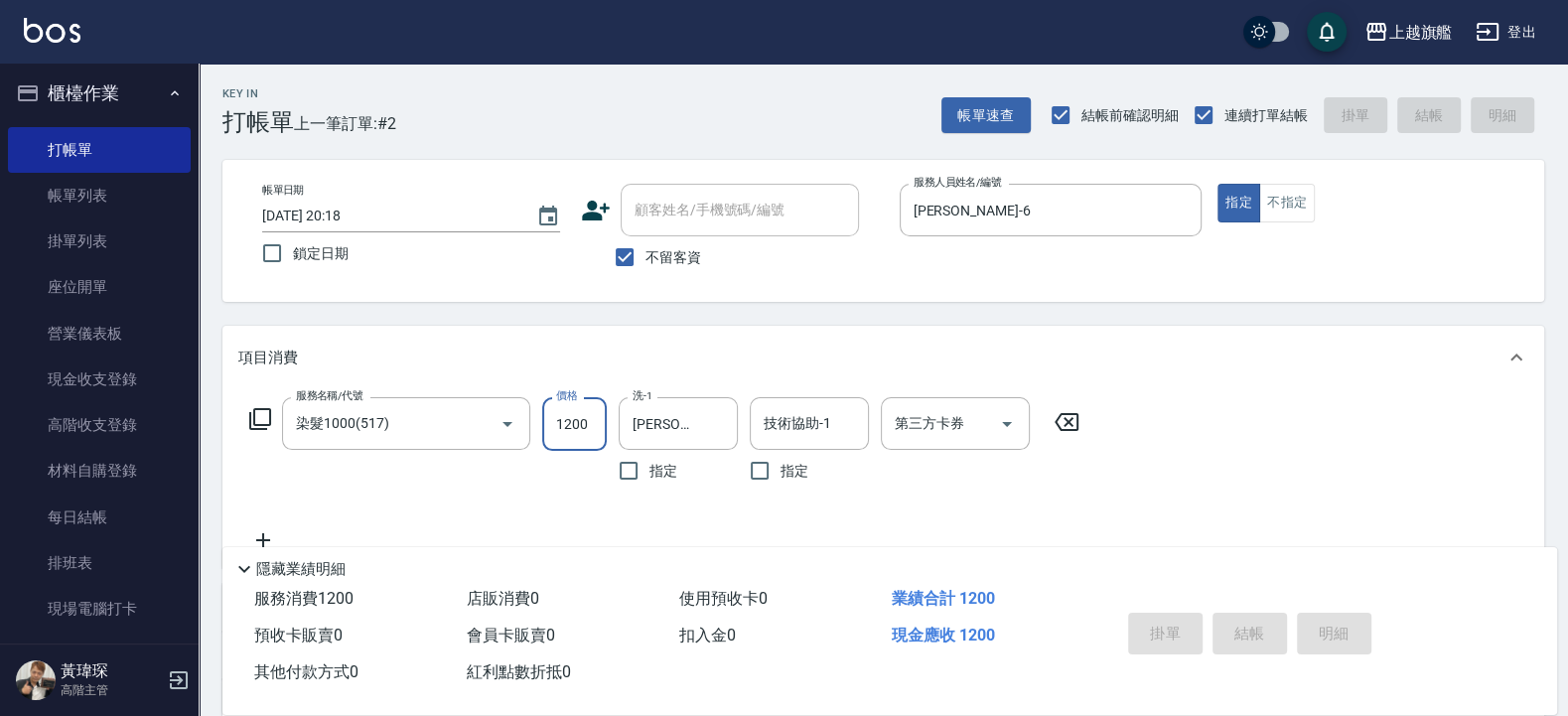 type on "[DATE] 20:19" 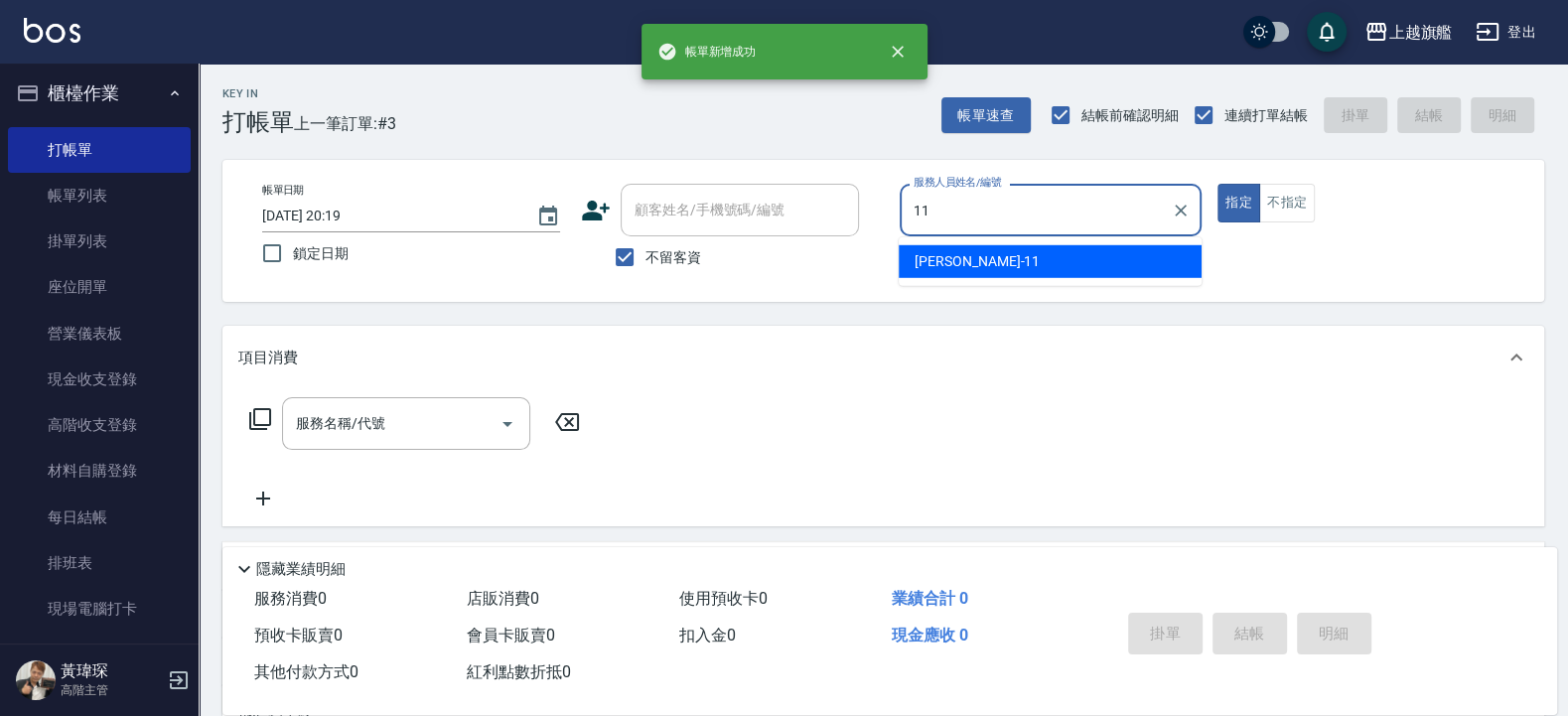 type on "[PERSON_NAME]-11" 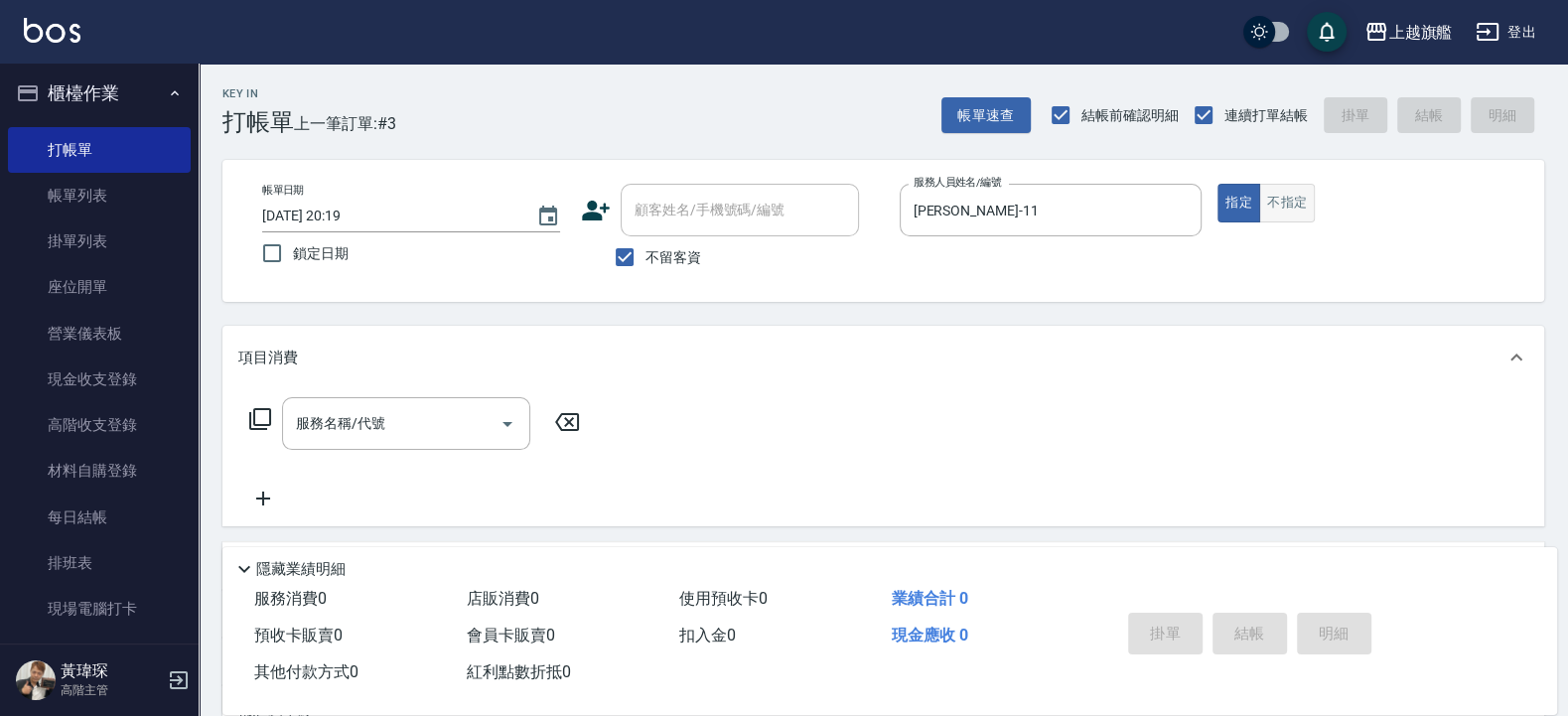 click on "不指定" at bounding box center [1287, 203] 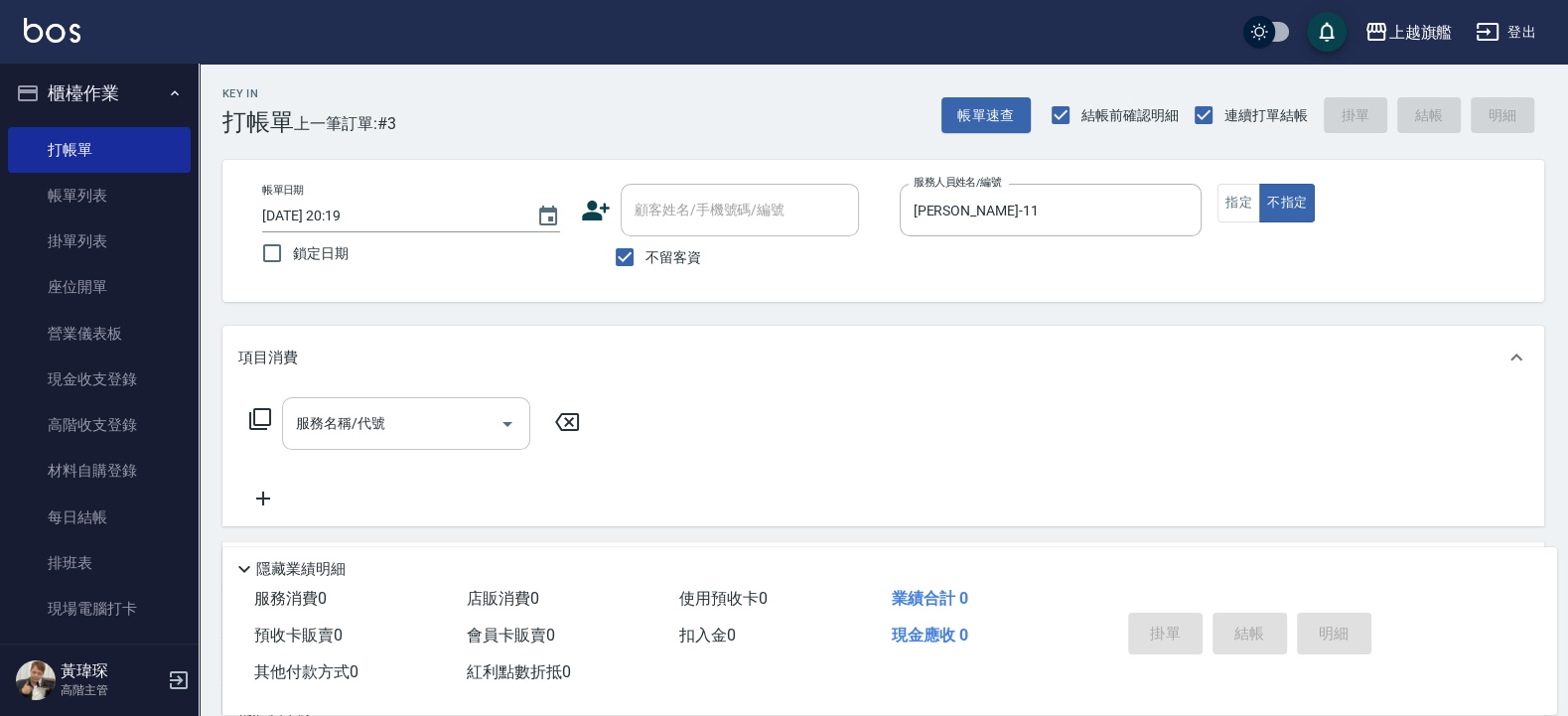 click on "服務名稱/代號" at bounding box center [391, 423] 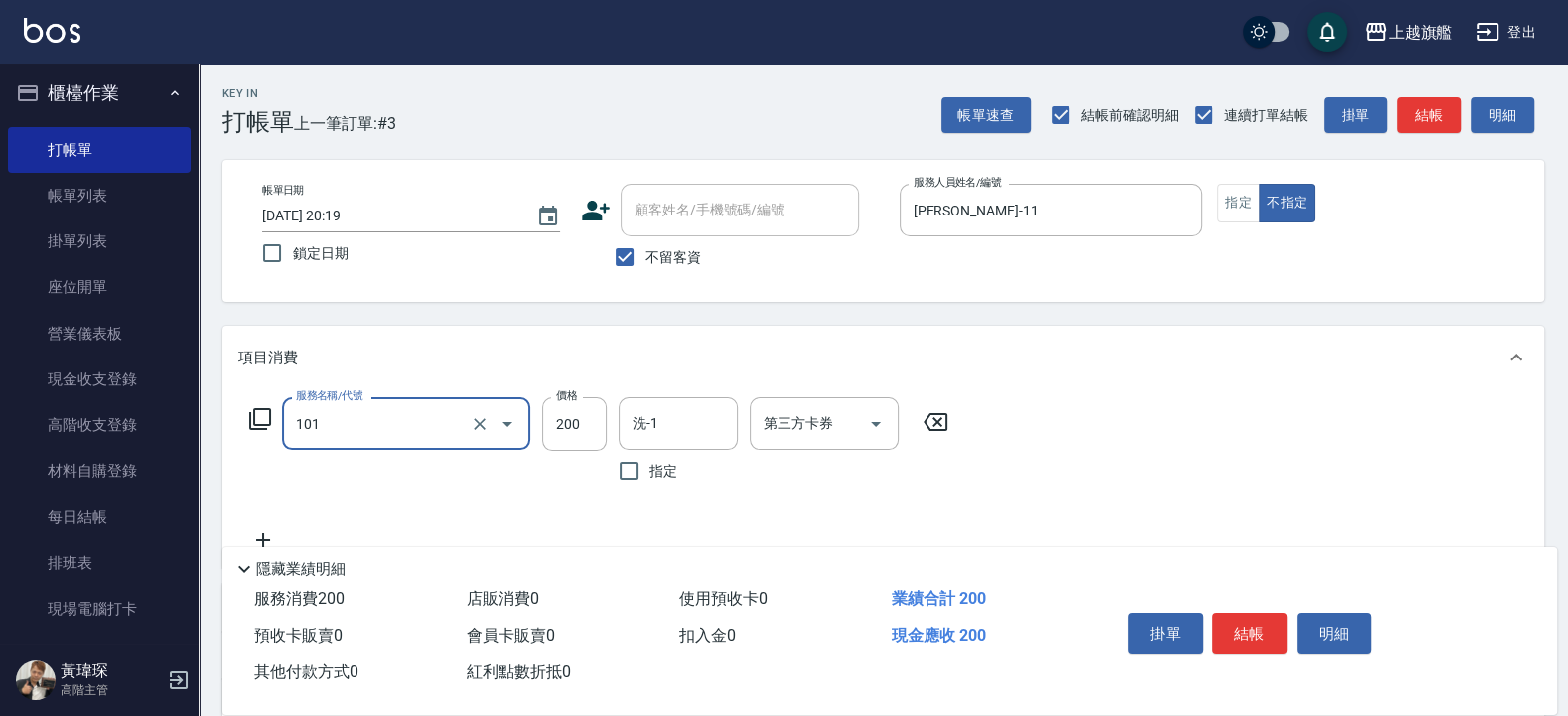 type on "一般洗(101)" 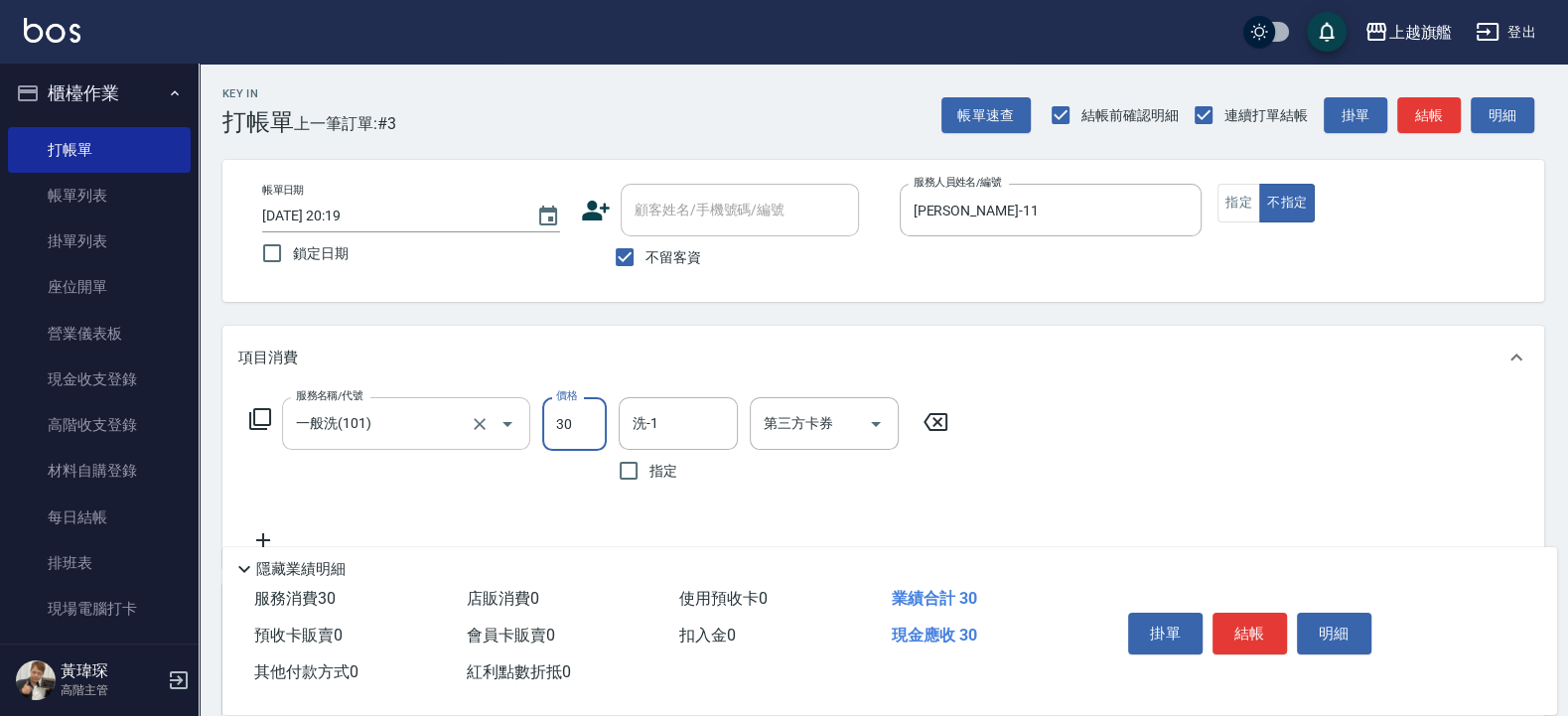 type on "300" 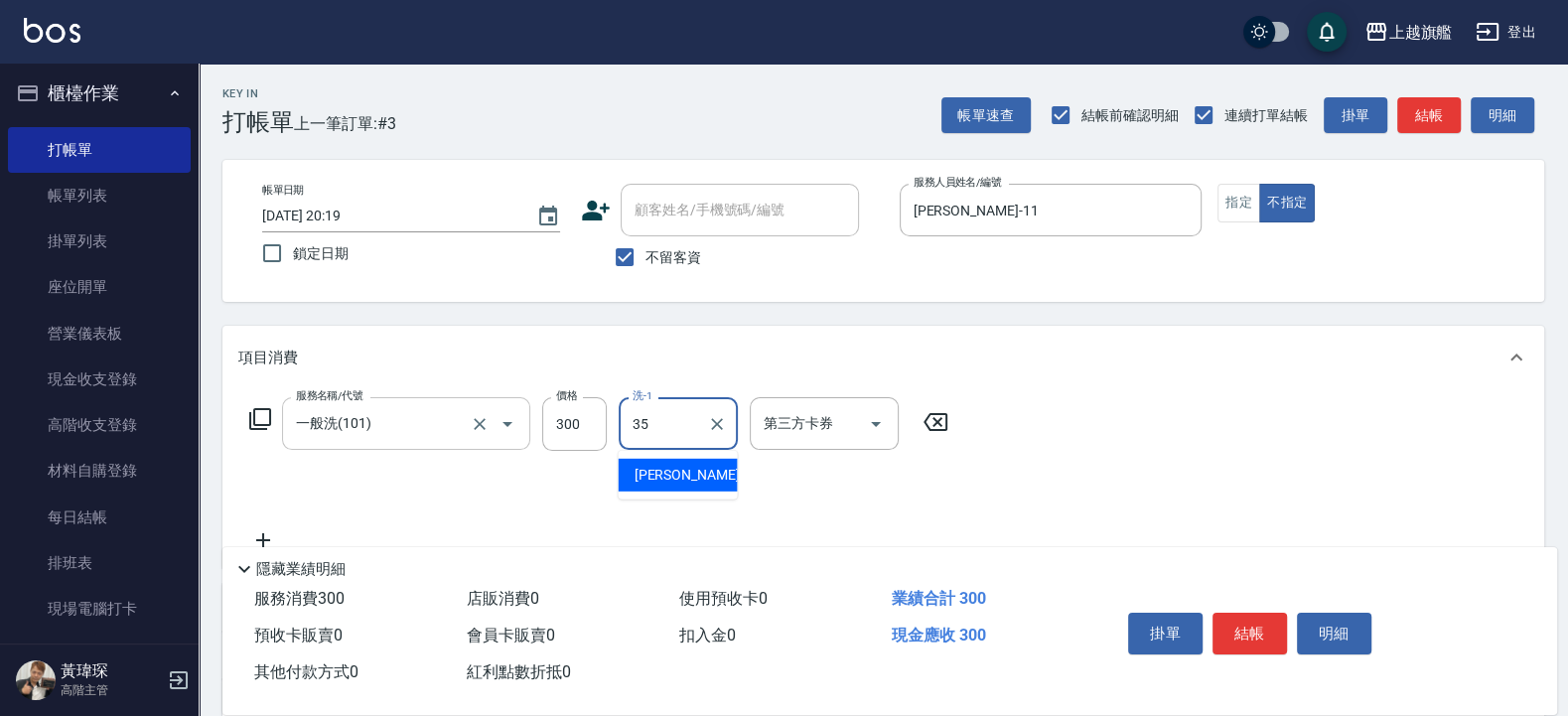 type on "[PERSON_NAME]-35" 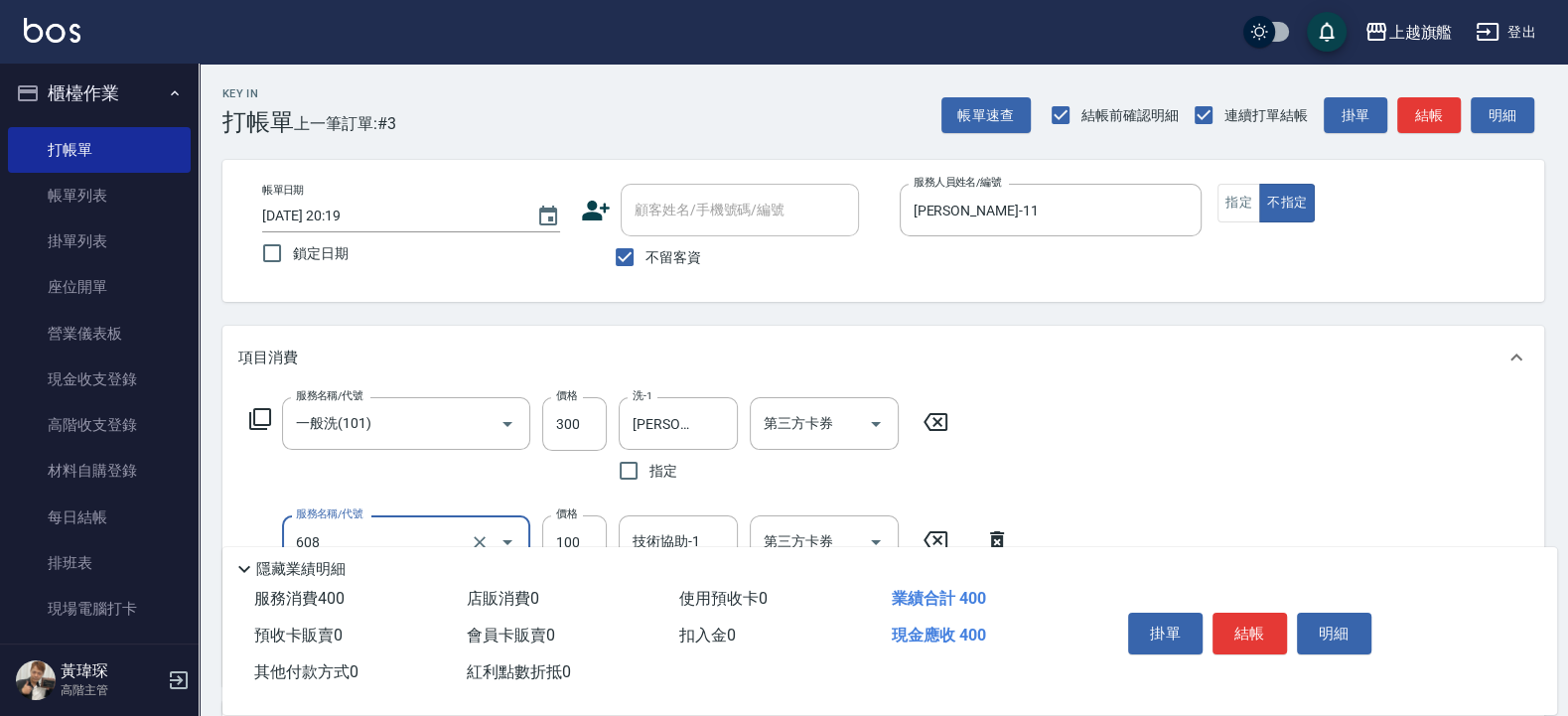 scroll, scrollTop: 119, scrollLeft: 0, axis: vertical 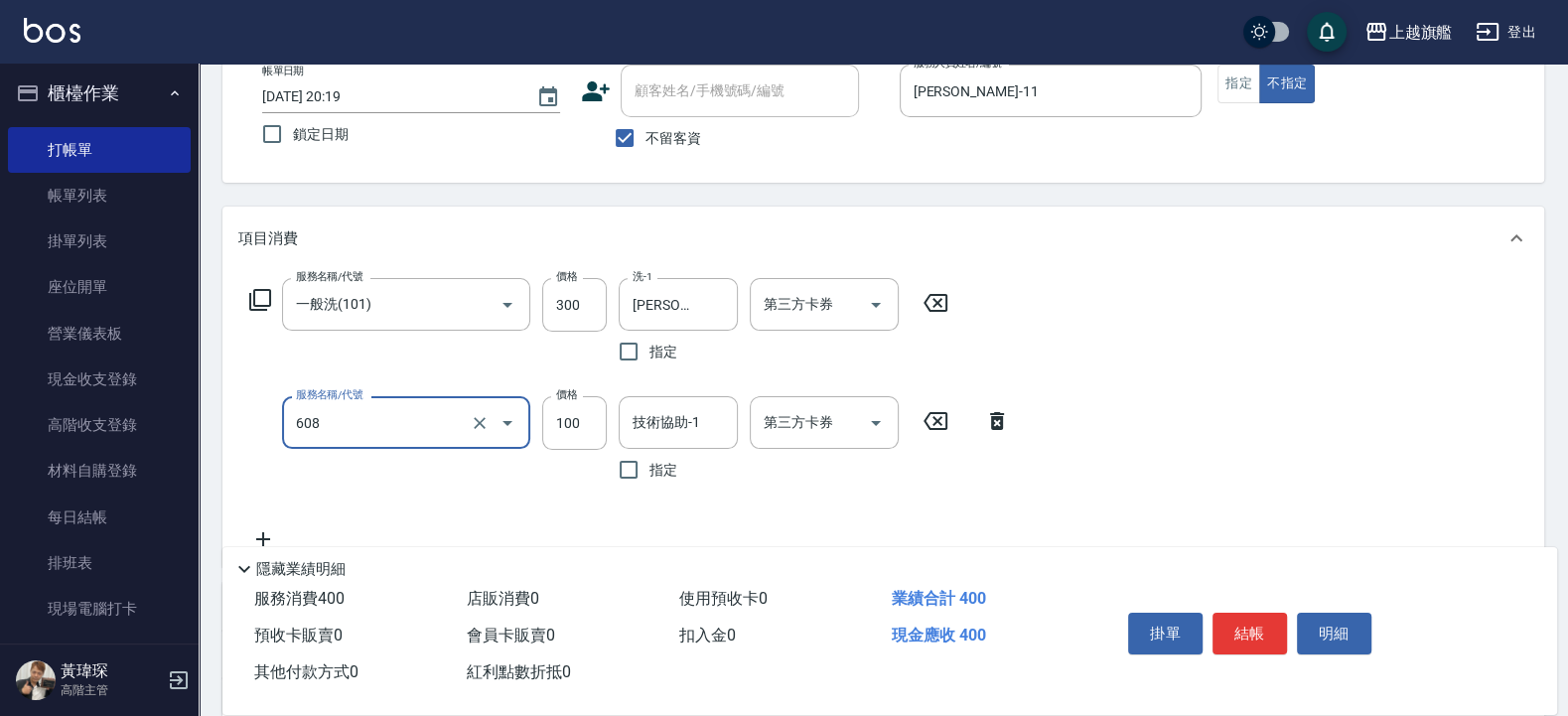 type on "專業/順護100(608)" 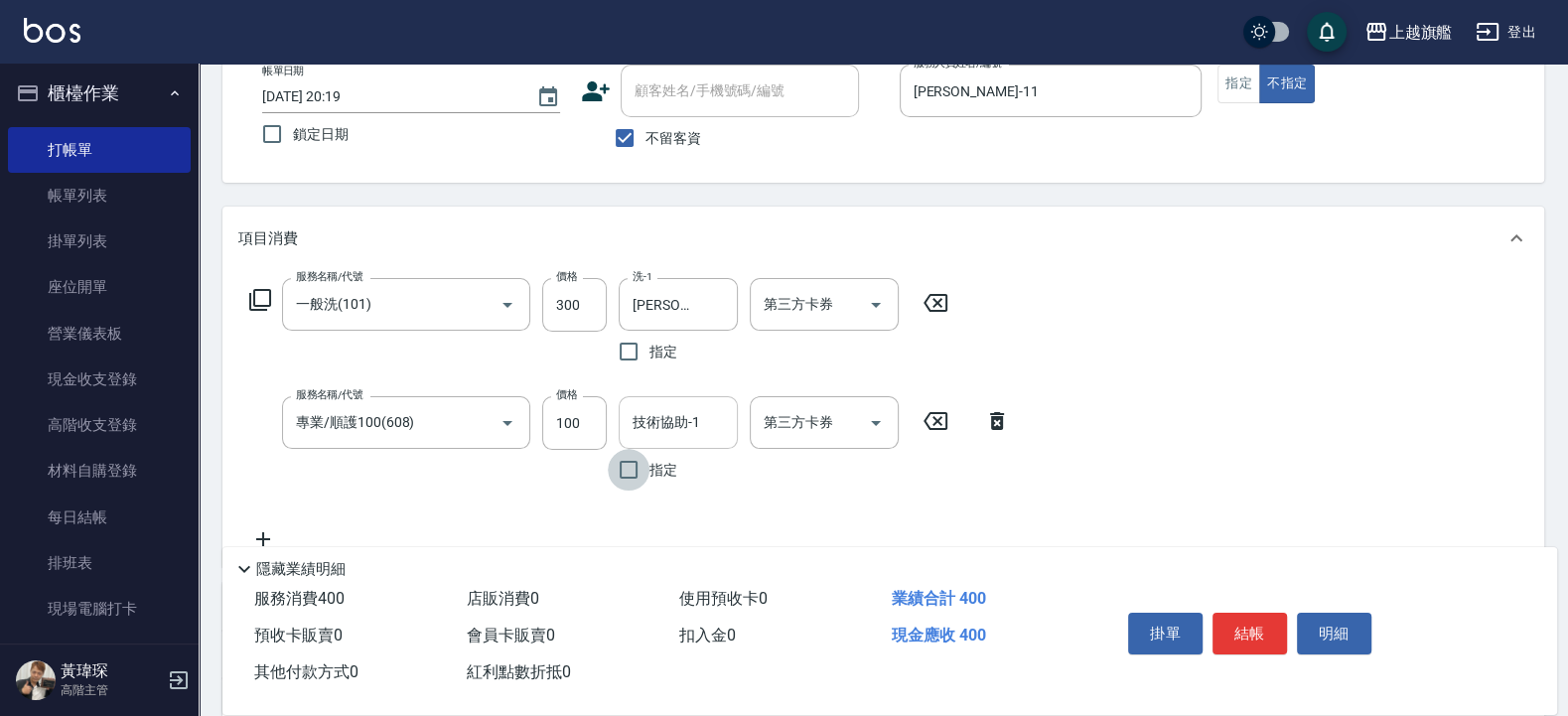 click on "技術協助-1" at bounding box center [678, 422] 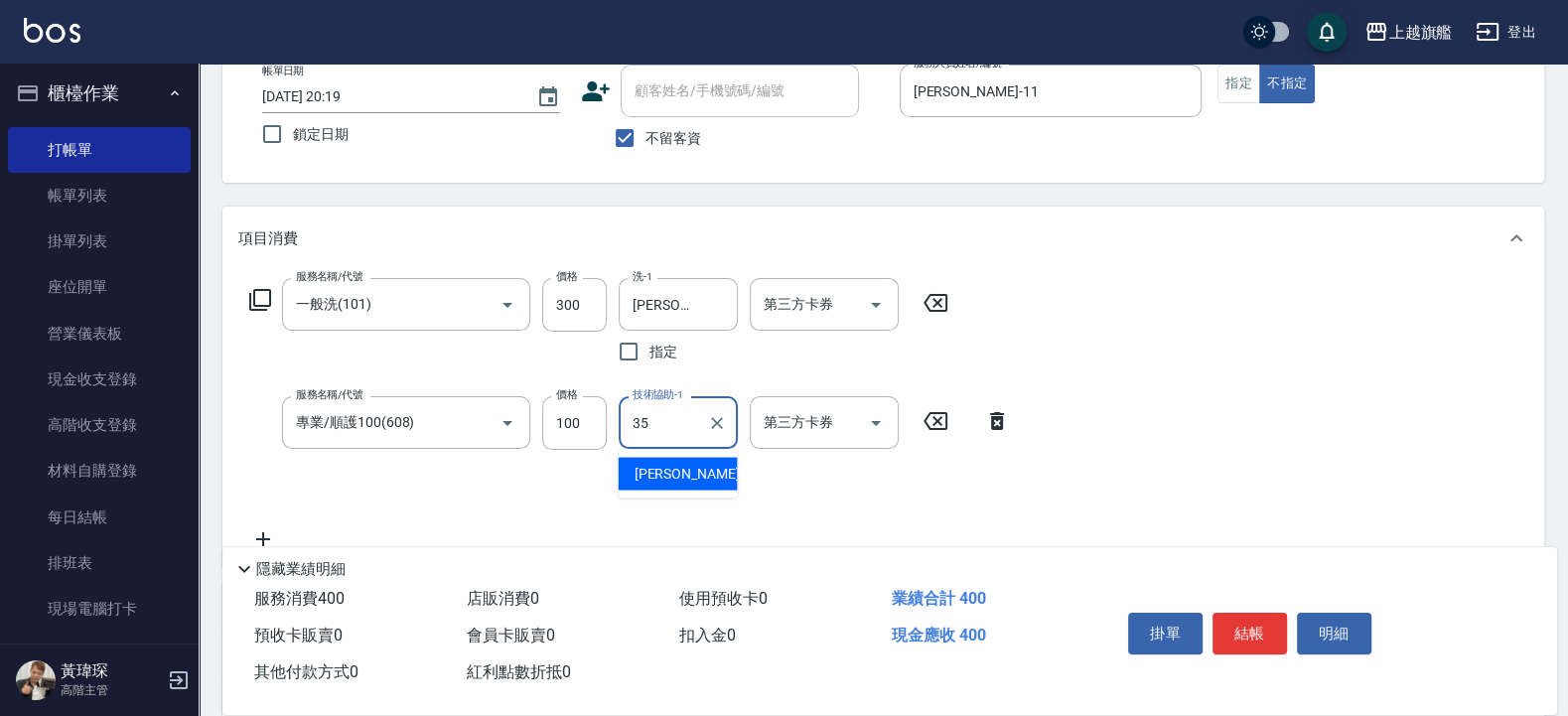 type on "[PERSON_NAME]-35" 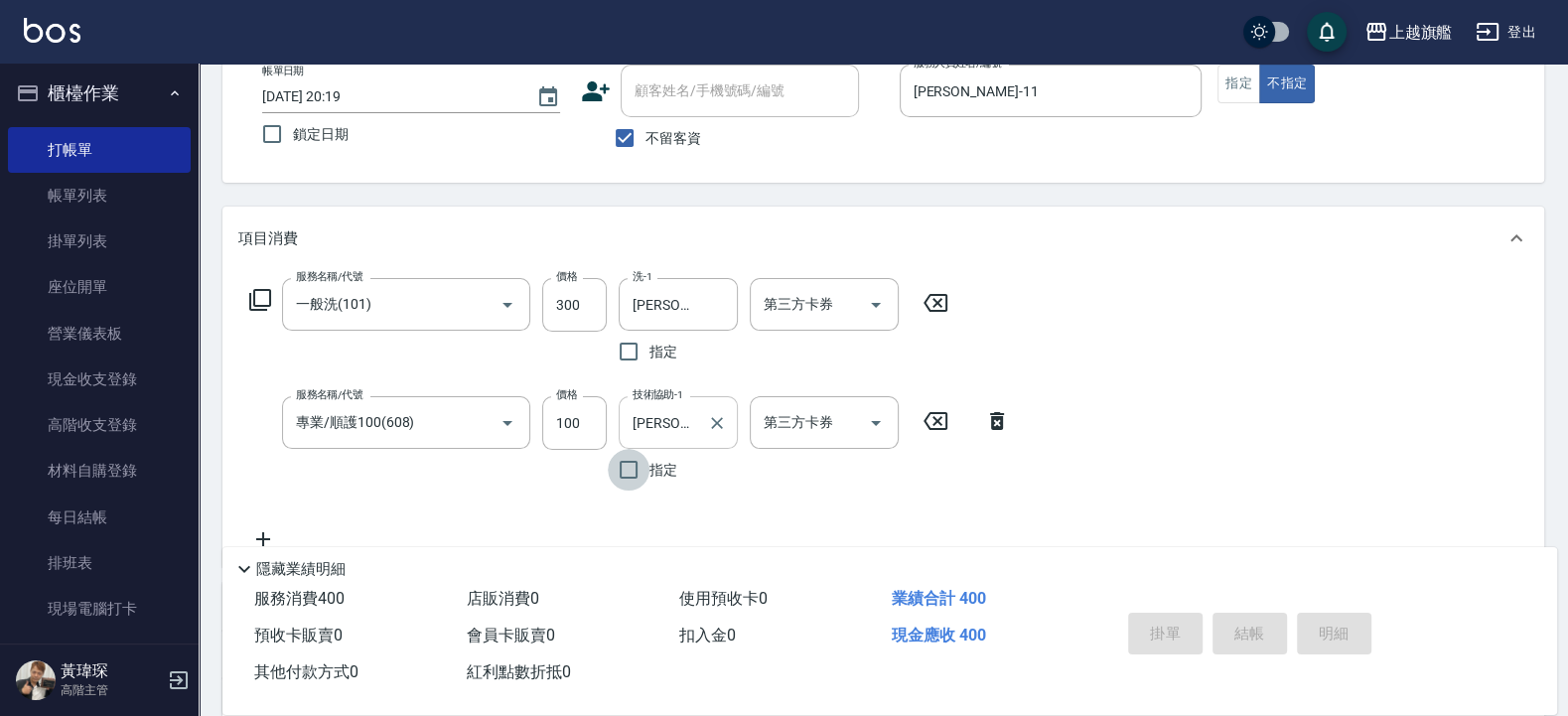 type on "[DATE] 20:22" 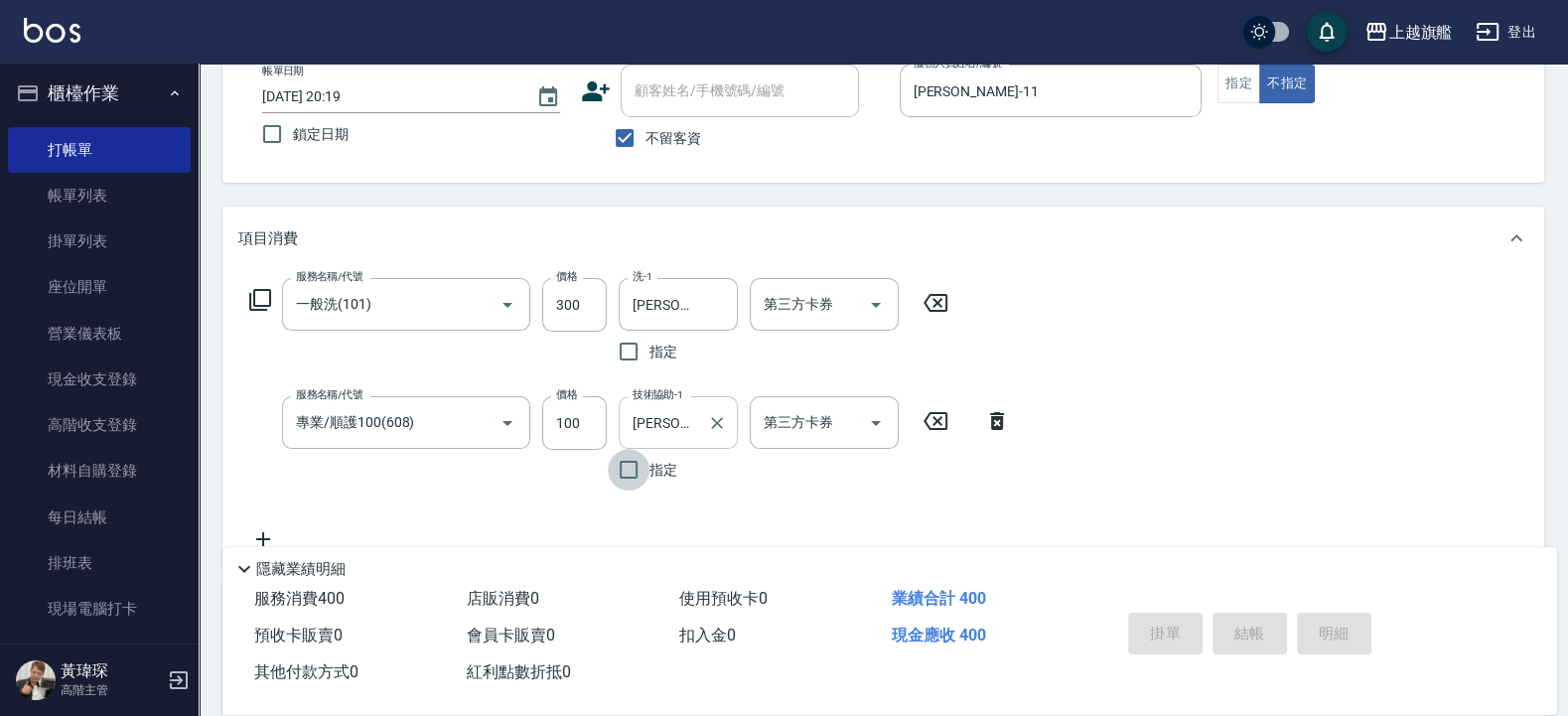 type 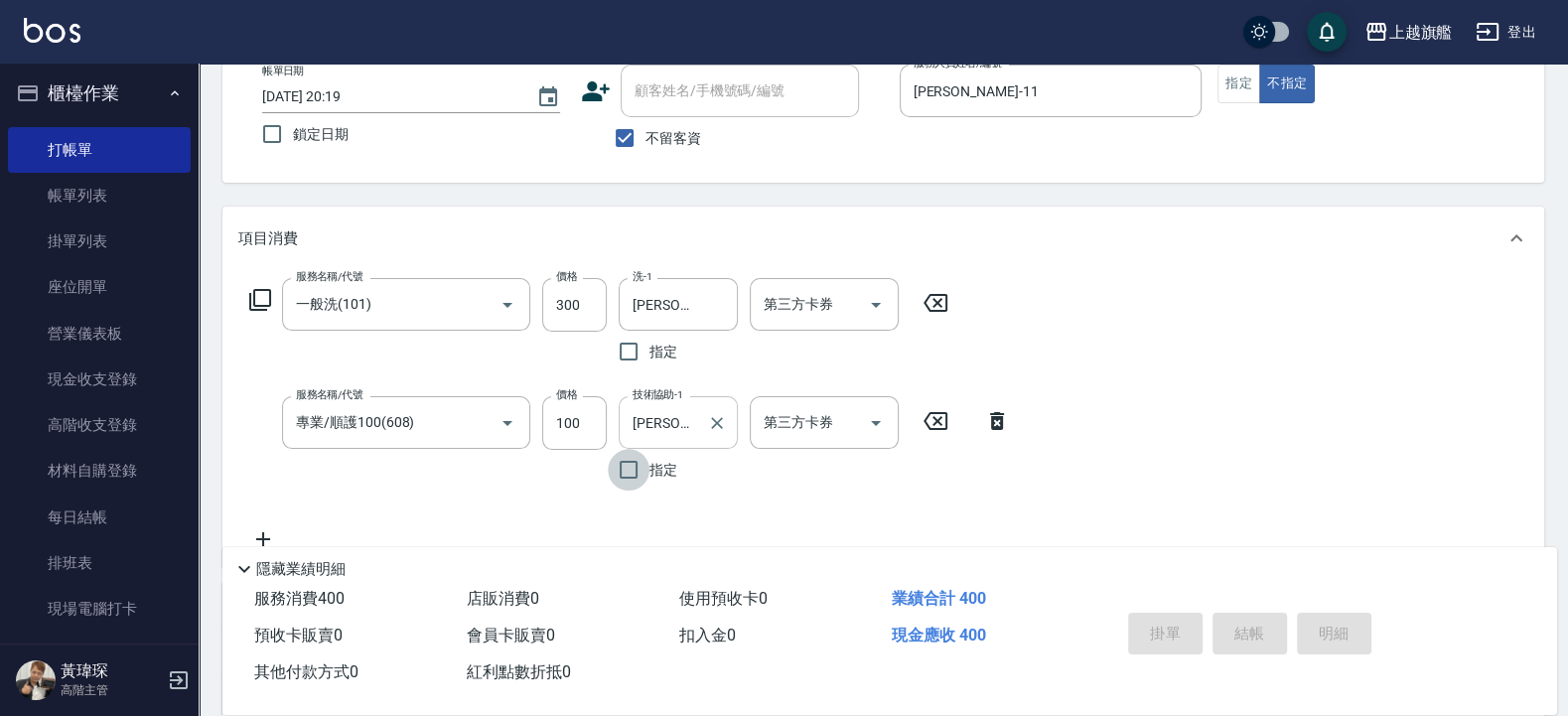 type 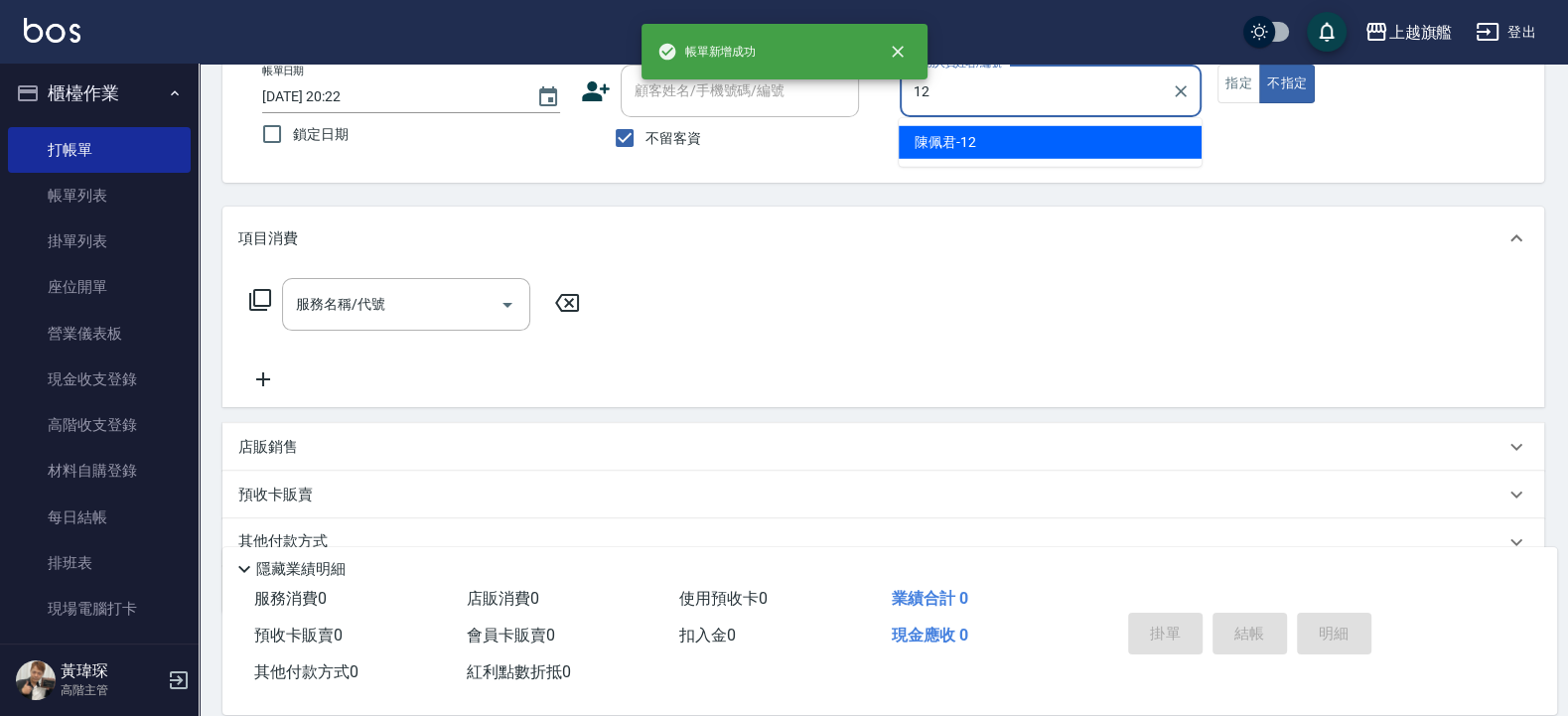type on "[PERSON_NAME]-12" 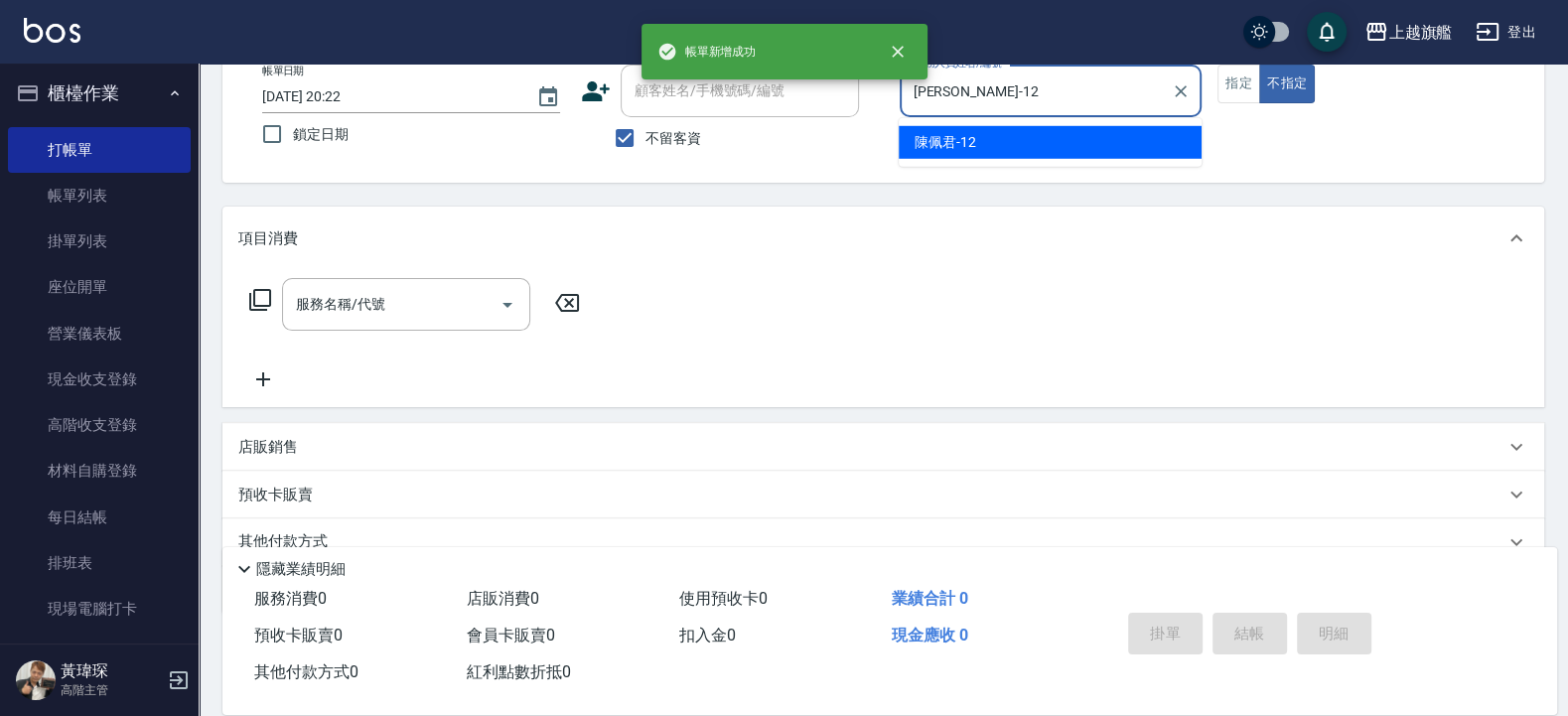 type on "false" 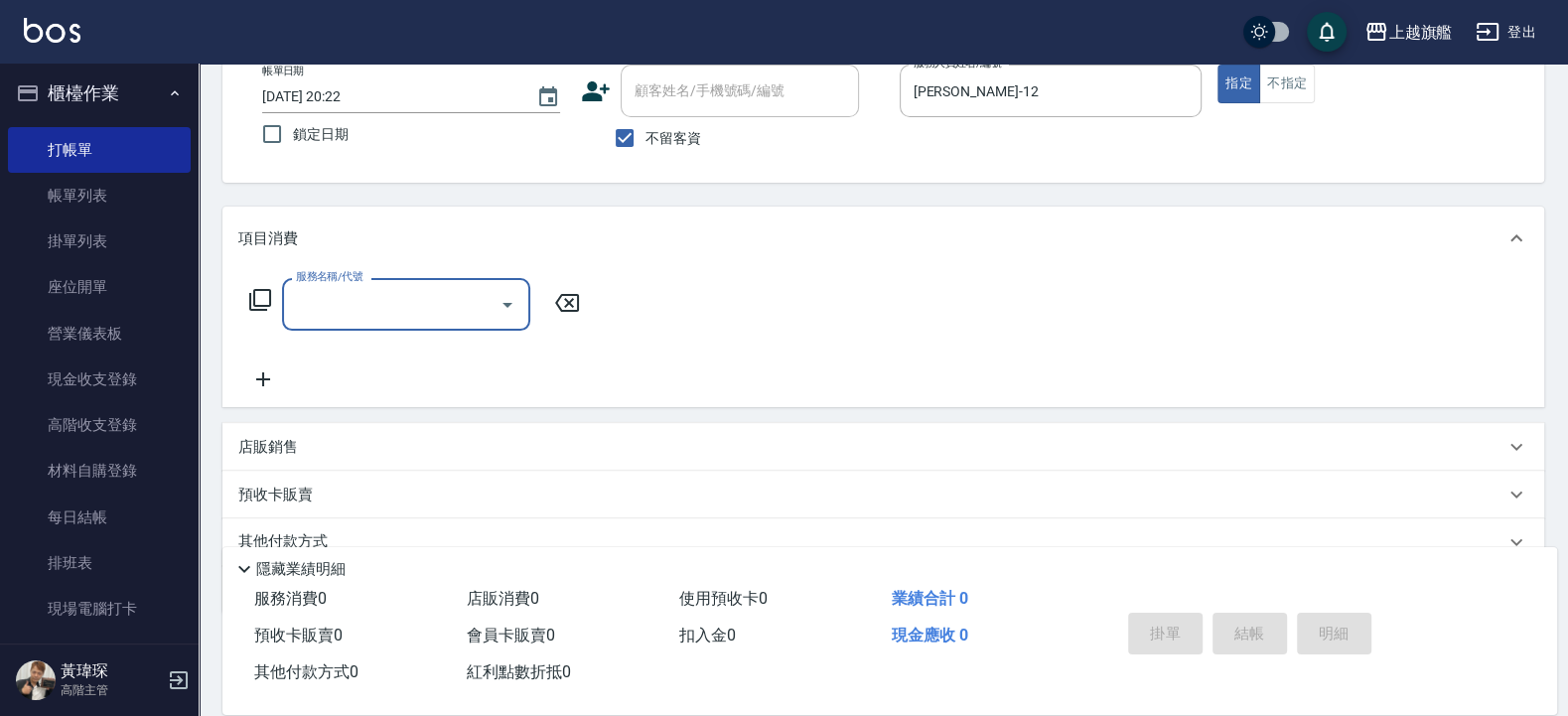 type on "1" 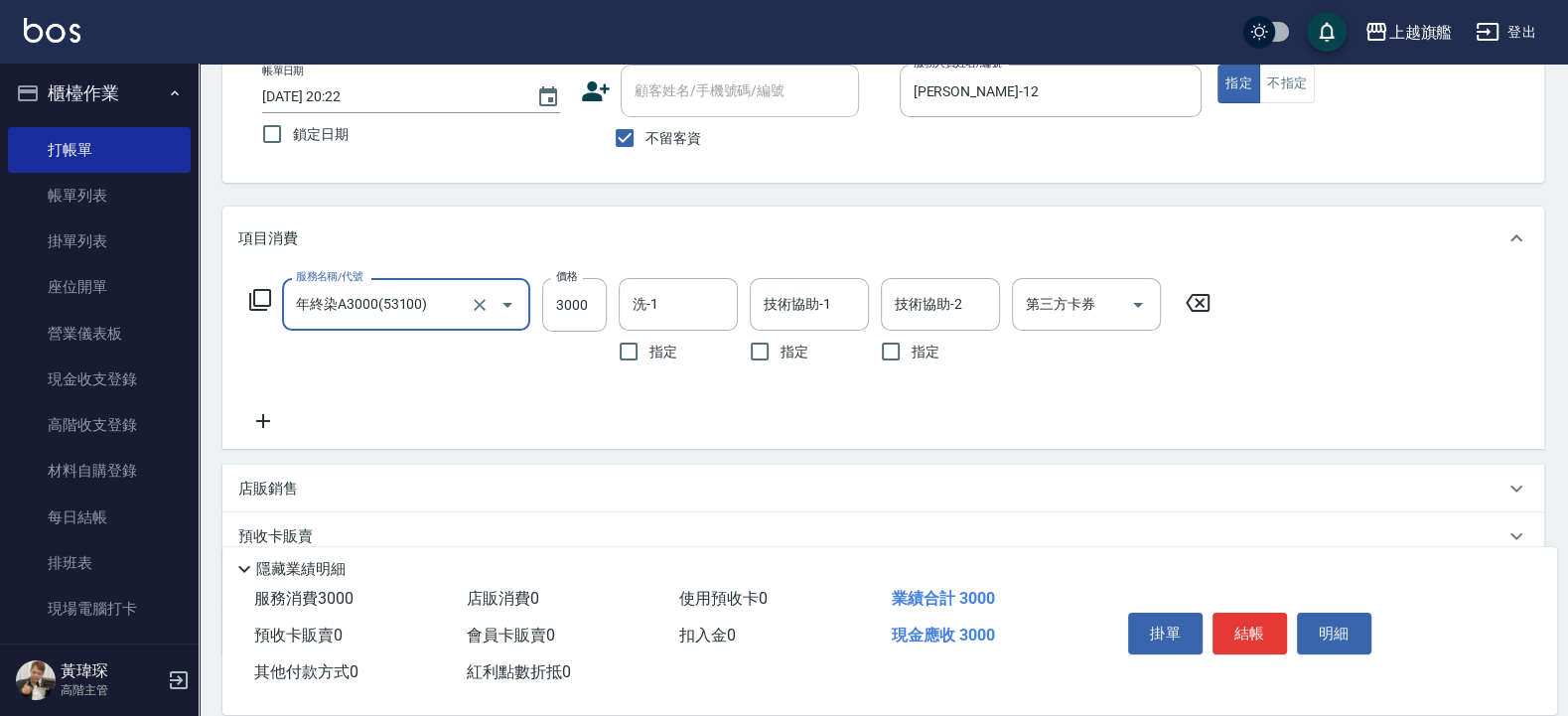 type on "年終染A3000(53100)" 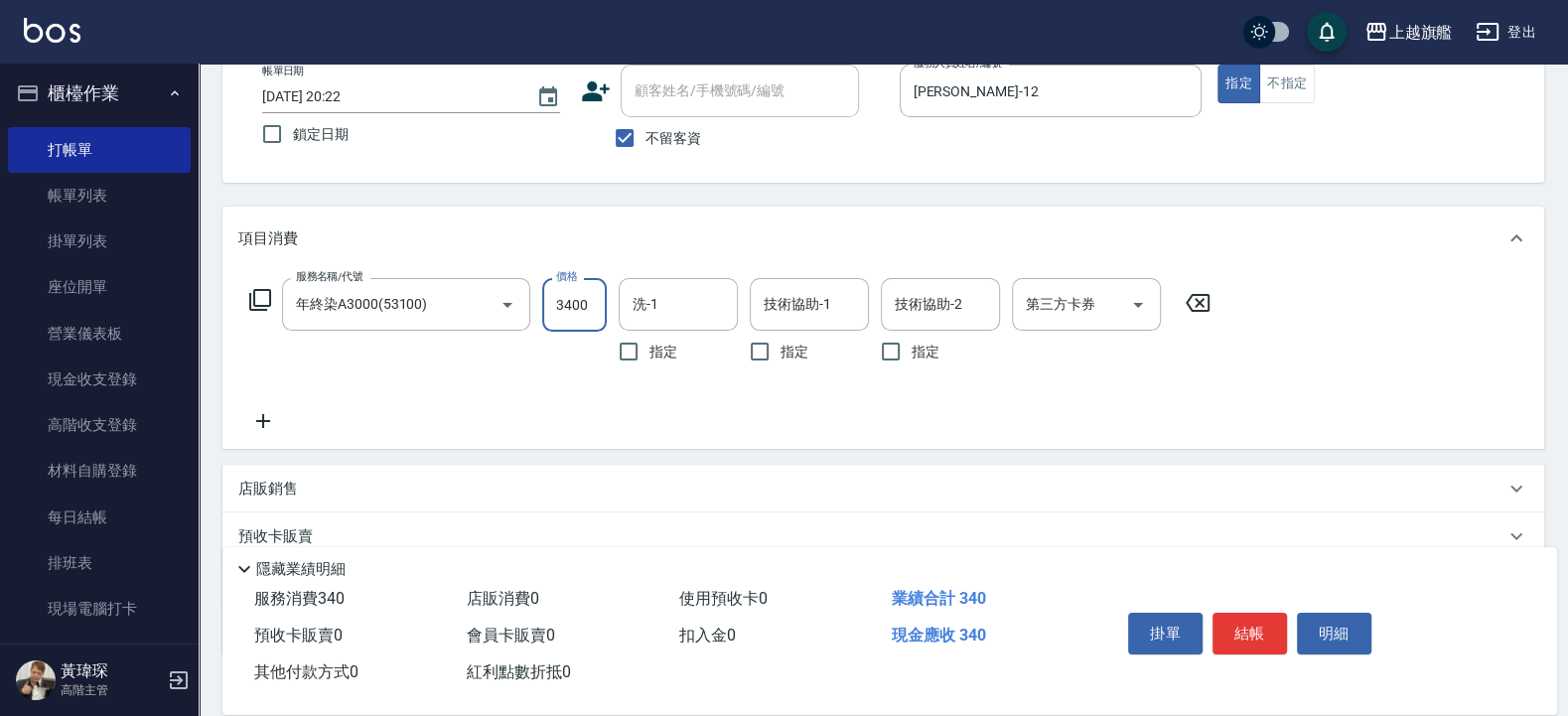 type on "3400" 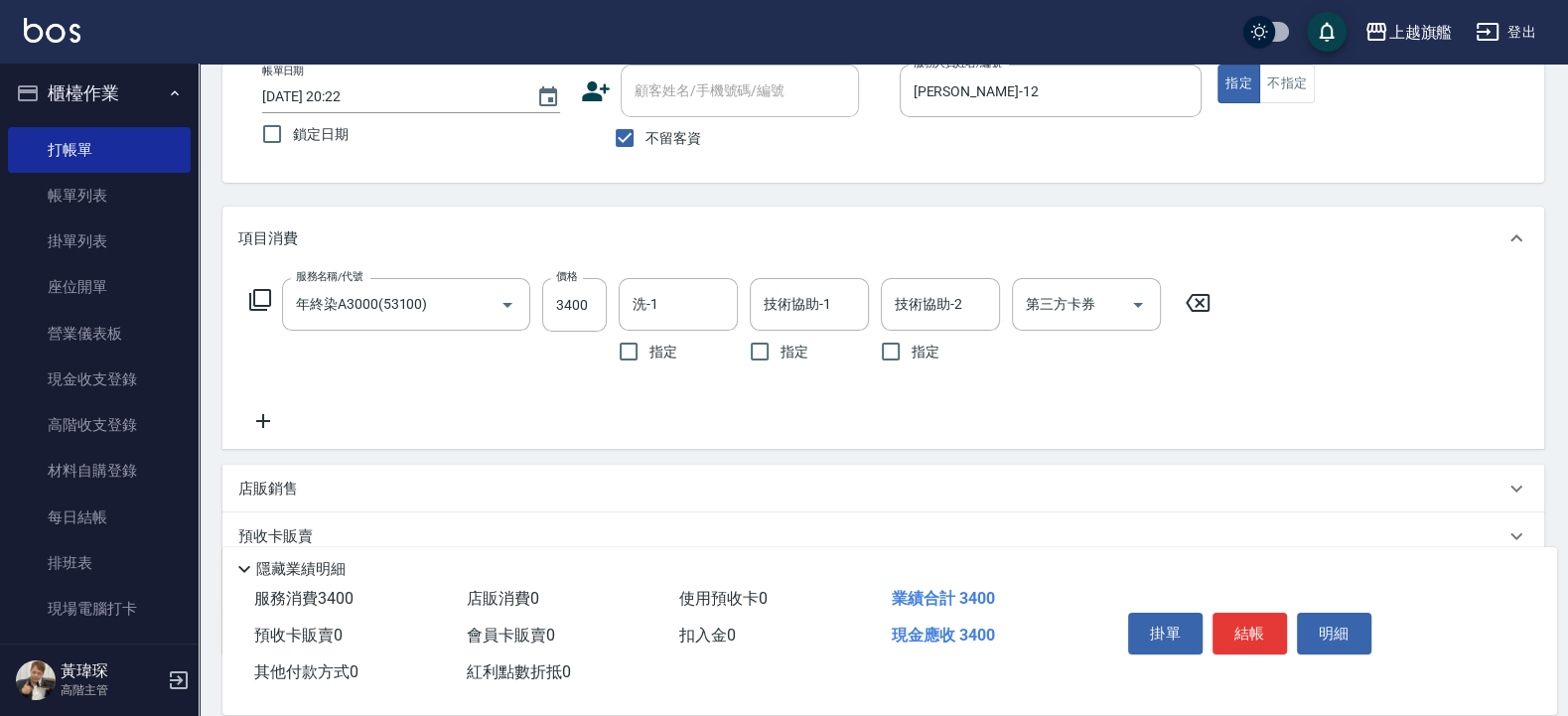 click 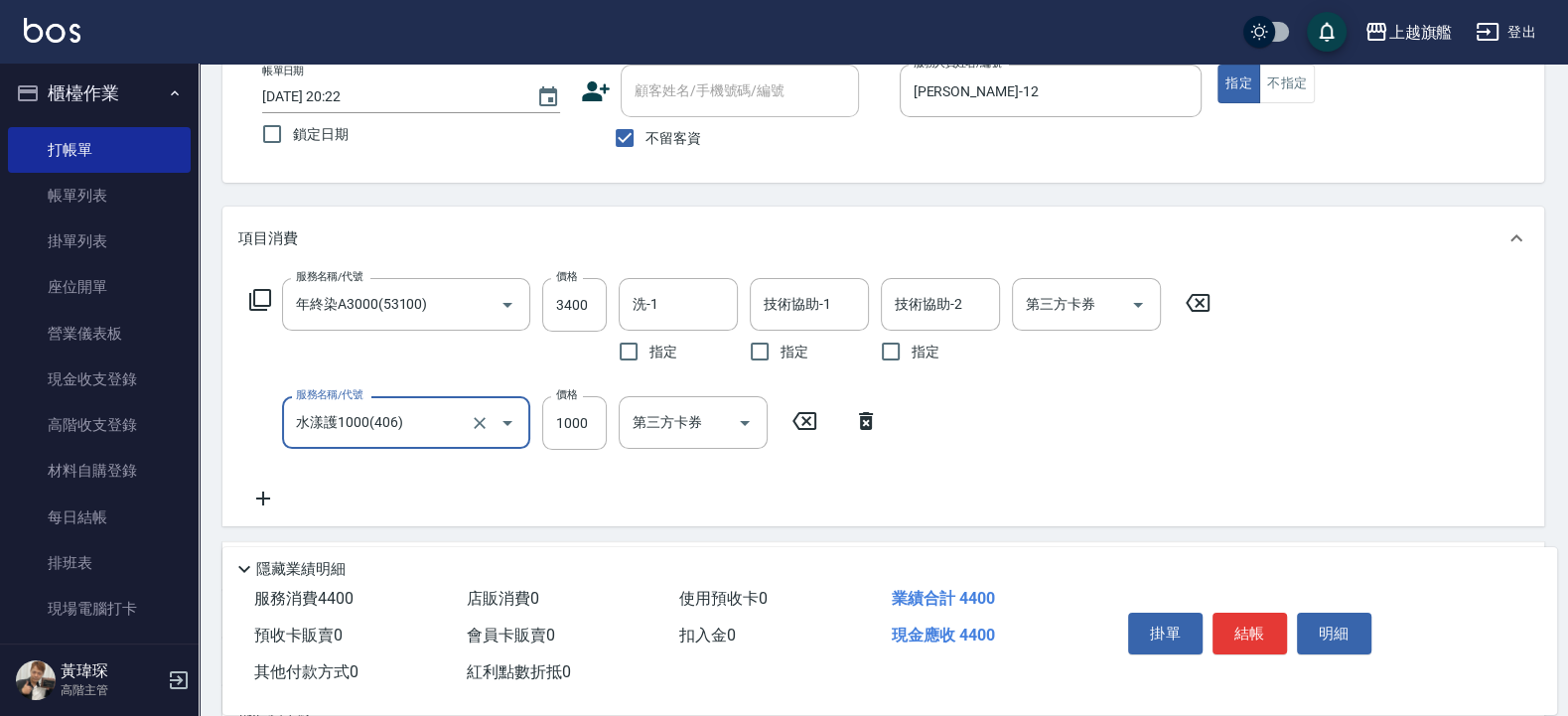 type on "水漾護1000(406)" 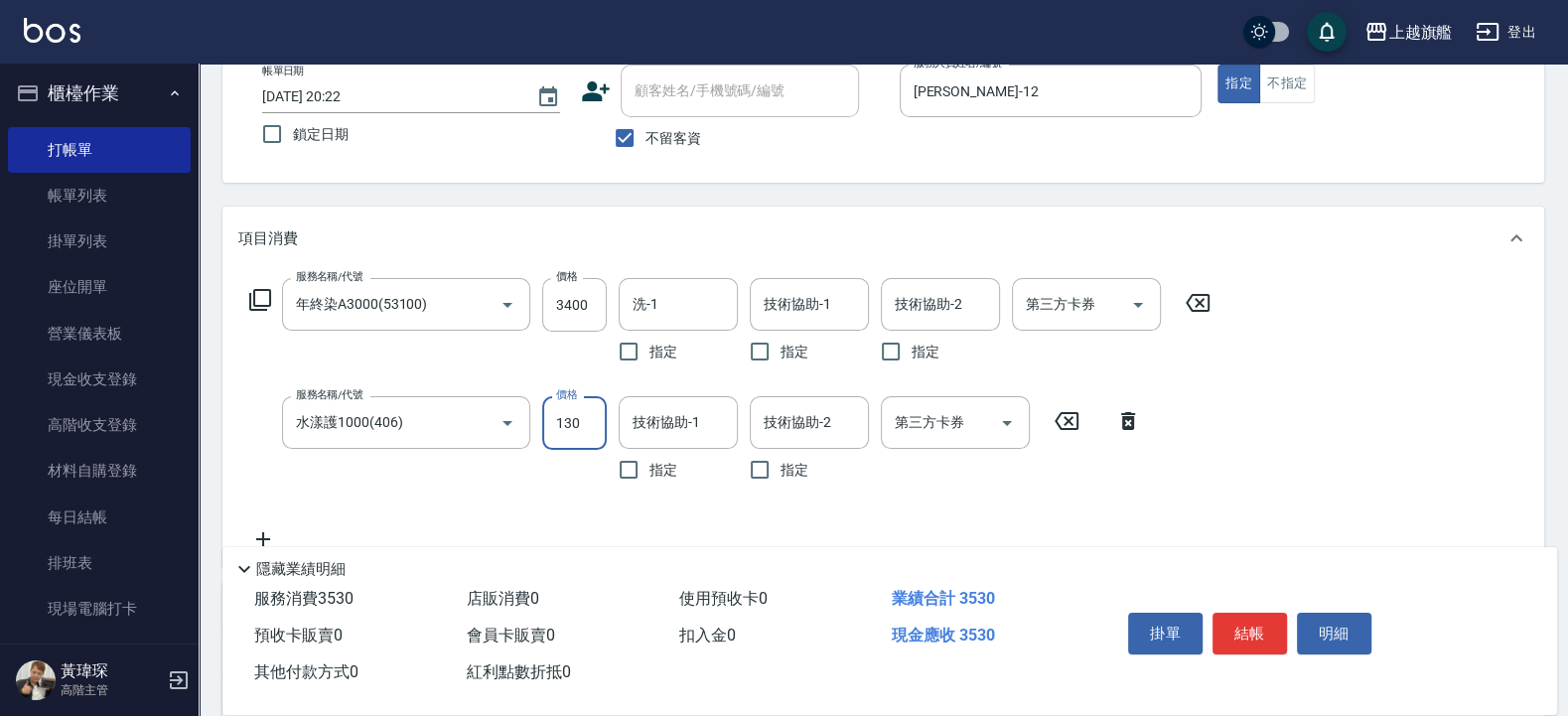 type on "1300" 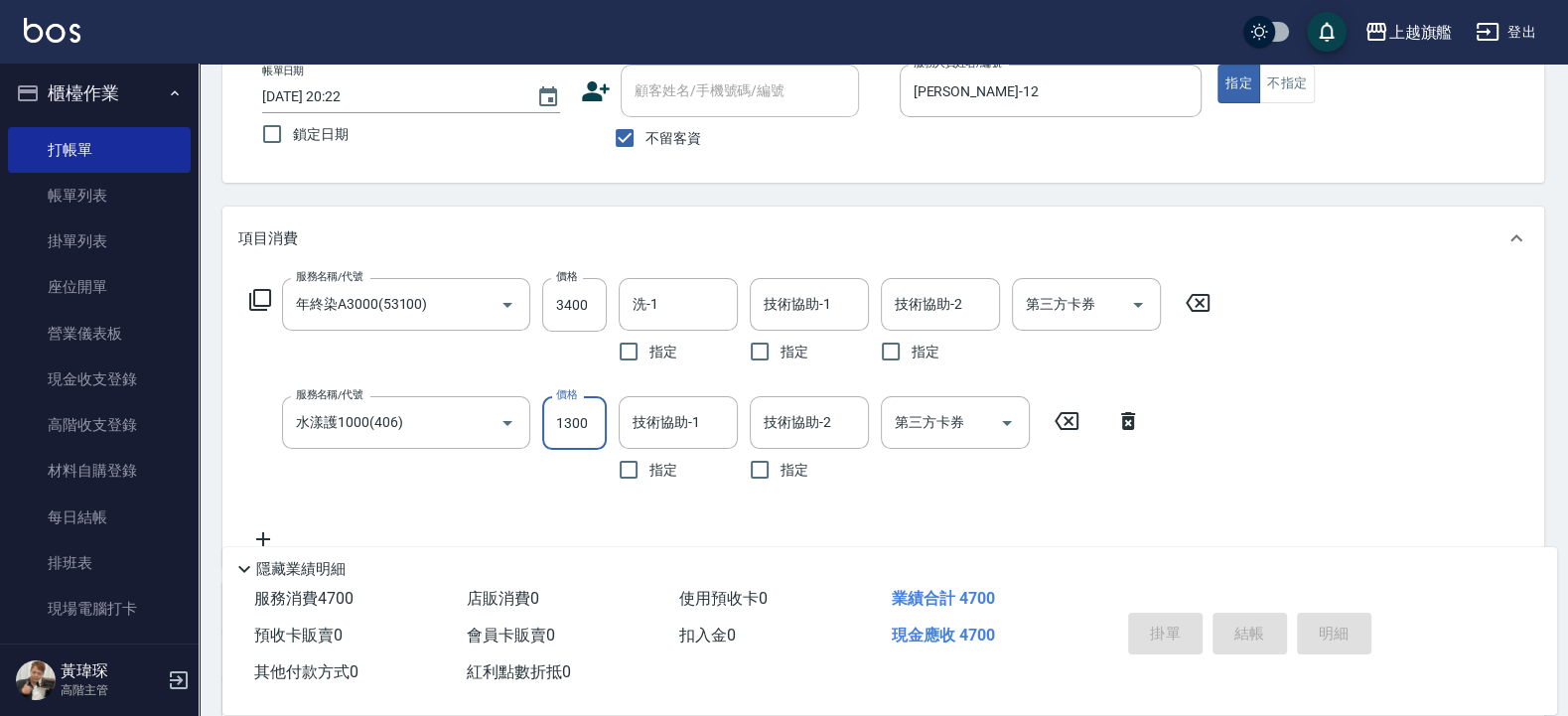 type 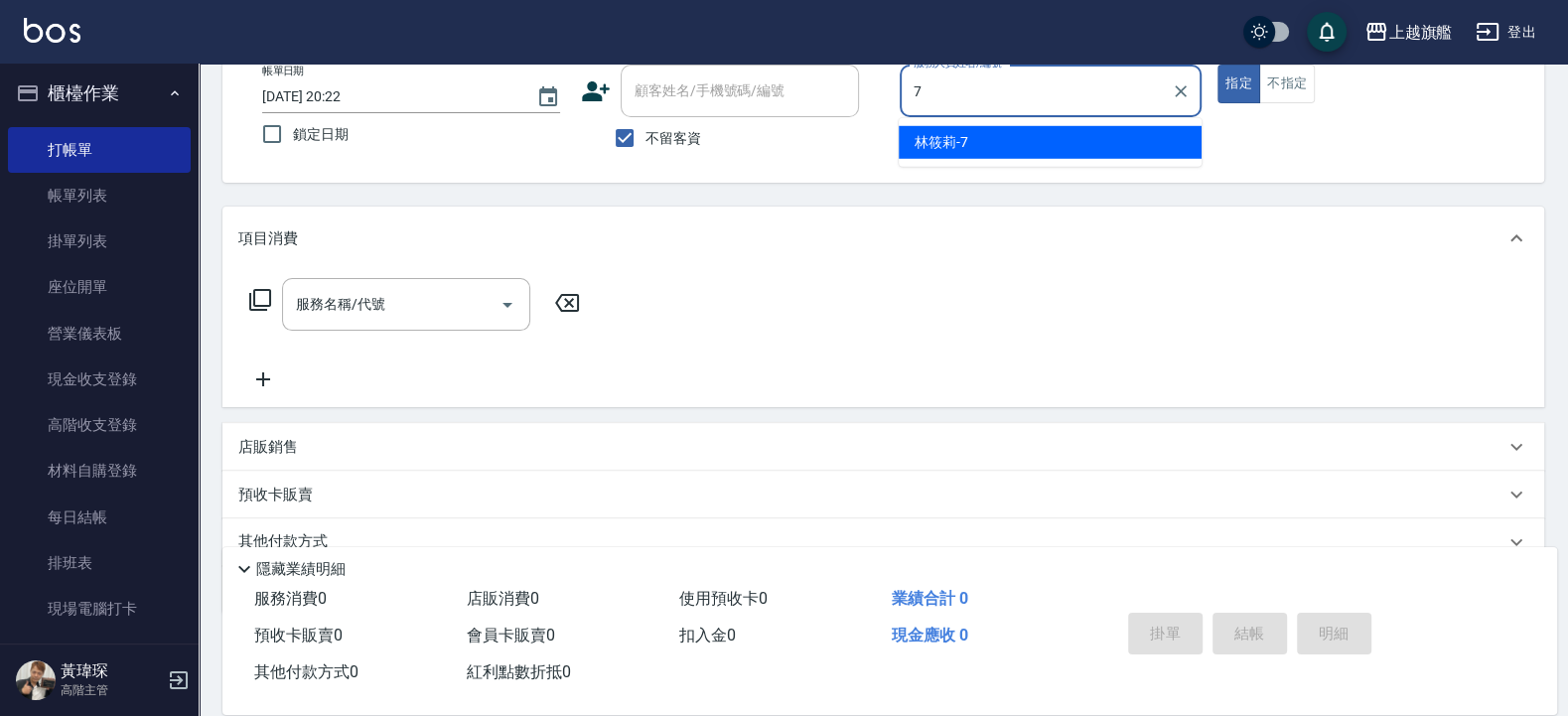 type on "[PERSON_NAME]-7" 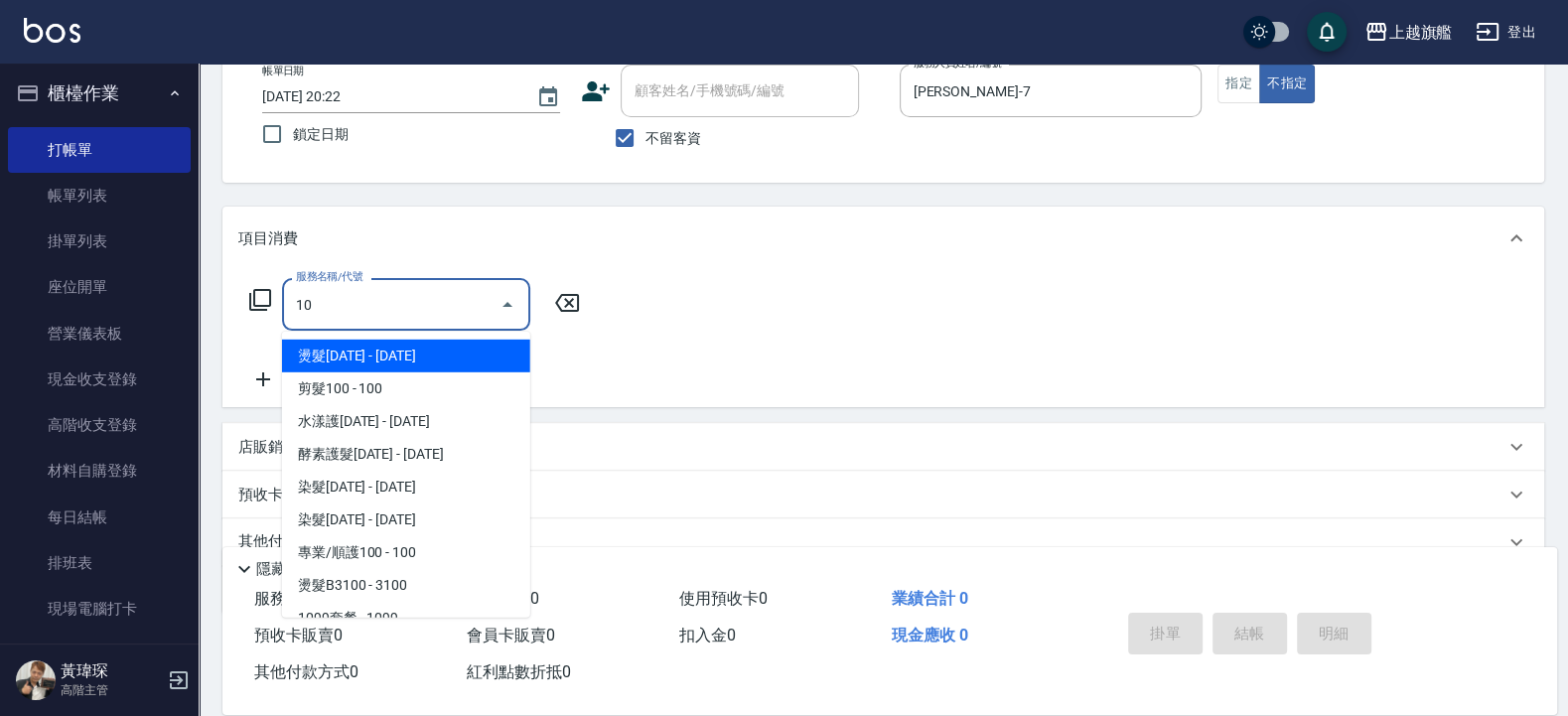 type on "101" 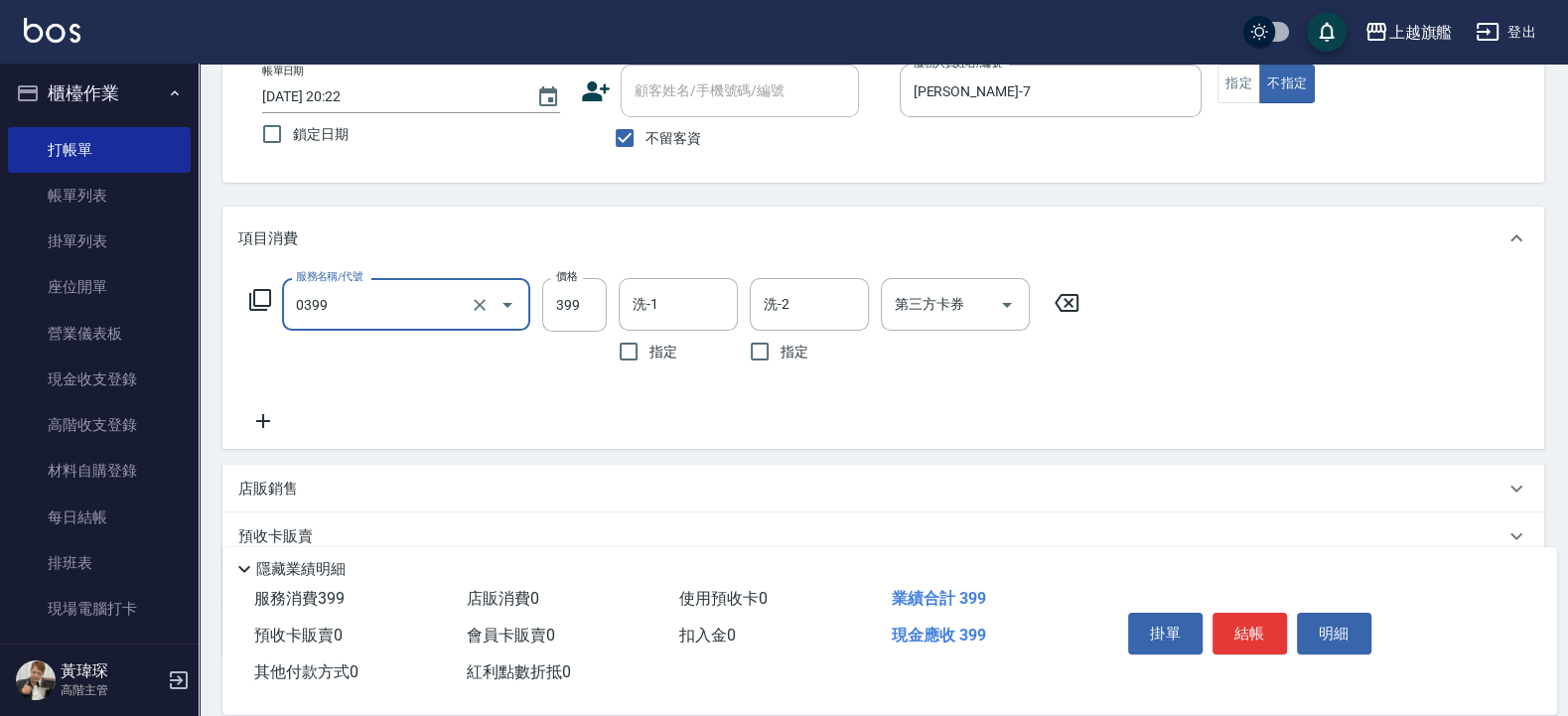 type on "海鹽SPA(0399)" 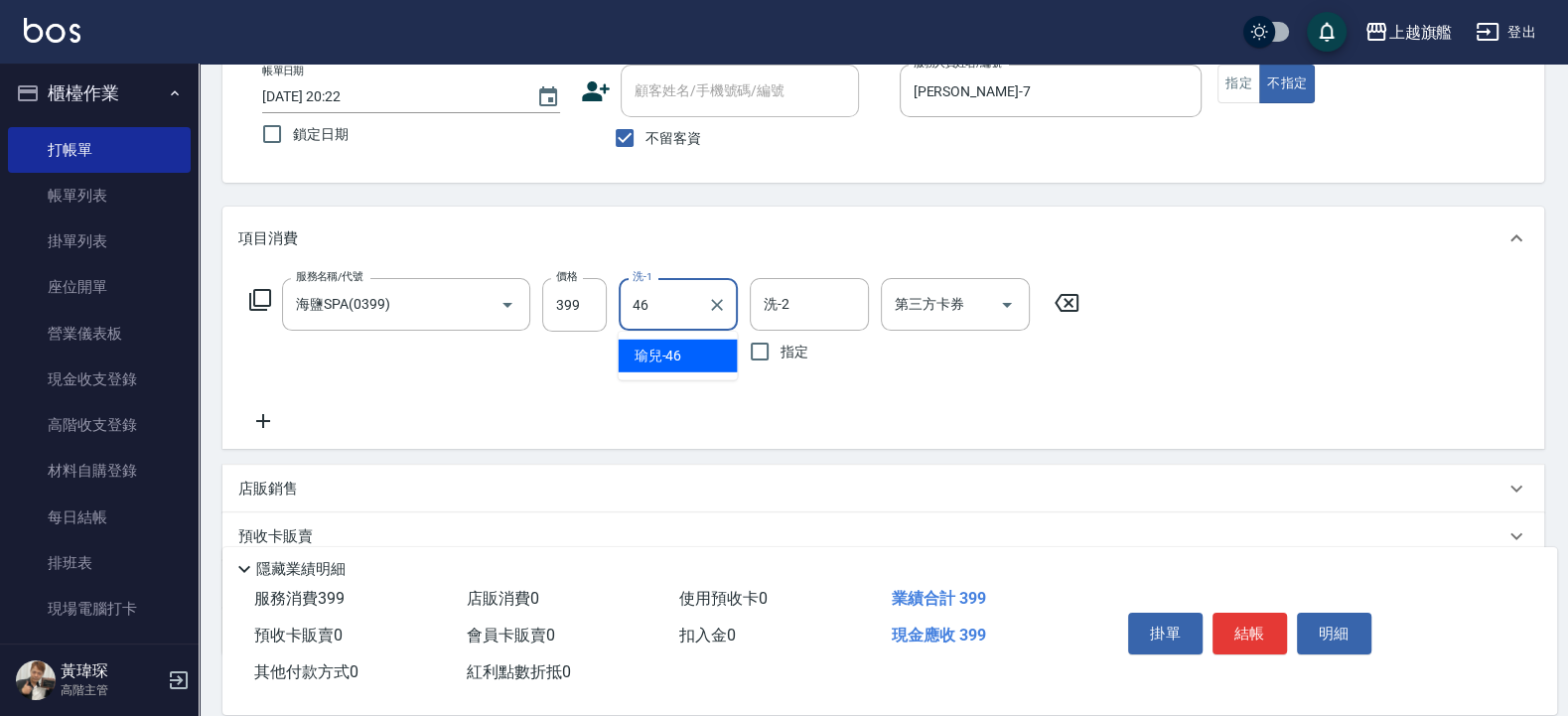type on "瑜兒-46" 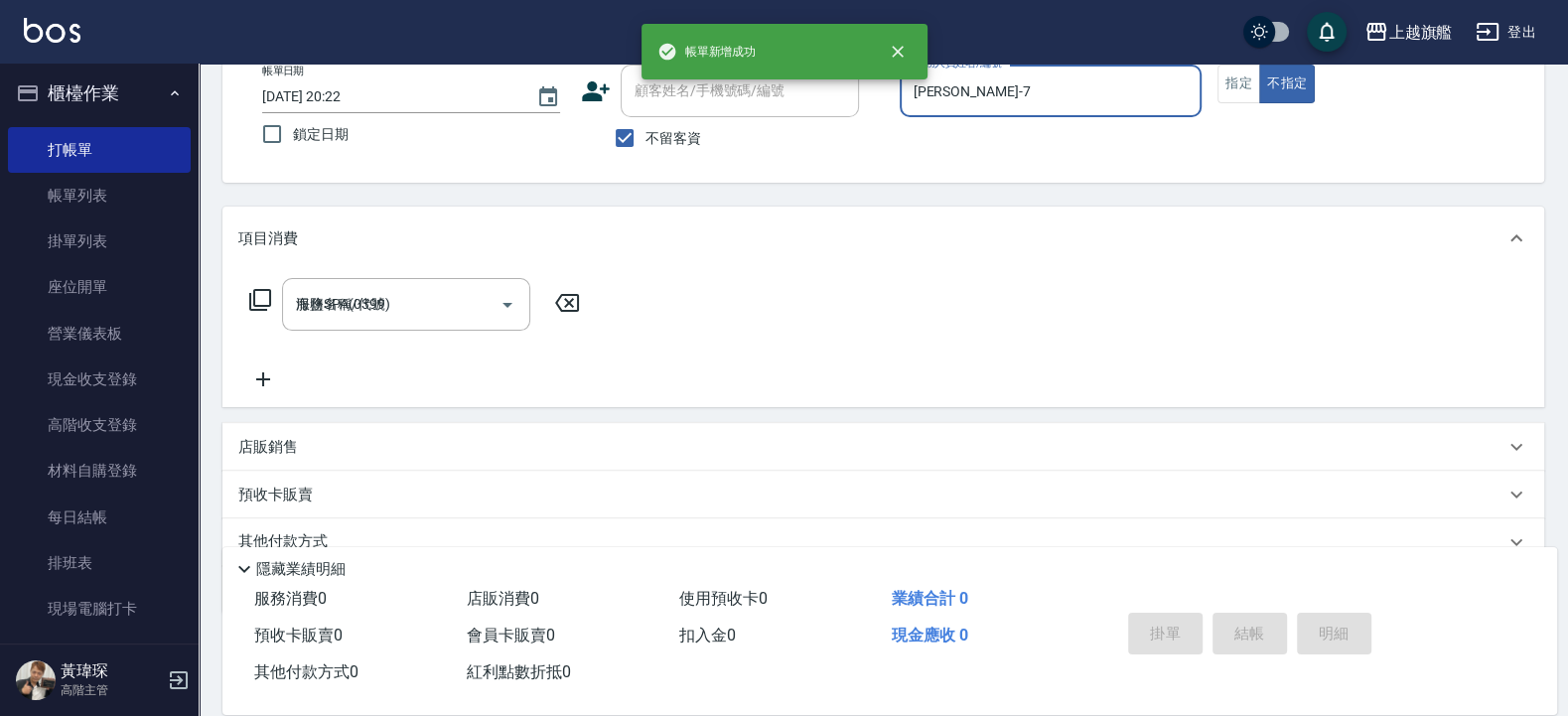 type 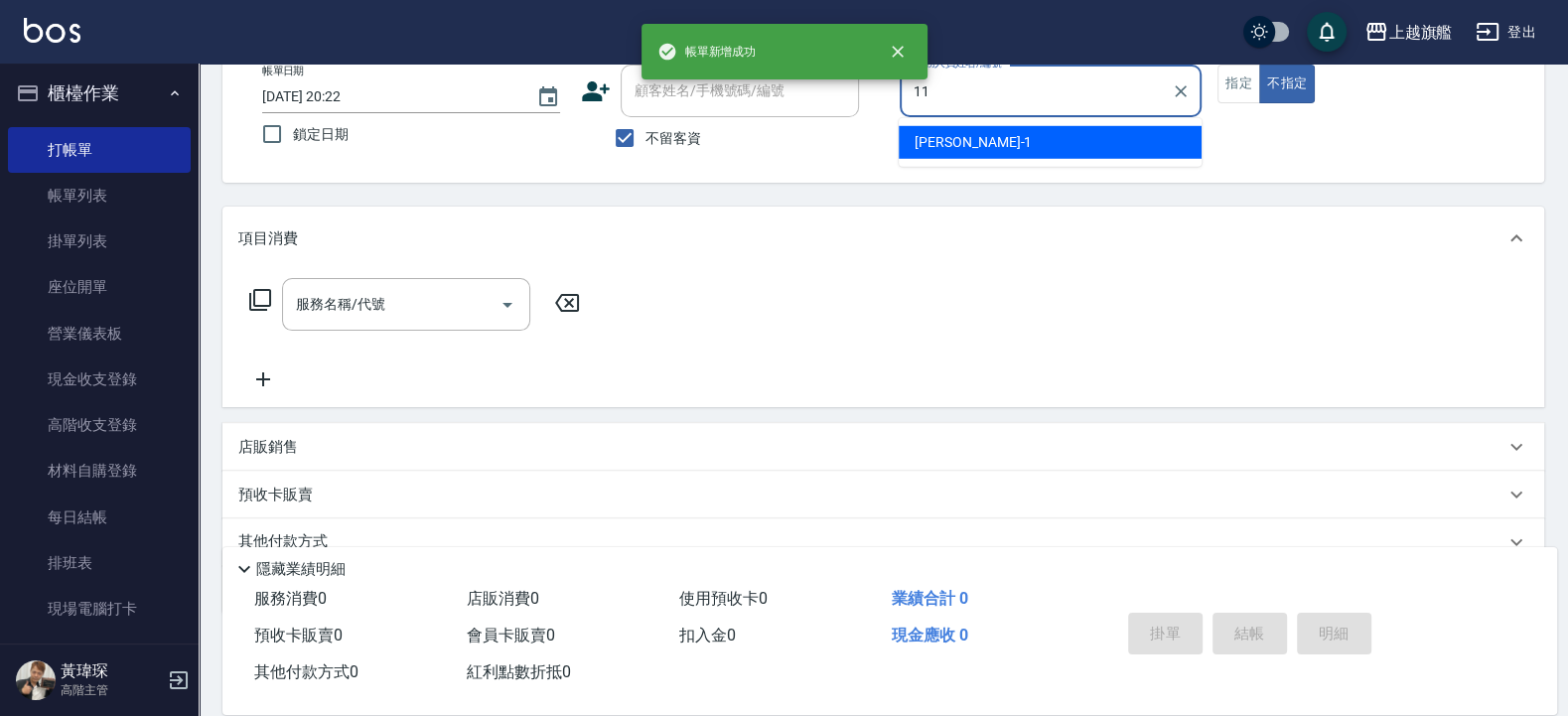 type on "[PERSON_NAME]-11" 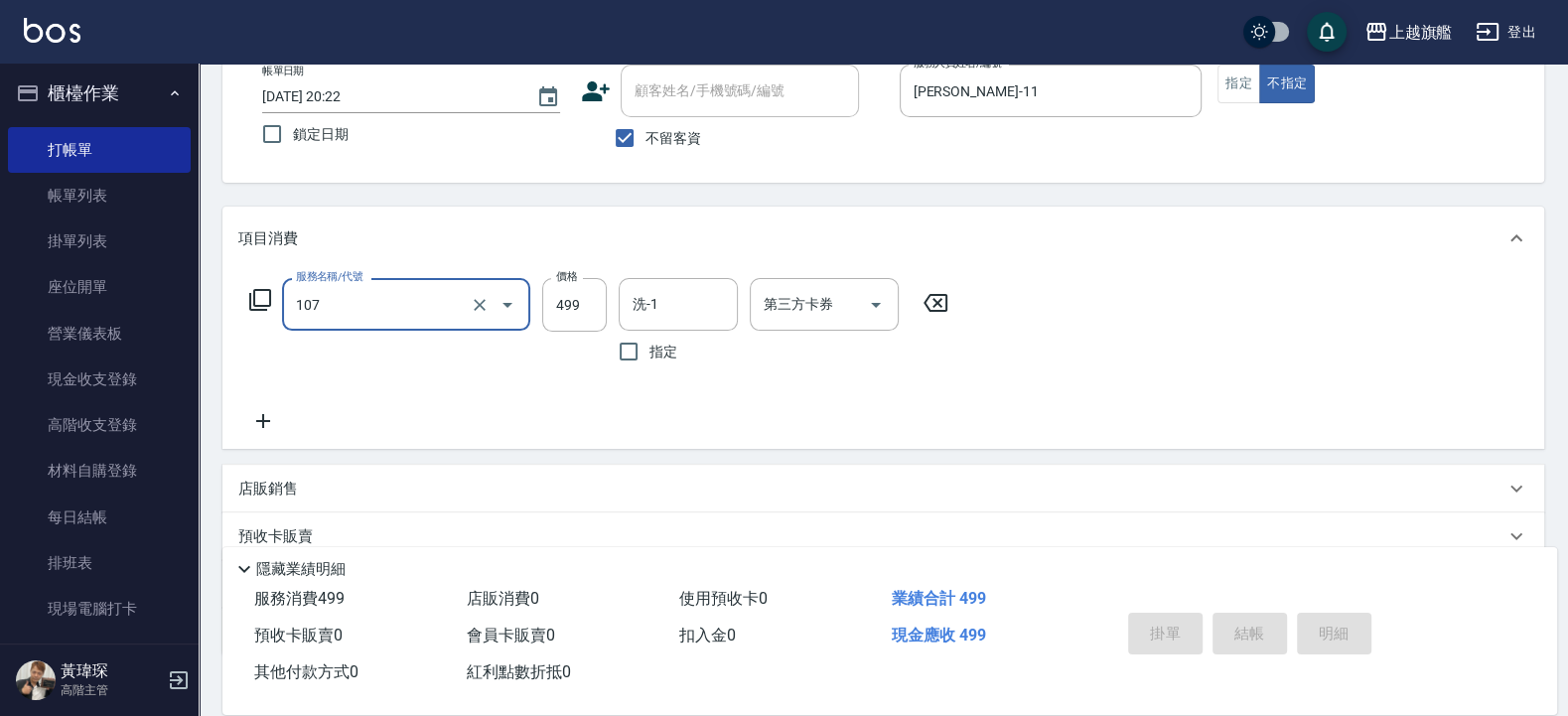 type on "107" 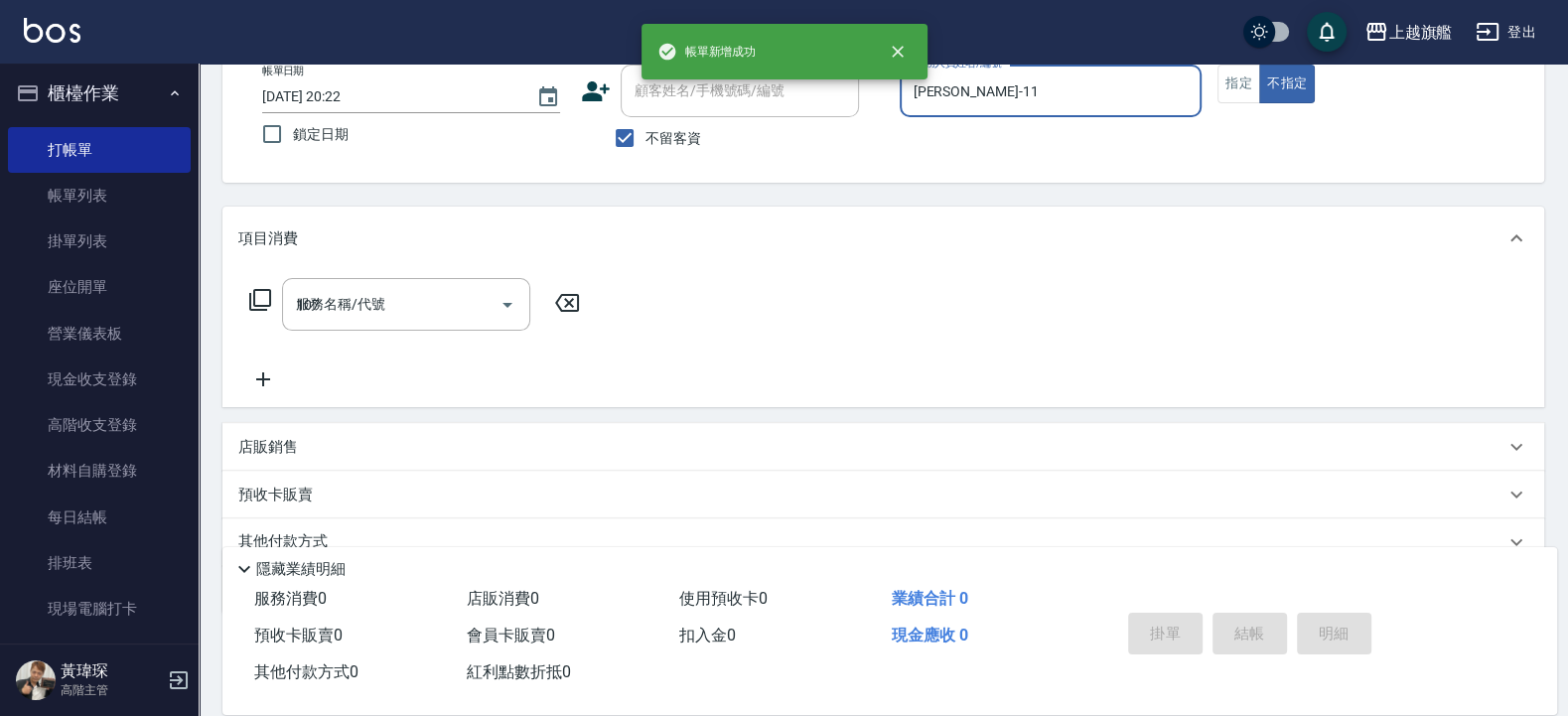 type on "[DATE] 20:23" 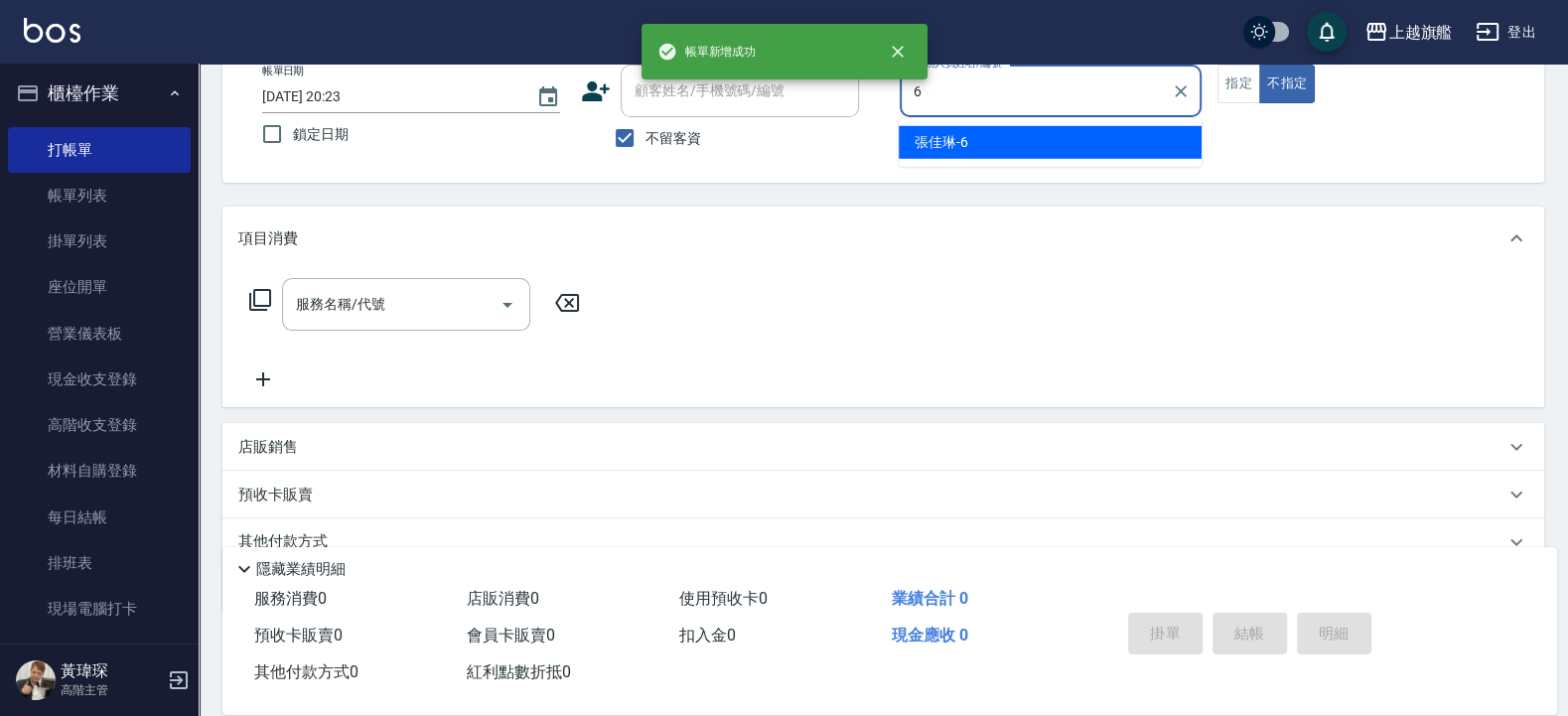 type on "[PERSON_NAME]-6" 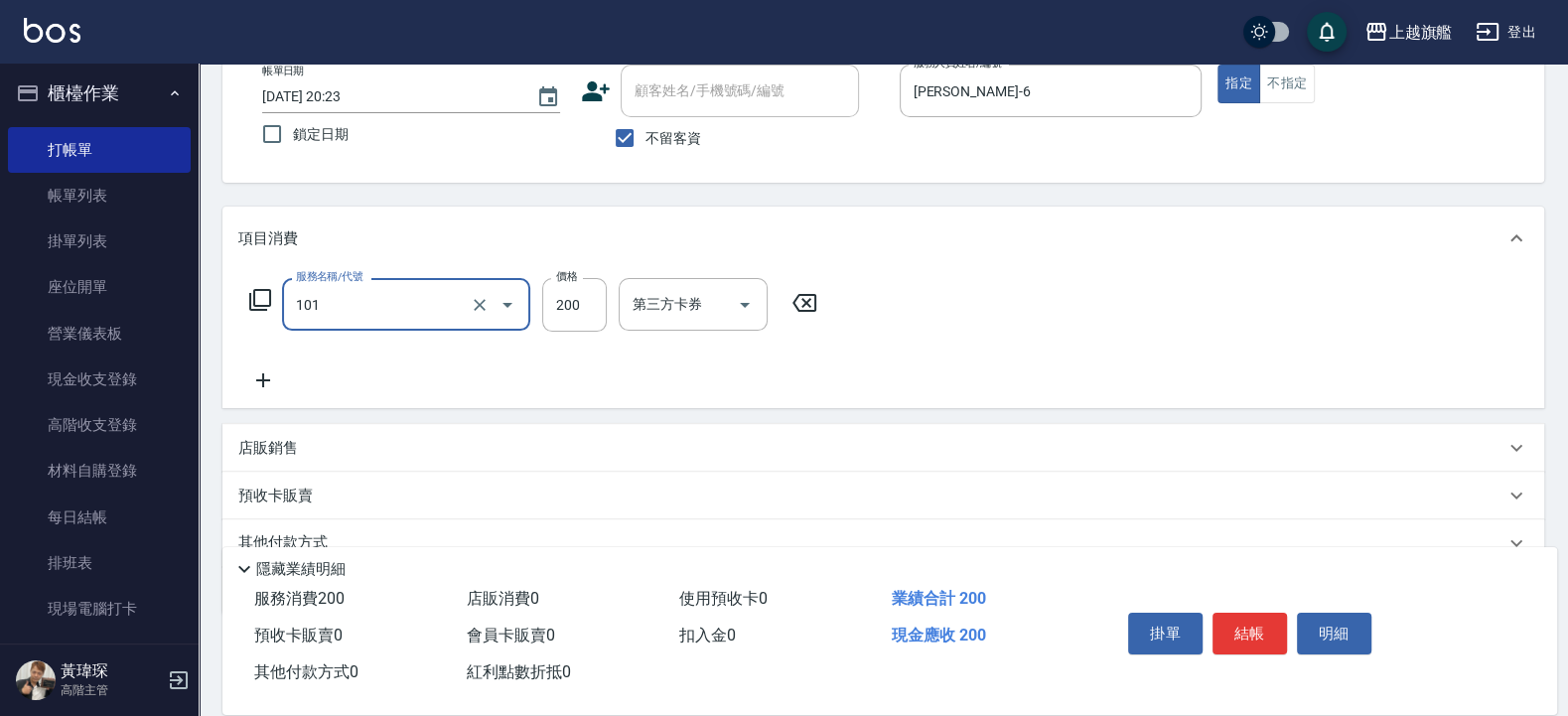 type on "一般洗(101)" 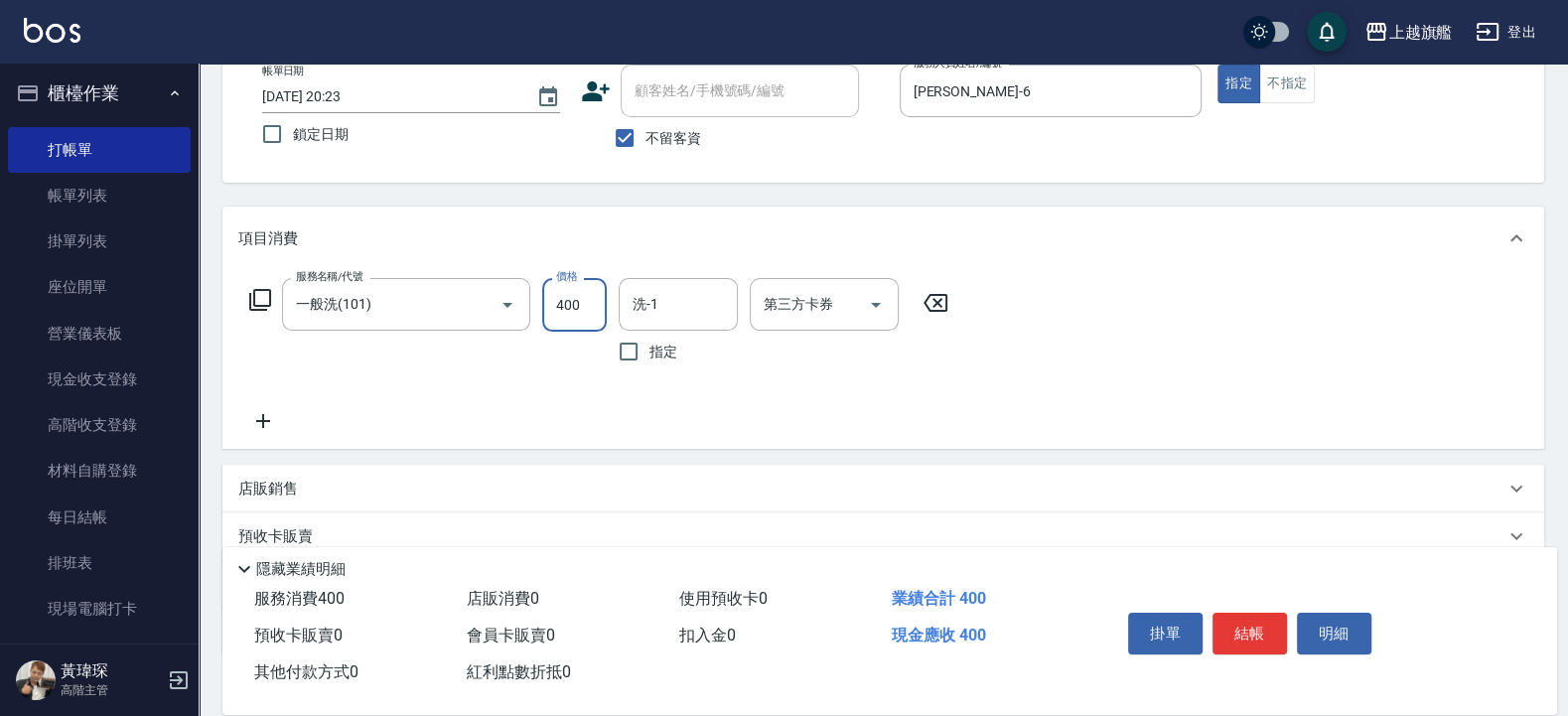 type on "400" 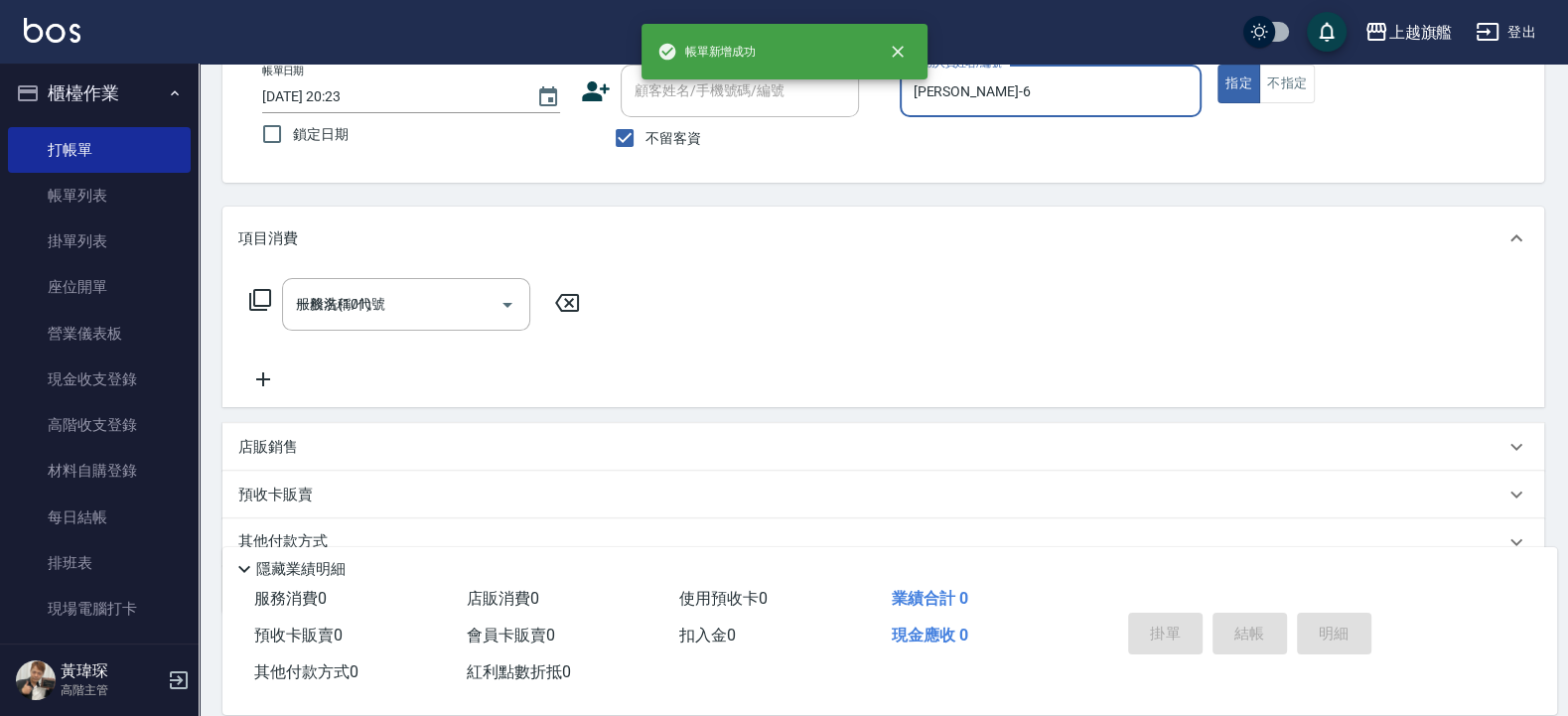 type 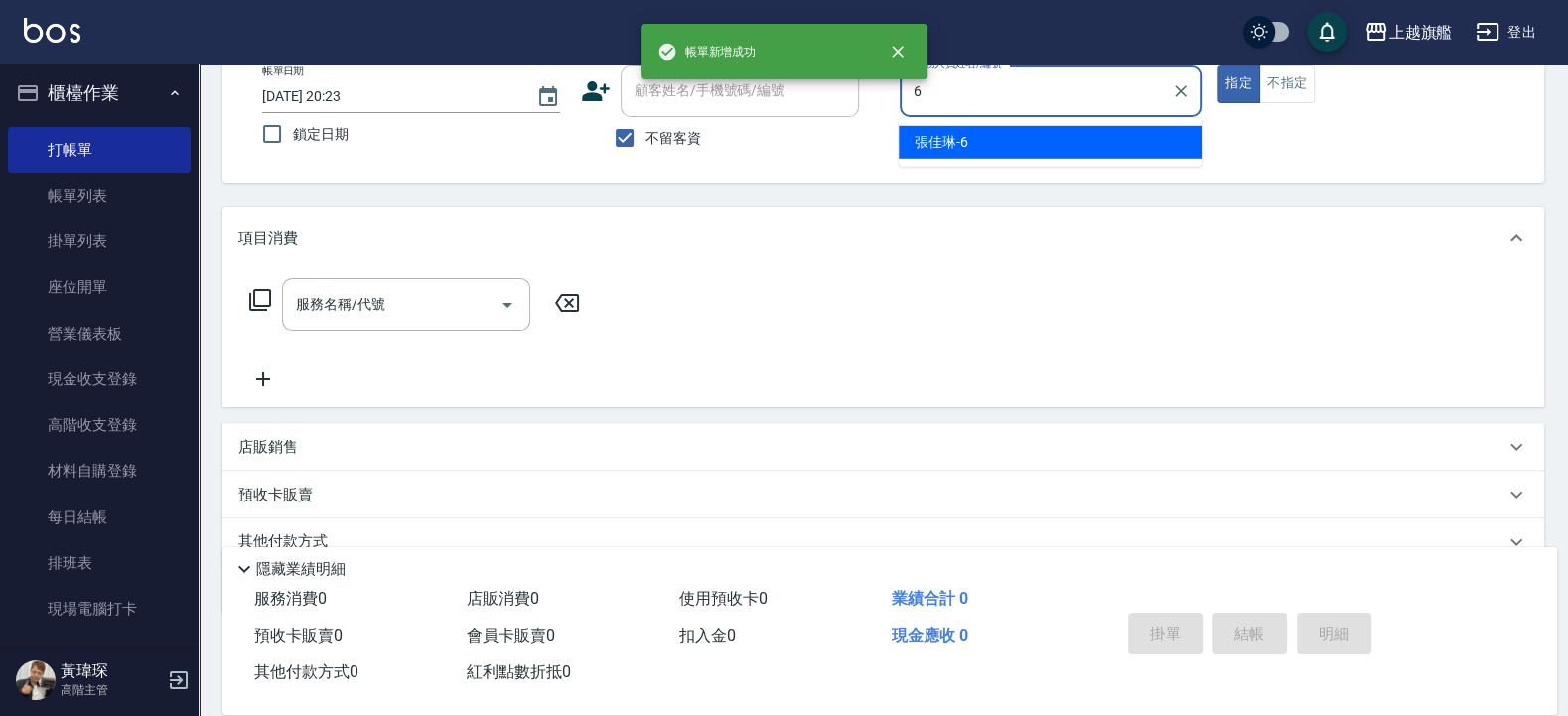 type on "[PERSON_NAME]-6" 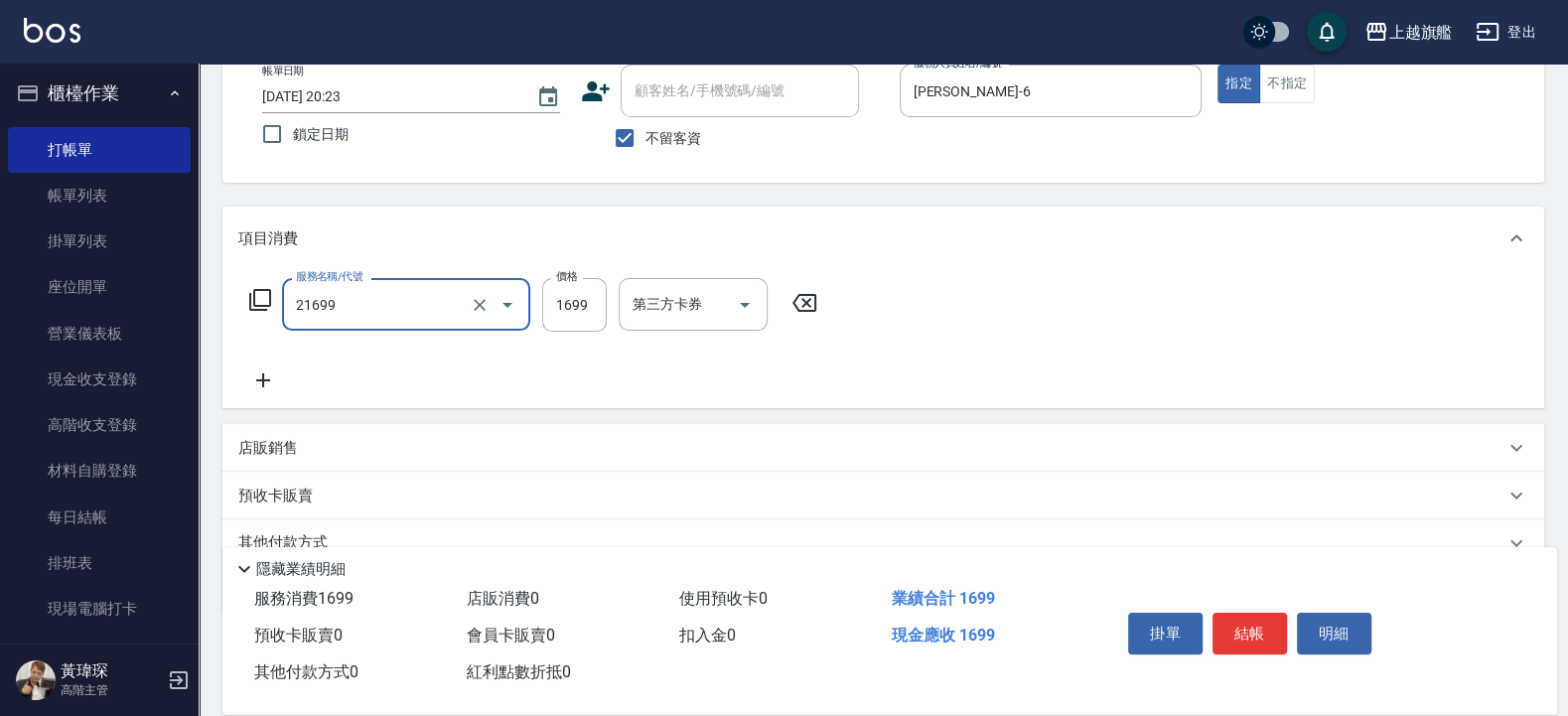 type on "型男燙髮1699(21699)" 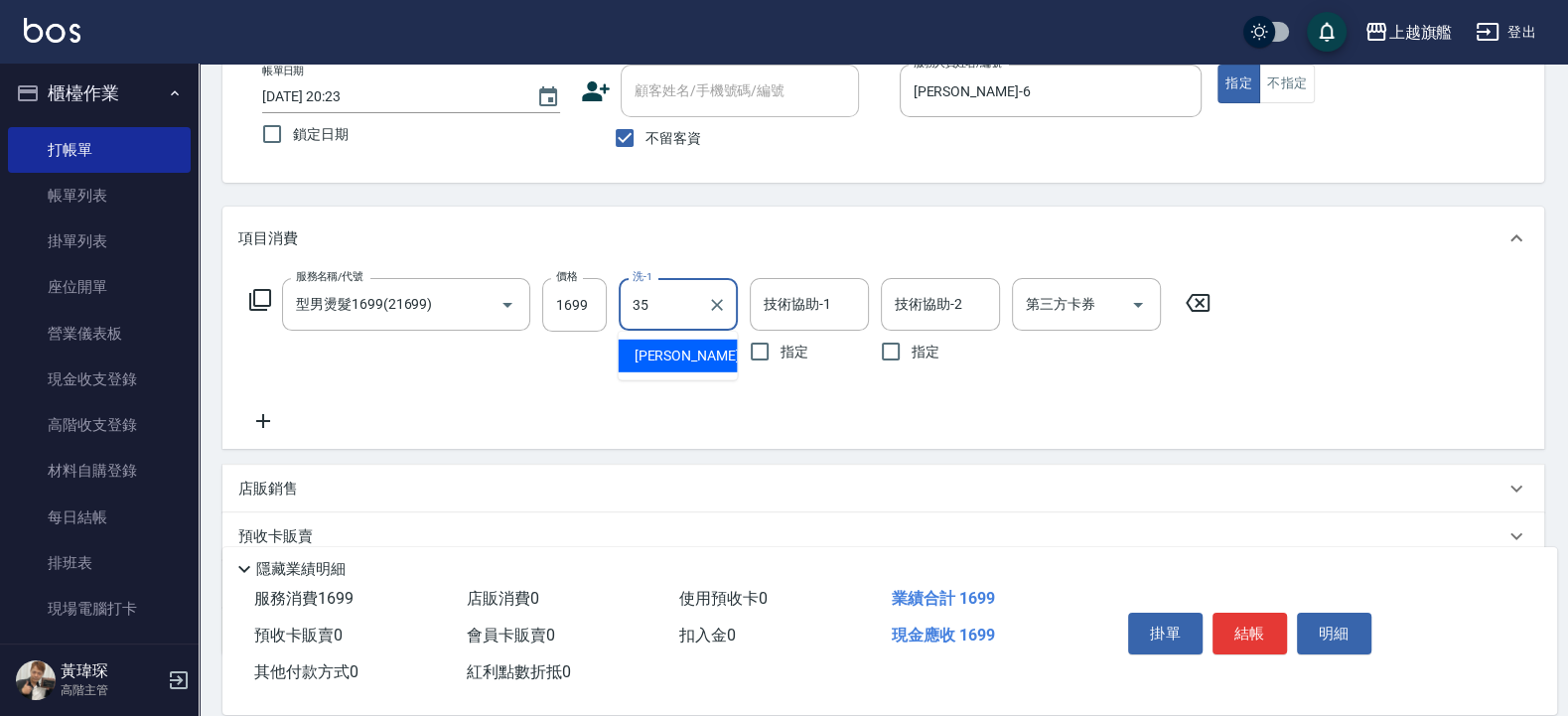 type on "[PERSON_NAME]-35" 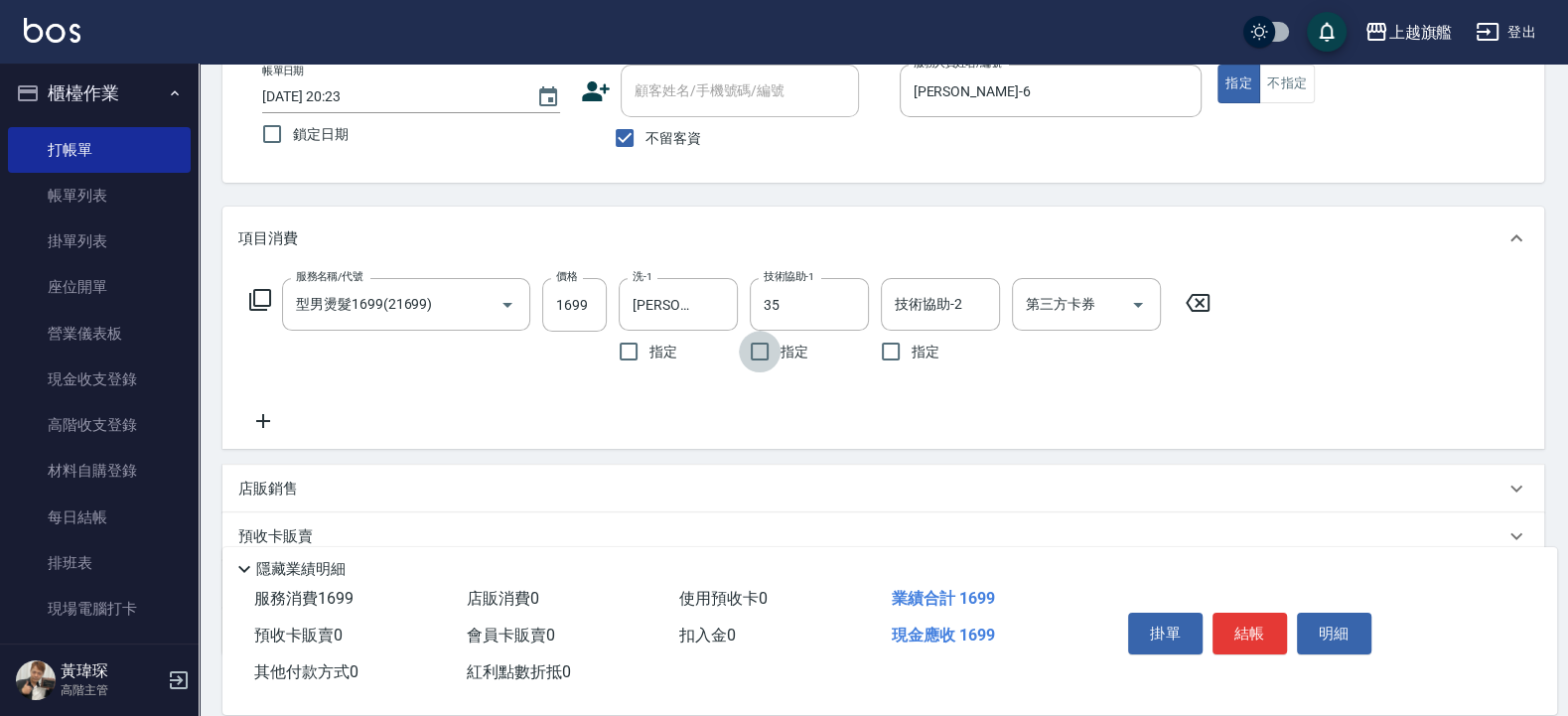 type on "[PERSON_NAME]-35" 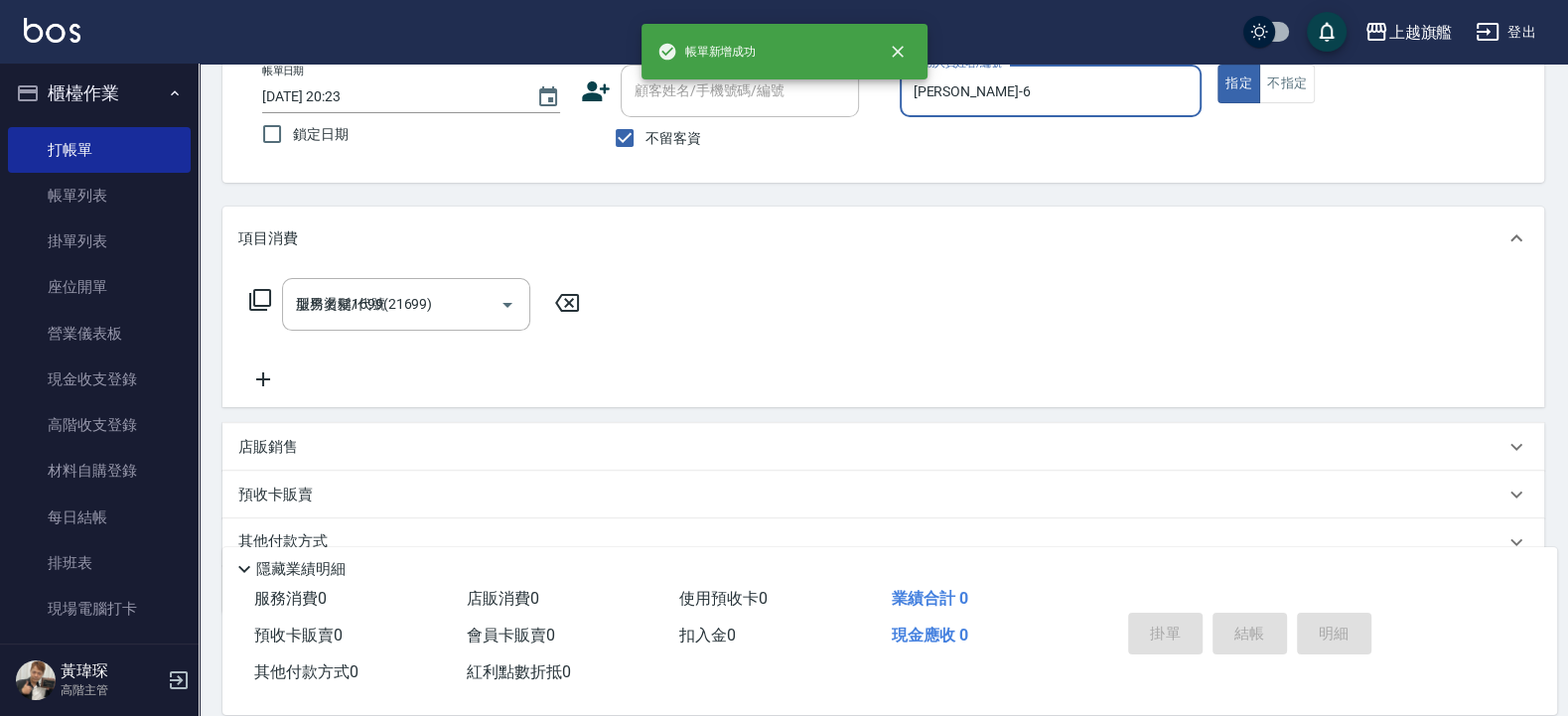 type 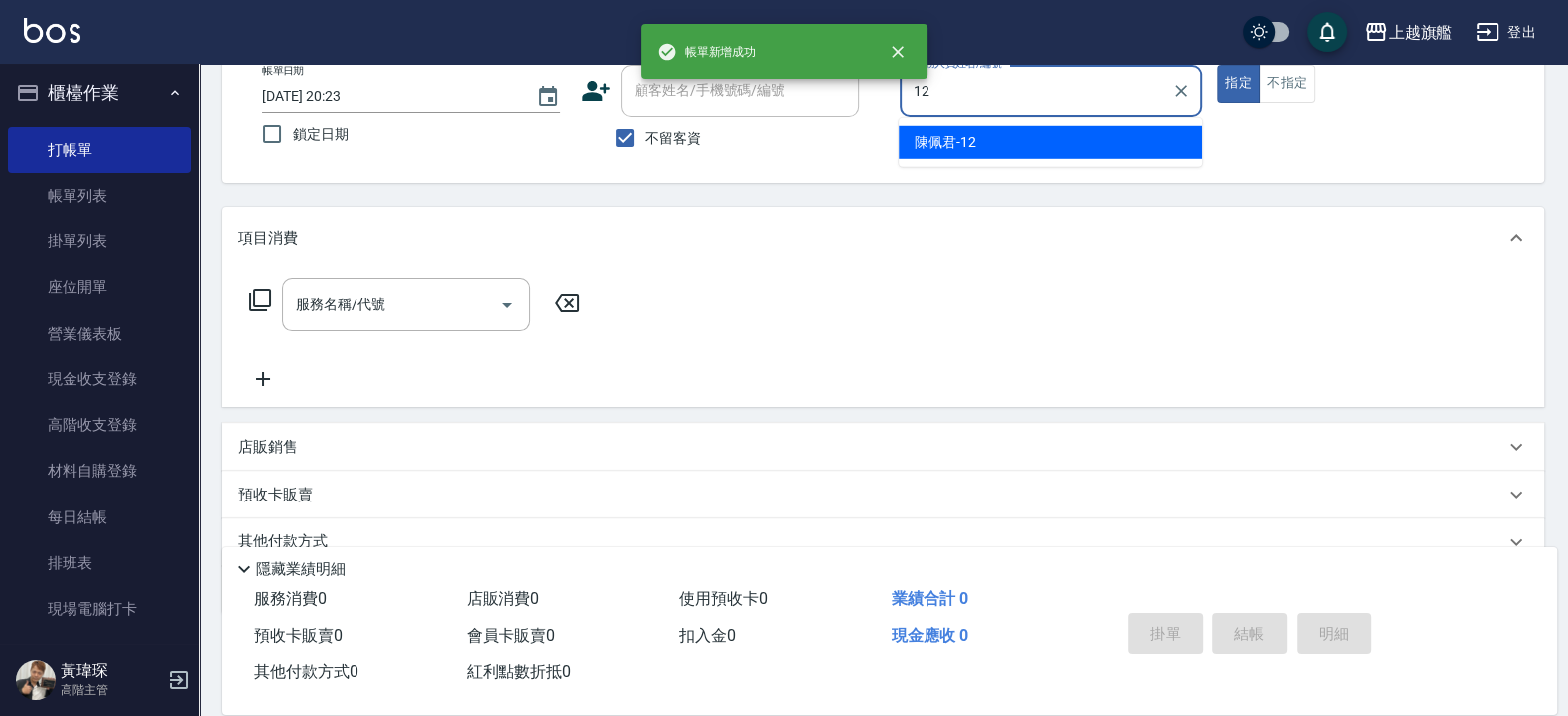 type on "[PERSON_NAME]-12" 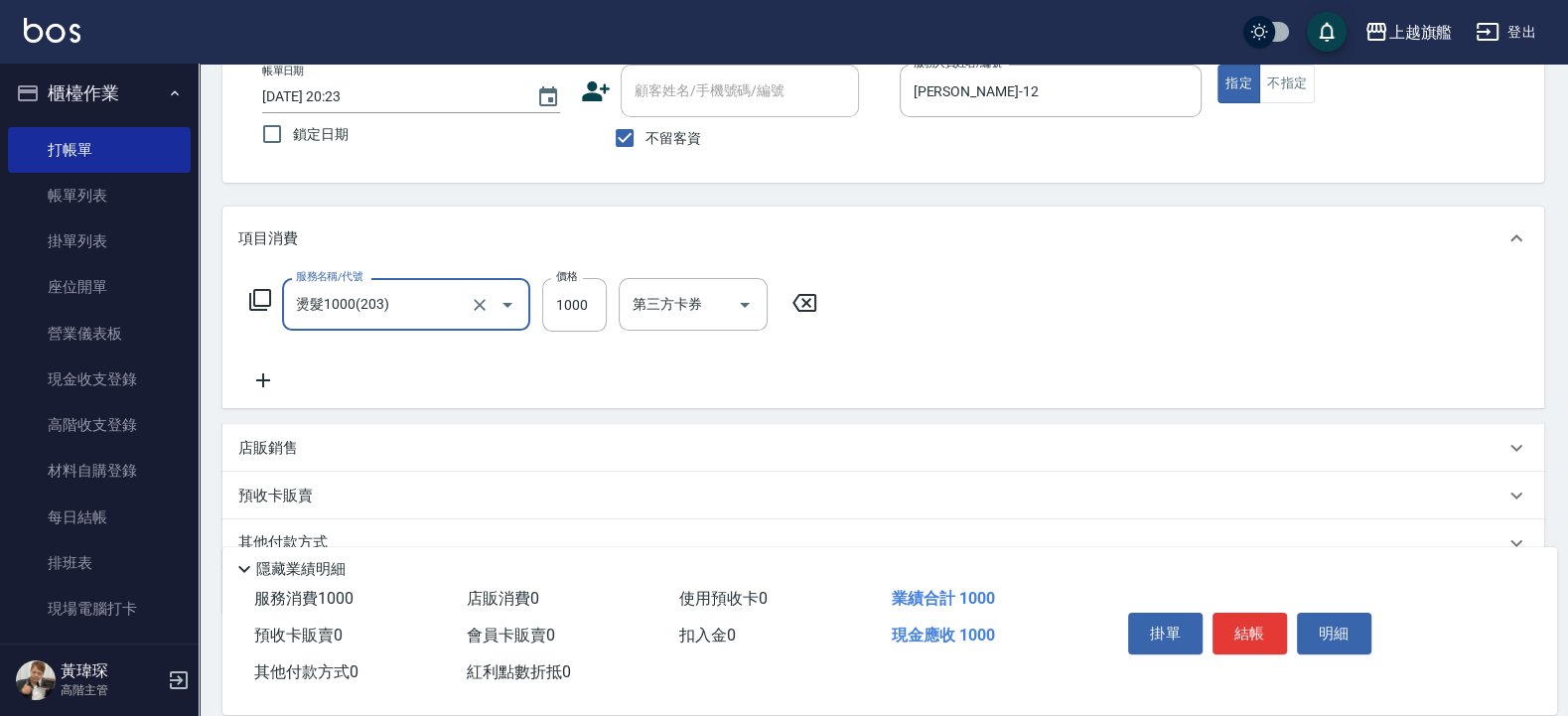 type on "燙髮1000(203)" 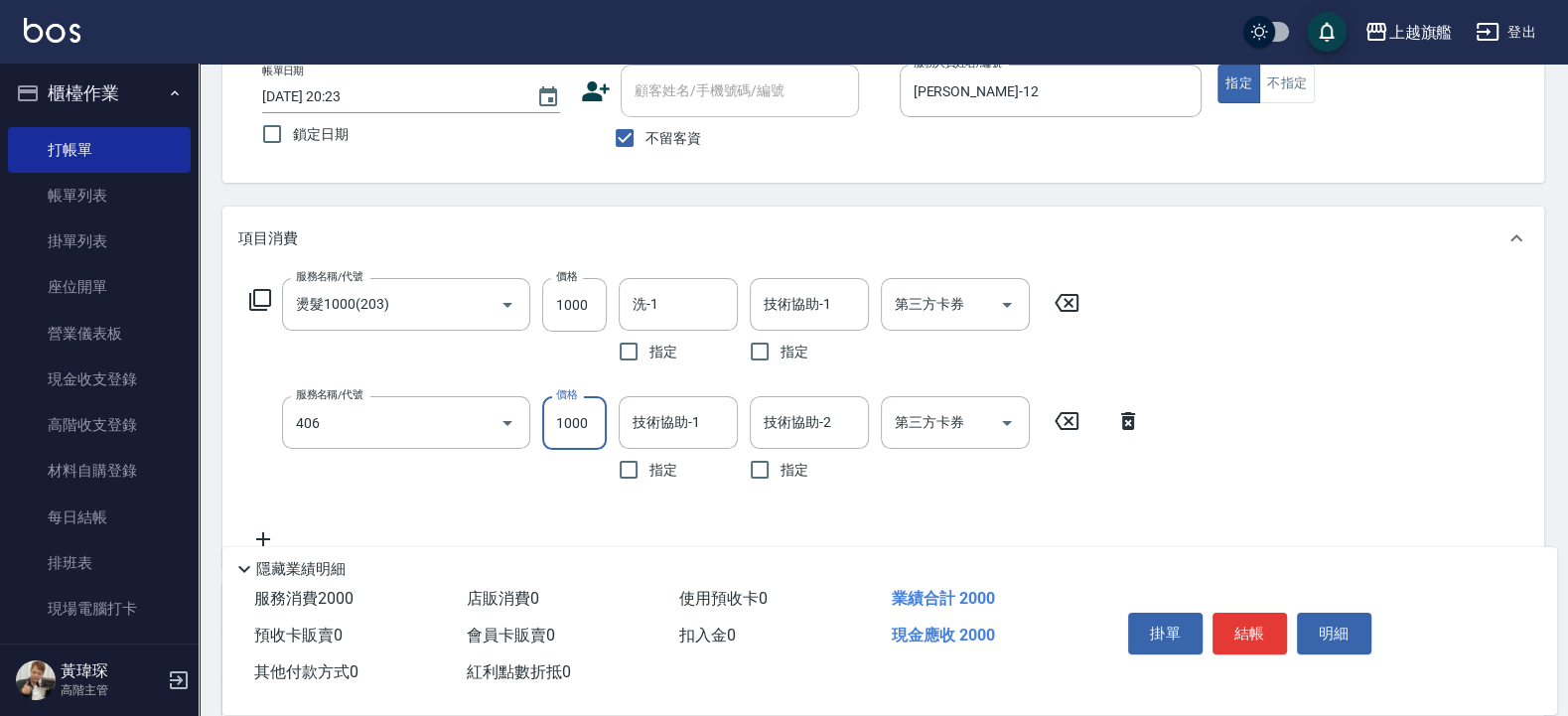 type on "水漾護1000(406)" 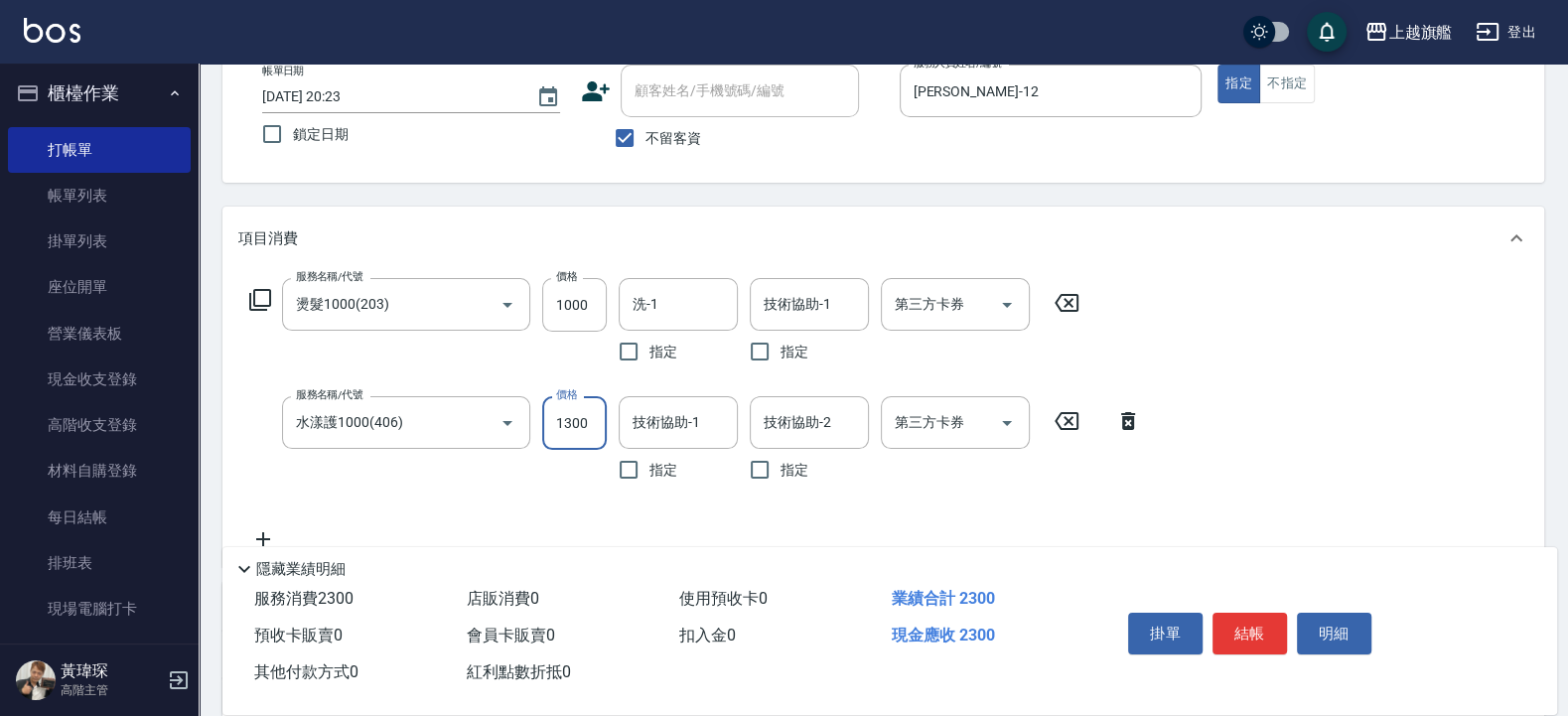 type on "1300" 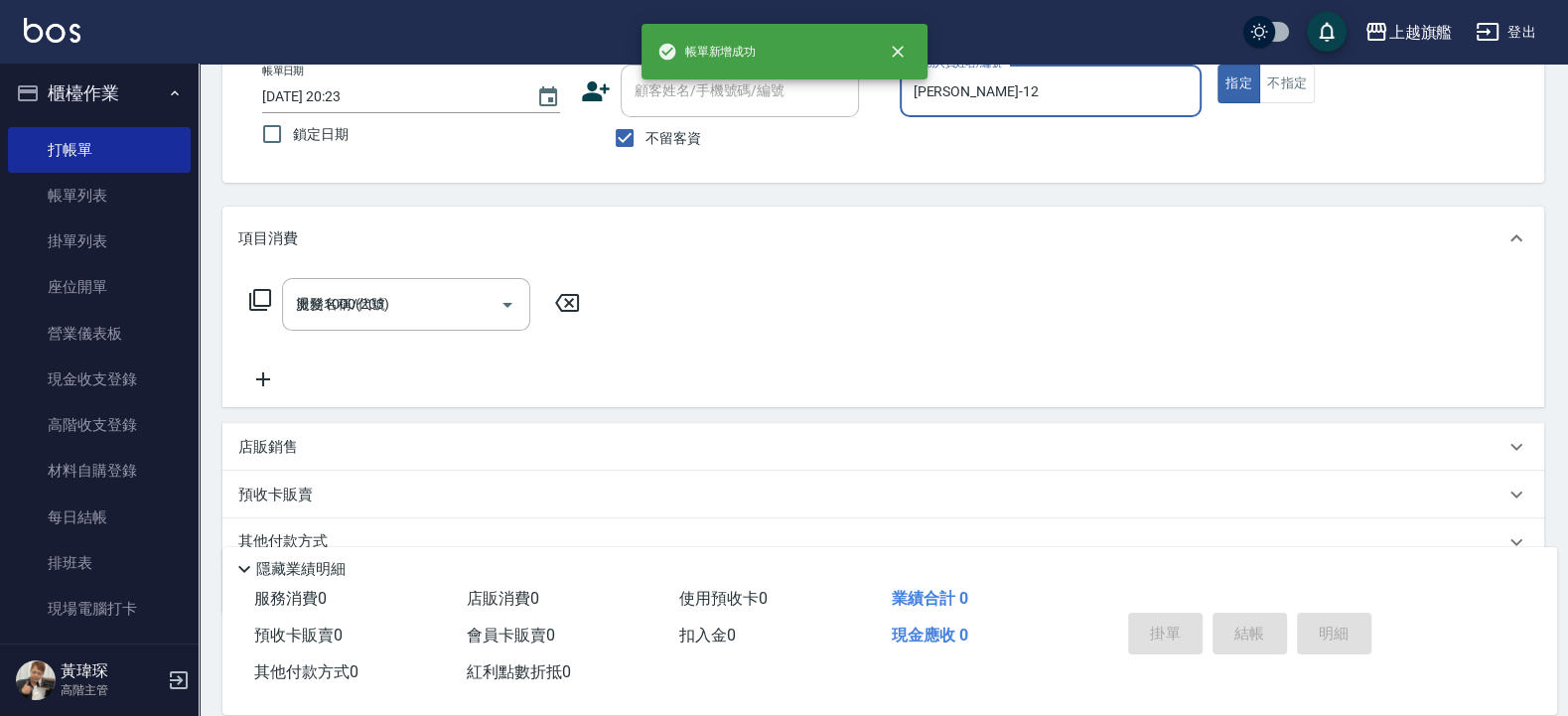 type 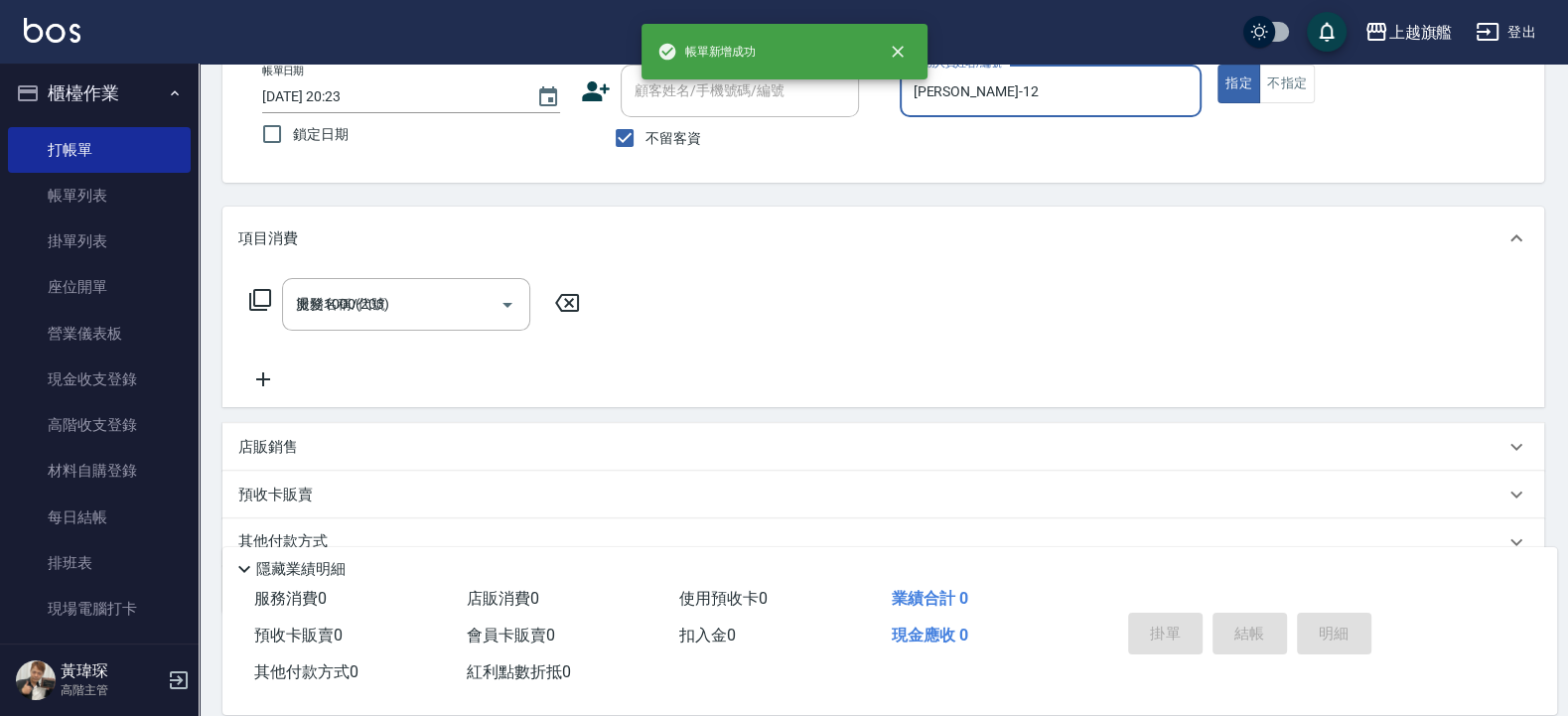 type 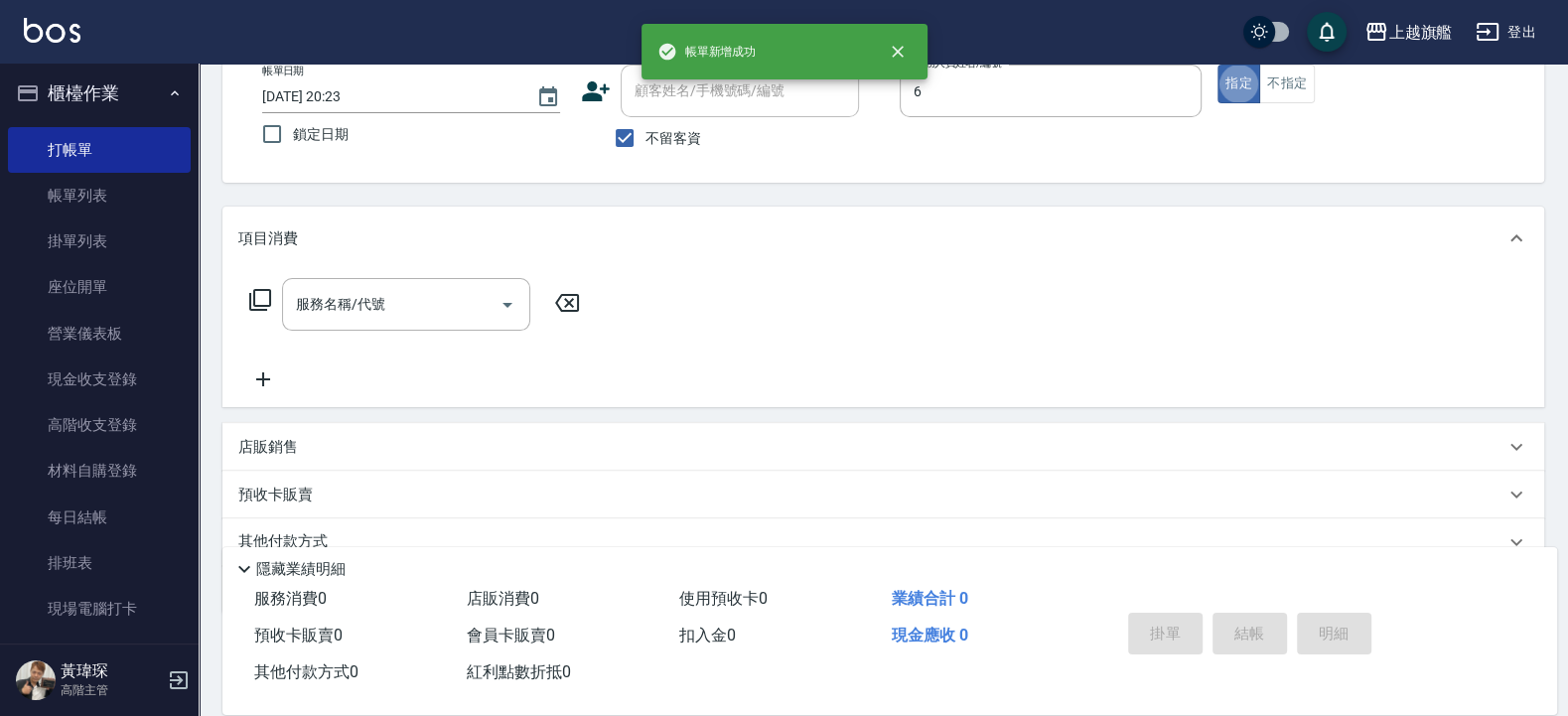 type on "[PERSON_NAME]-6" 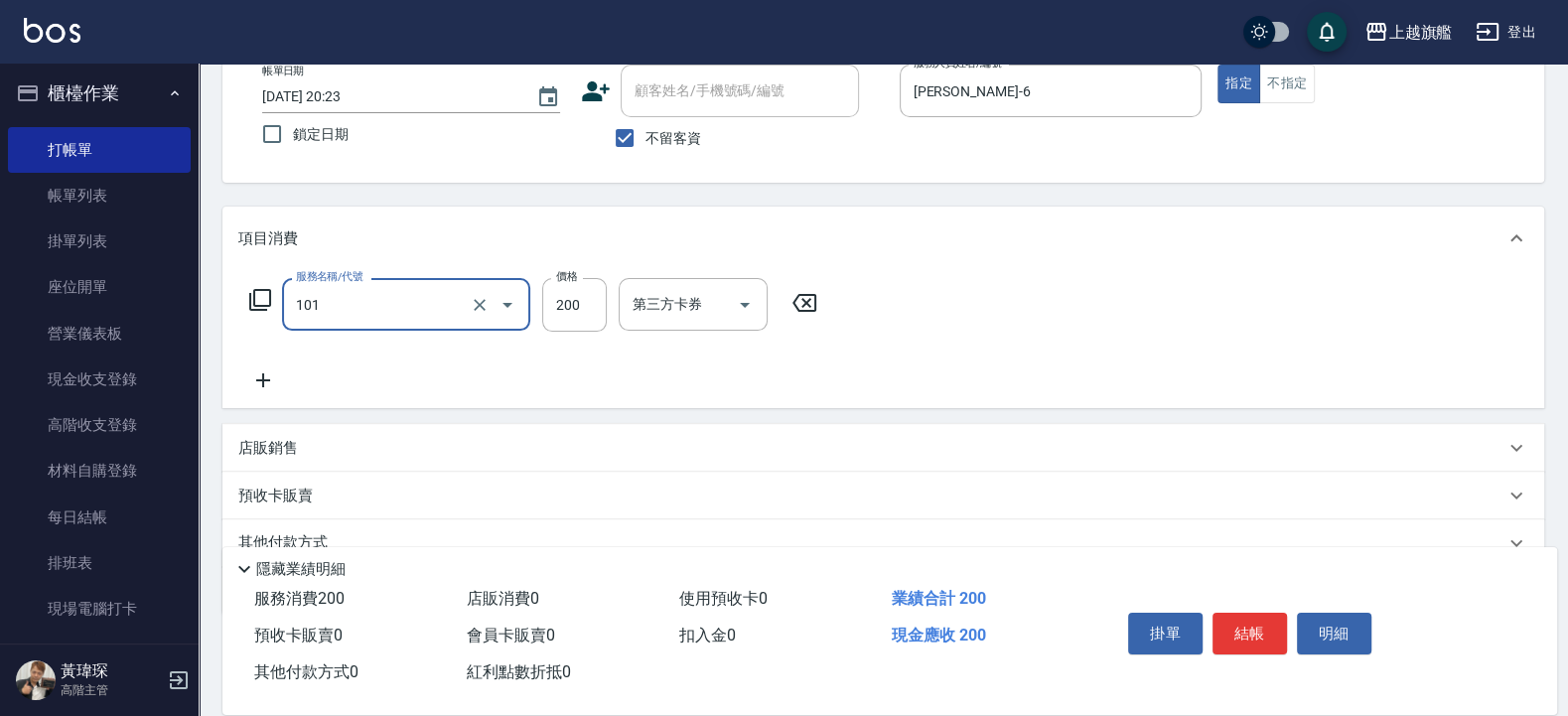 type on "一般洗(101)" 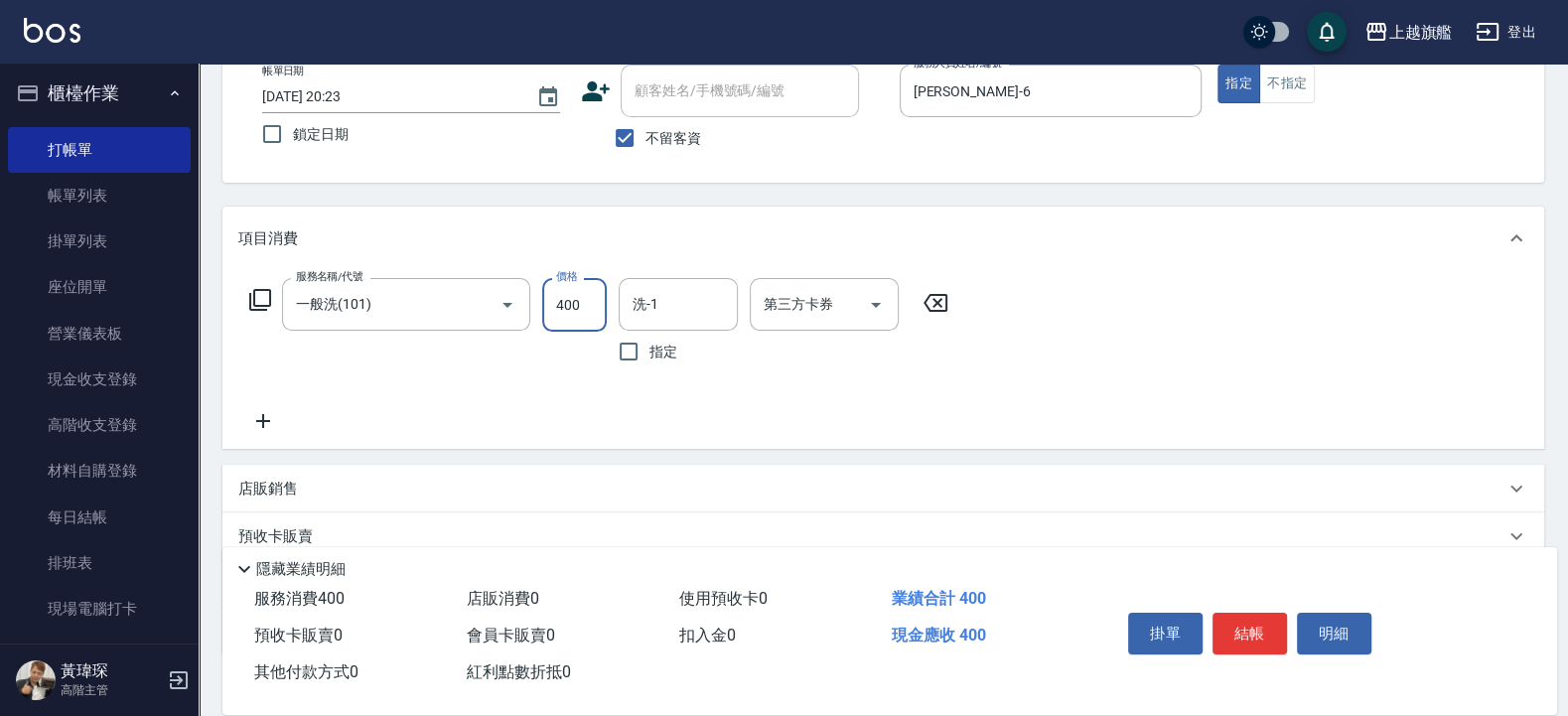 type on "400" 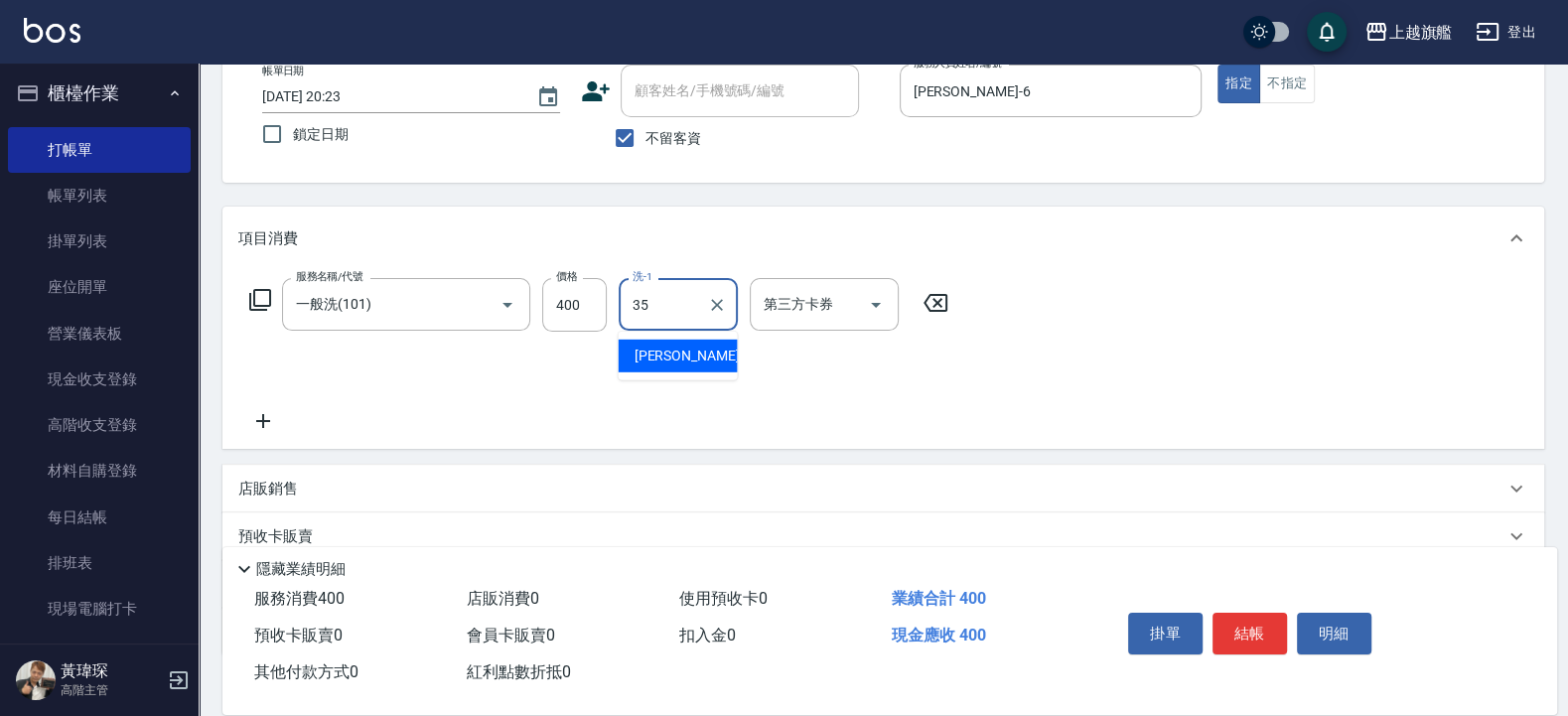 type on "[PERSON_NAME]-35" 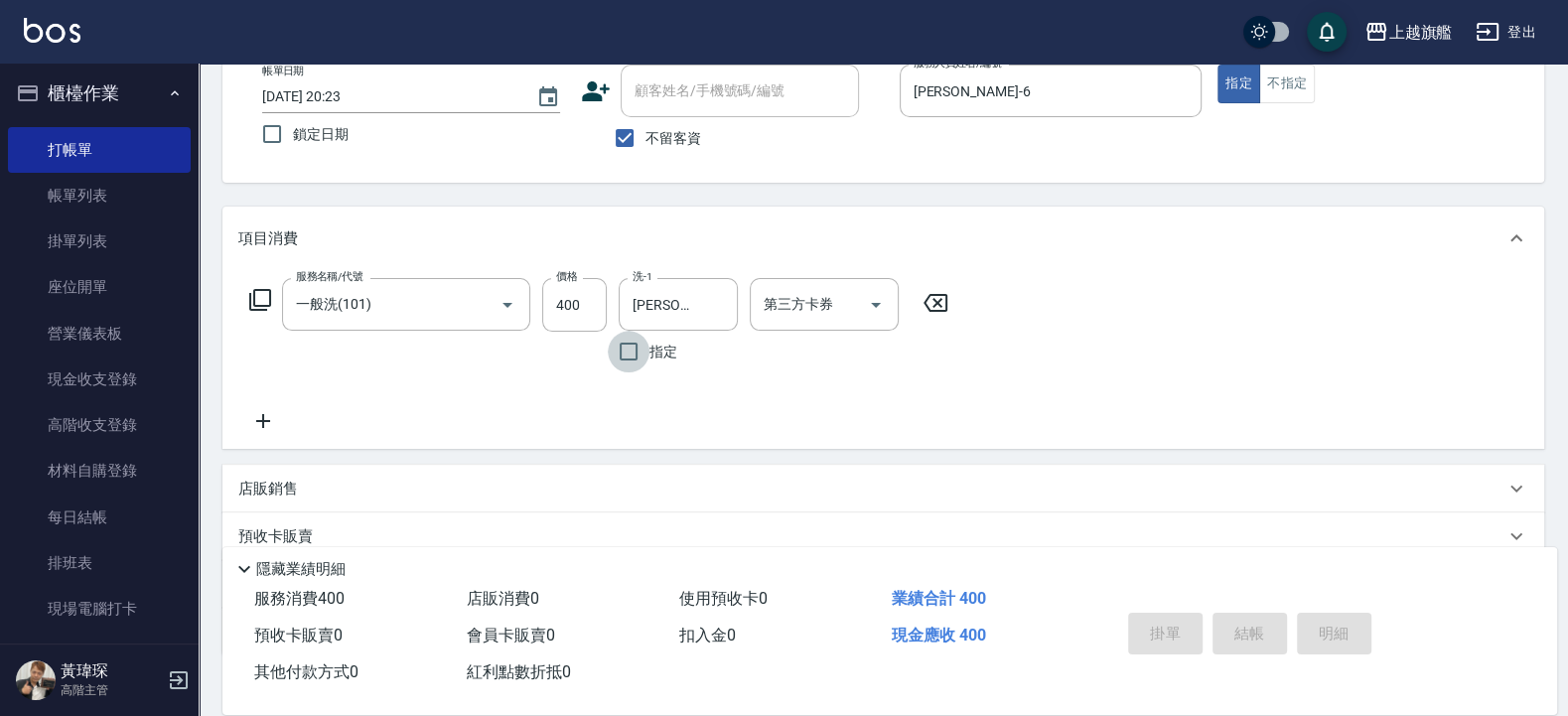 type 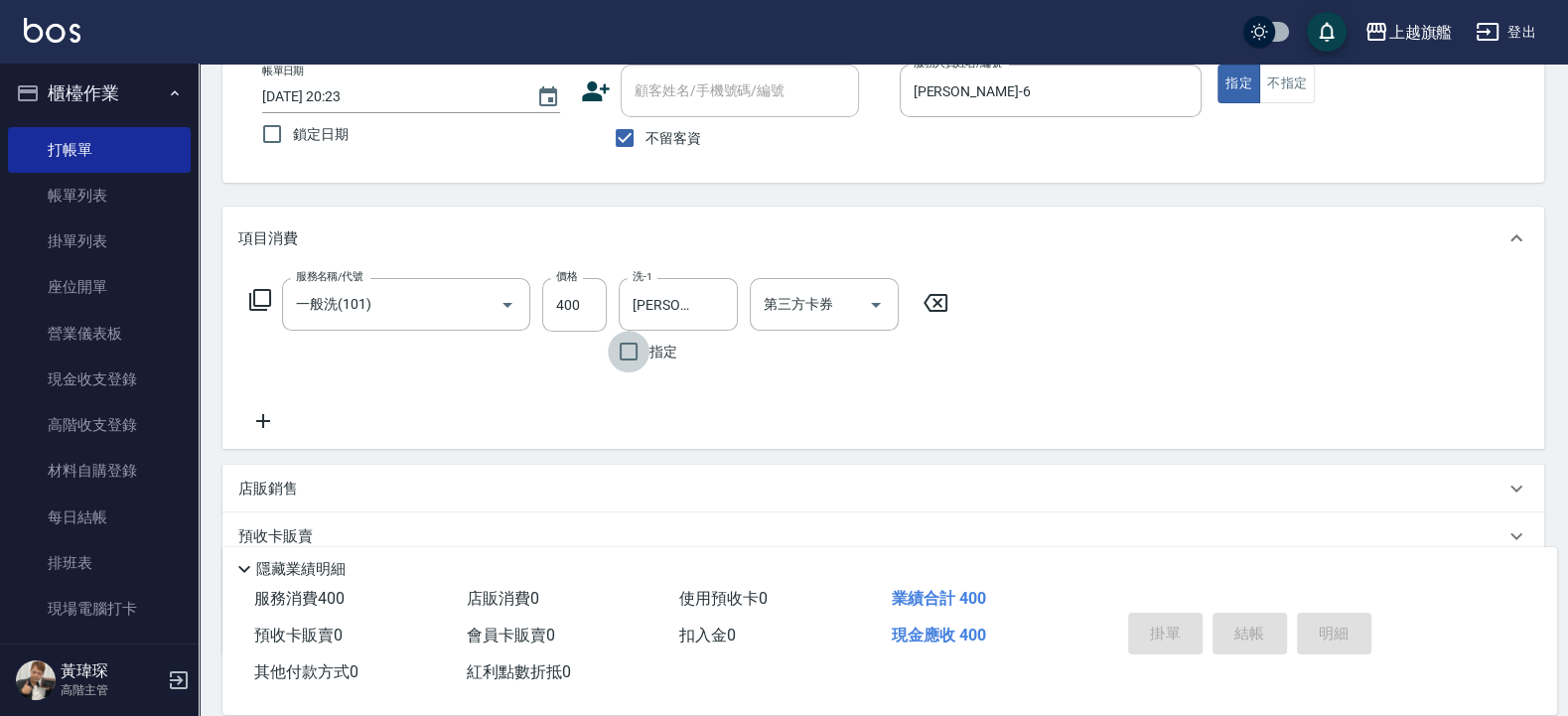 type 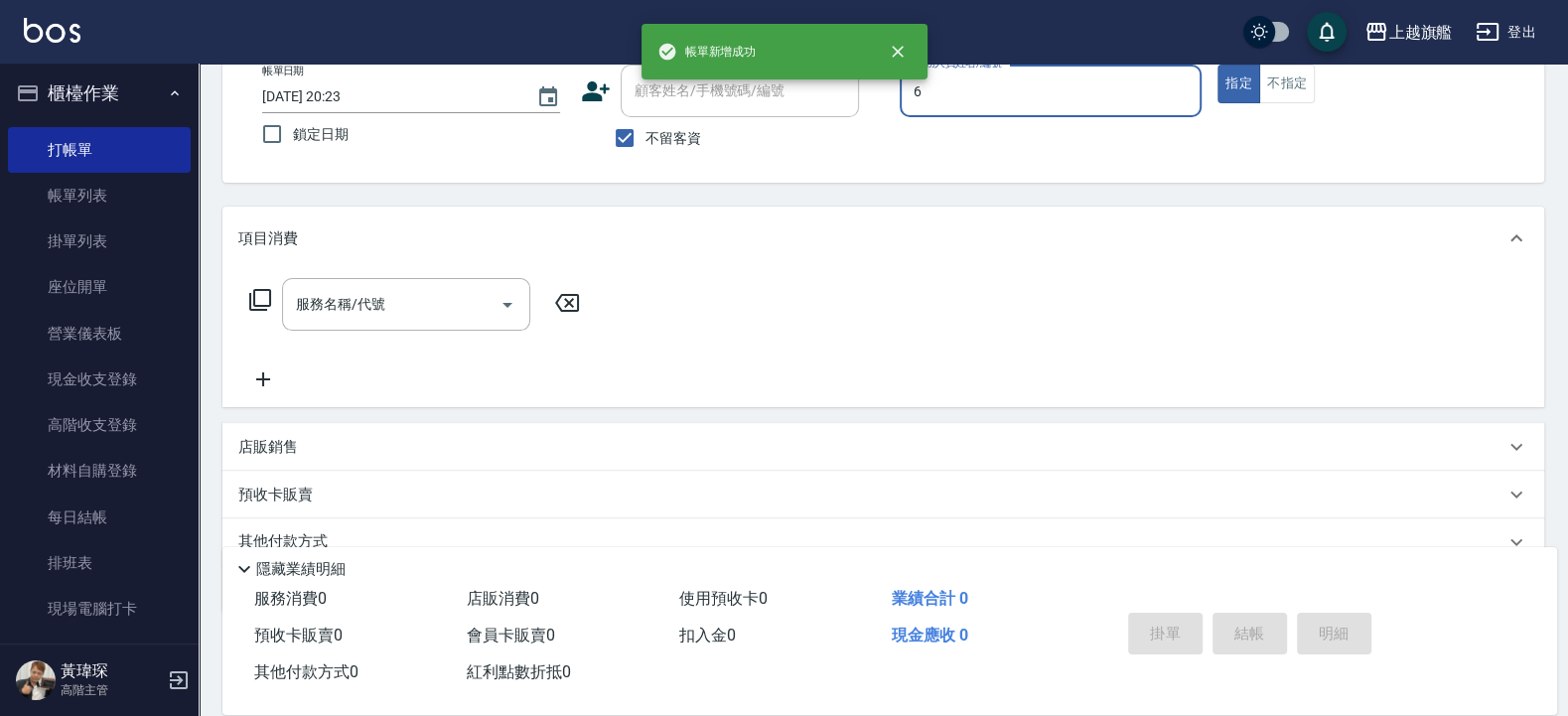 type on "[PERSON_NAME]-6" 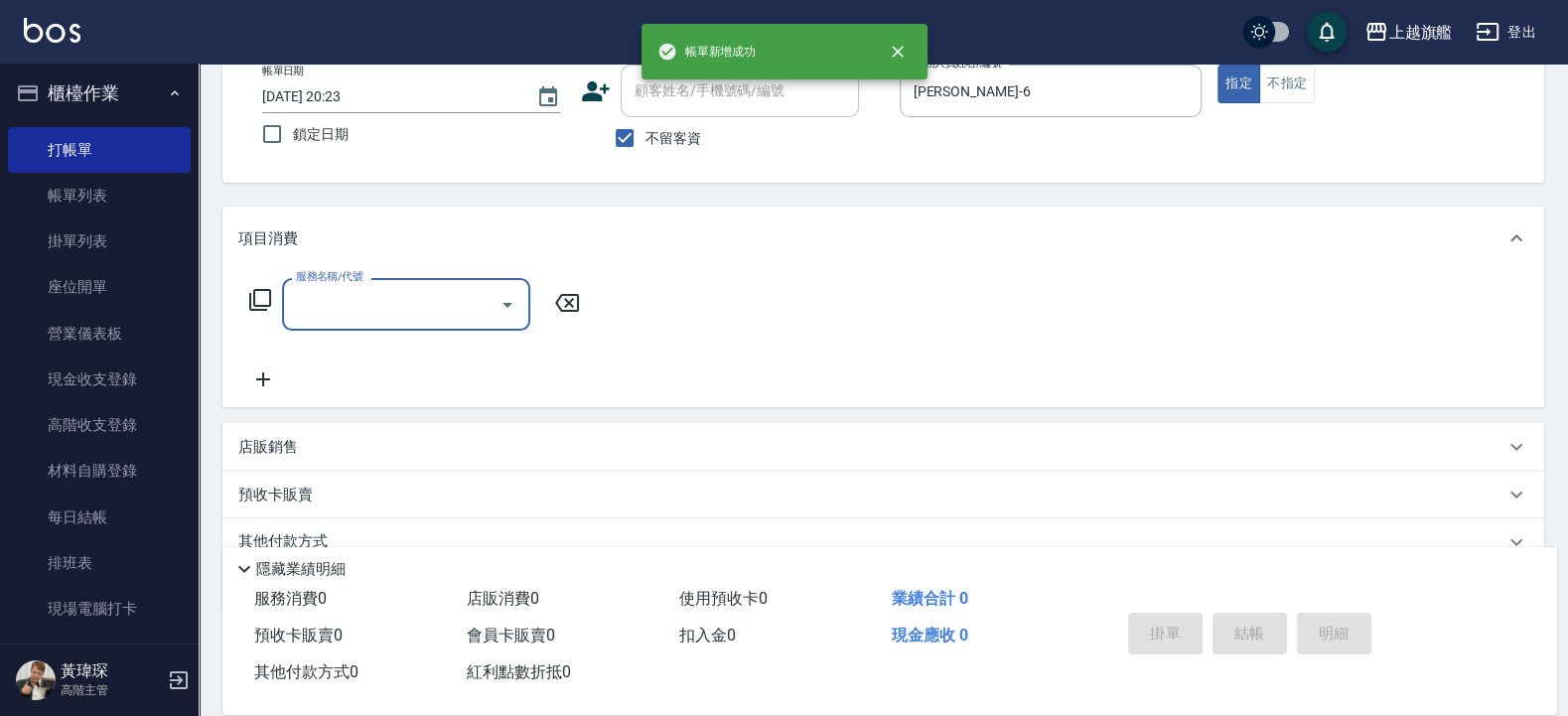 type on "1" 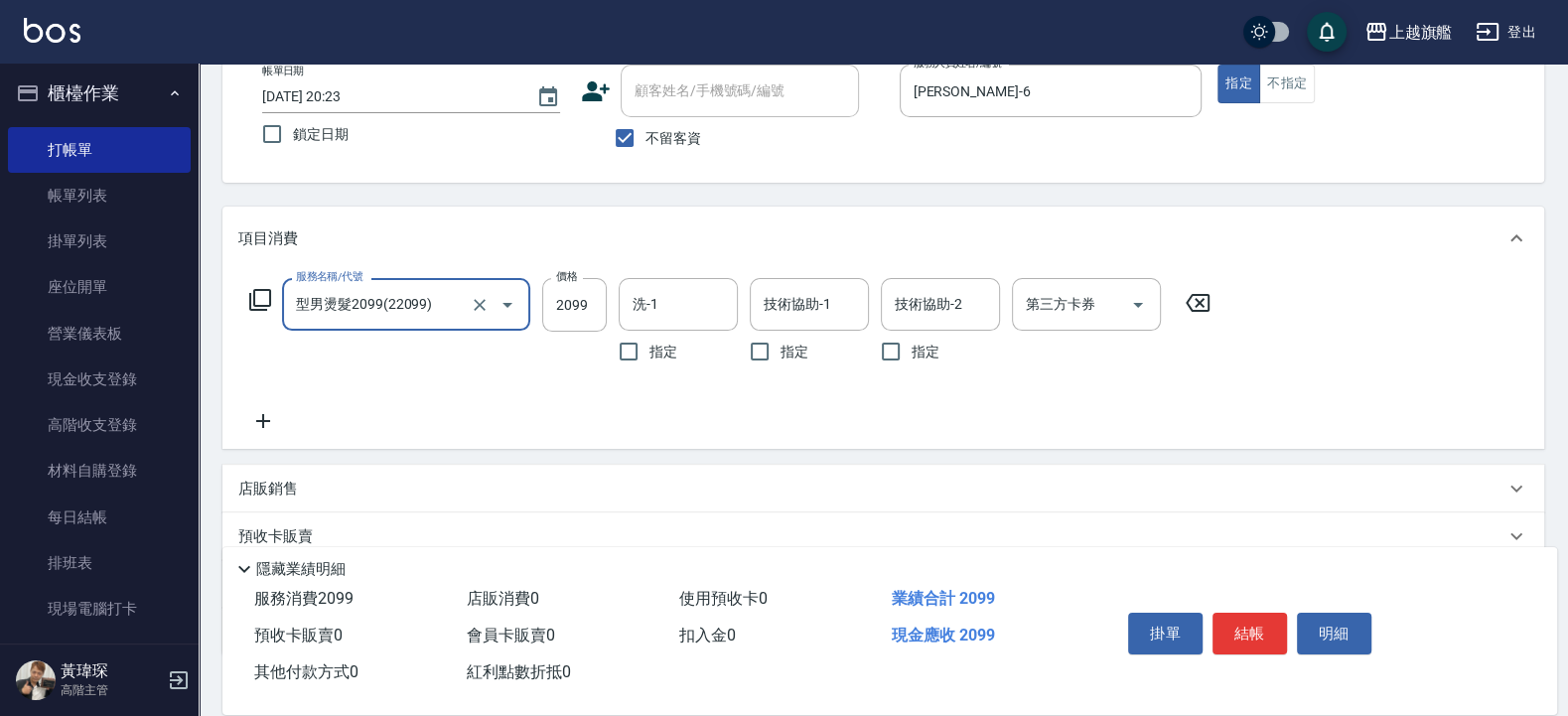 type on "型男燙髮2099(22099)" 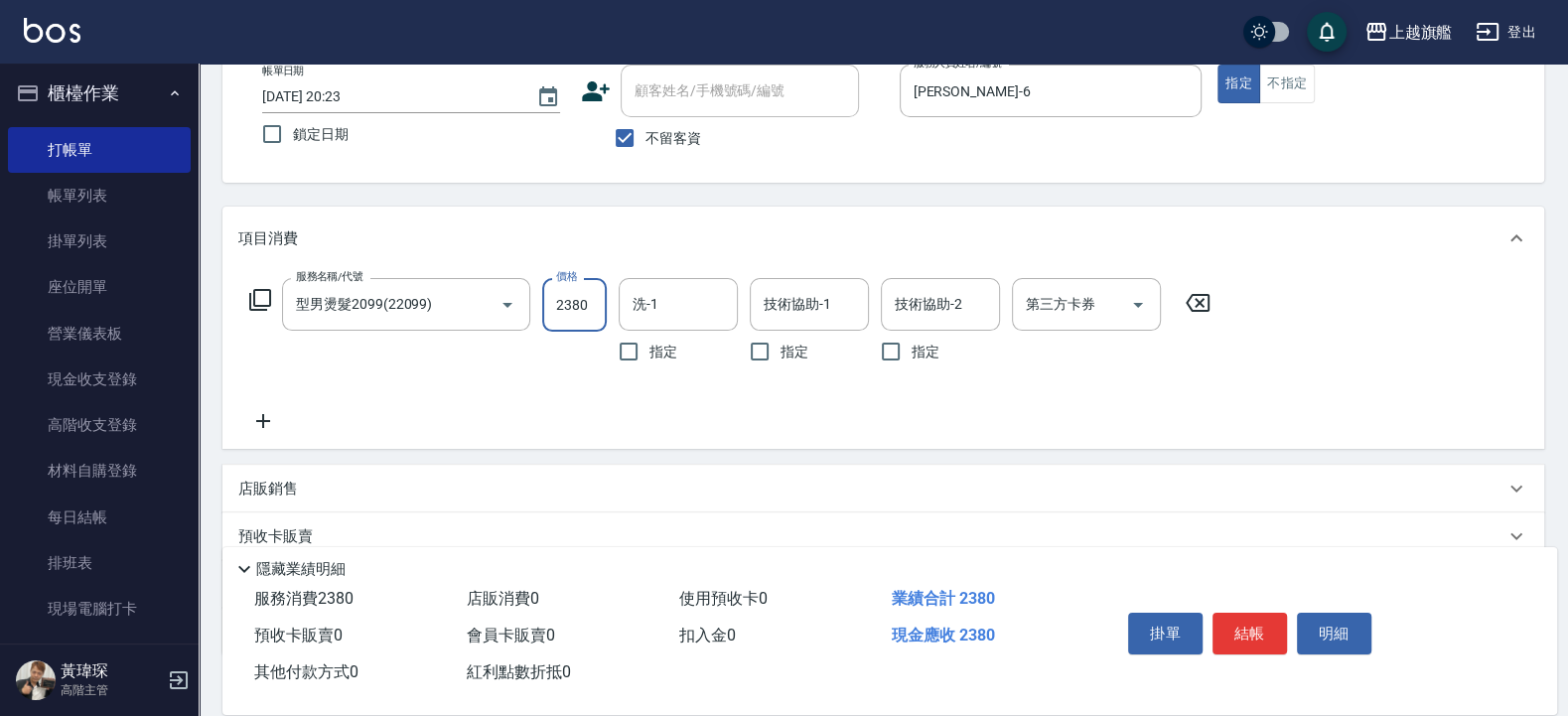 type on "2380" 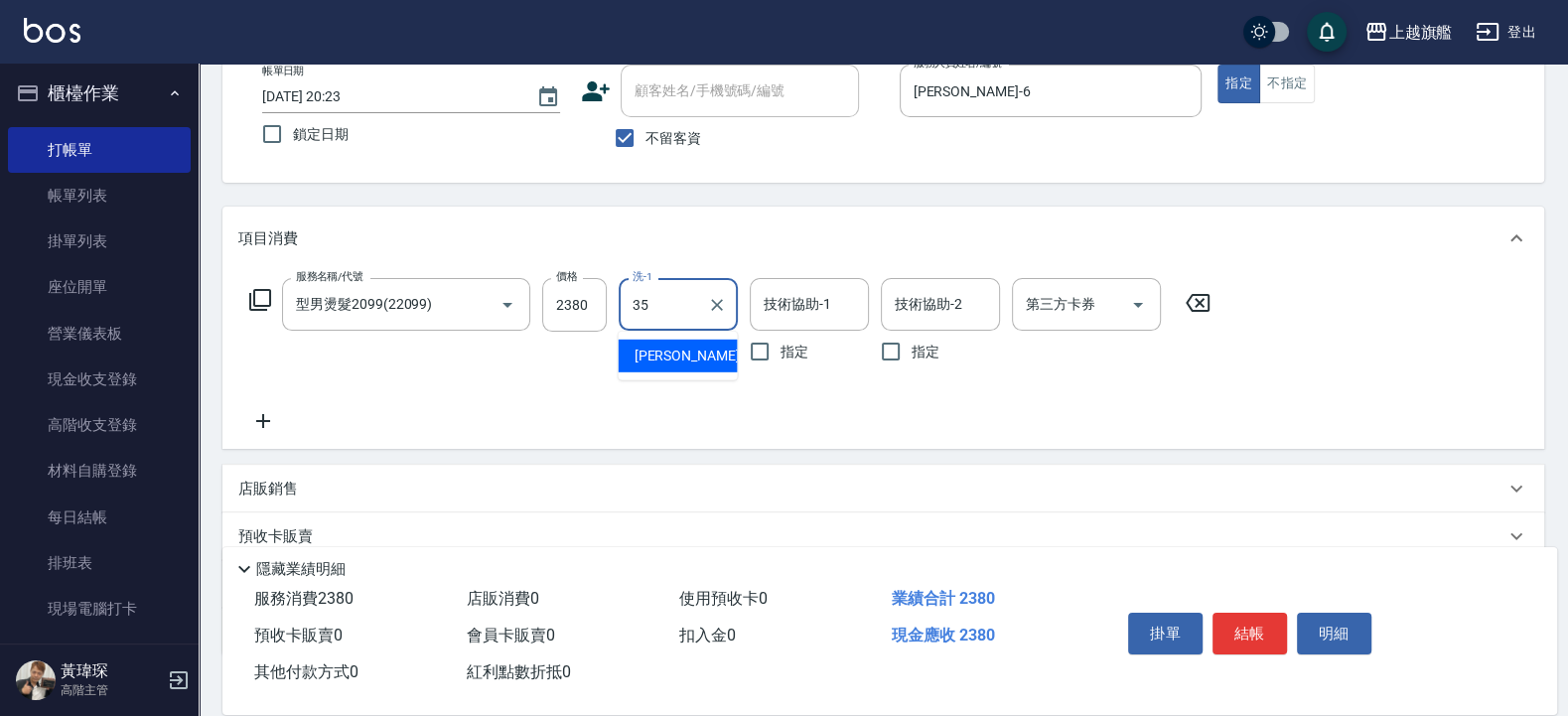 type on "[PERSON_NAME]-35" 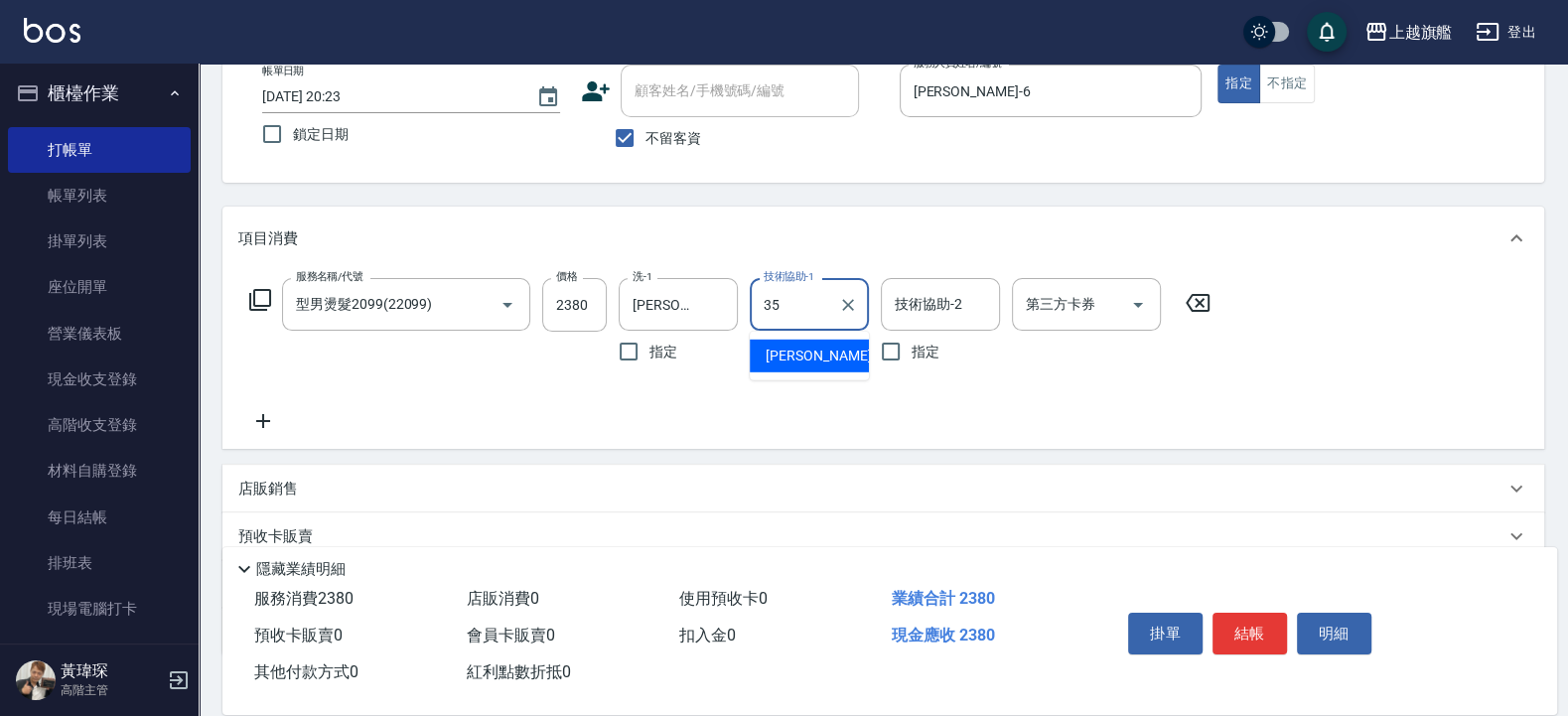 type on "[PERSON_NAME]-35" 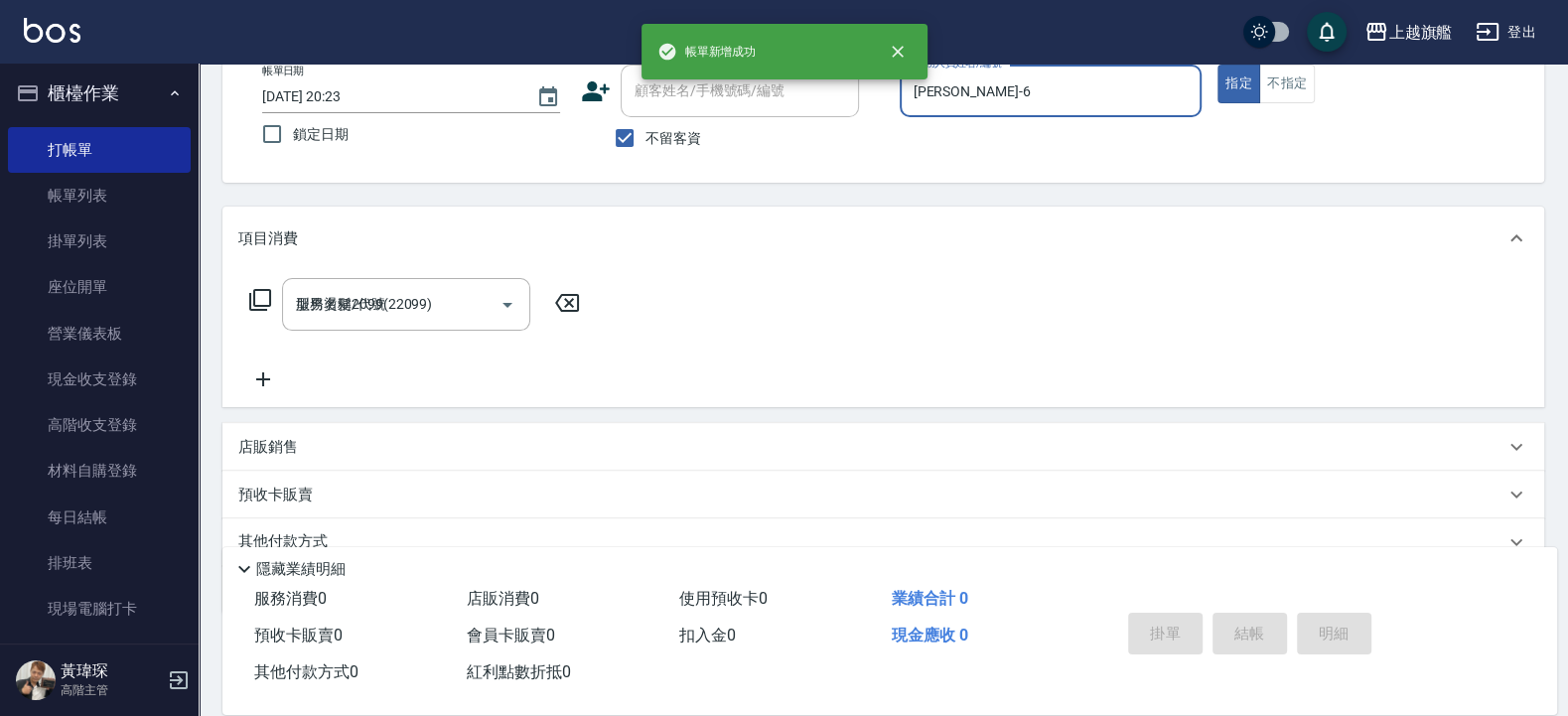 type 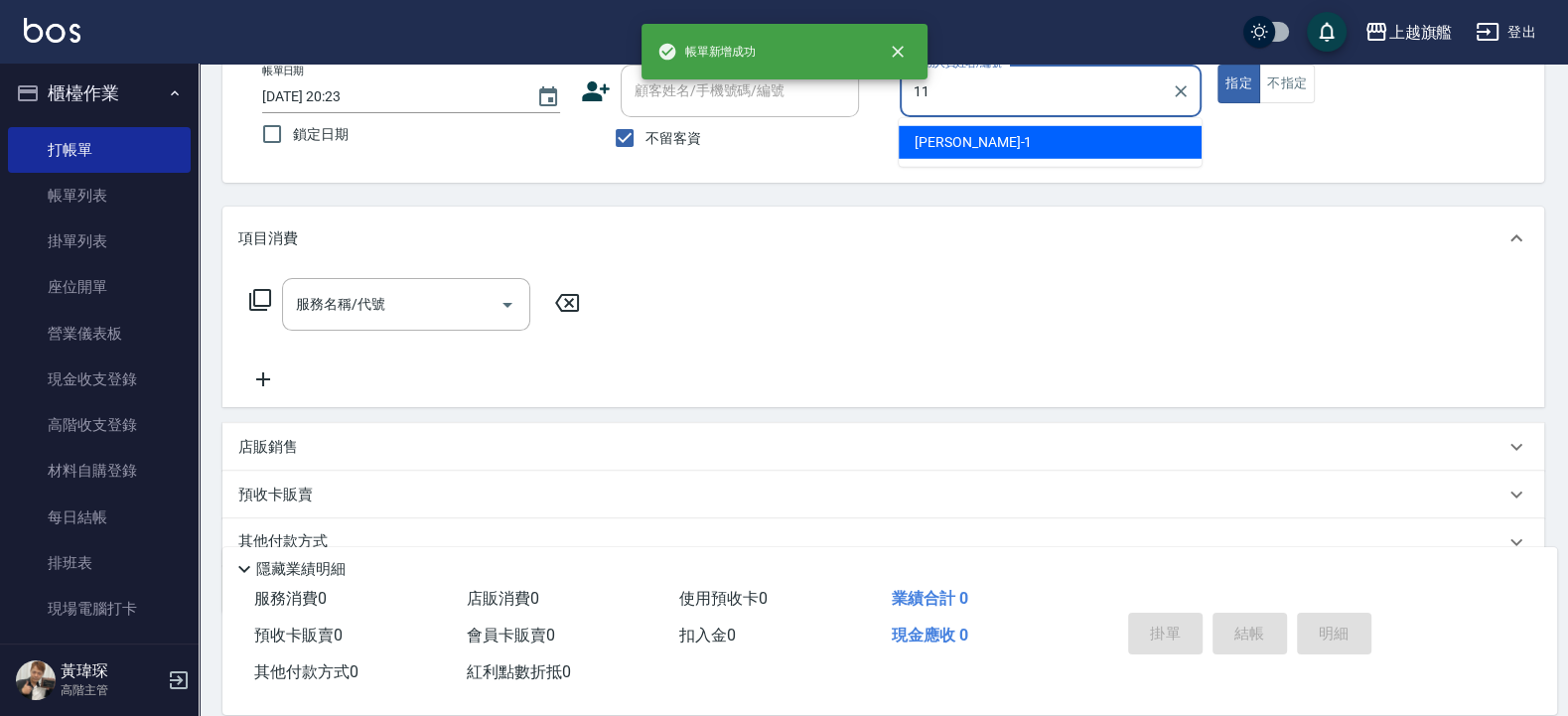 type on "[PERSON_NAME]-11" 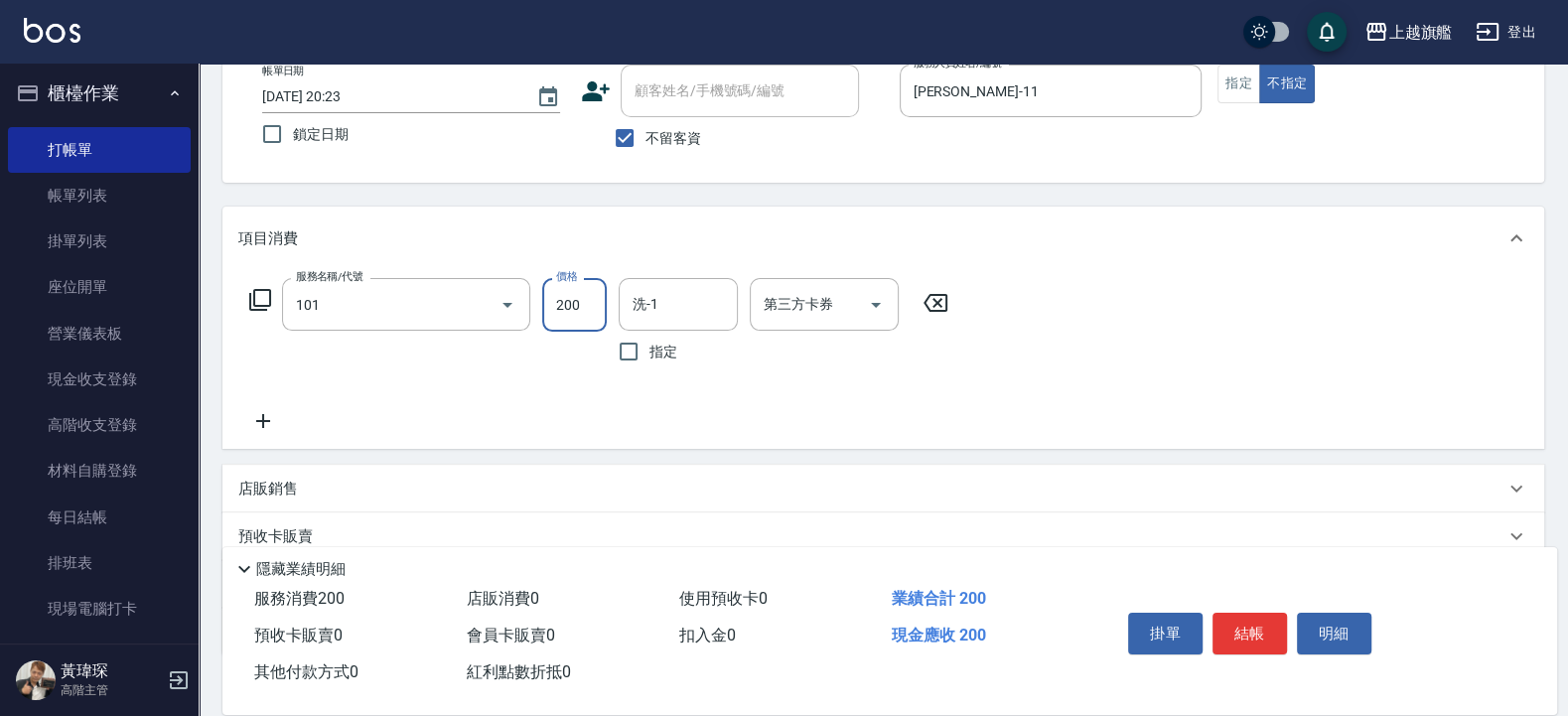 type on "一般洗(101)" 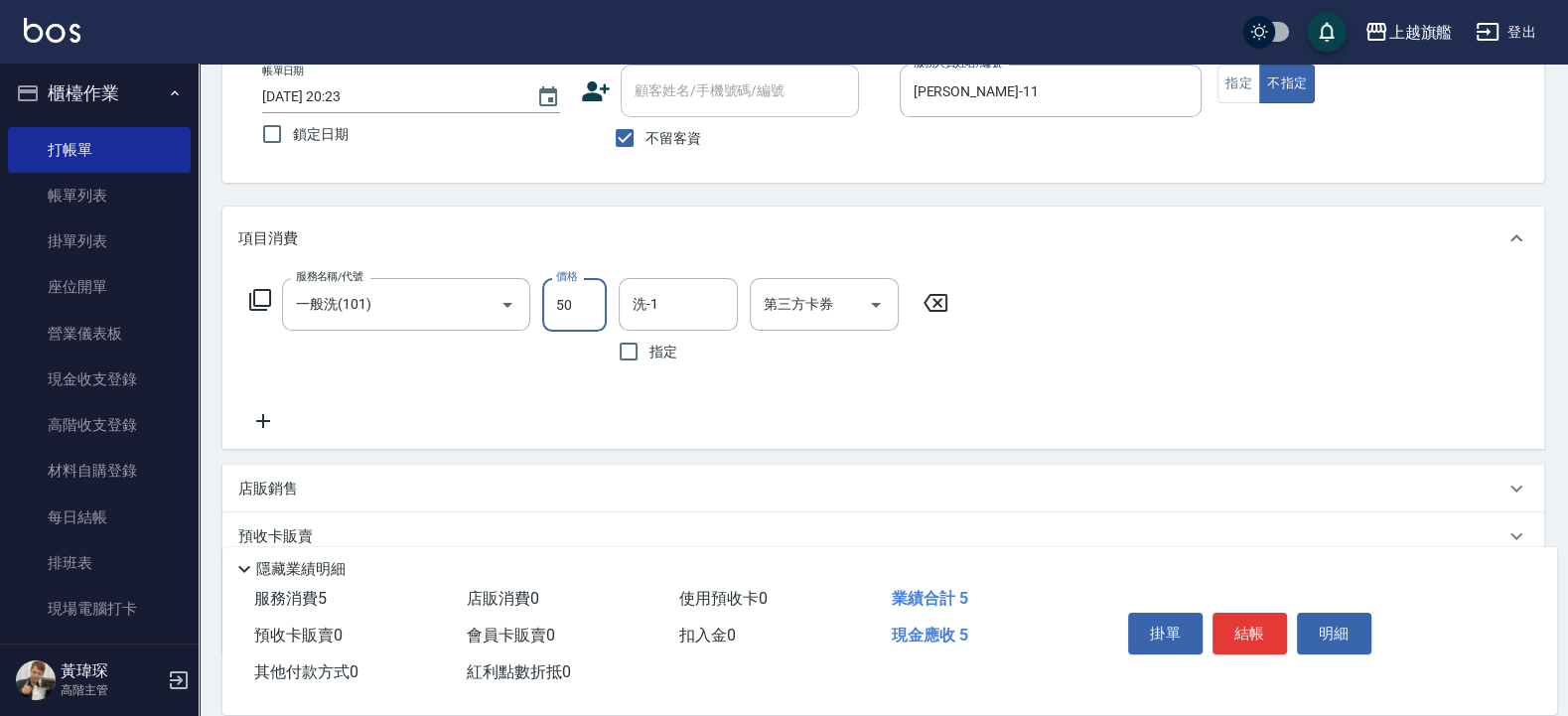 type on "50" 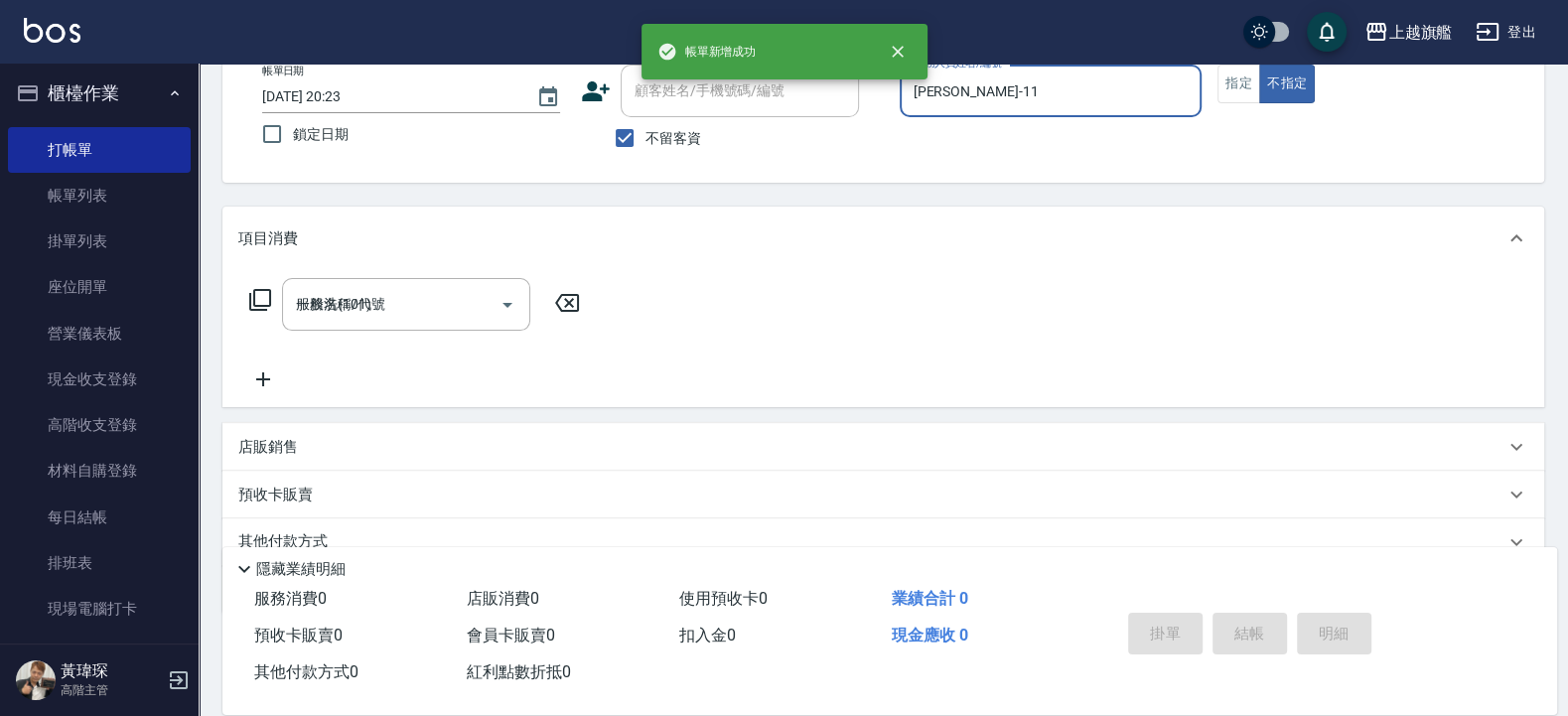 type on "[DATE] 20:24" 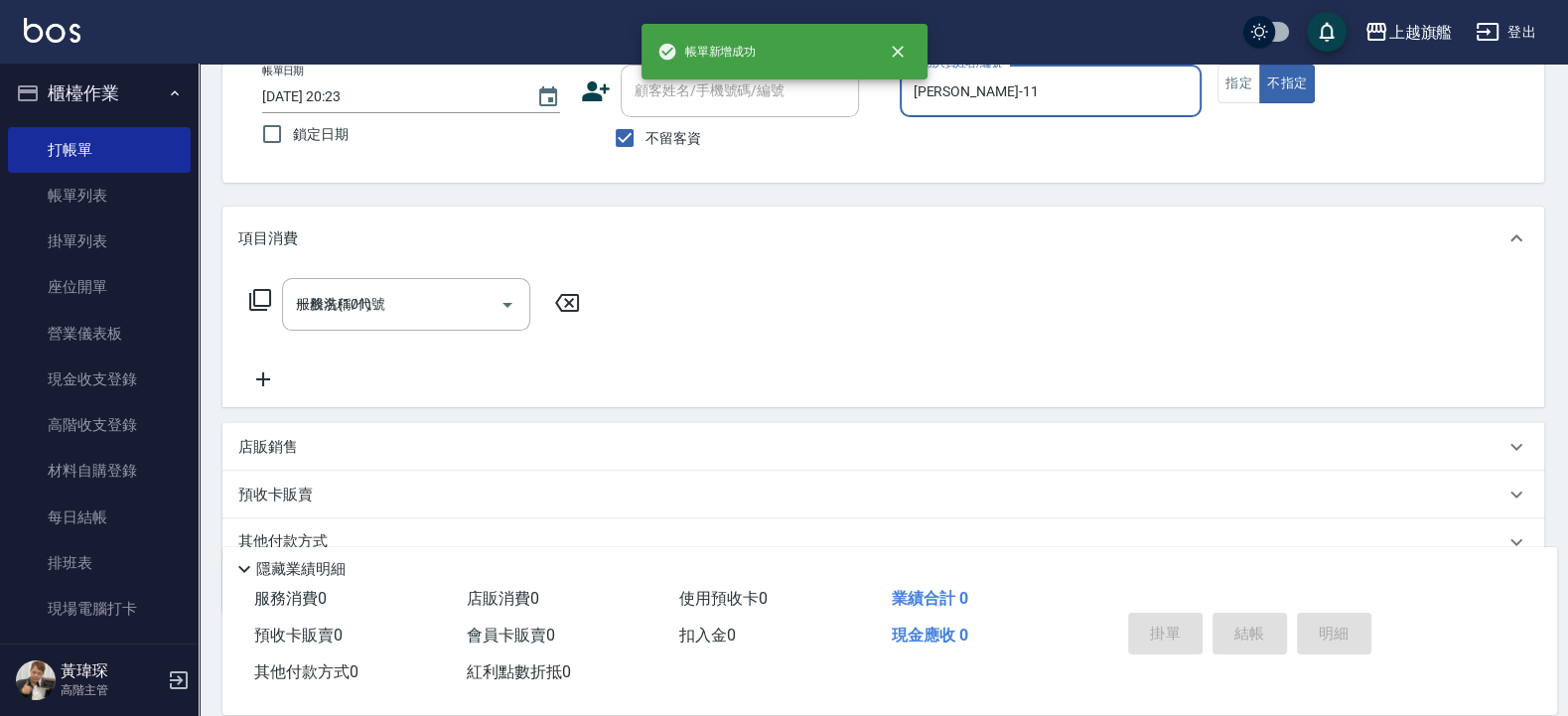 type 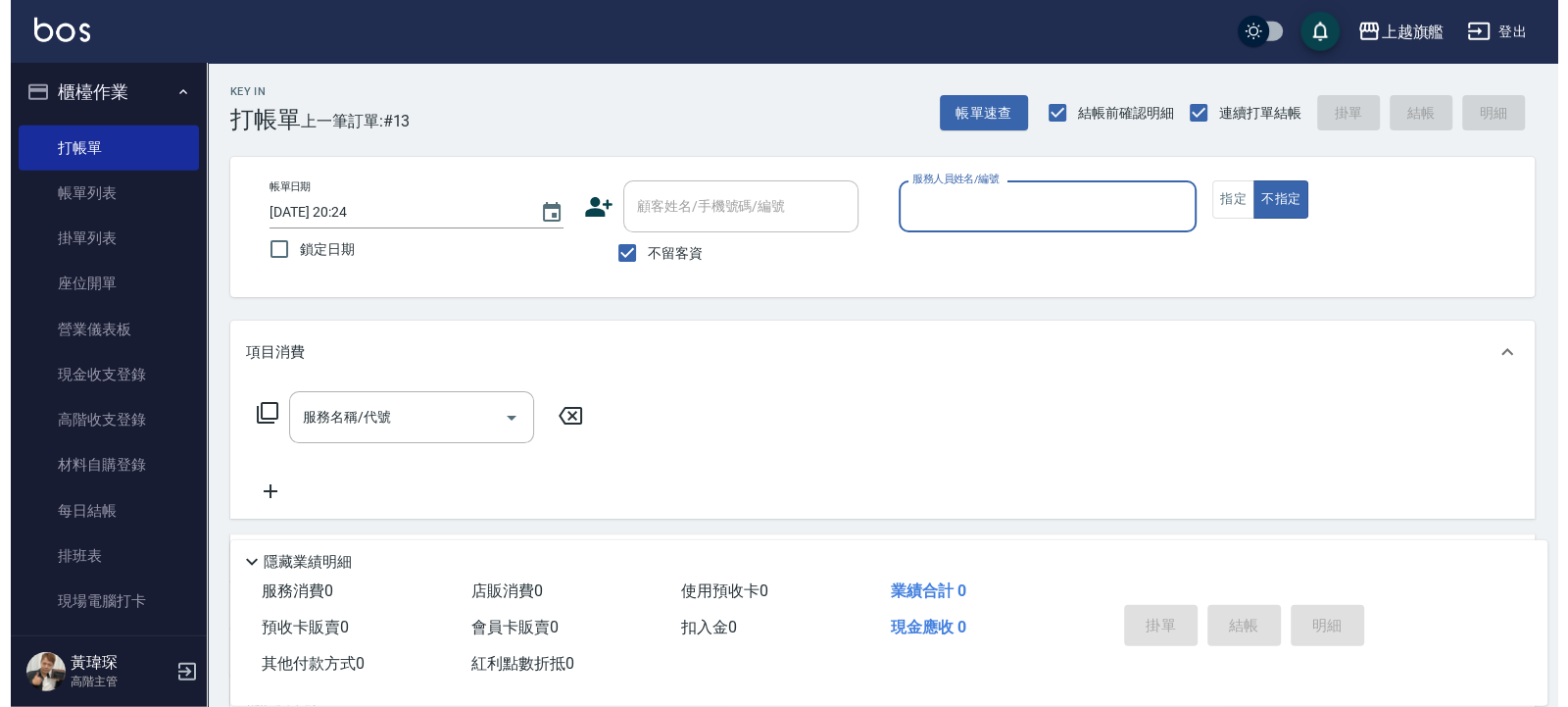scroll, scrollTop: 0, scrollLeft: 0, axis: both 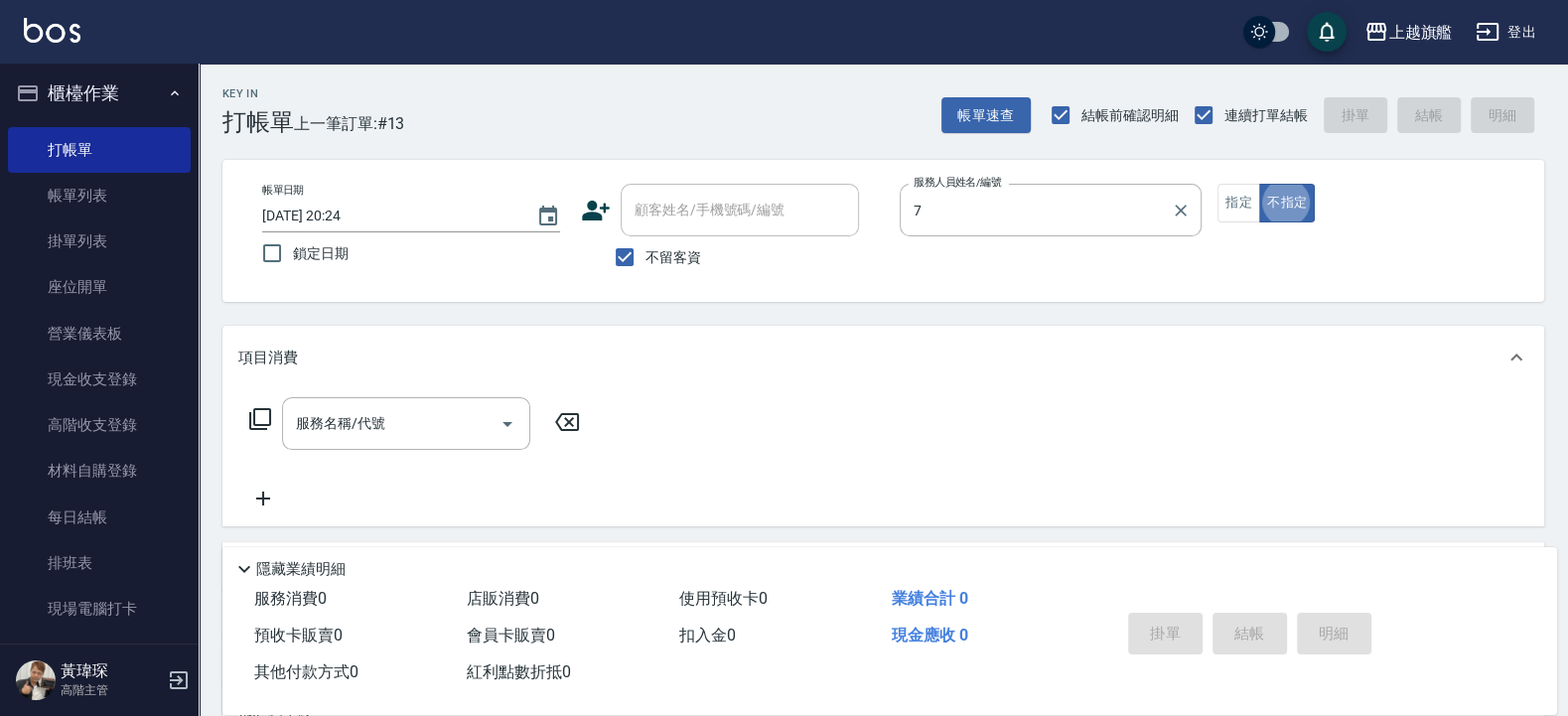 type on "[PERSON_NAME]-7" 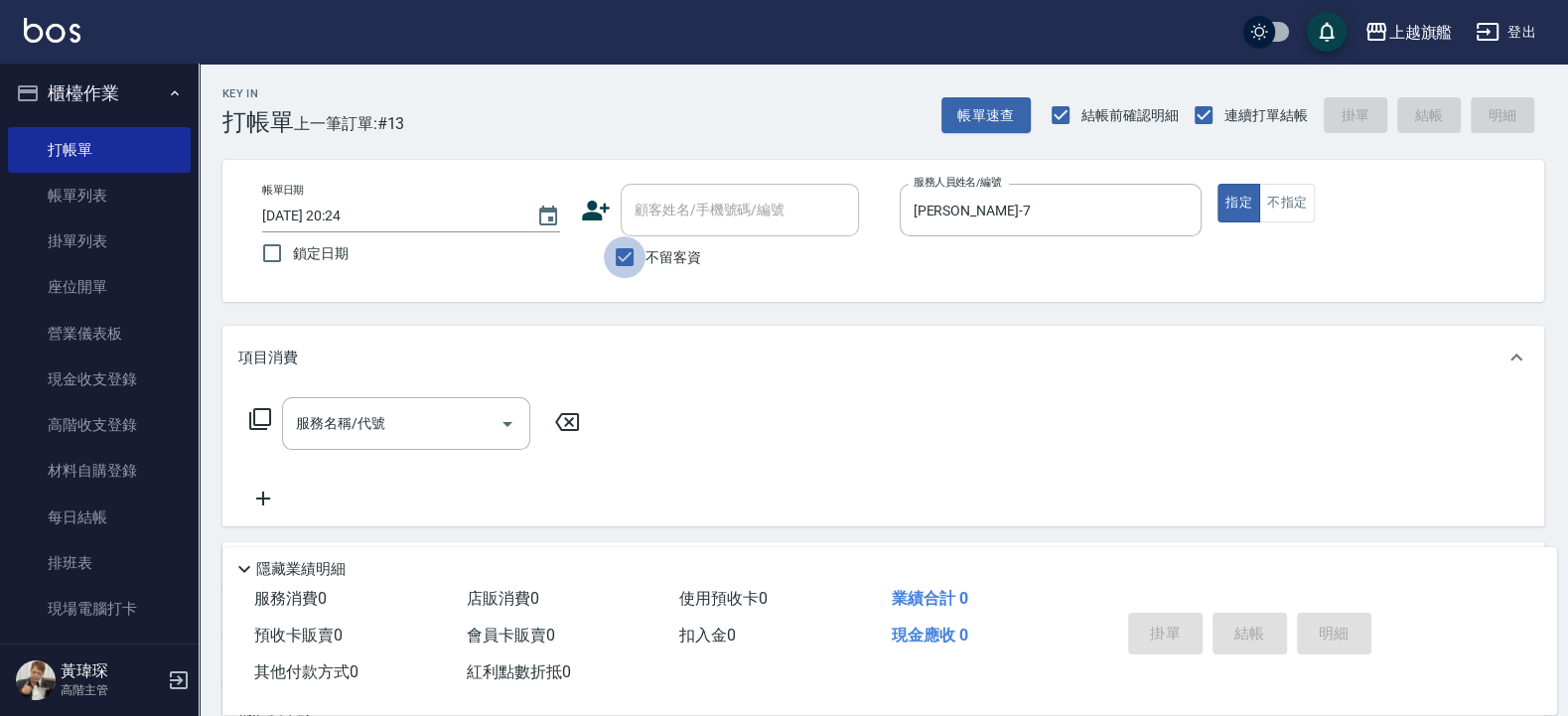 click on "不留客資" at bounding box center [625, 257] 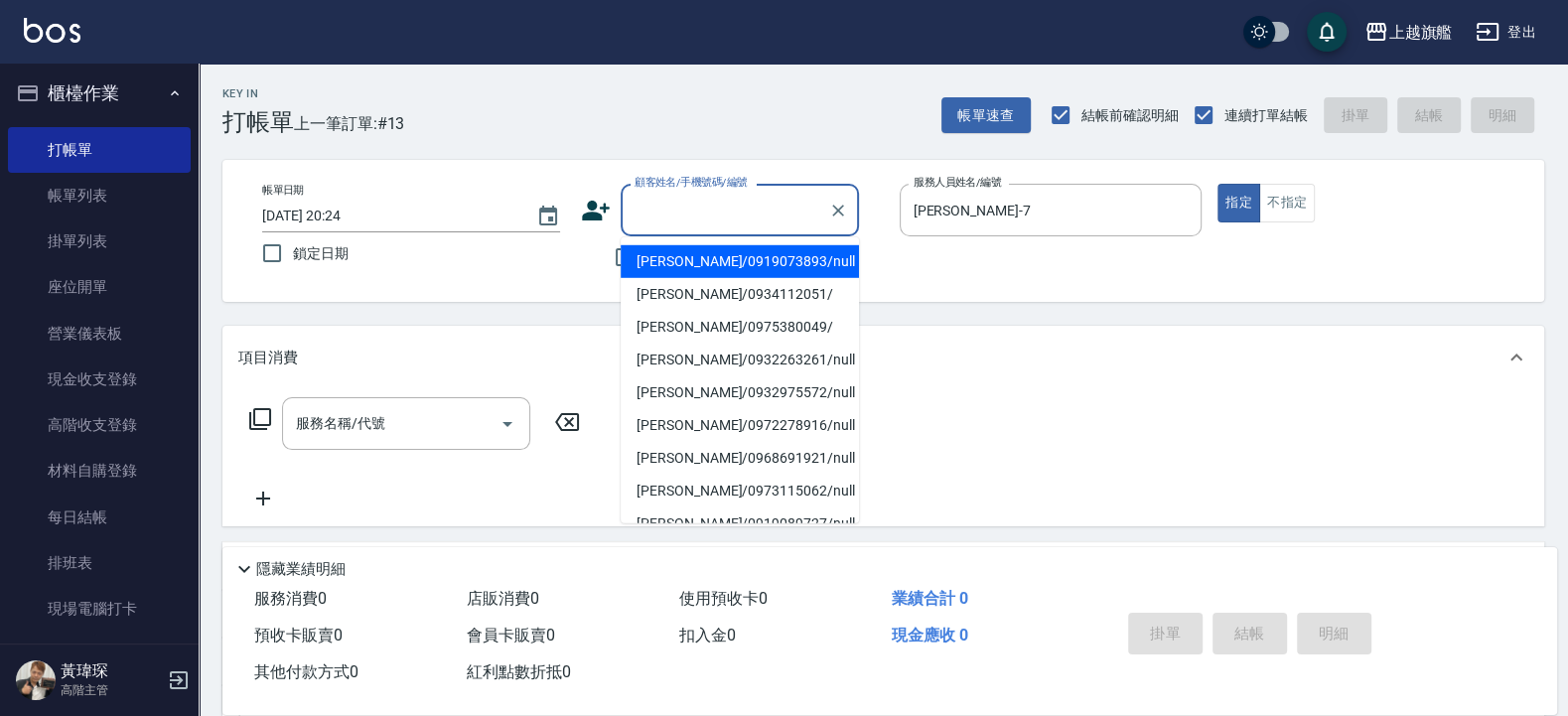 click on "顧客姓名/手機號碼/編號" at bounding box center [725, 210] 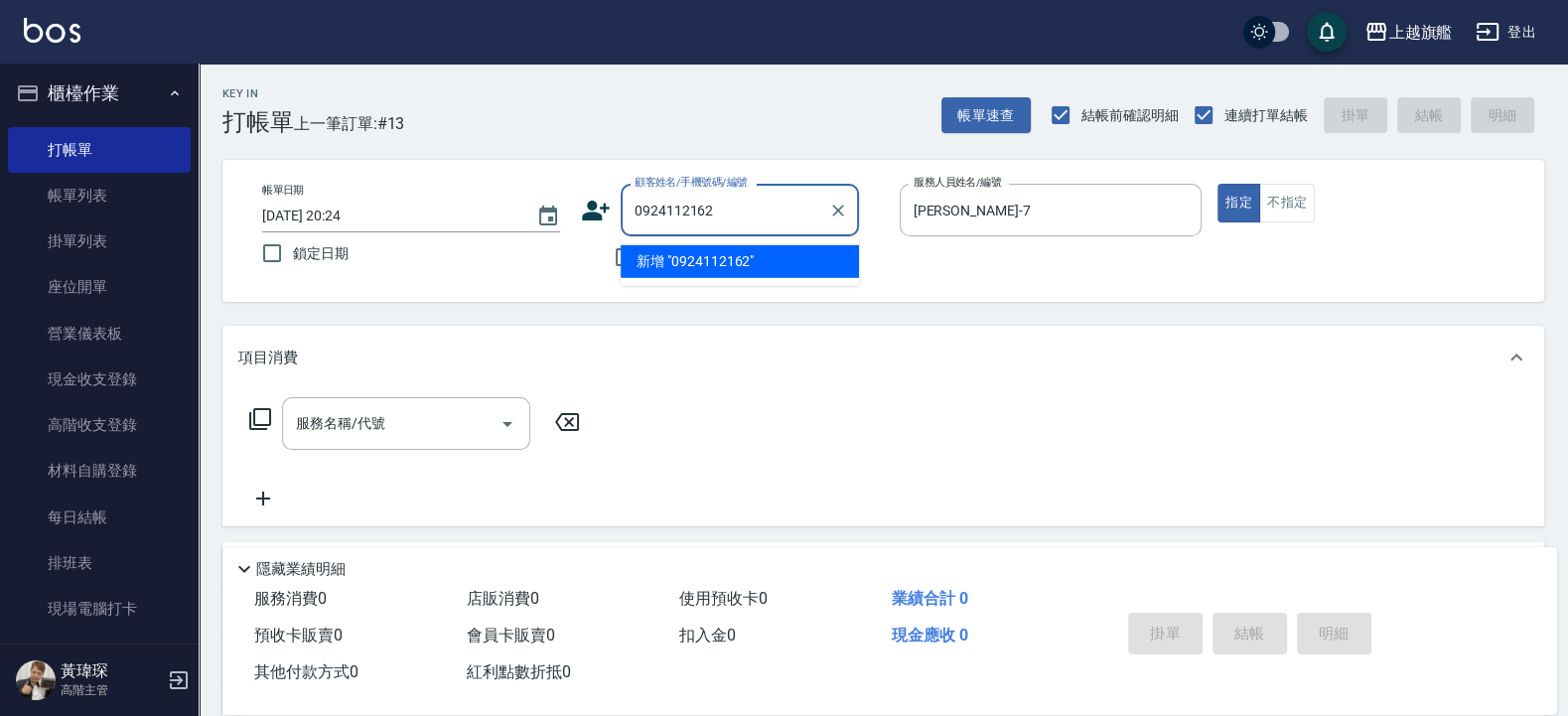 type on "0924112162" 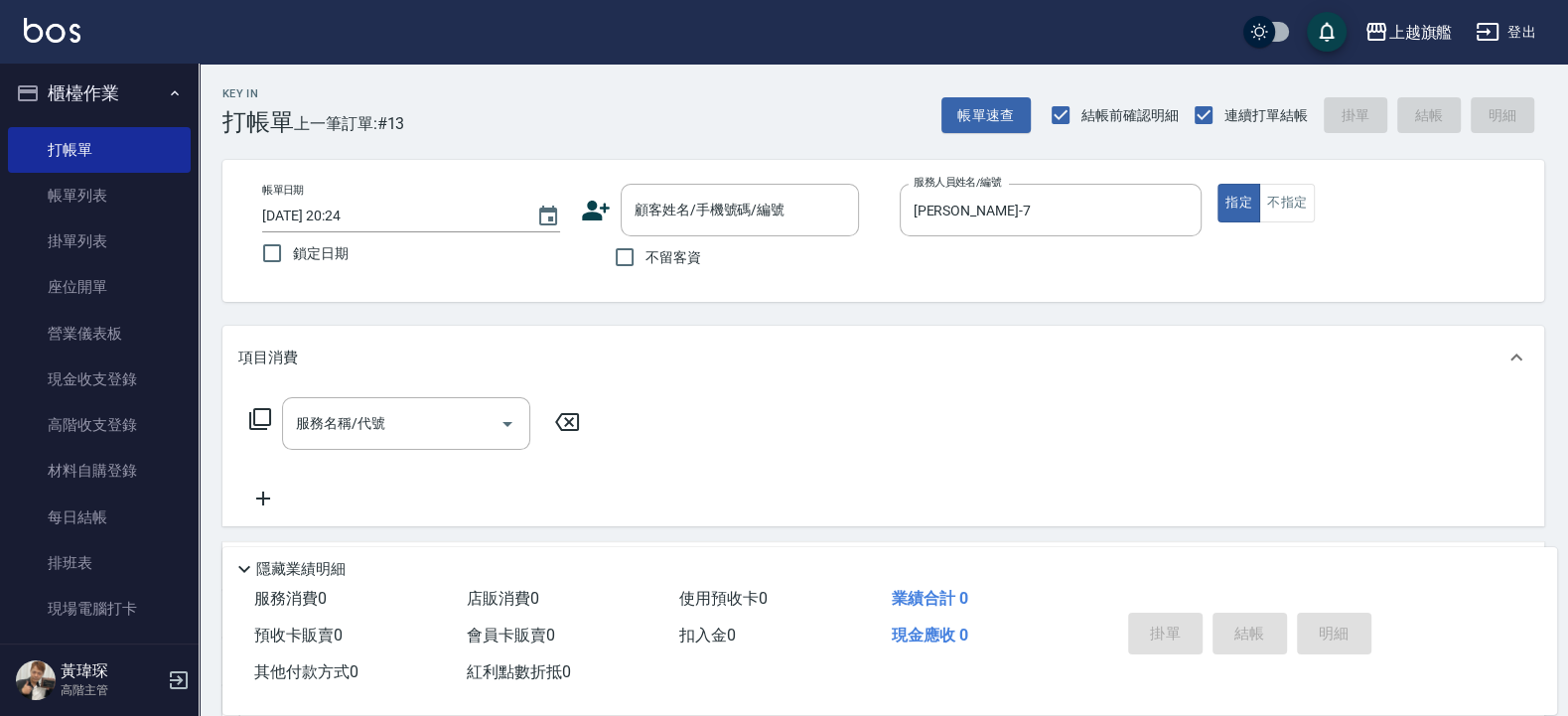 click 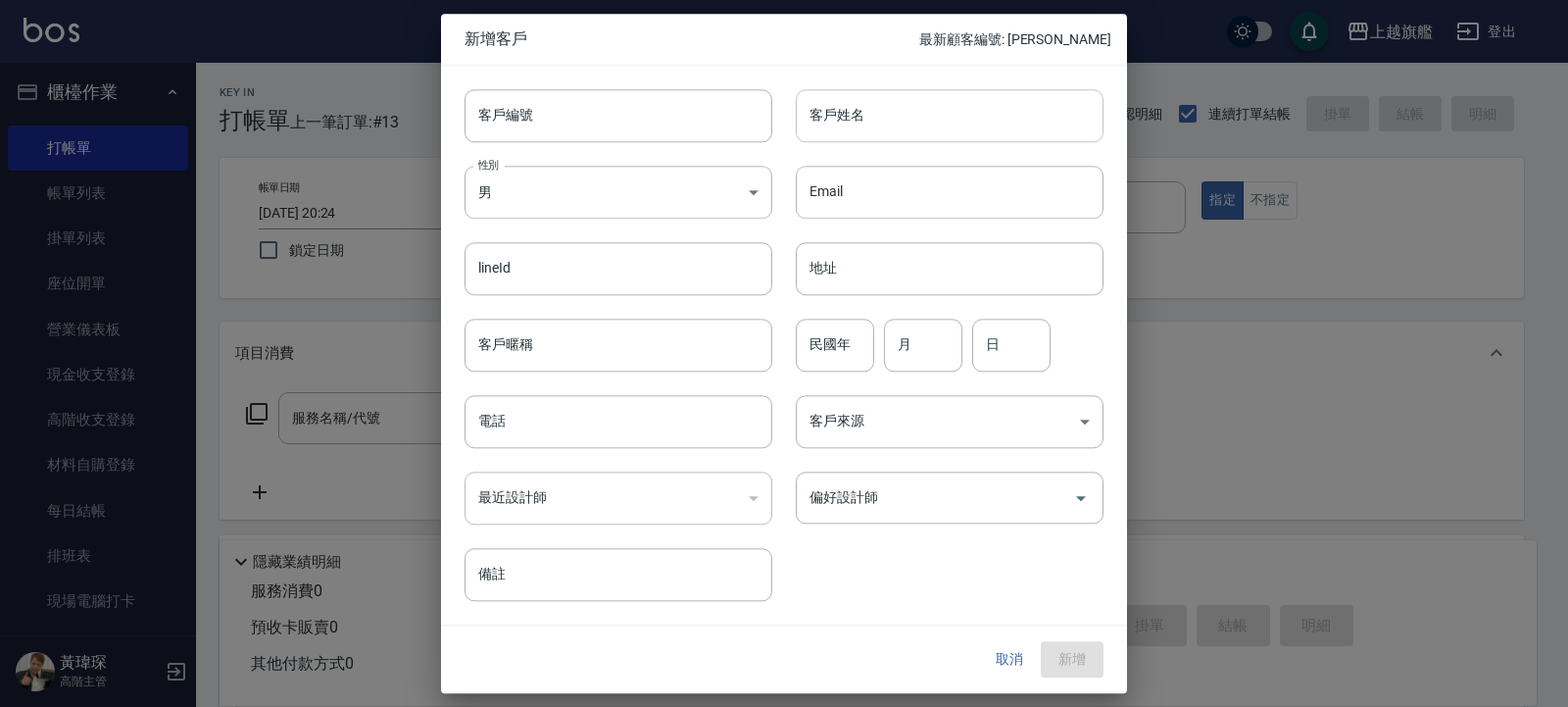 click on "客戶姓名" at bounding box center (950, 116) 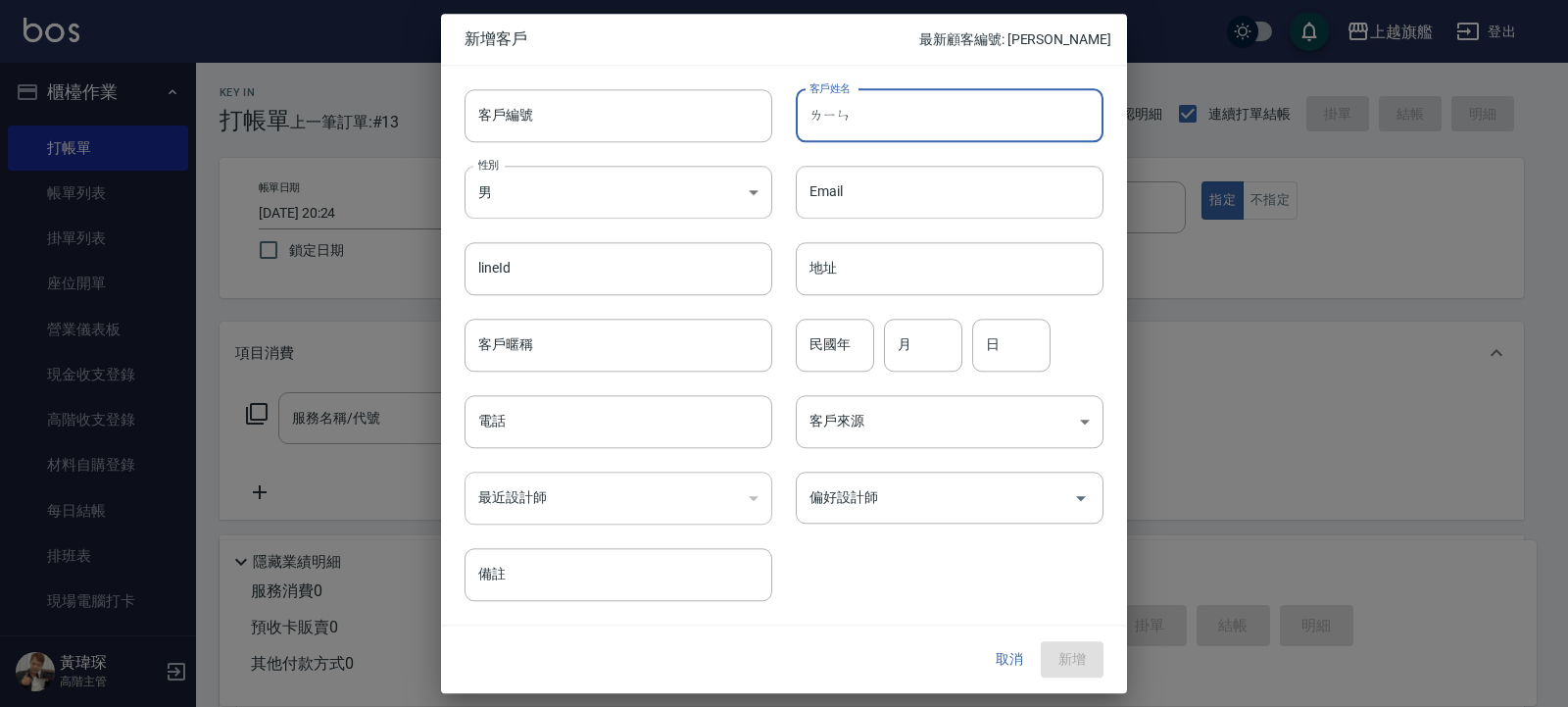 type on "鄰" 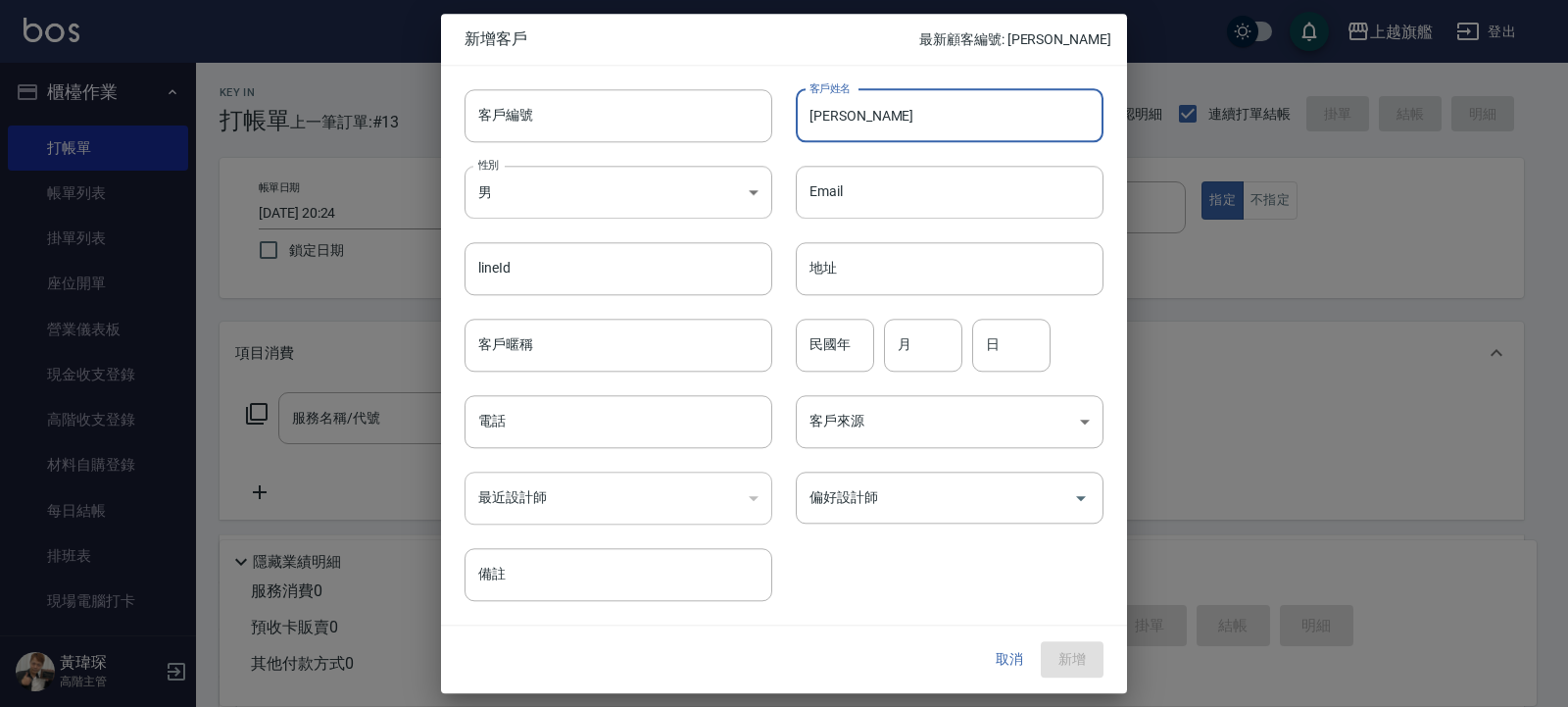 type on "[PERSON_NAME]" 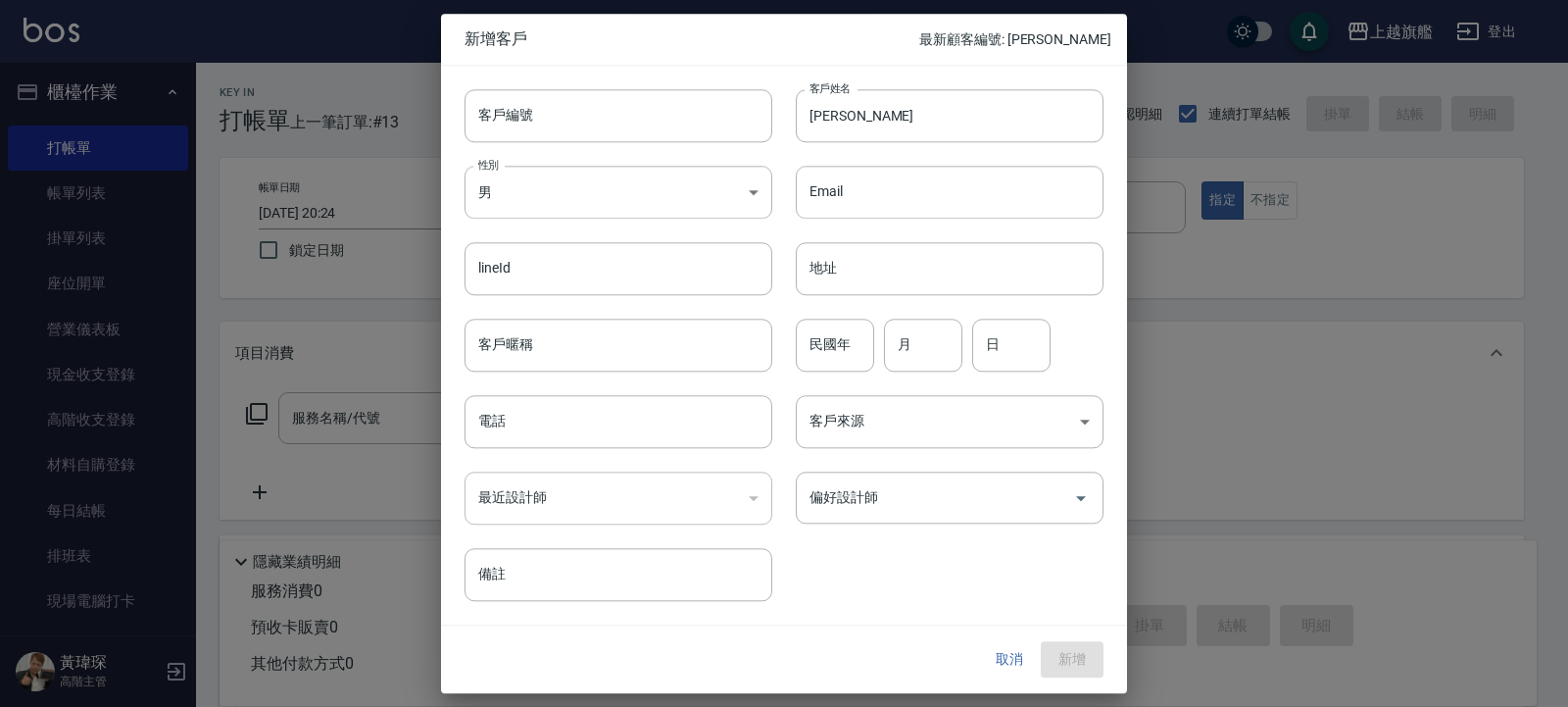 click on "​" at bounding box center (618, 498) 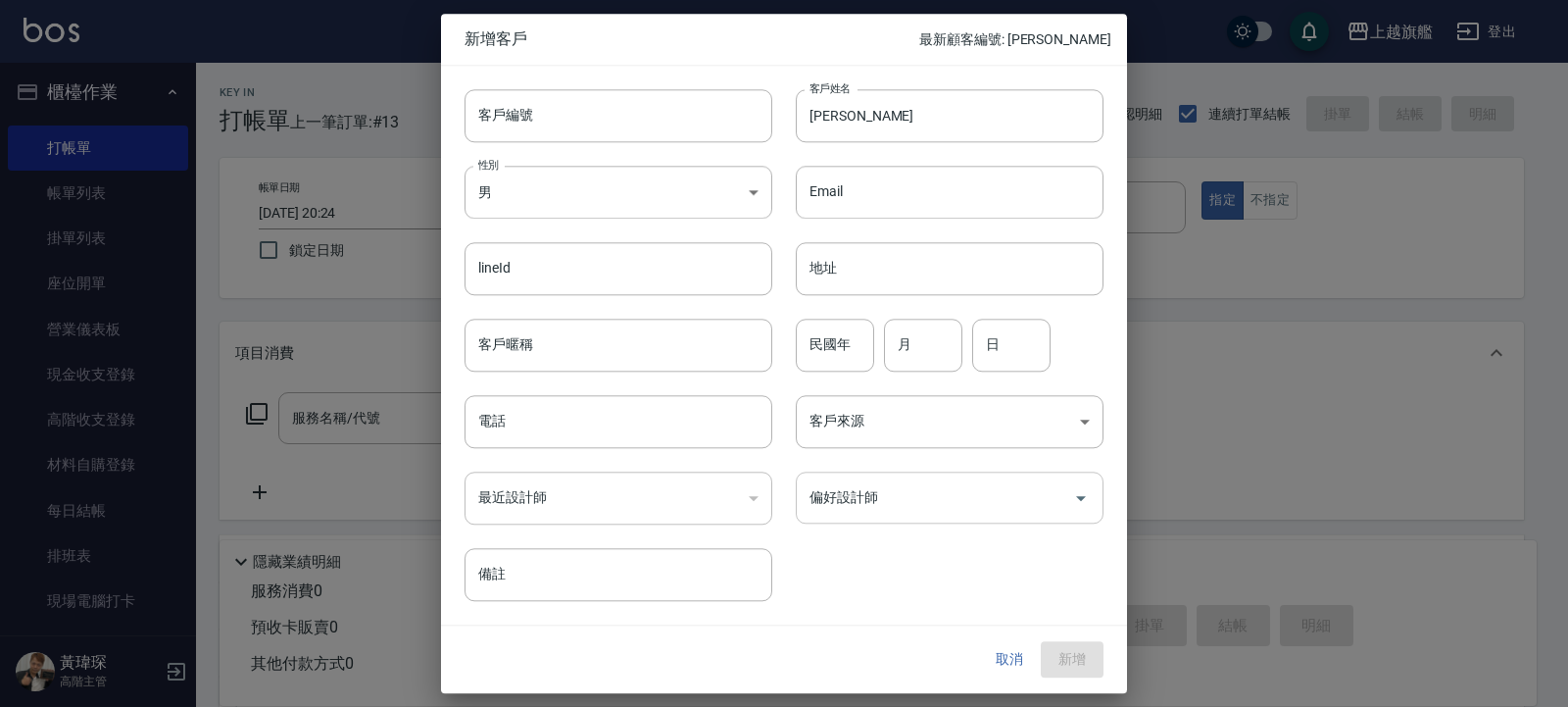 click on "偏好設計師" at bounding box center (935, 497) 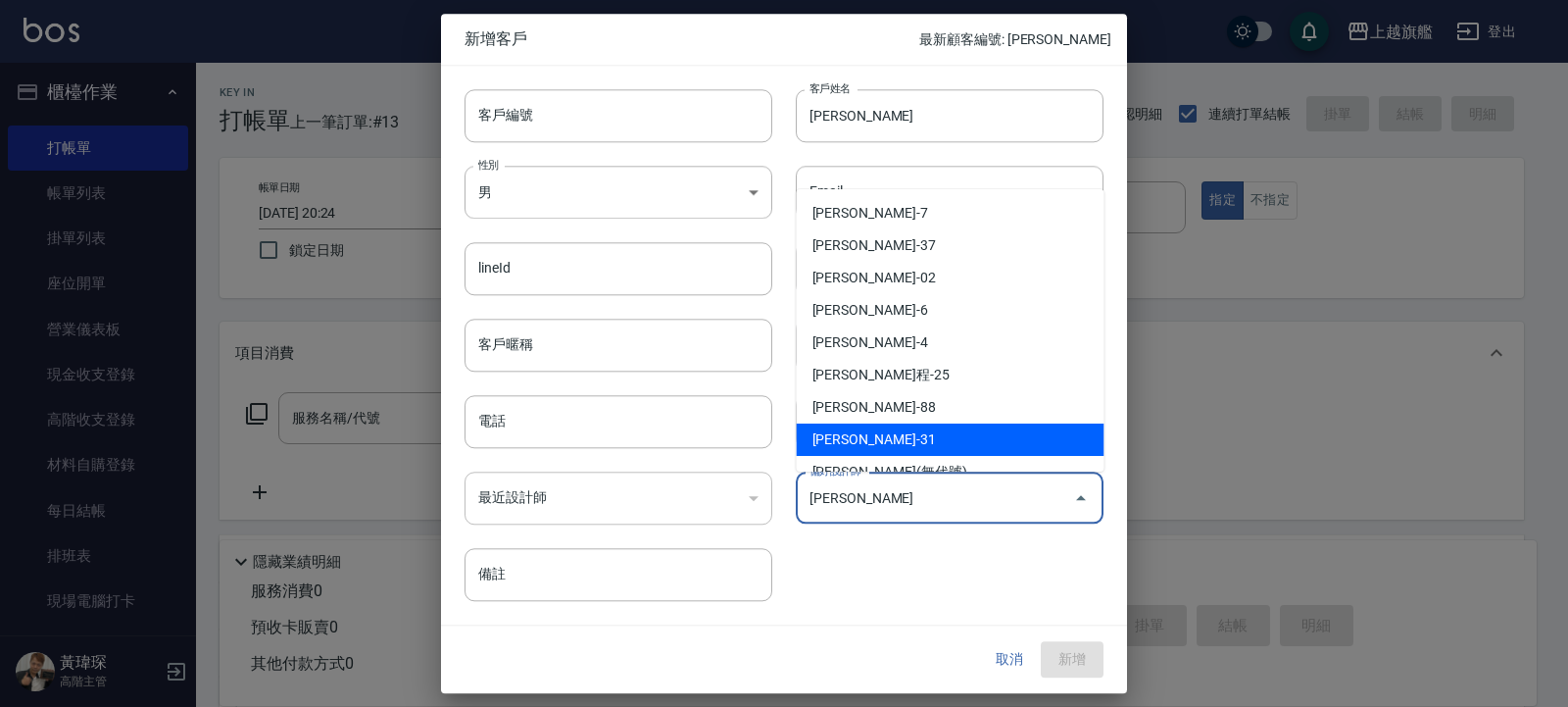 click on "客戶編號 客戶編號 客戶姓名 [PERSON_NAME]姓名 性別 男 [DEMOGRAPHIC_DATA] 性別 Email Email lineId lineId 地址 地址 客戶暱稱 客戶暱稱 民國年 民國年 月 月 日 日 電話 電話 客戶來源 ​ 客戶來源 最近設計師 ​ 最近設計師 偏好設計師 [PERSON_NAME] 偏好設計師 備註 備註" at bounding box center [772, 333] 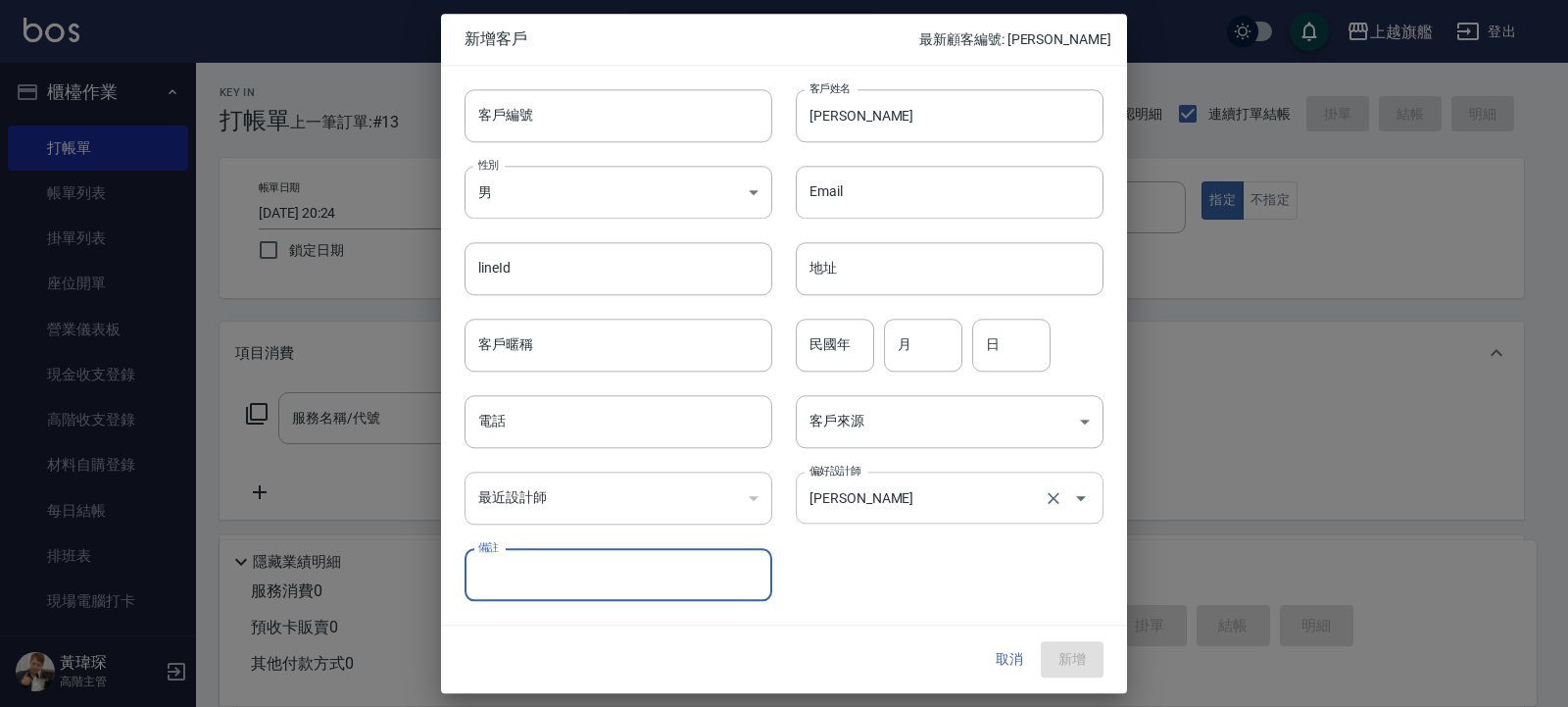 click on "[PERSON_NAME]均 偏好設計師" at bounding box center (950, 497) 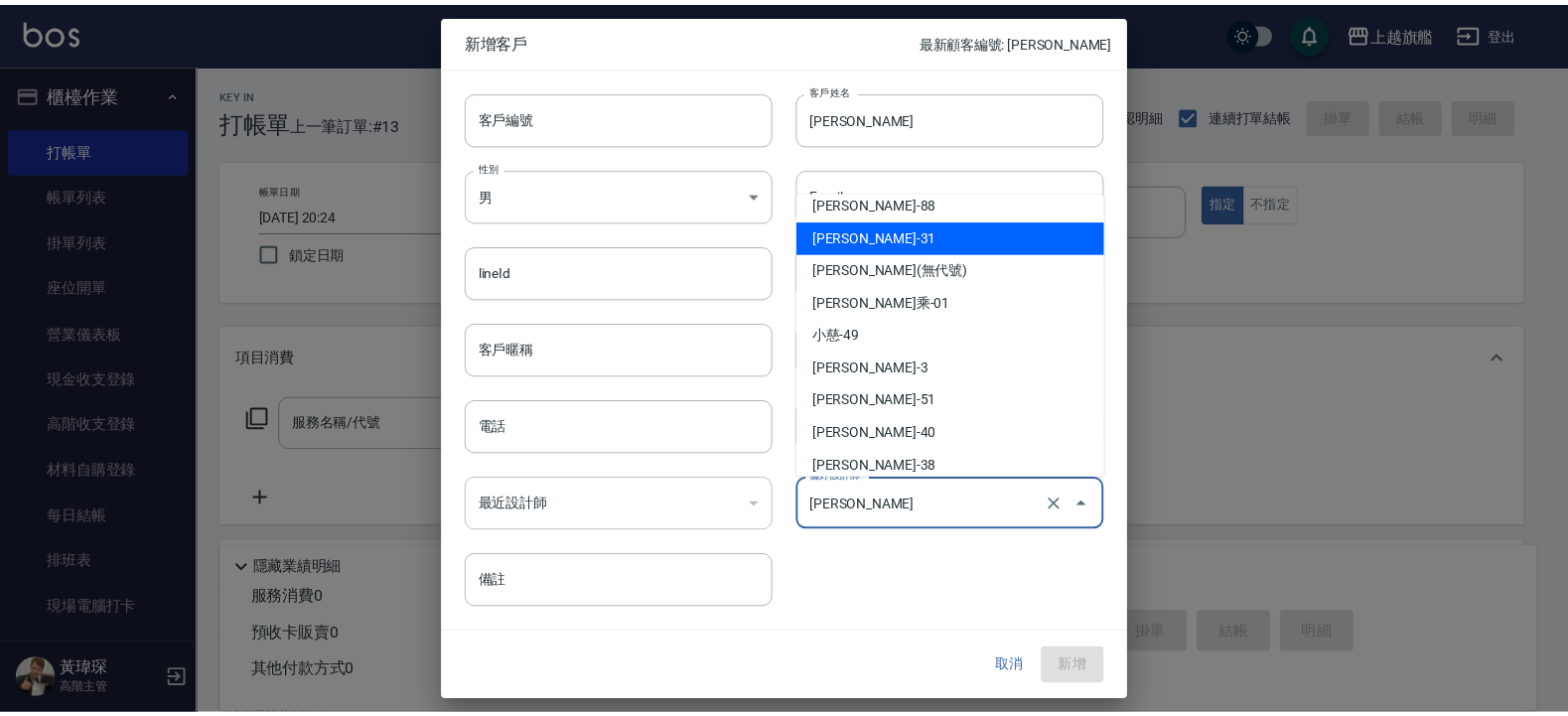 scroll, scrollTop: 0, scrollLeft: 0, axis: both 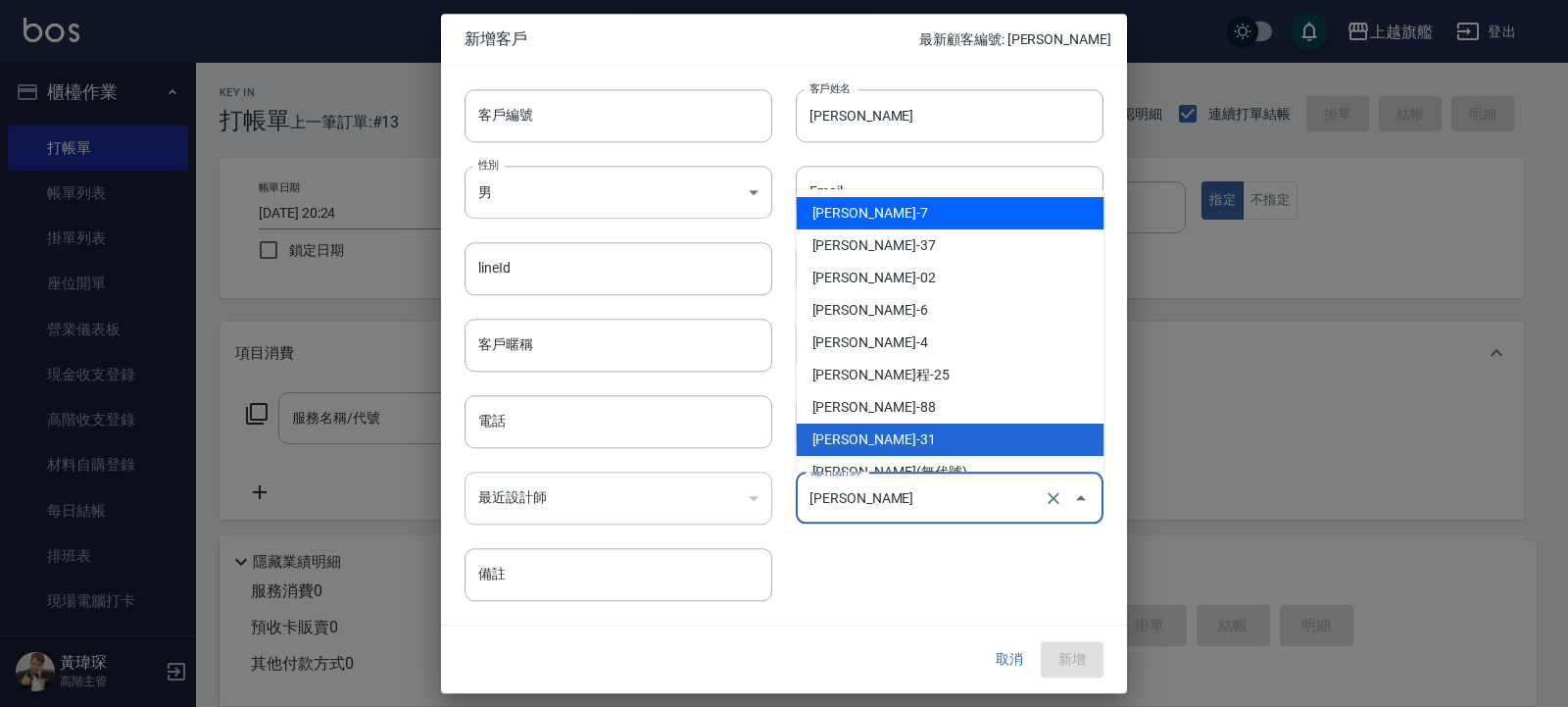 click on "[PERSON_NAME]-7" at bounding box center [951, 213] 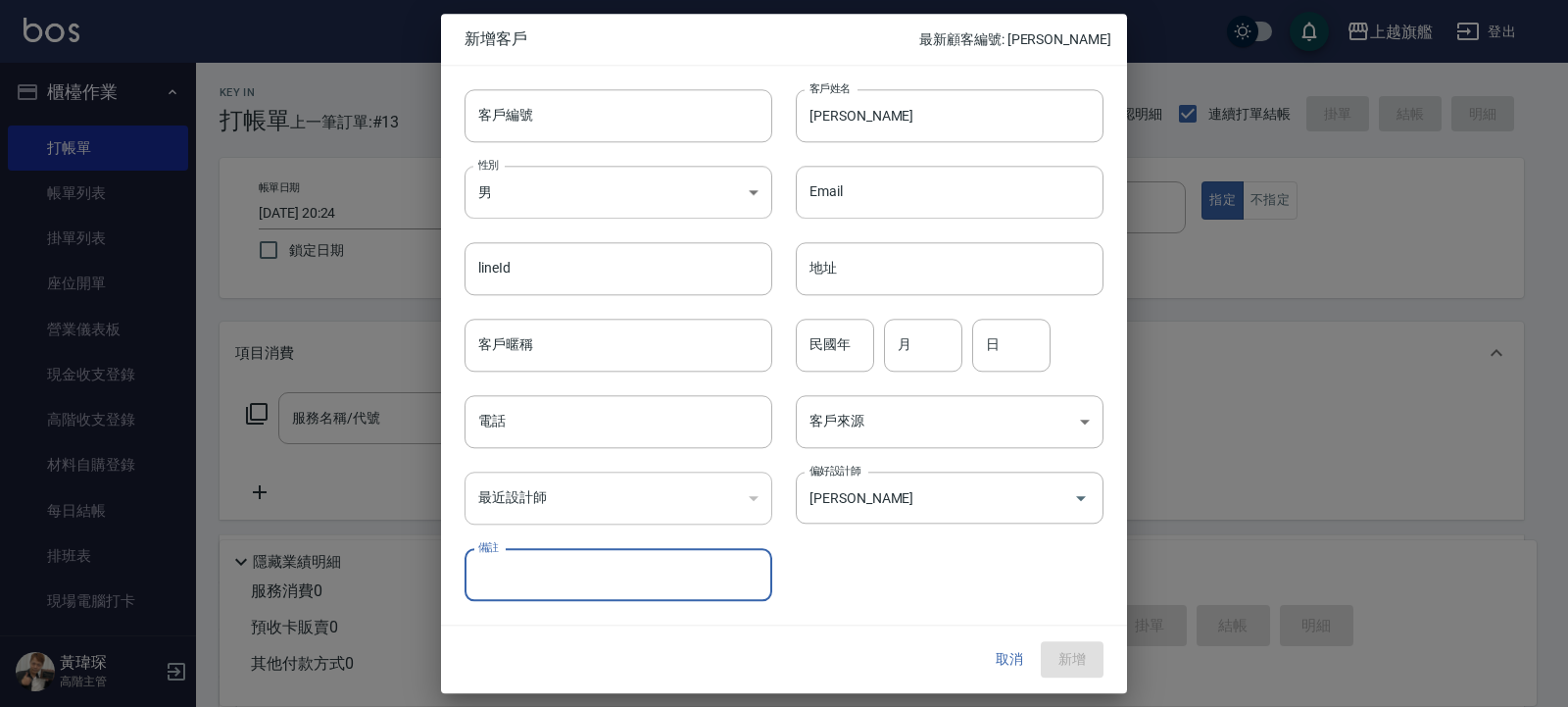 type on "林筱莉" 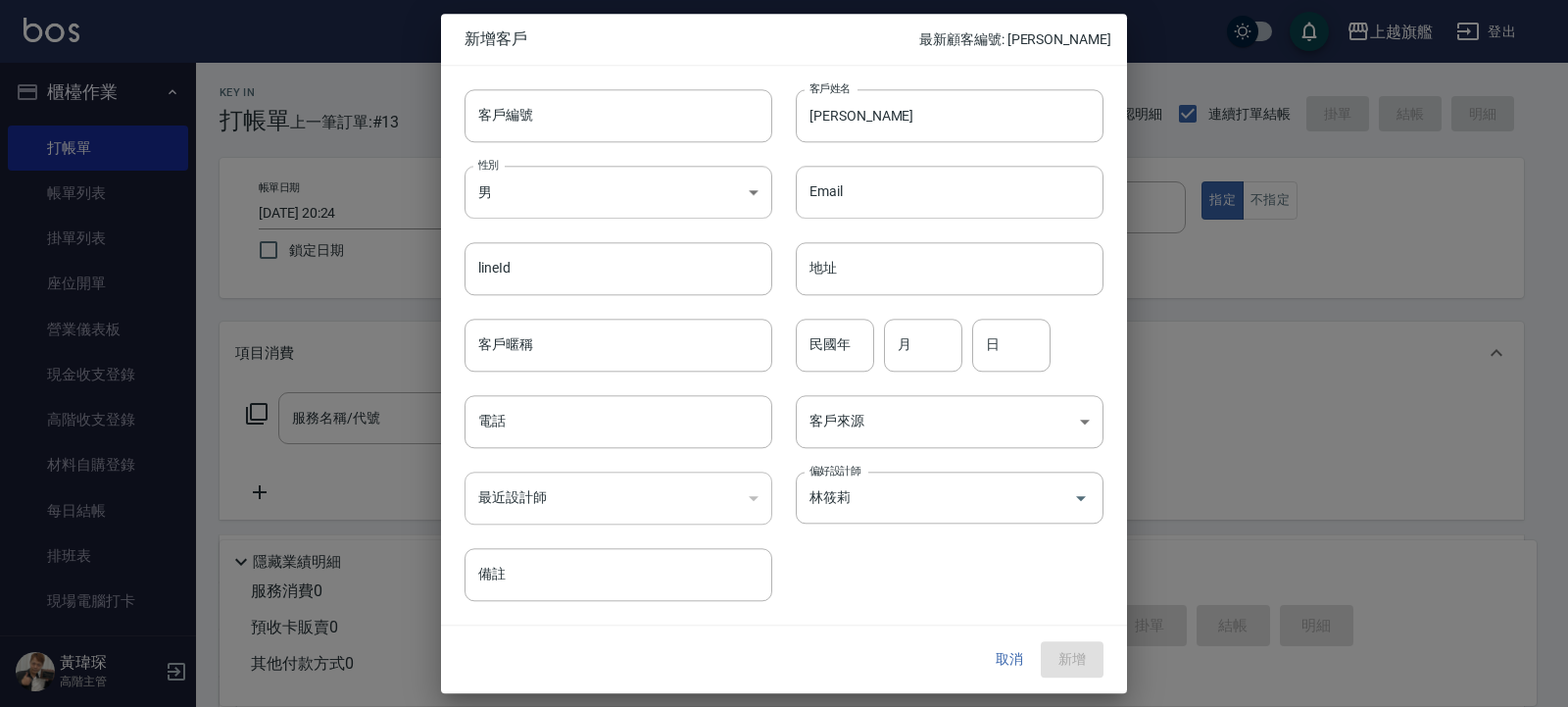 click on "客戶編號 客戶編號 客戶姓名 [PERSON_NAME] 客戶姓名 性別 男 [DEMOGRAPHIC_DATA] 性別 Email Email lineId lineId 地址 地址 客戶暱稱 客戶暱稱 民國年 民國年 月 月 日 日 電話 電話 客戶來源 ​ 客戶來源 最近設計師 ​ 最近設計師 偏好設計師 [PERSON_NAME]設計師 備註 備註" at bounding box center (772, 333) 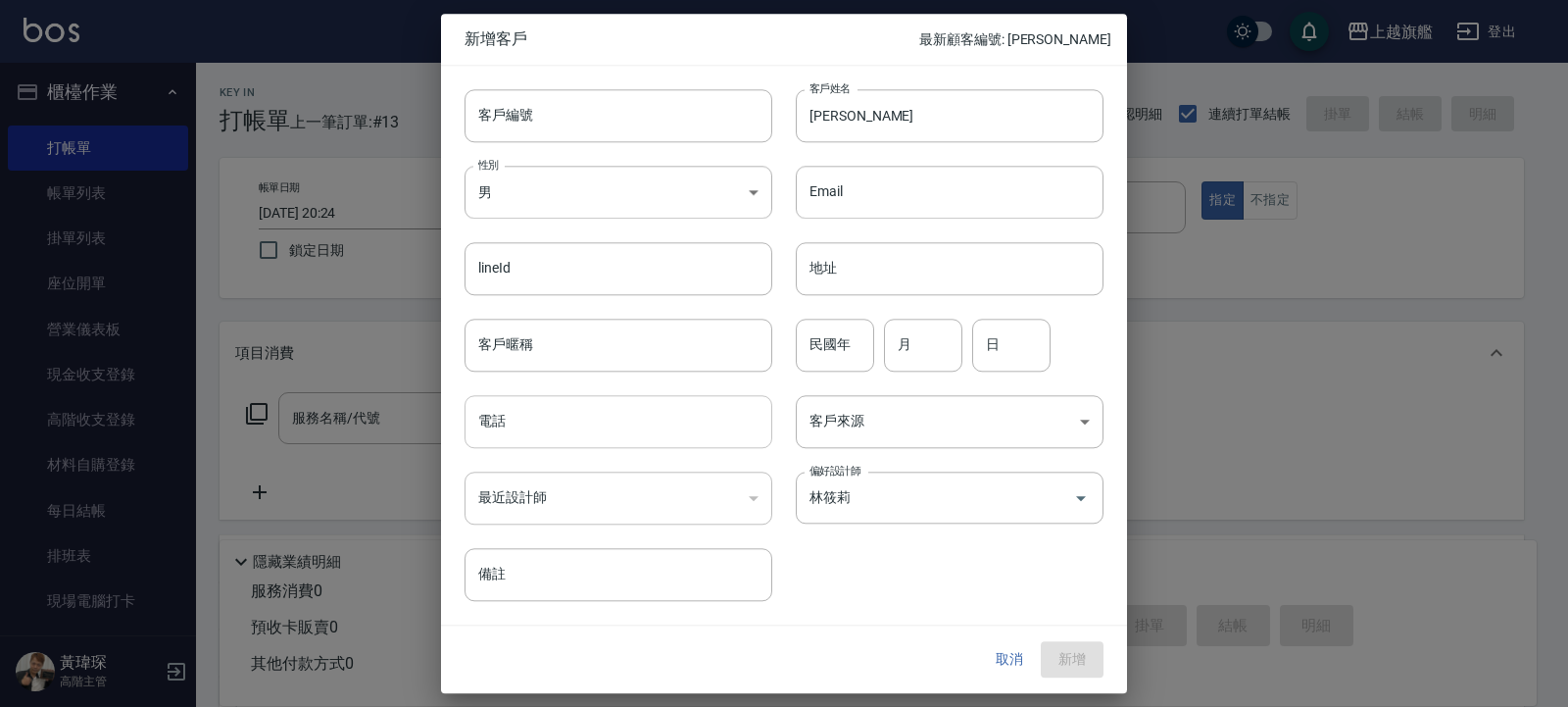 click on "電話" at bounding box center (618, 422) 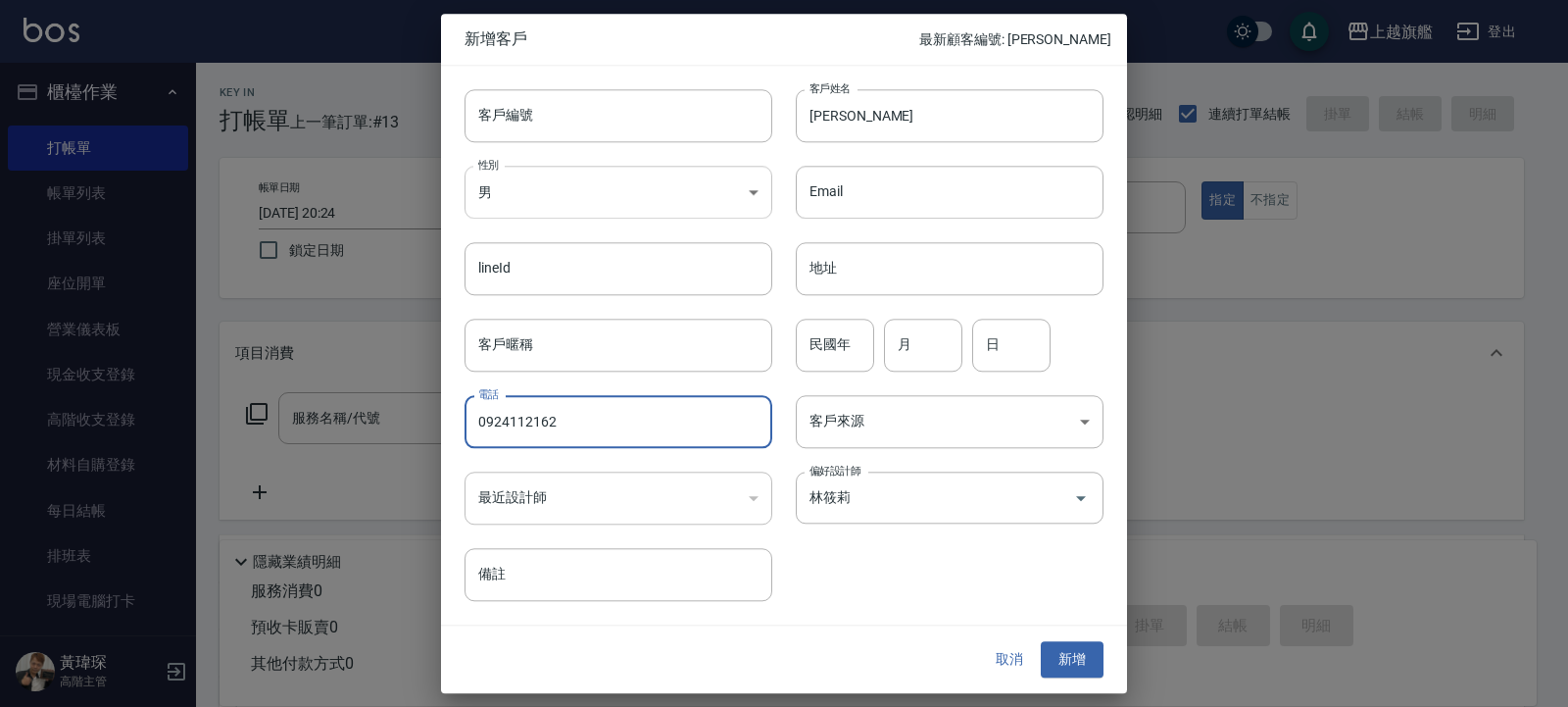 type on "0924112162" 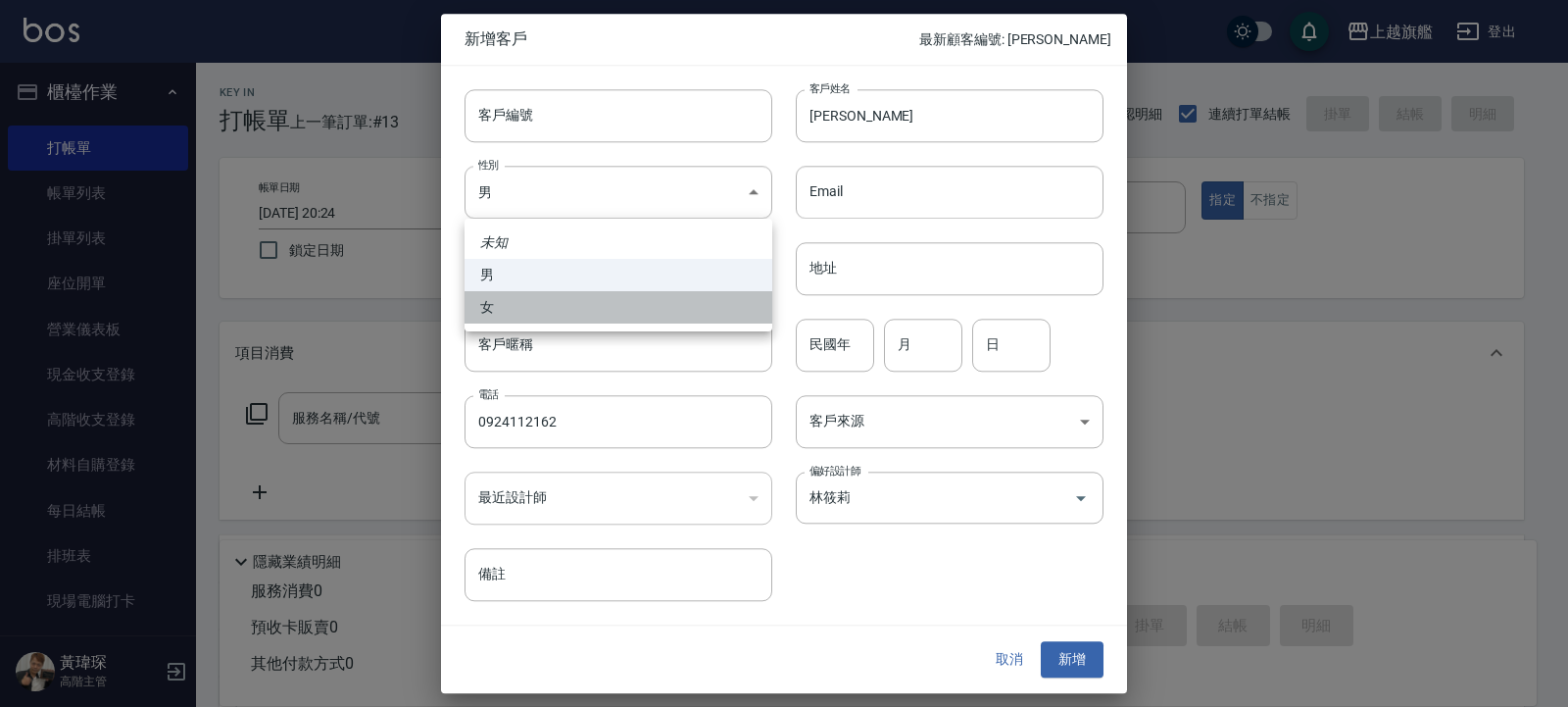 click on "女" at bounding box center [618, 307] 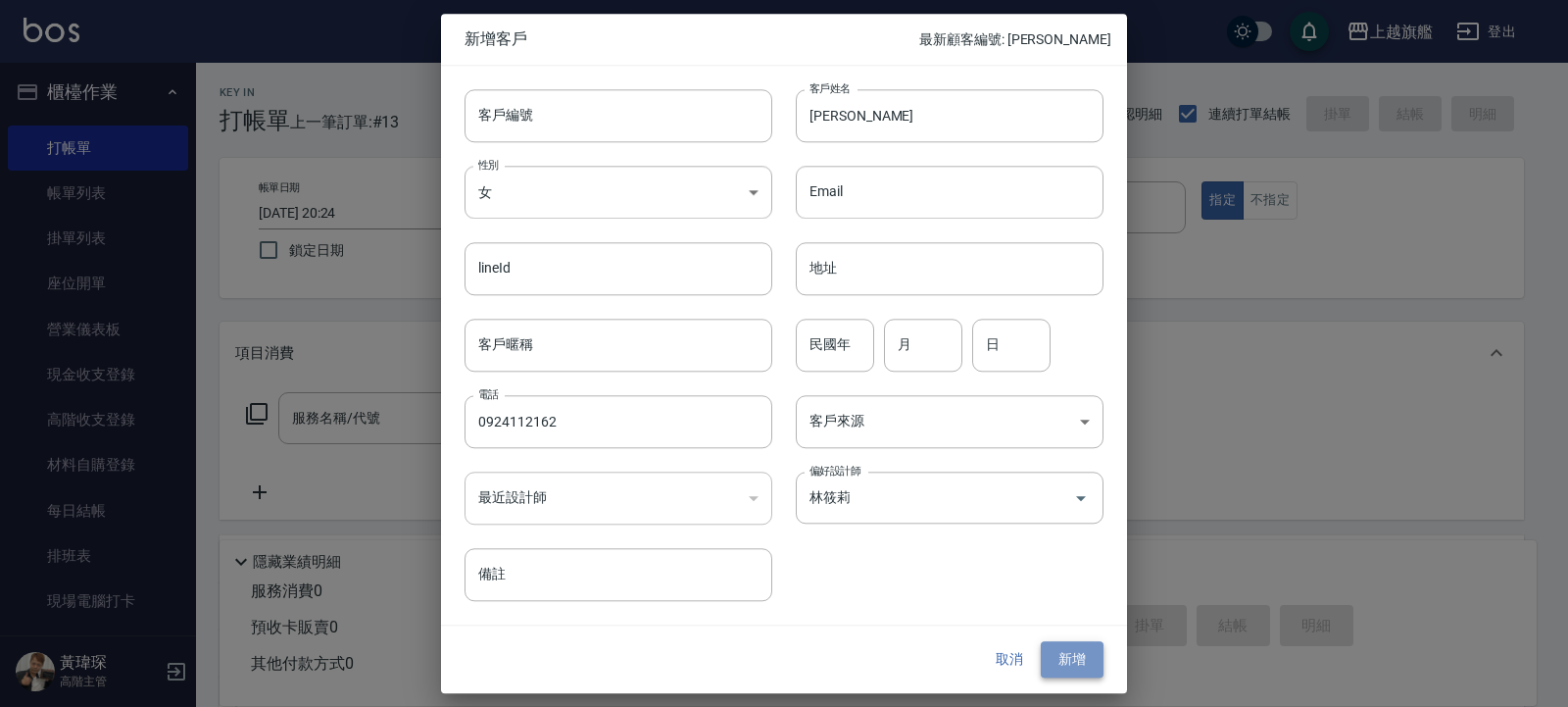 click on "新增" at bounding box center (1072, 660) 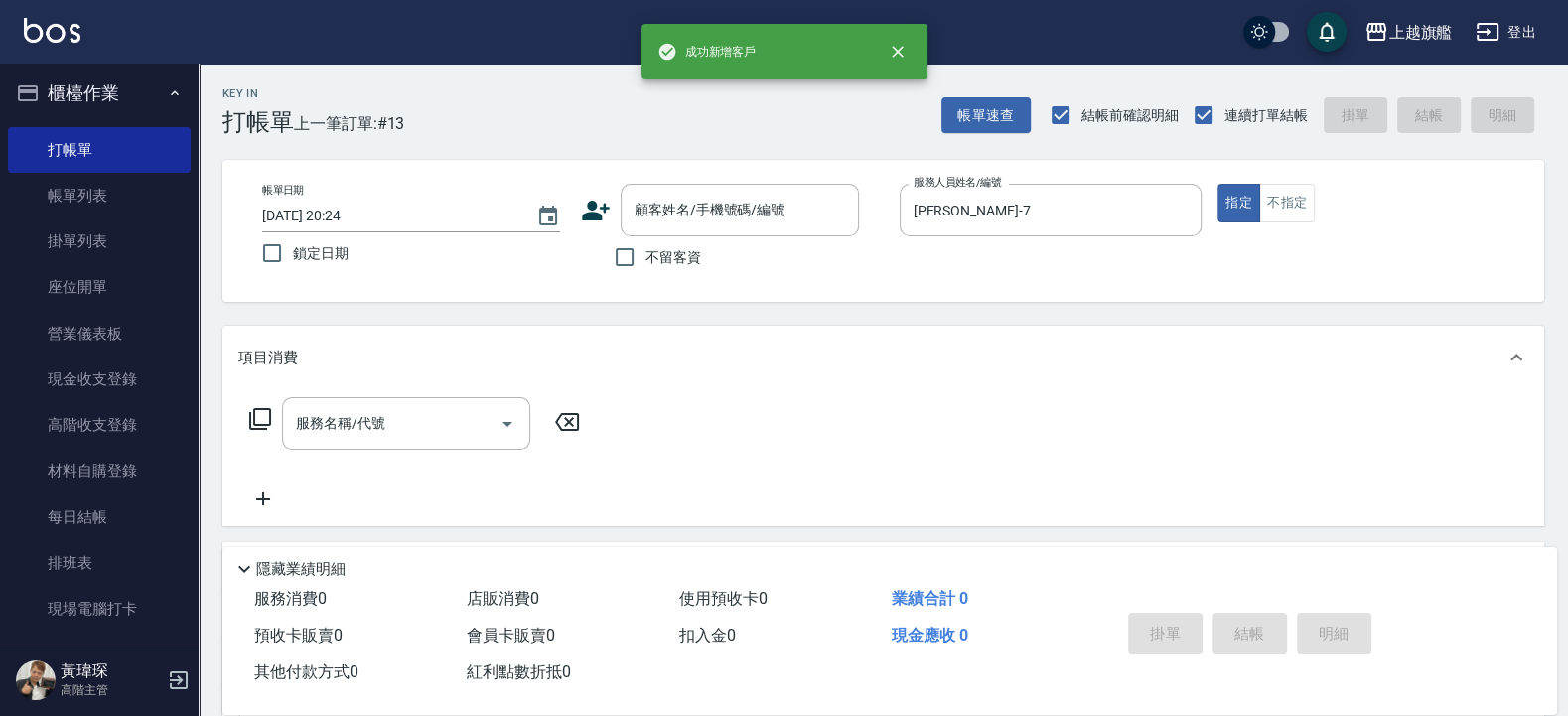 click on "帳單日期 [DATE] 20:24 鎖定日期 顧客姓名/手機號碼/編號 顧客姓名/手機號碼/編號 不留客資 服務人員姓名/編號 [PERSON_NAME]7 服務人員姓名/編號 指定 不指定" at bounding box center [883, 230] 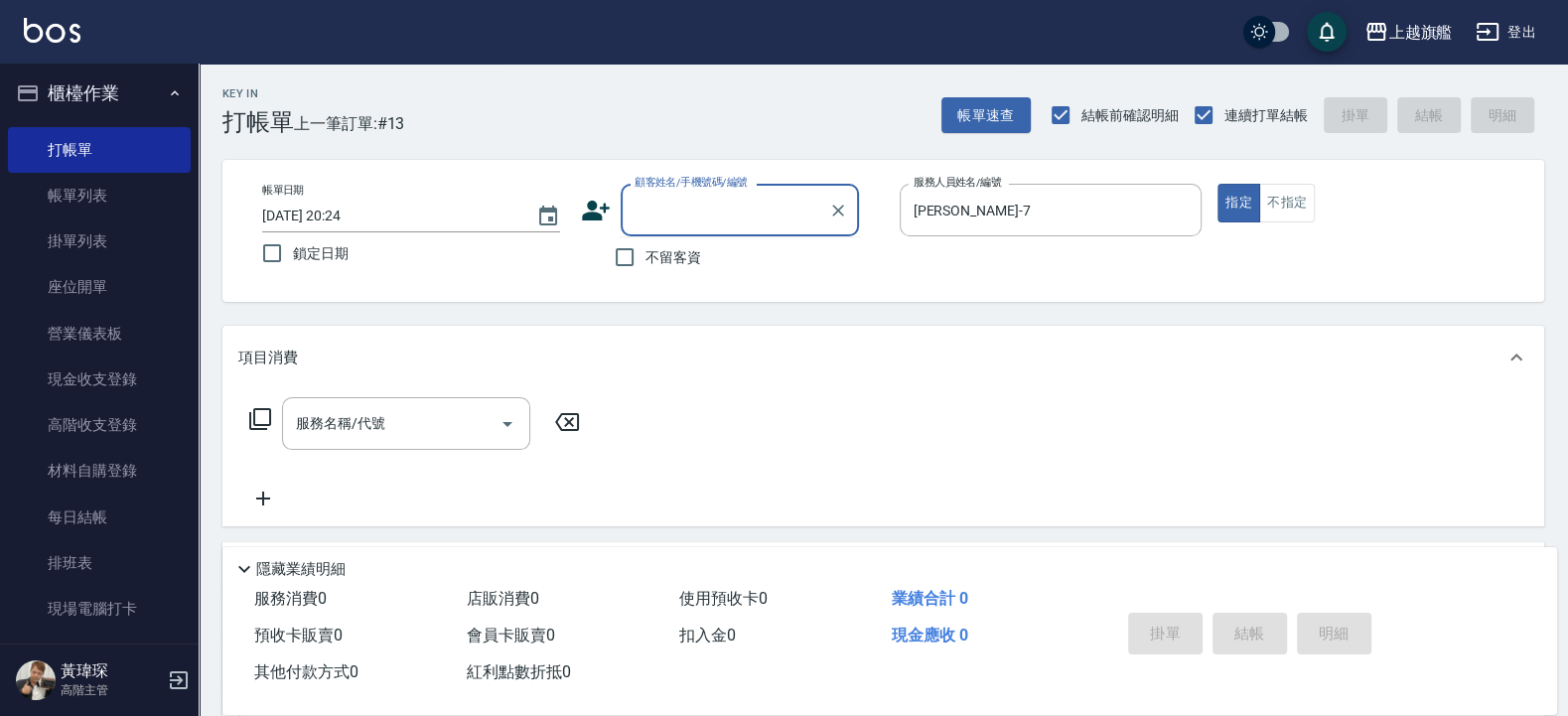 click on "顧客姓名/手機號碼/編號" at bounding box center [725, 210] 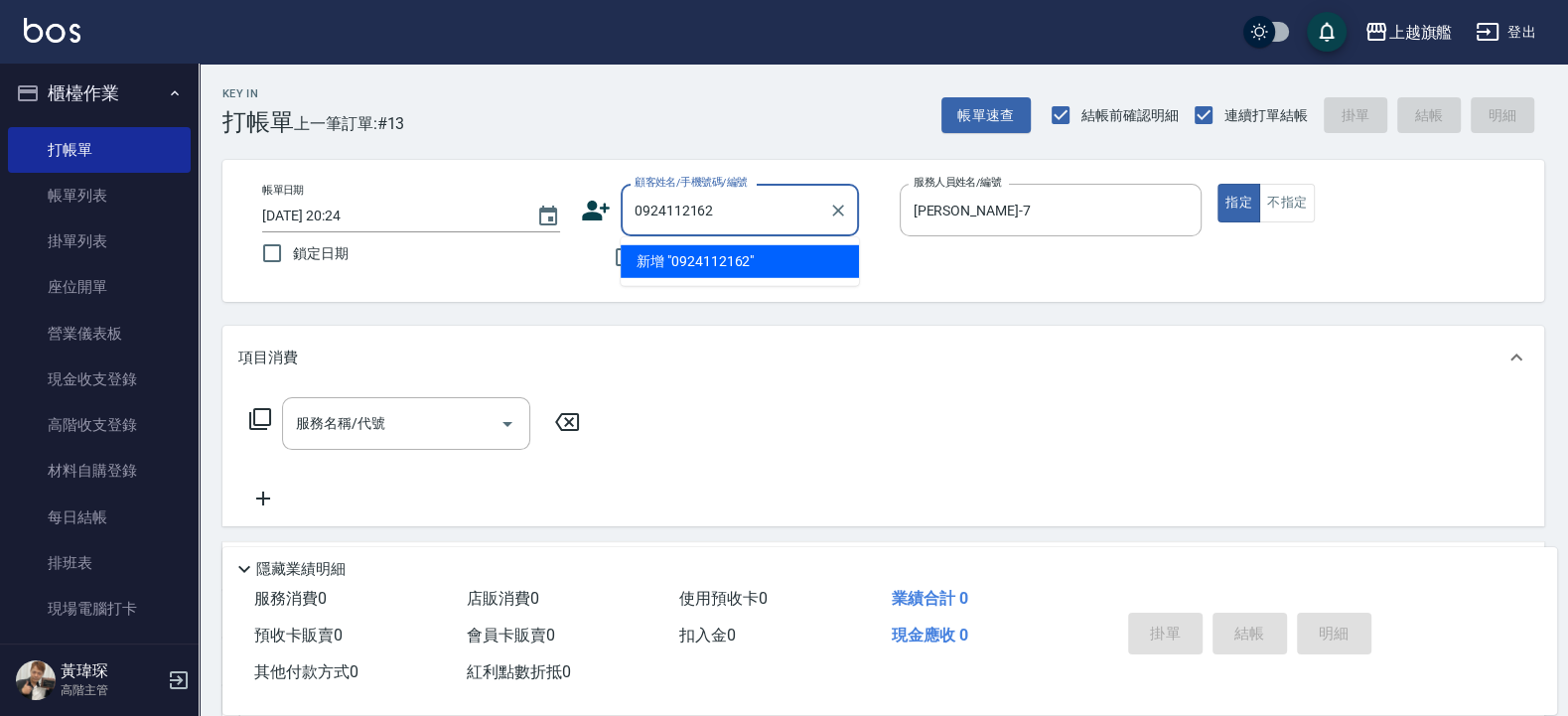 click on "0924112162" at bounding box center (725, 210) 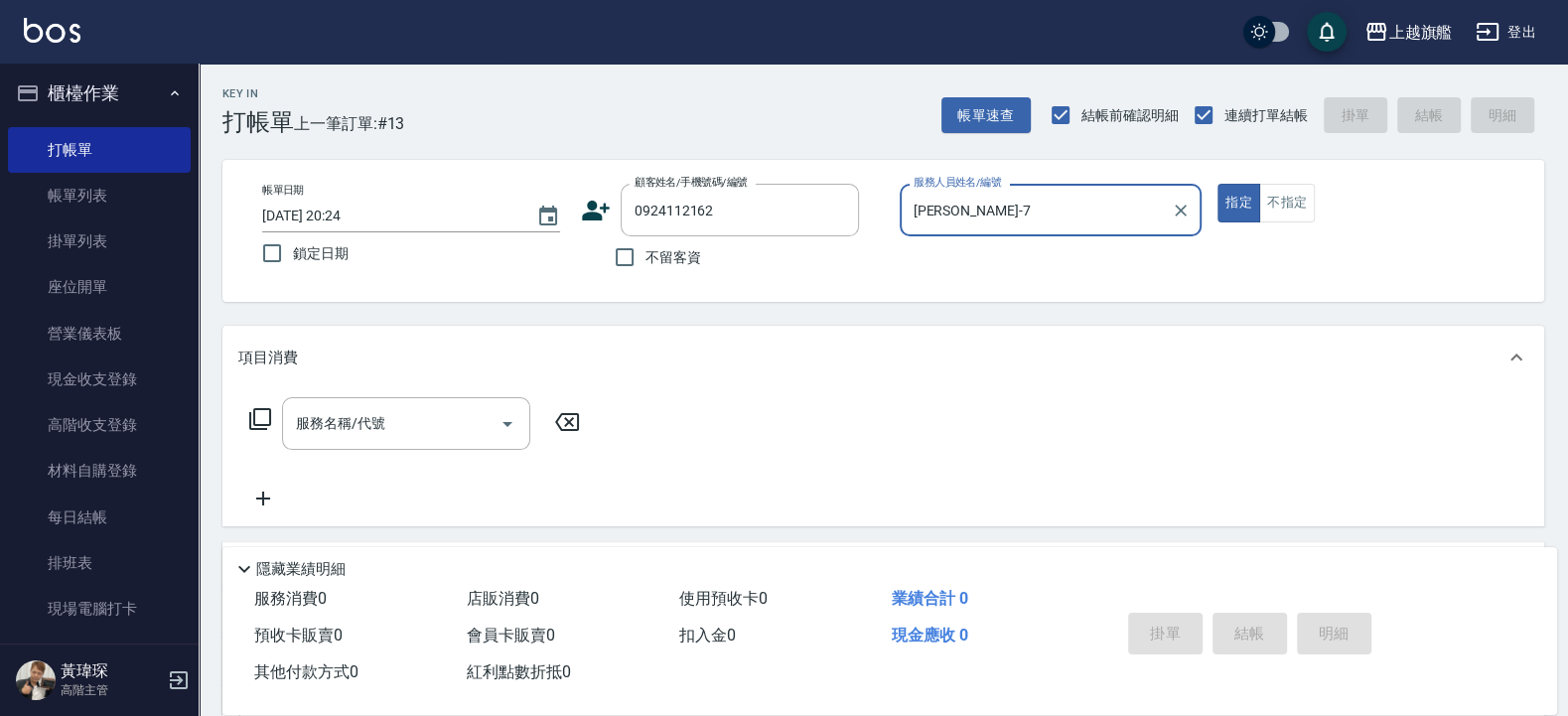type on "0924112162" 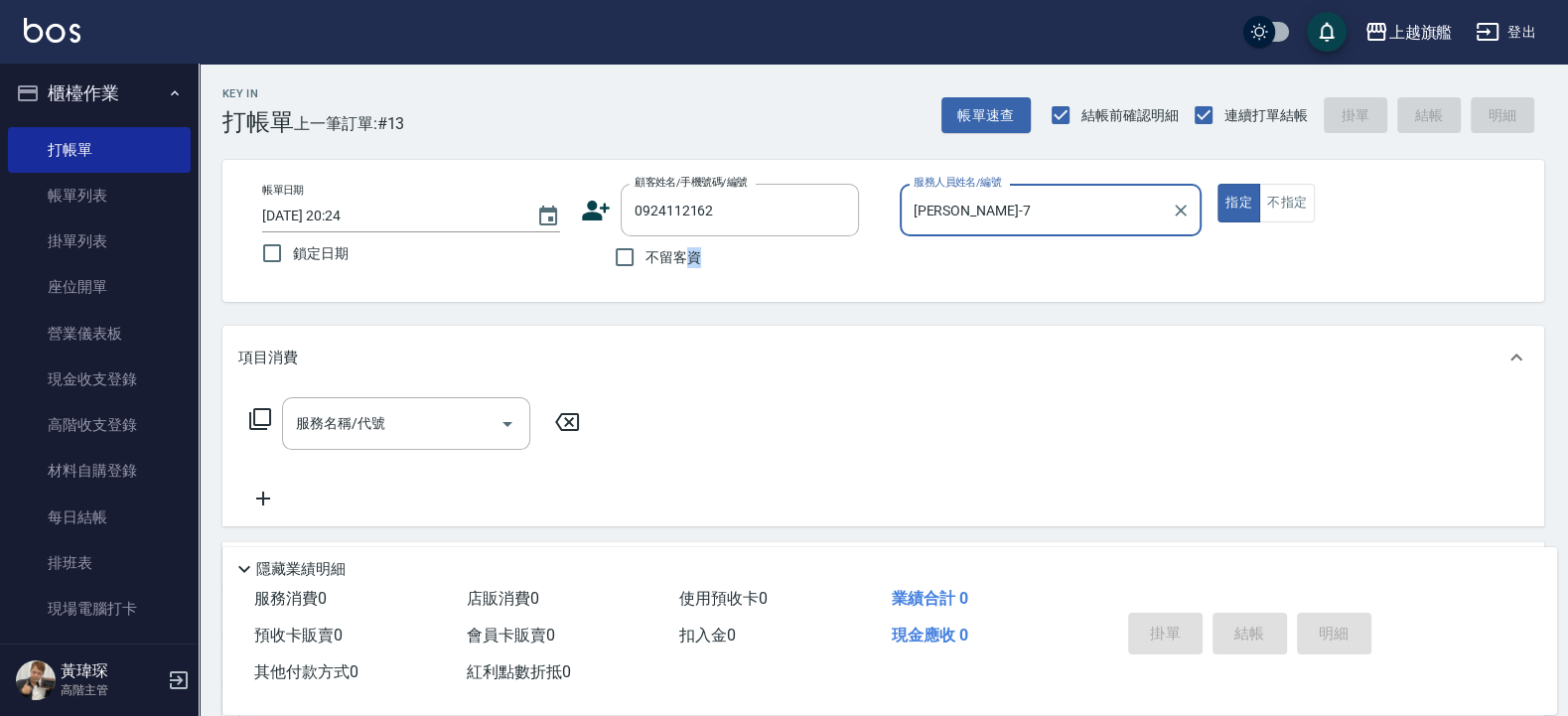 click on "不留客資" at bounding box center (720, 257) 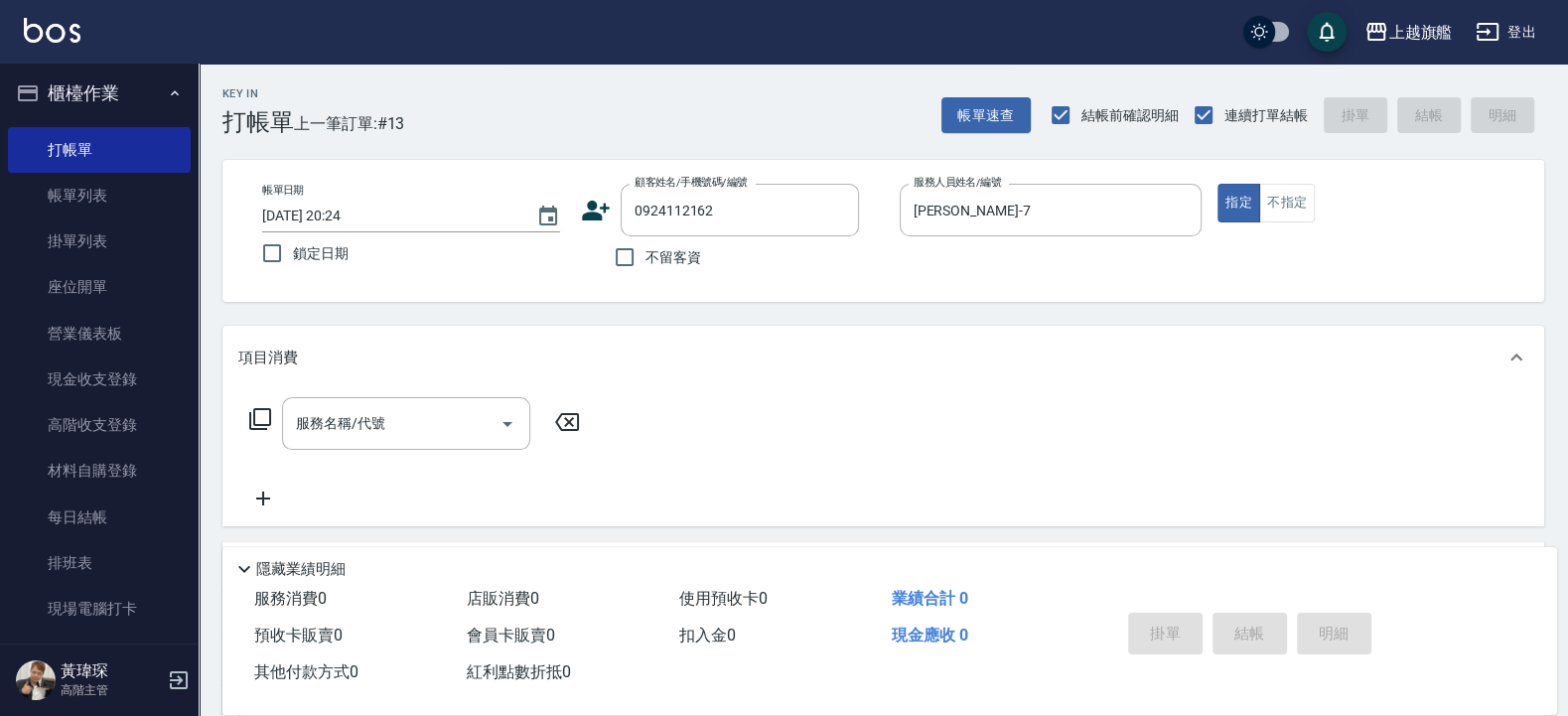 click on "Key In 打帳單 上一筆訂單:#13 帳單速查 結帳前確認明細 連續打單結帳 掛單 結帳 明細 帳單日期 [DATE] 20:24 鎖定日期 顧客姓名/手機號碼/編號 0924112162 顧客姓名/手機號碼/編號 不留客資 服務人員姓名/編號 [PERSON_NAME]7 服務人員姓名/編號 指定 不指定 項目消費 服務名稱/代號 服務名稱/代號 店販銷售 服務人員姓名/編號 服務人員姓名/編號 商品代號/名稱 商品代號/名稱 預收卡販賣 卡券名稱/代號 卡券名稱/代號 使用預收卡 其他付款方式 其他付款方式 其他付款方式 備註及來源 備註 備註 訂單來源 ​ 訂單來源 隱藏業績明細 服務消費  0 店販消費  0 使用預收卡  0 業績合計   0 預收卡販賣  0 會員卡販賣  0 扣入金  0 現金應收   0 其他付款方式  0 紅利點數折抵  0 掛單 結帳 明細" at bounding box center [883, 516] 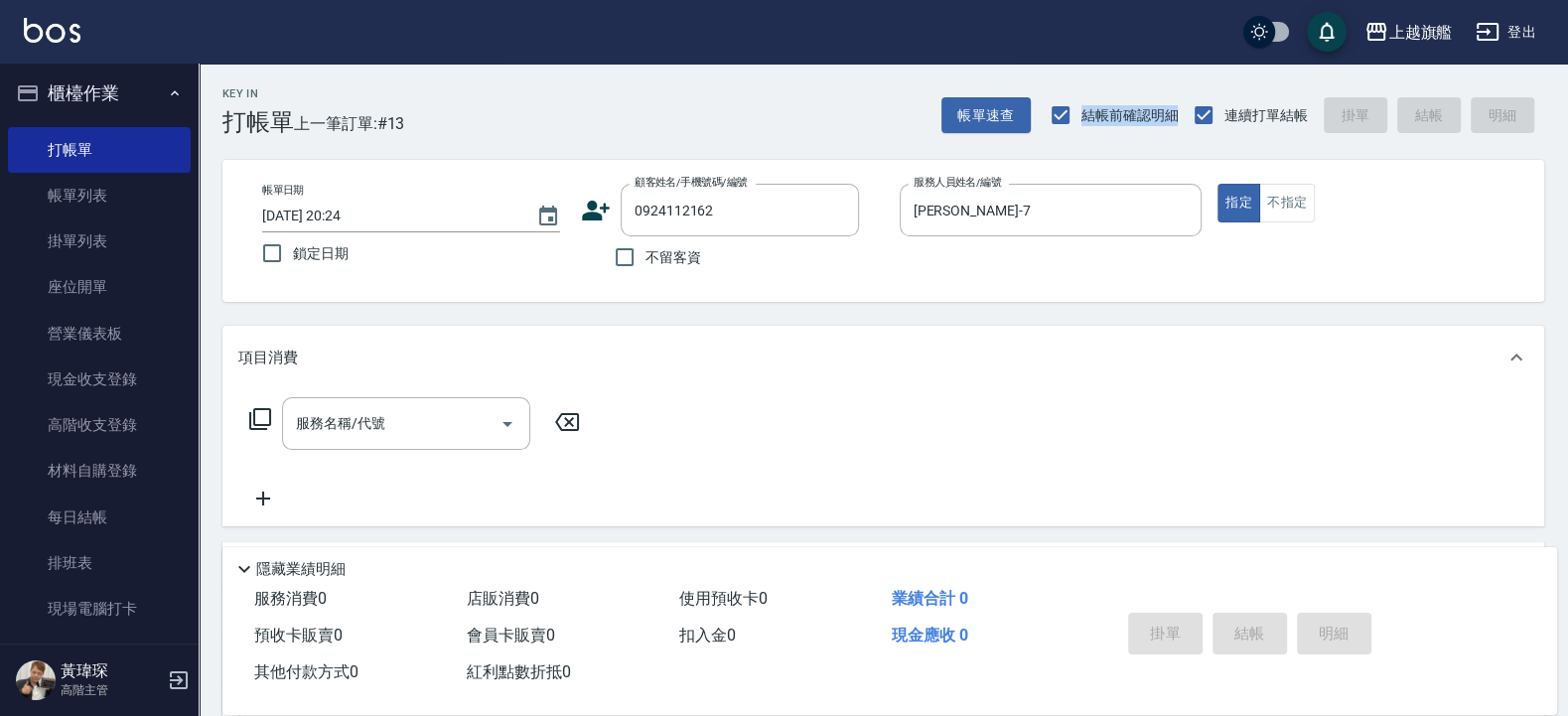 click 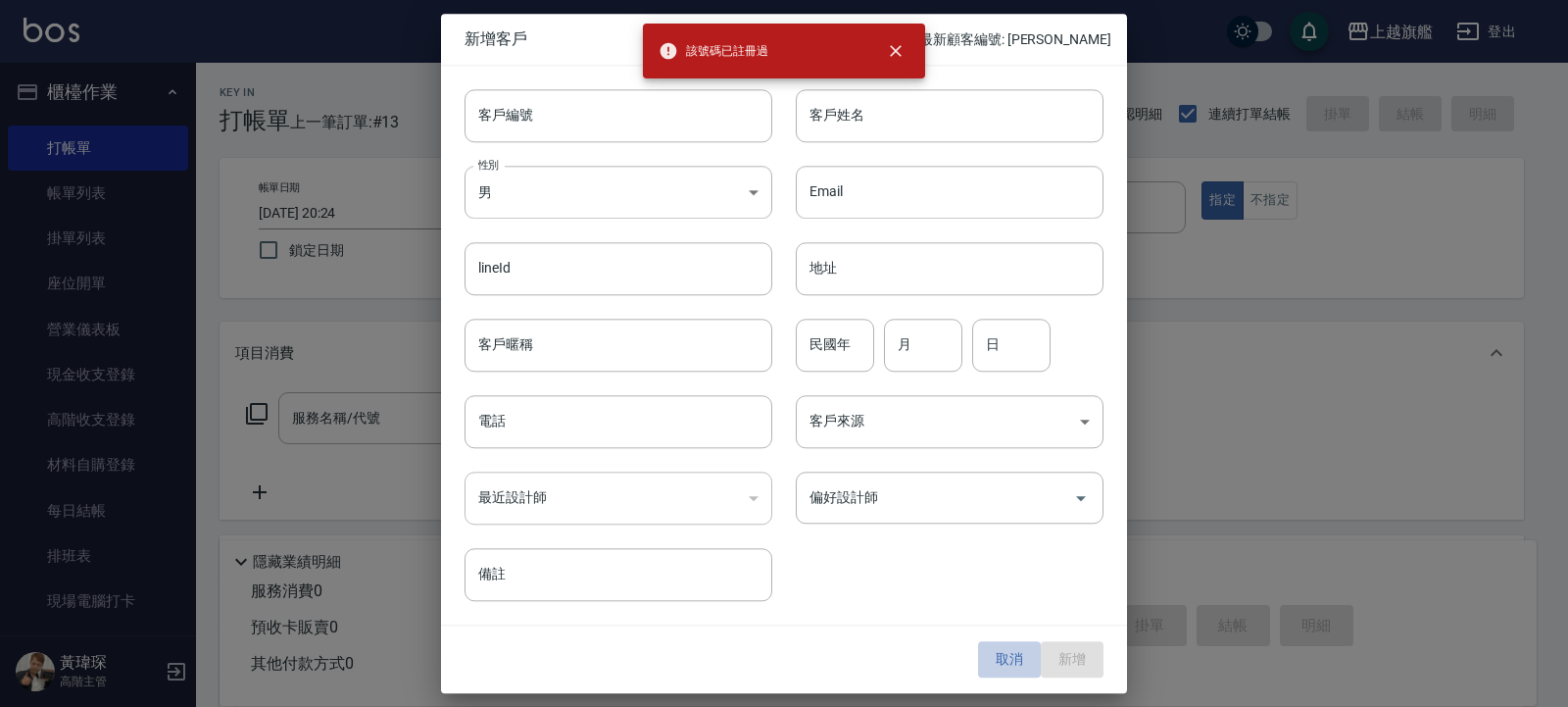 click on "取消" at bounding box center [1009, 660] 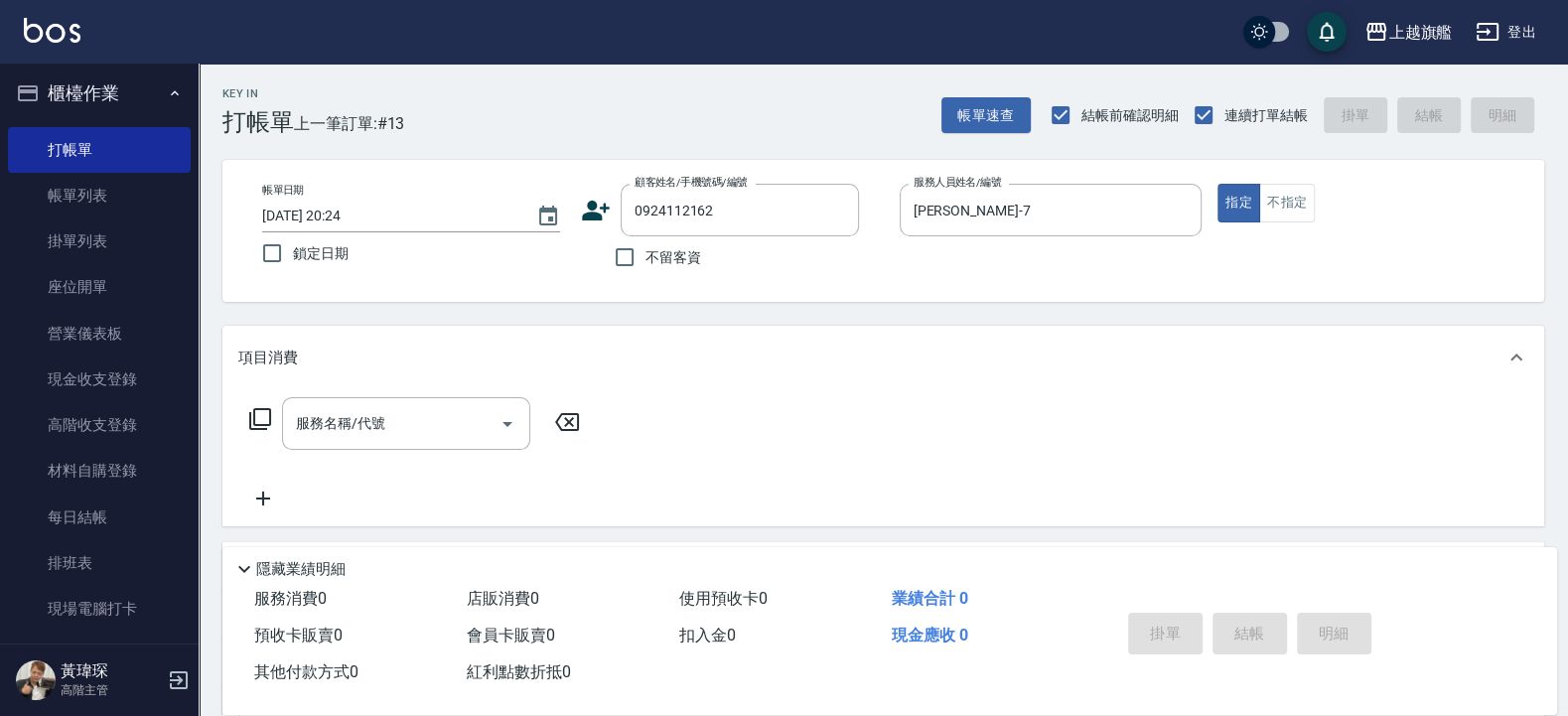 click on "項目消費" at bounding box center [883, 358] 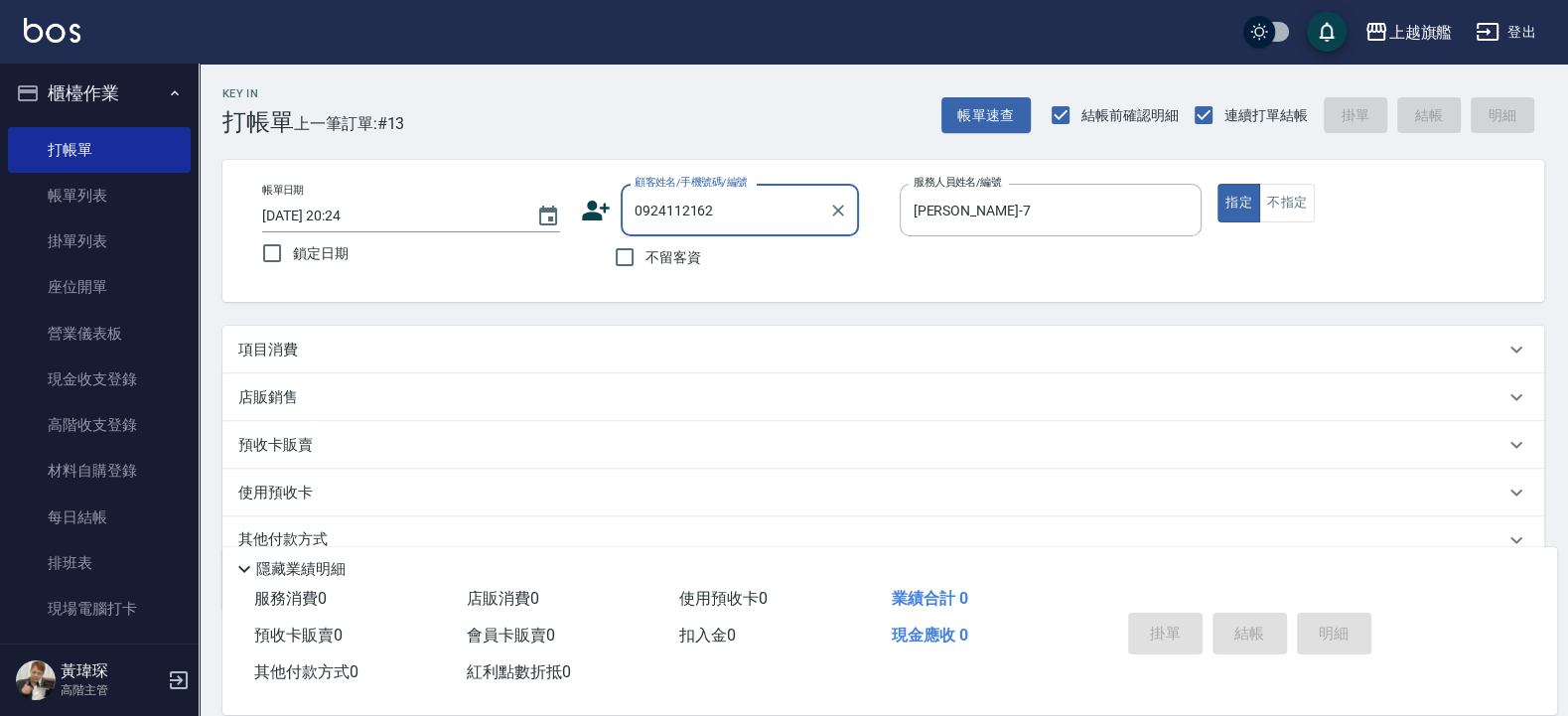 drag, startPoint x: 743, startPoint y: 210, endPoint x: 461, endPoint y: 187, distance: 282.9364 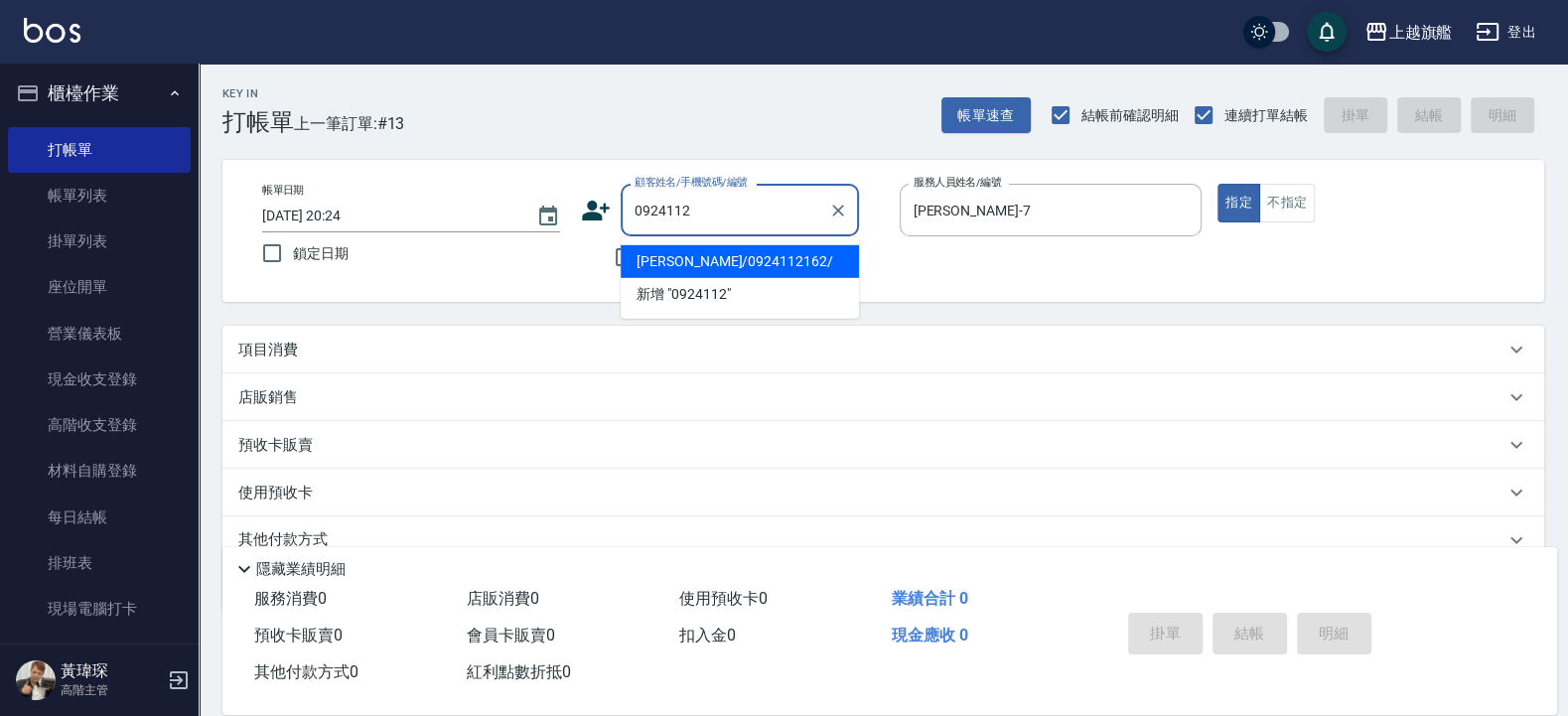 type on "[PERSON_NAME]/0924112162/" 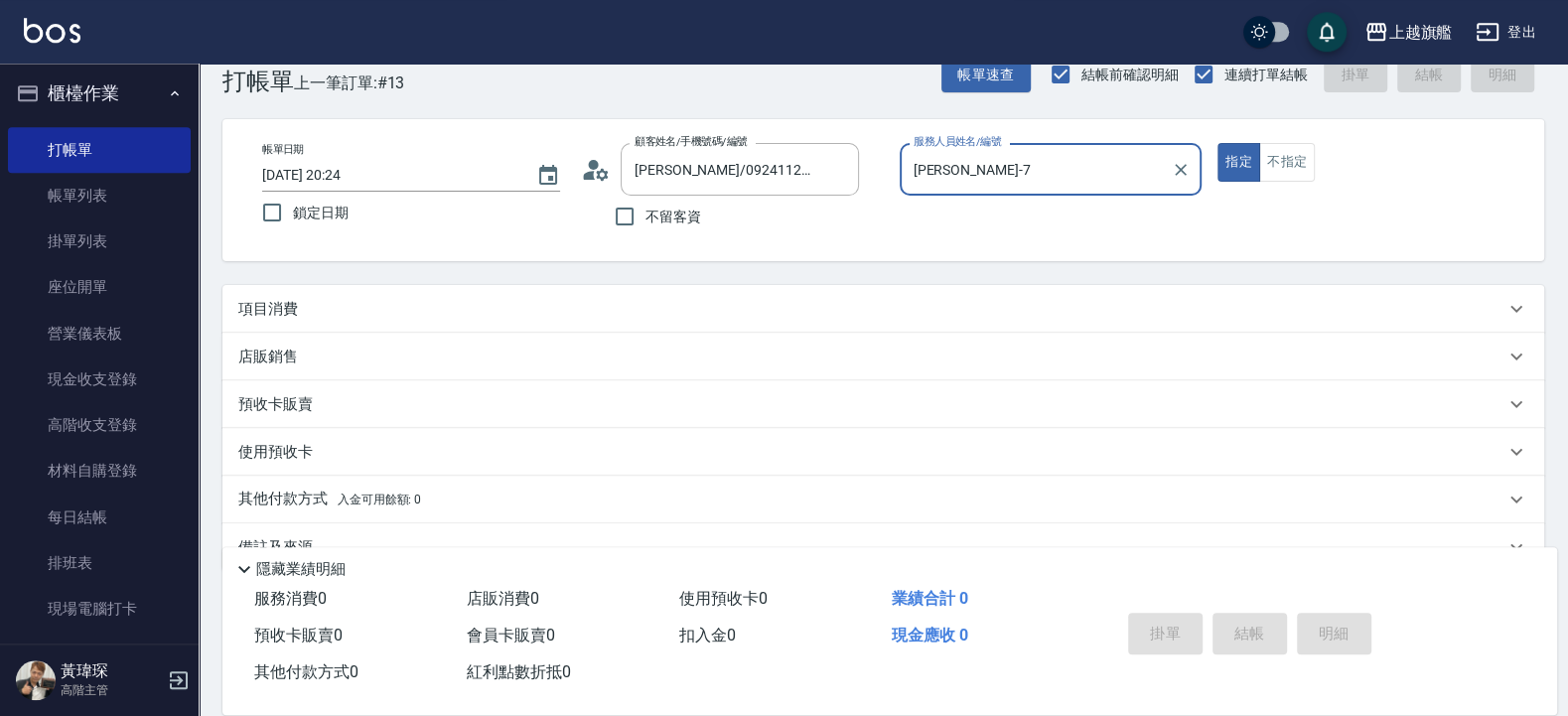 scroll, scrollTop: 85, scrollLeft: 0, axis: vertical 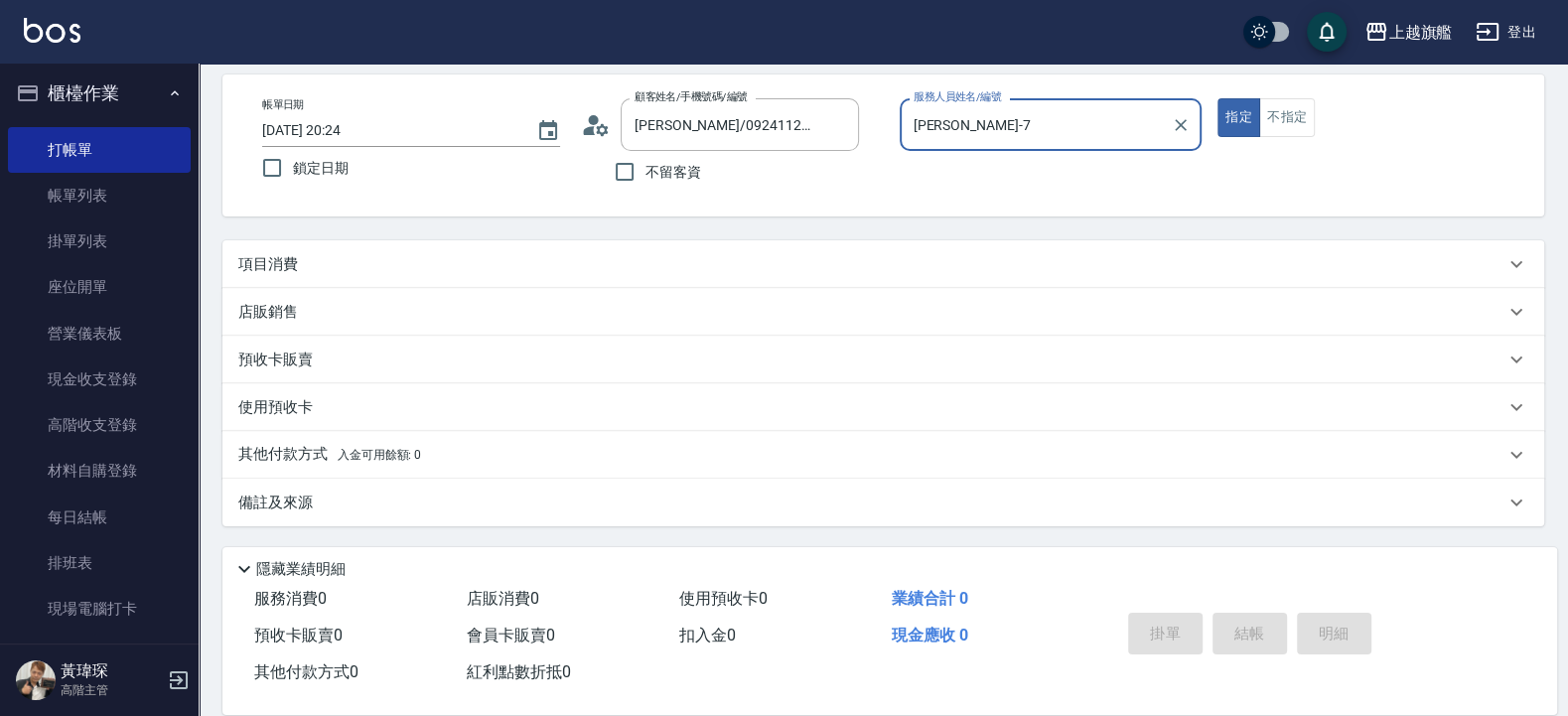 click on "使用預收卡" at bounding box center (871, 407) 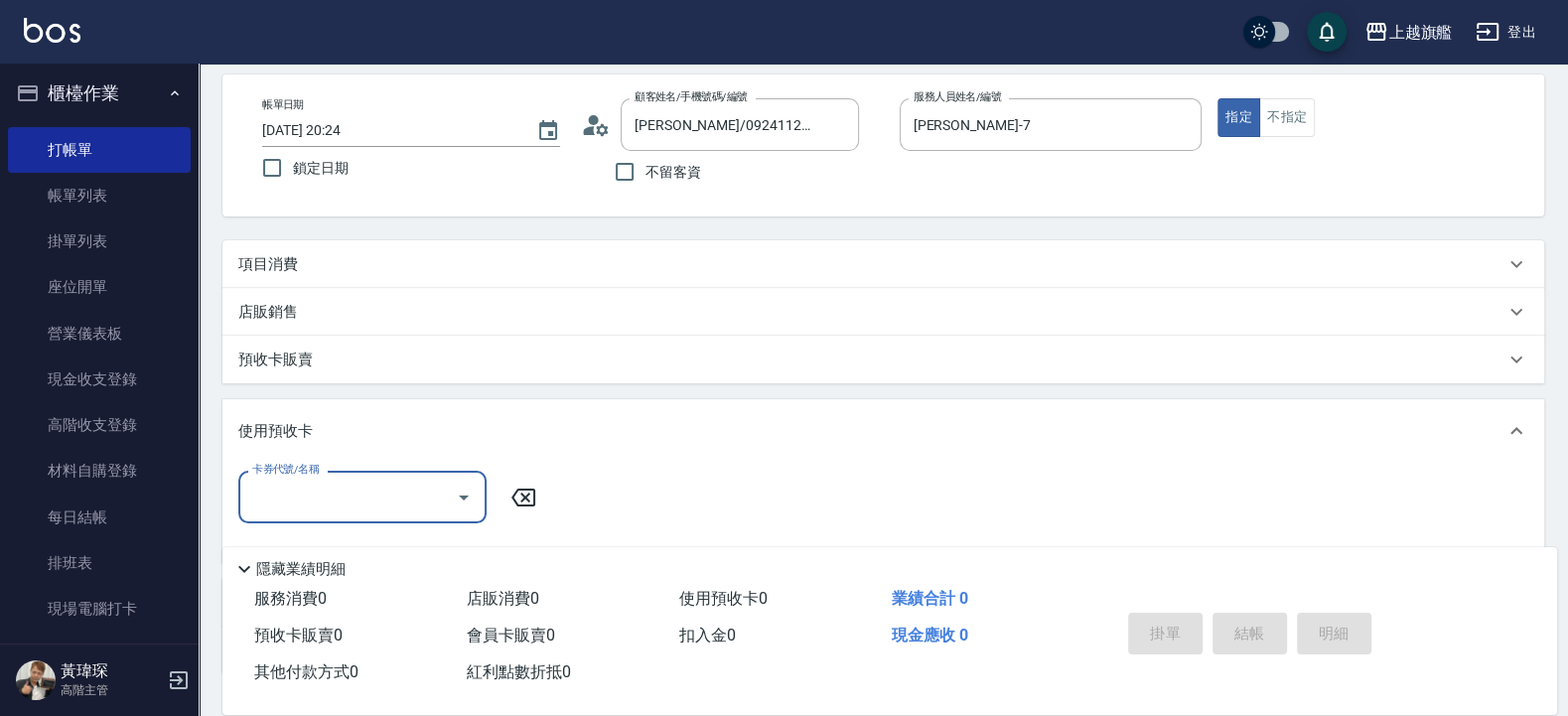 scroll, scrollTop: 1, scrollLeft: 0, axis: vertical 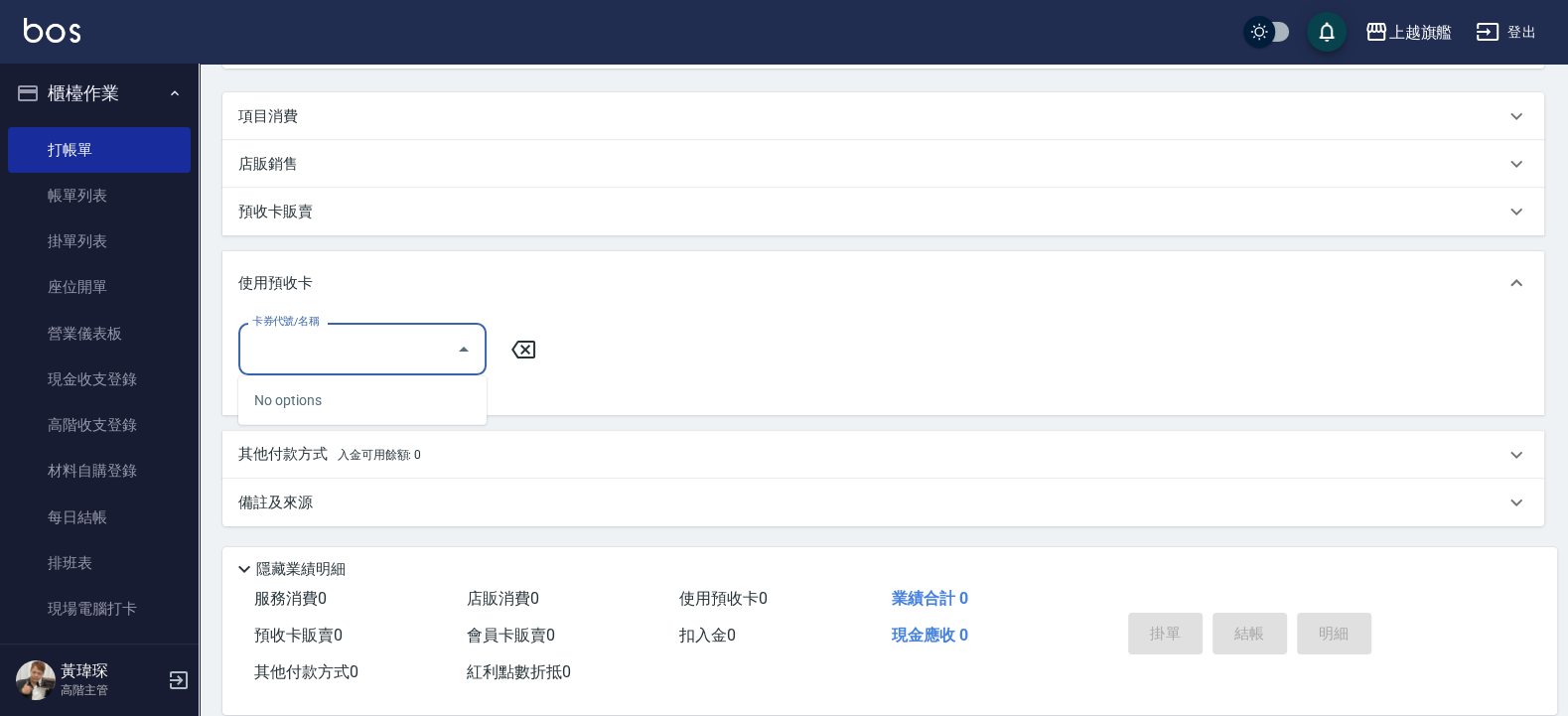 click on "卡券代號/名稱" at bounding box center (348, 349) 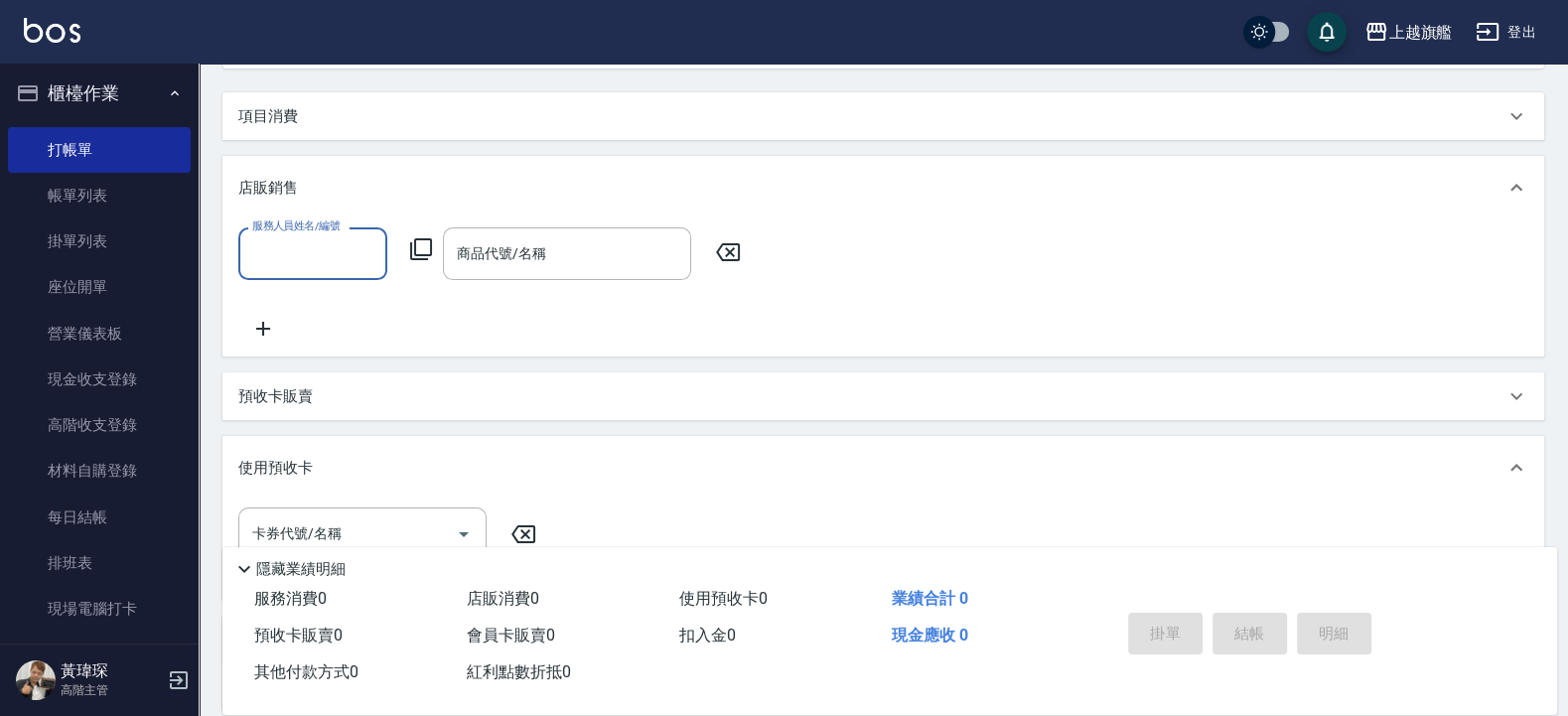 scroll, scrollTop: 0, scrollLeft: 0, axis: both 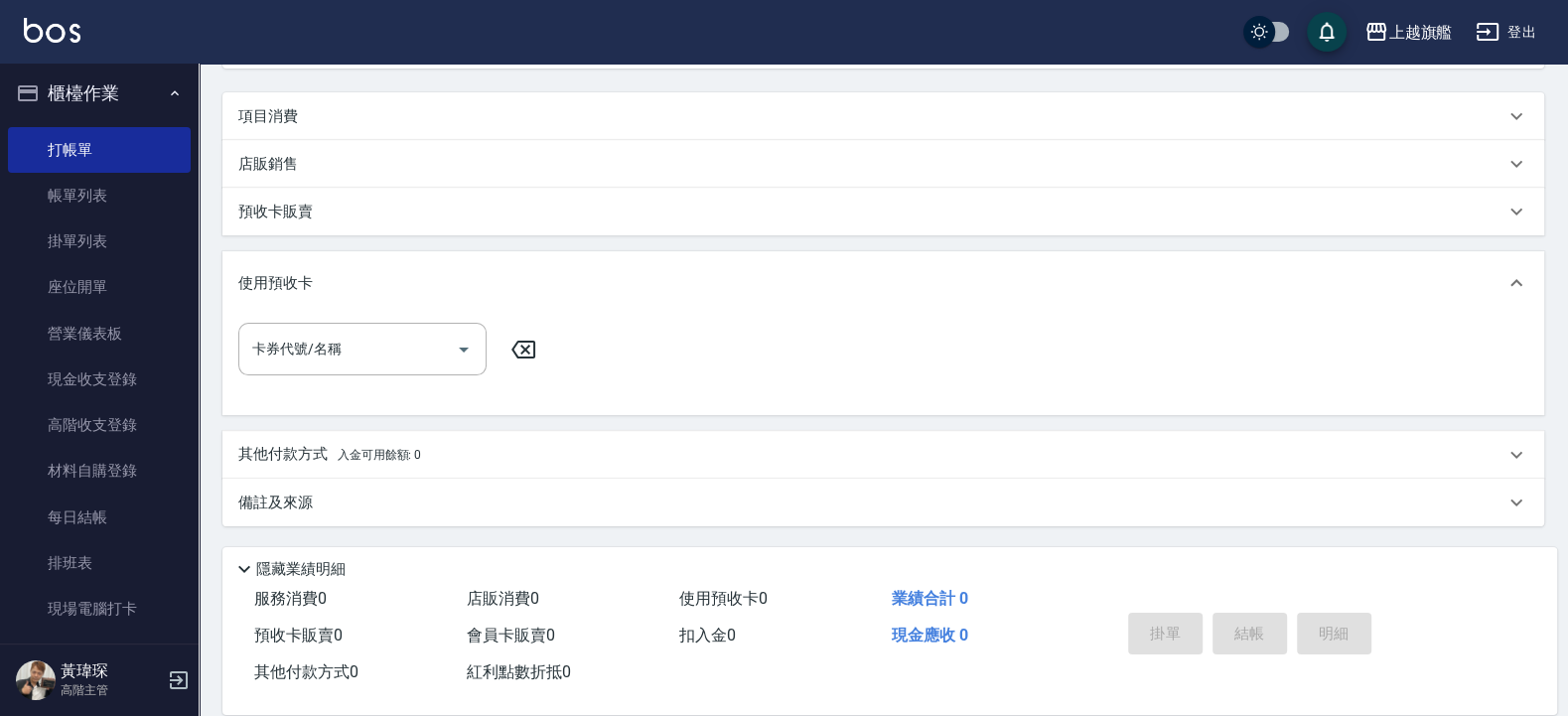 click on "預收卡販賣" at bounding box center [275, 212] 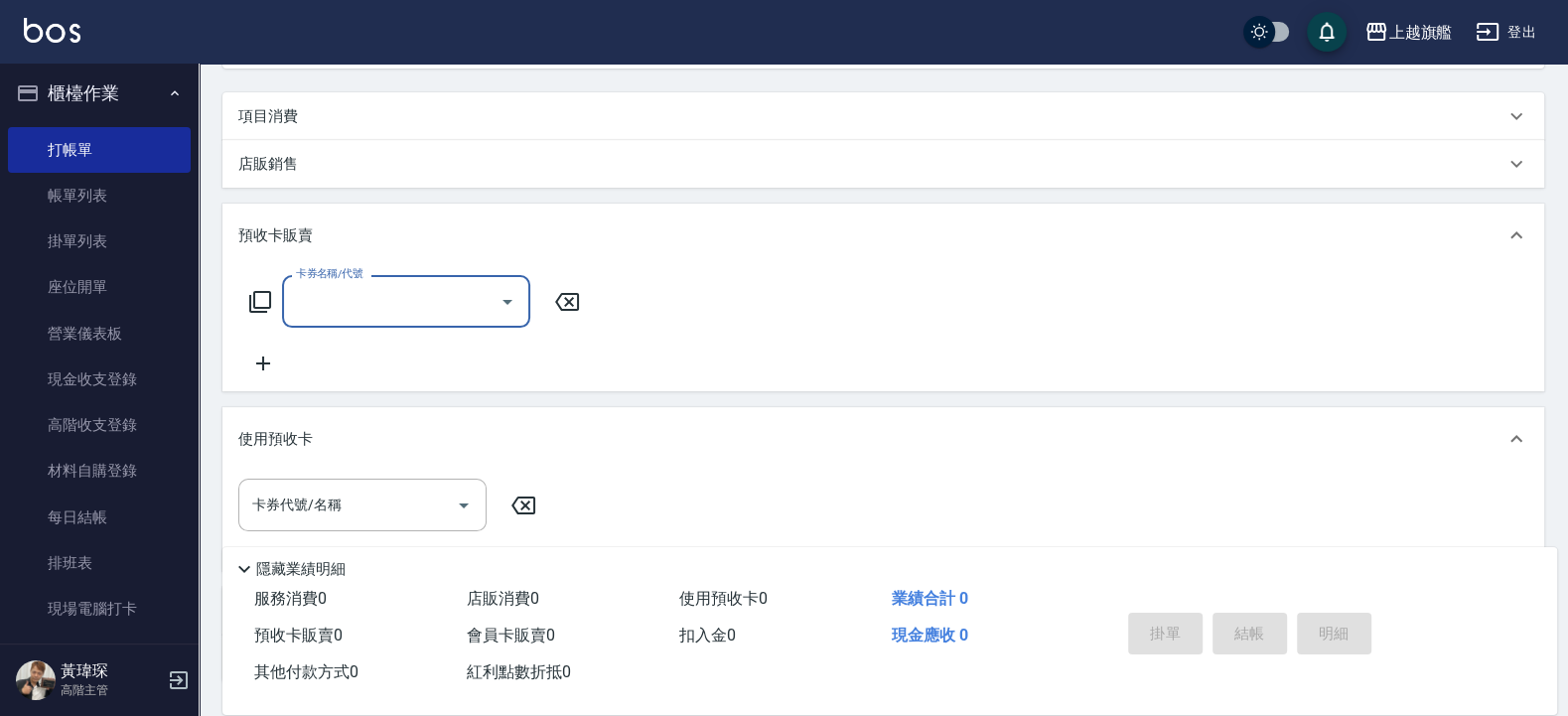 scroll, scrollTop: 0, scrollLeft: 0, axis: both 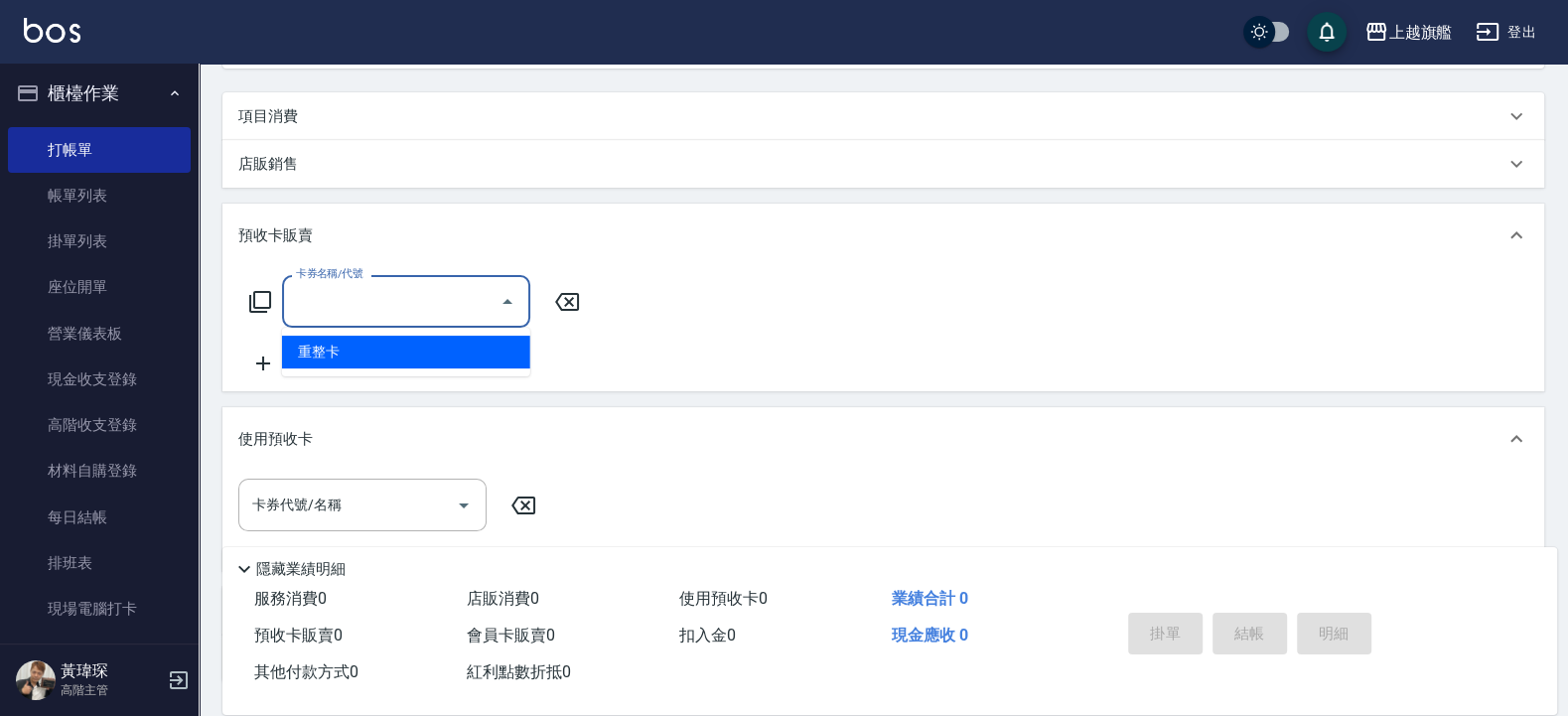 click on "重整卡" at bounding box center [406, 352] 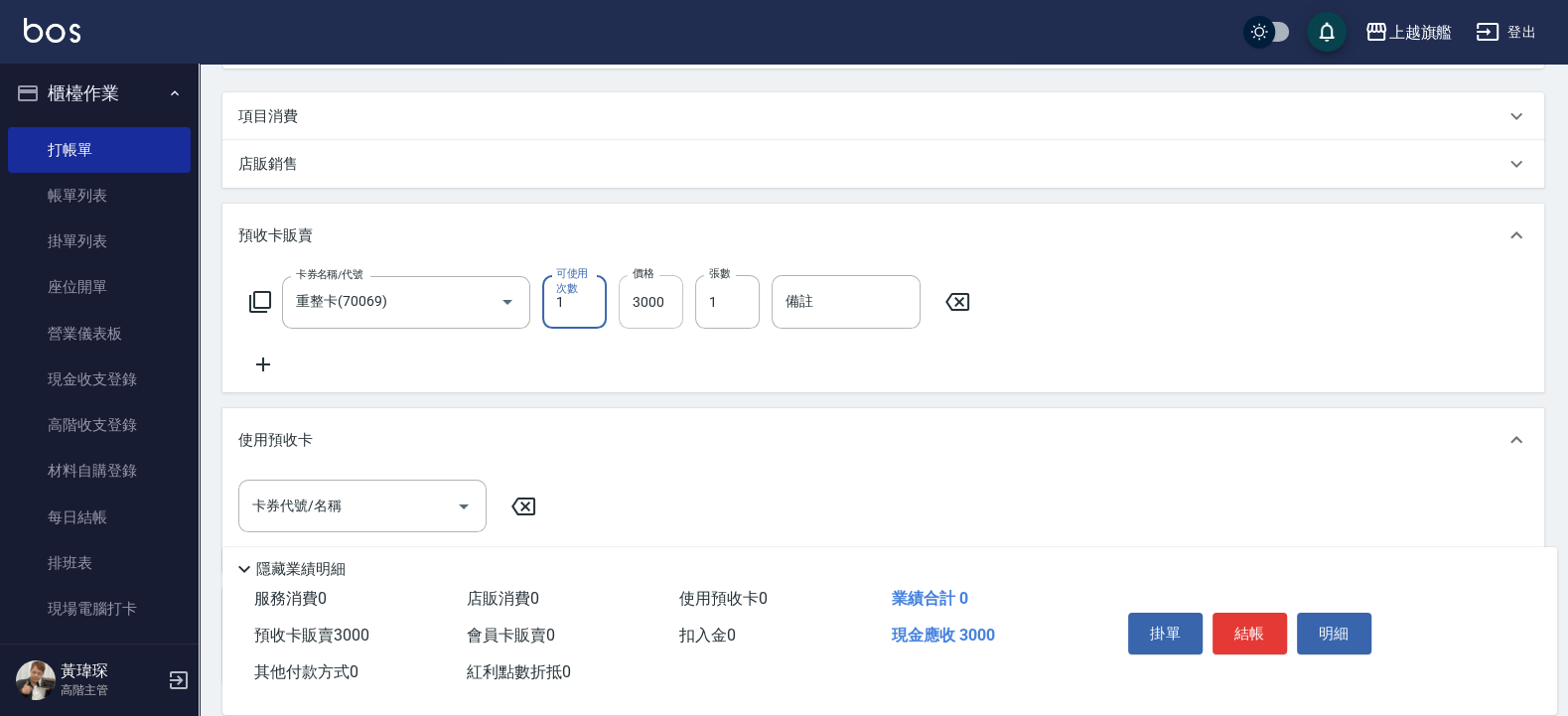 click on "3000" at bounding box center [650, 302] 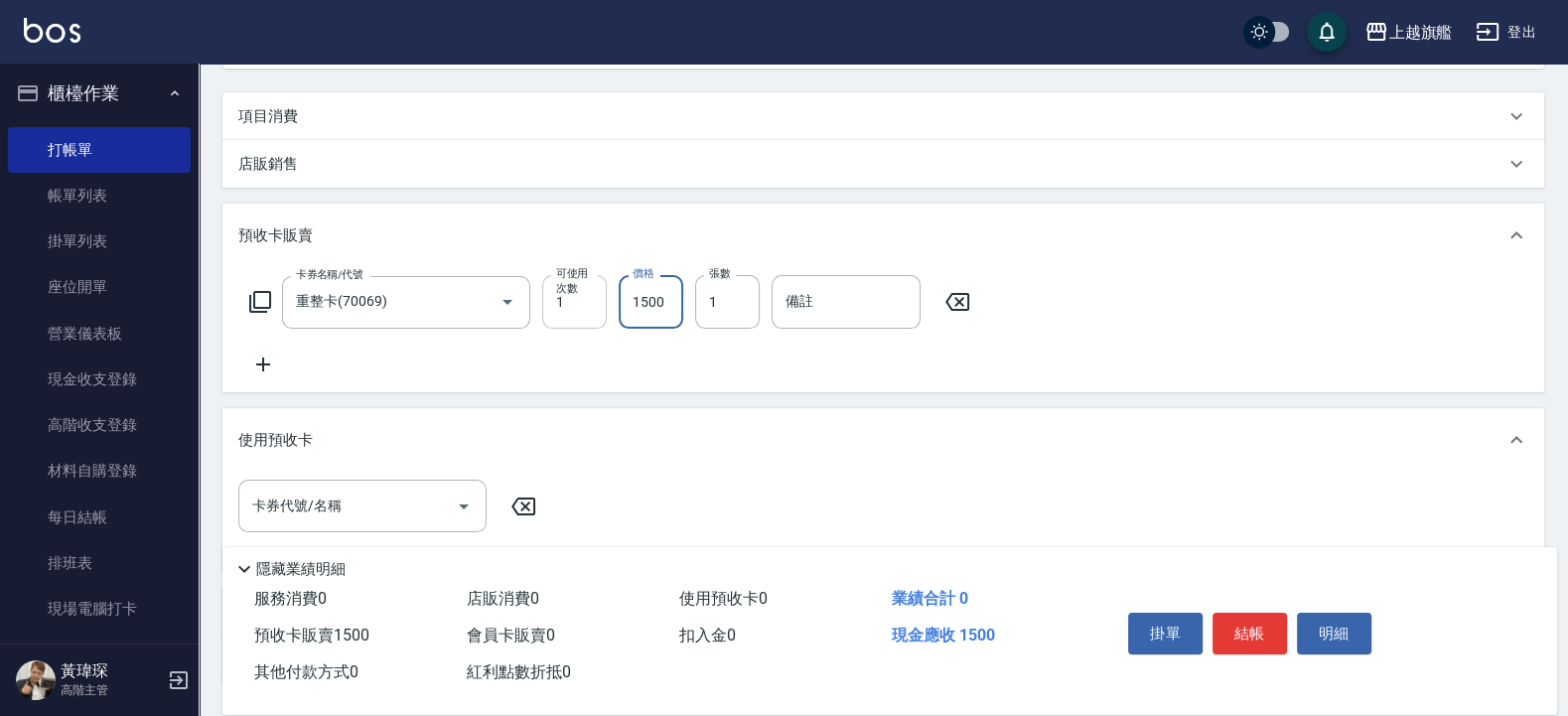 type on "1500" 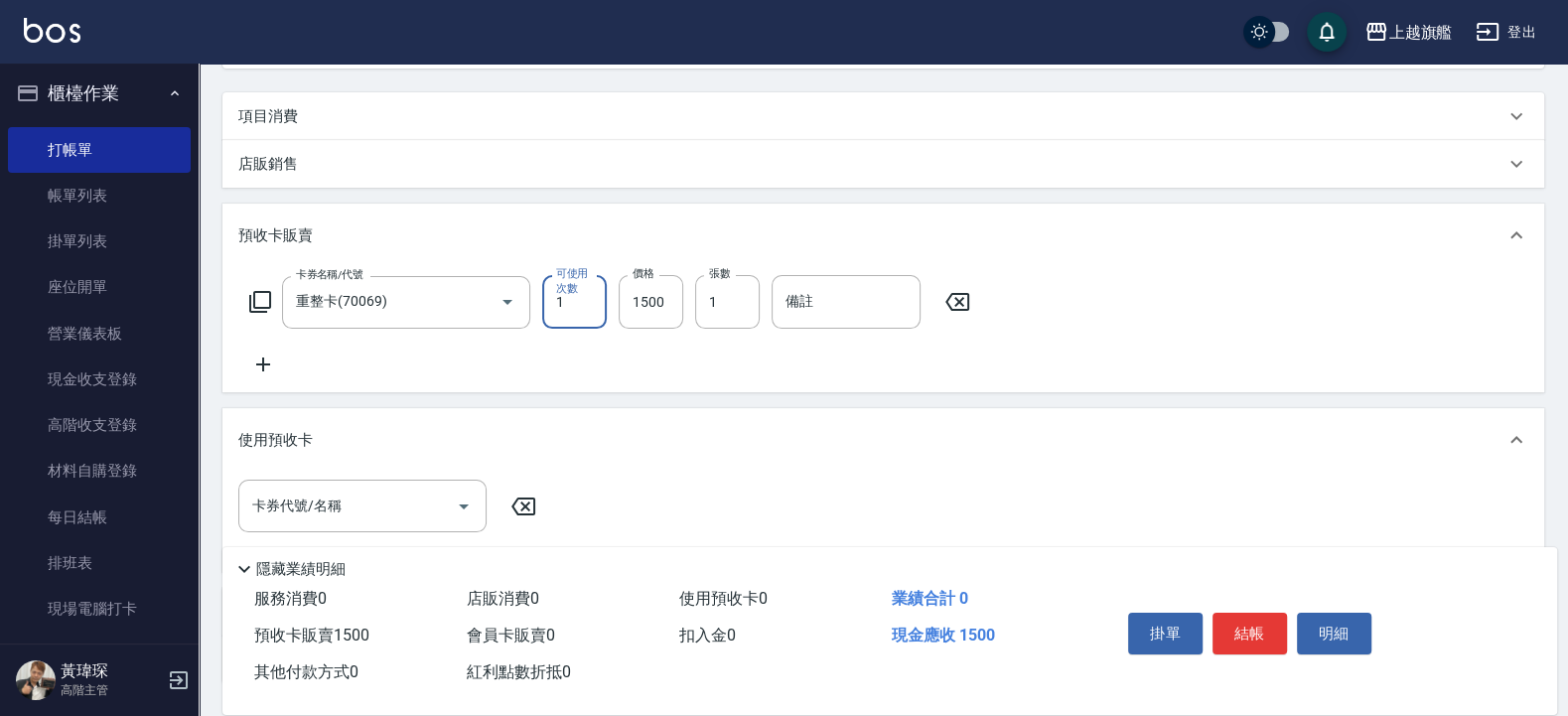 drag, startPoint x: 575, startPoint y: 299, endPoint x: 559, endPoint y: 287, distance: 20 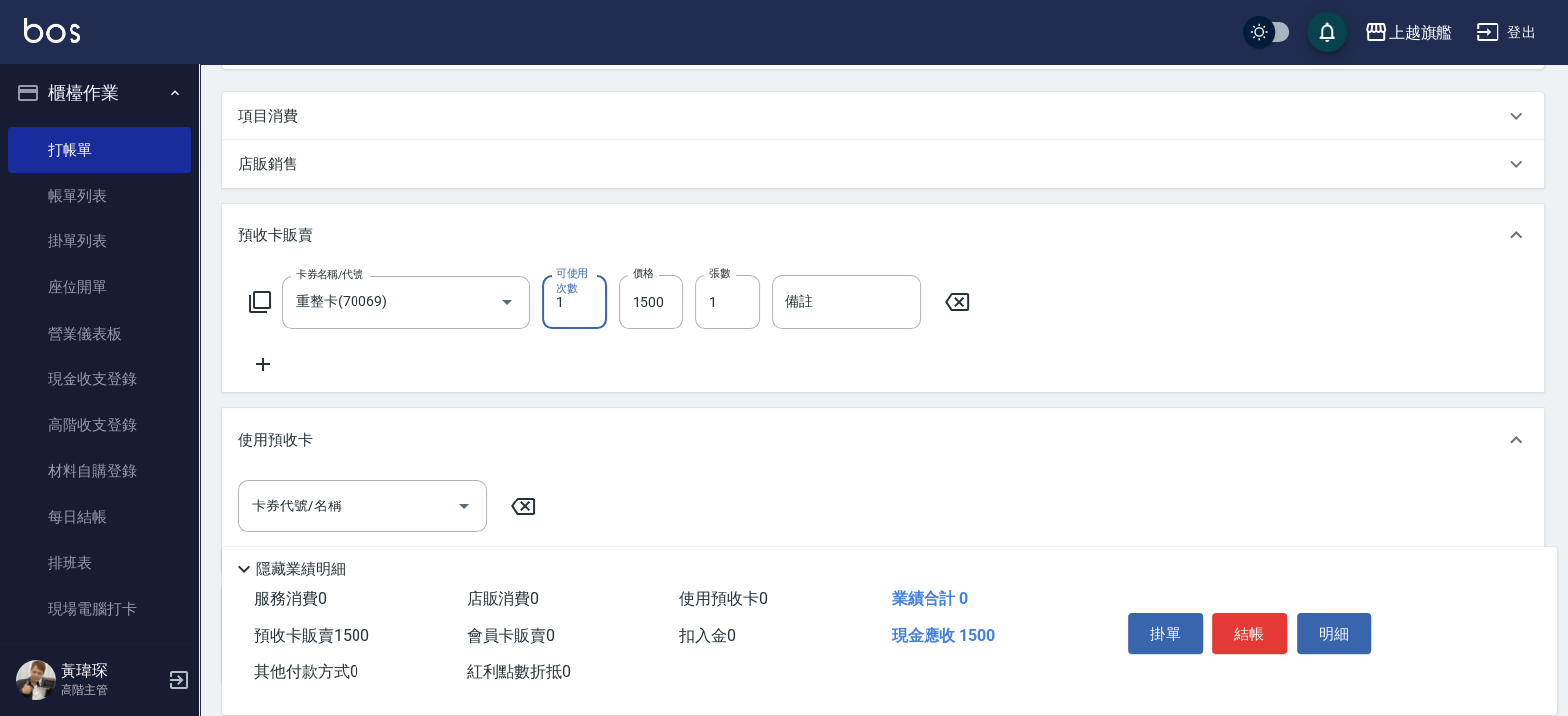 click on "1" at bounding box center [574, 302] 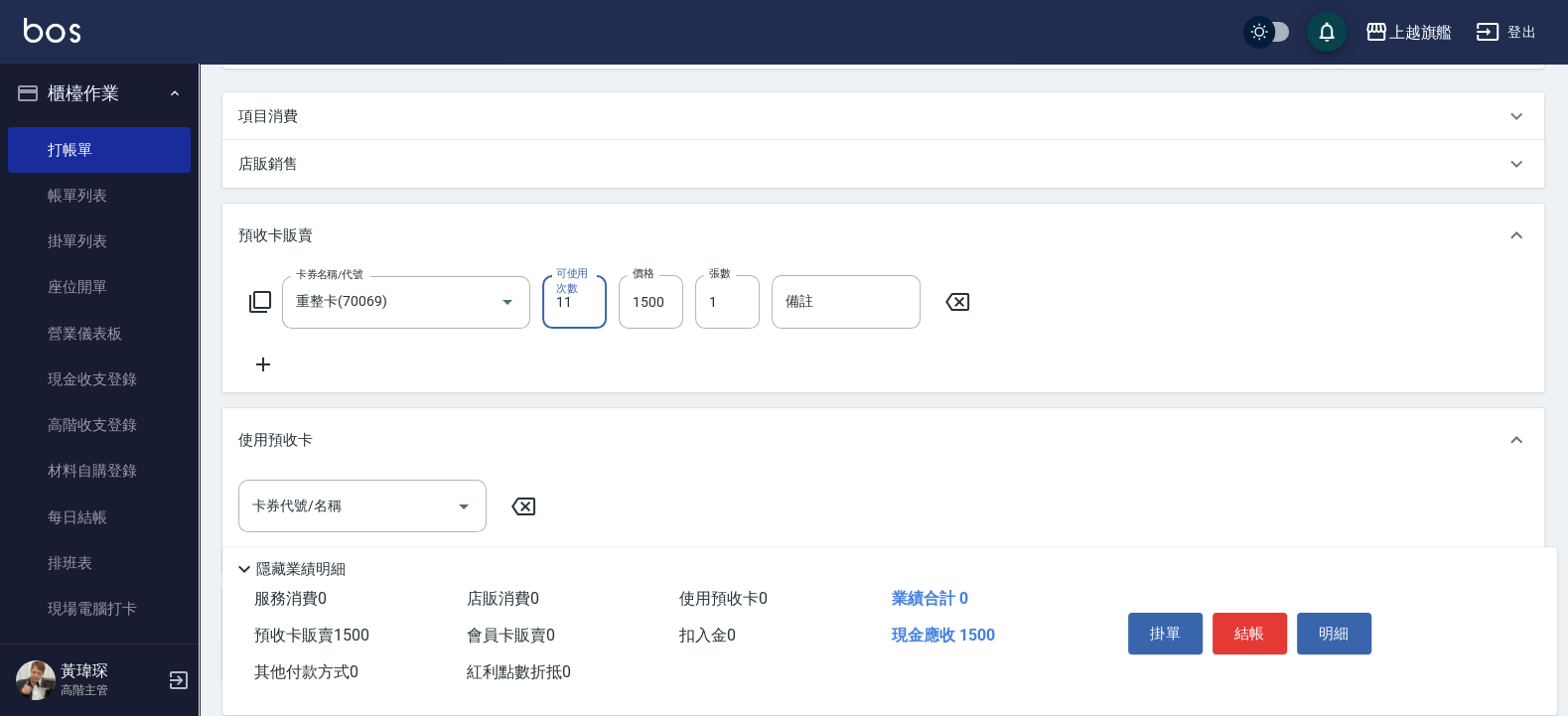type on "1" 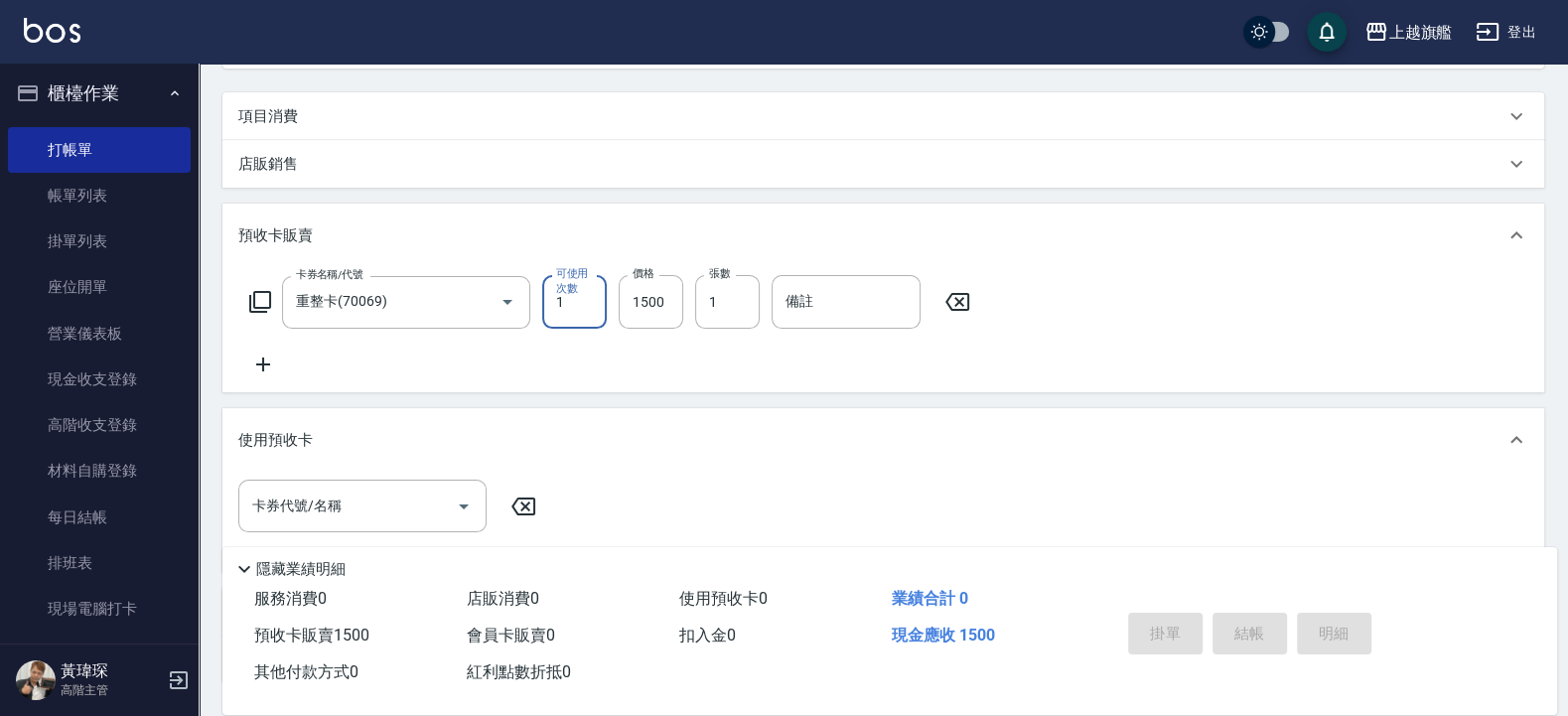 type on "[DATE] 20:27" 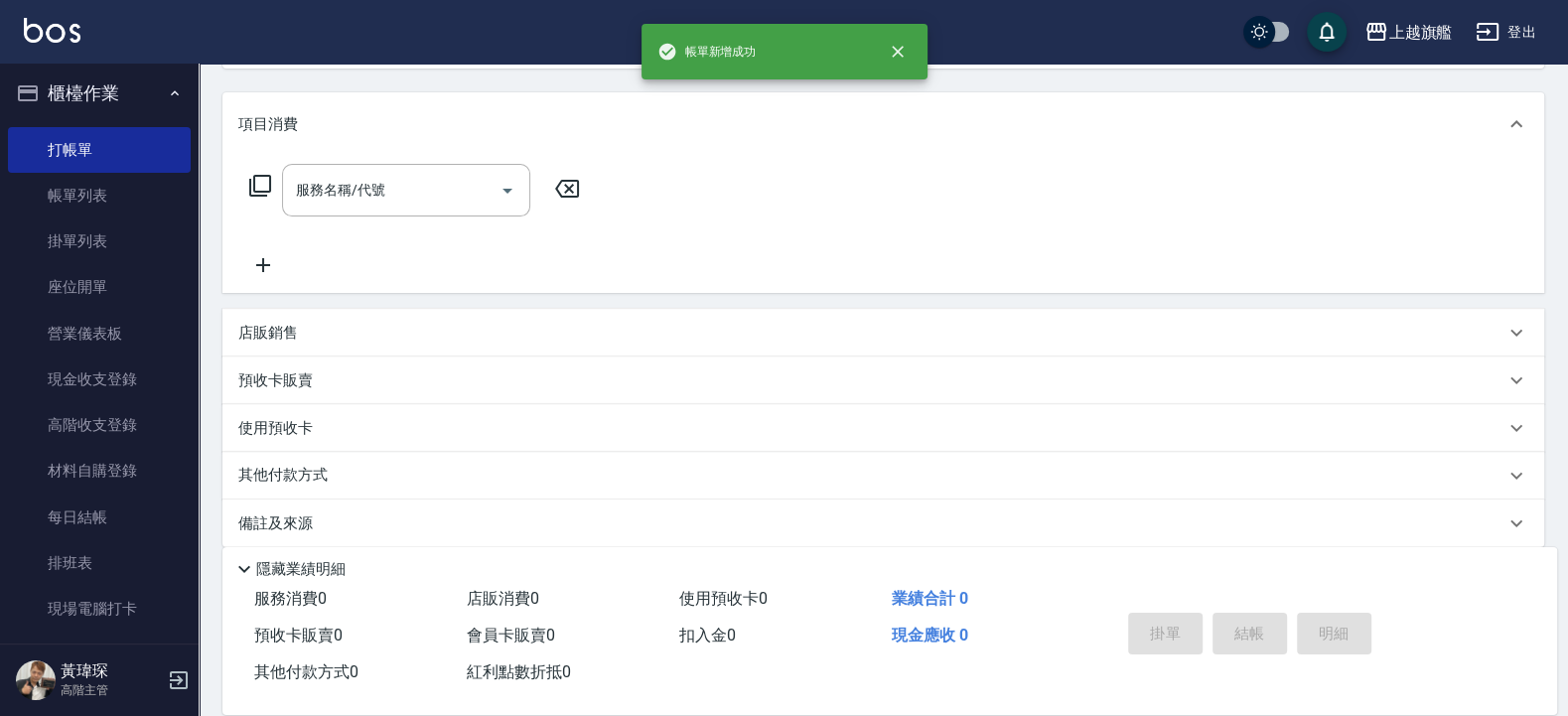 scroll, scrollTop: 0, scrollLeft: 0, axis: both 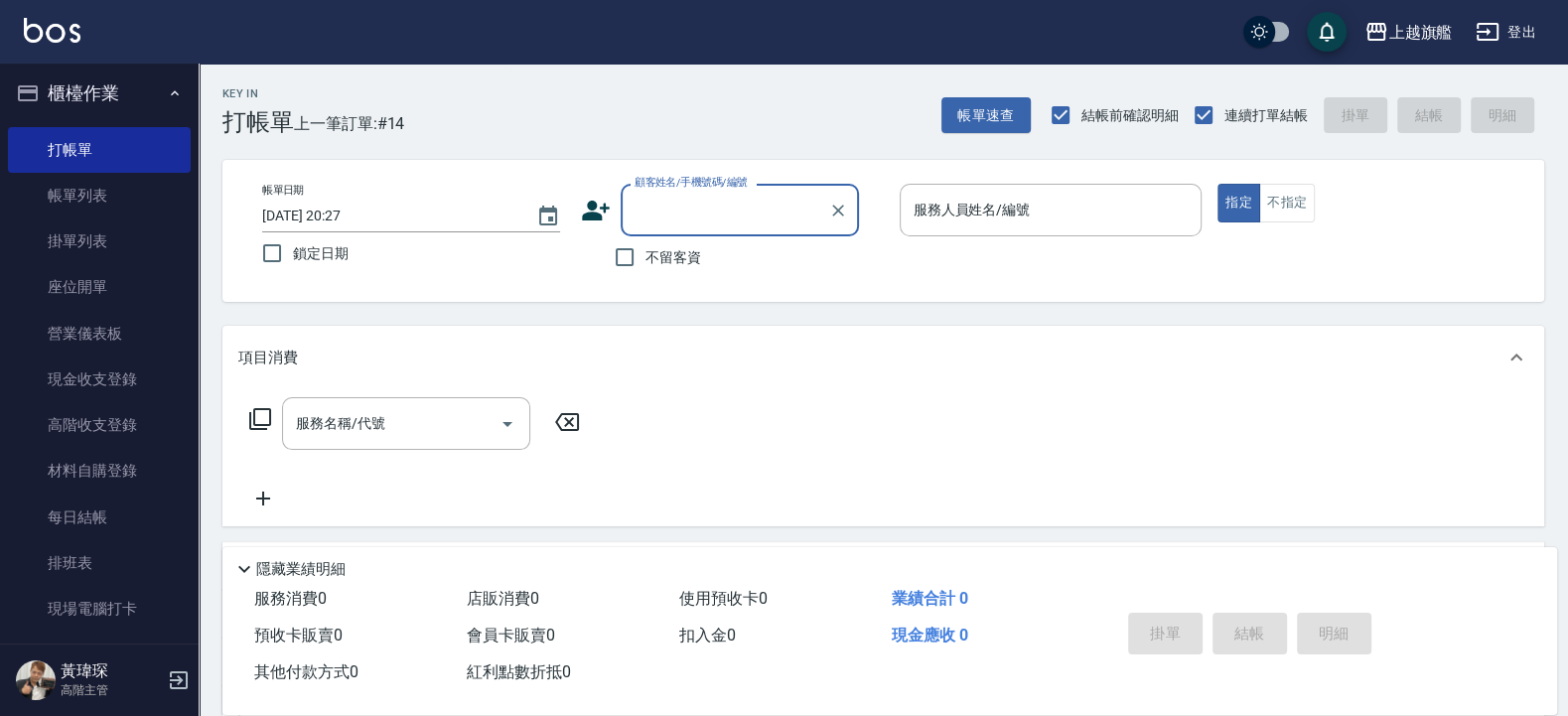 drag, startPoint x: 693, startPoint y: 266, endPoint x: 919, endPoint y: 239, distance: 227.60712 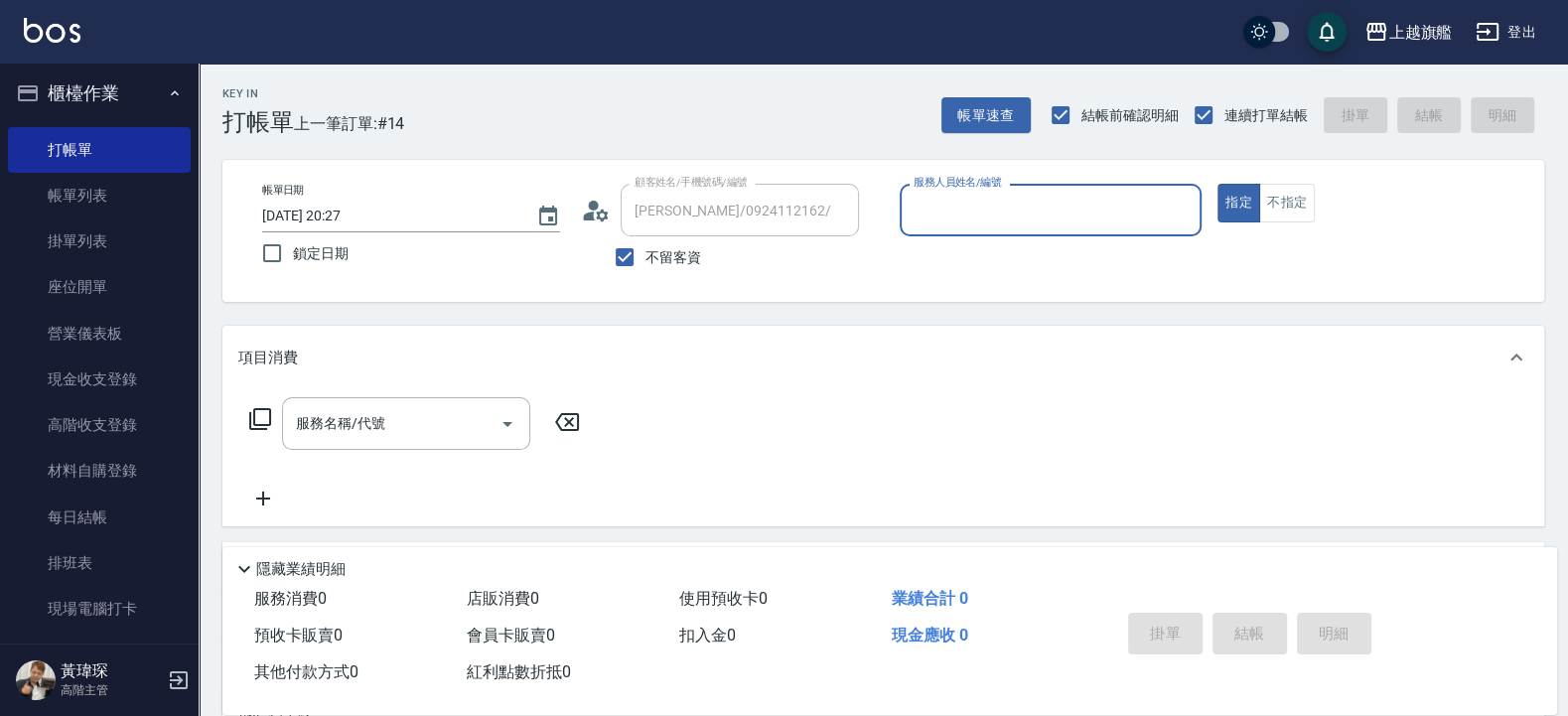 type on "[PERSON_NAME]-7" 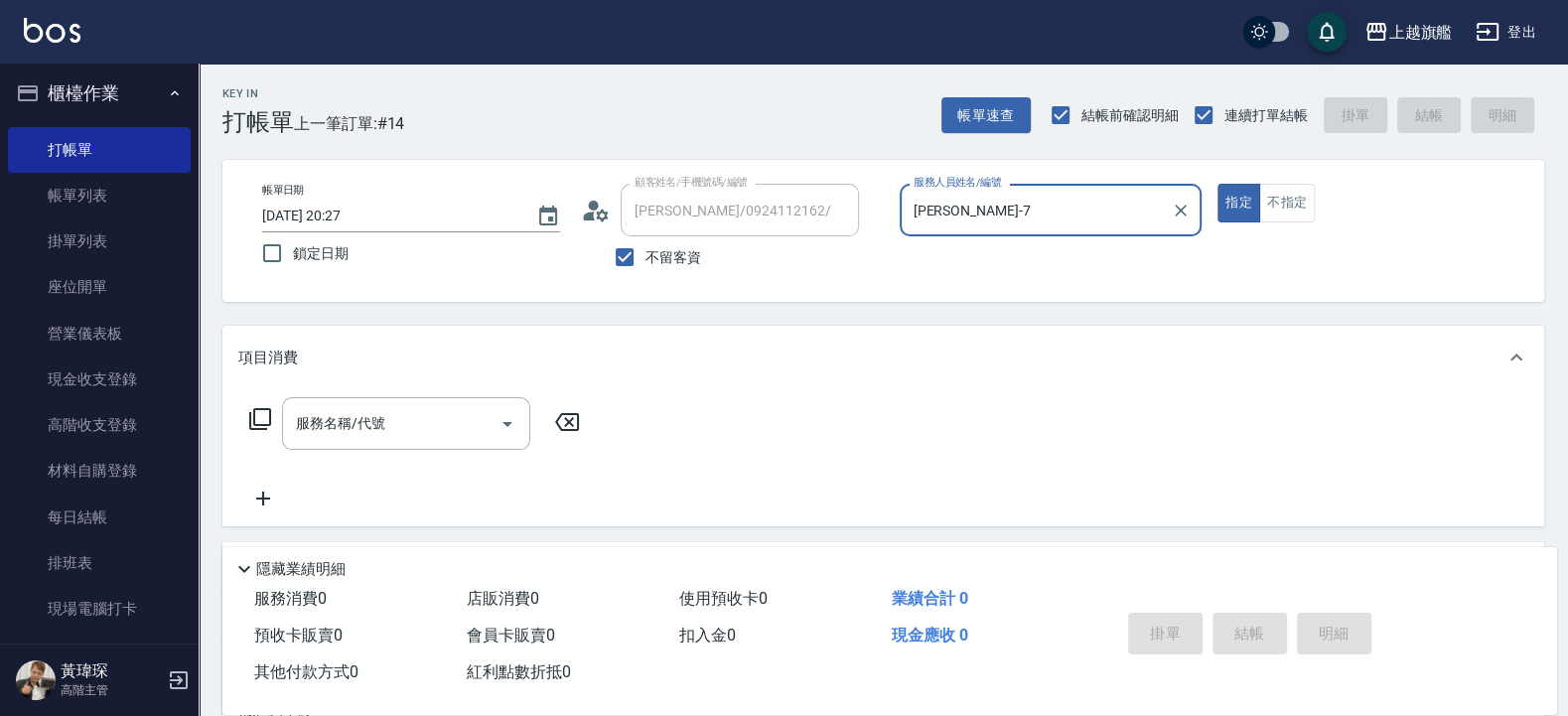 type on "[PERSON_NAME]/0970455988/" 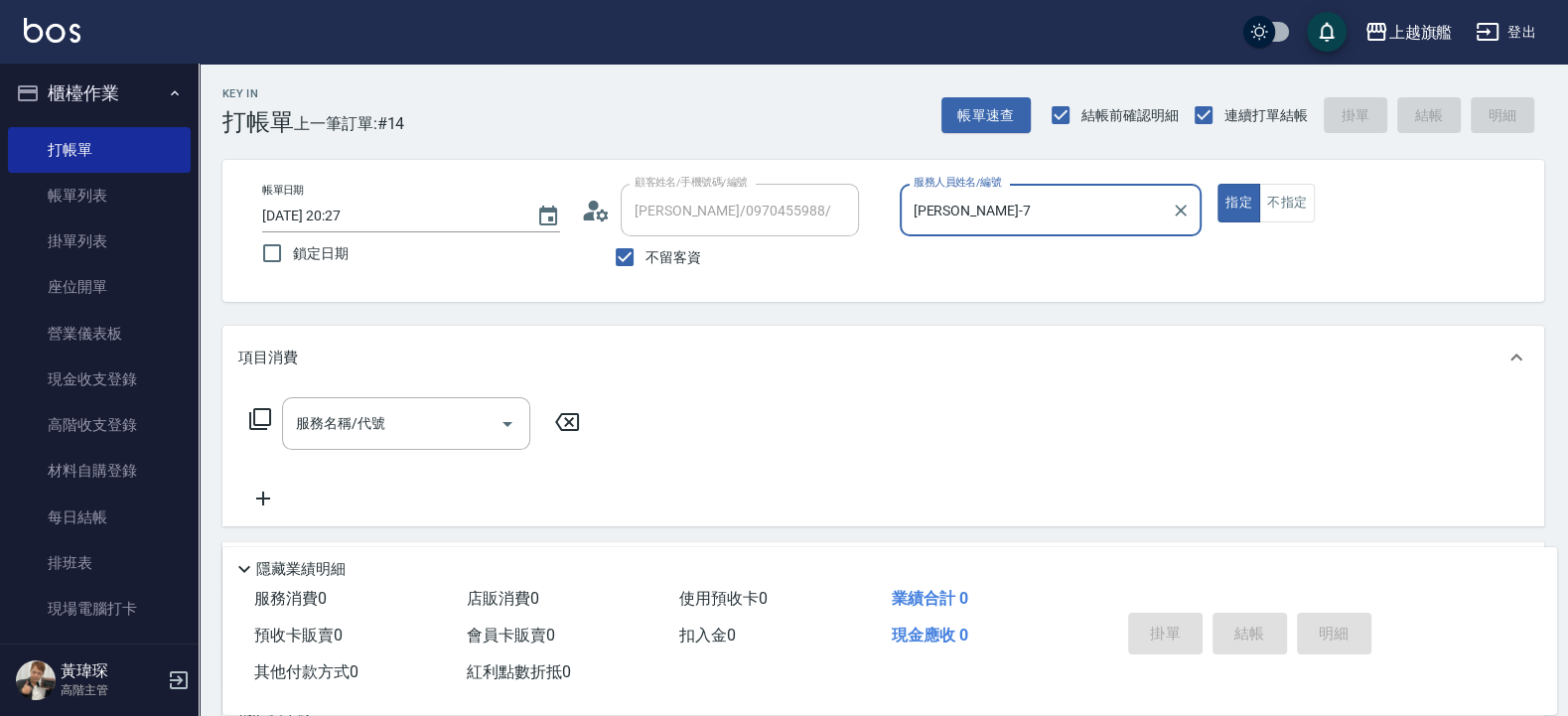 type on "[PERSON_NAME]-8" 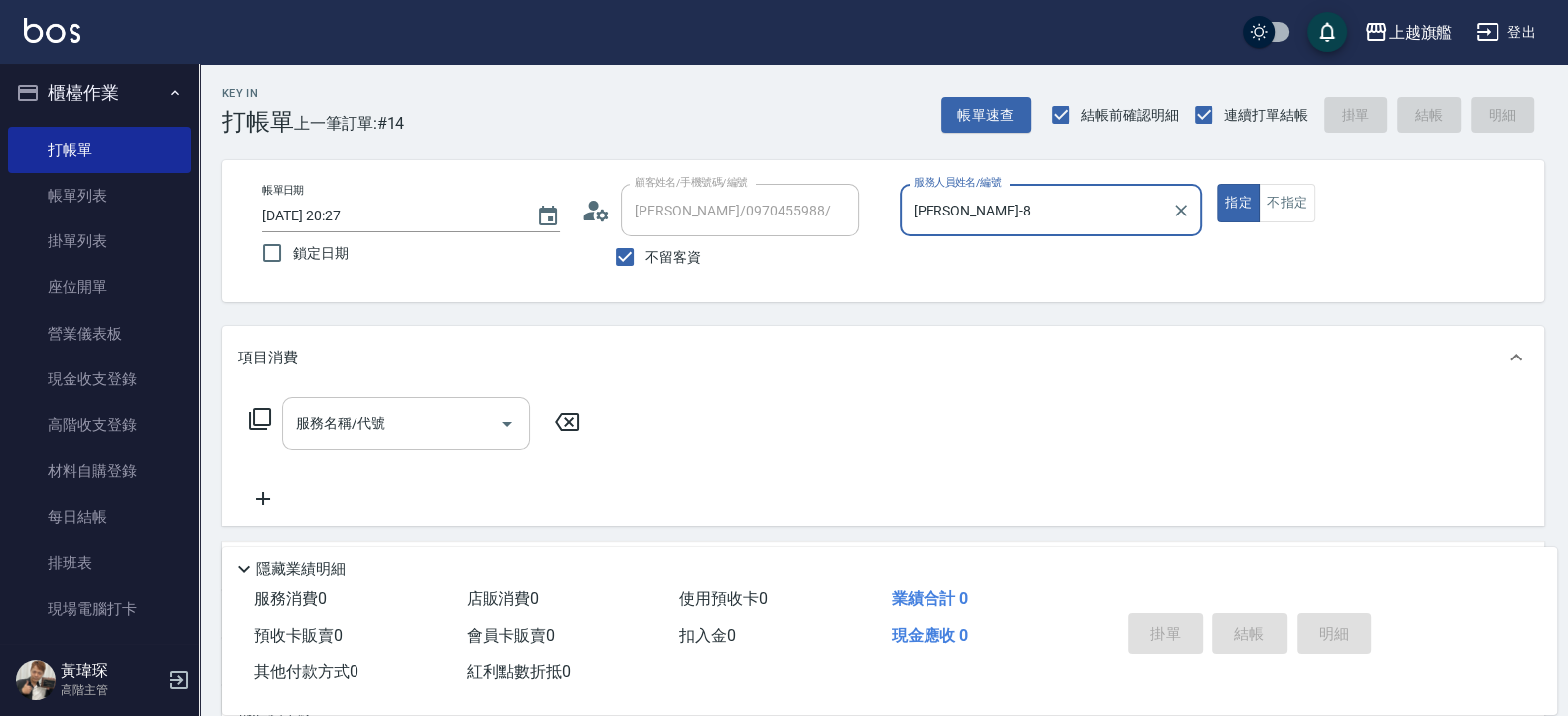 click on "服務名稱/代號" at bounding box center (391, 423) 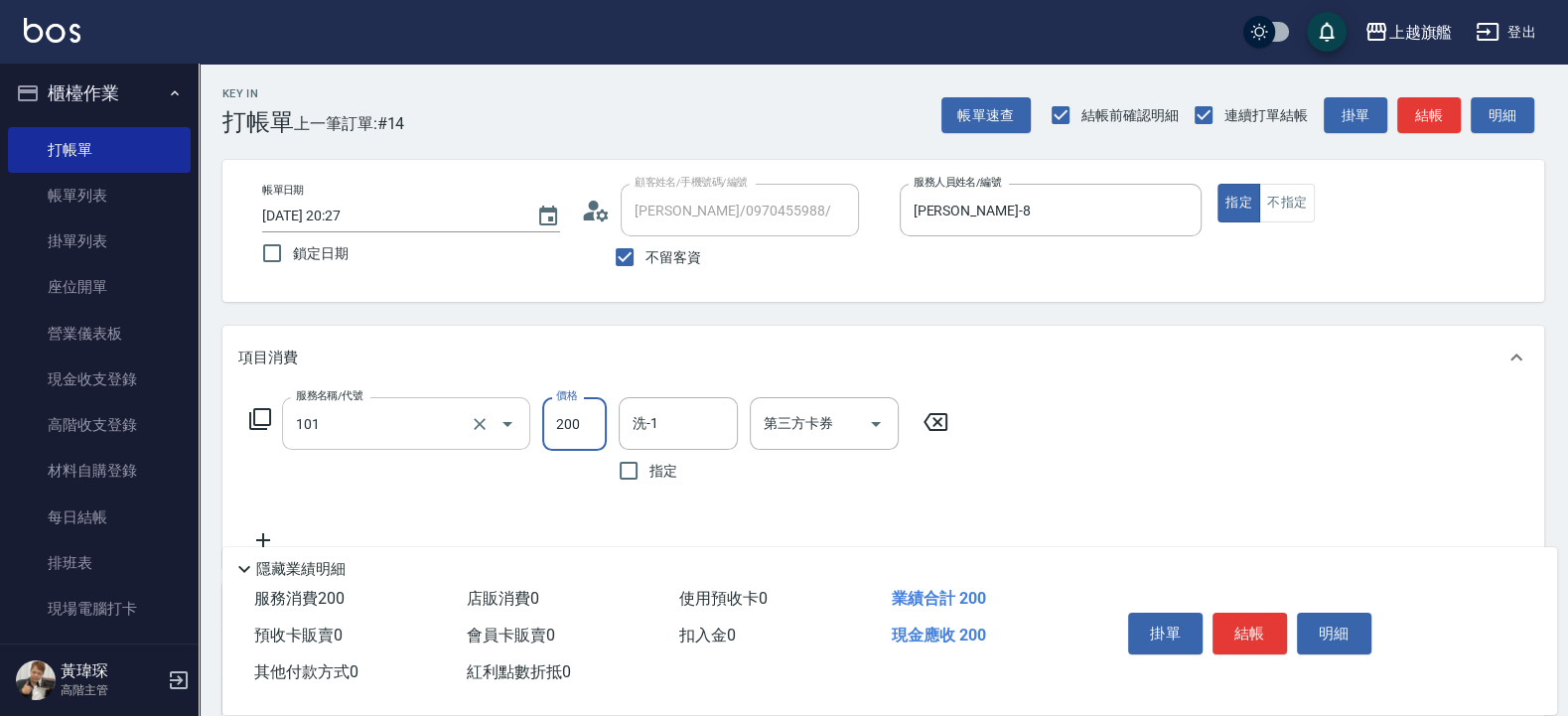 type on "一般洗(101)" 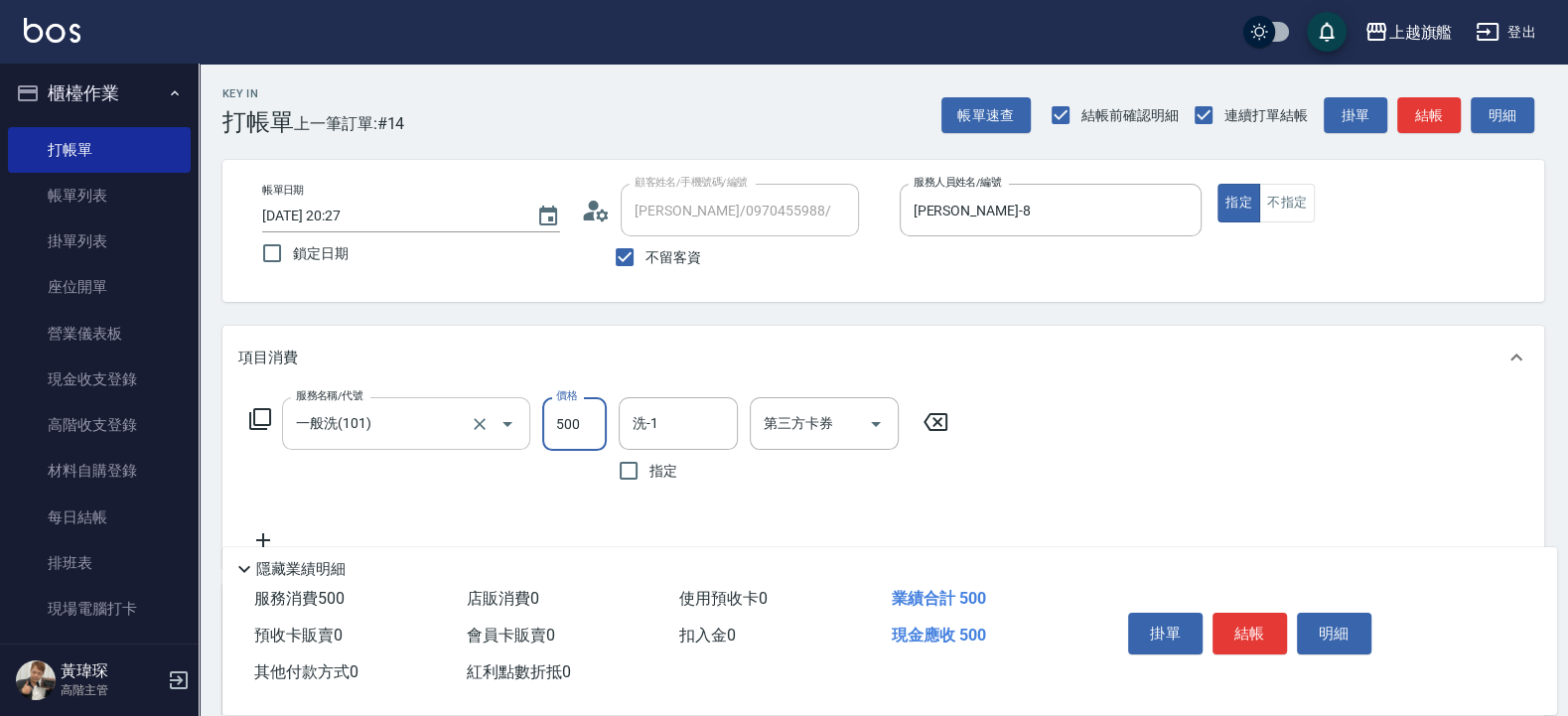 type on "500" 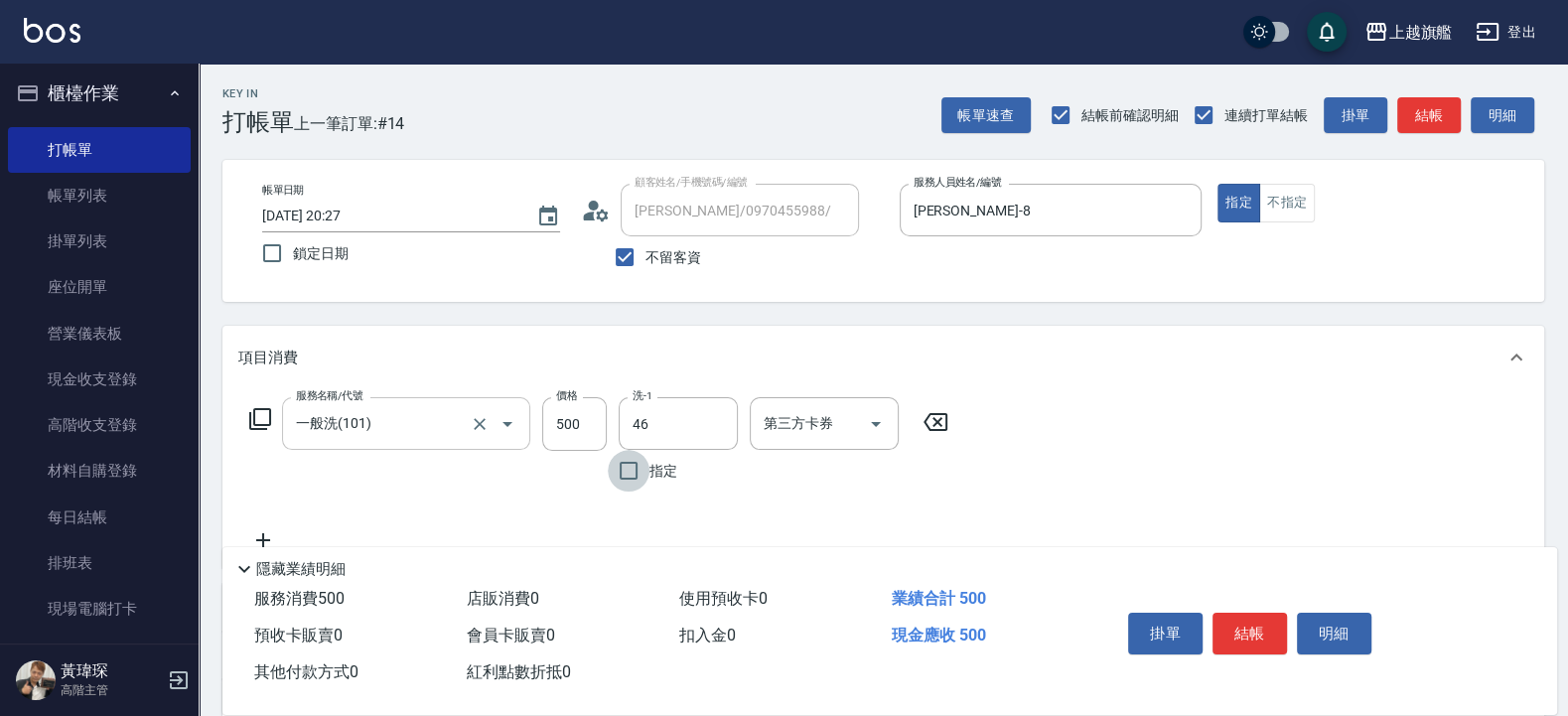 type on "瑜兒-46" 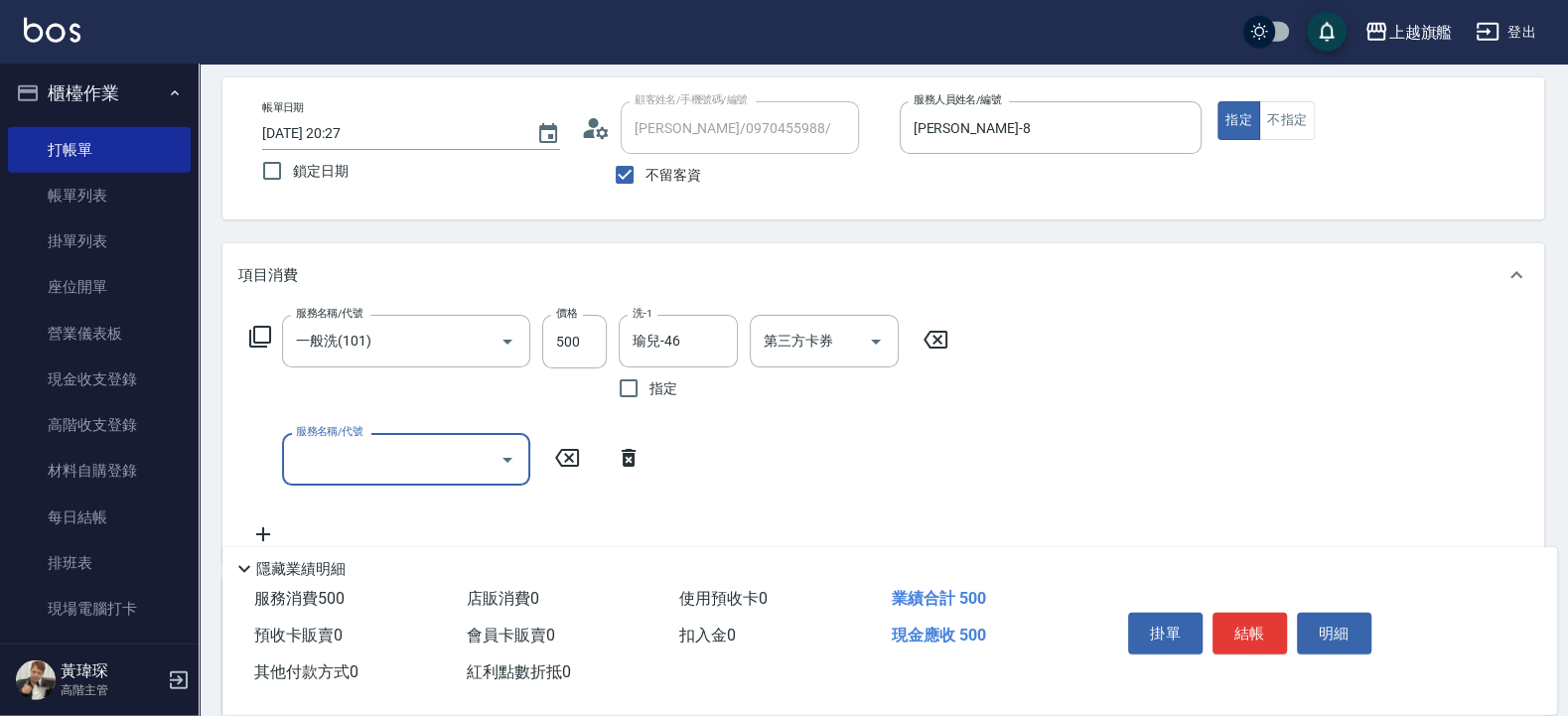 scroll, scrollTop: 119, scrollLeft: 0, axis: vertical 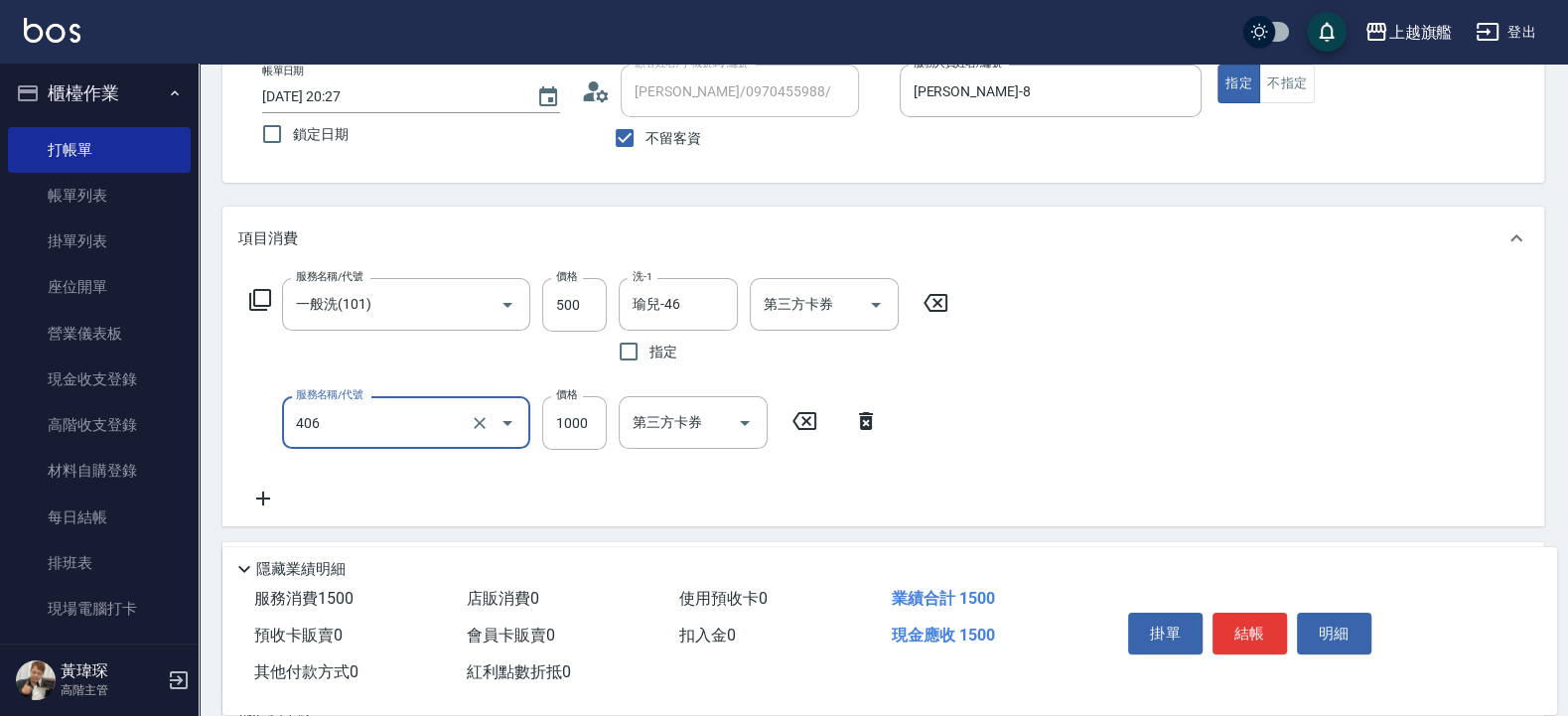 type on "水漾護1000(406)" 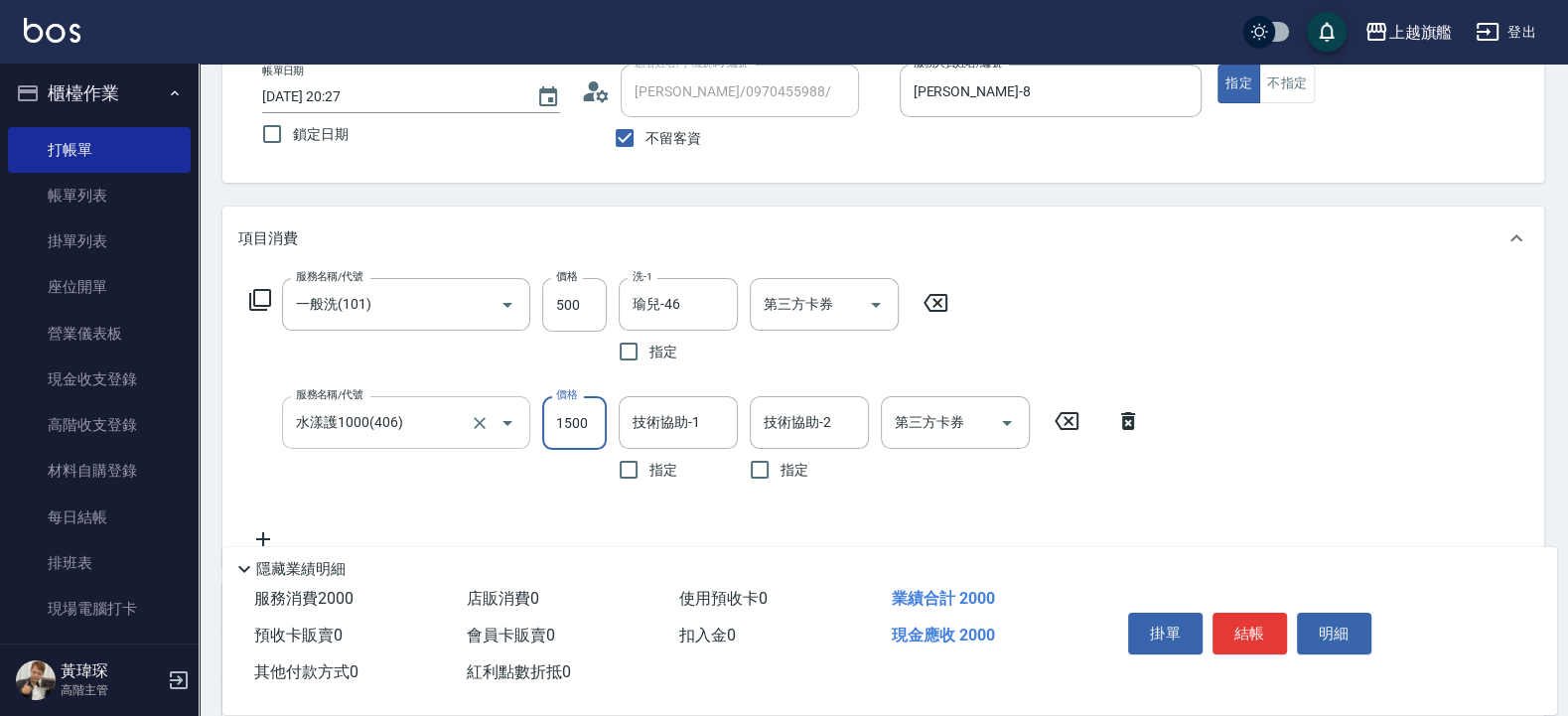type on "1500" 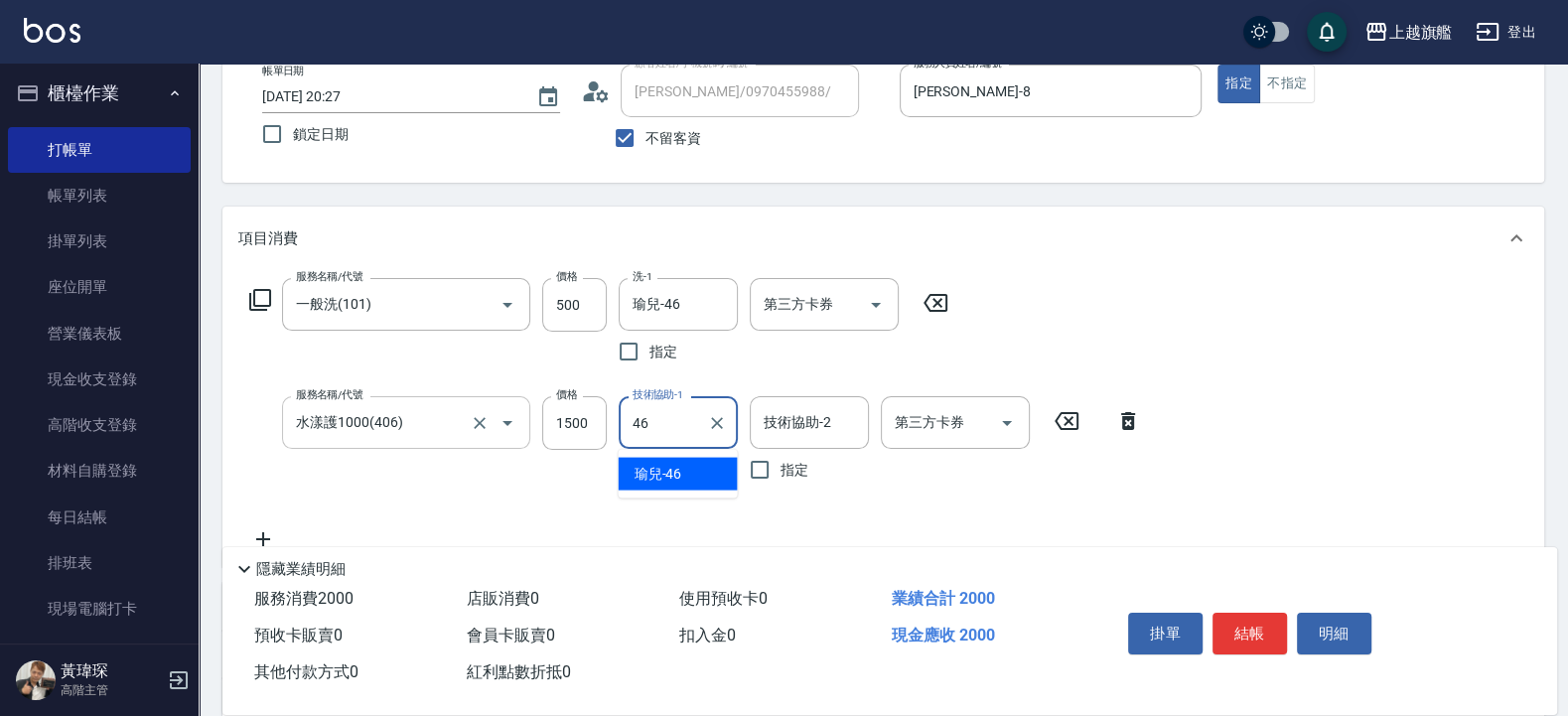 type on "瑜兒-46" 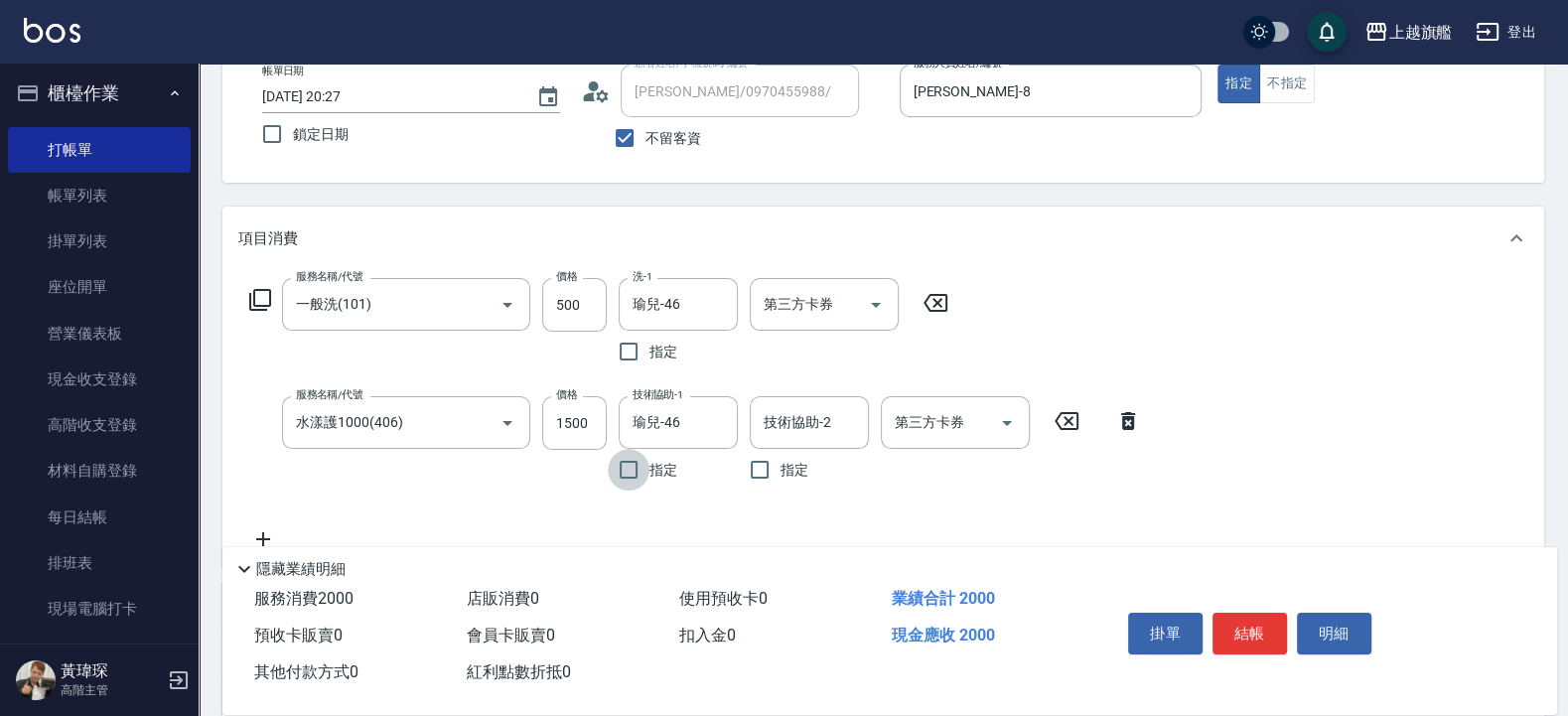 scroll, scrollTop: 0, scrollLeft: 0, axis: both 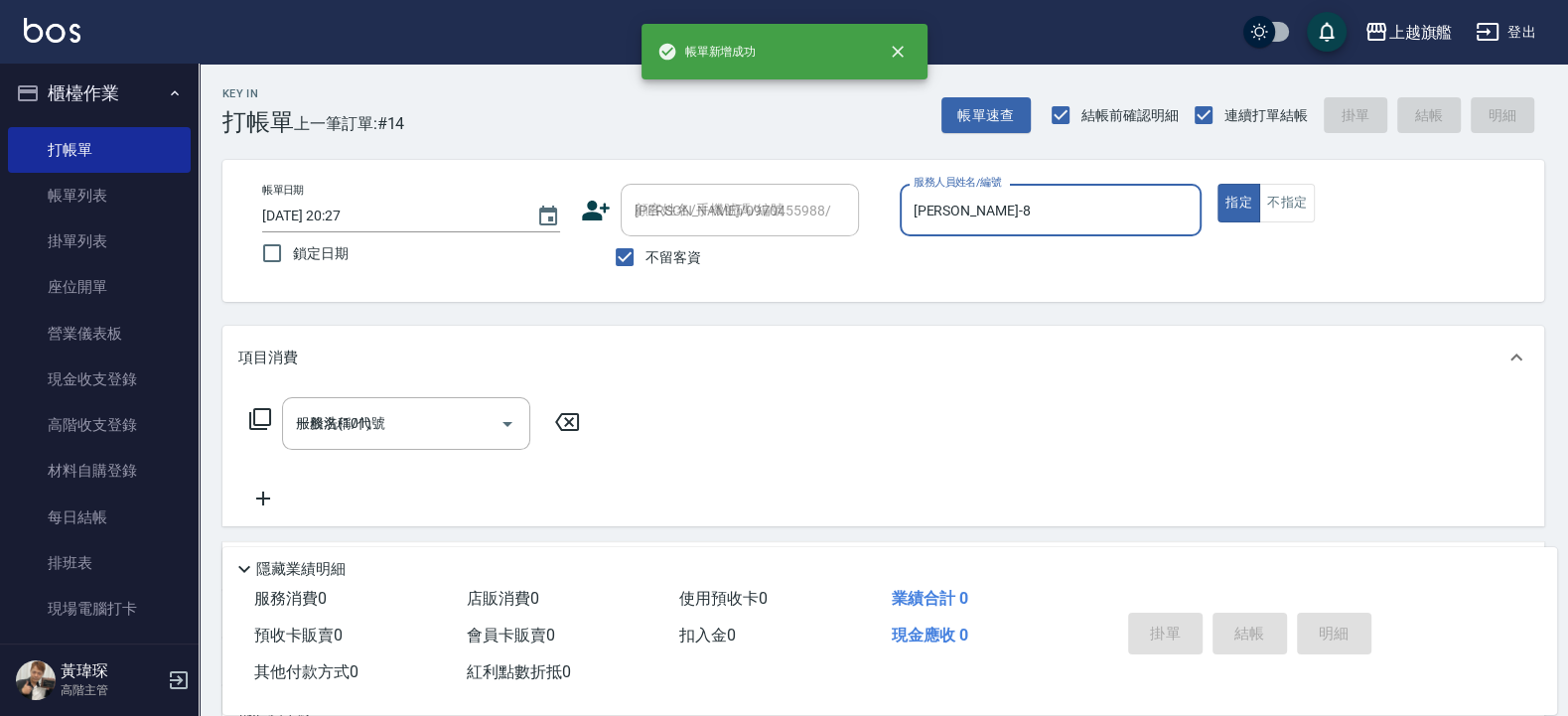 type 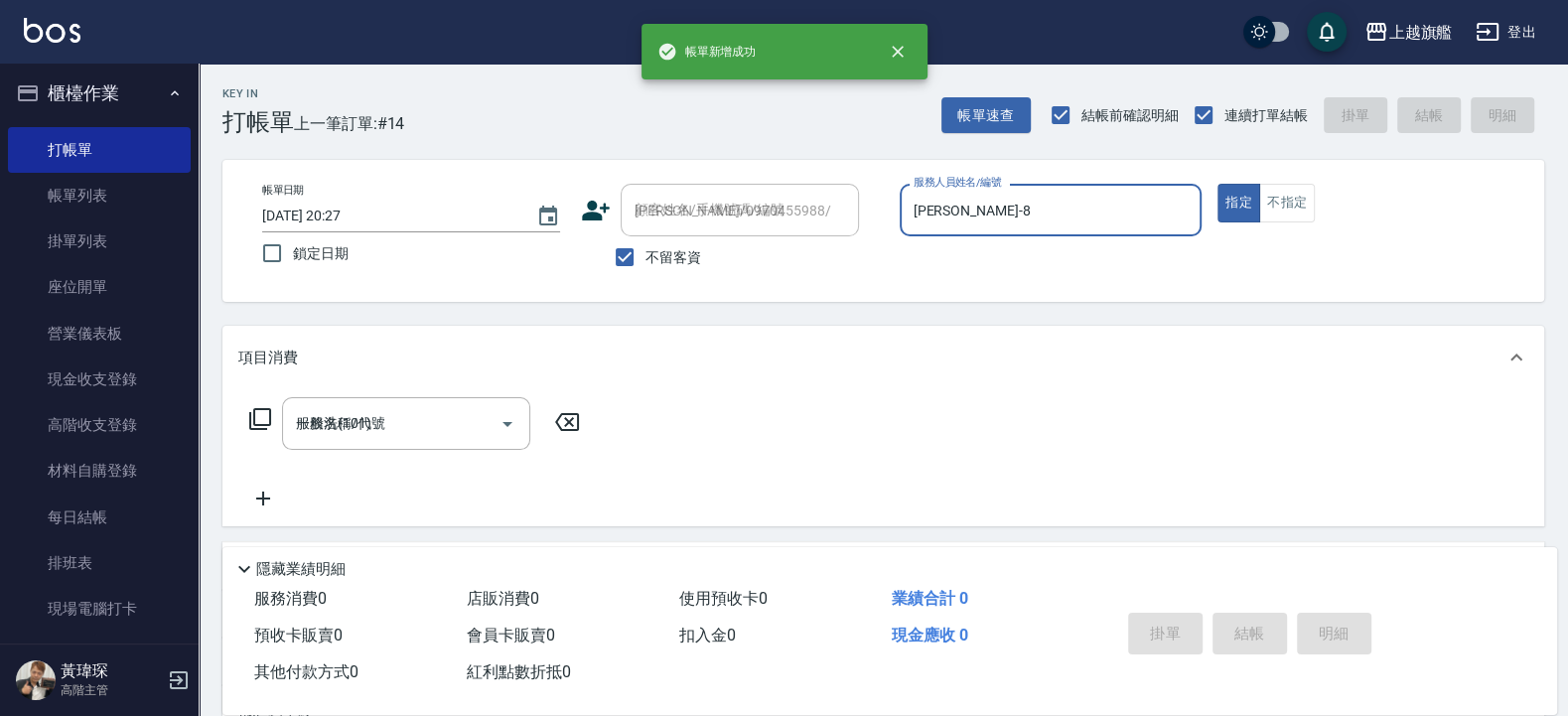 type 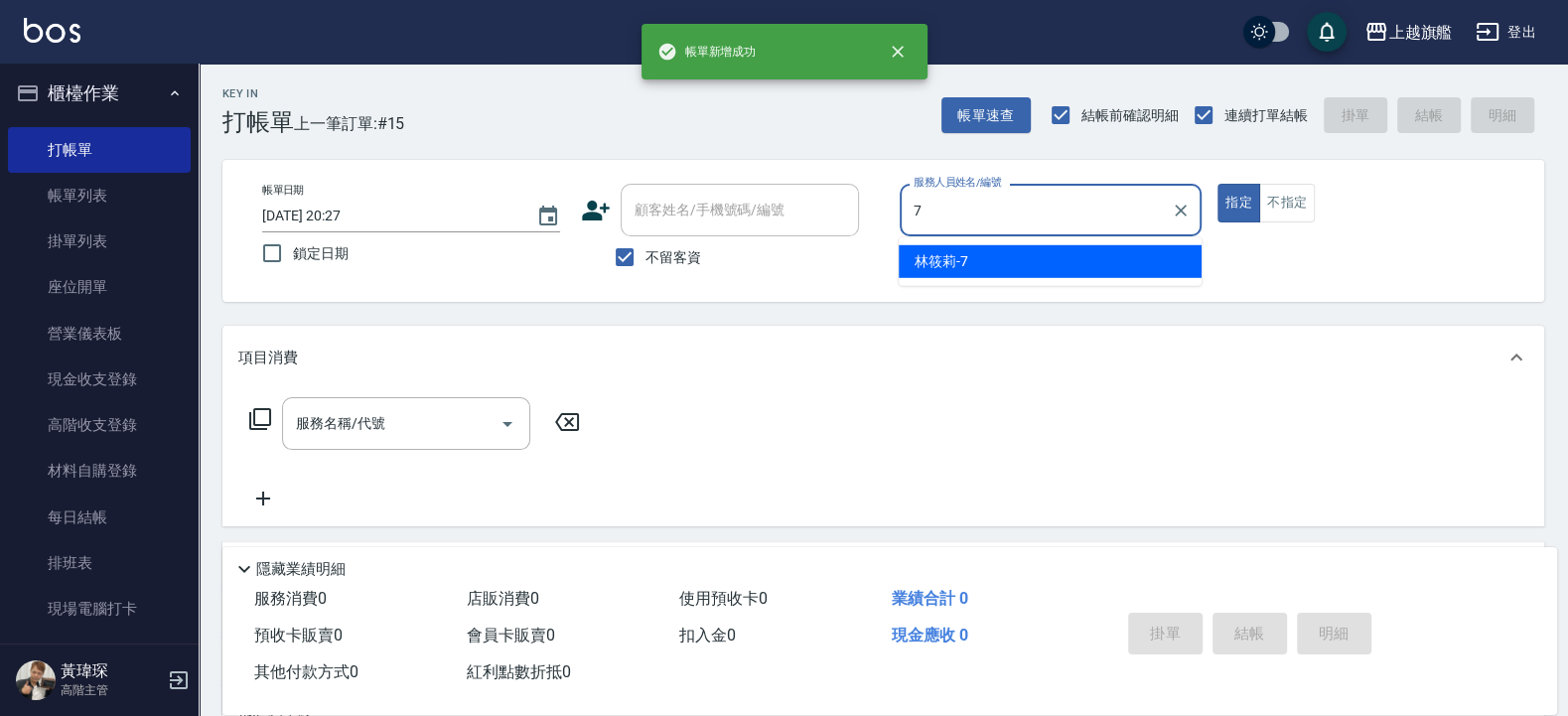 type on "[PERSON_NAME]-7" 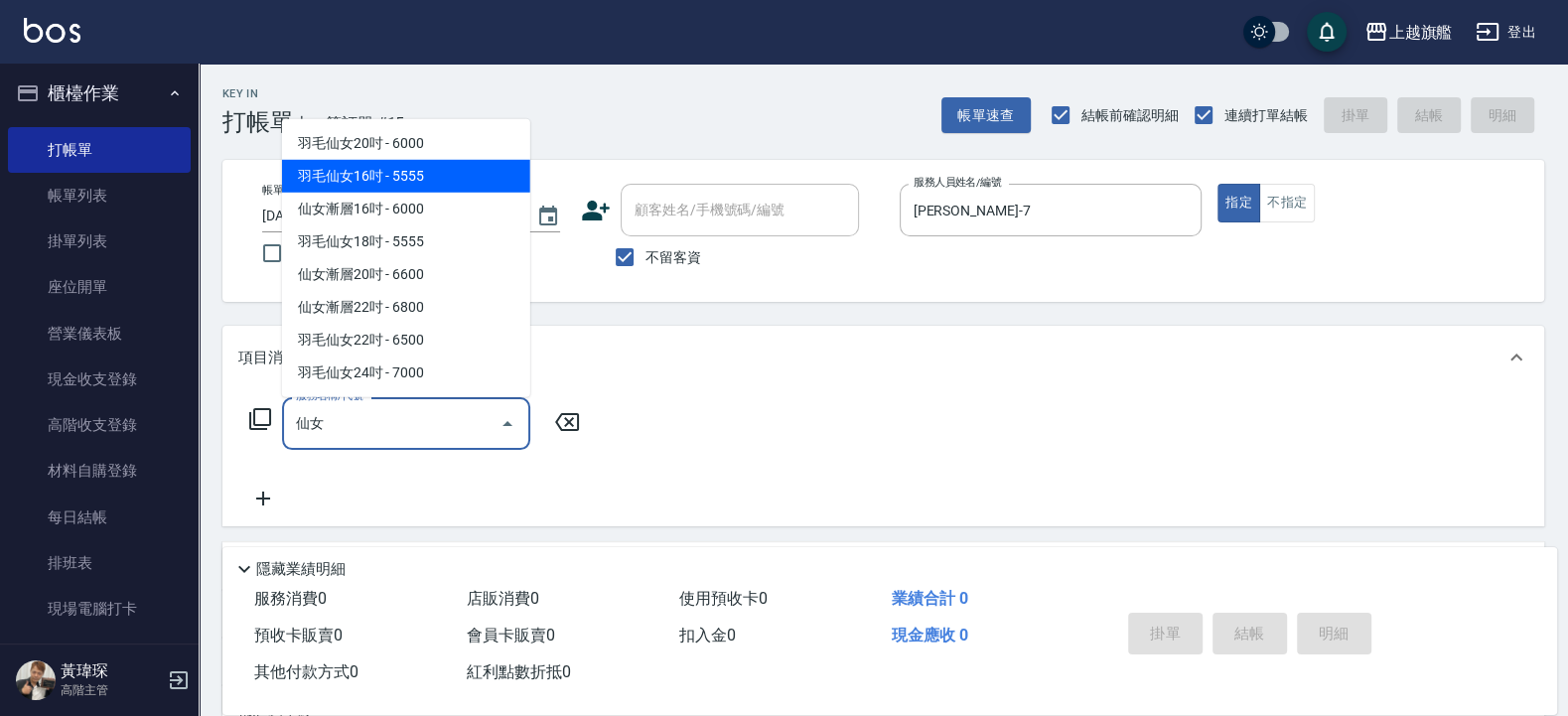 click on "羽毛仙女16吋 - 5555" at bounding box center [406, 176] 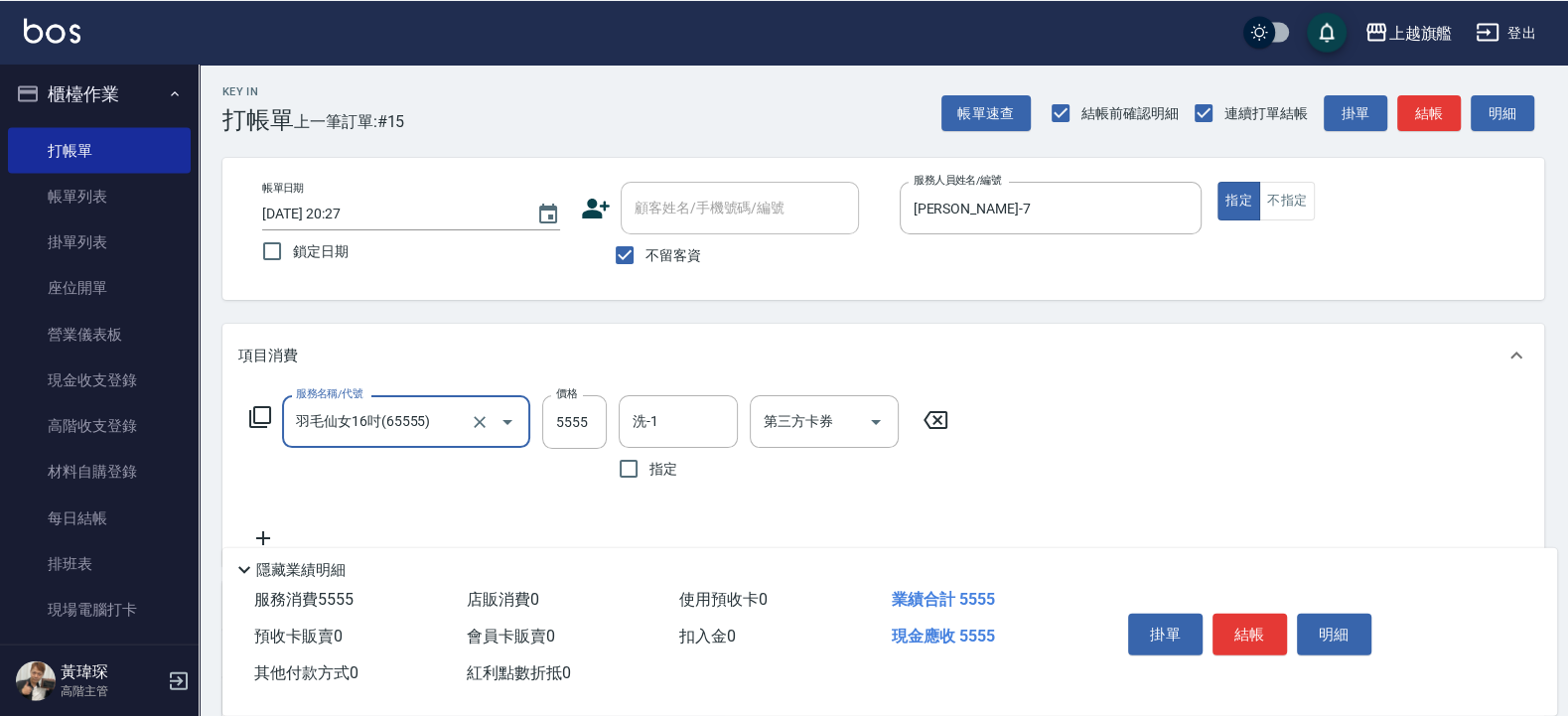 scroll, scrollTop: 119, scrollLeft: 0, axis: vertical 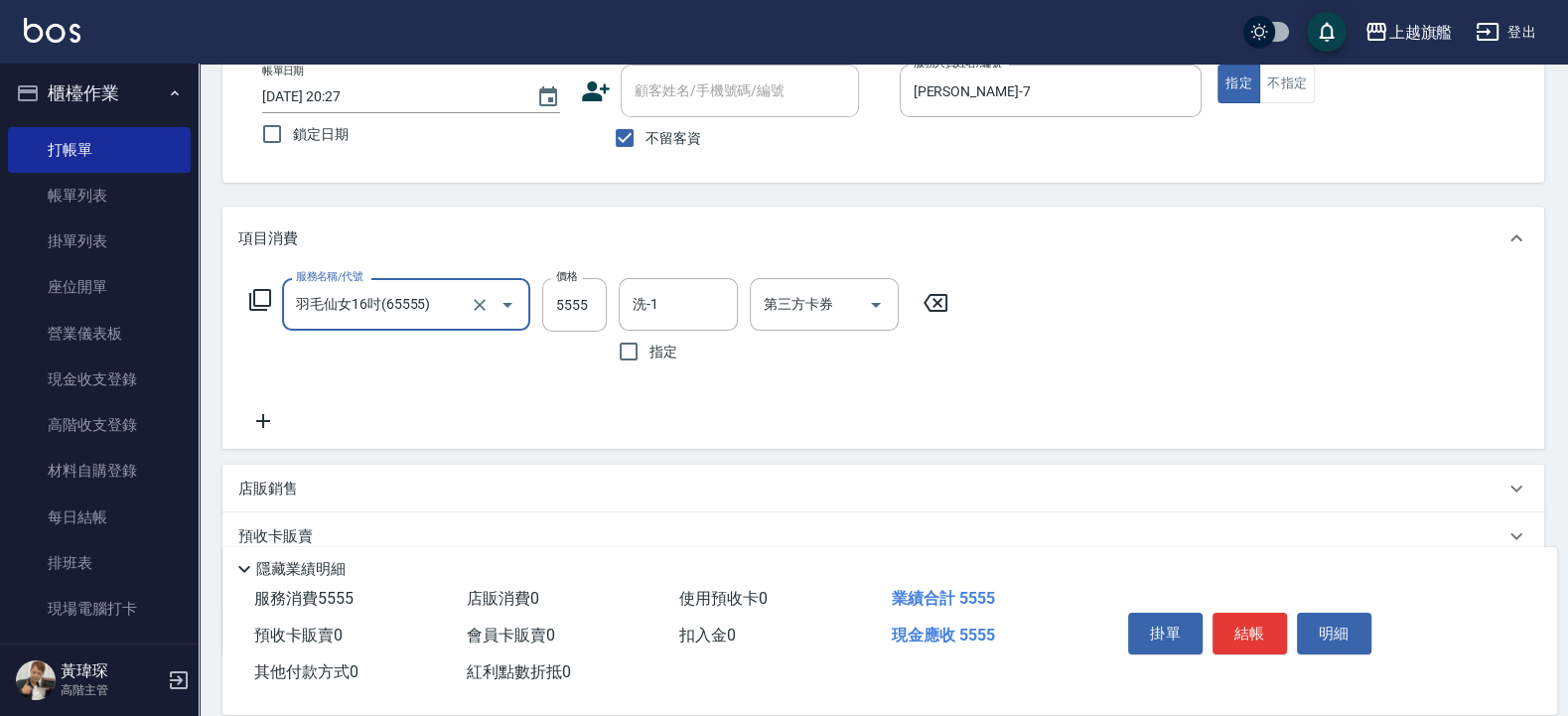 type on "羽毛仙女16吋(65555)" 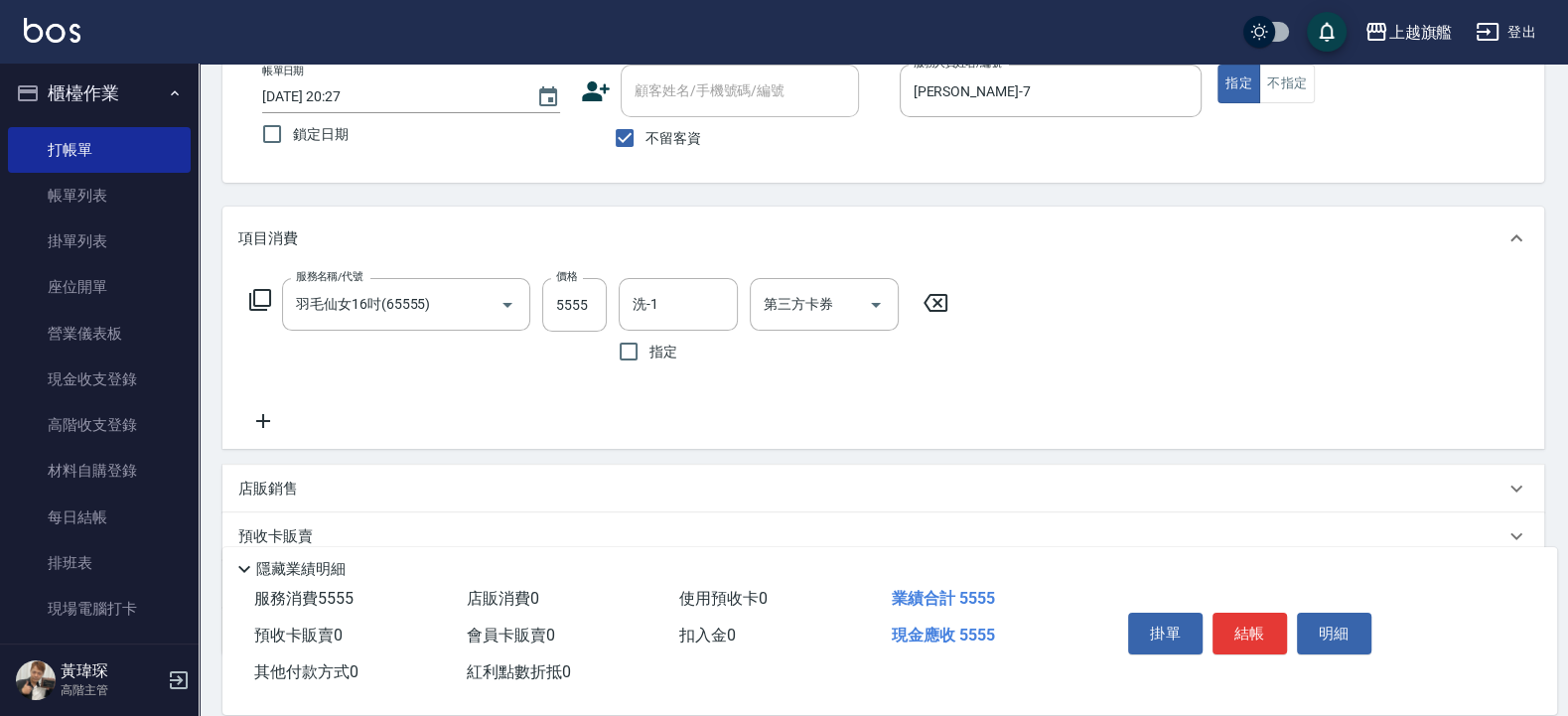 click 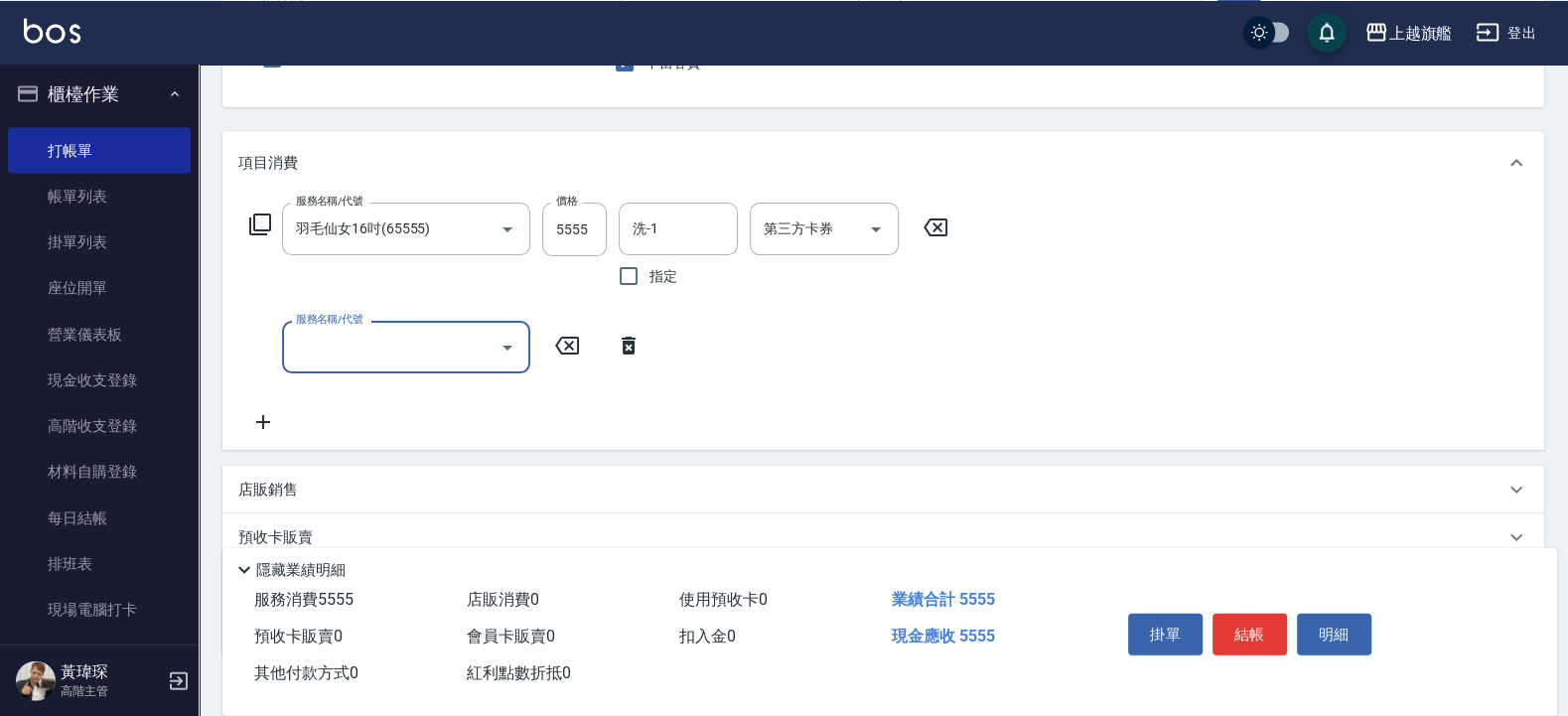 scroll, scrollTop: 238, scrollLeft: 0, axis: vertical 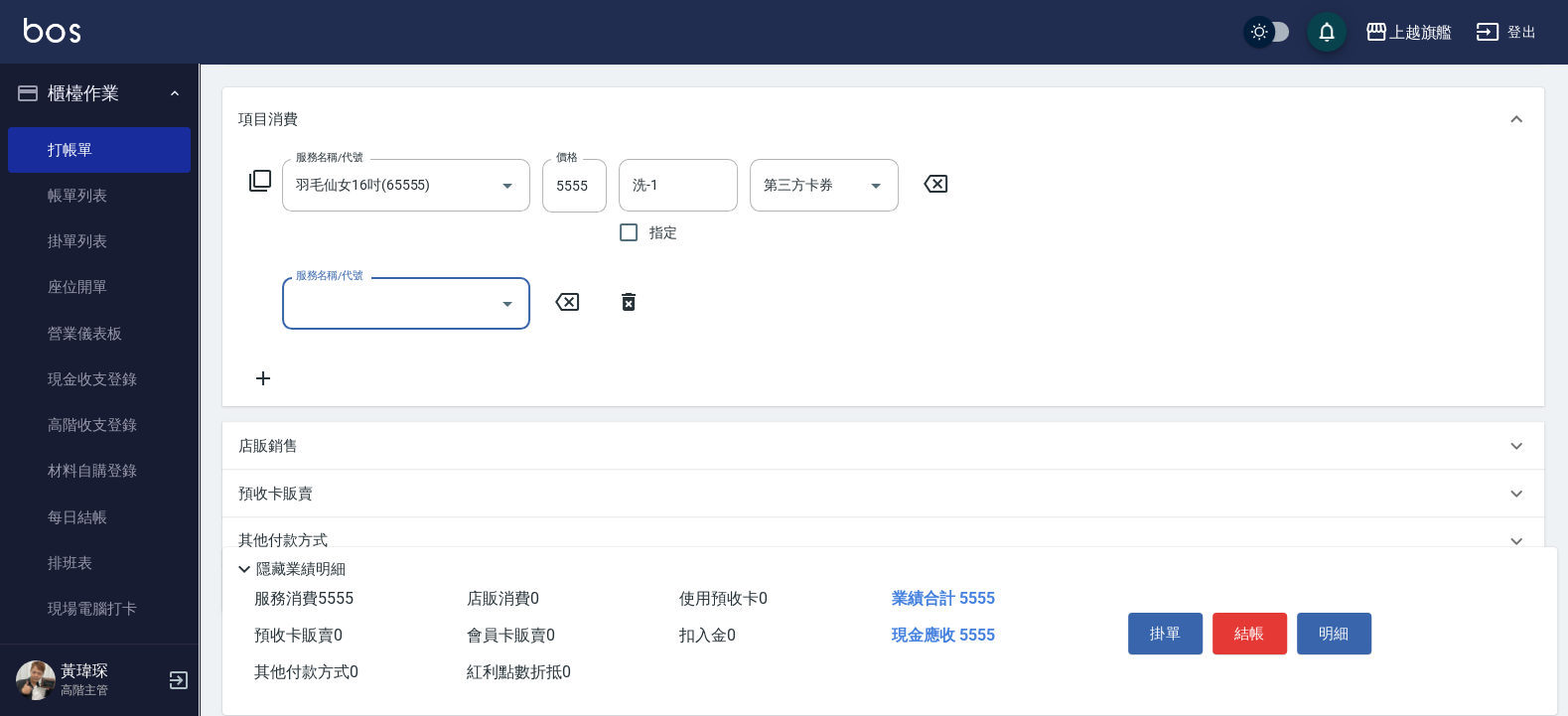 click 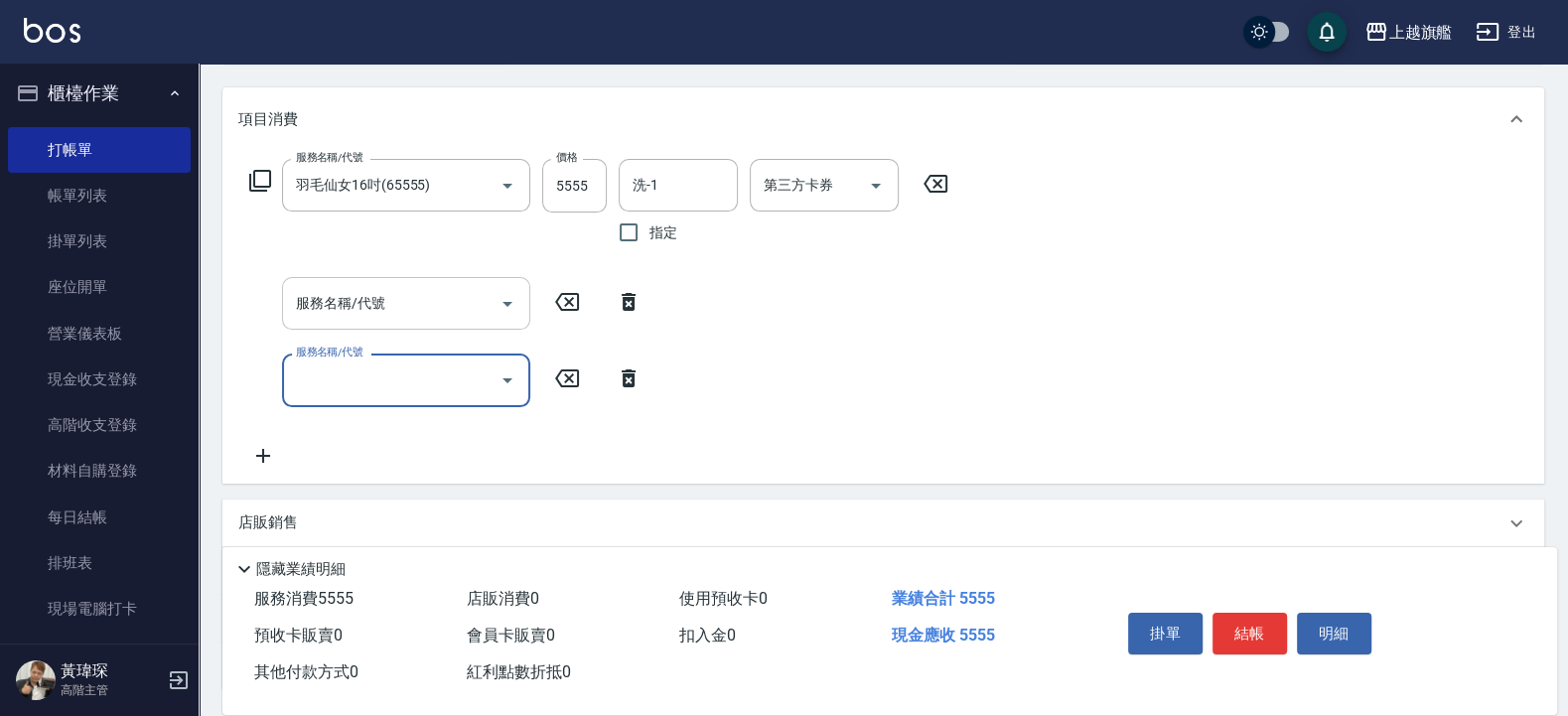 click on "服務名稱/代號" at bounding box center [391, 303] 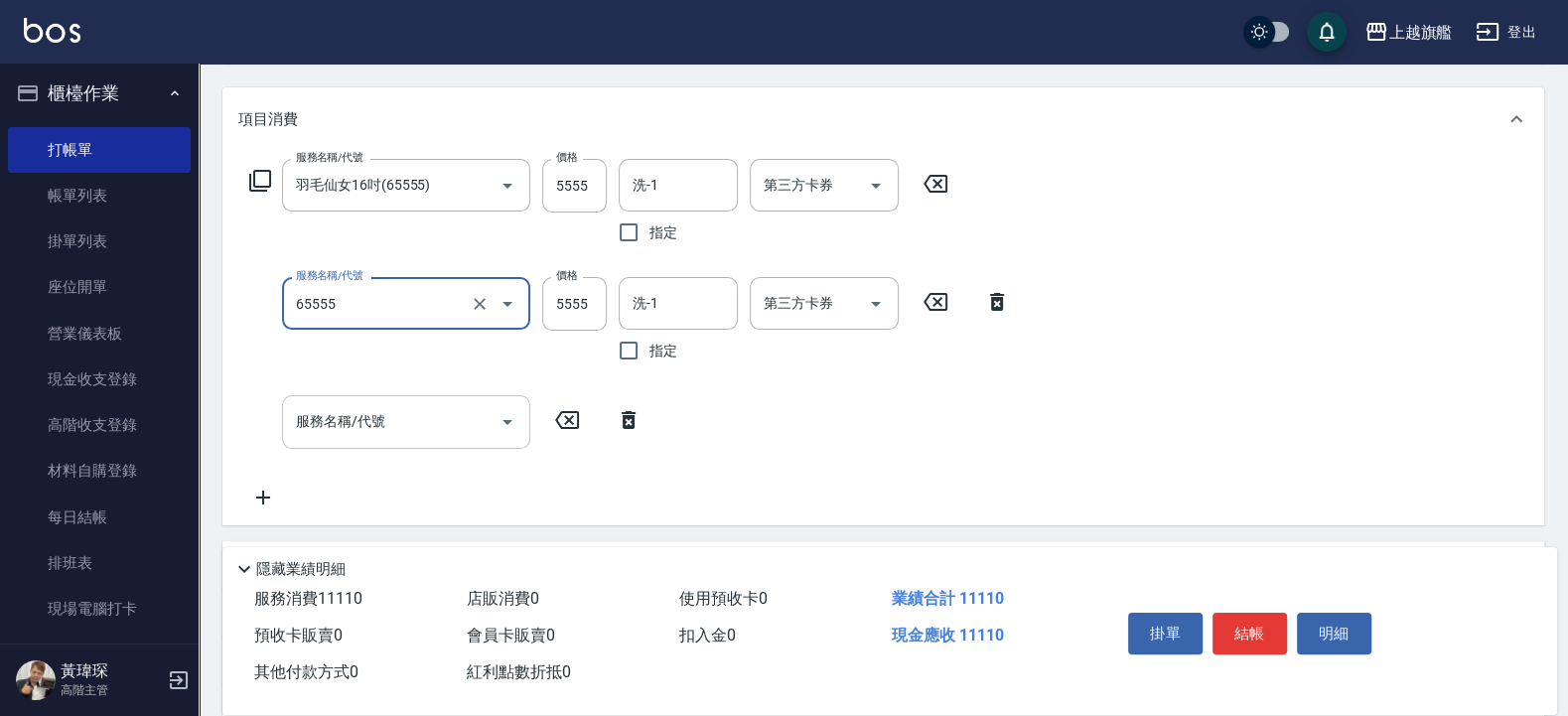 type on "羽毛仙女16吋(65555)" 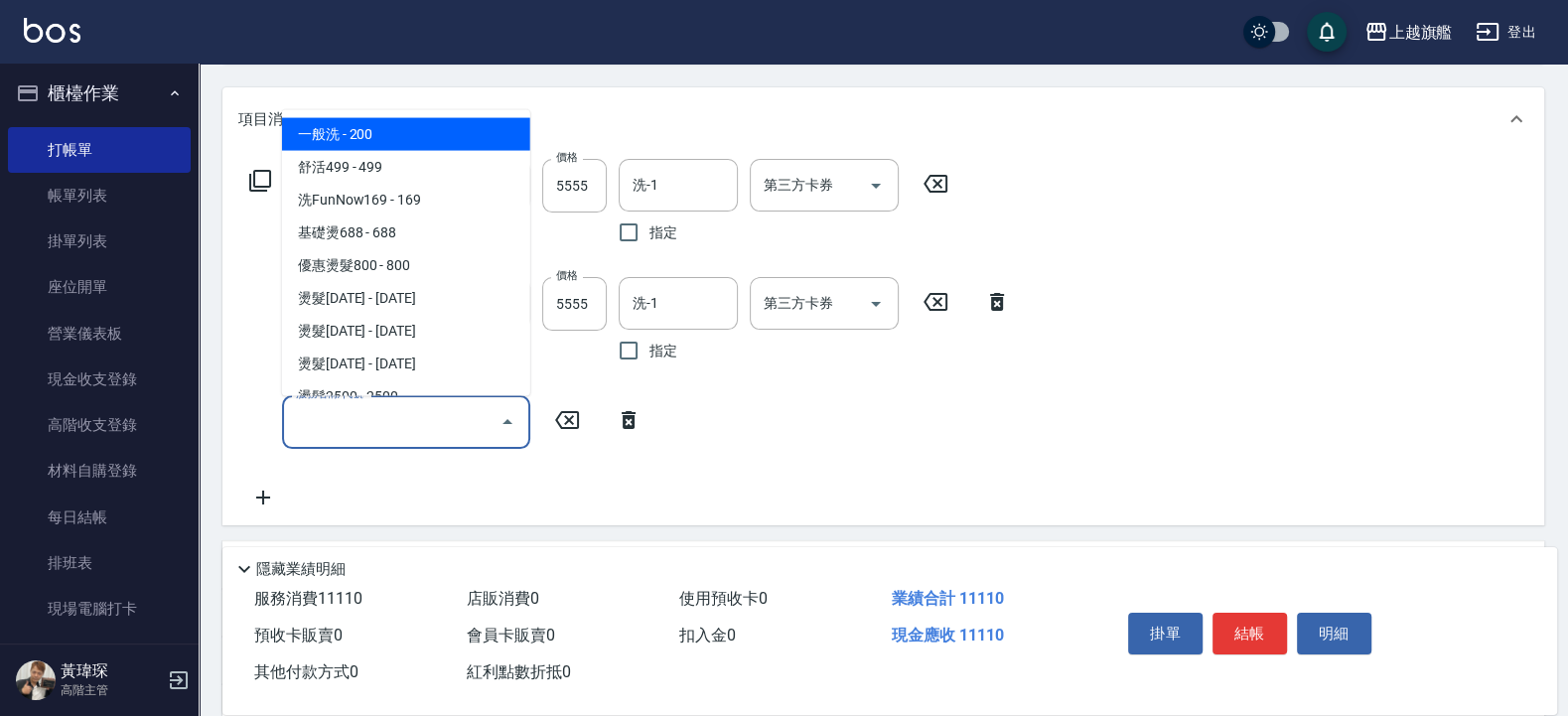 click on "服務名稱/代號" at bounding box center [391, 421] 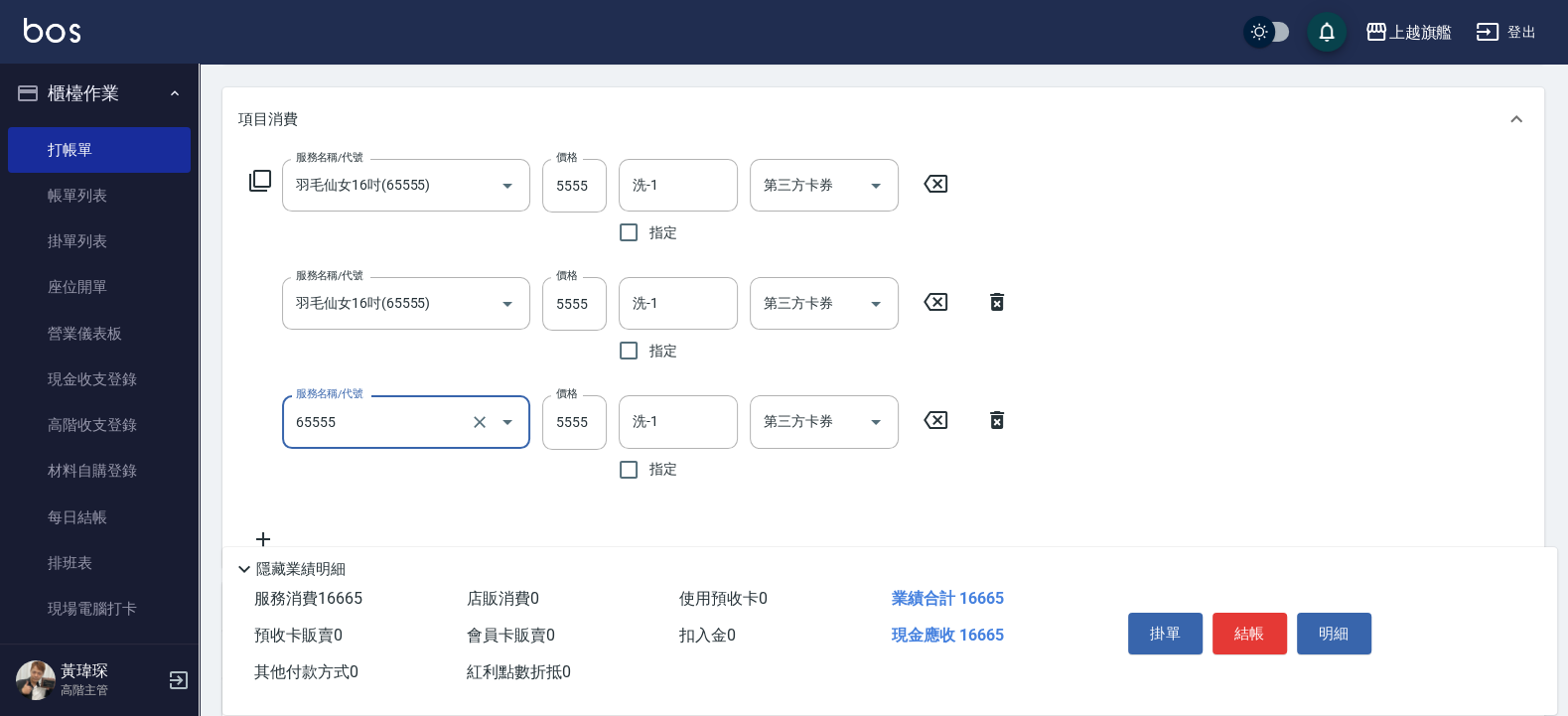 type on "羽毛仙女16吋(65555)" 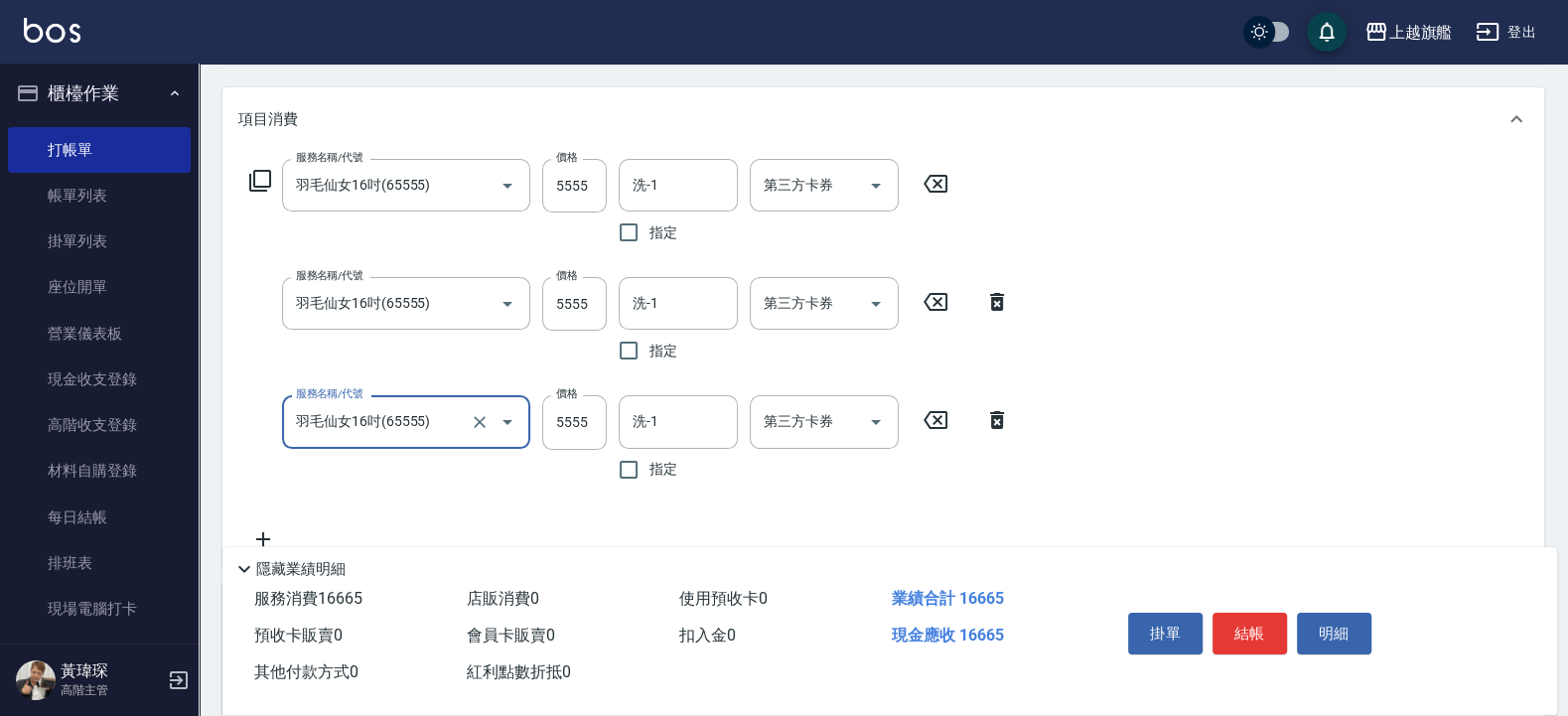 click on "服務名稱/代號 羽毛仙女16吋(65555) 服務名稱/代號 價格 5555 價格 洗-1 洗-1 指定 第三方卡券 第三方卡券 服務名稱/代號 羽毛仙女16吋(65555) 服務名稱/代號 價格 5555 價格 洗-1 洗-1 指定 第三方卡券 第三方卡券 服務名稱/代號 羽毛仙女16吋(65555) 服務名稱/代號 價格 5555 價格 洗-1 洗-1 指定 第三方卡券 第三方卡券" at bounding box center [630, 355] 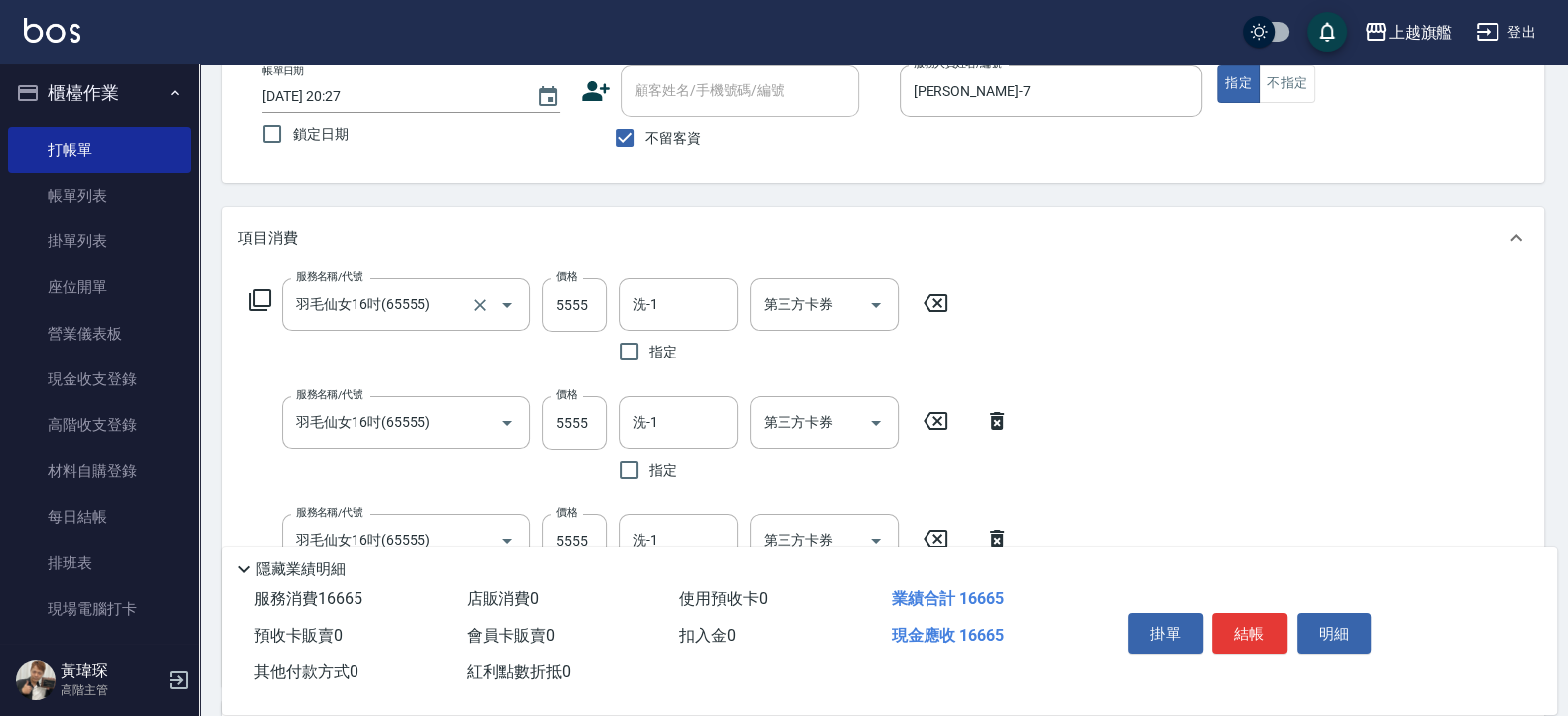 scroll, scrollTop: 238, scrollLeft: 0, axis: vertical 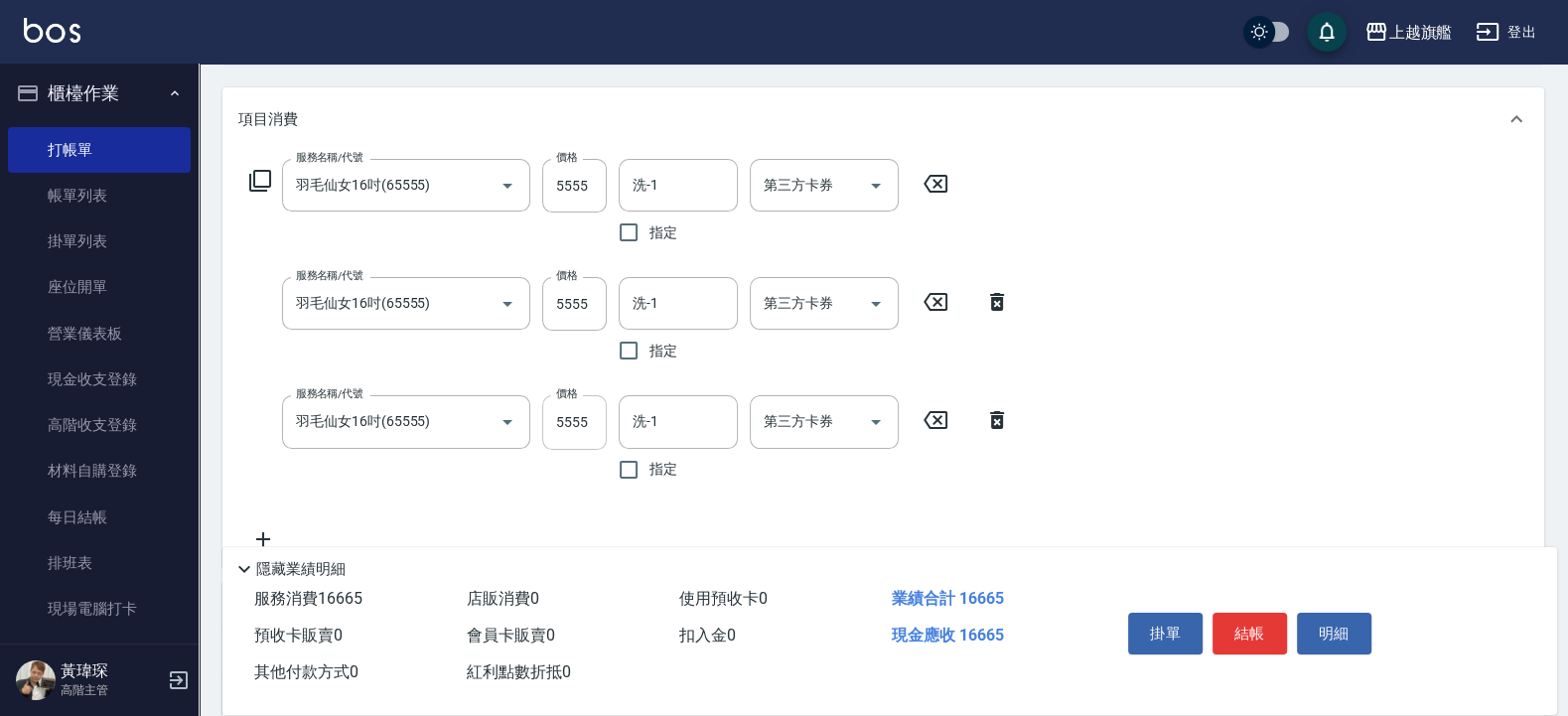 click on "5555" at bounding box center (574, 422) 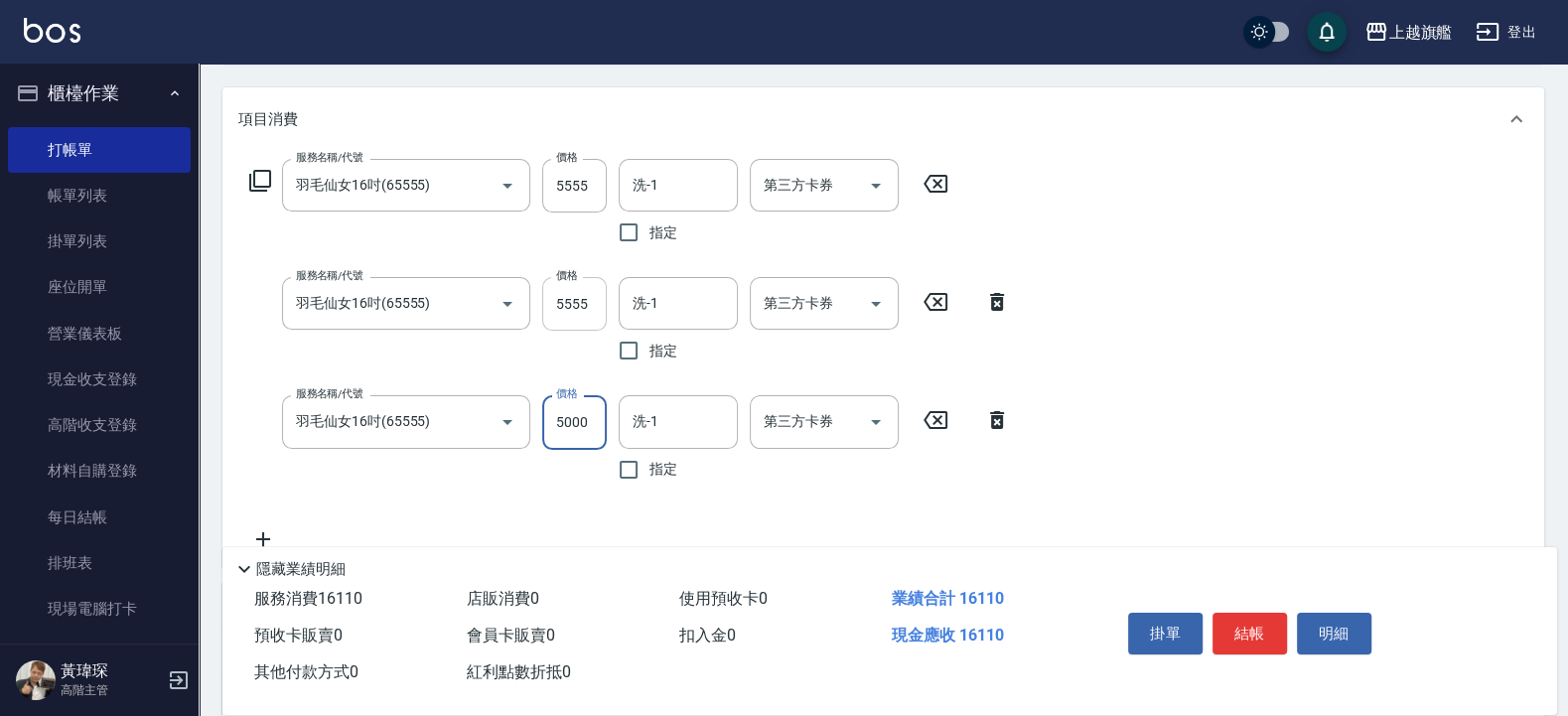 type on "5000" 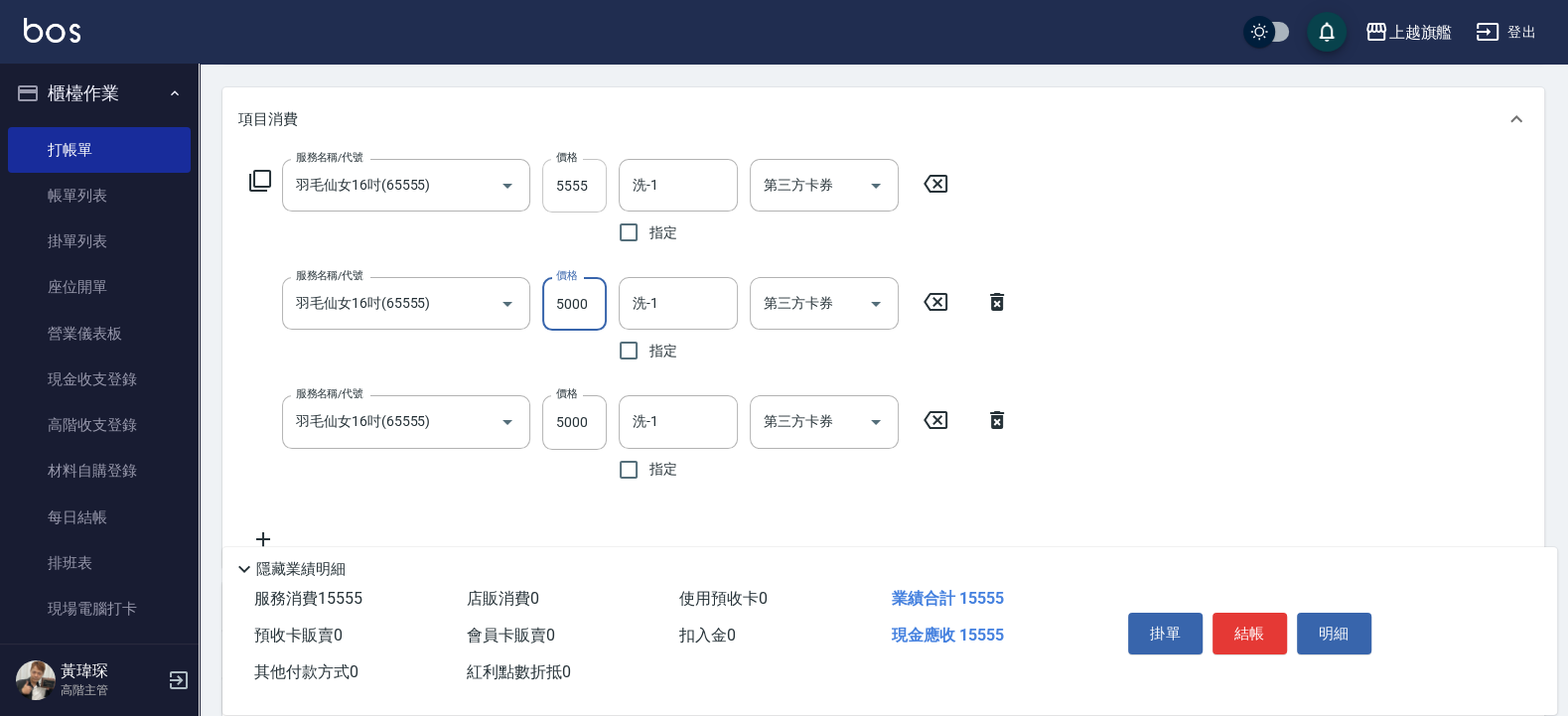 type on "5000" 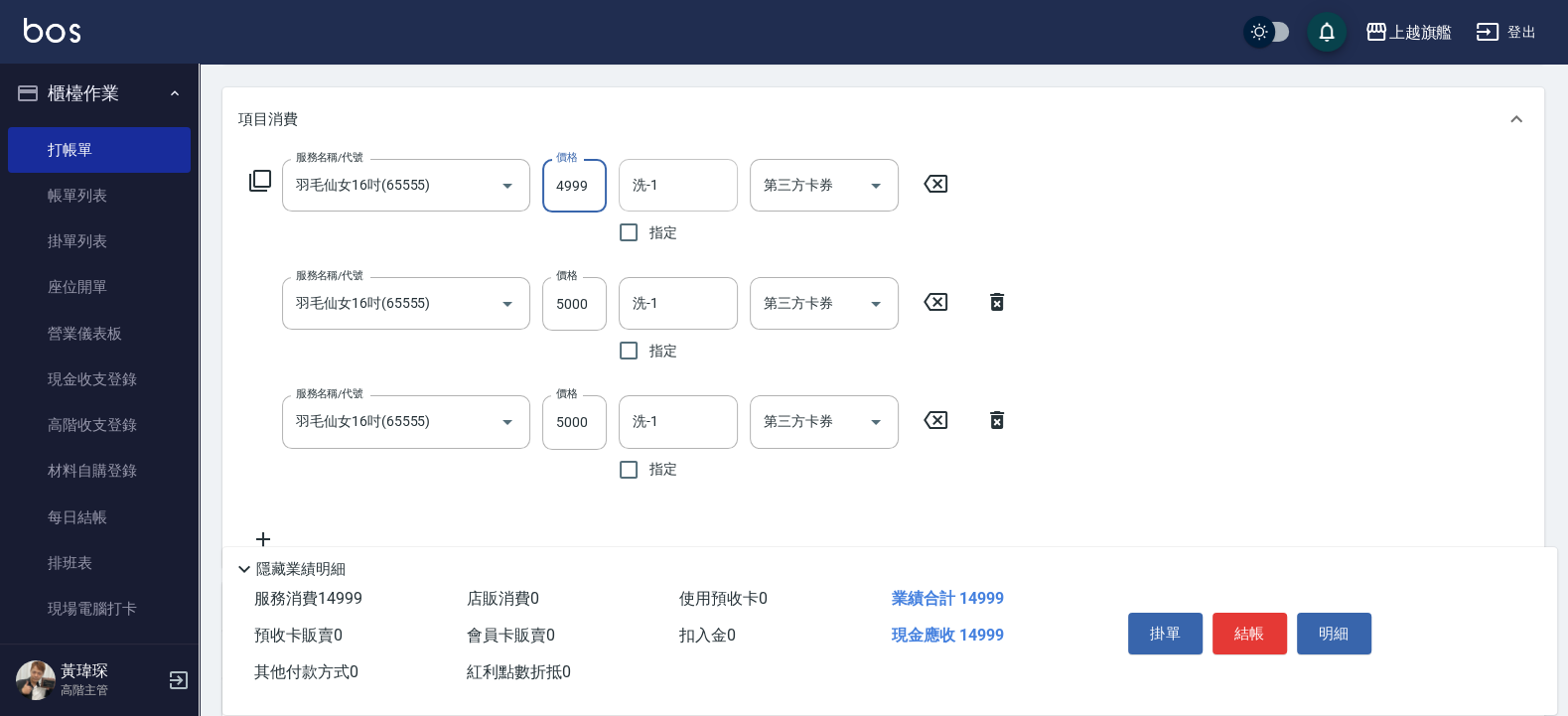 drag, startPoint x: 565, startPoint y: 188, endPoint x: 631, endPoint y: 189, distance: 66.007575 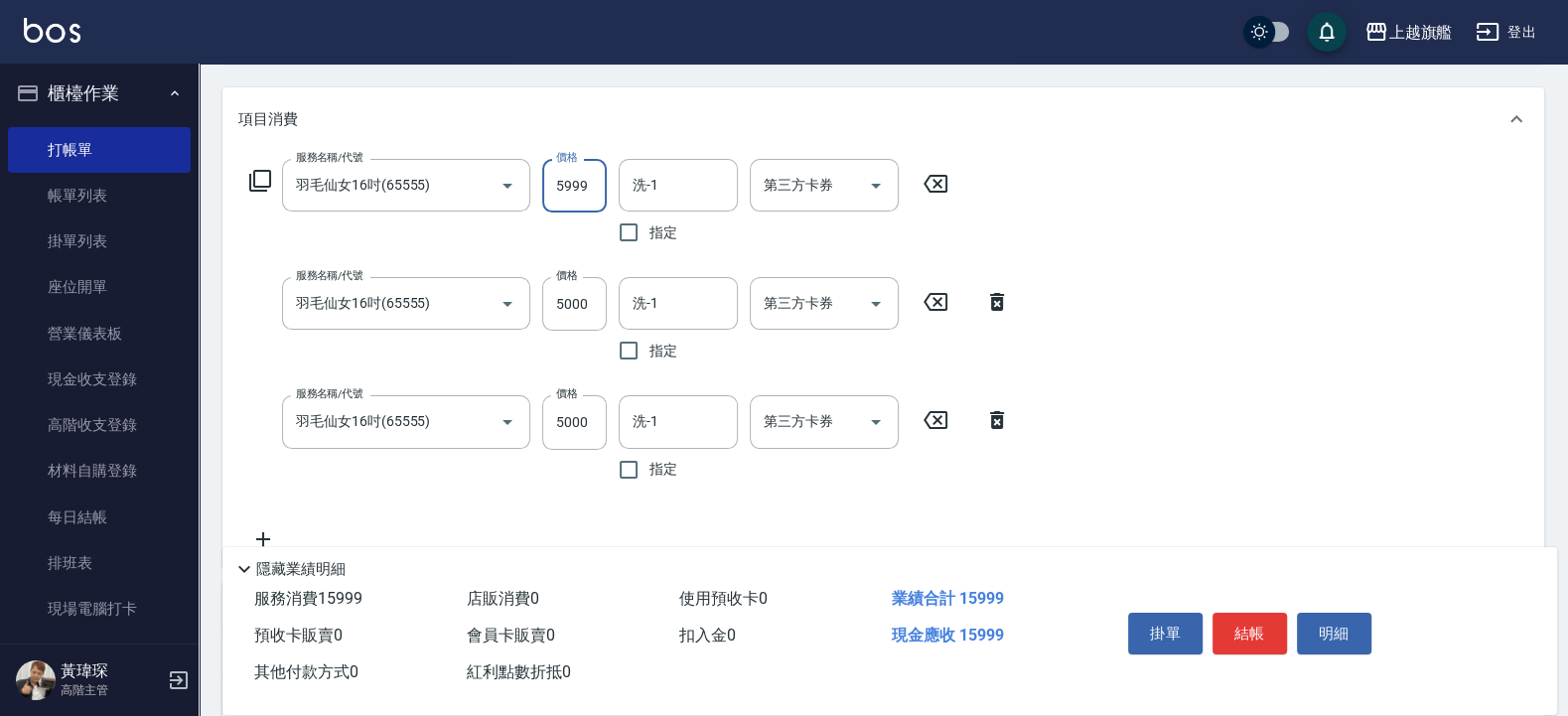 type on "5999" 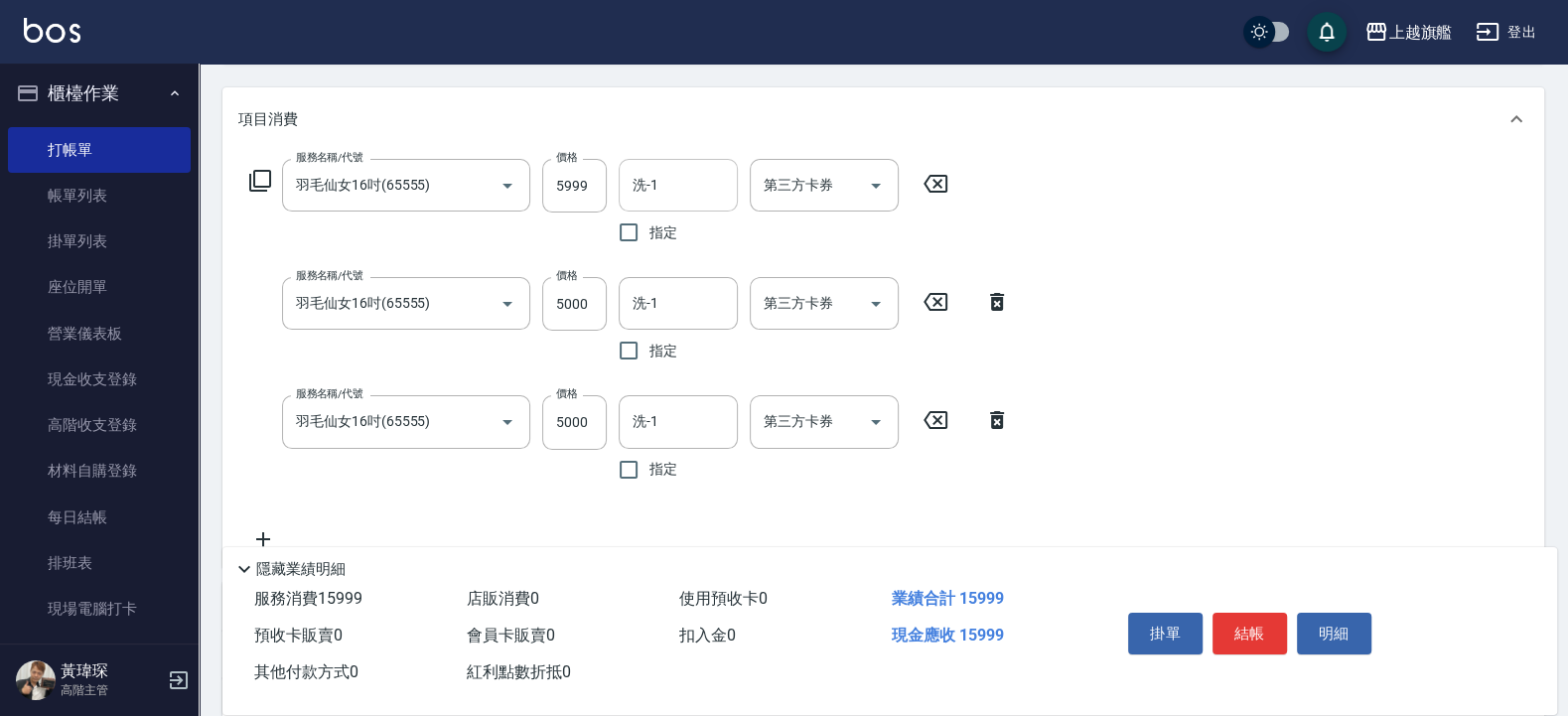 click on "洗-1" at bounding box center (678, 185) 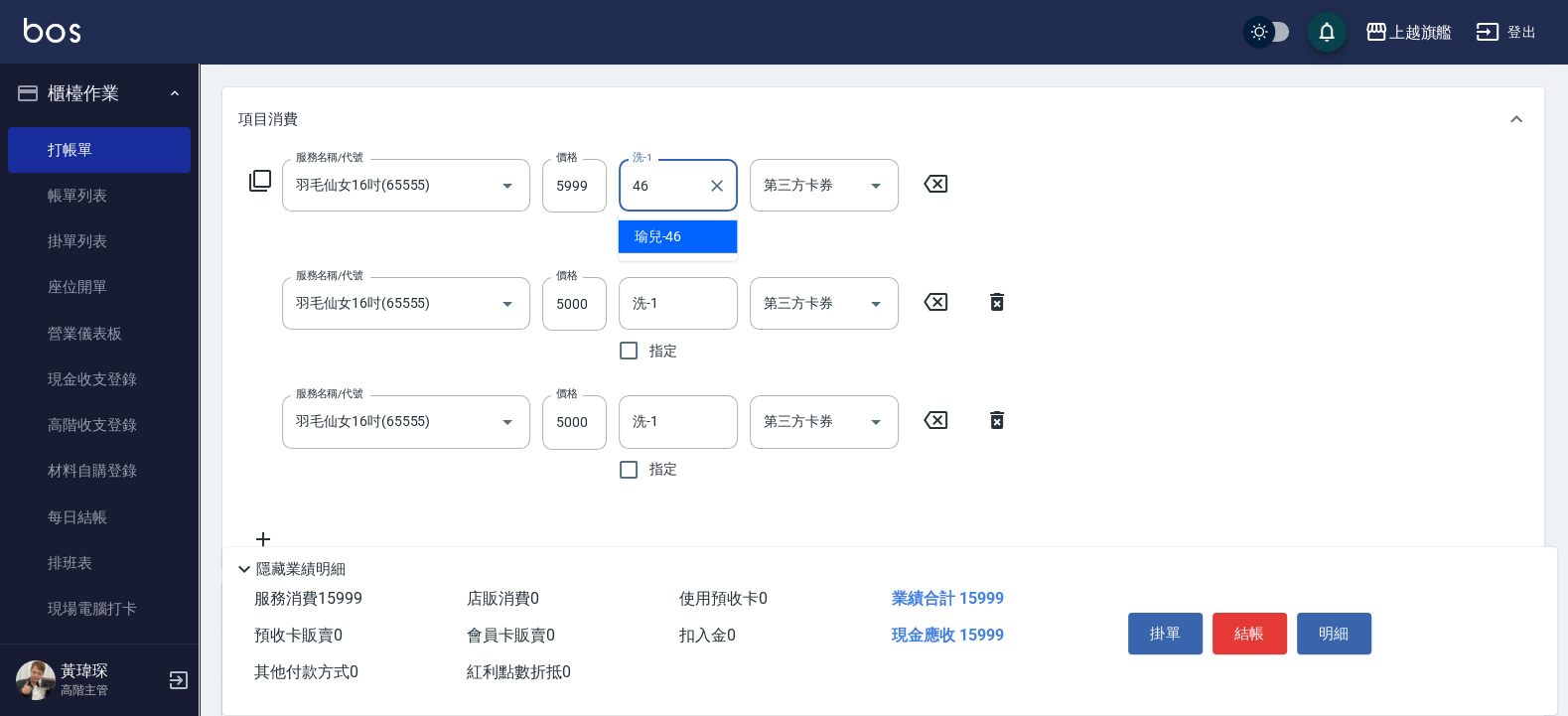 type on "瑜兒-46" 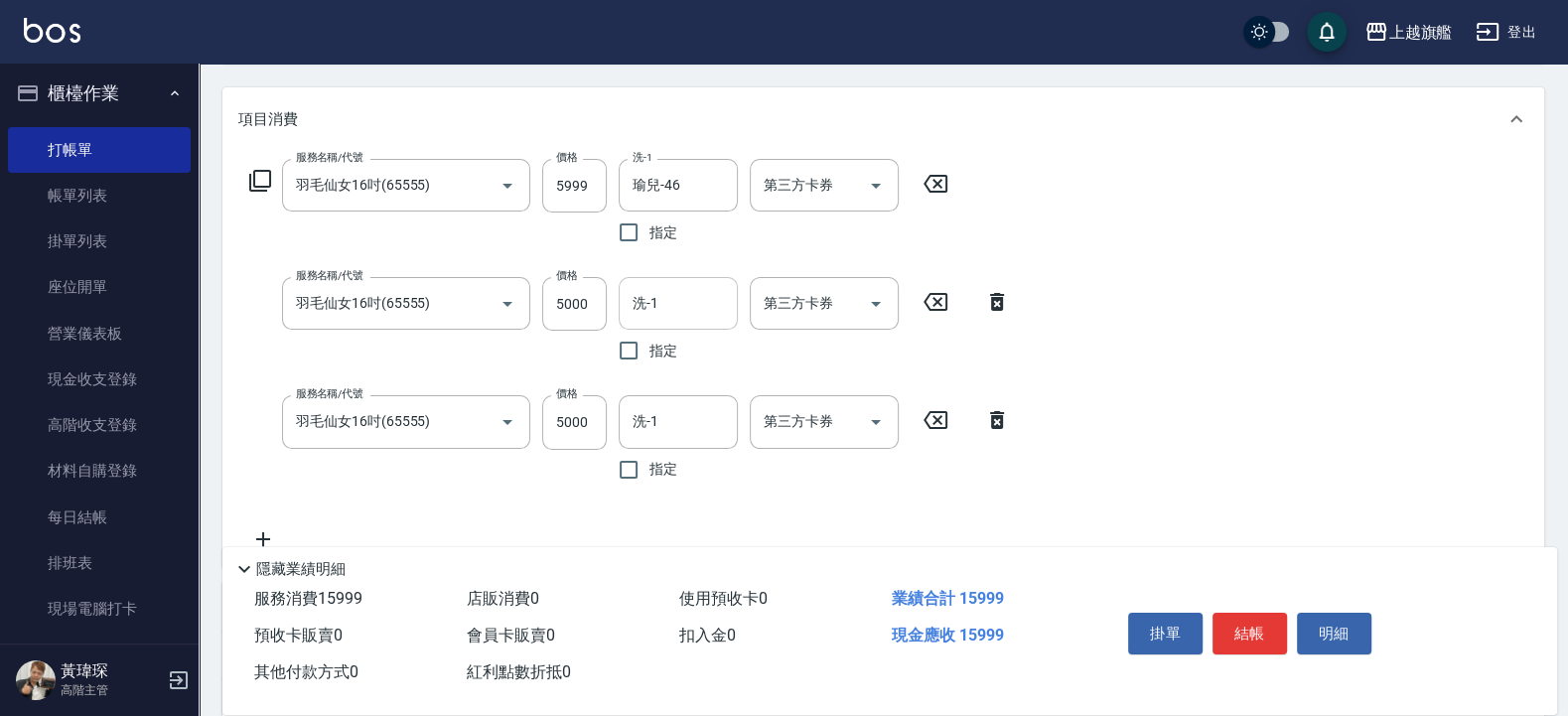 click on "洗-1" at bounding box center [678, 303] 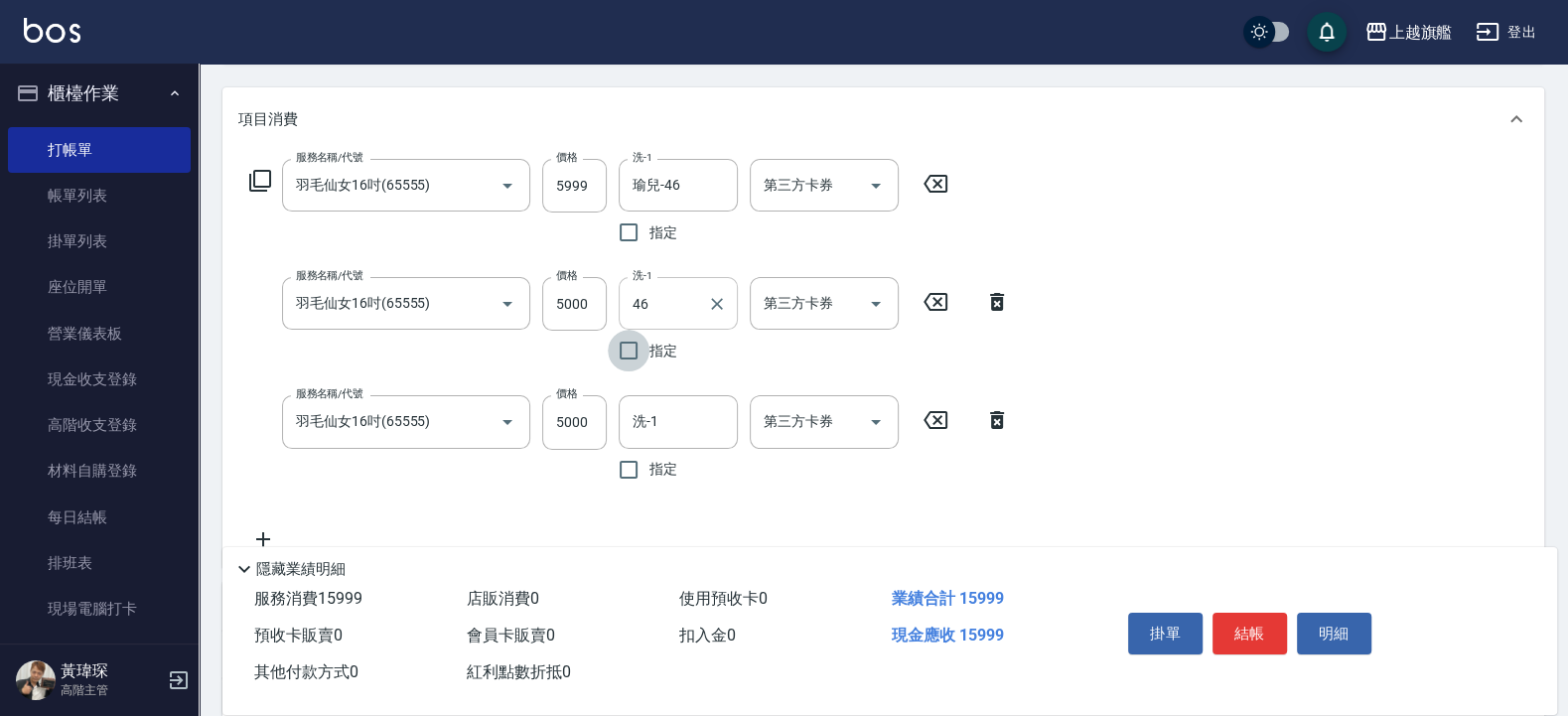type on "瑜兒-46" 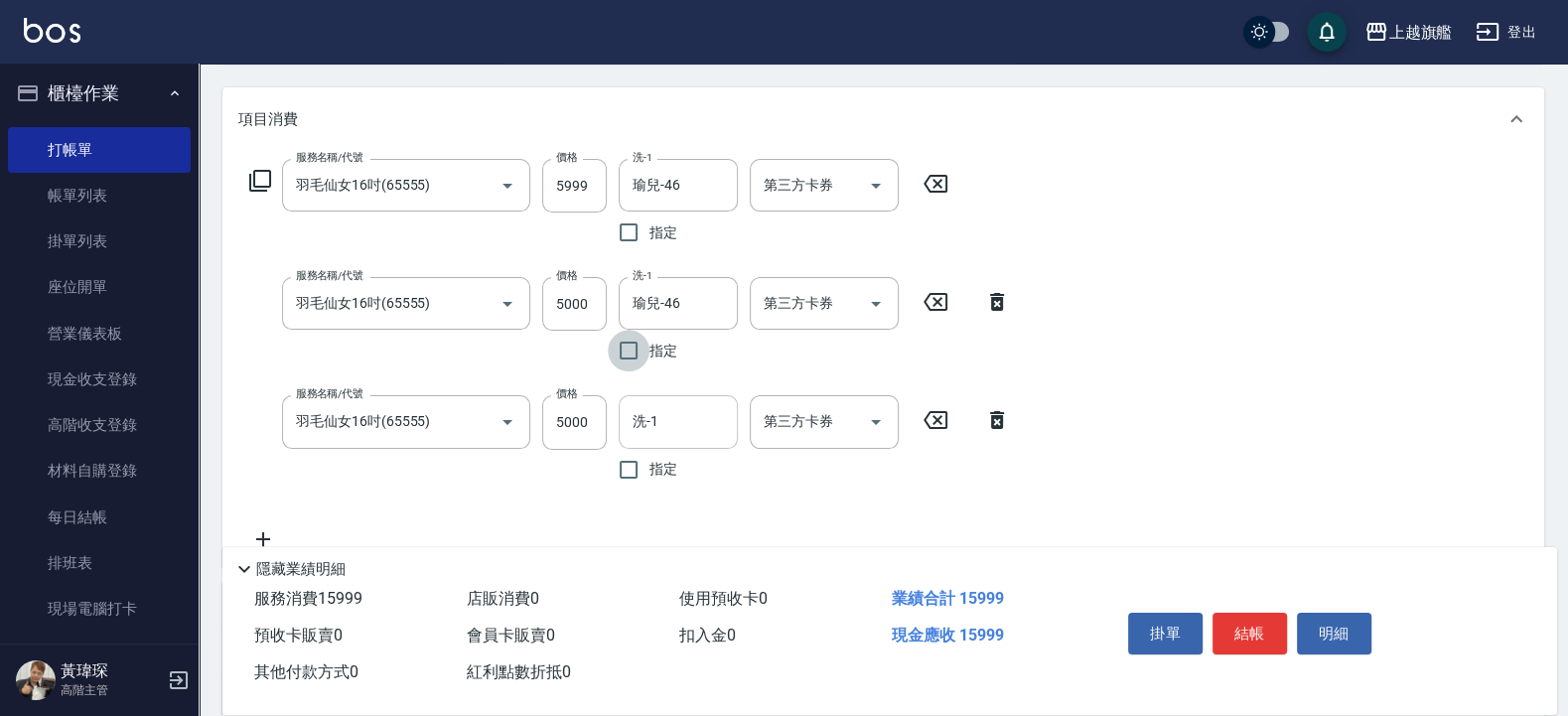 click on "洗-1" at bounding box center [678, 421] 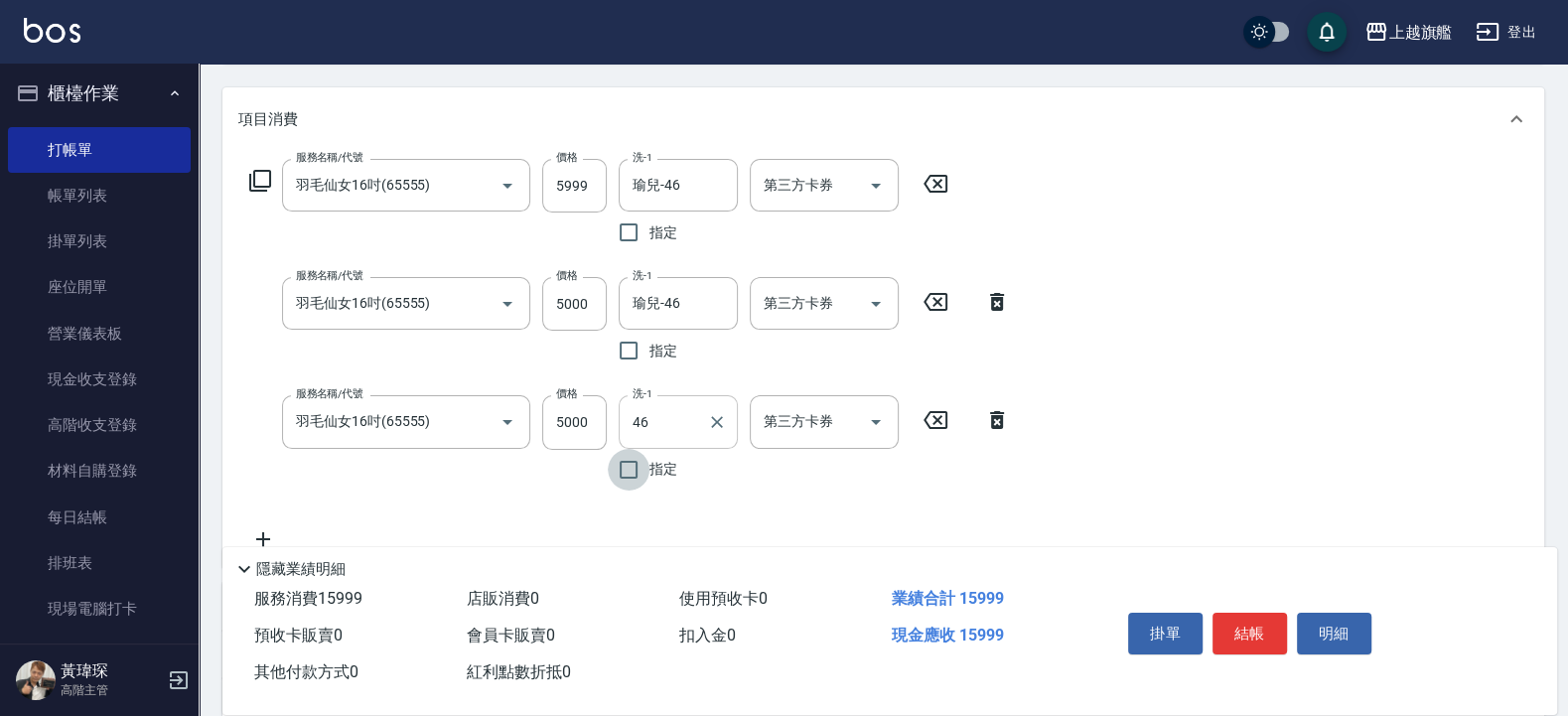 type on "瑜兒-46" 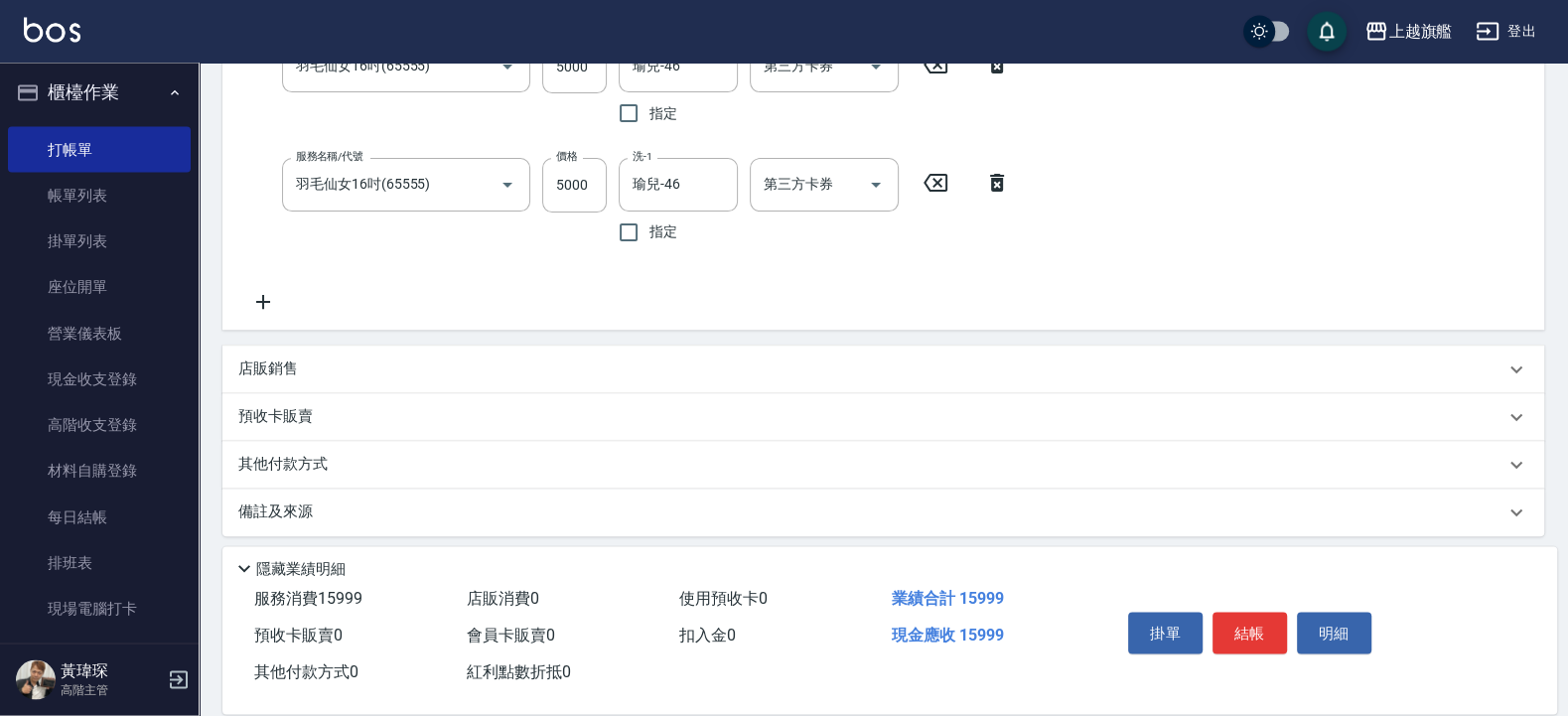 scroll, scrollTop: 485, scrollLeft: 0, axis: vertical 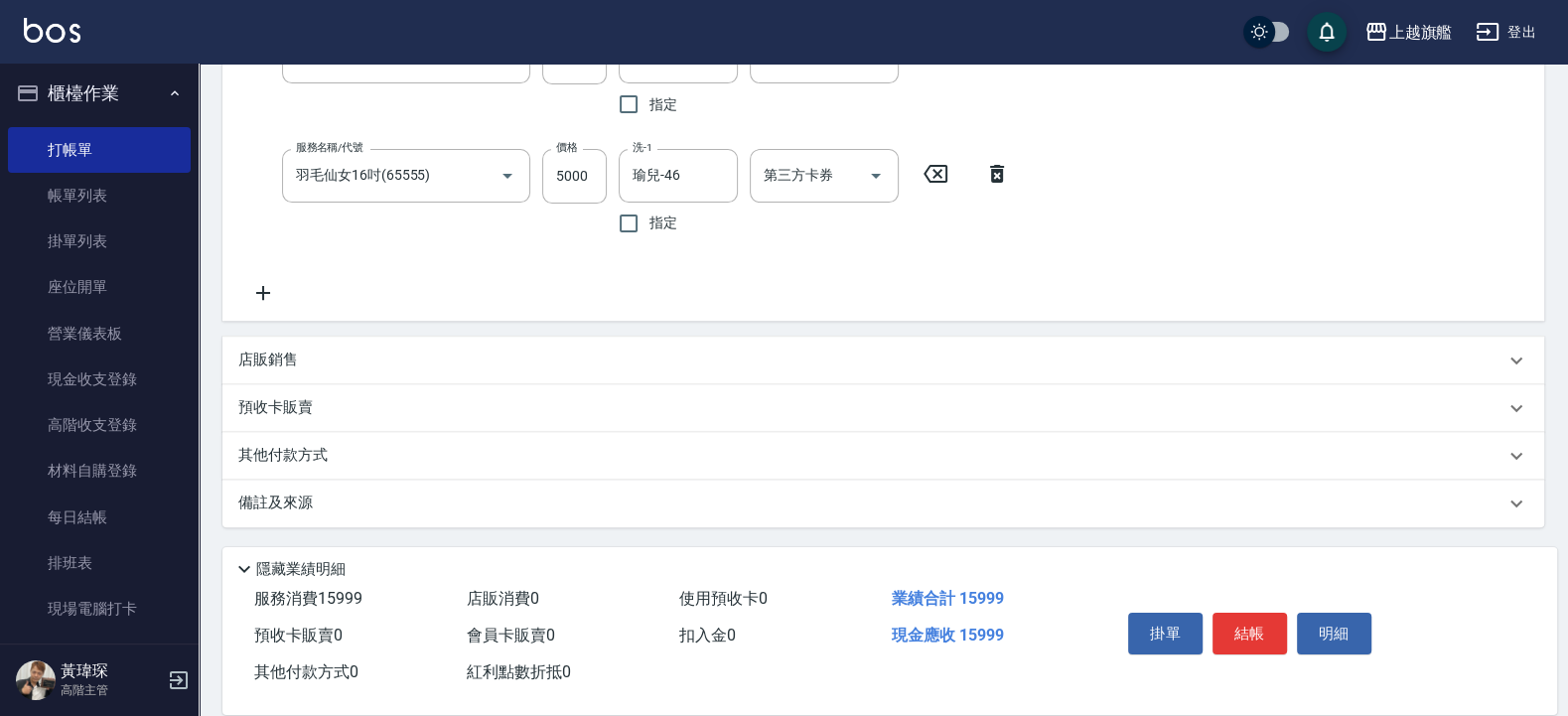 click on "服務名稱/代號 羽毛仙女16吋(65555) 服務名稱/代號 價格 5999 價格 洗-1 瑜兒-46 洗-1 指定 第三方卡券 第三方卡券 服務名稱/代號 羽毛仙女16吋(65555) 服務名稱/代號 價格 5000 價格 洗-1 瑜兒-46 洗-1 指定 第三方卡券 第三方卡券 服務名稱/代號 羽毛仙女16吋(65555) 服務名稱/代號 價格 5000 價格 洗-1 瑜兒-46 洗-1 指定 第三方卡券 第三方卡券" at bounding box center (630, 108) 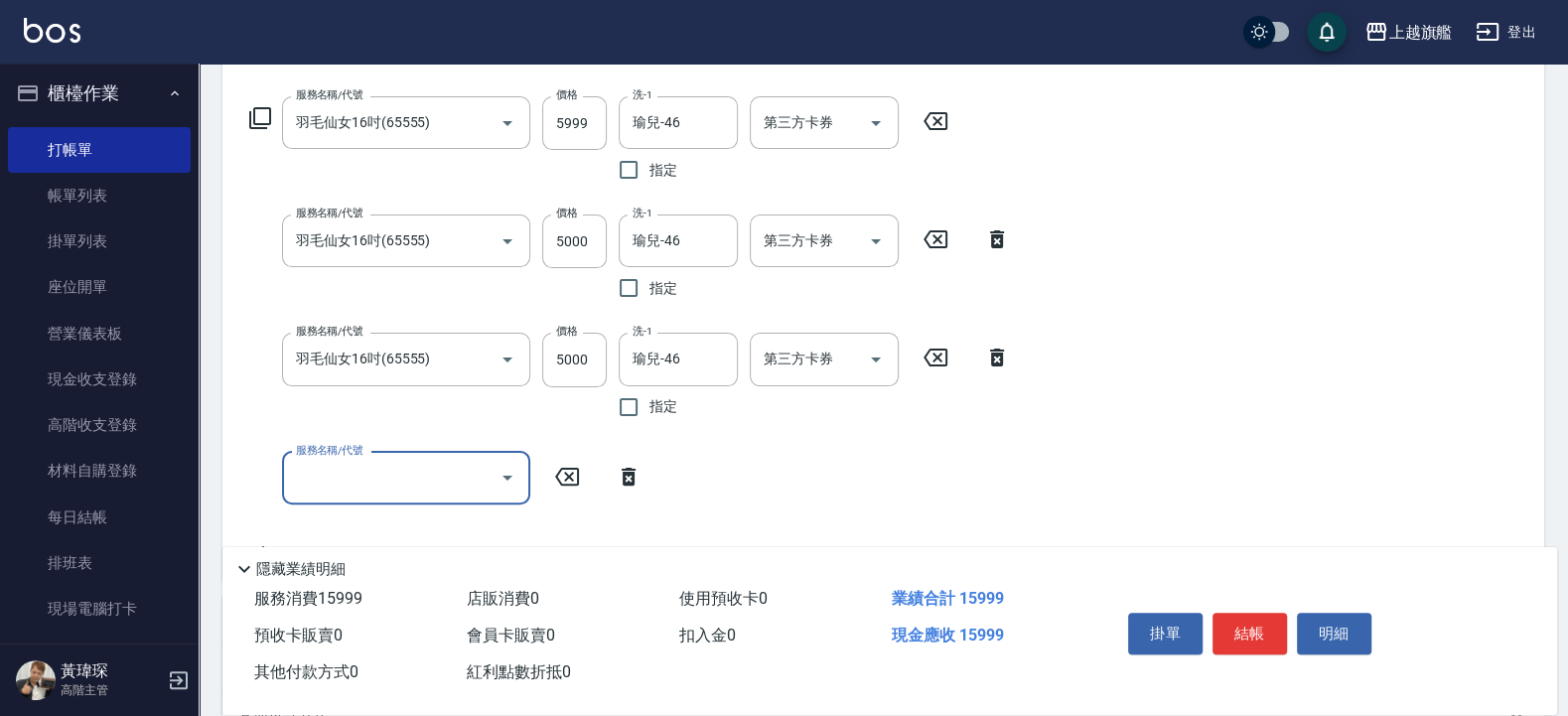 scroll, scrollTop: 304, scrollLeft: 0, axis: vertical 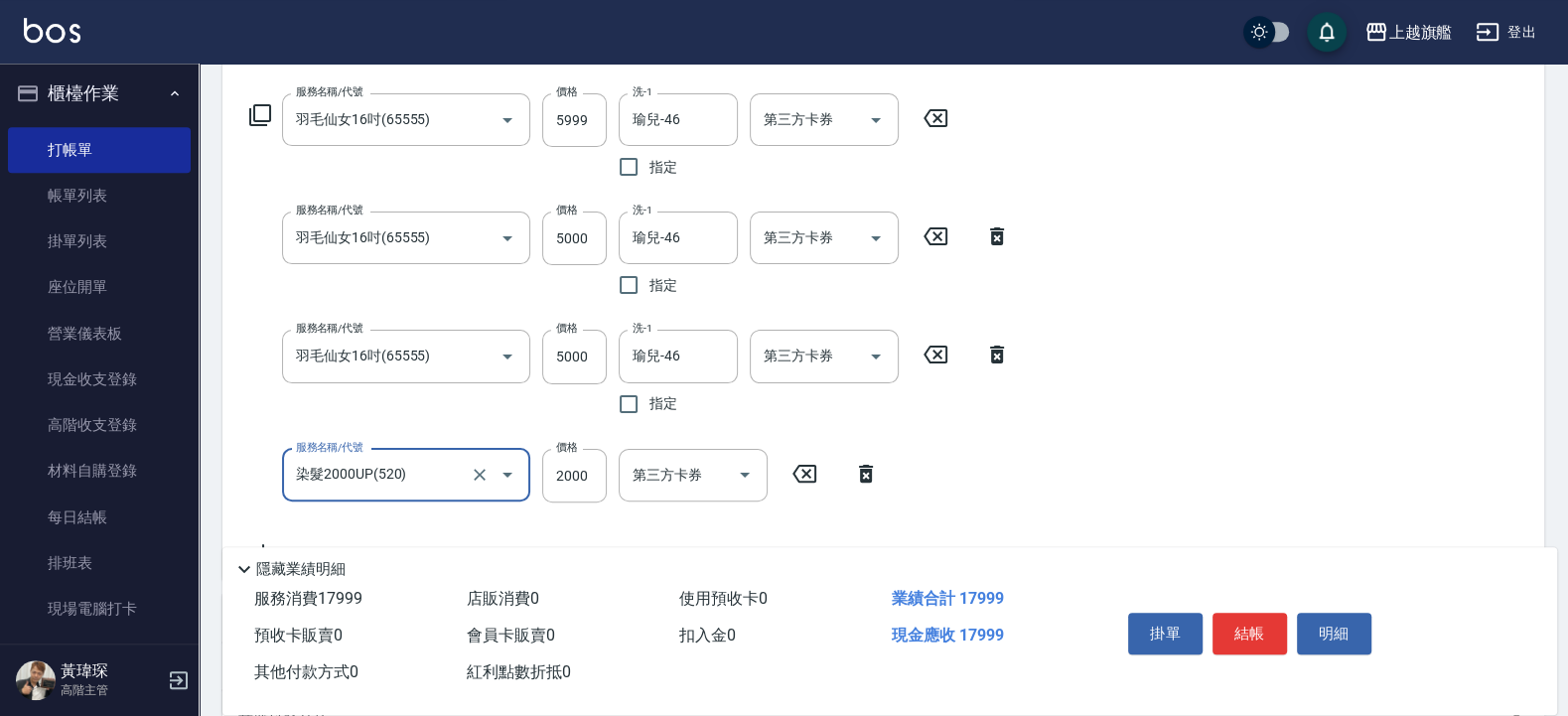 type on "染髮2000UP(520)" 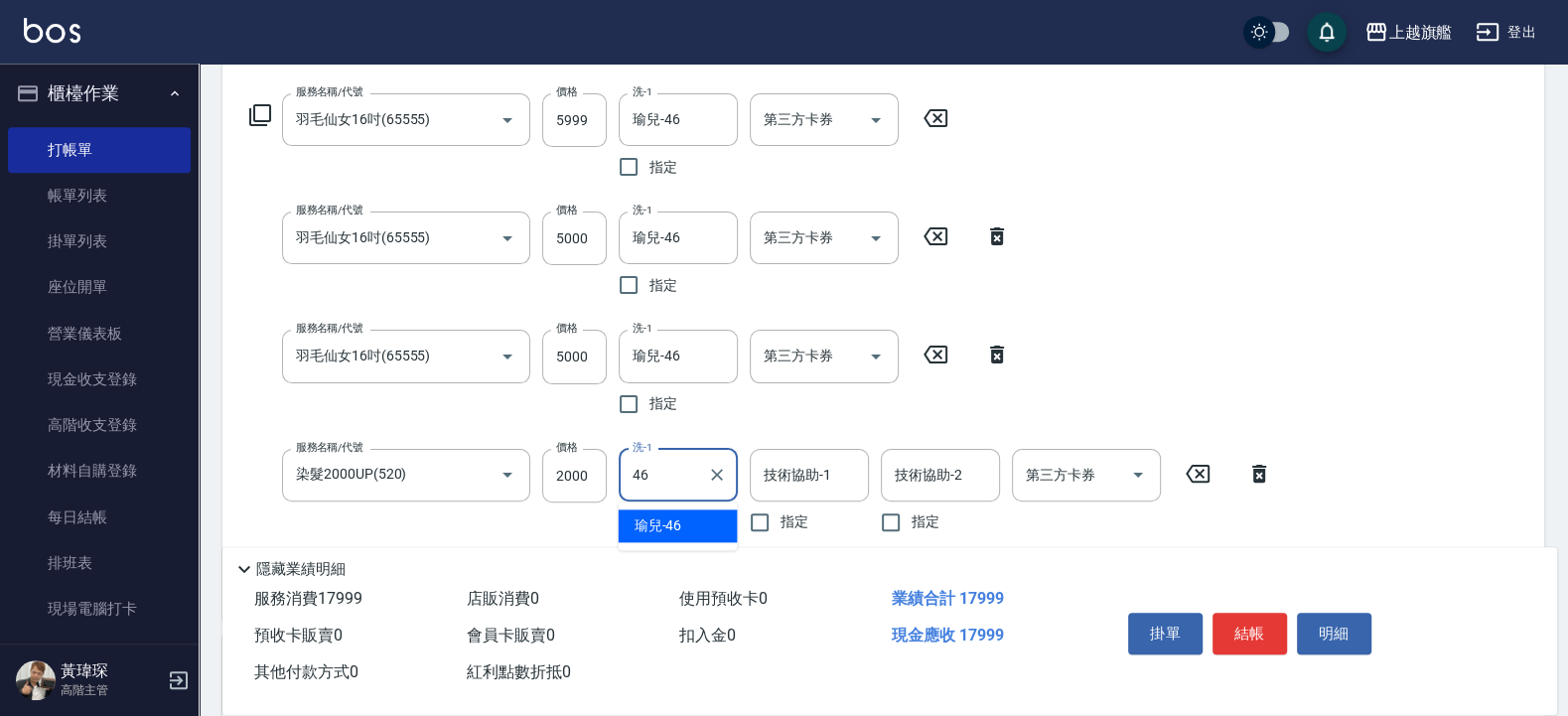 type on "瑜兒-46" 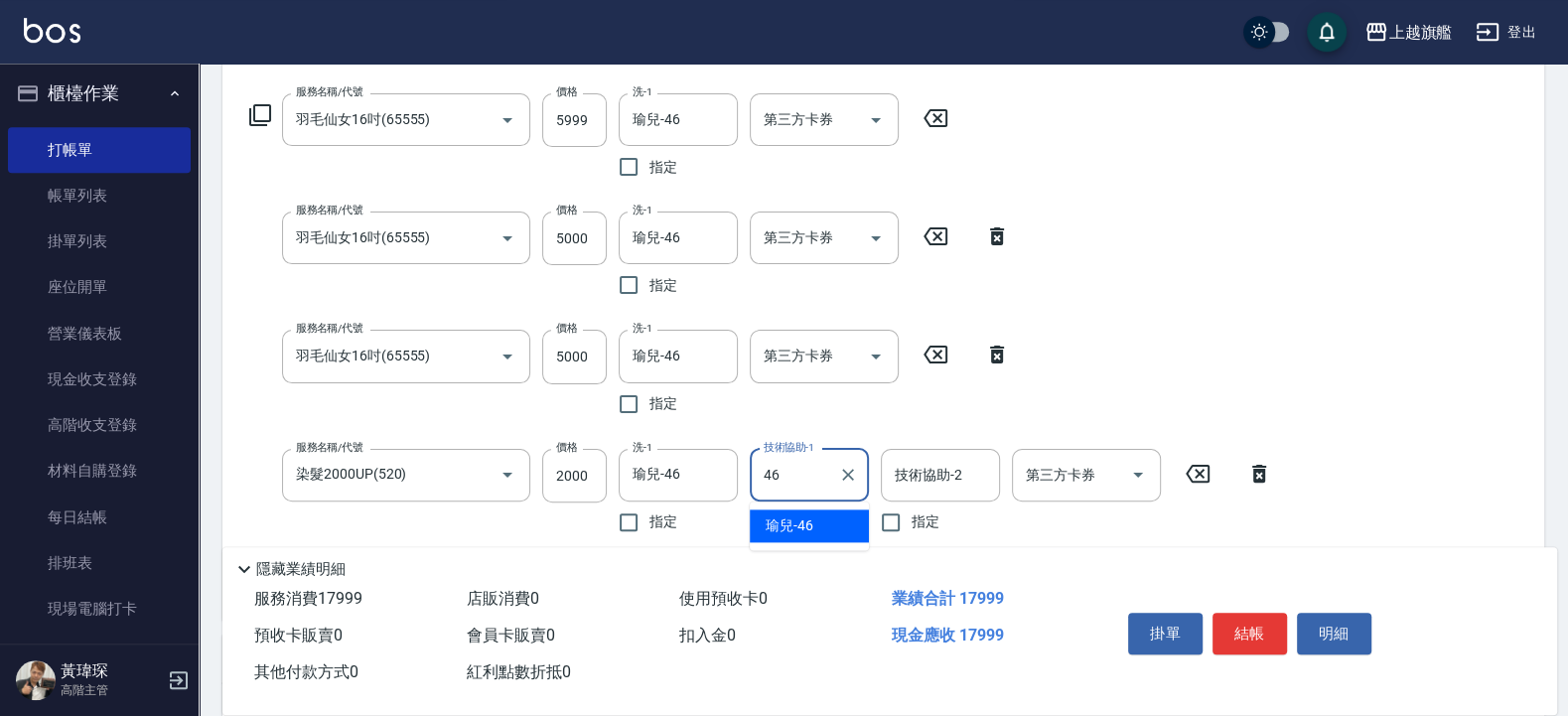 type on "瑜兒-46" 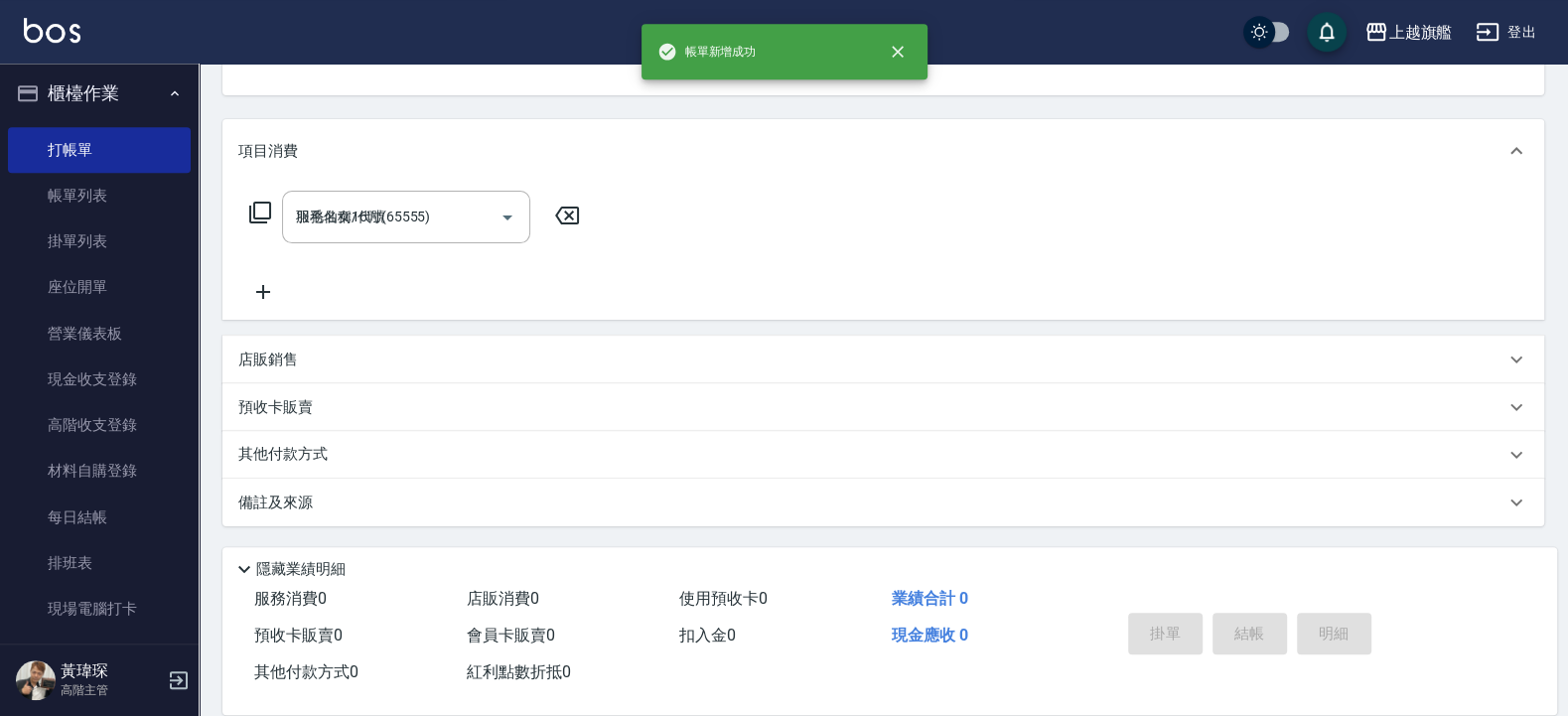type on "[DATE] 20:29" 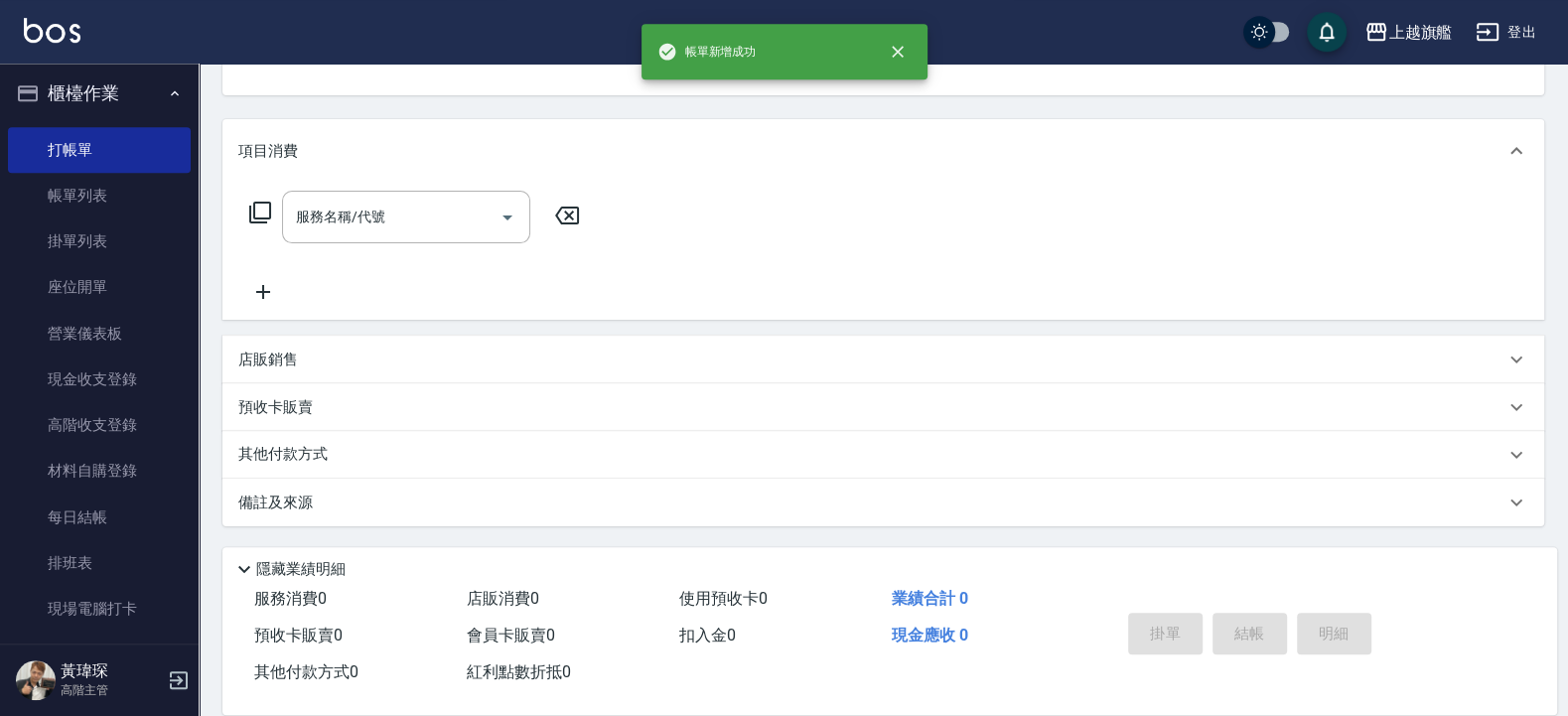 scroll, scrollTop: 200, scrollLeft: 0, axis: vertical 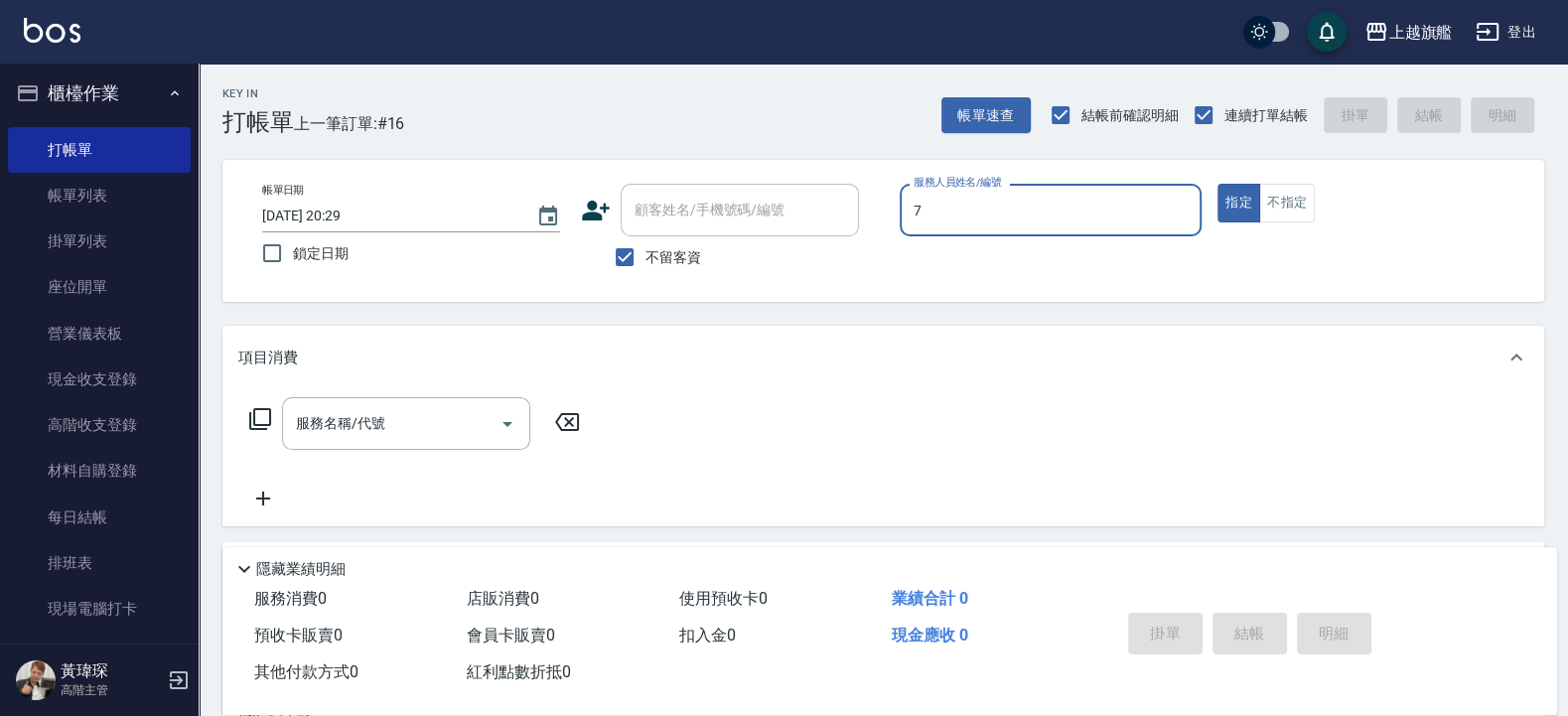 type on "[PERSON_NAME]-7" 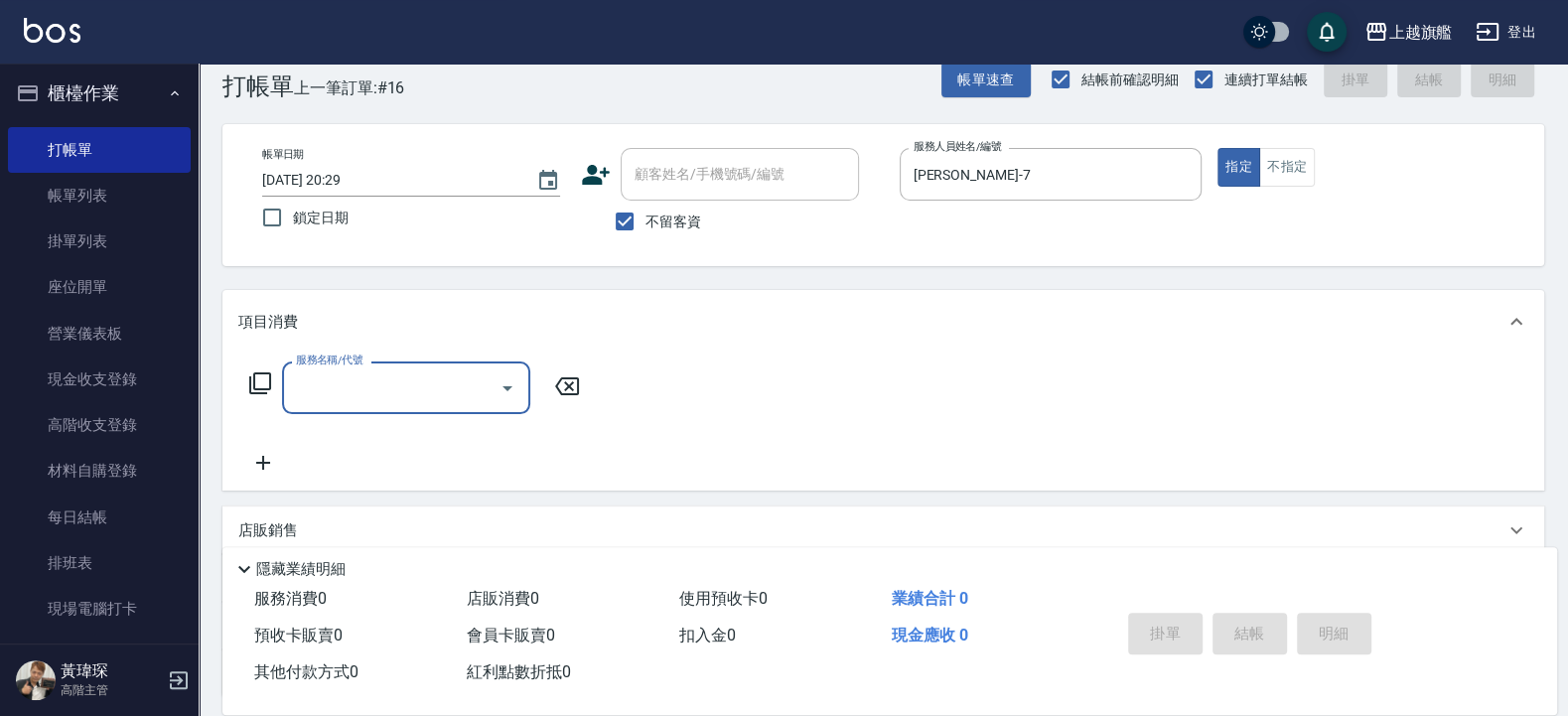 scroll, scrollTop: 0, scrollLeft: 0, axis: both 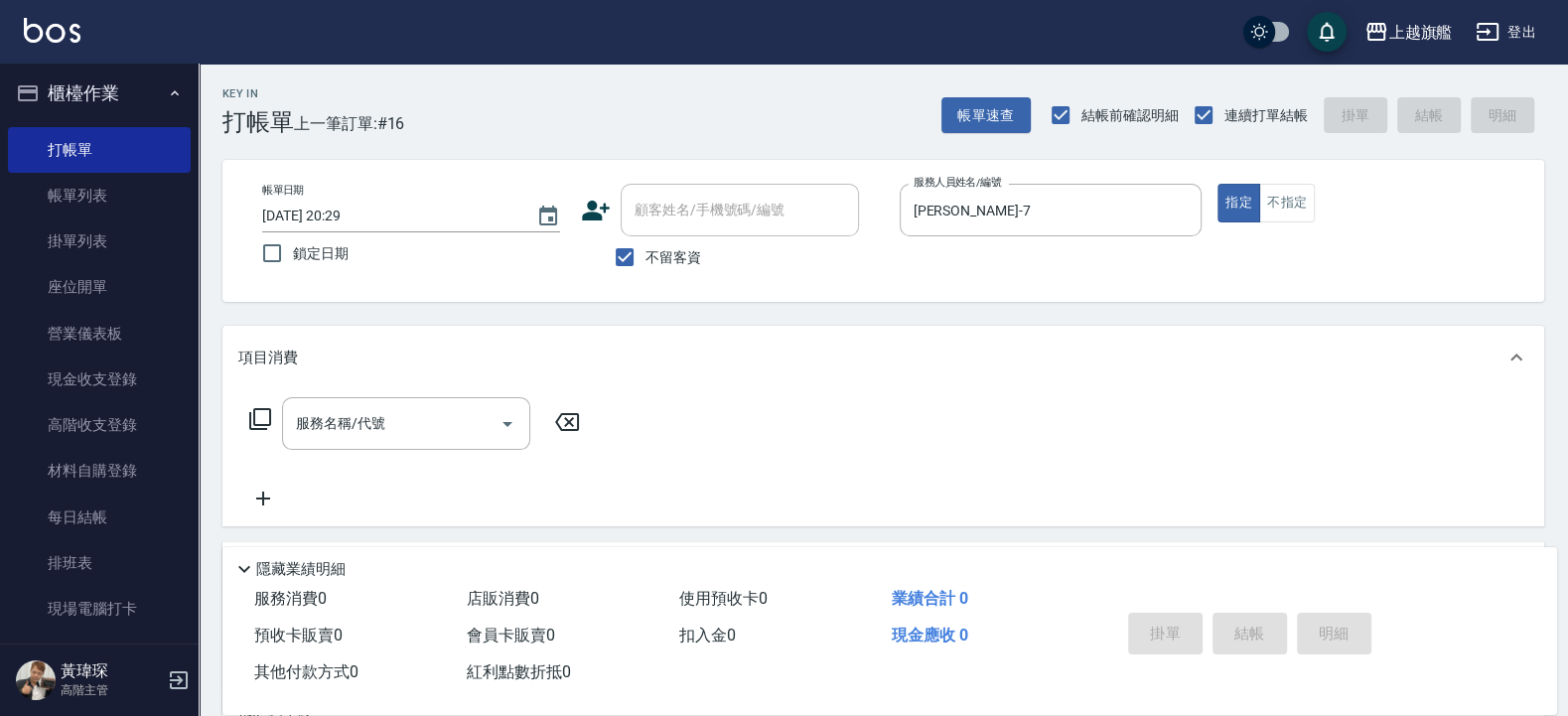 click 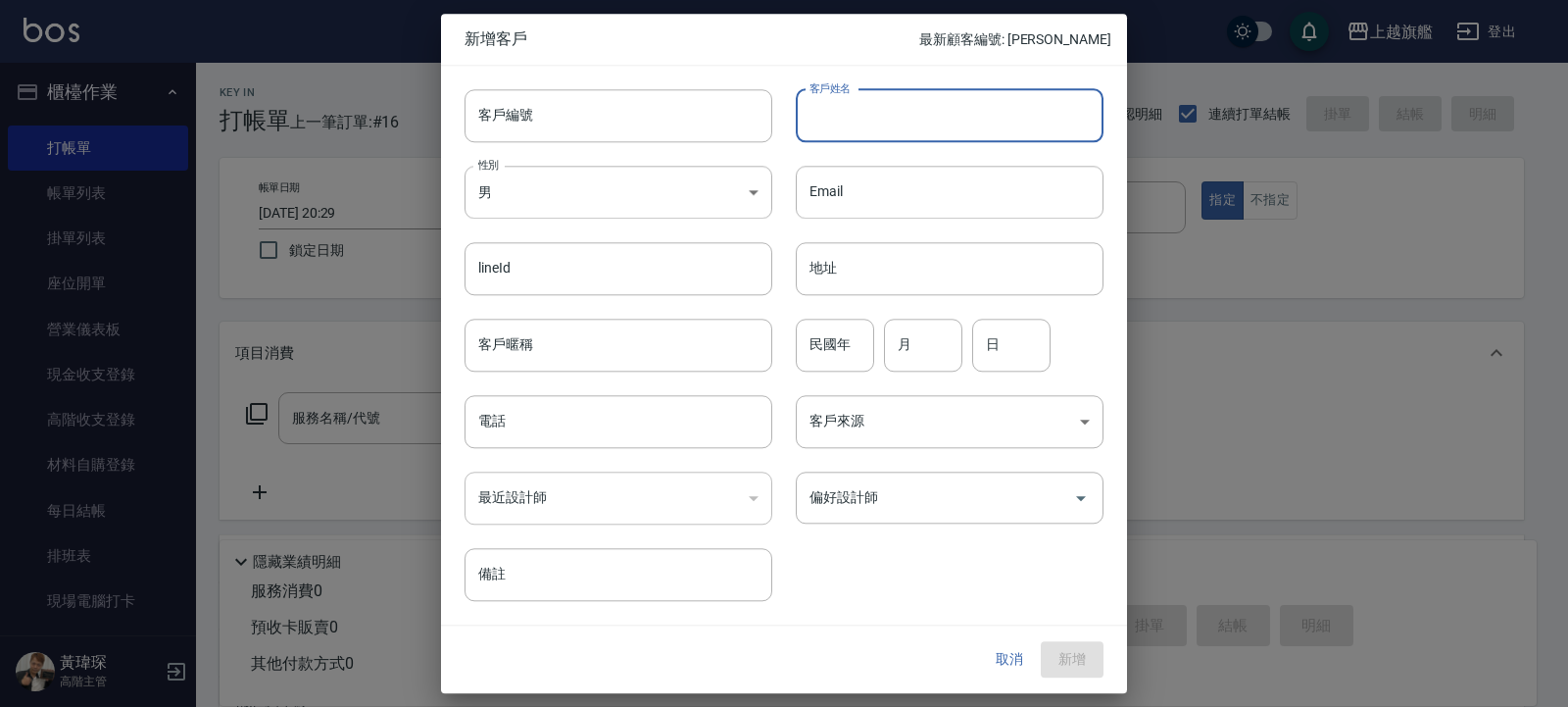 click on "客戶姓名" at bounding box center [950, 116] 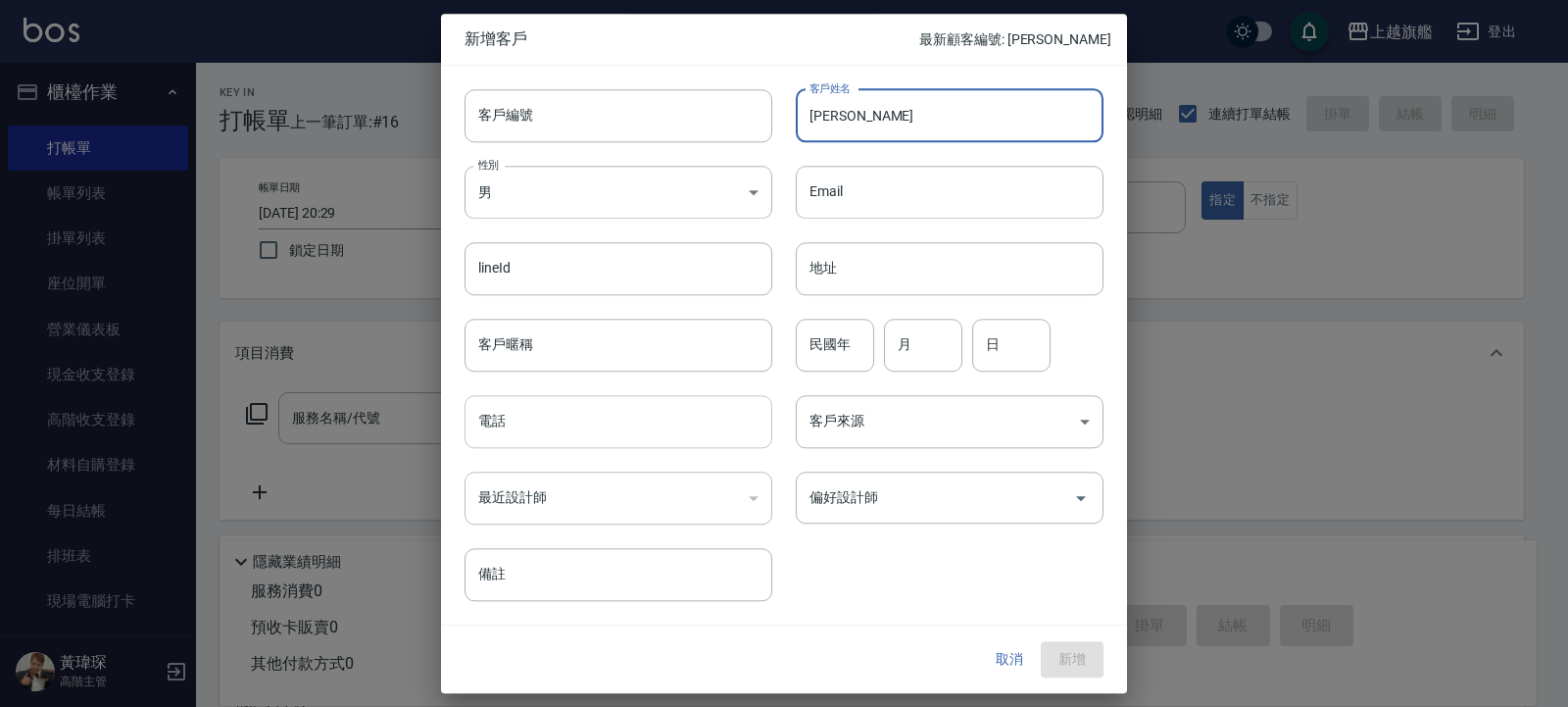 type on "[PERSON_NAME]" 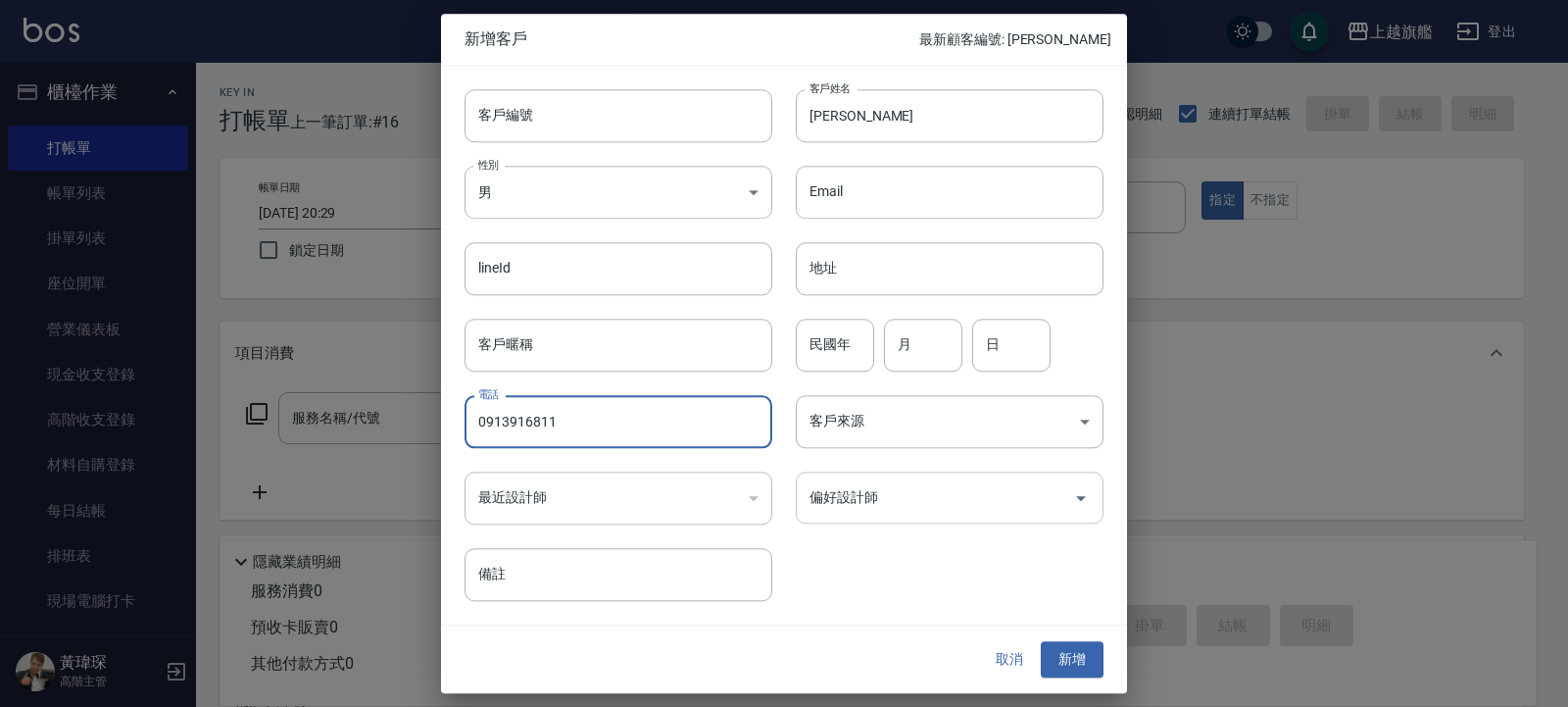 click on "偏好設計師" at bounding box center [950, 497] 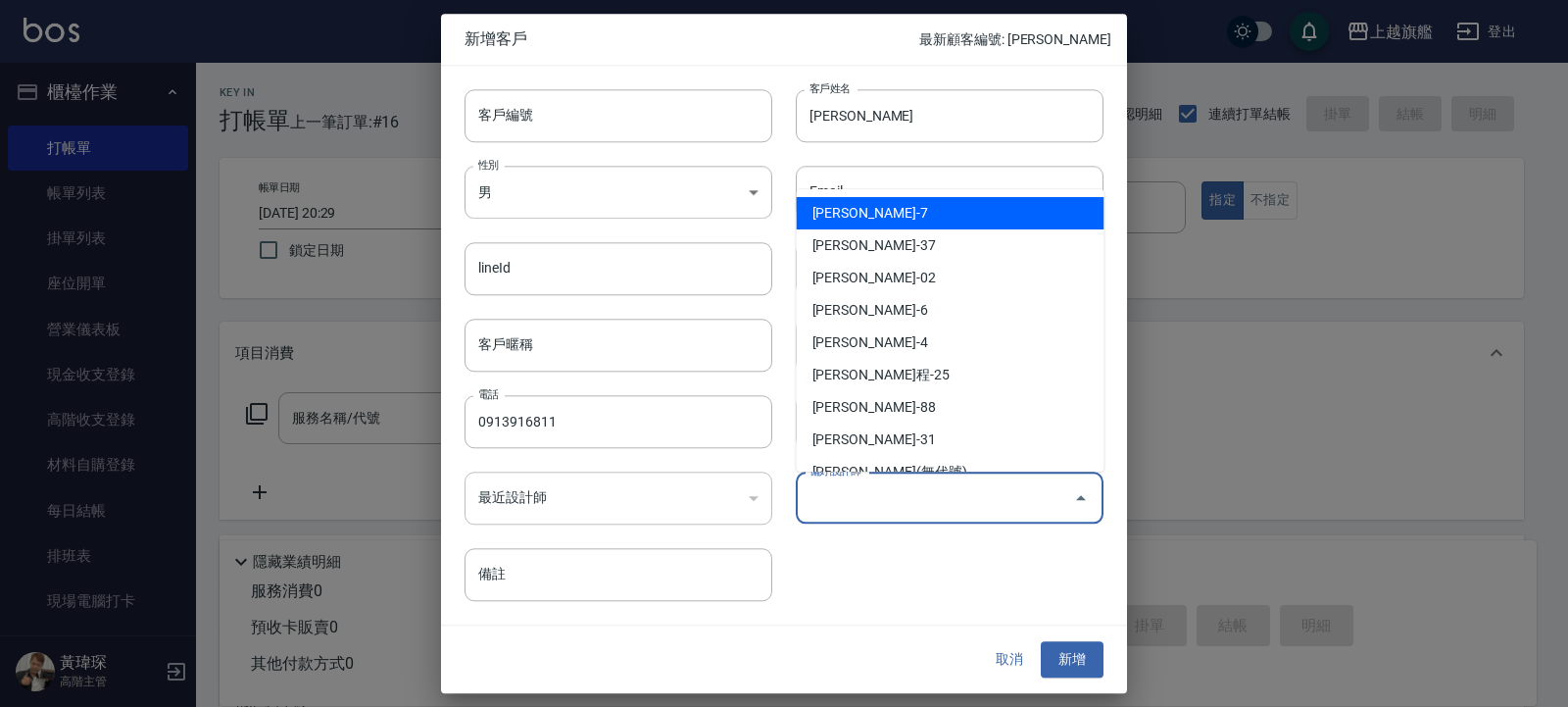 click on "[PERSON_NAME]-7" at bounding box center (951, 213) 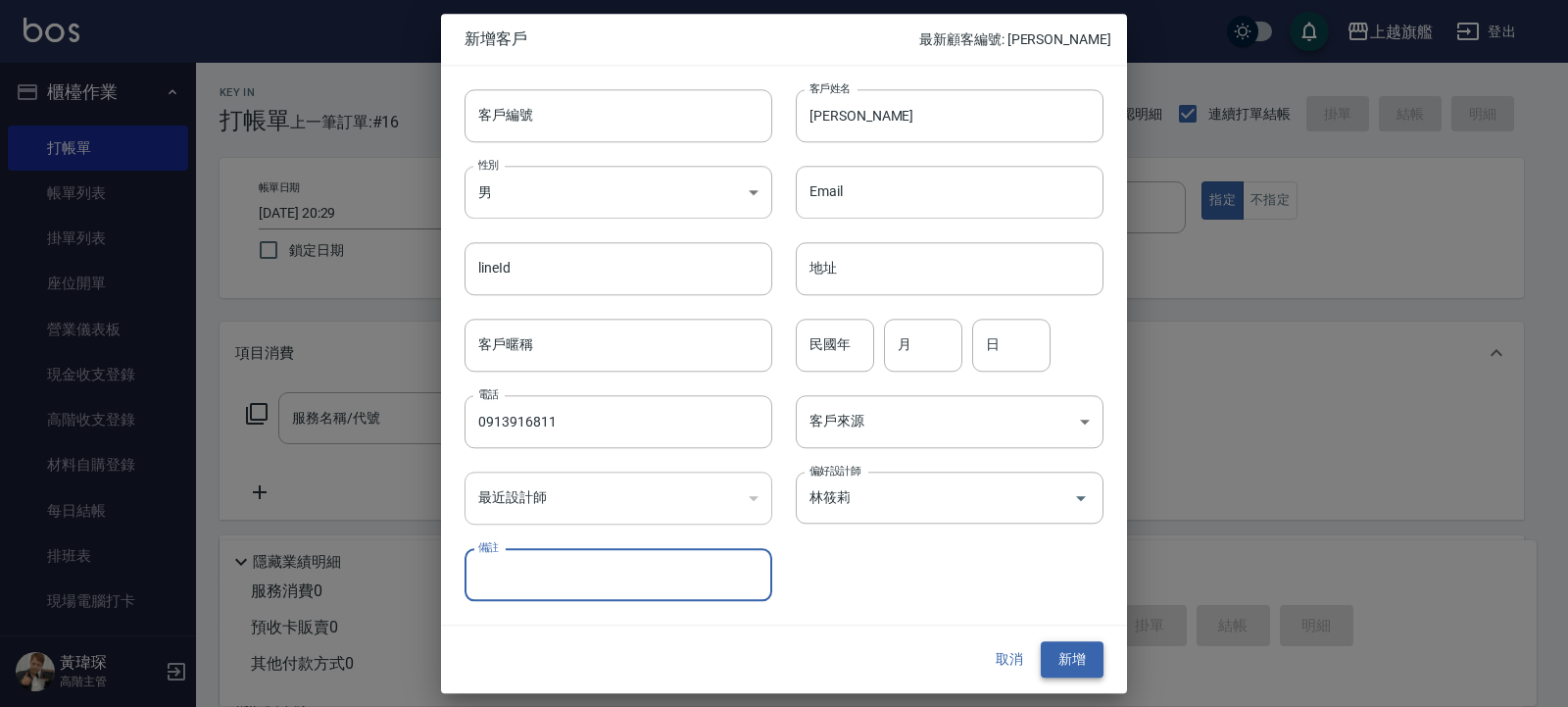 click on "新增" at bounding box center (1072, 660) 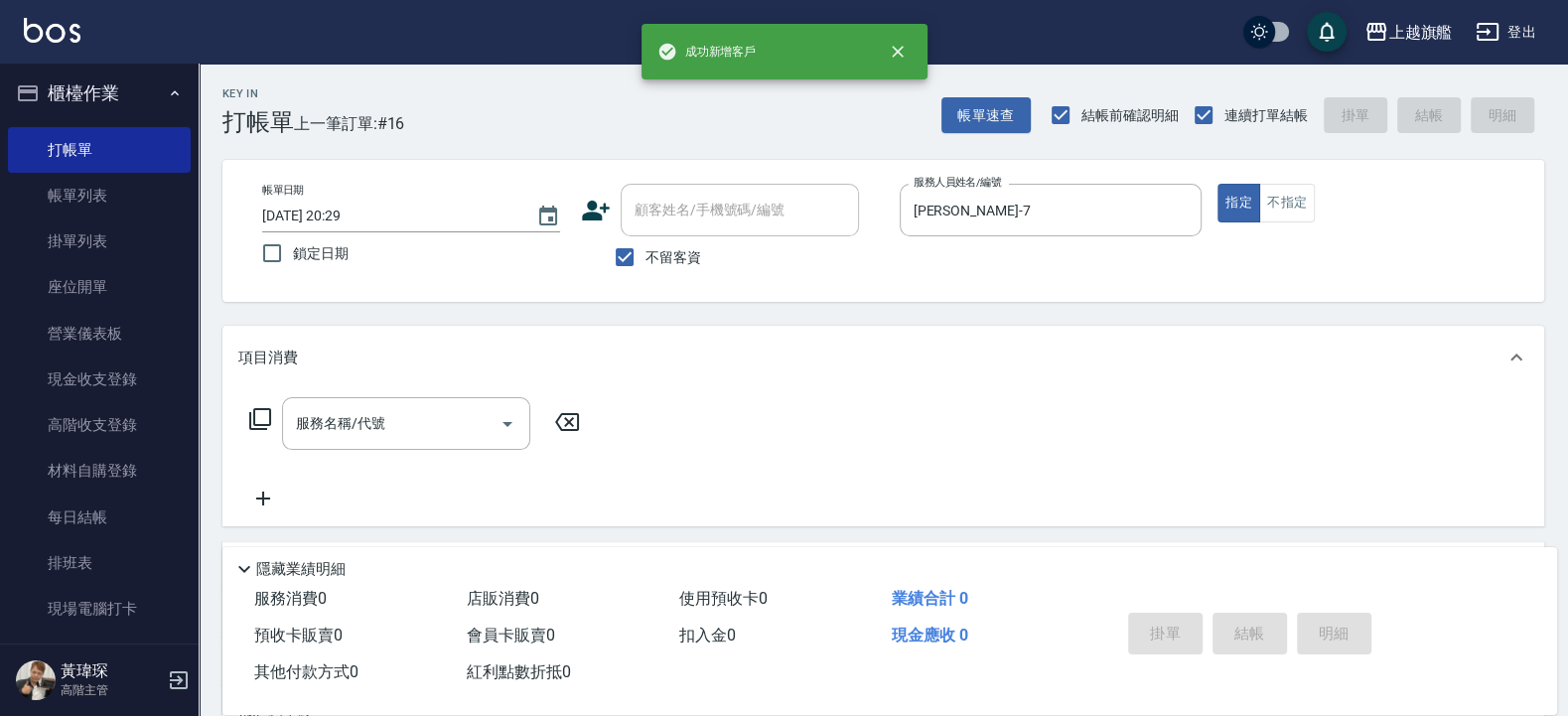 click on "Key In 打帳單 上一筆訂單:#16 帳單速查 結帳前確認明細 連續打單結帳 掛單 結帳 明細" at bounding box center (871, 99) 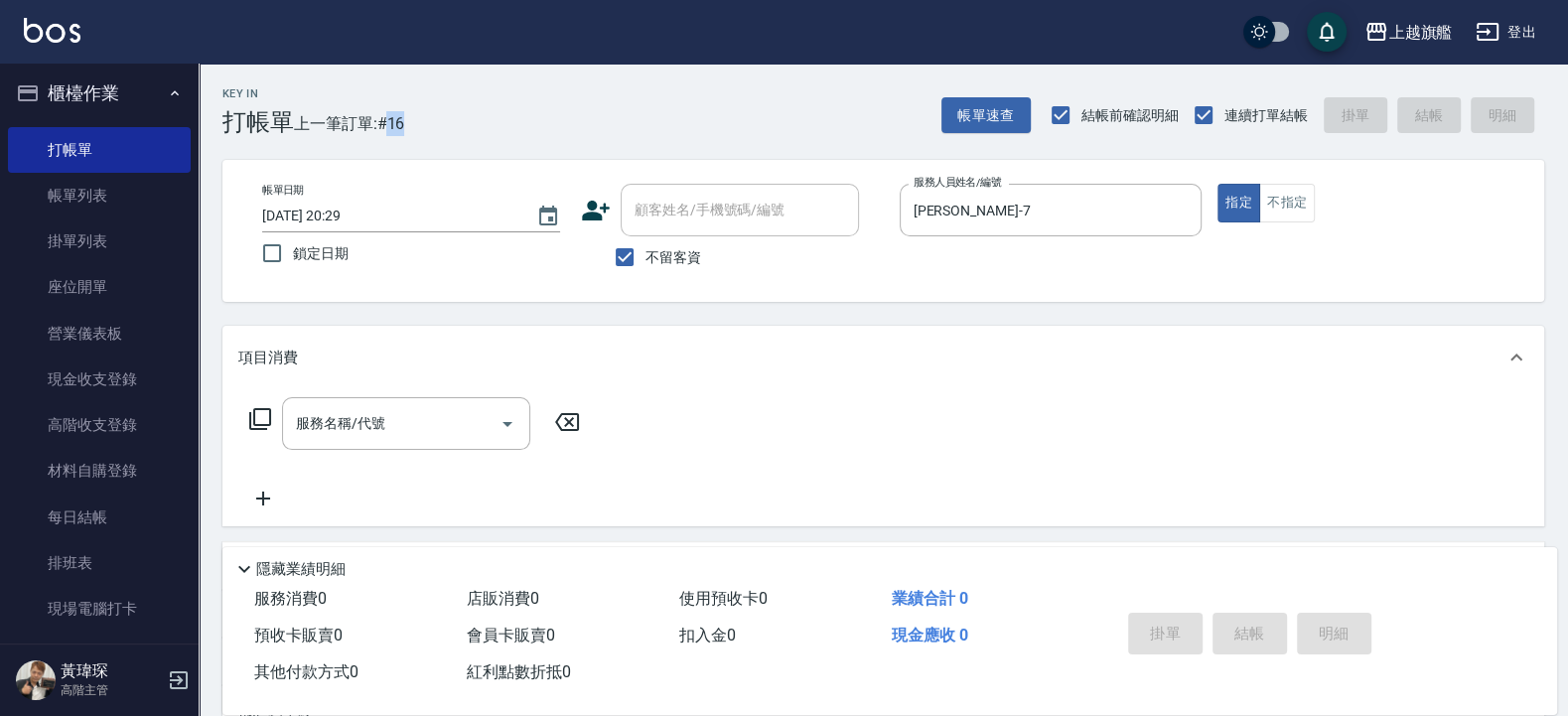 click on "Key In 打帳單 上一筆訂單:#16 帳單速查 結帳前確認明細 連續打單結帳 掛單 結帳 明細" at bounding box center [871, 99] 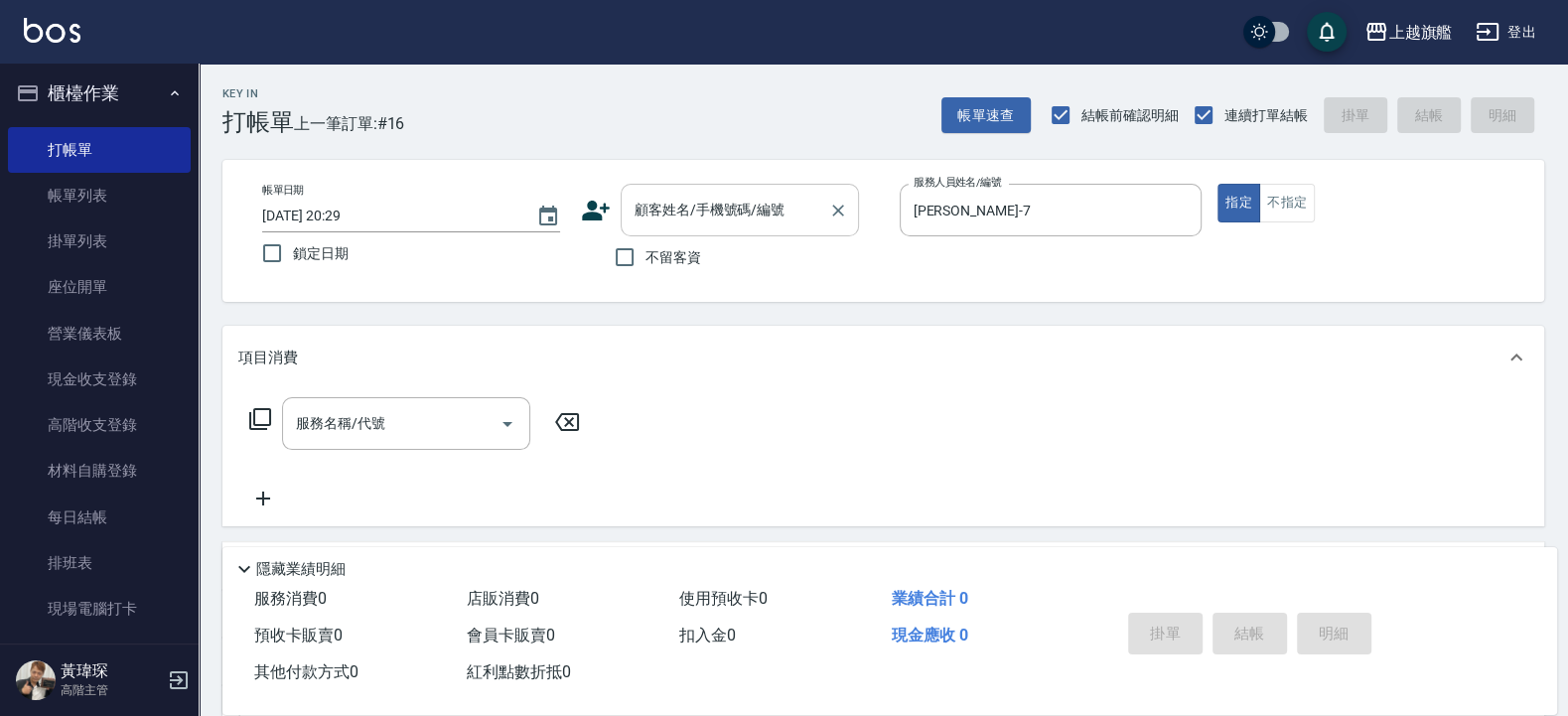 click on "顧客姓名/手機號碼/編號" at bounding box center [725, 210] 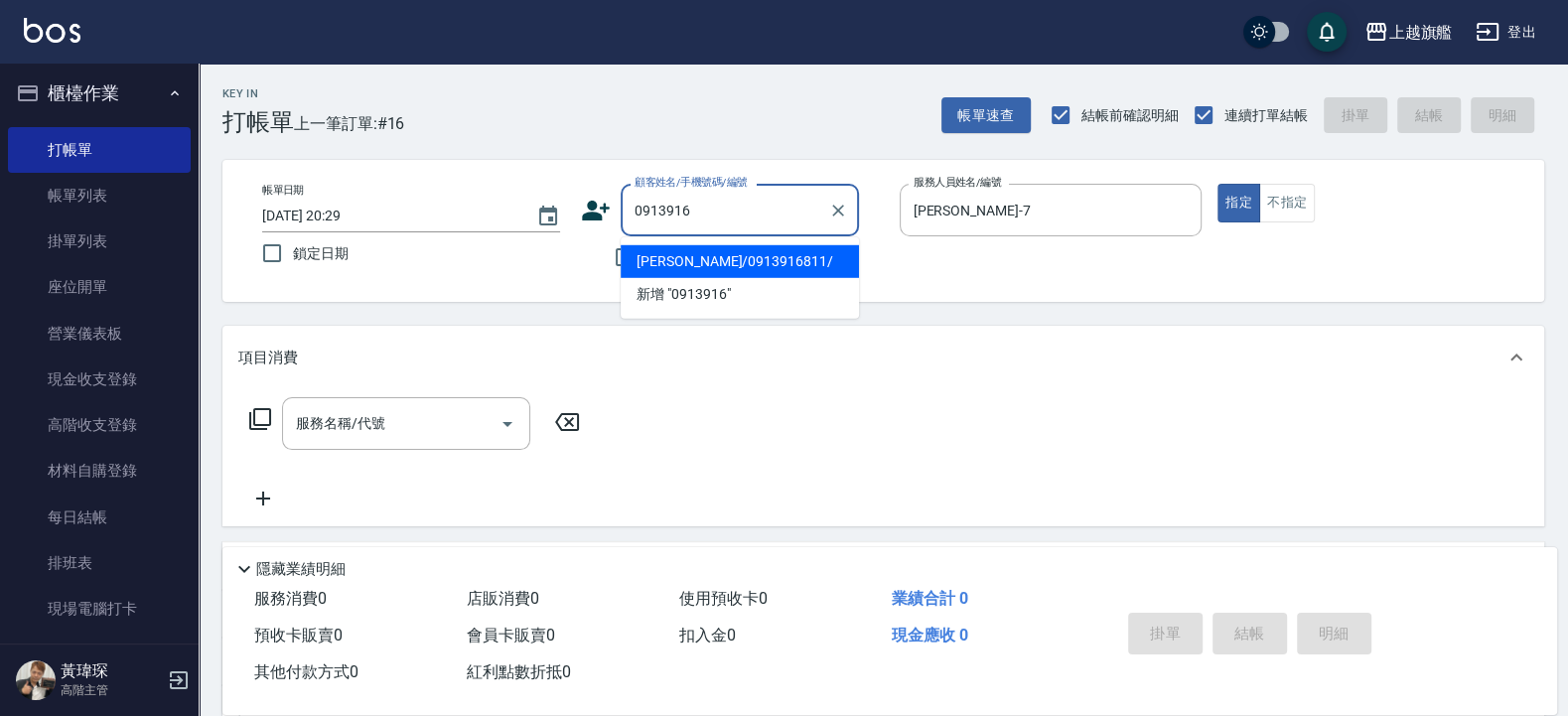 type on "[PERSON_NAME]/0913916811/" 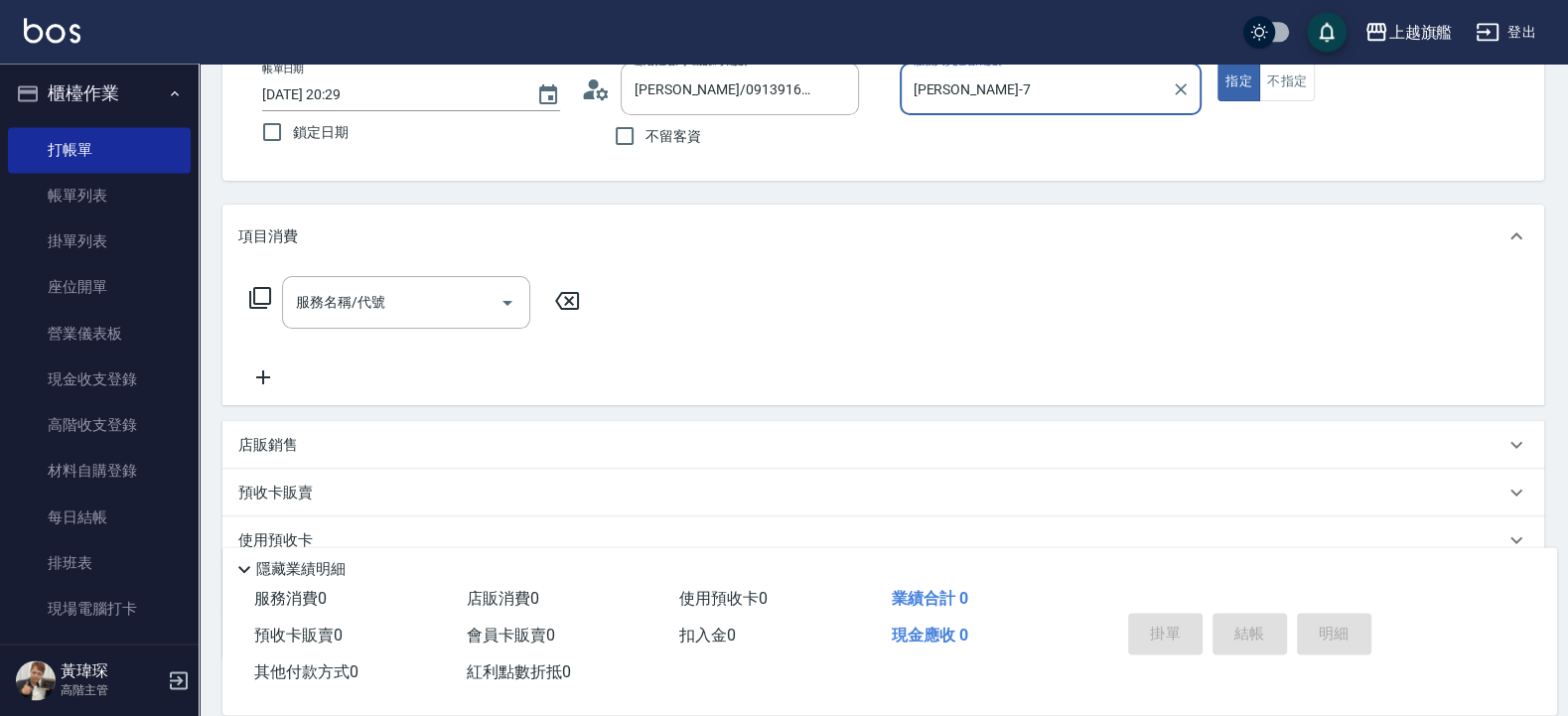 scroll, scrollTop: 238, scrollLeft: 0, axis: vertical 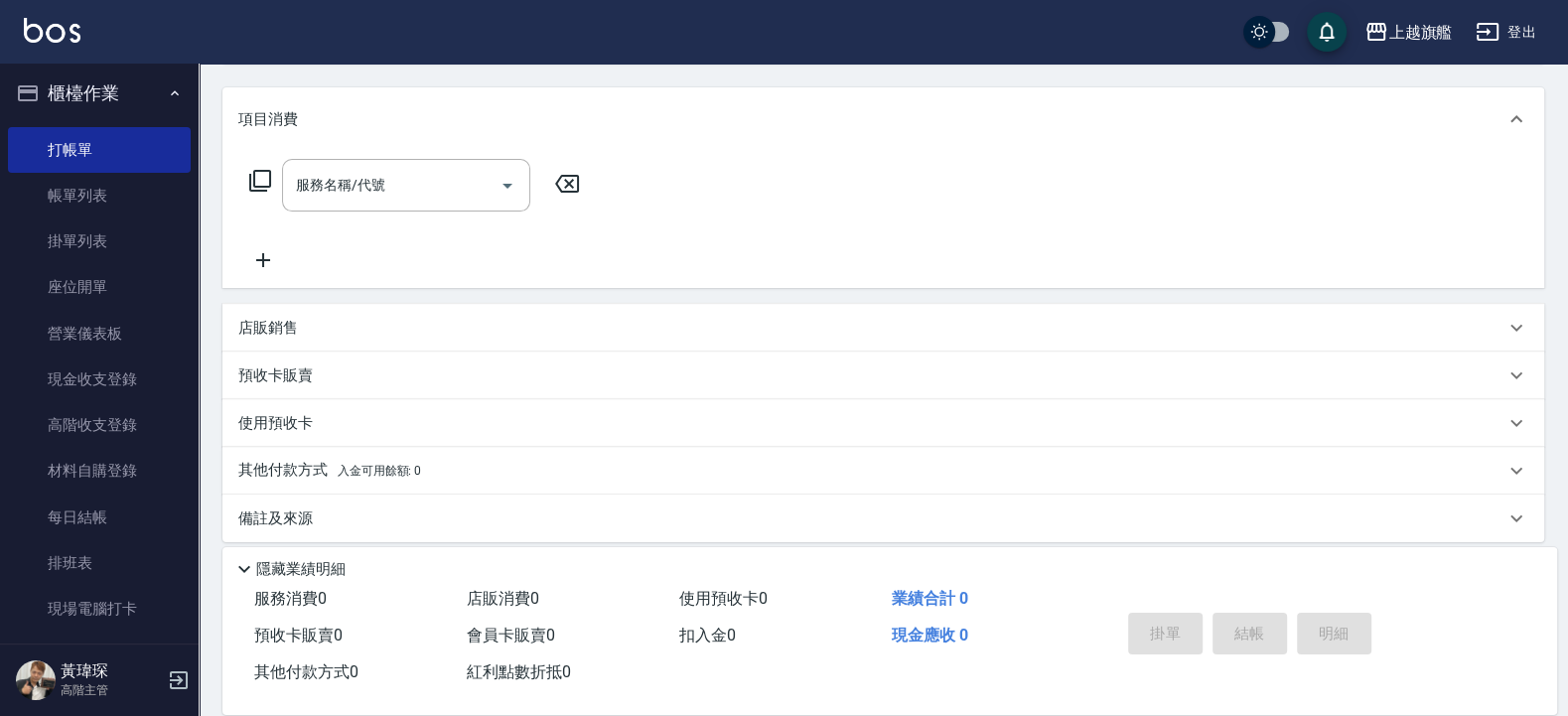 click on "預收卡販賣" at bounding box center (871, 375) 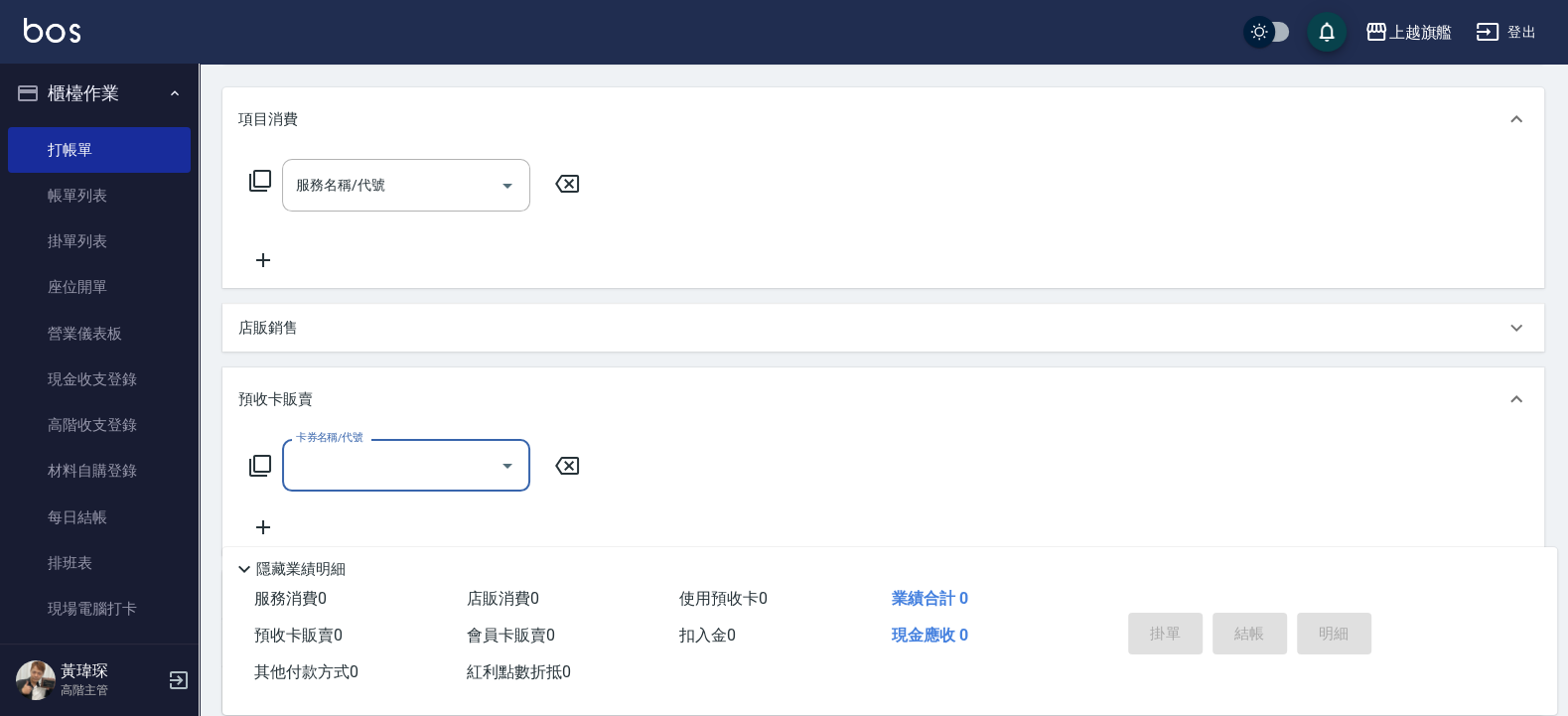 scroll, scrollTop: 1, scrollLeft: 0, axis: vertical 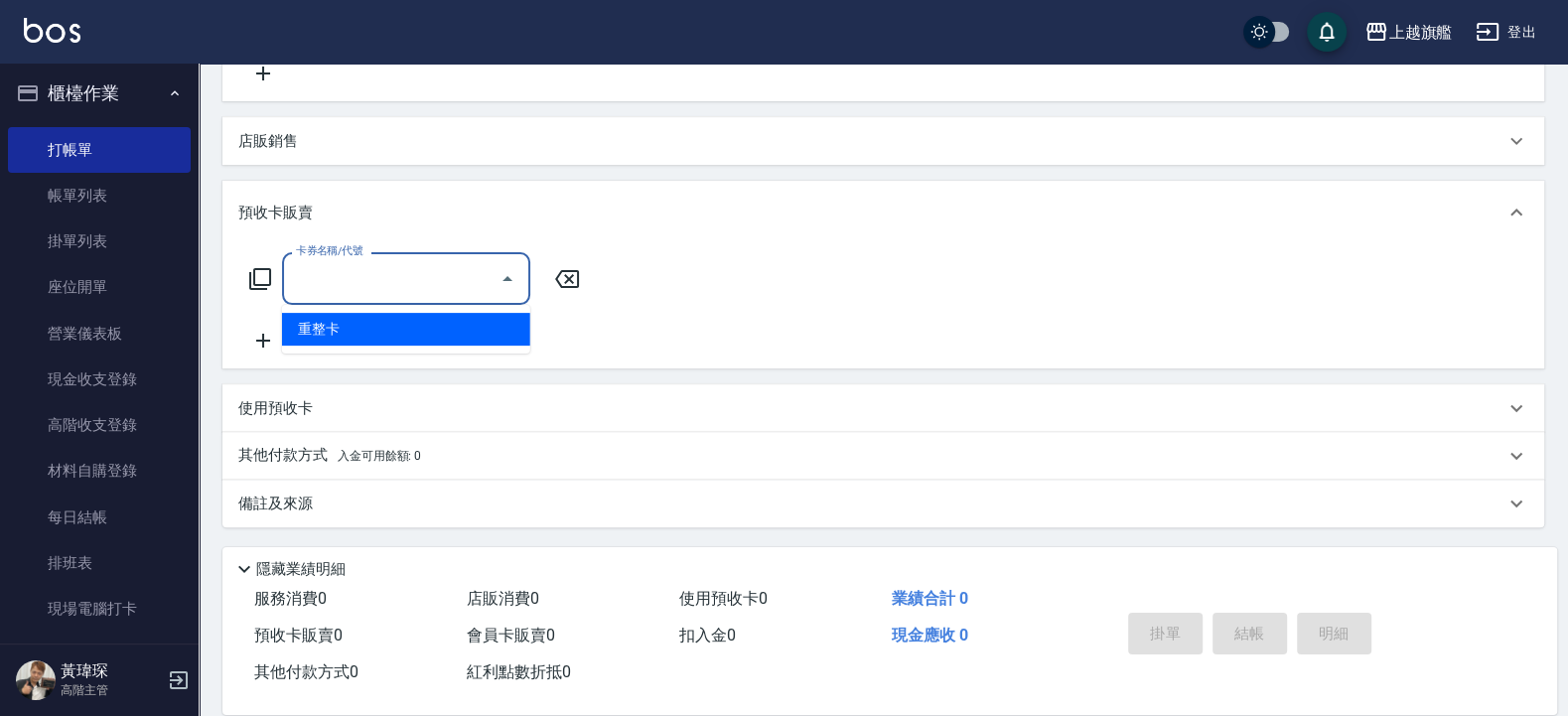 click on "卡券名稱/代號" at bounding box center [391, 278] 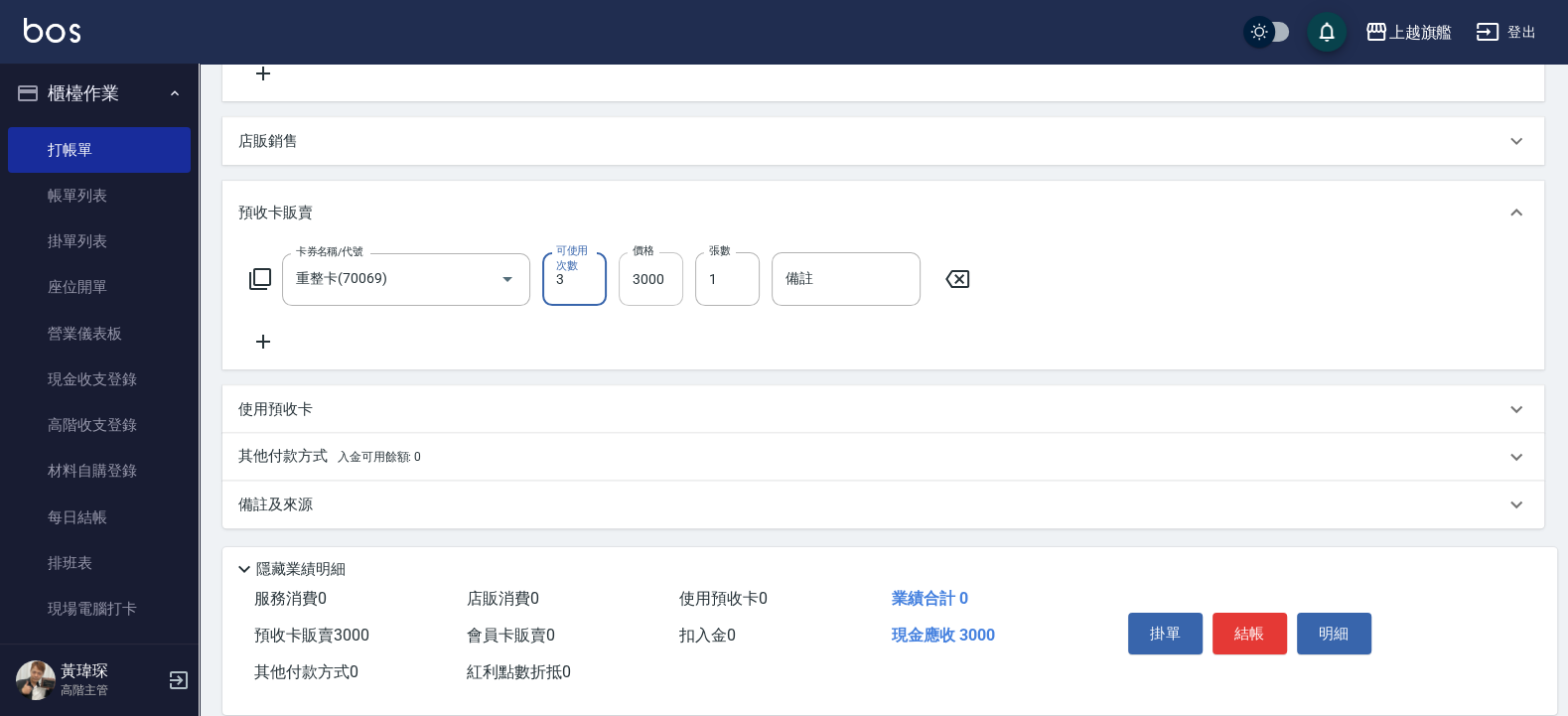 type on "3" 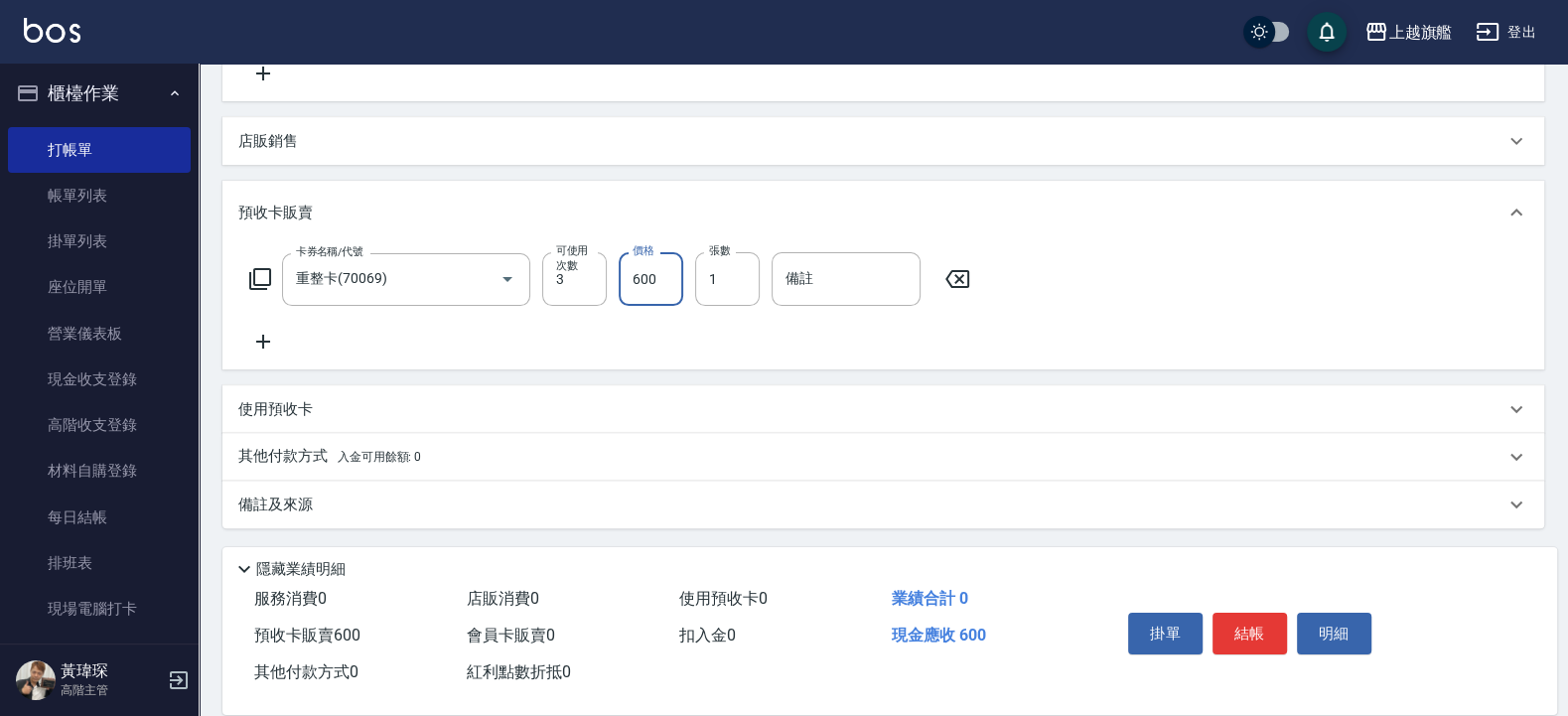 type on "6000" 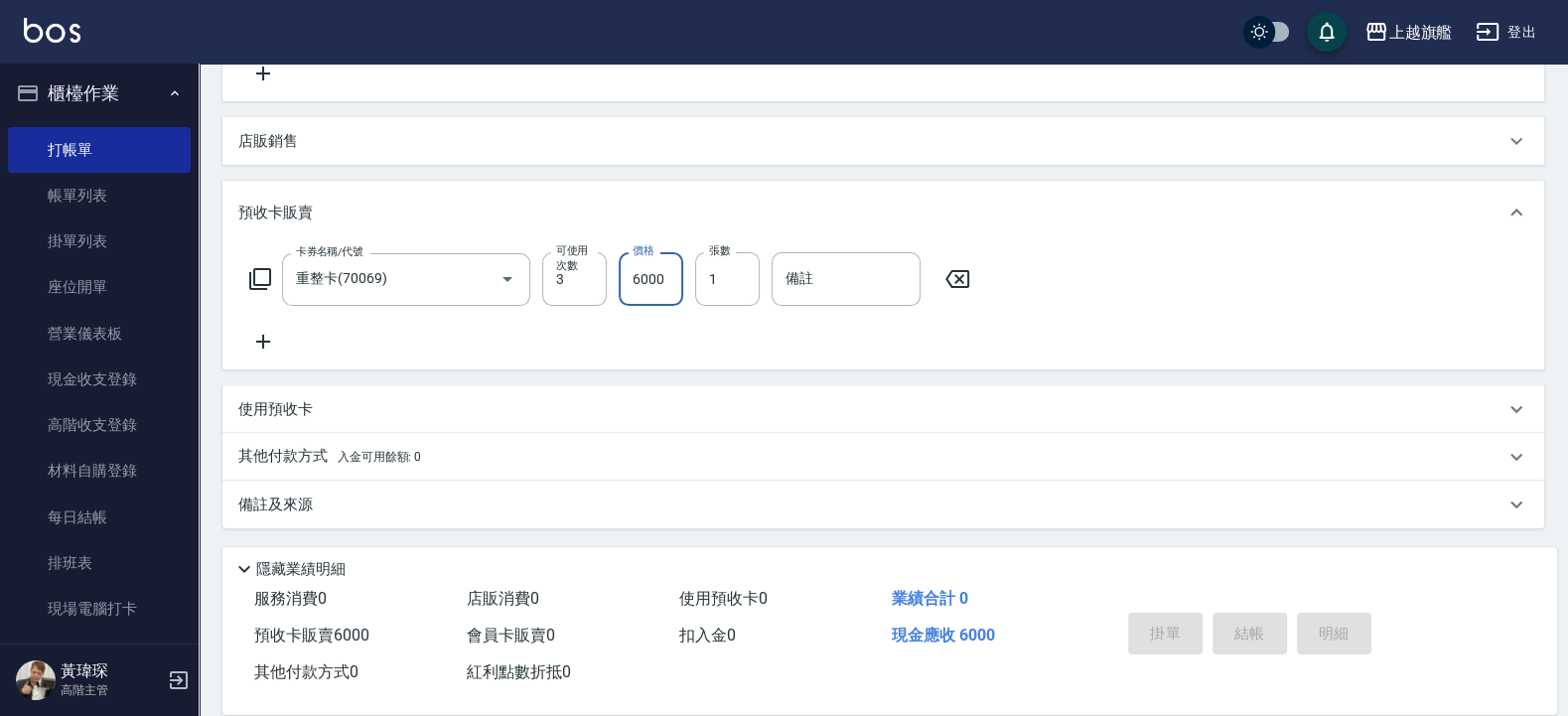 type on "[DATE] 20:31" 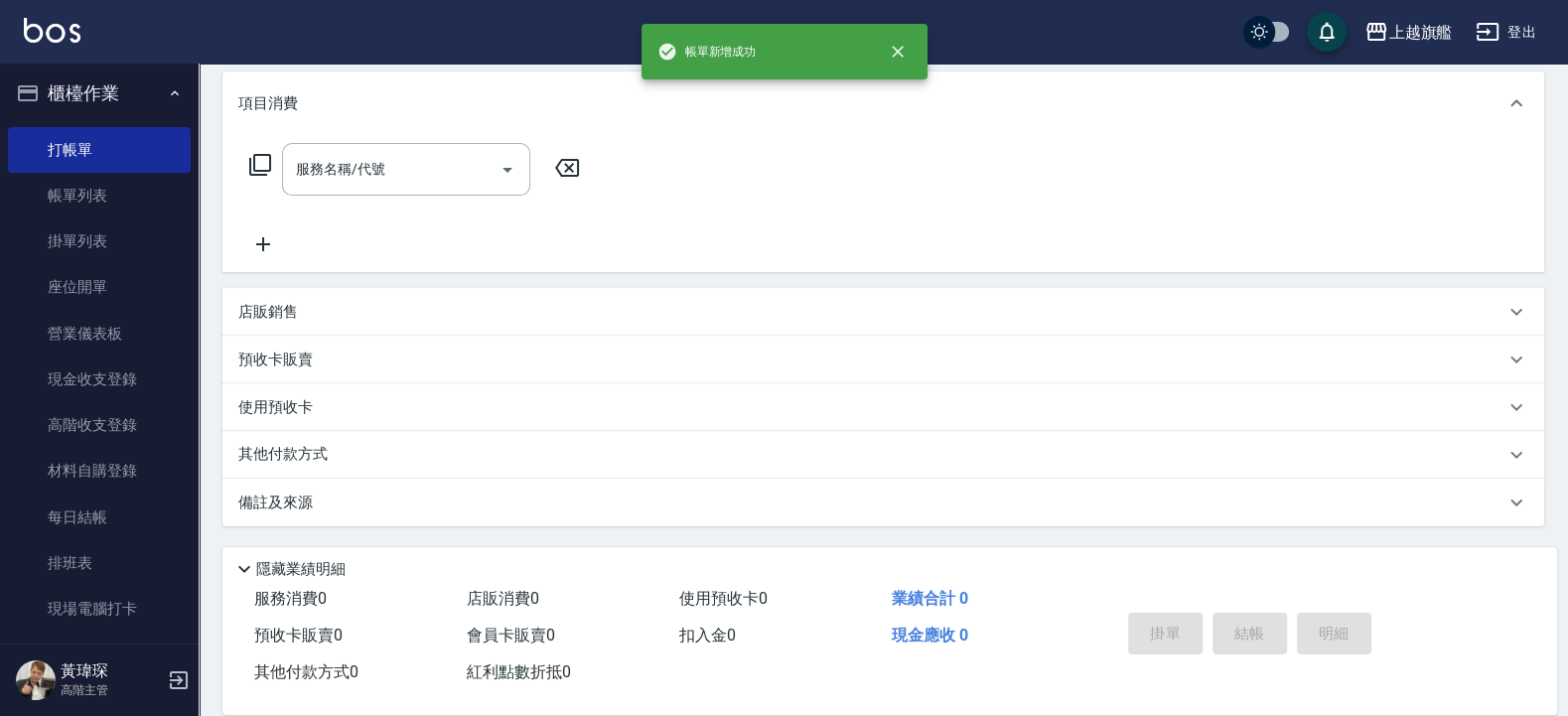 scroll, scrollTop: 0, scrollLeft: 0, axis: both 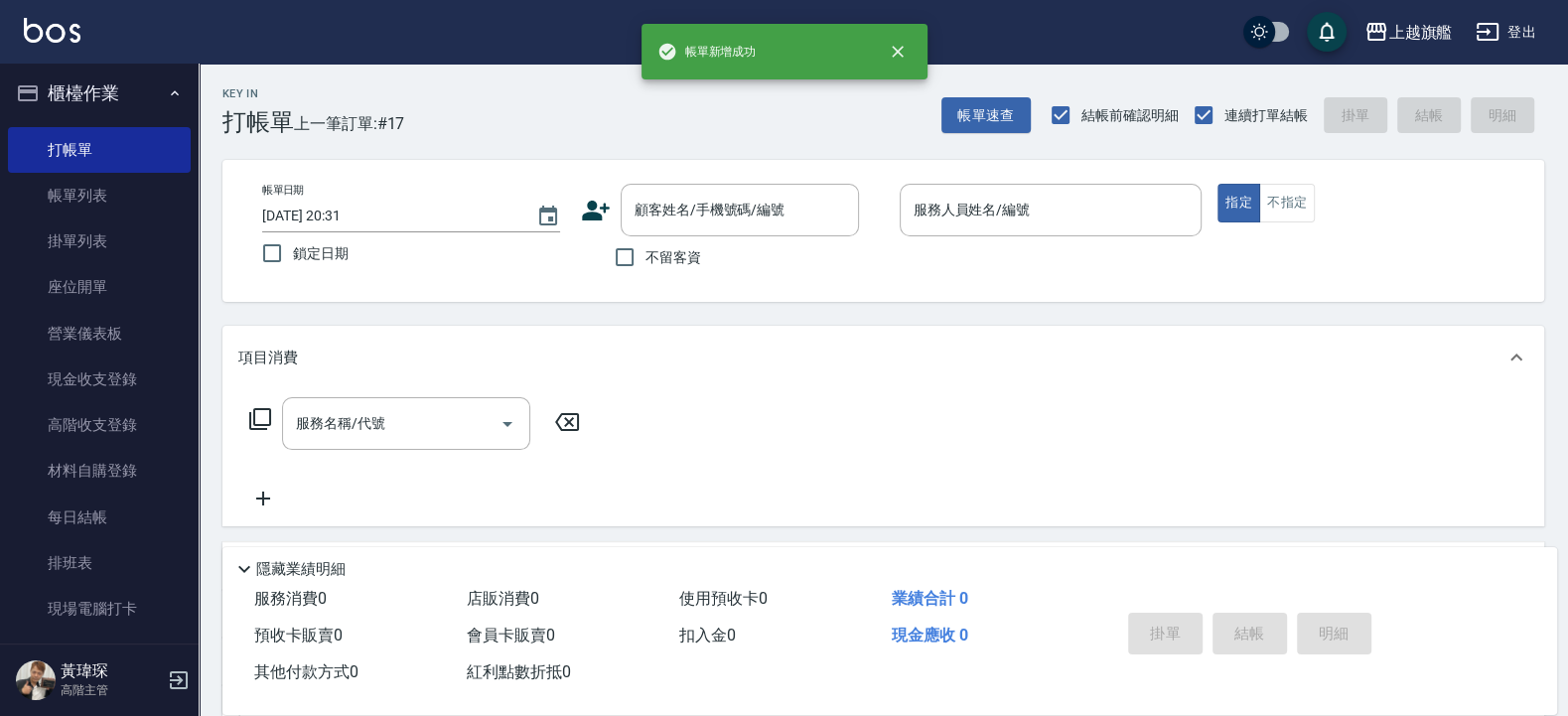 click on "不留客資" at bounding box center (673, 257) 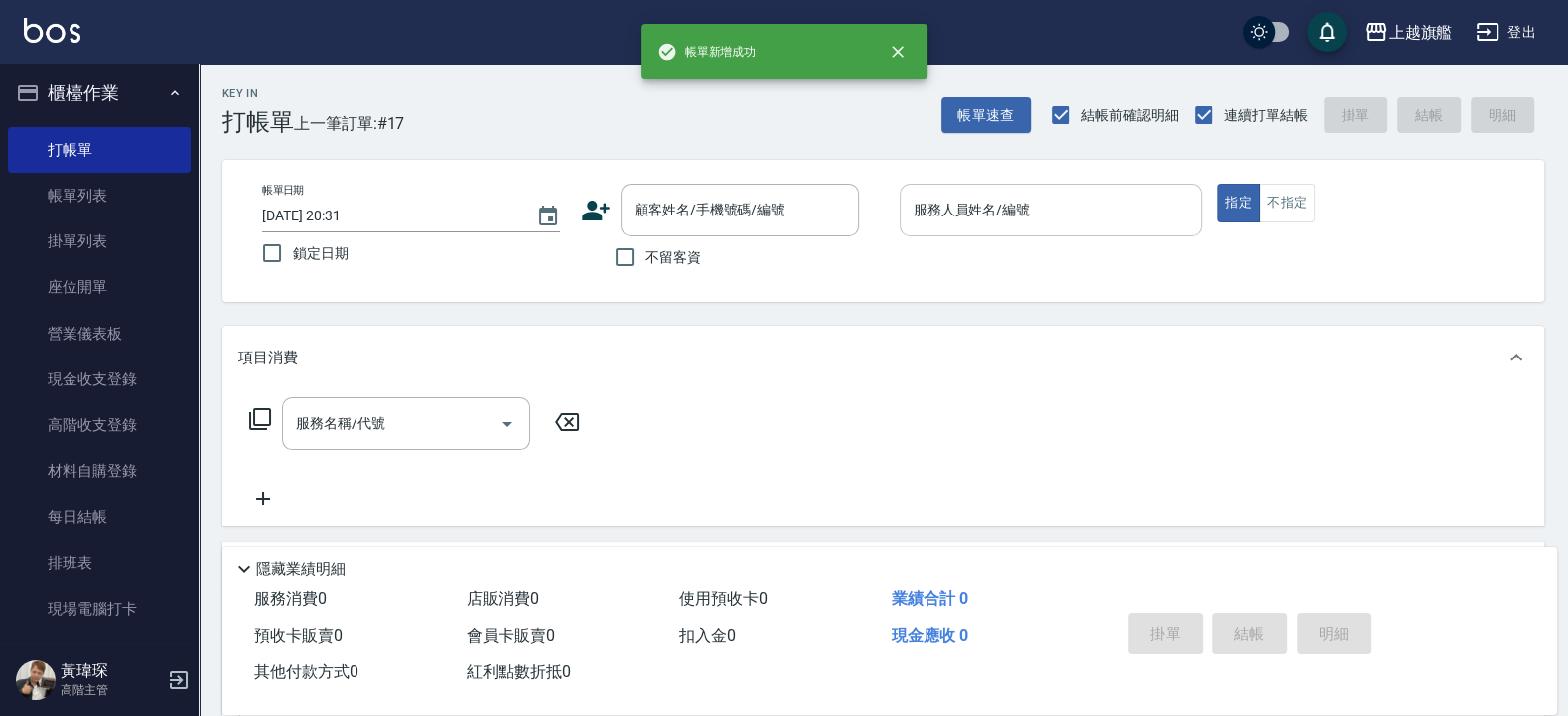 type on "[PERSON_NAME]/0913916811/" 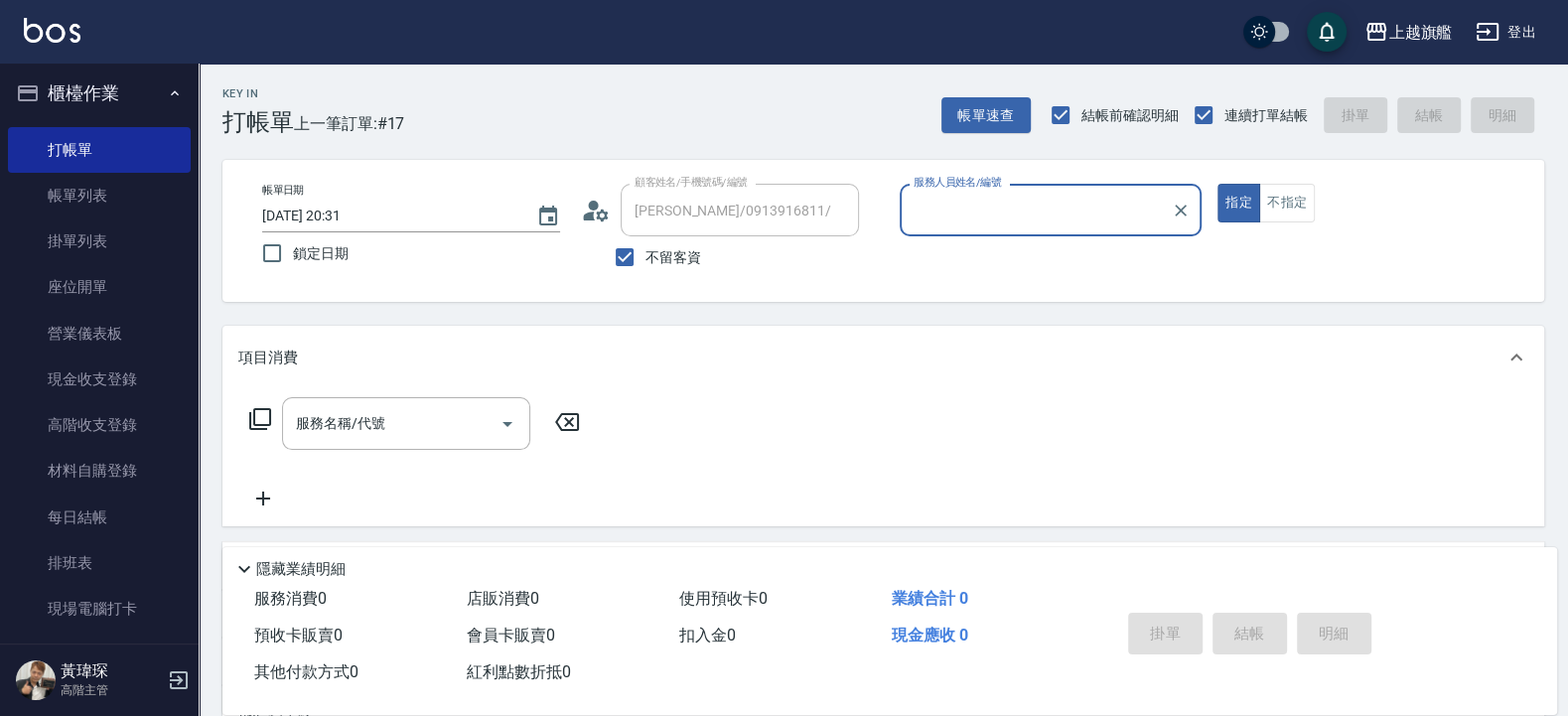 type on "[PERSON_NAME]-7" 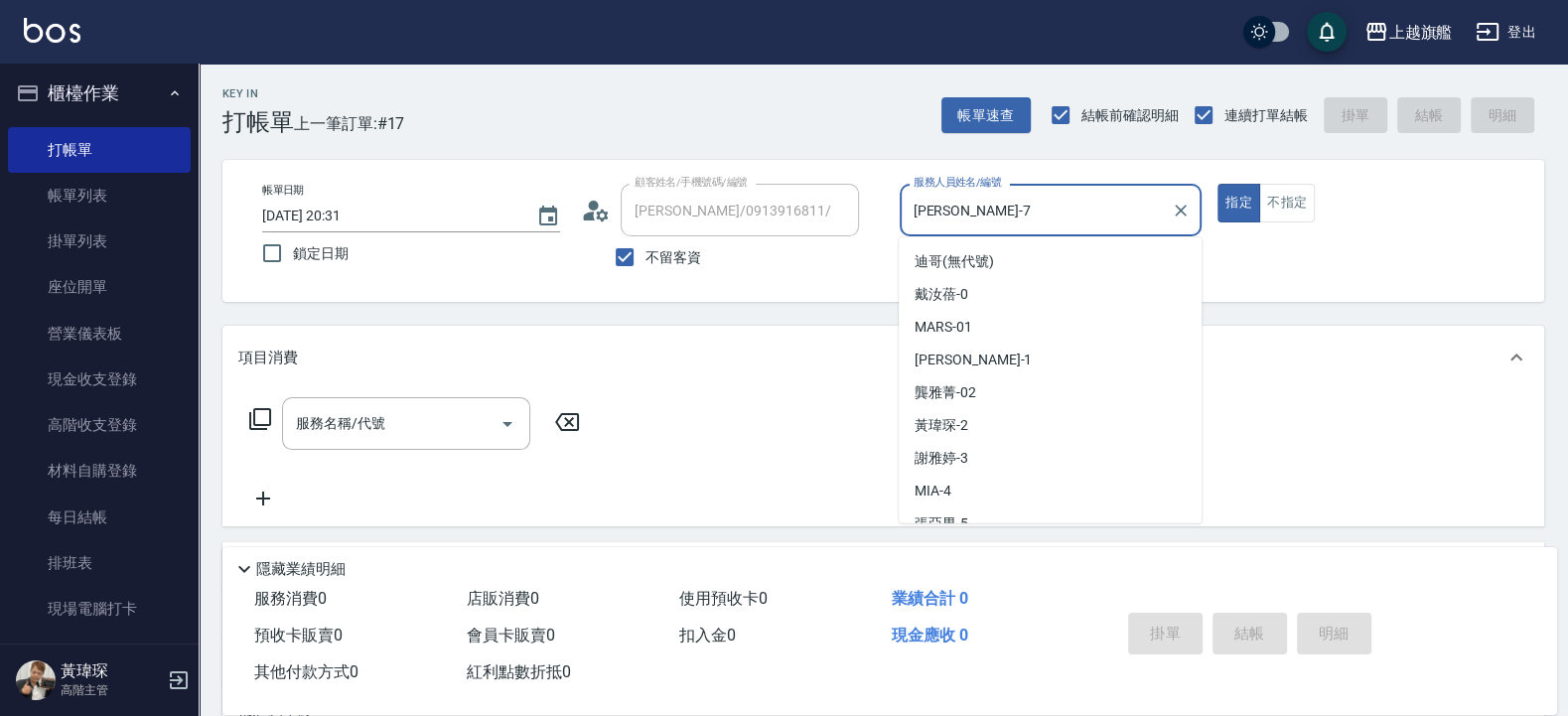 click on "[PERSON_NAME]-7" at bounding box center (1036, 210) 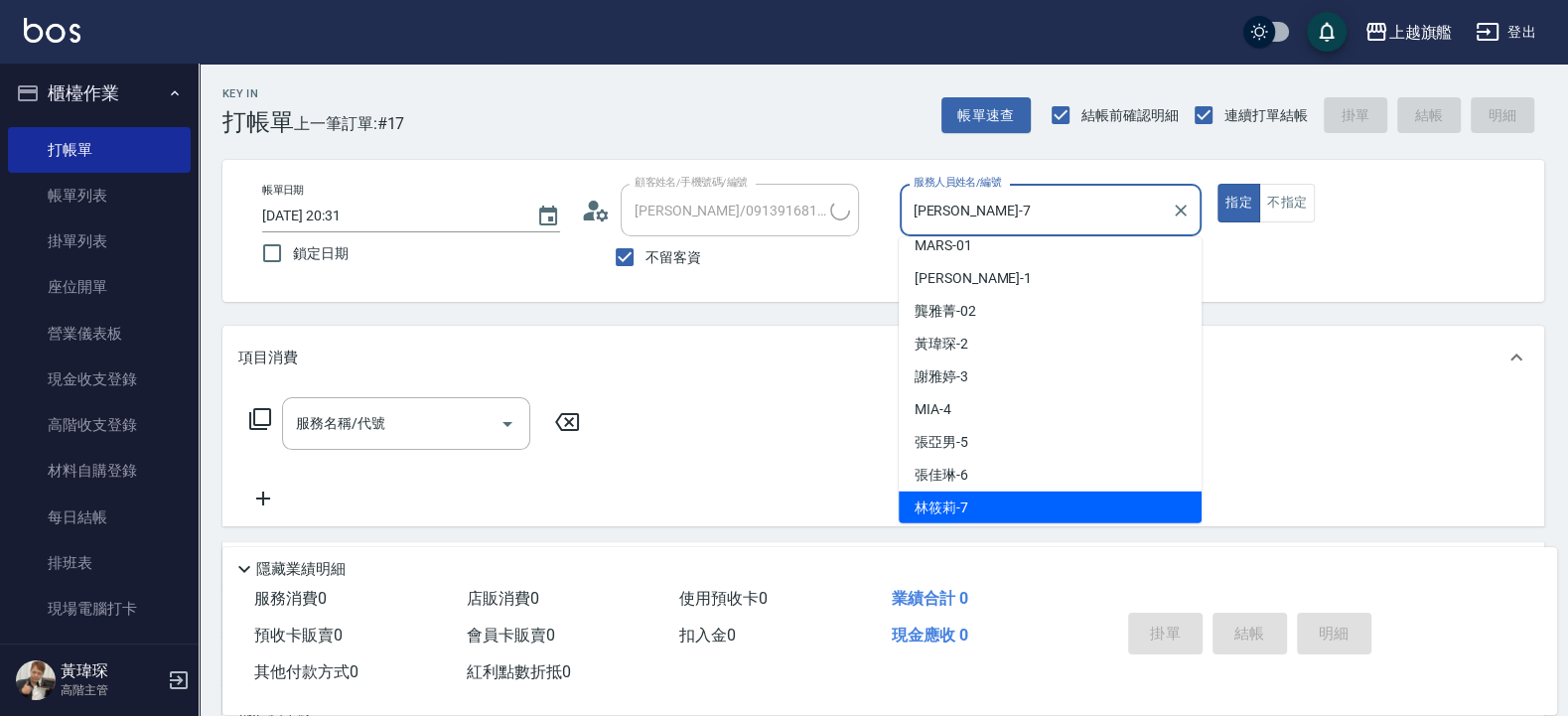 drag, startPoint x: 992, startPoint y: 213, endPoint x: 795, endPoint y: 185, distance: 198.98 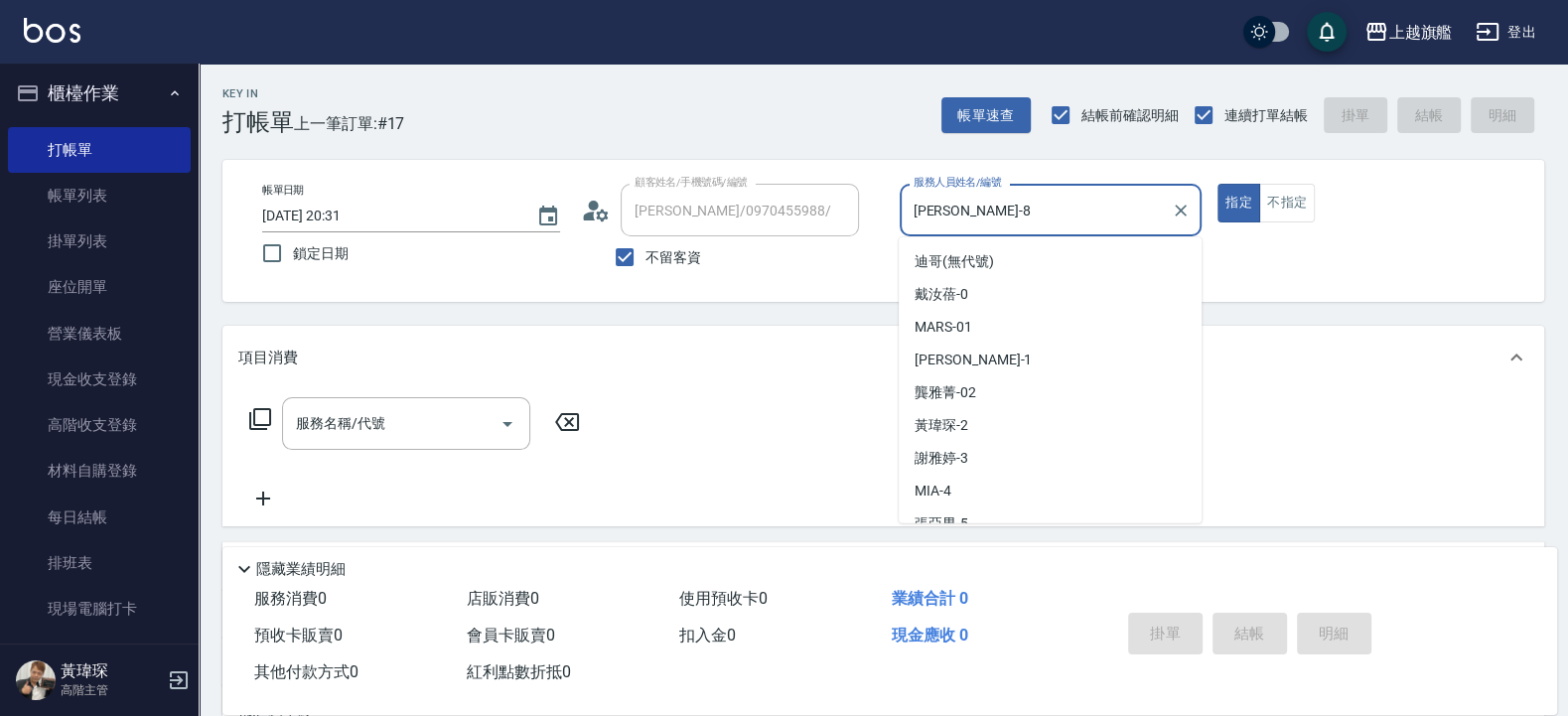 scroll, scrollTop: 114, scrollLeft: 0, axis: vertical 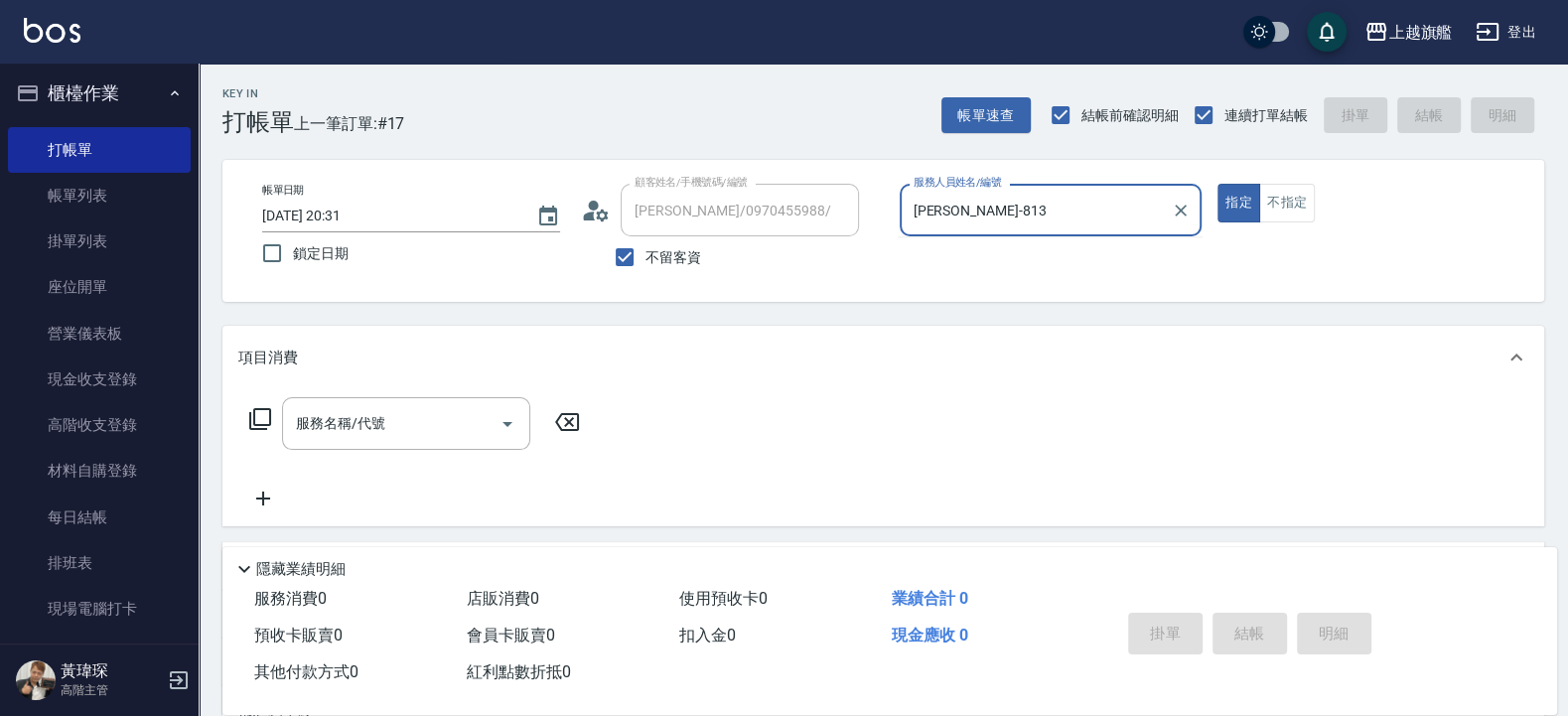 click on "指定" at bounding box center [1238, 203] 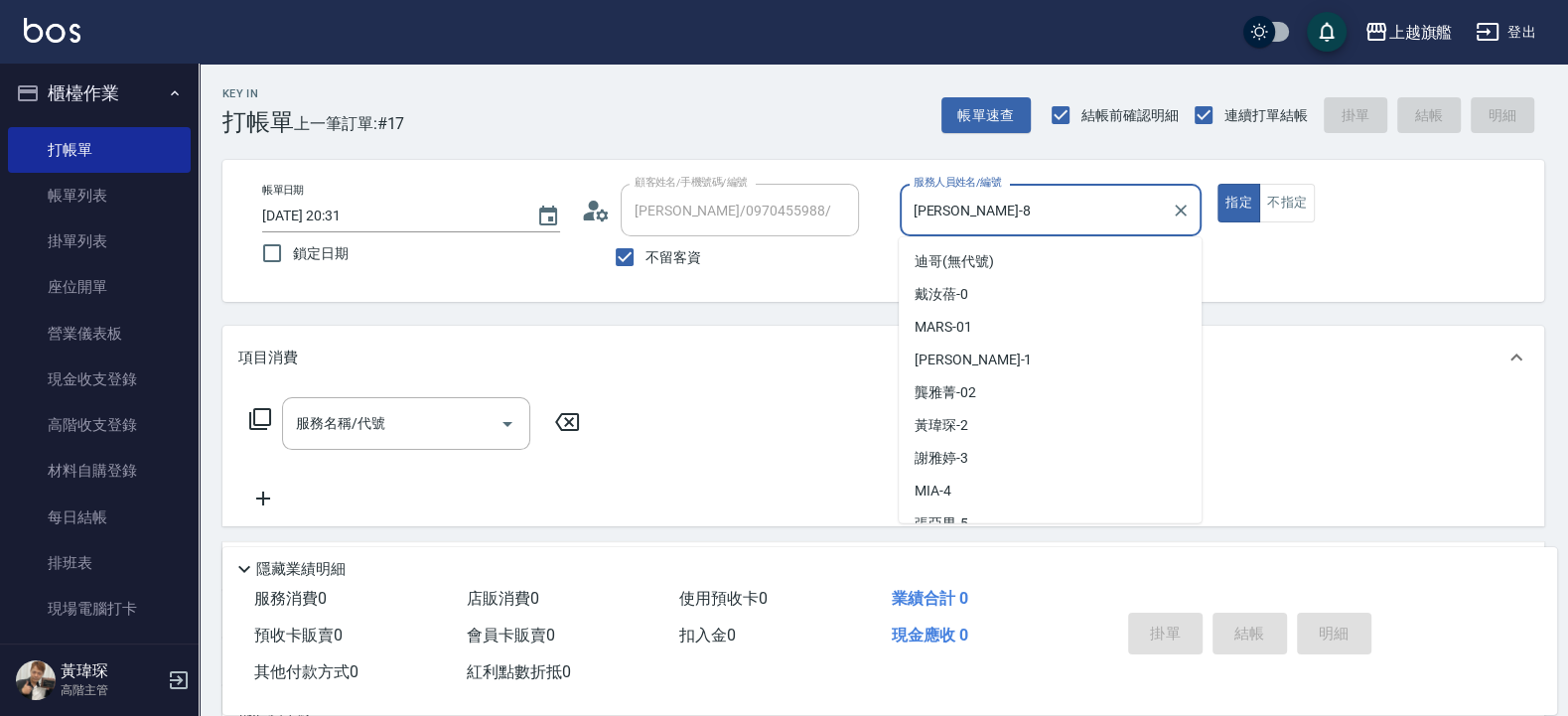 drag, startPoint x: 1032, startPoint y: 216, endPoint x: 688, endPoint y: 218, distance: 344.00581 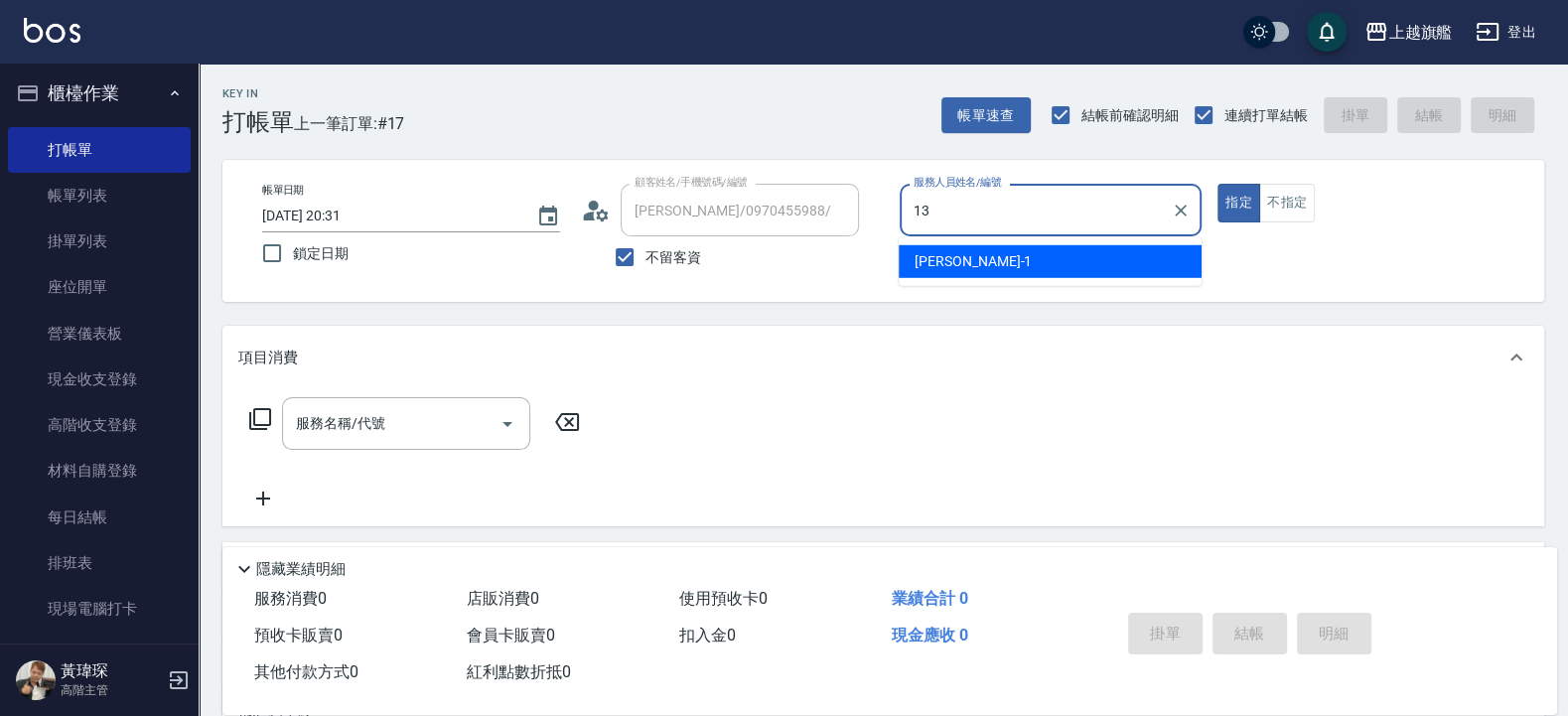 scroll, scrollTop: 0, scrollLeft: 0, axis: both 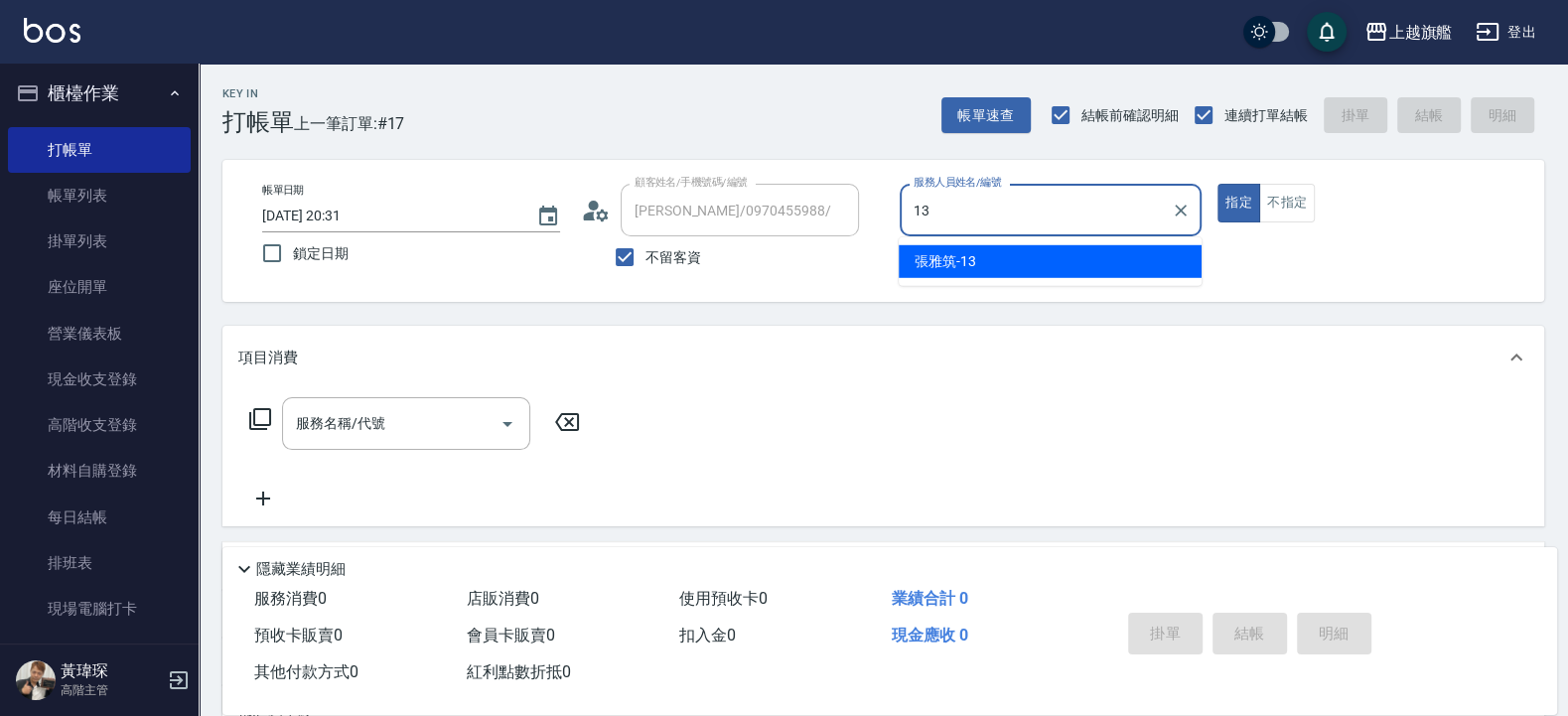 type on "[PERSON_NAME]-13" 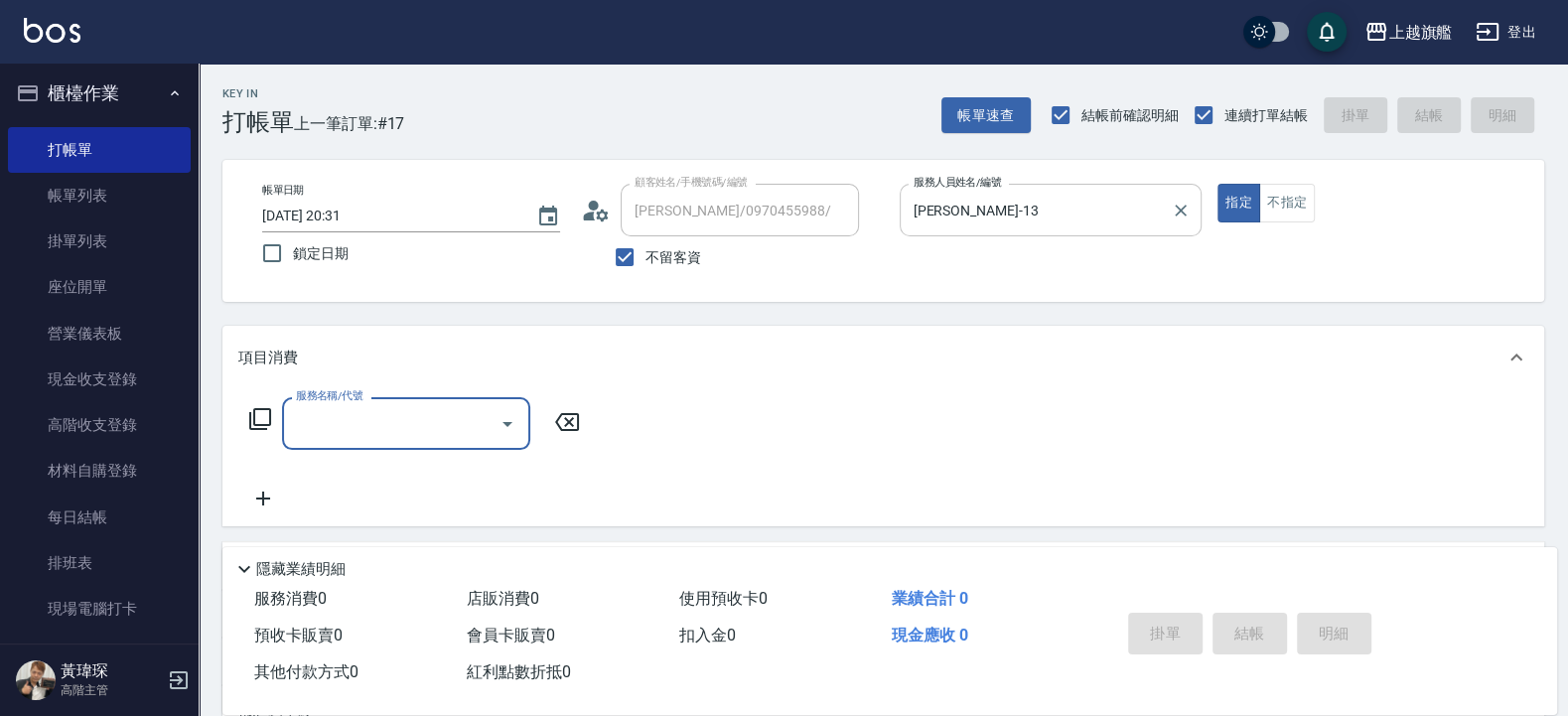 type on "1" 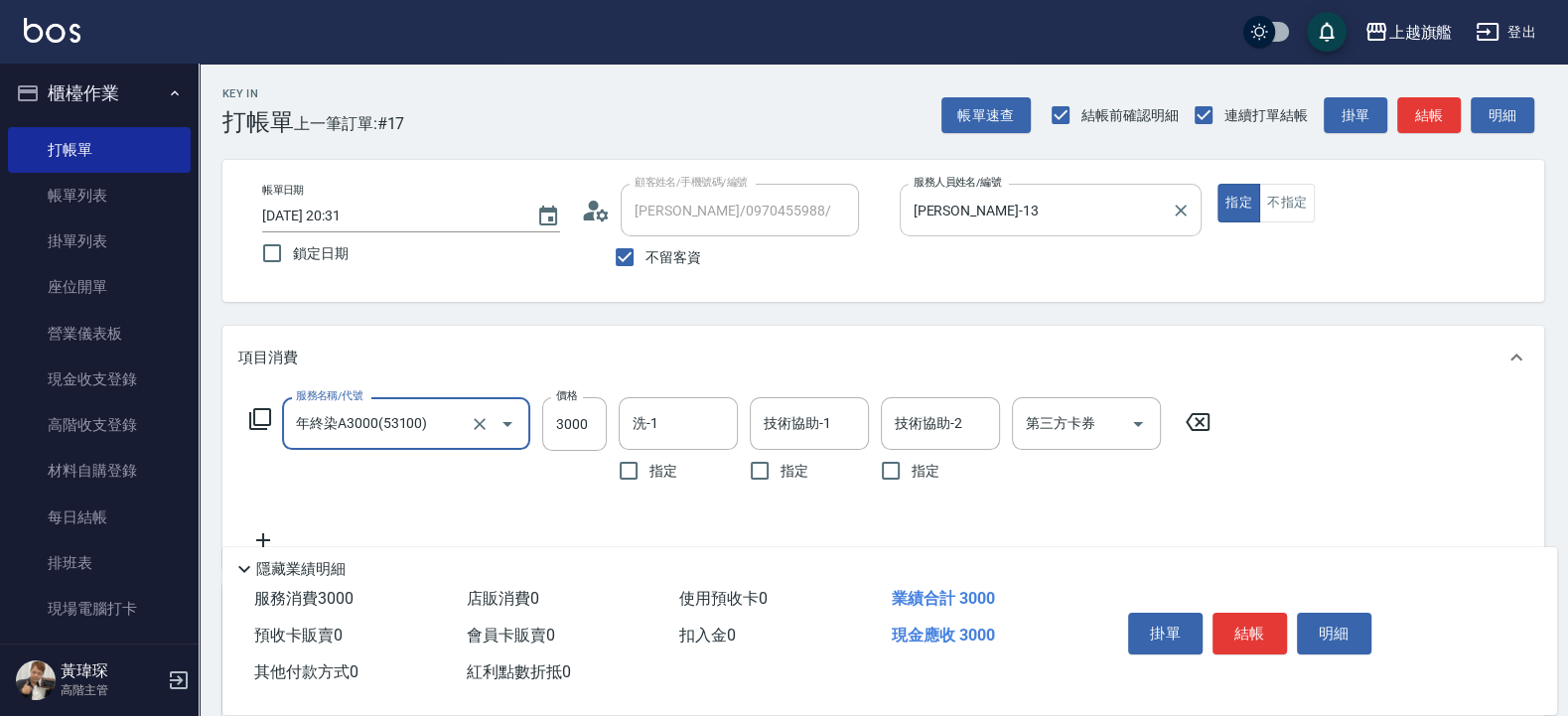 type on "年終染A3000(53100)" 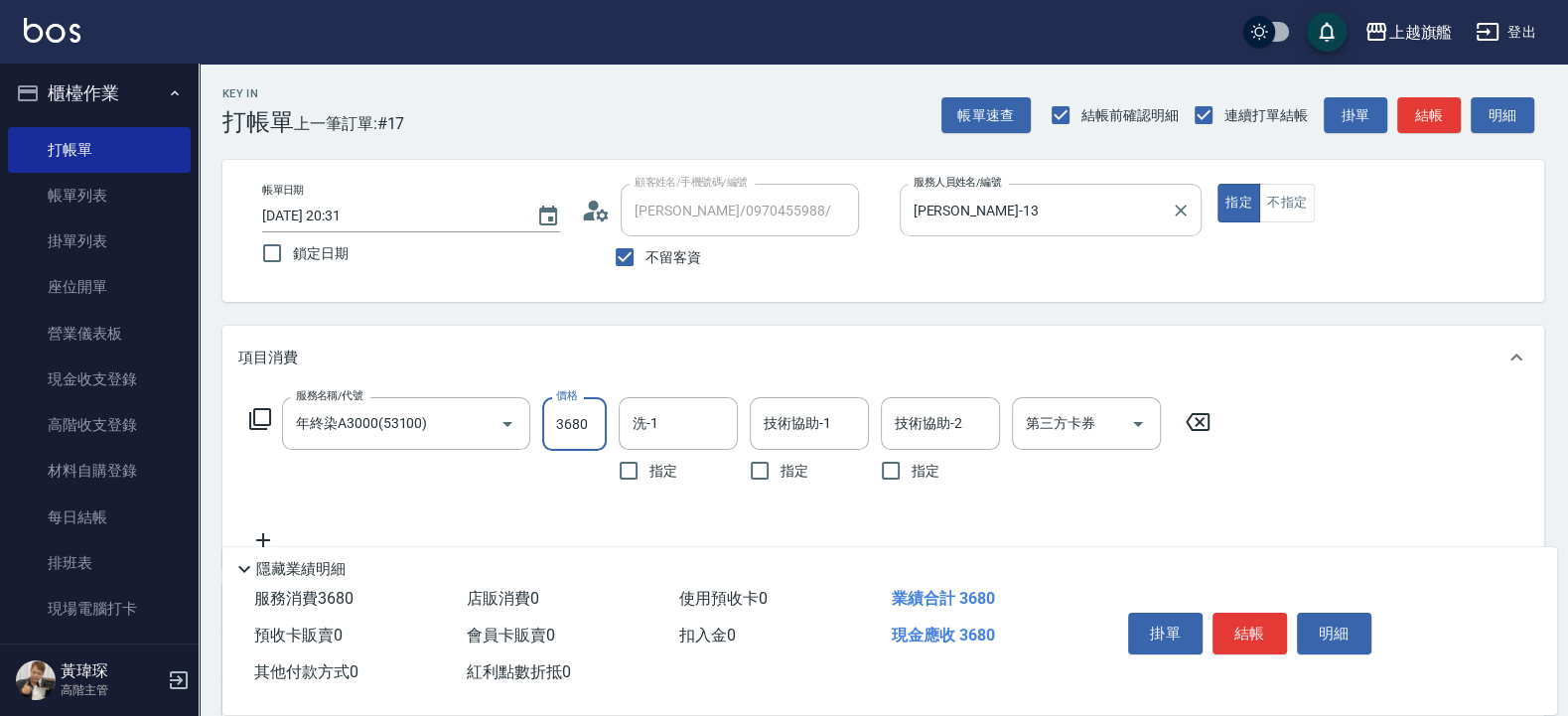 type on "3680" 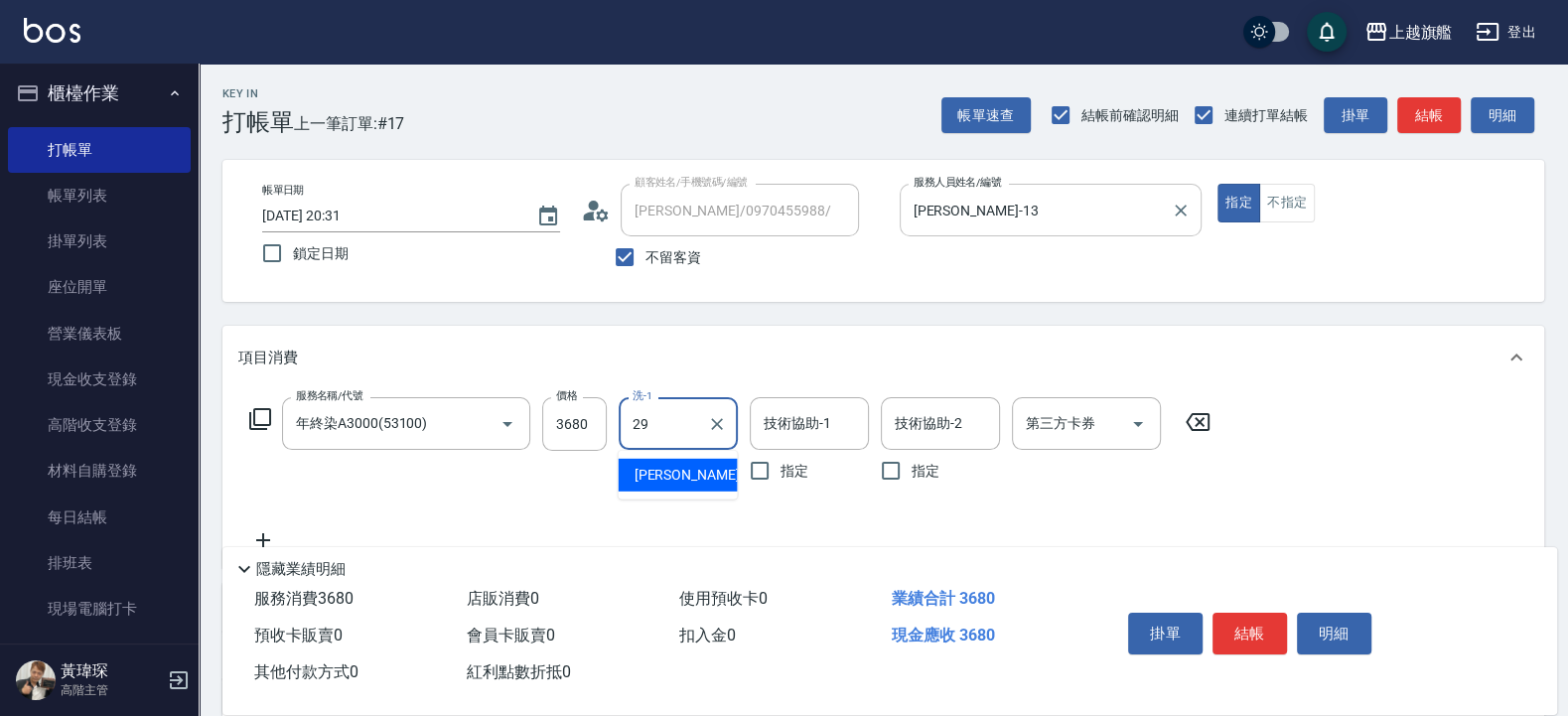 type on "[PERSON_NAME]慈-29" 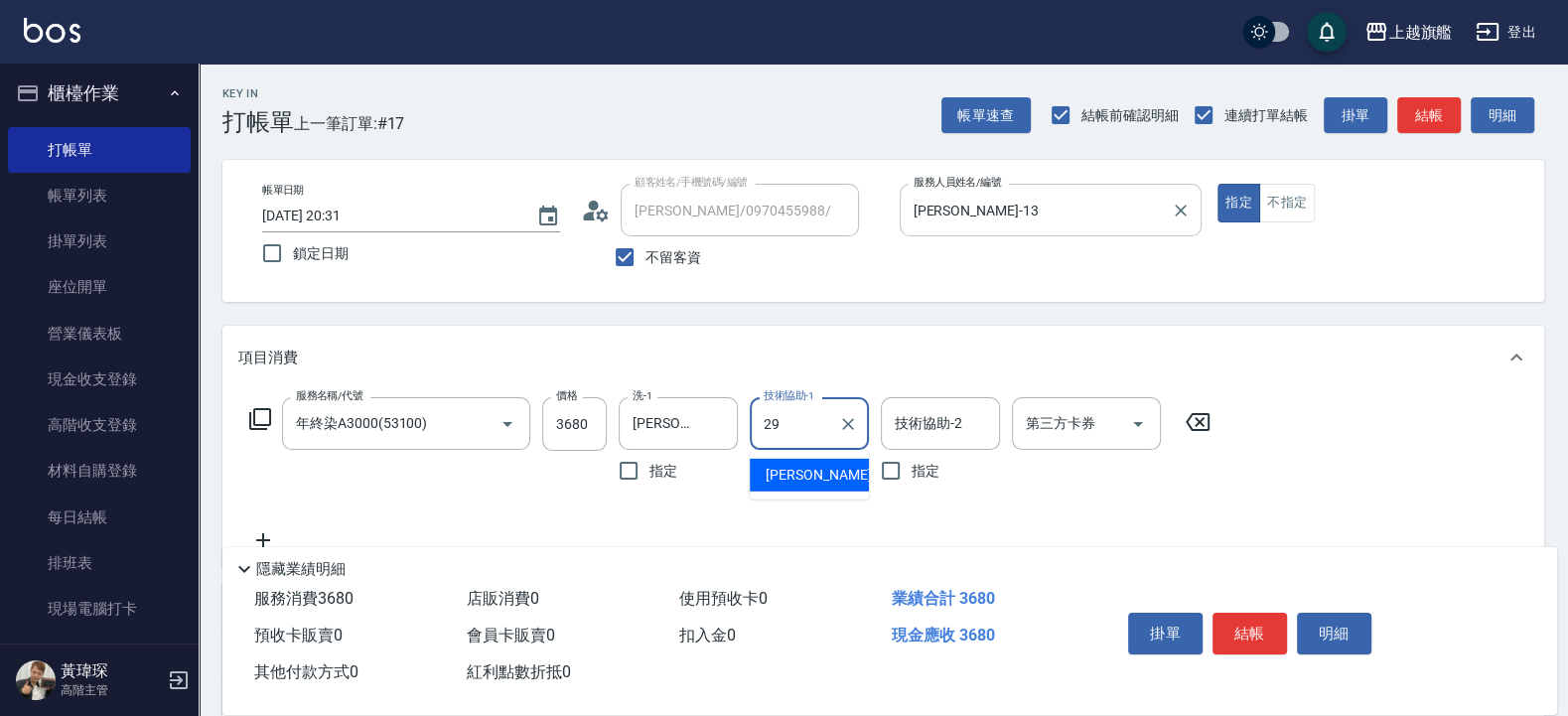 type on "[PERSON_NAME]慈-29" 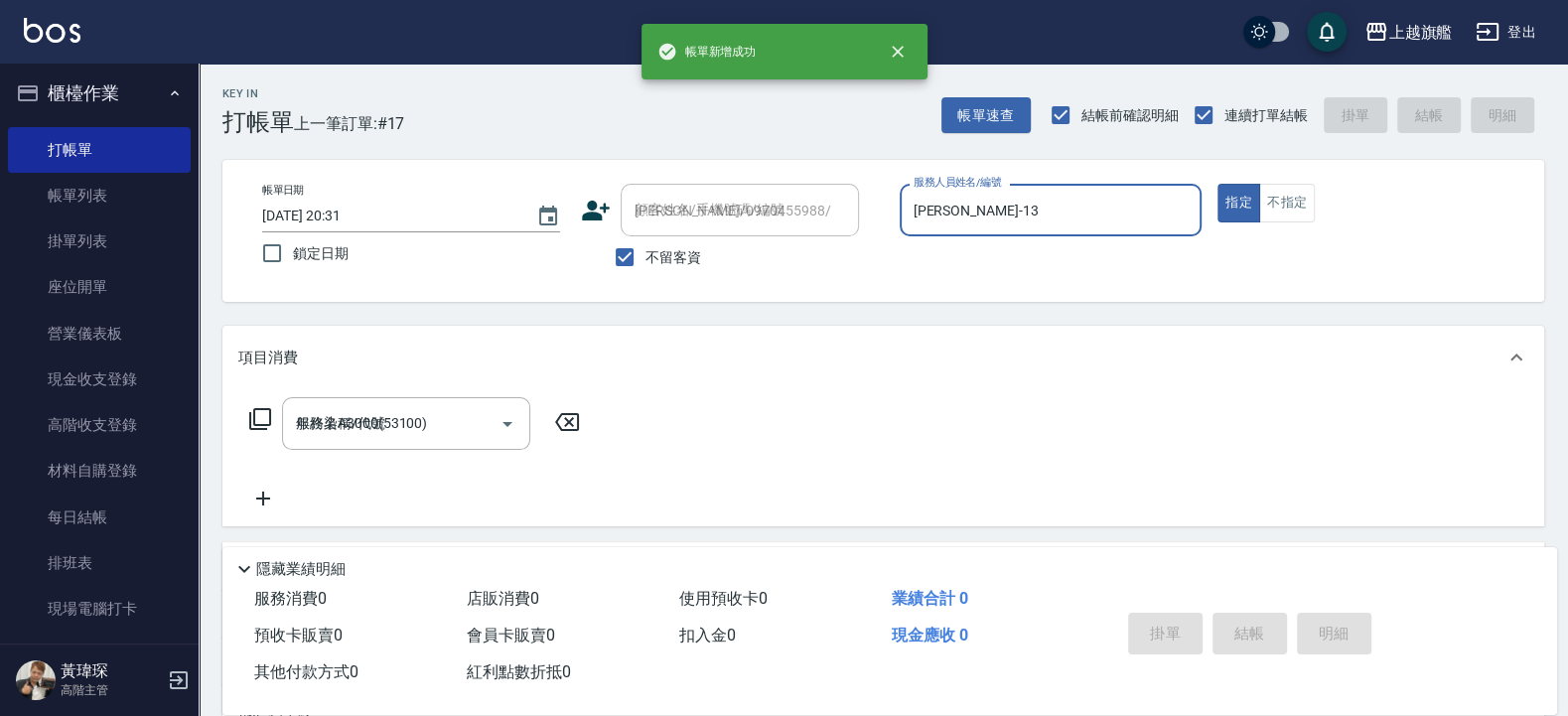 type 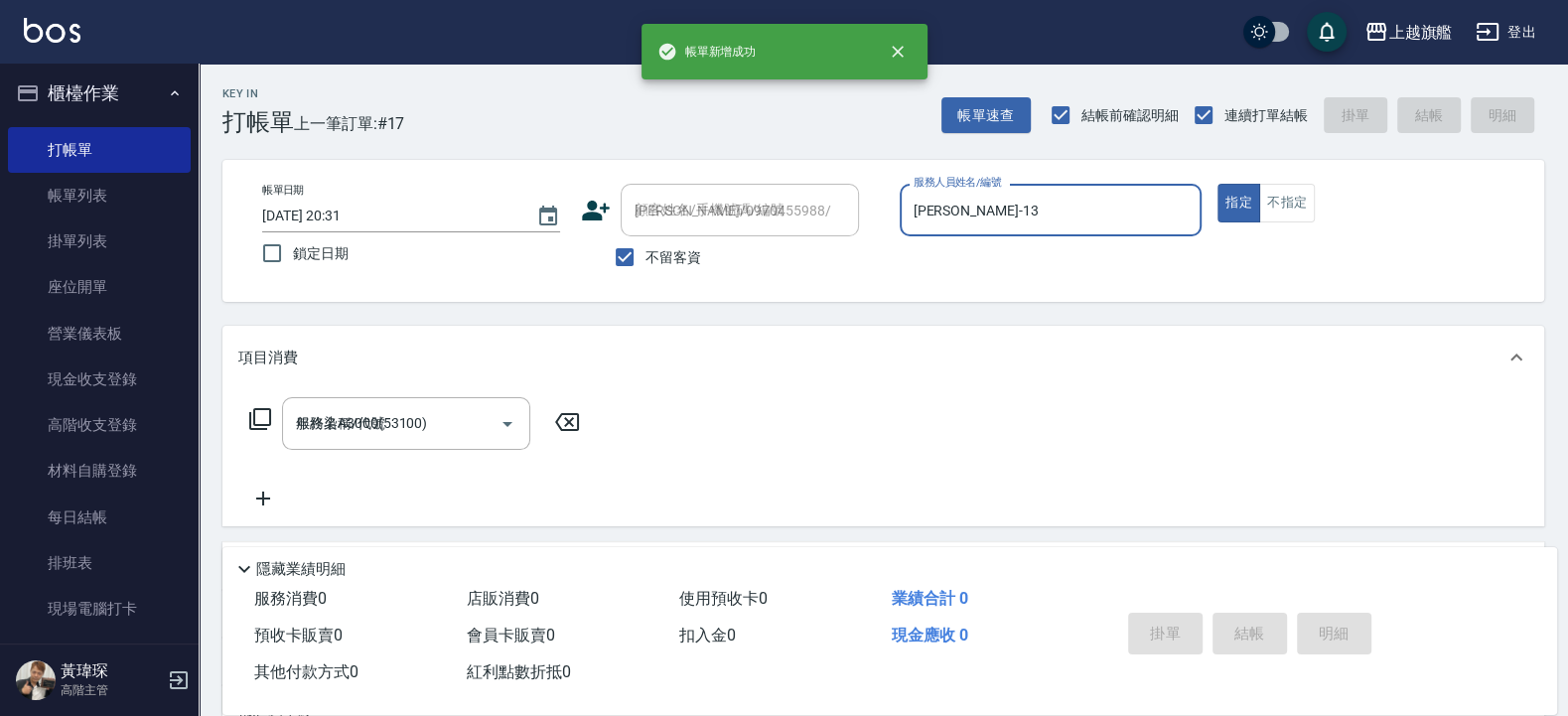 type 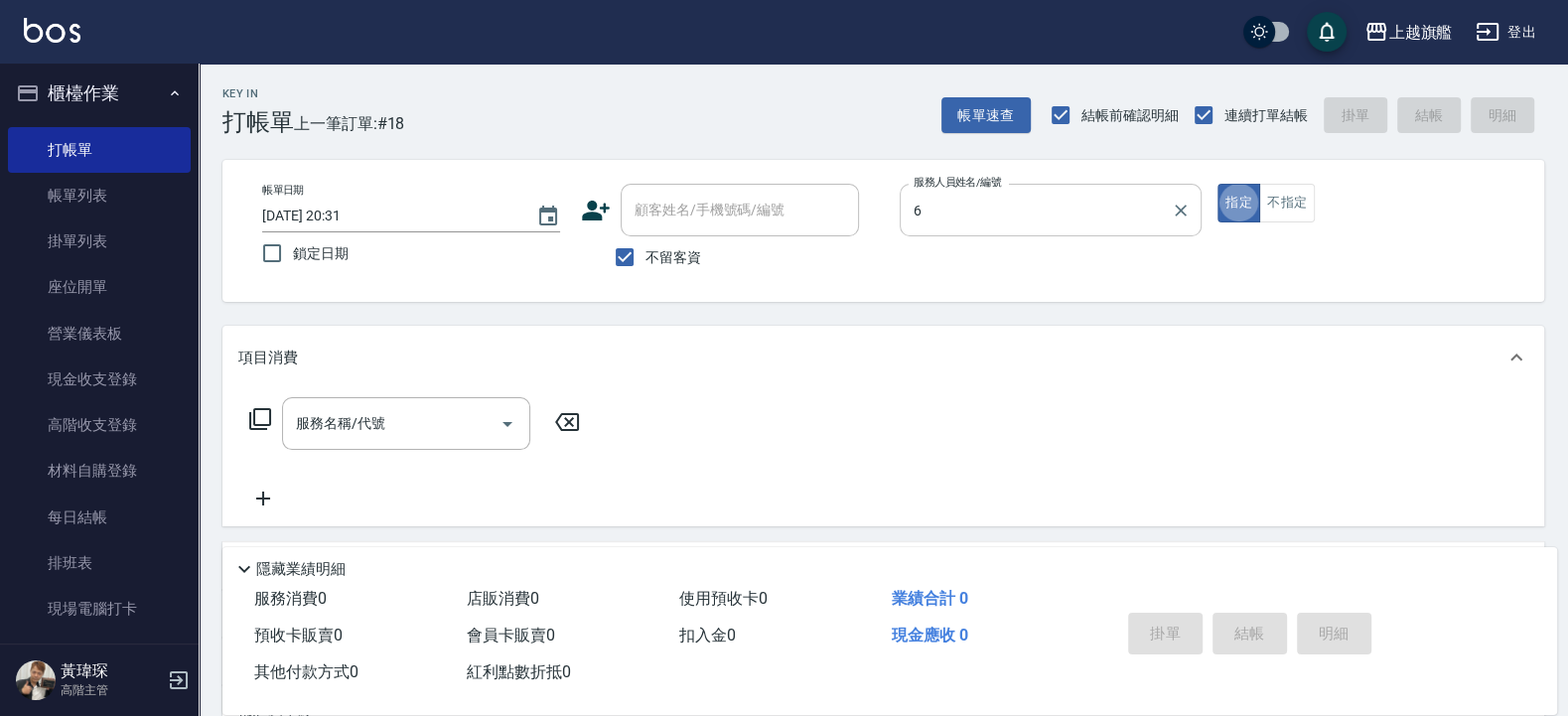 type on "[PERSON_NAME]-6" 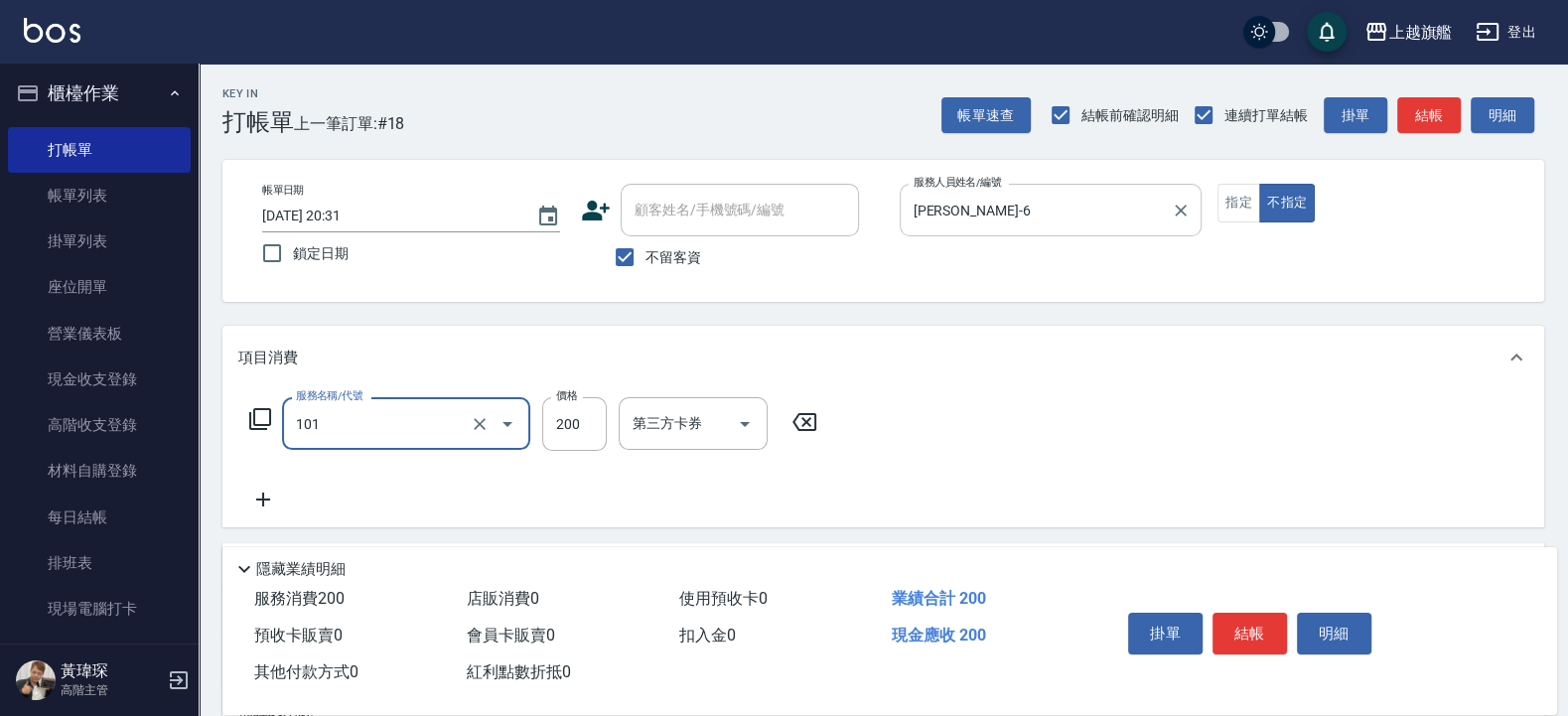 type on "一般洗(101)" 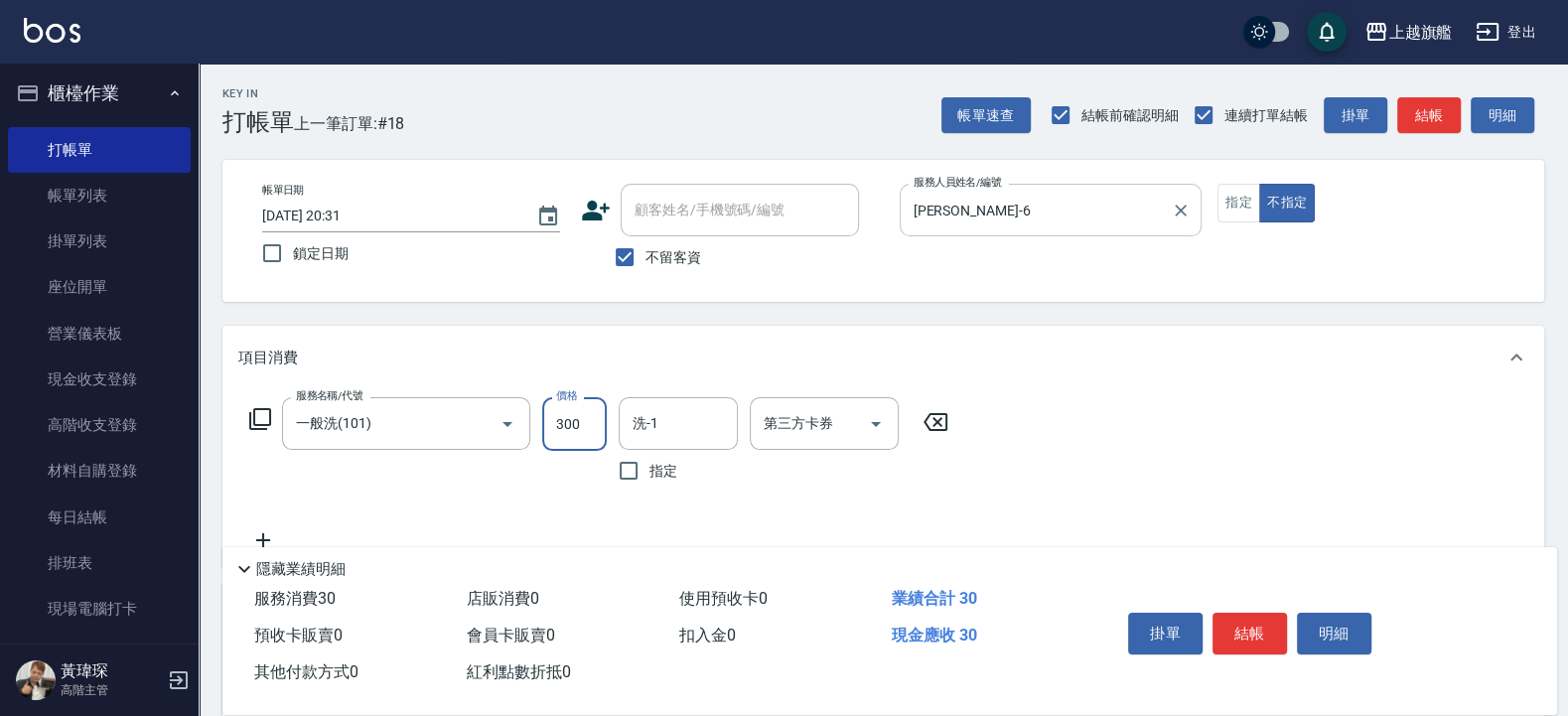 type on "300" 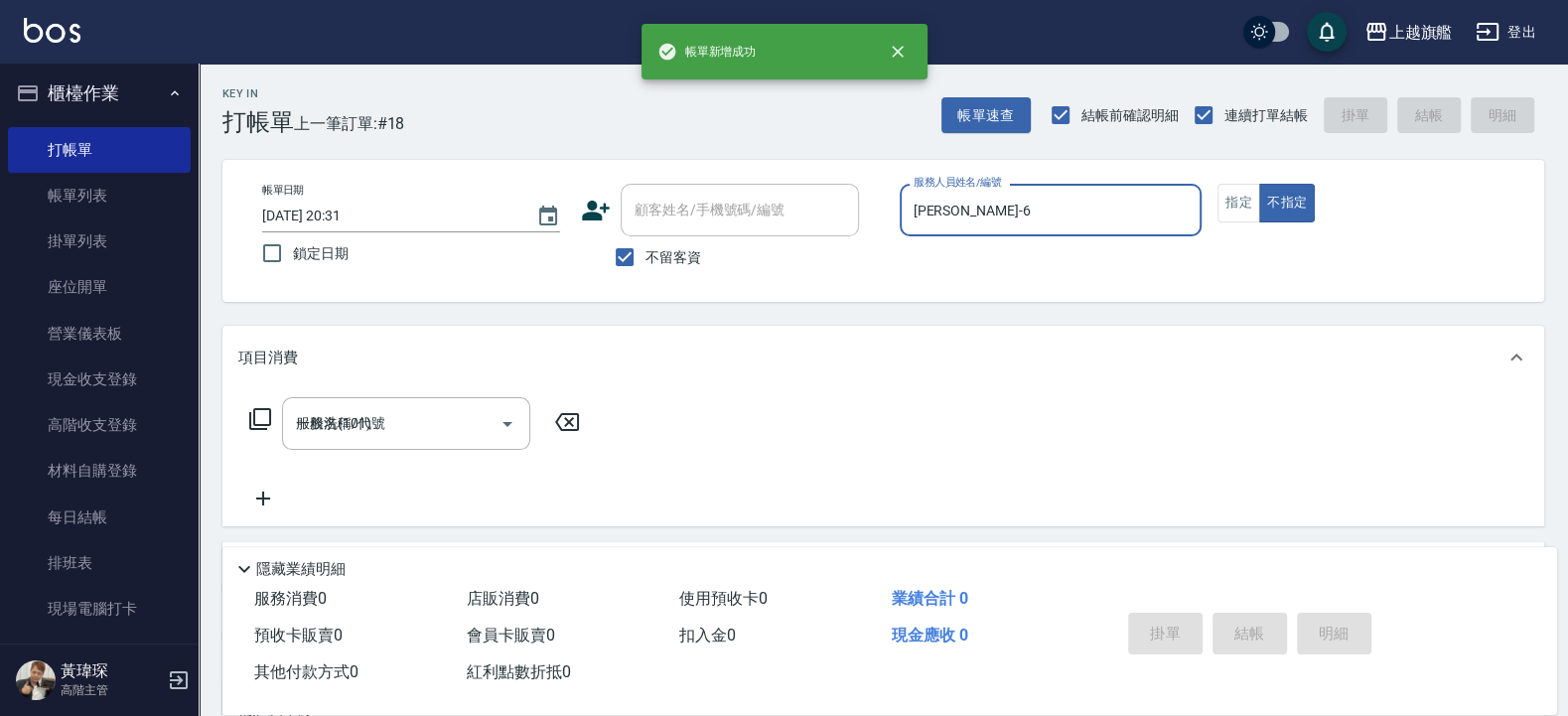 type 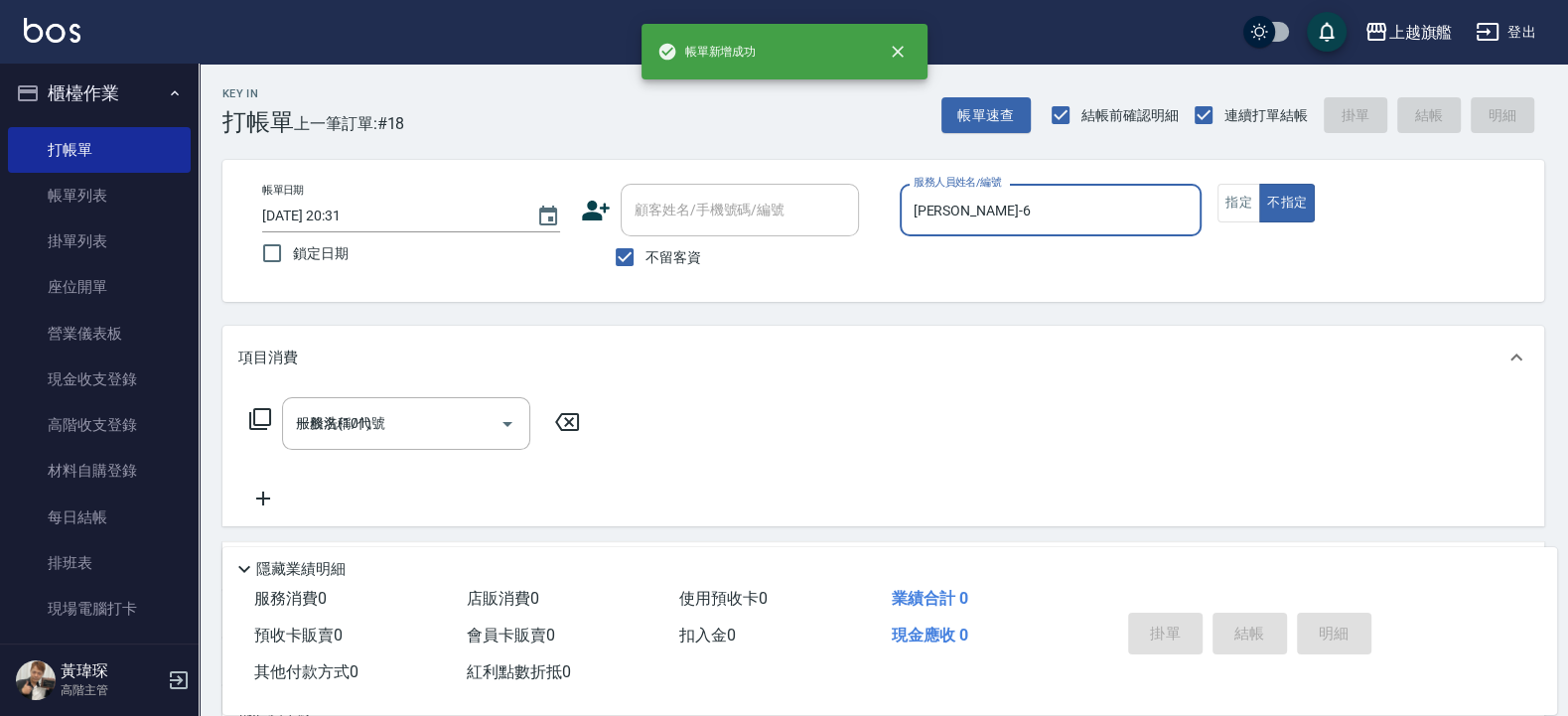 type 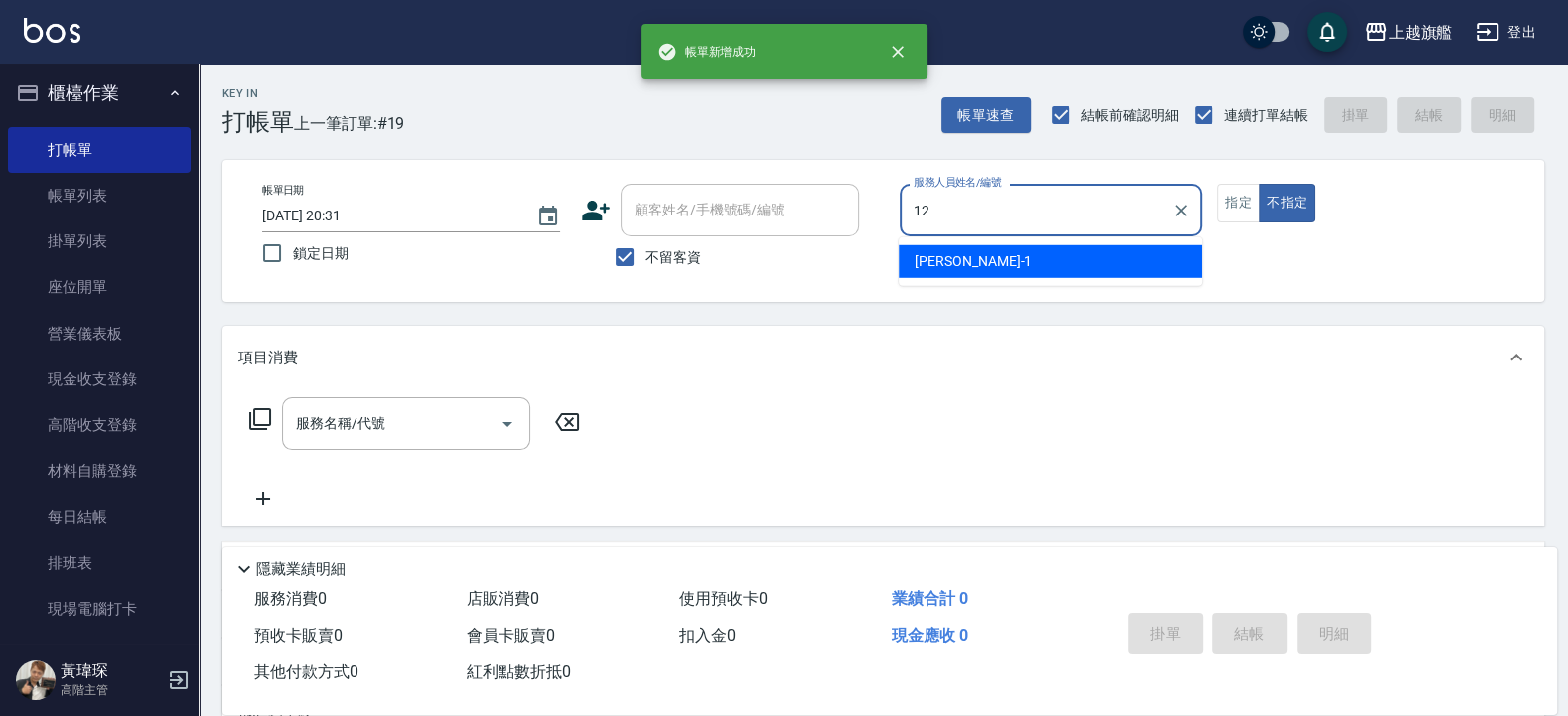 type on "[PERSON_NAME]-12" 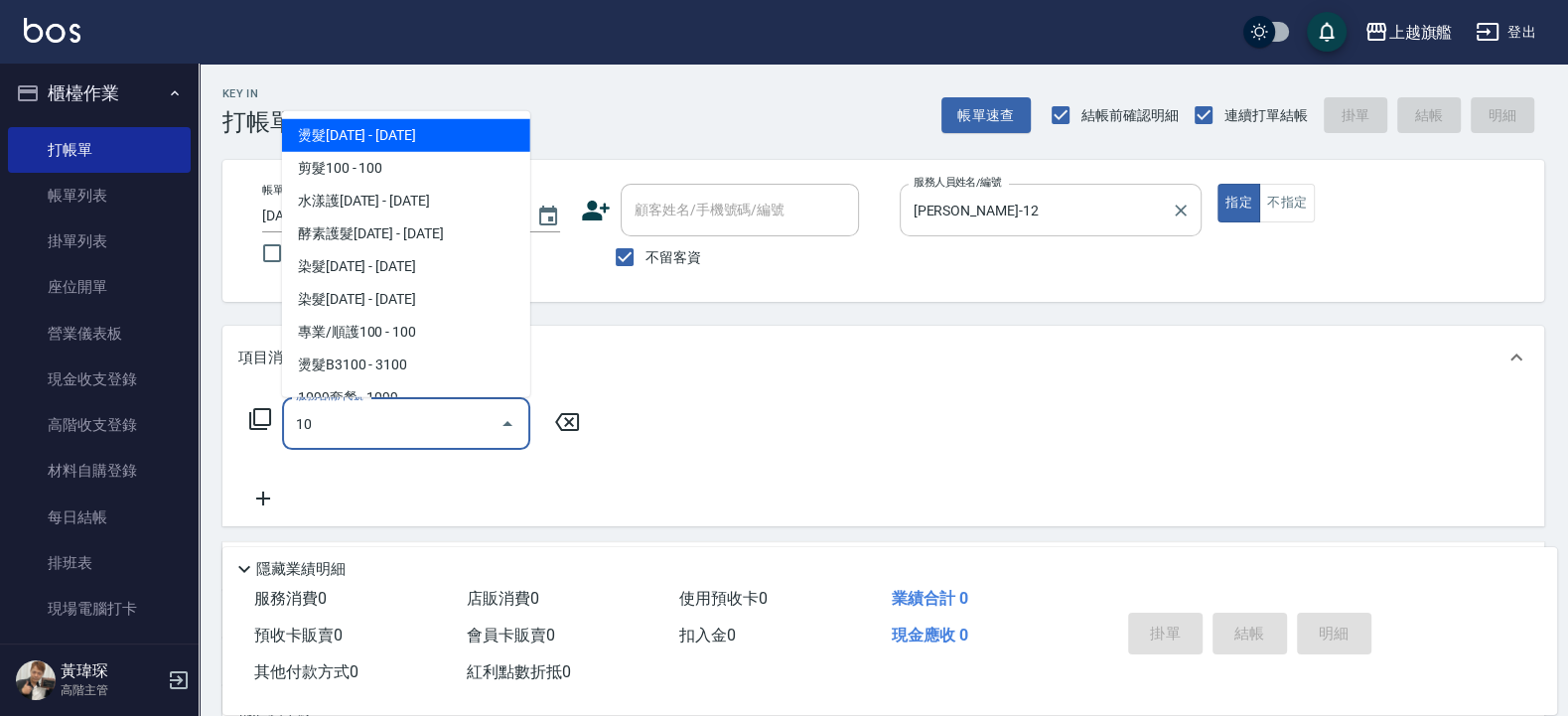 type on "1" 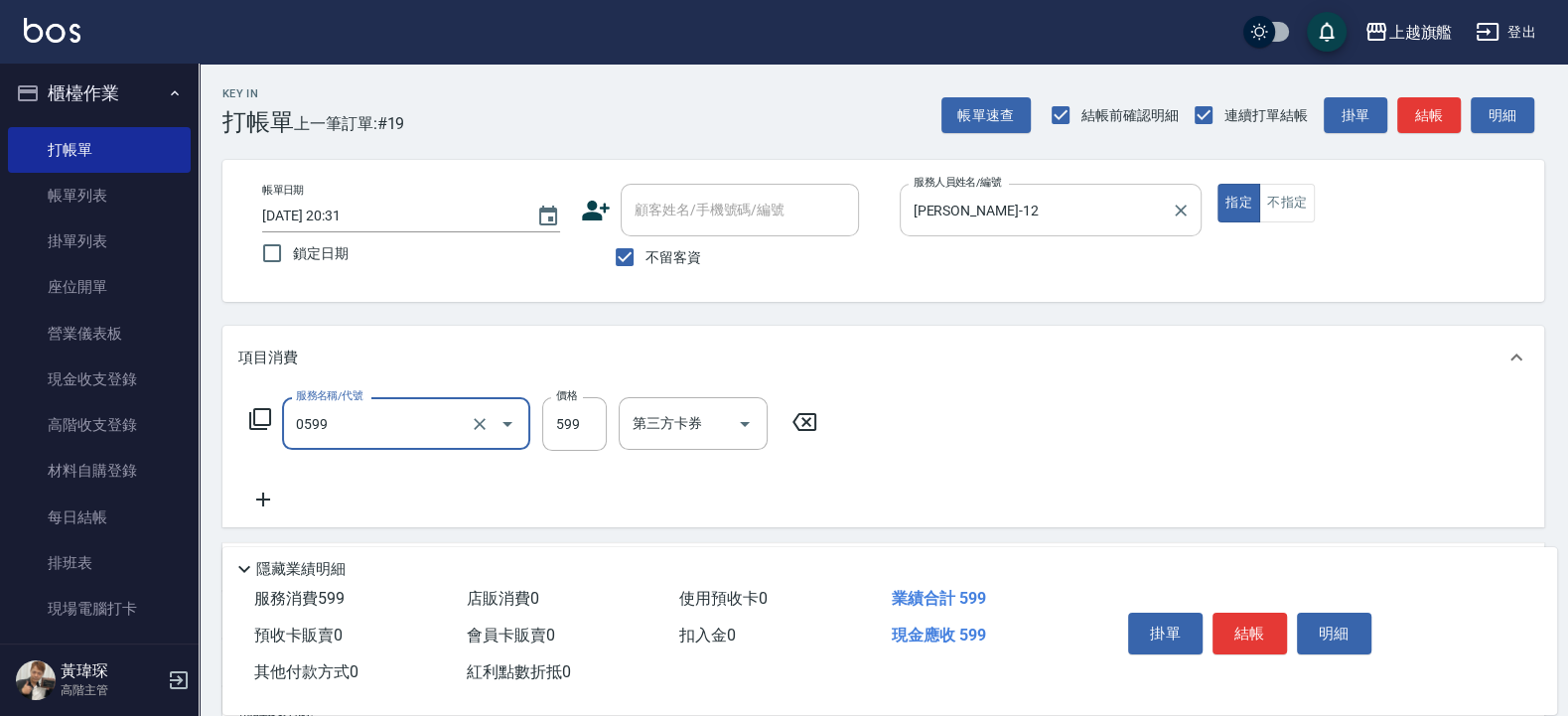 type on "去角質ITELY.(0599)" 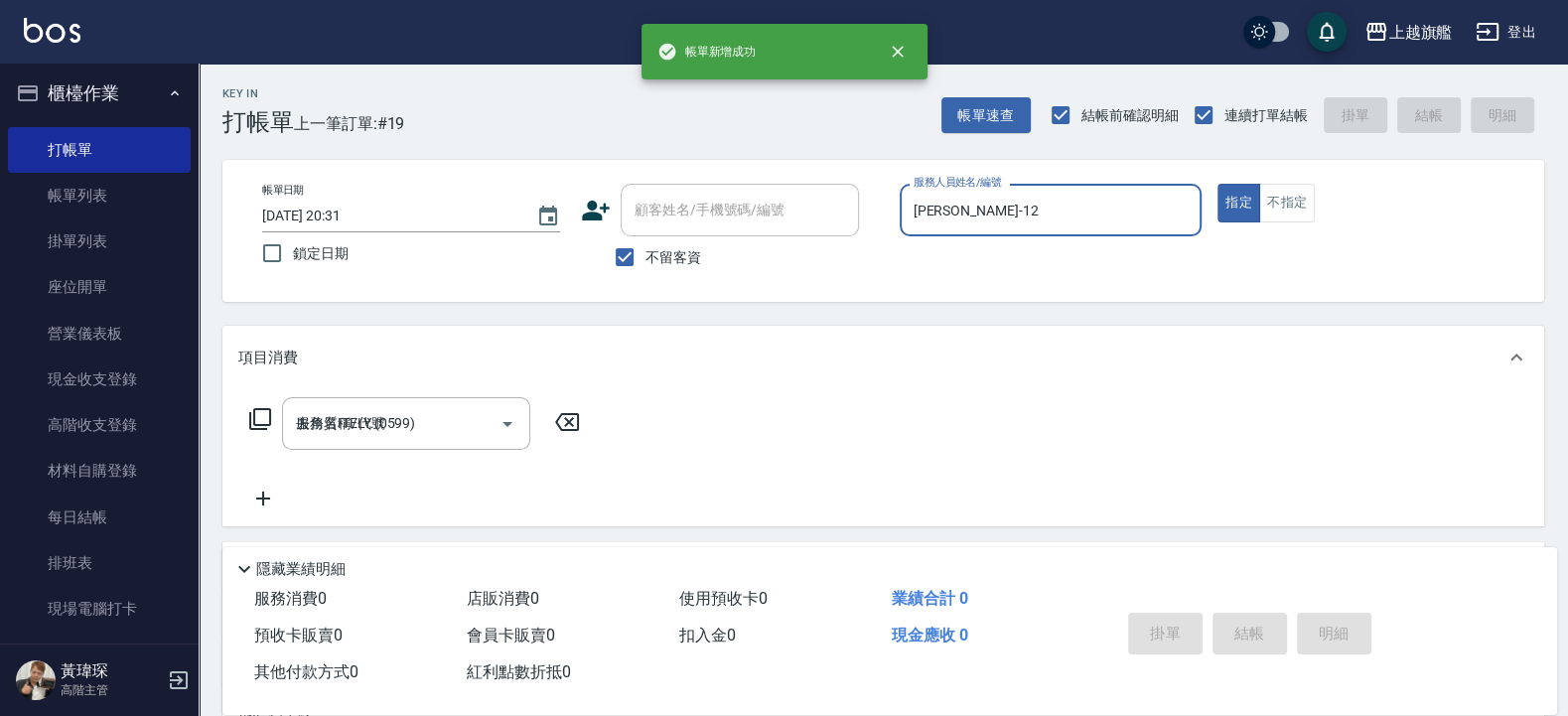 type 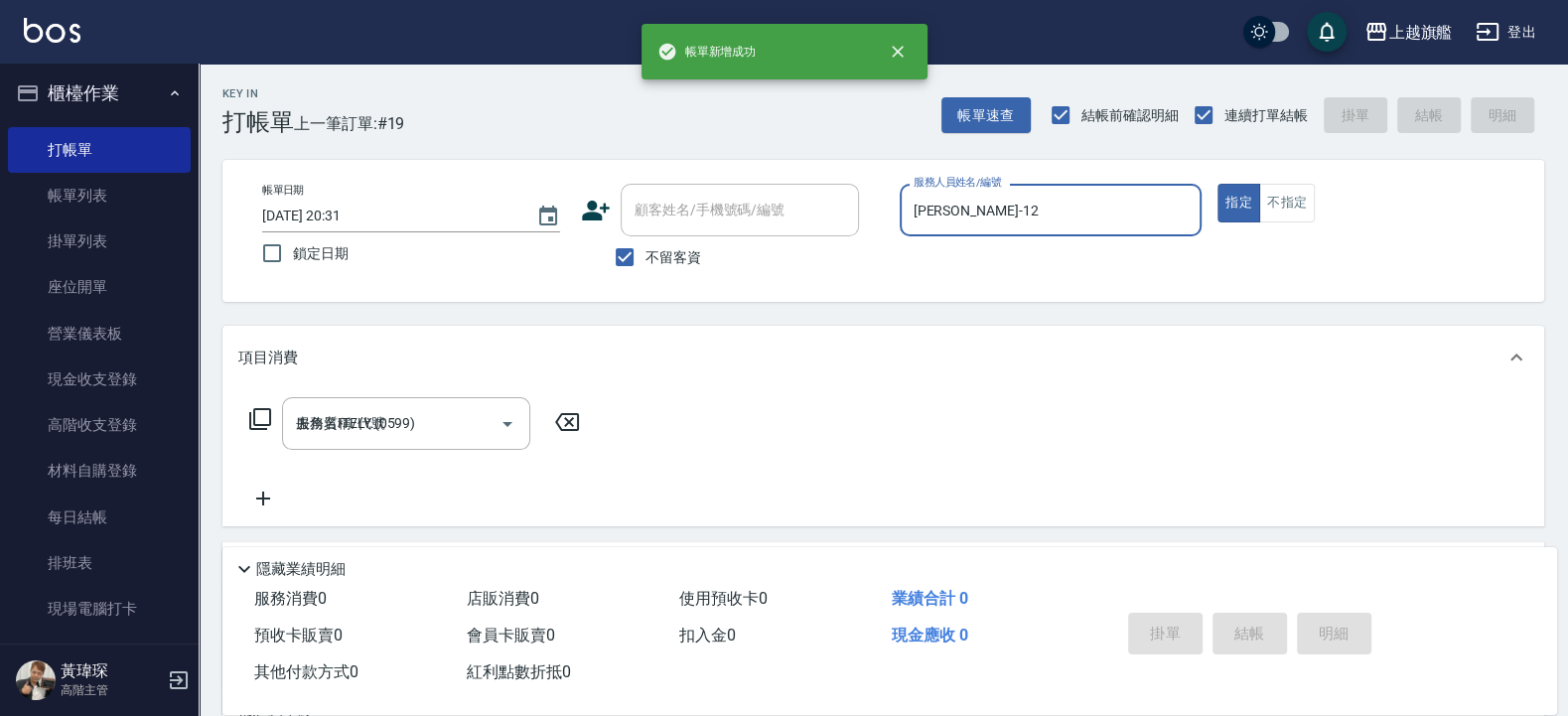 type 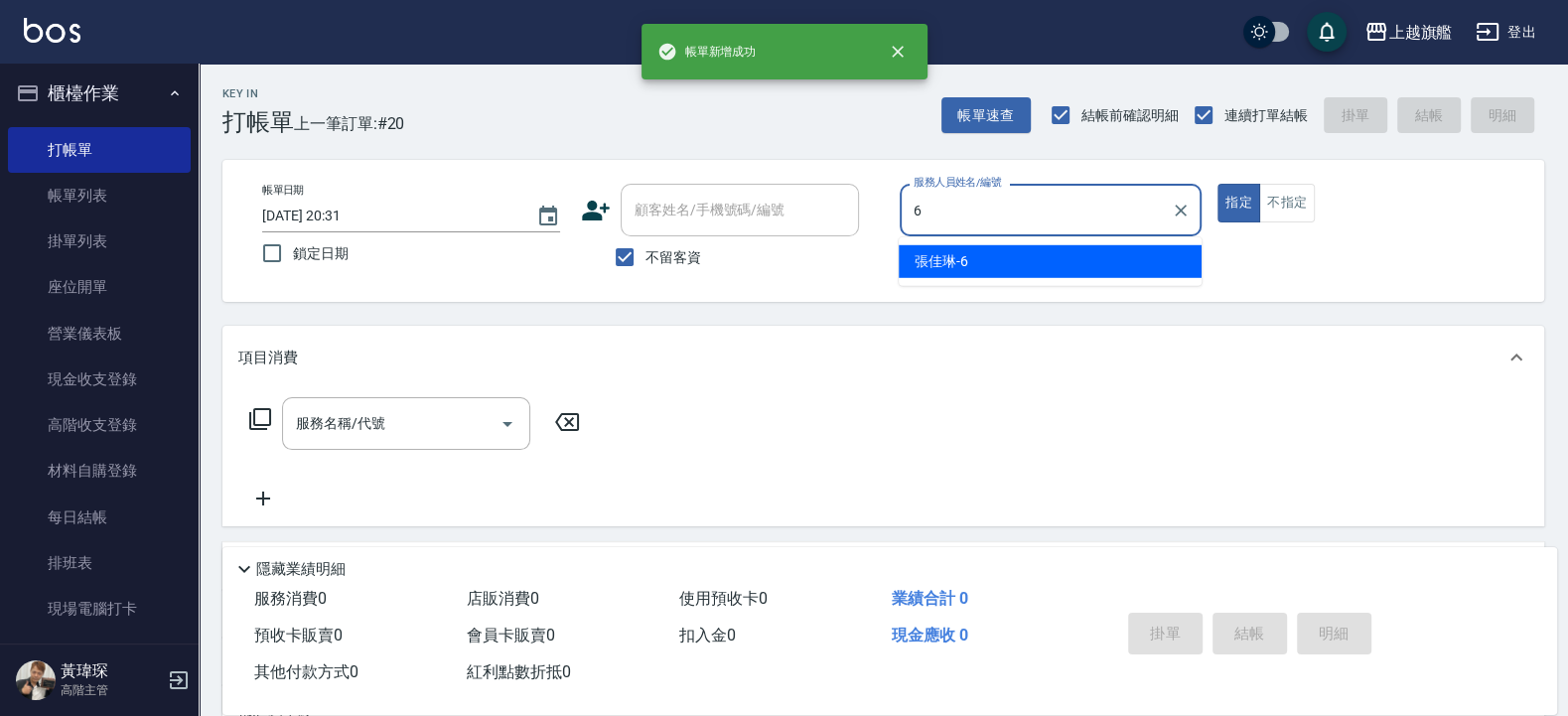 type on "[PERSON_NAME]-6" 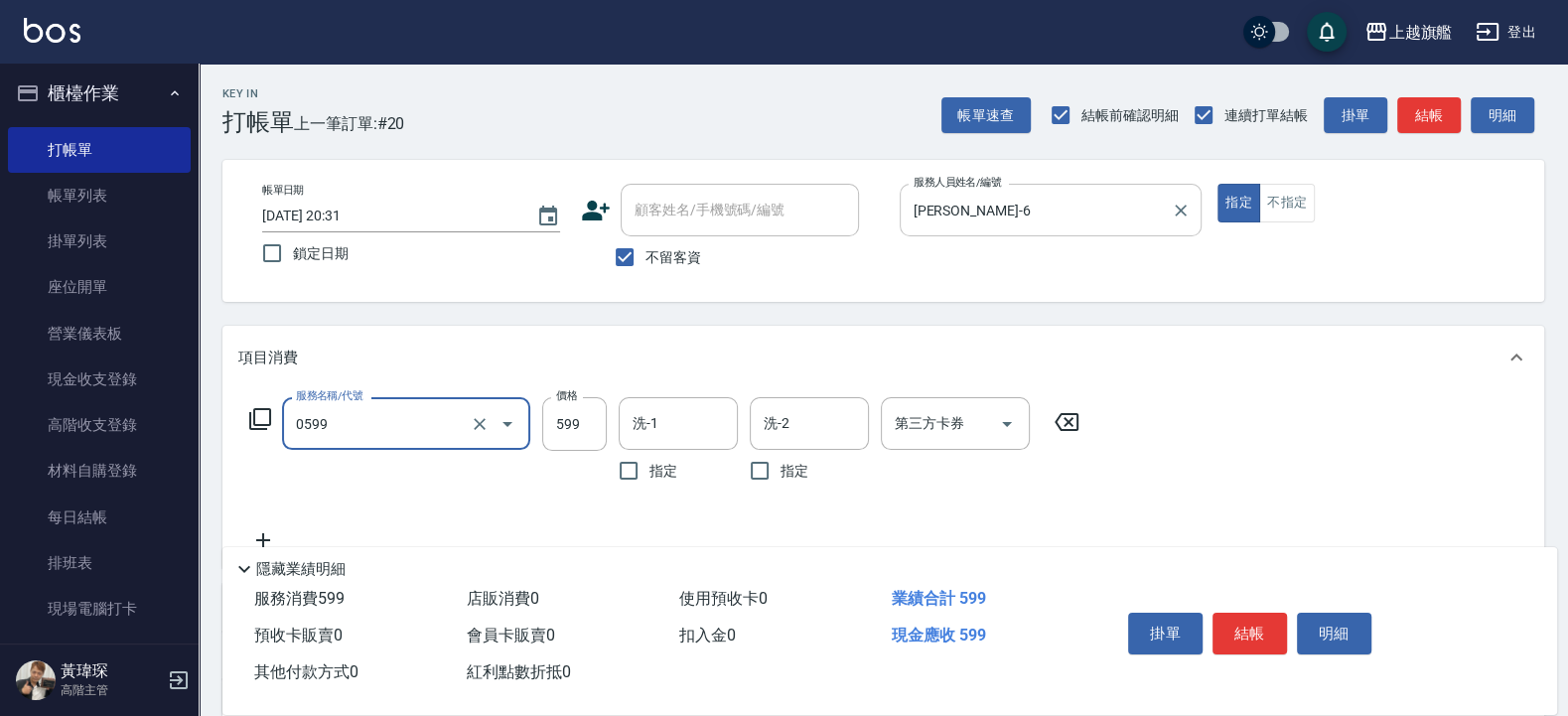 type on "去角質ITELY.(0599)" 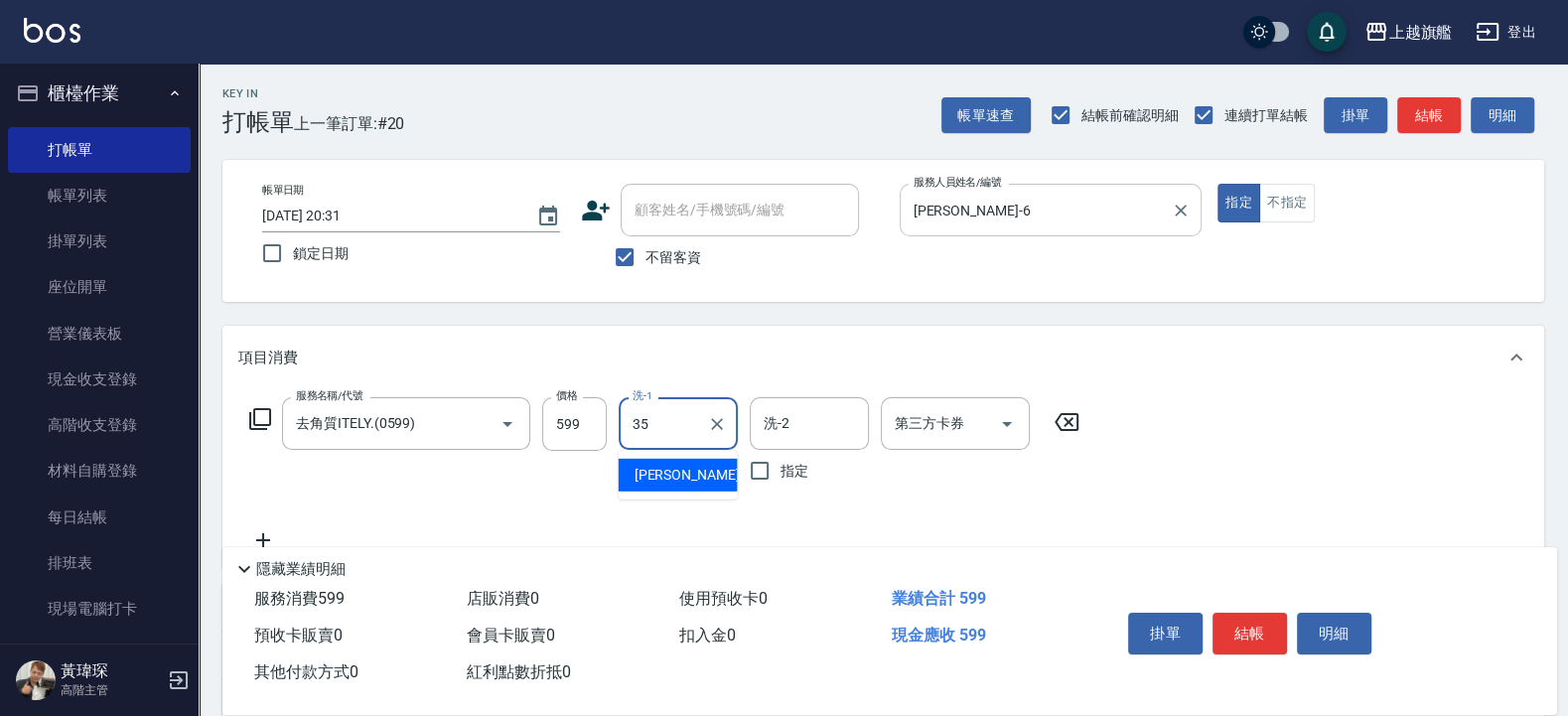 type on "[PERSON_NAME]-35" 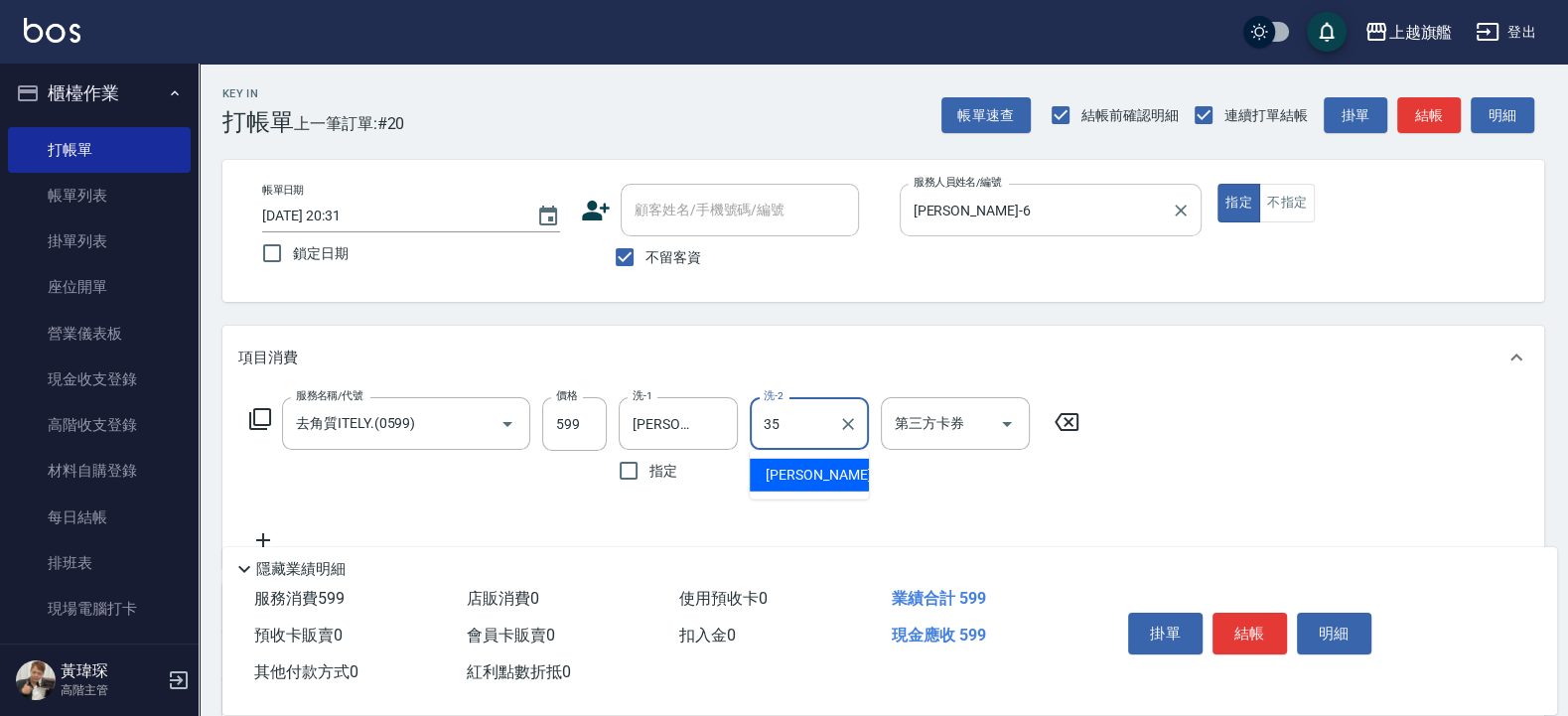 type on "[PERSON_NAME]-35" 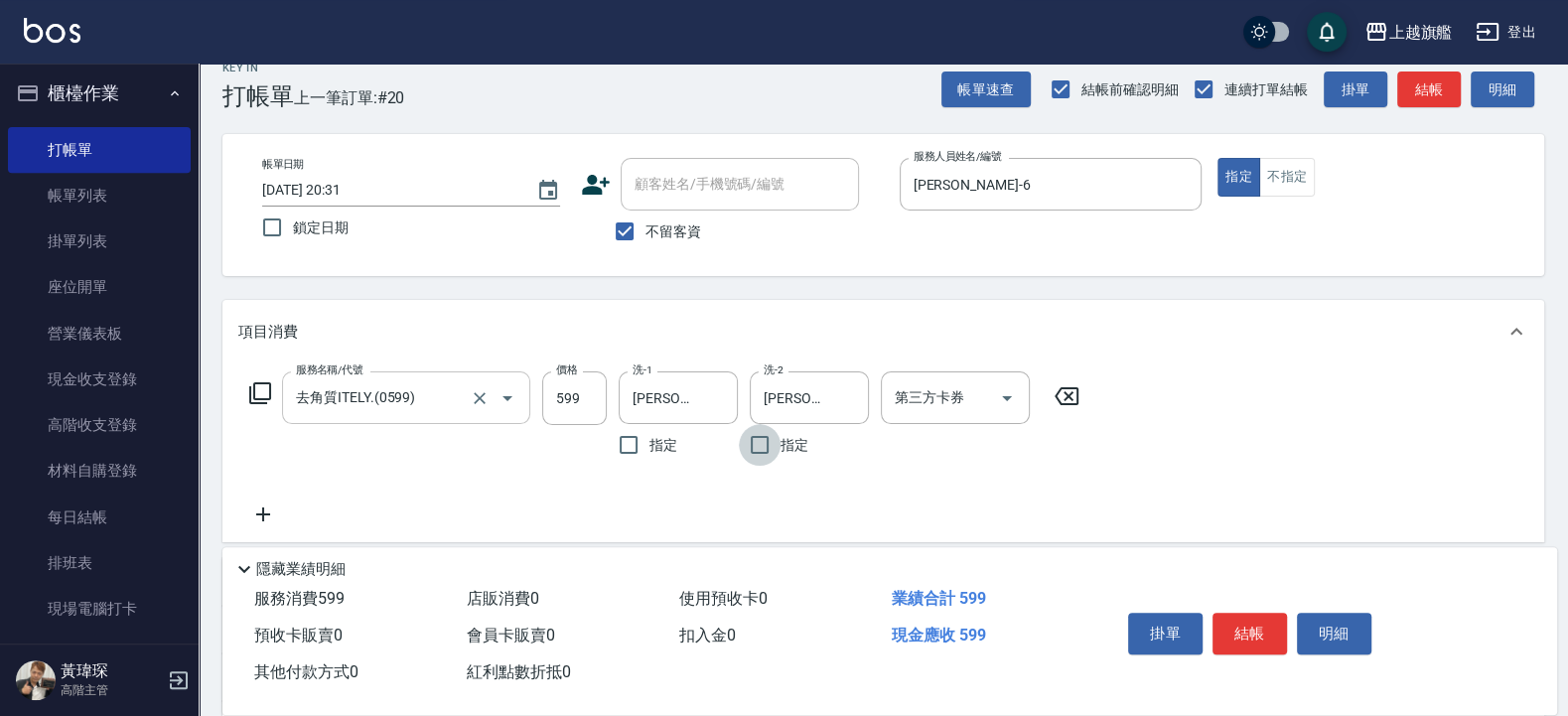 scroll, scrollTop: 119, scrollLeft: 0, axis: vertical 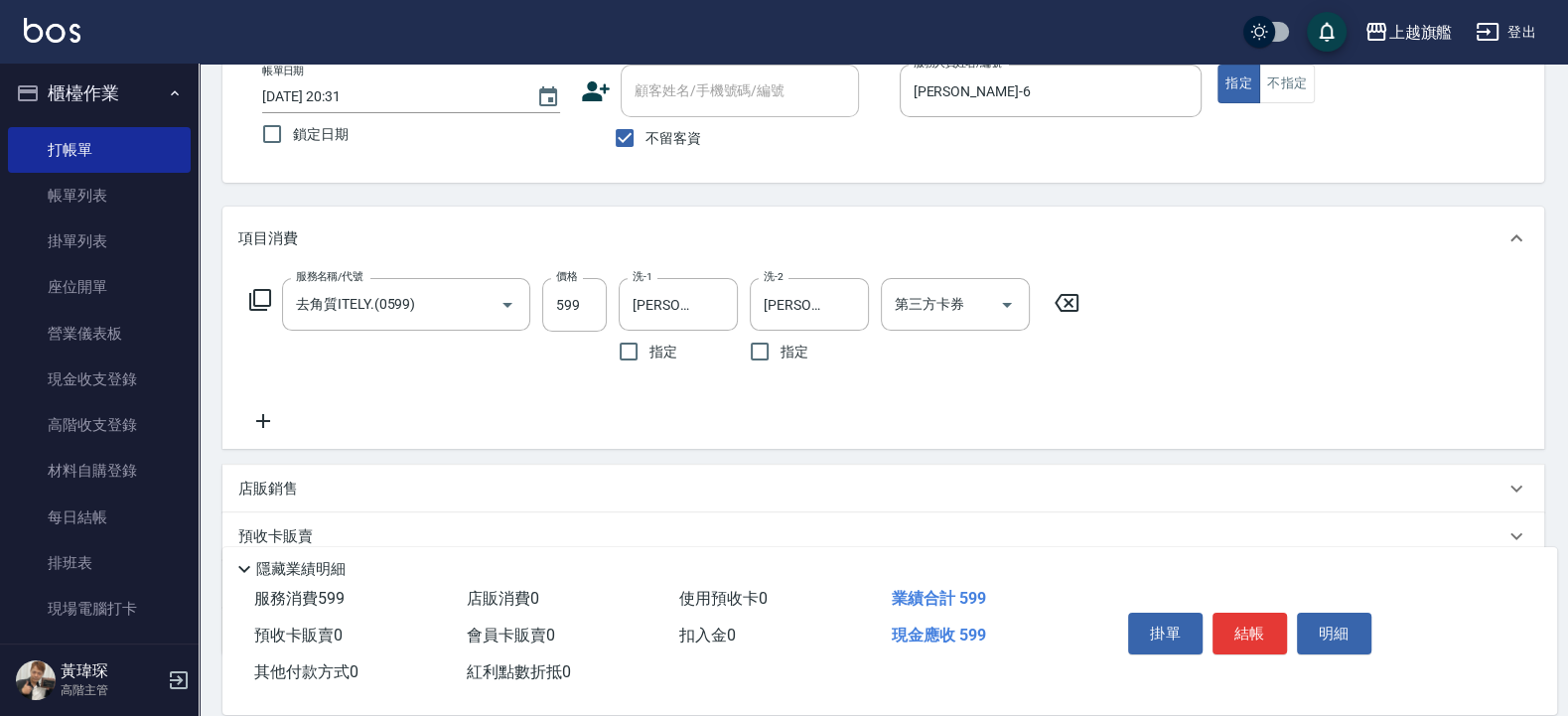click 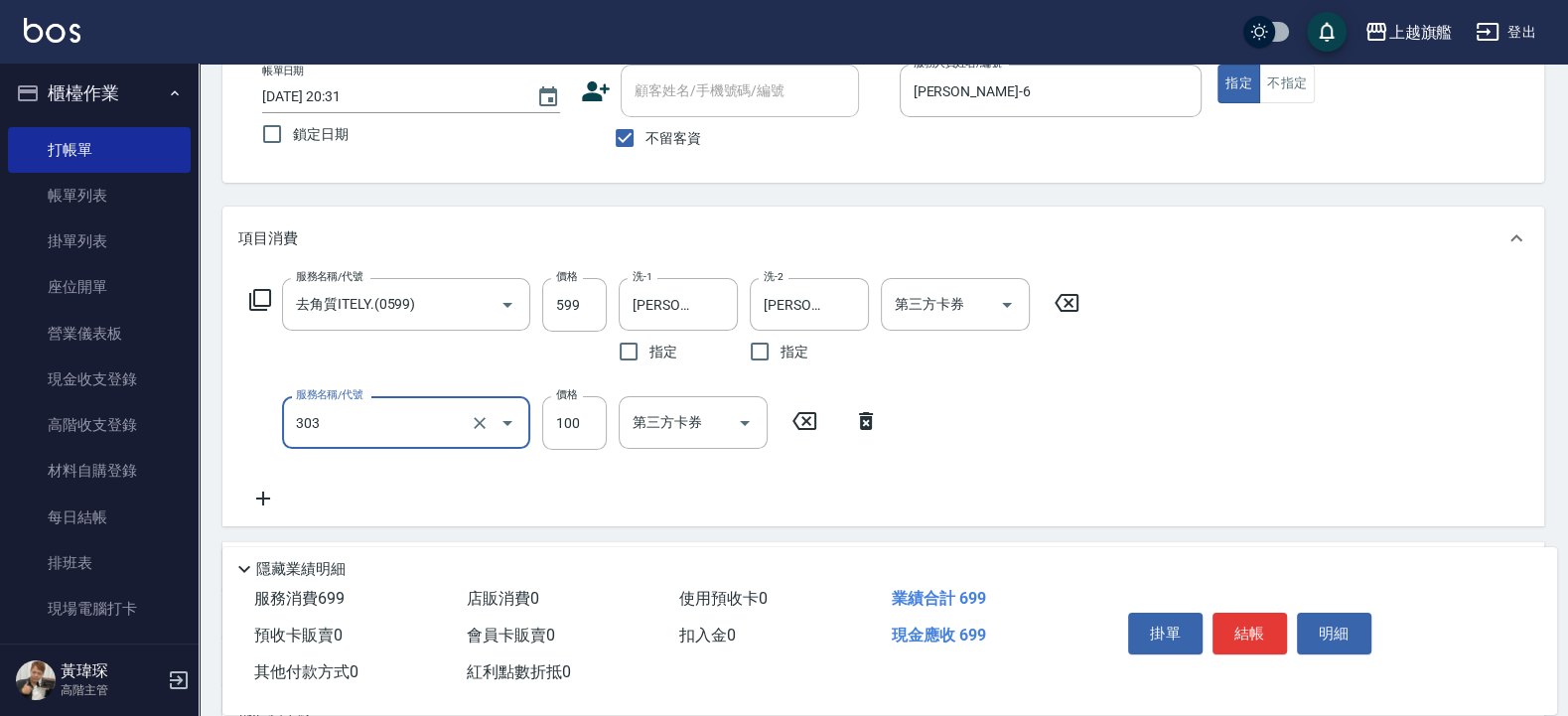 type on "剪髮100(303)" 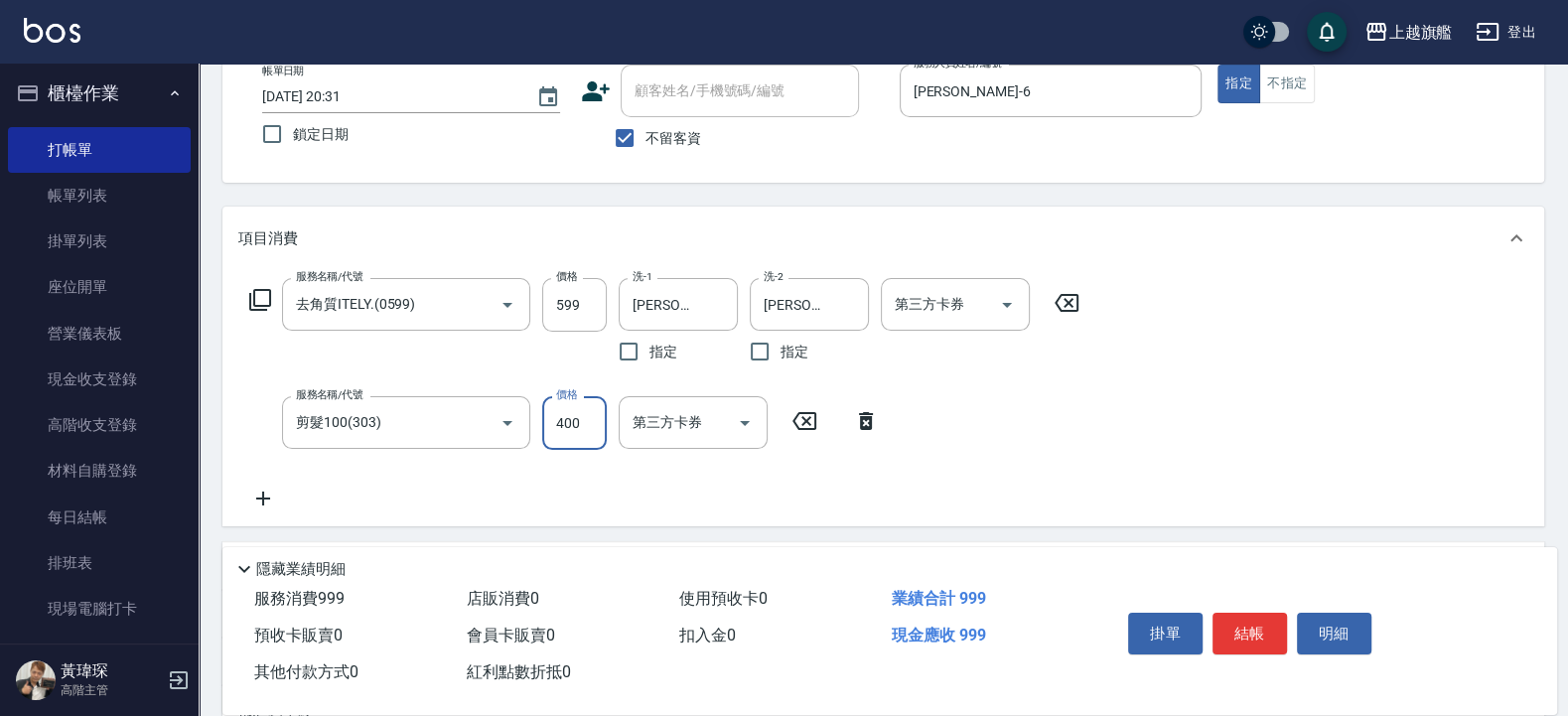 type on "400" 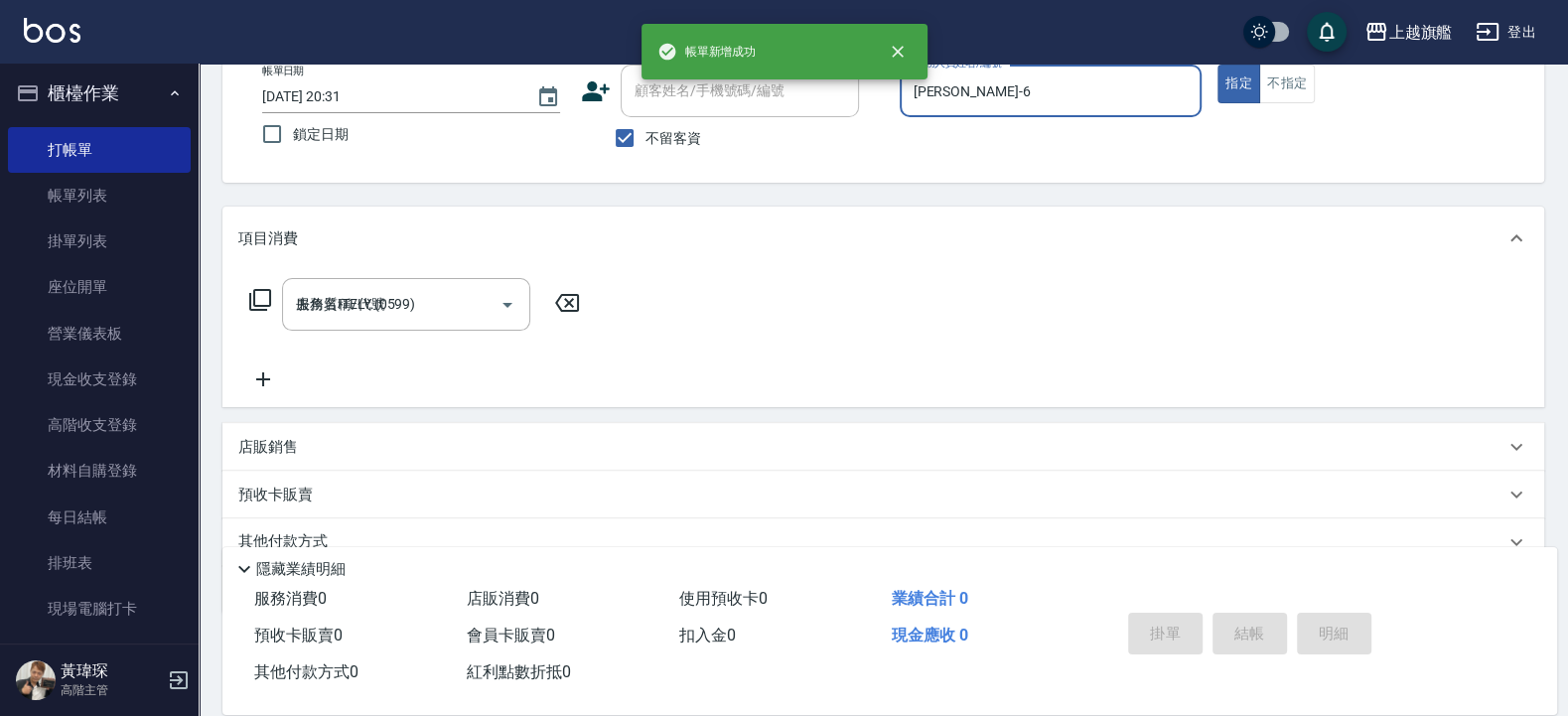 type on "[DATE] 20:32" 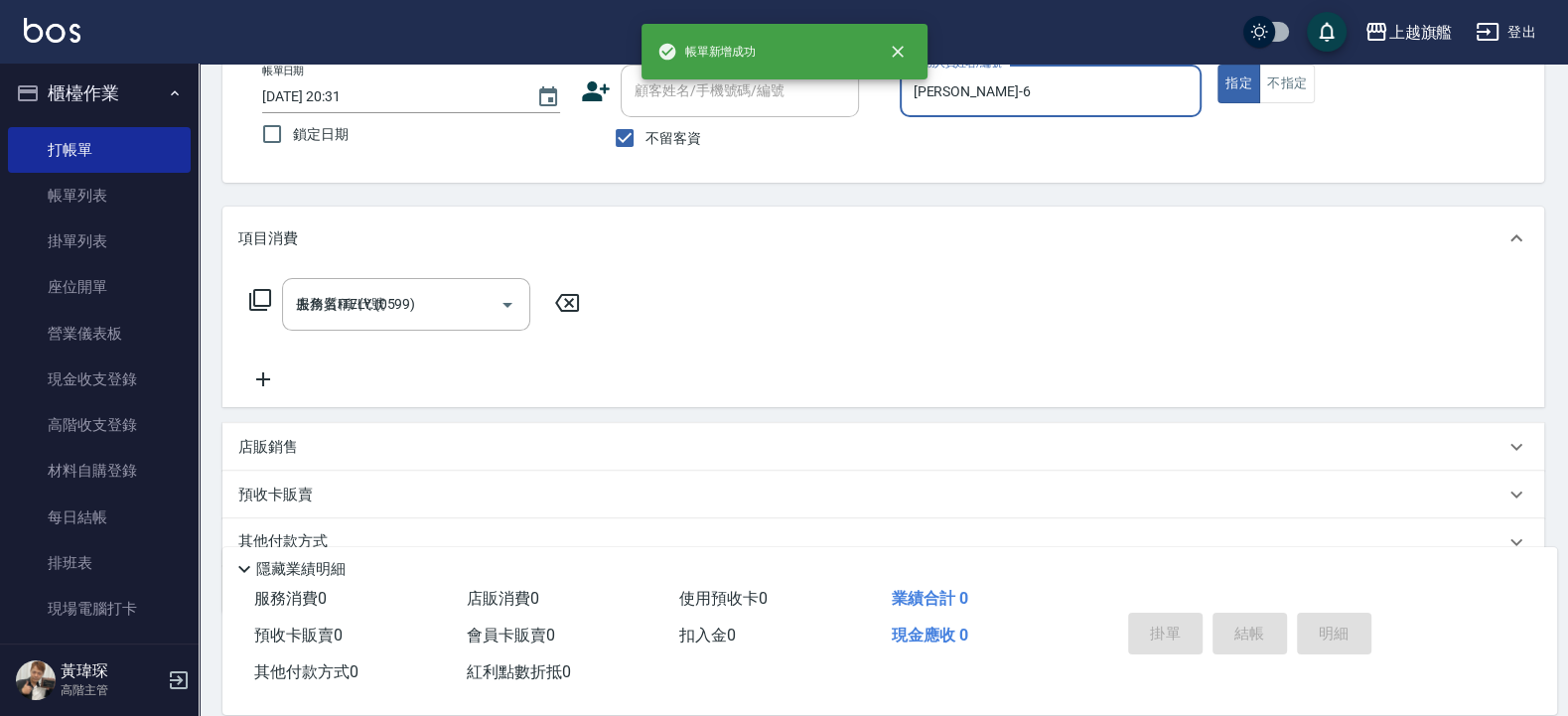 type 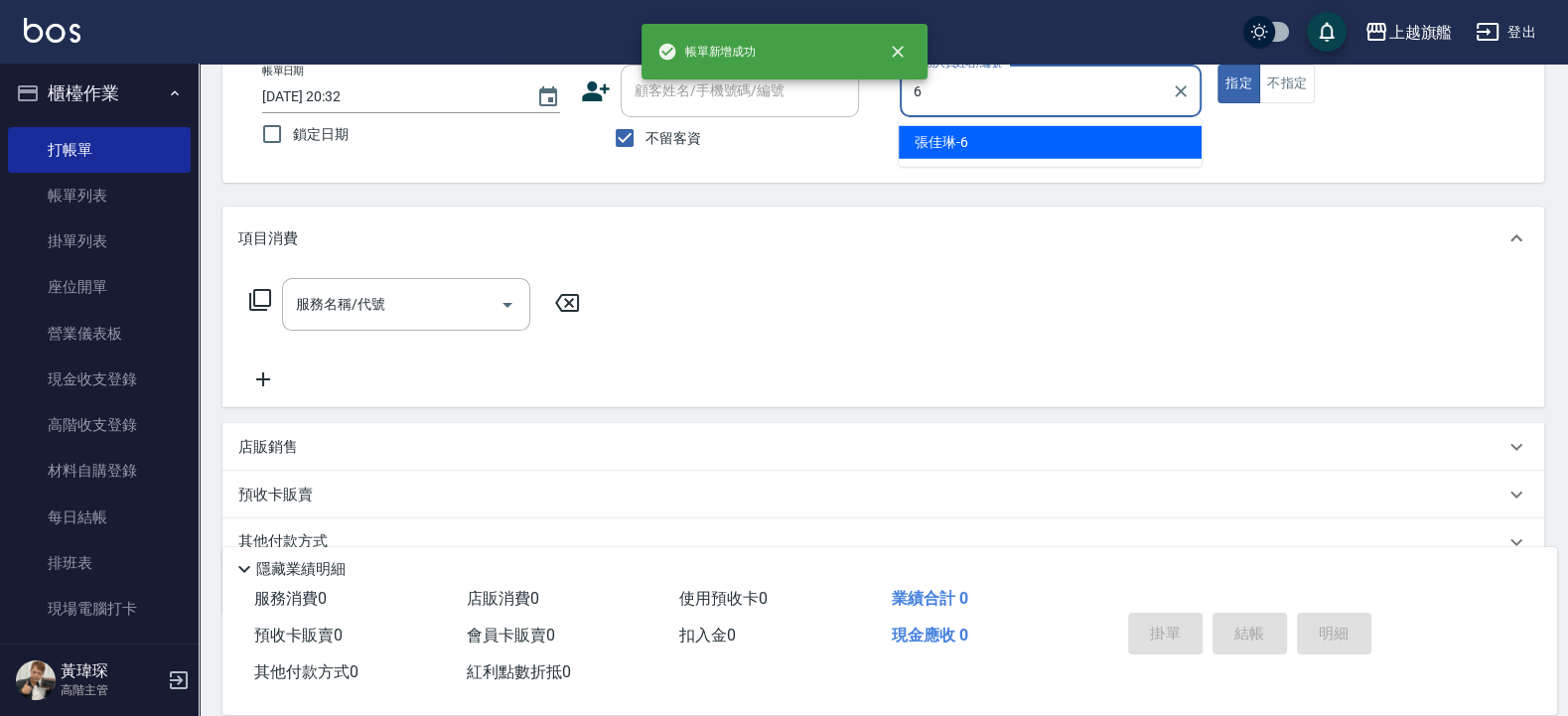 type on "[PERSON_NAME]-6" 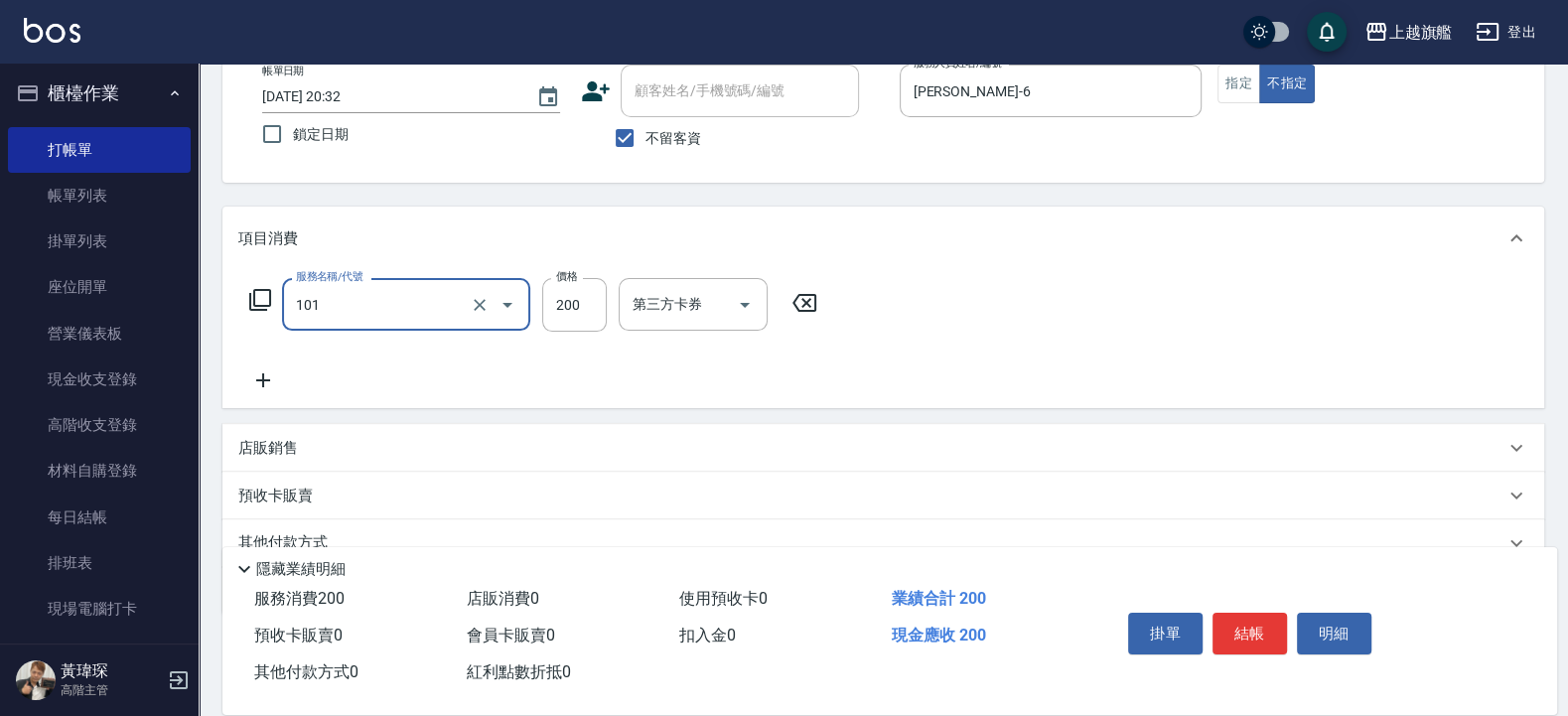 type on "一般洗(101)" 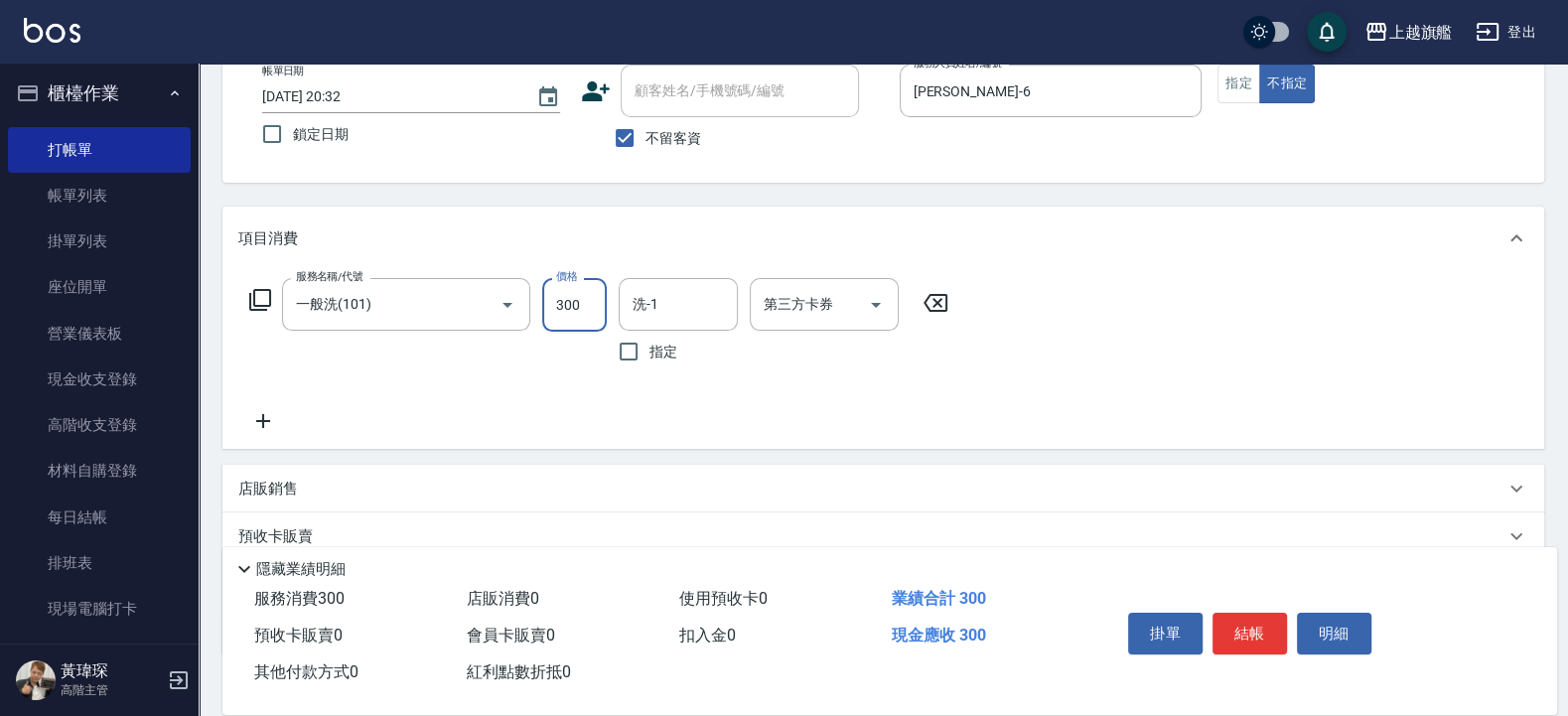 type on "300" 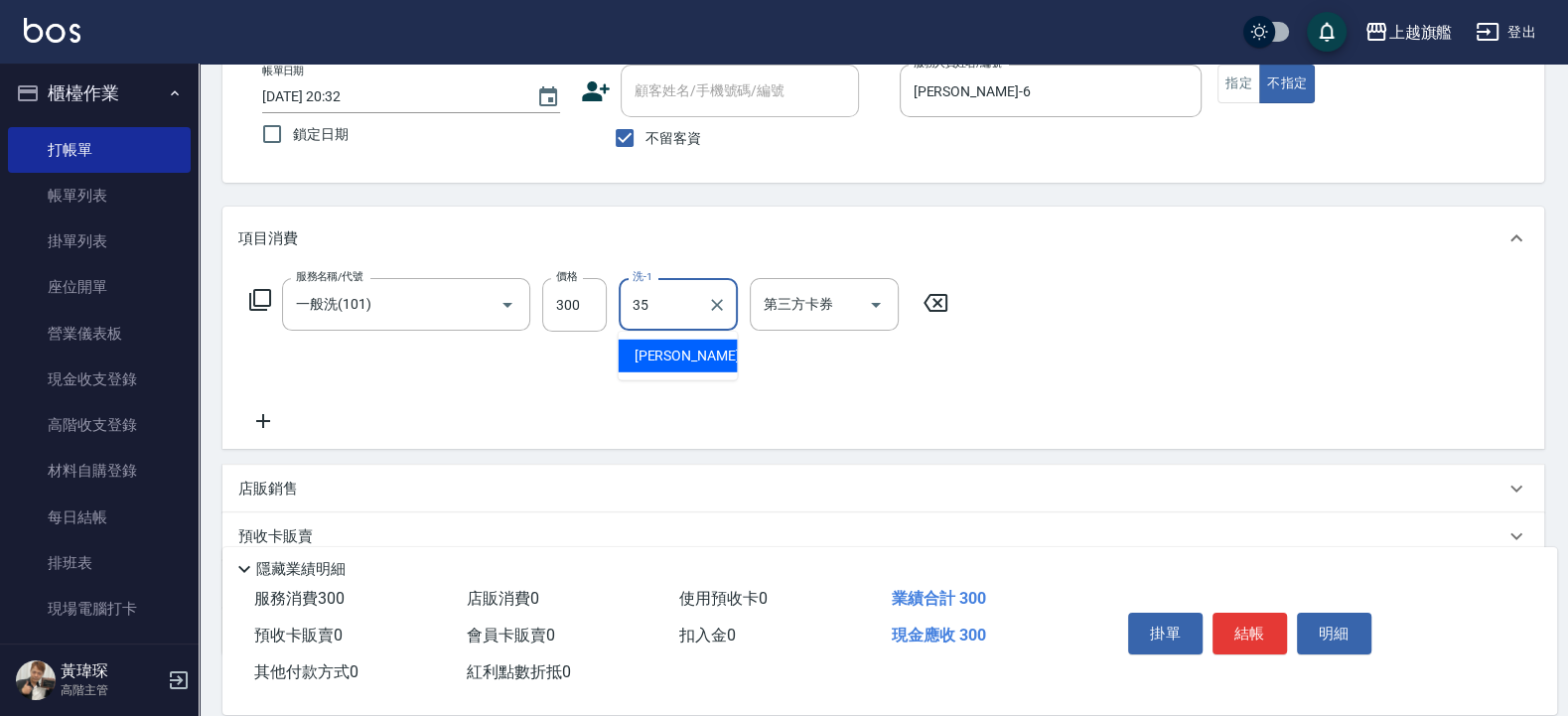 type on "[PERSON_NAME]-35" 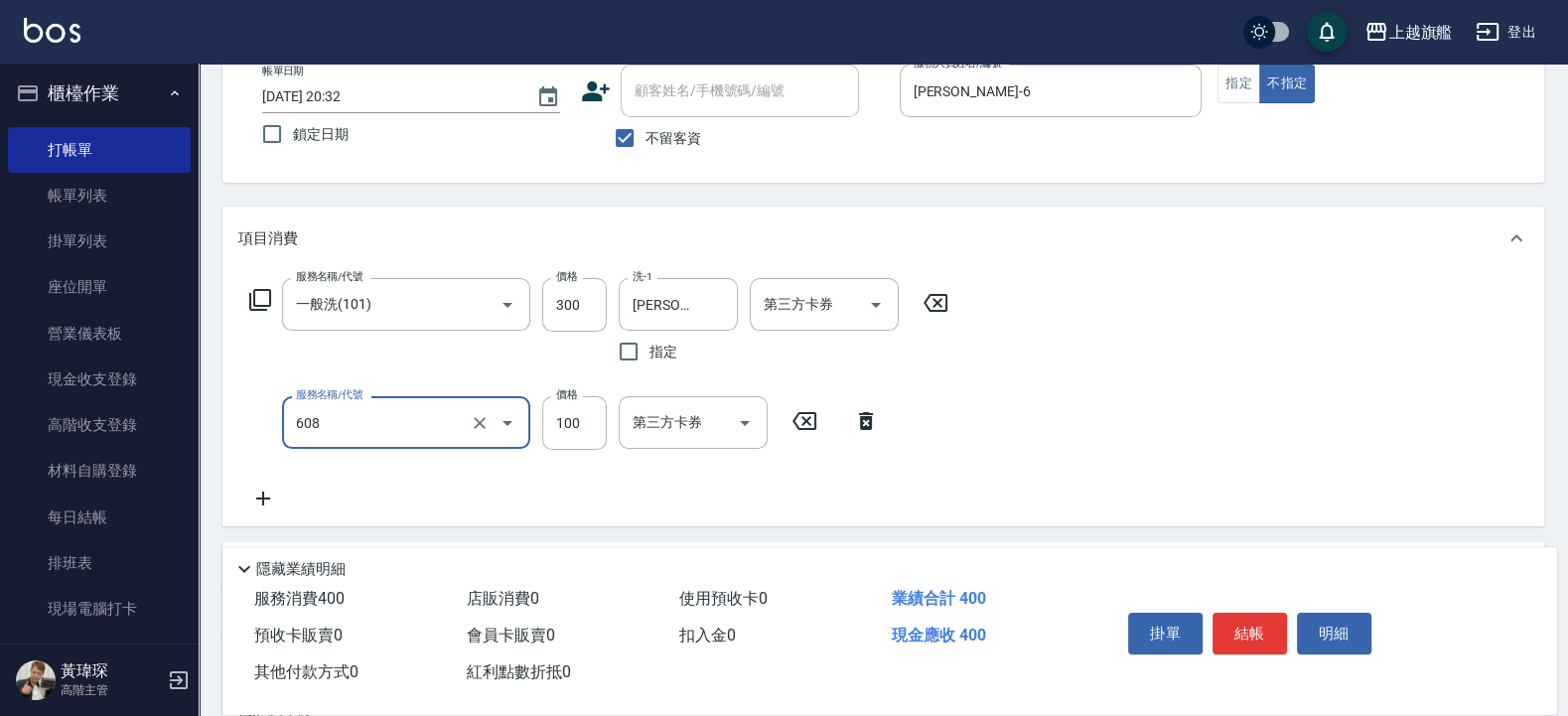 type on "專業/順護100(608)" 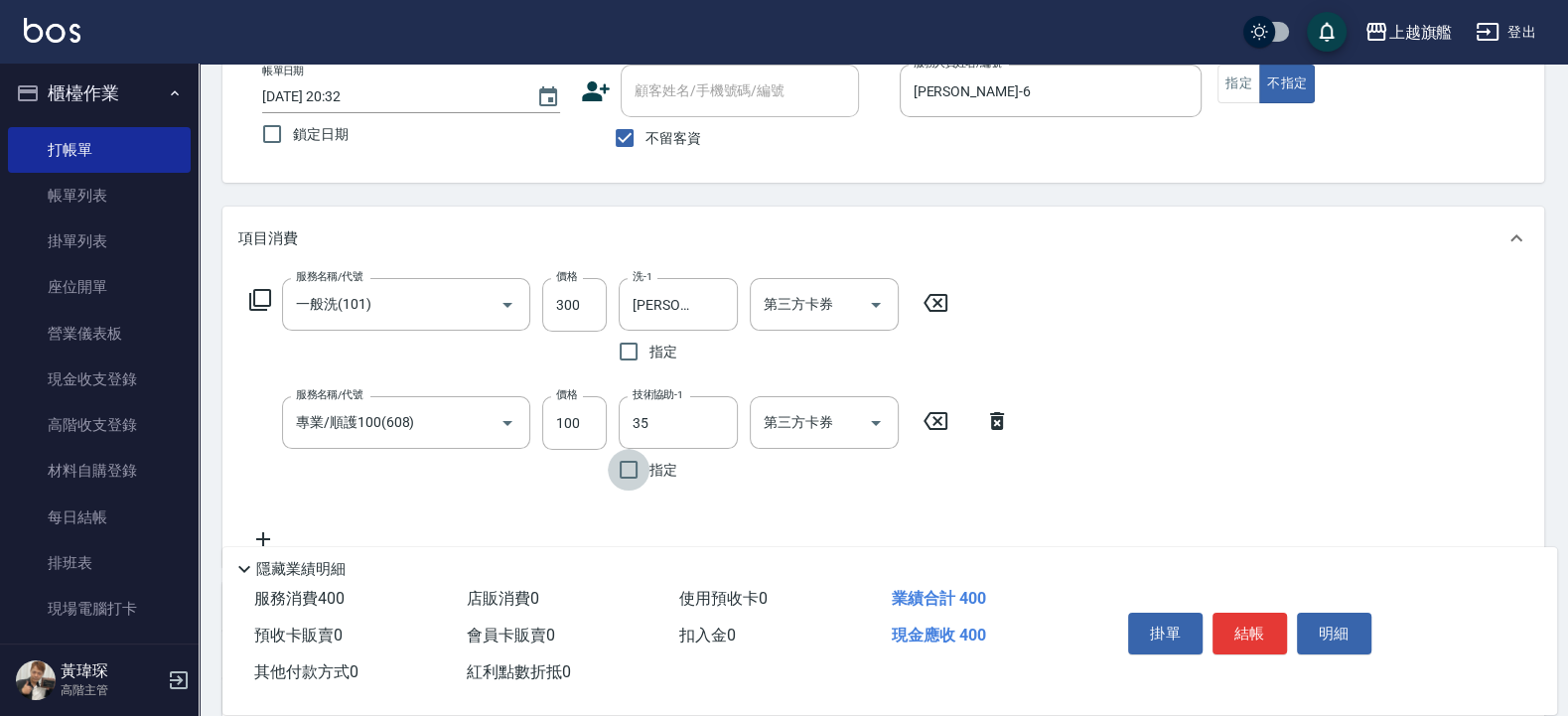 type on "[PERSON_NAME]-35" 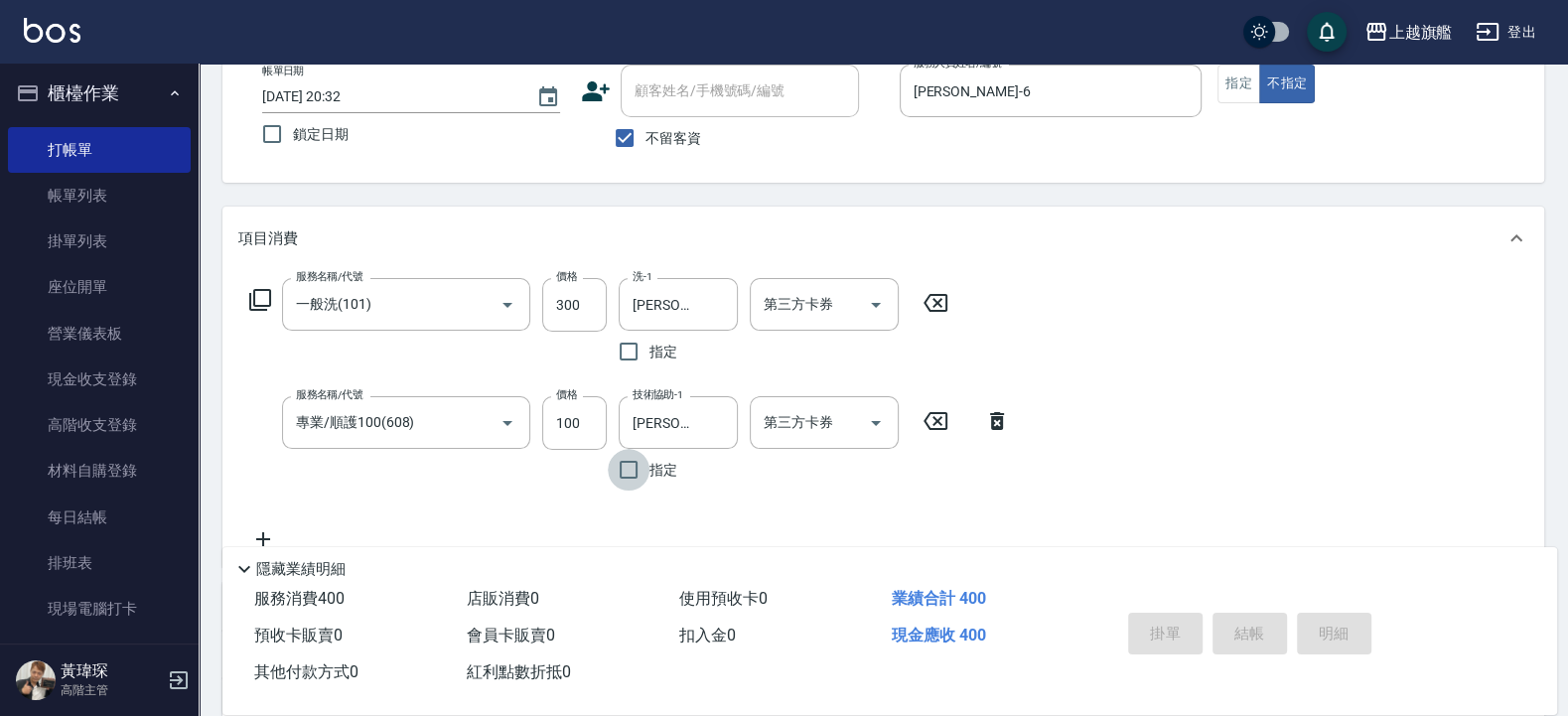 type 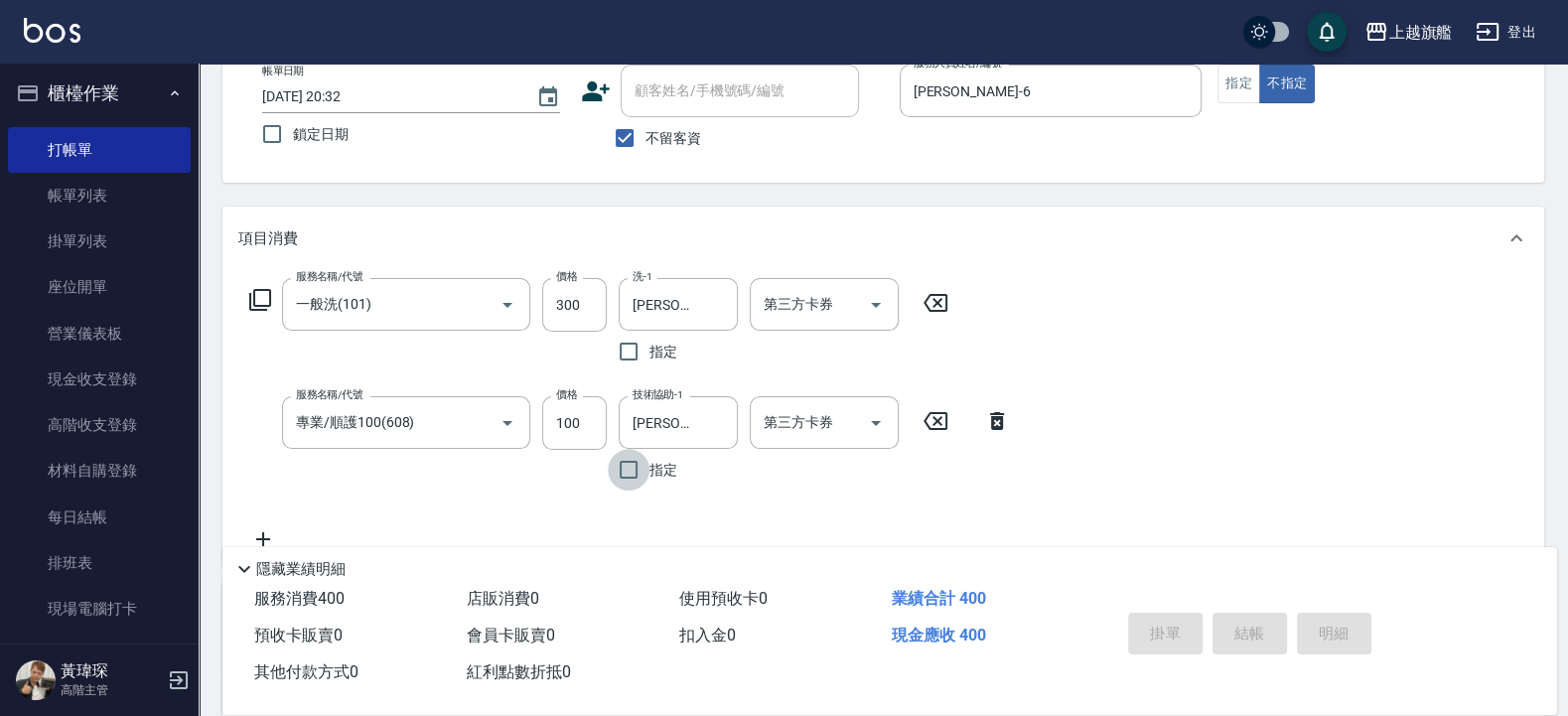 type 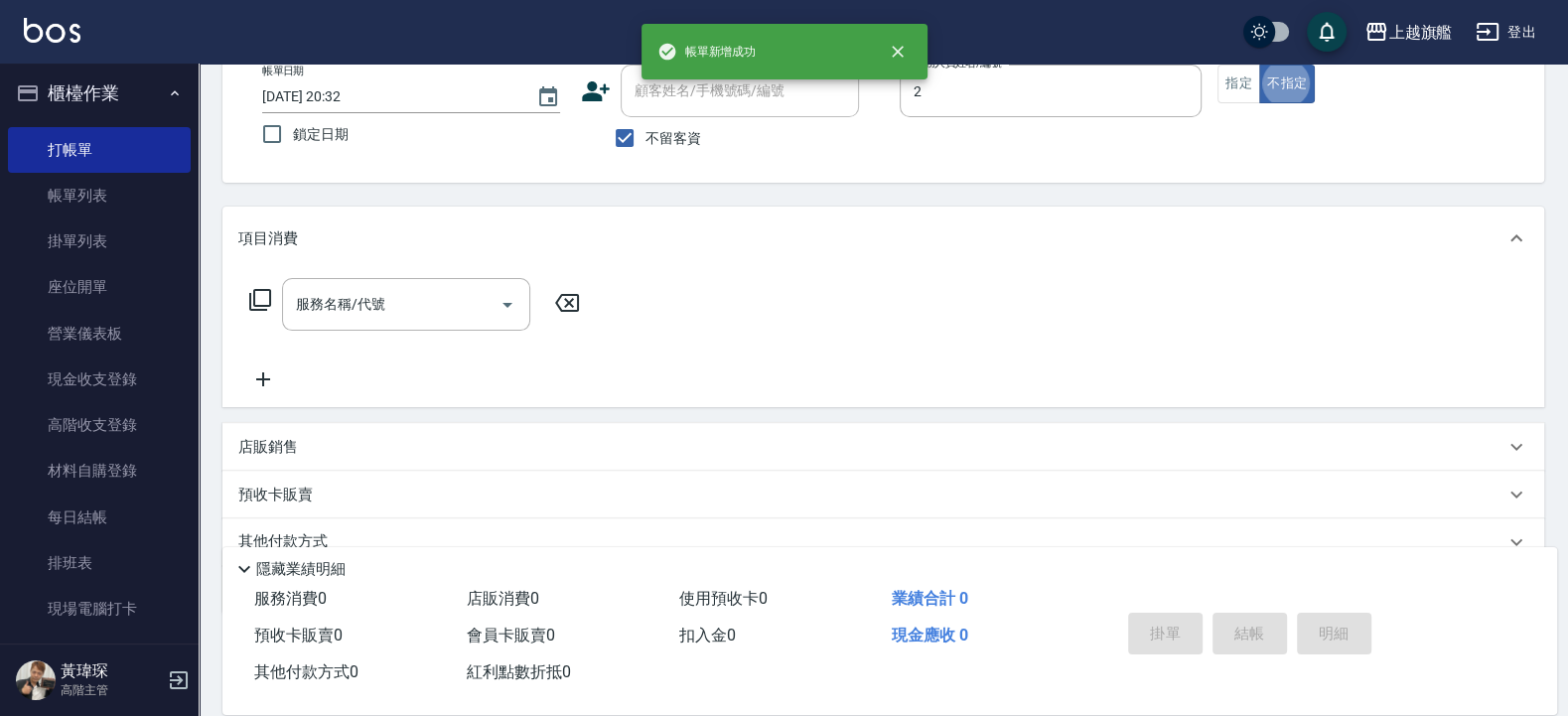 type on "[PERSON_NAME]-2" 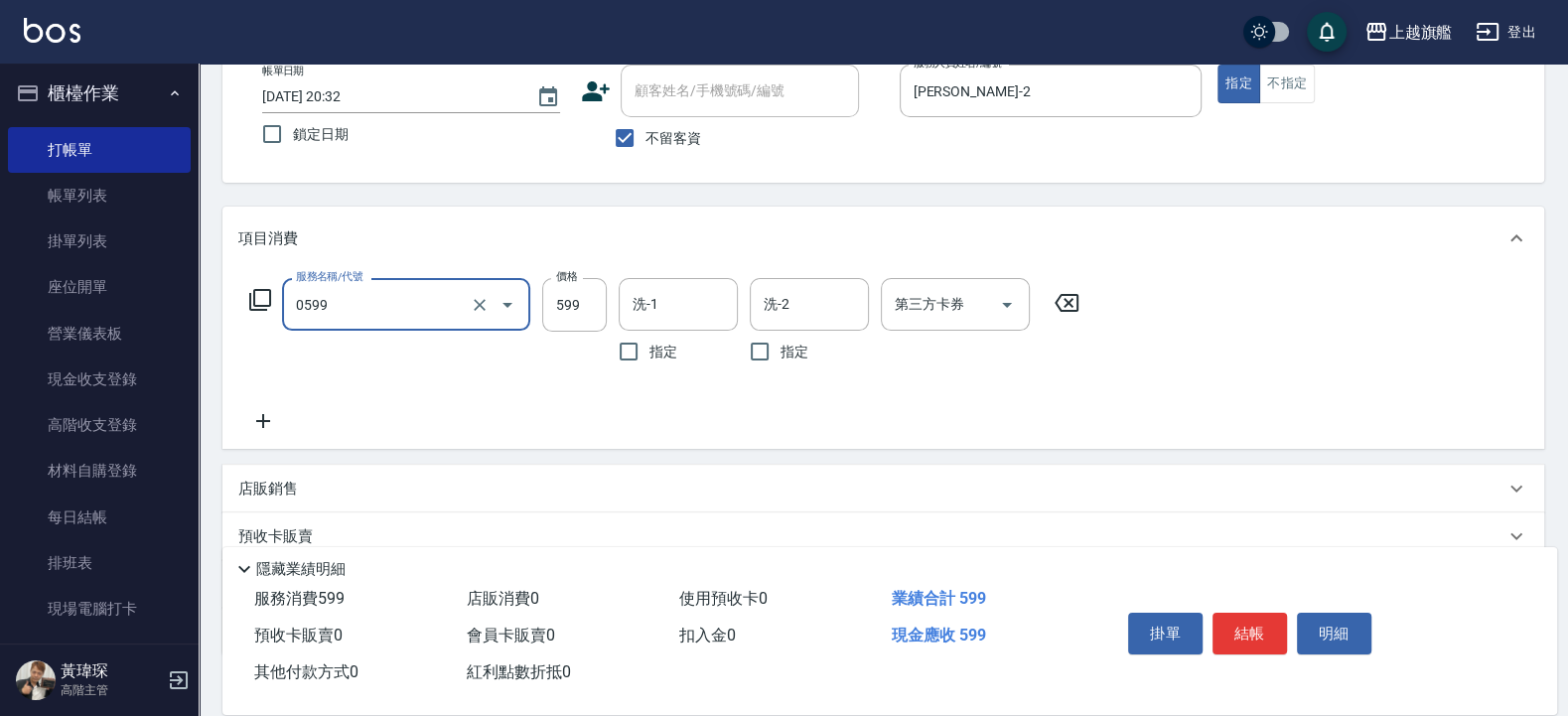 type on "去角質ITELY.(0599)" 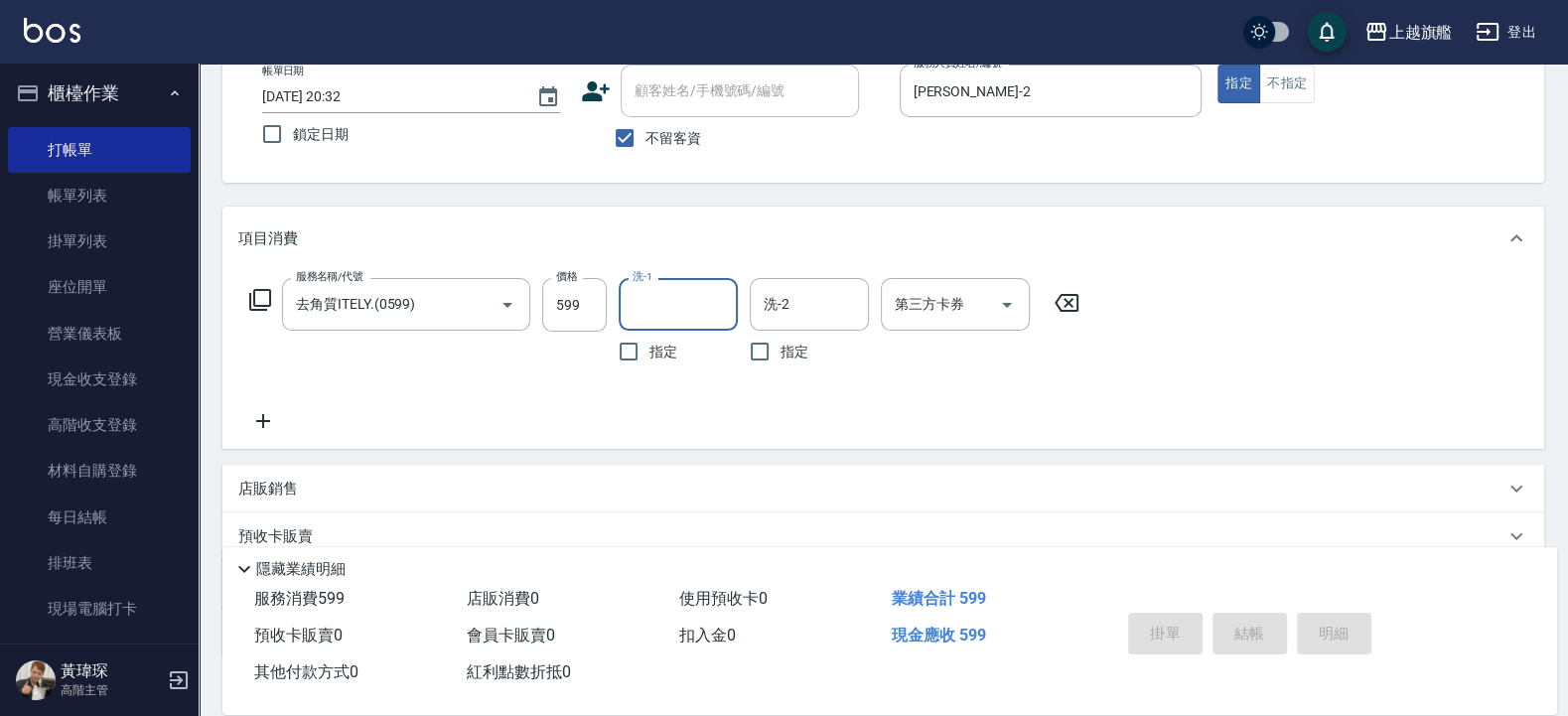 type 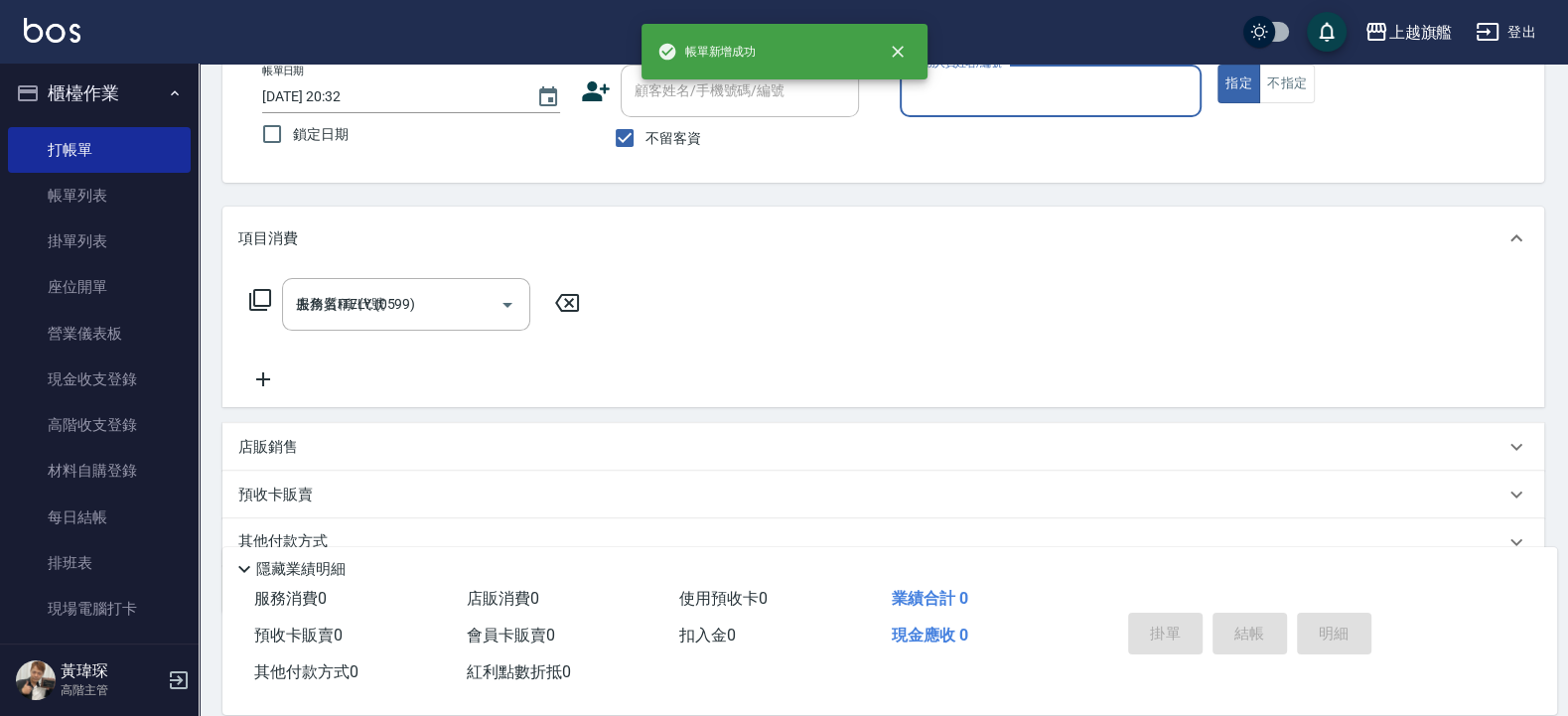 type 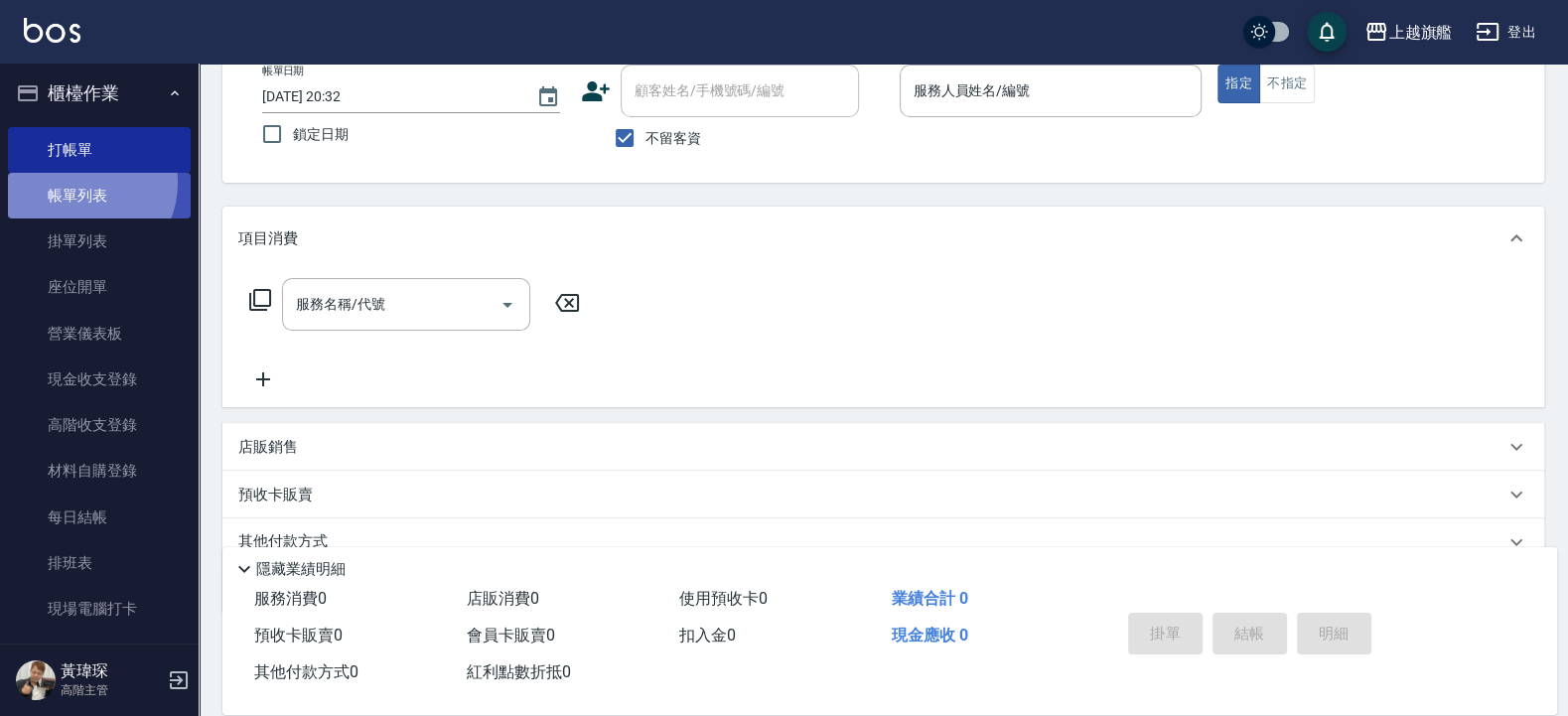 click on "帳單列表" at bounding box center [99, 196] 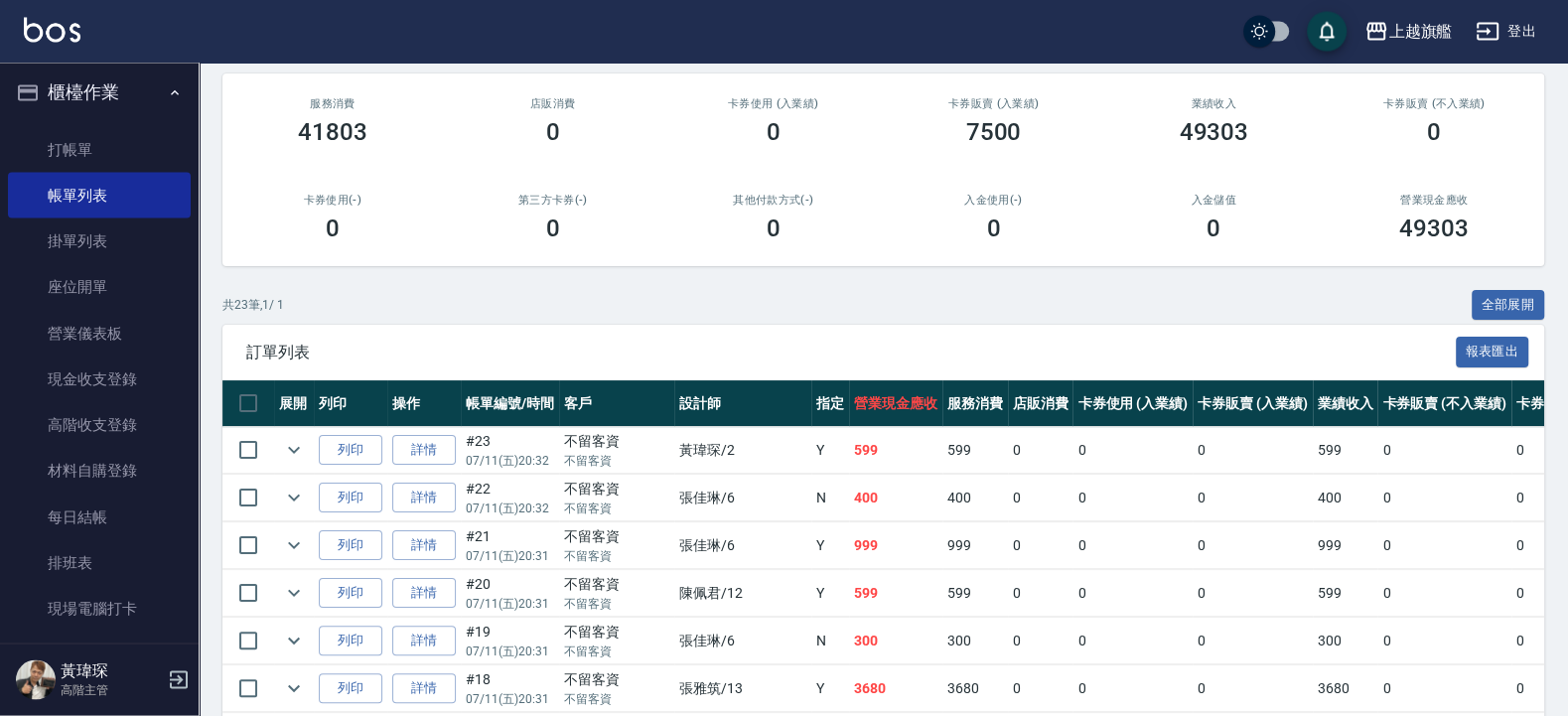 scroll, scrollTop: 238, scrollLeft: 0, axis: vertical 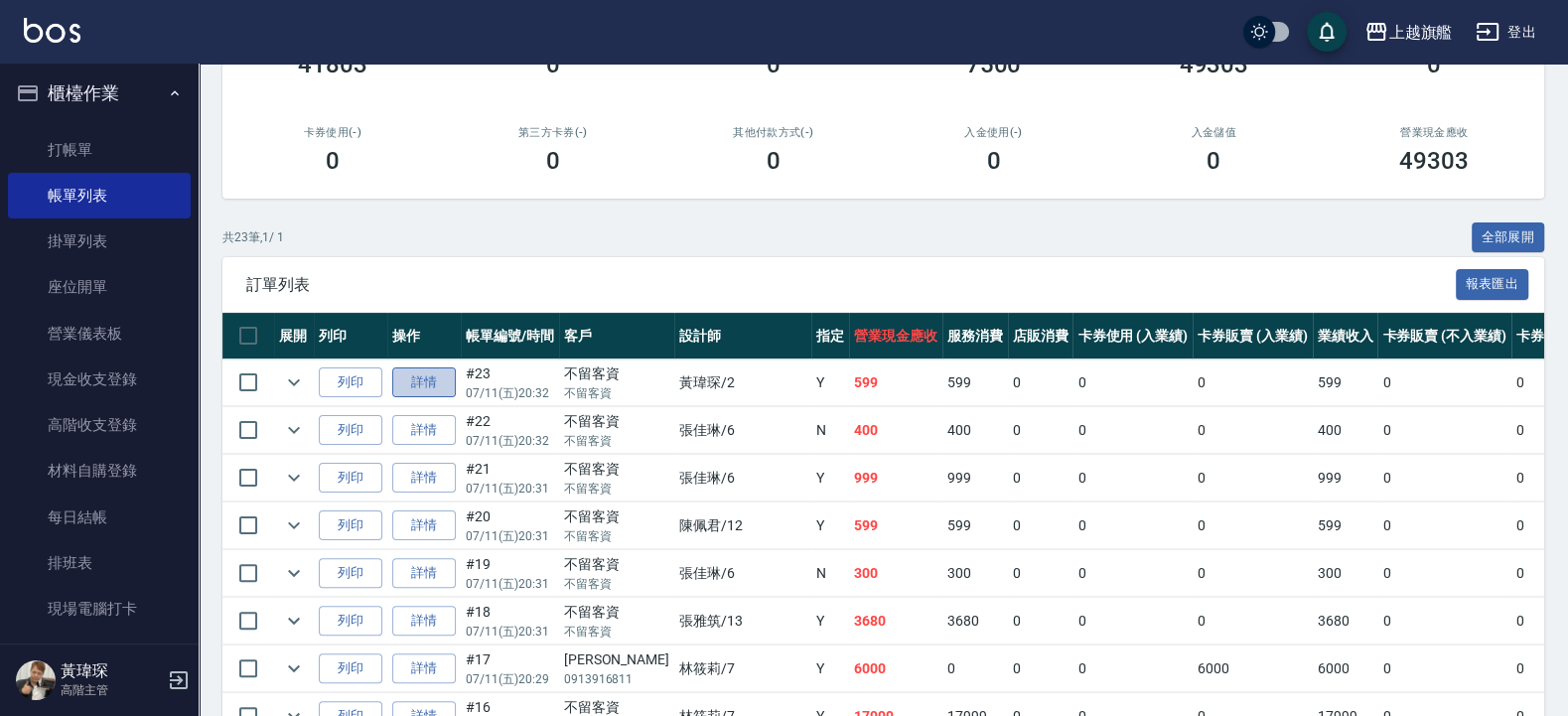 click on "詳情" at bounding box center [424, 382] 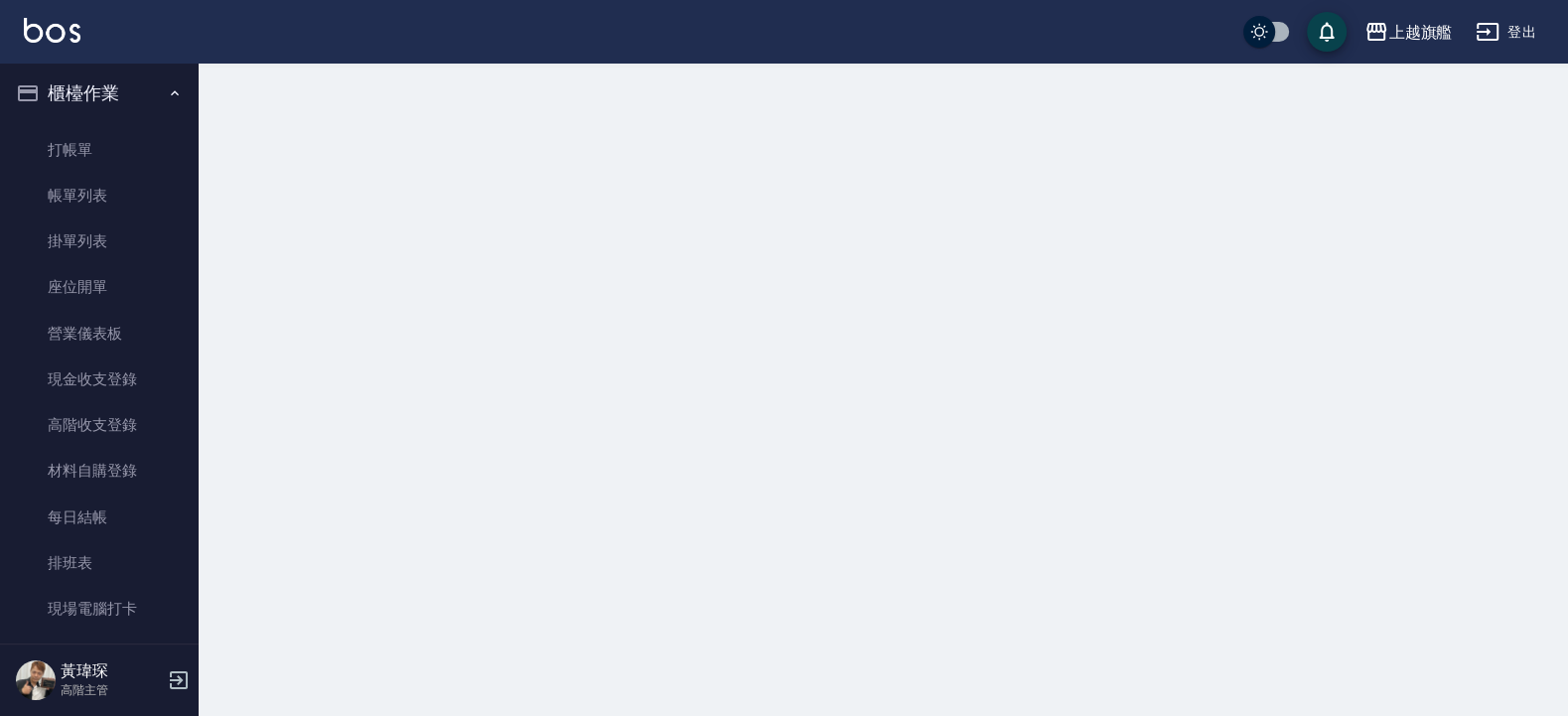 scroll, scrollTop: 0, scrollLeft: 0, axis: both 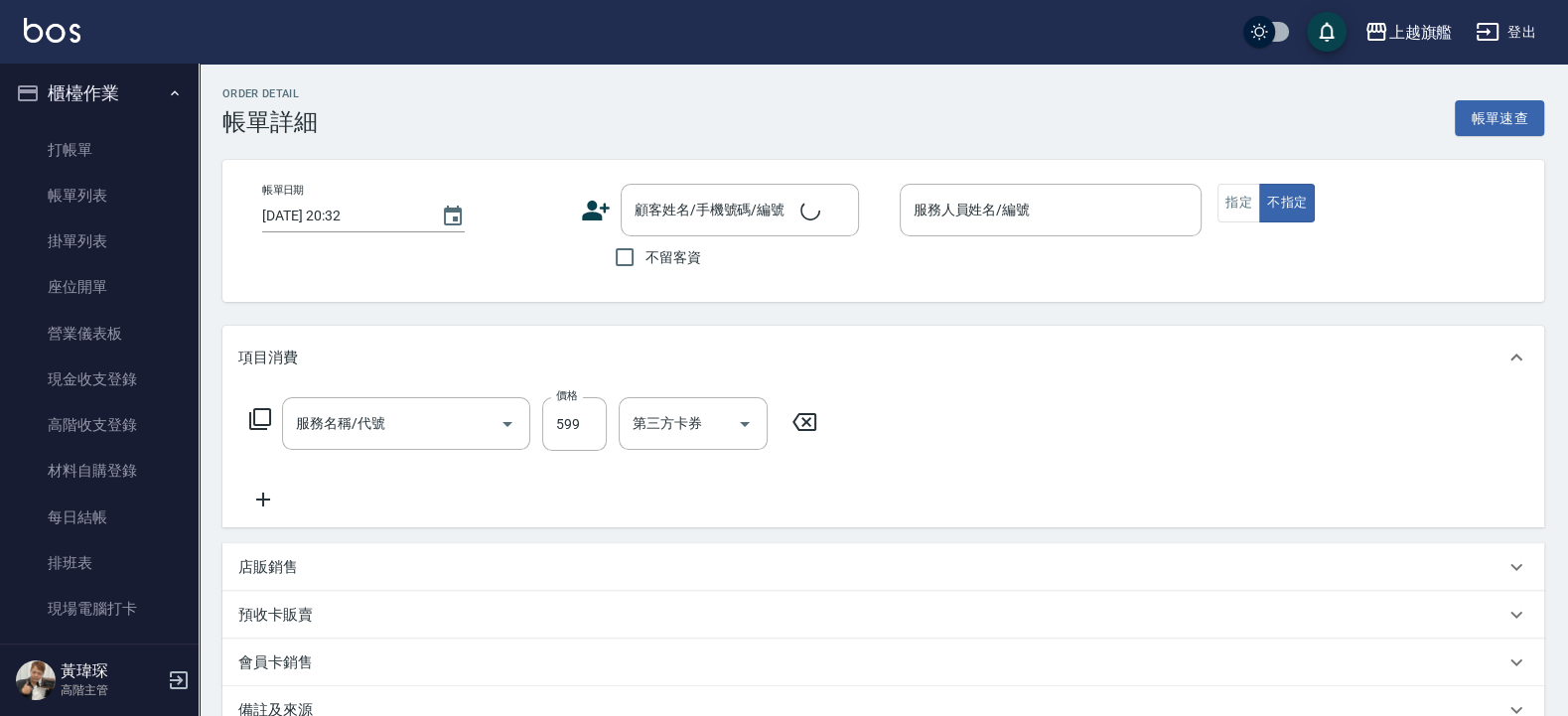 checkbox on "true" 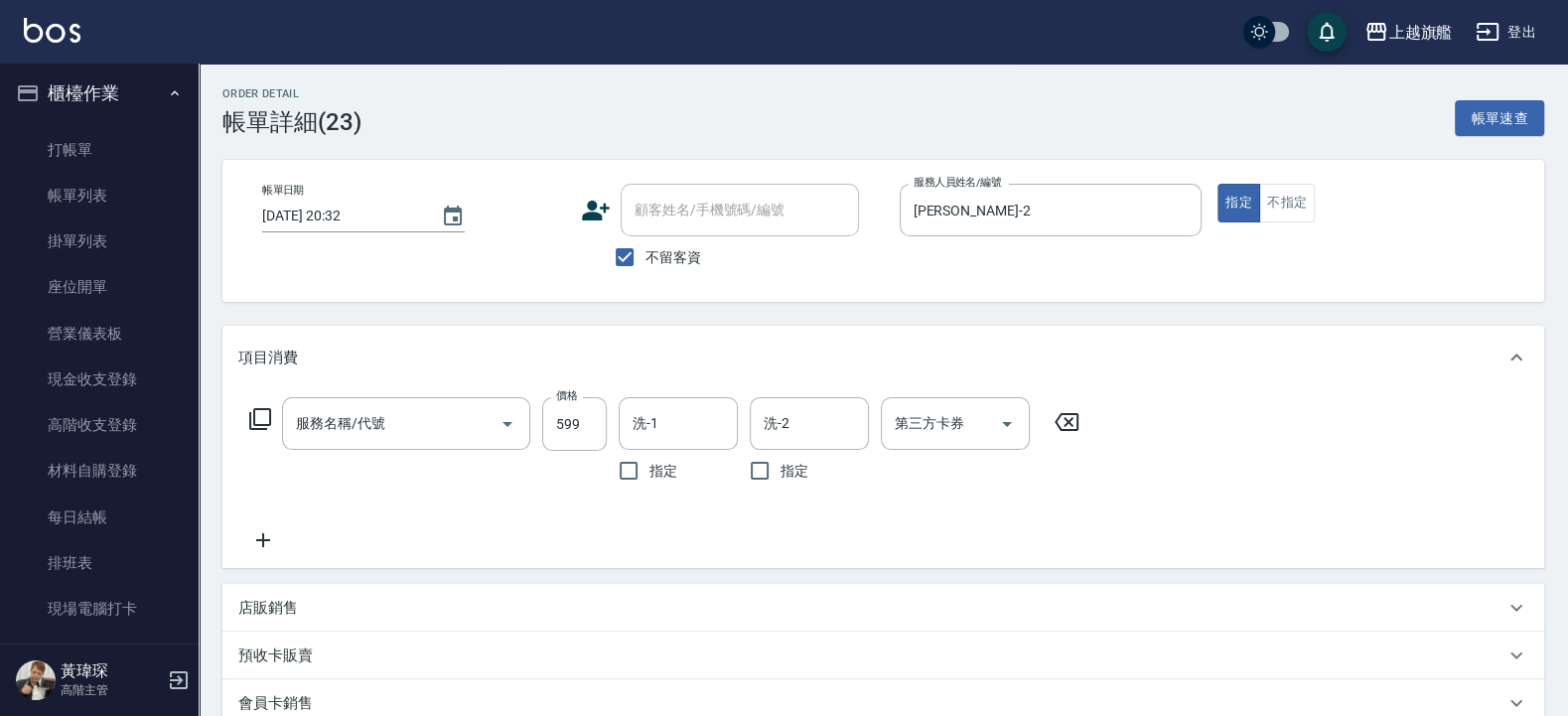 type on "去角質ITELY.(0599)" 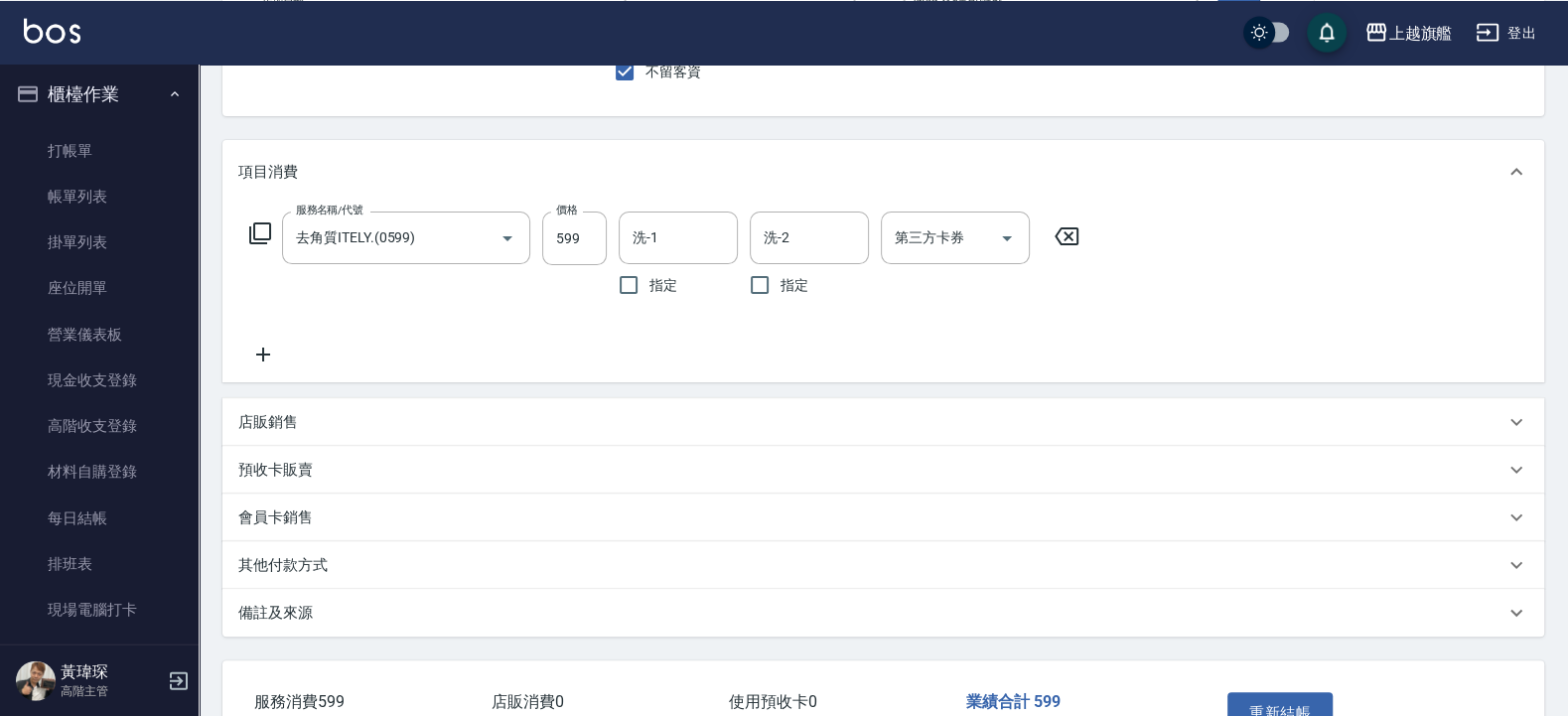 scroll, scrollTop: 238, scrollLeft: 0, axis: vertical 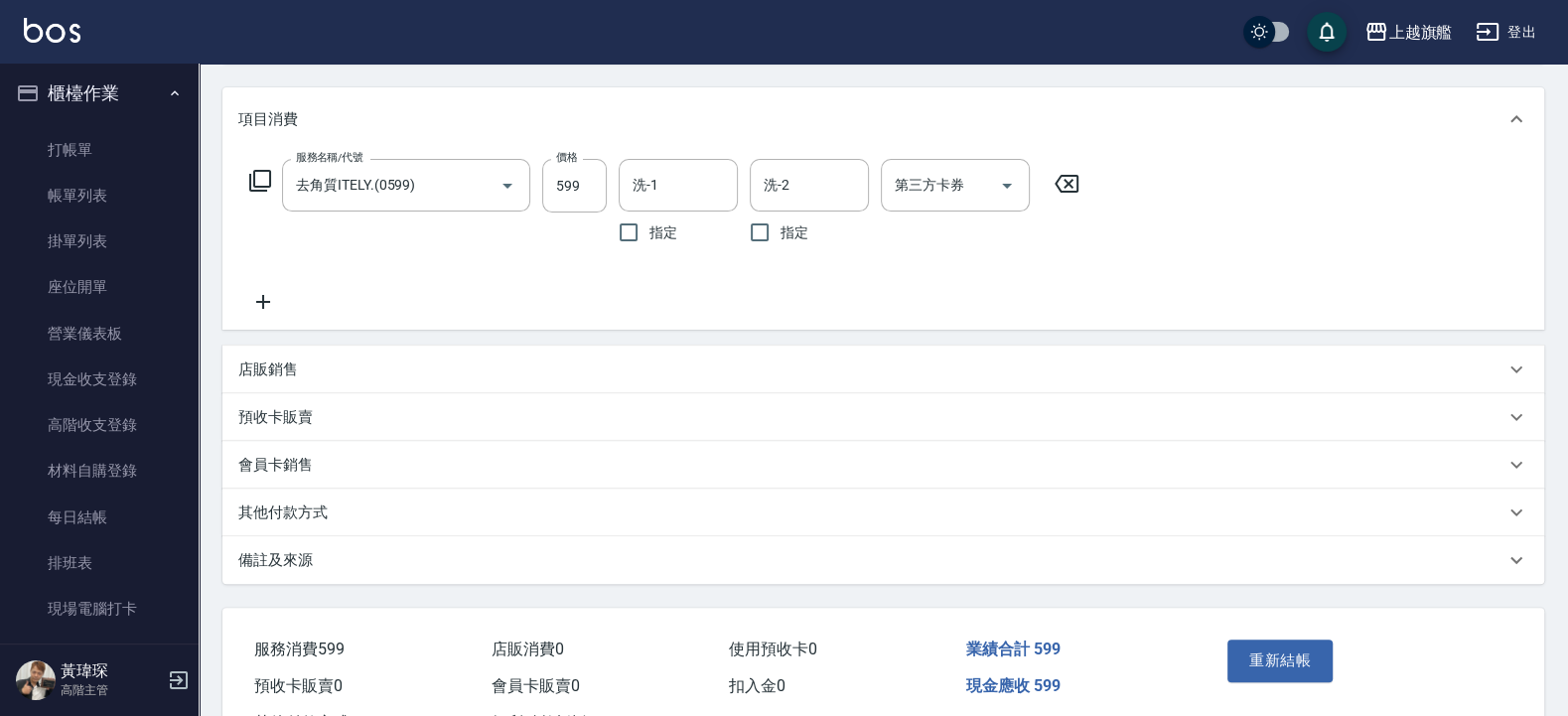 click 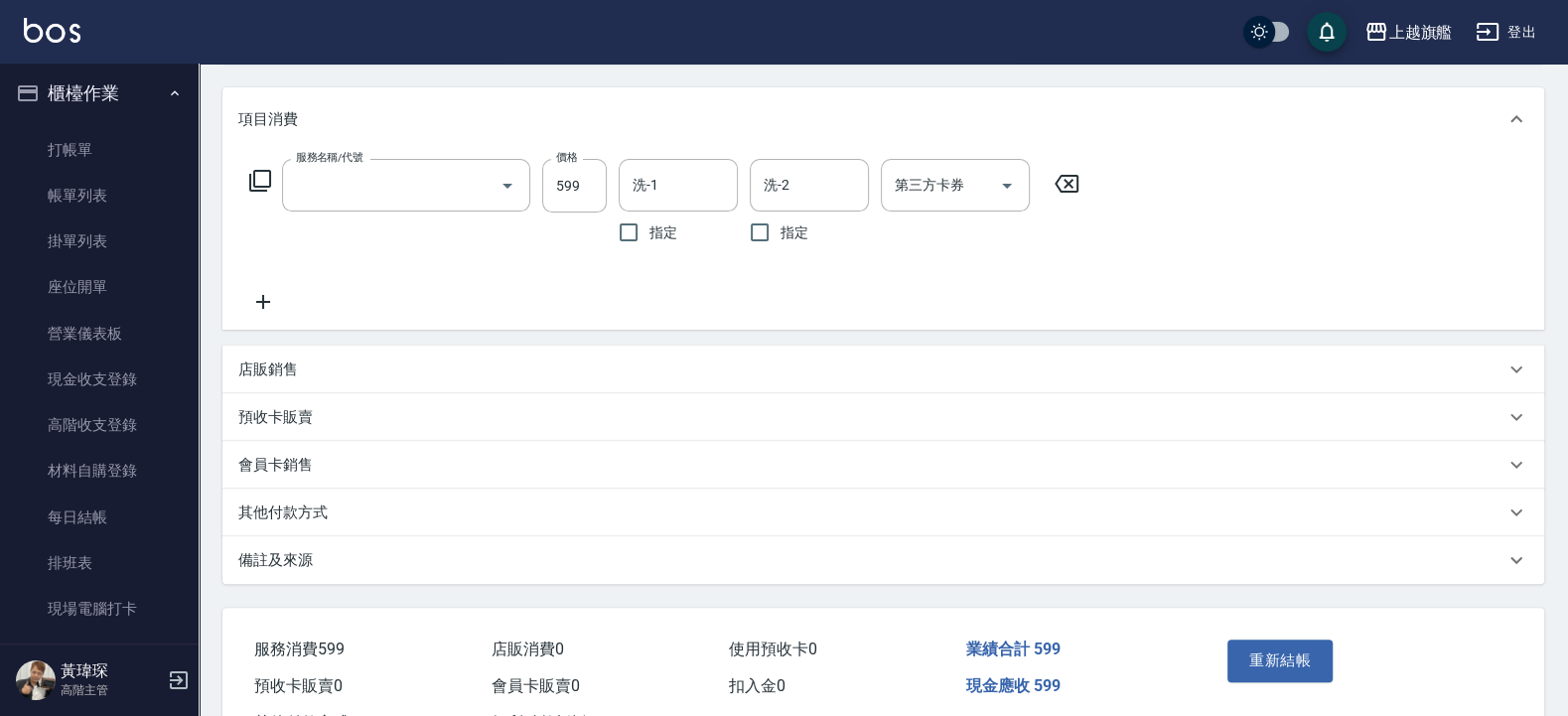scroll, scrollTop: 230, scrollLeft: 0, axis: vertical 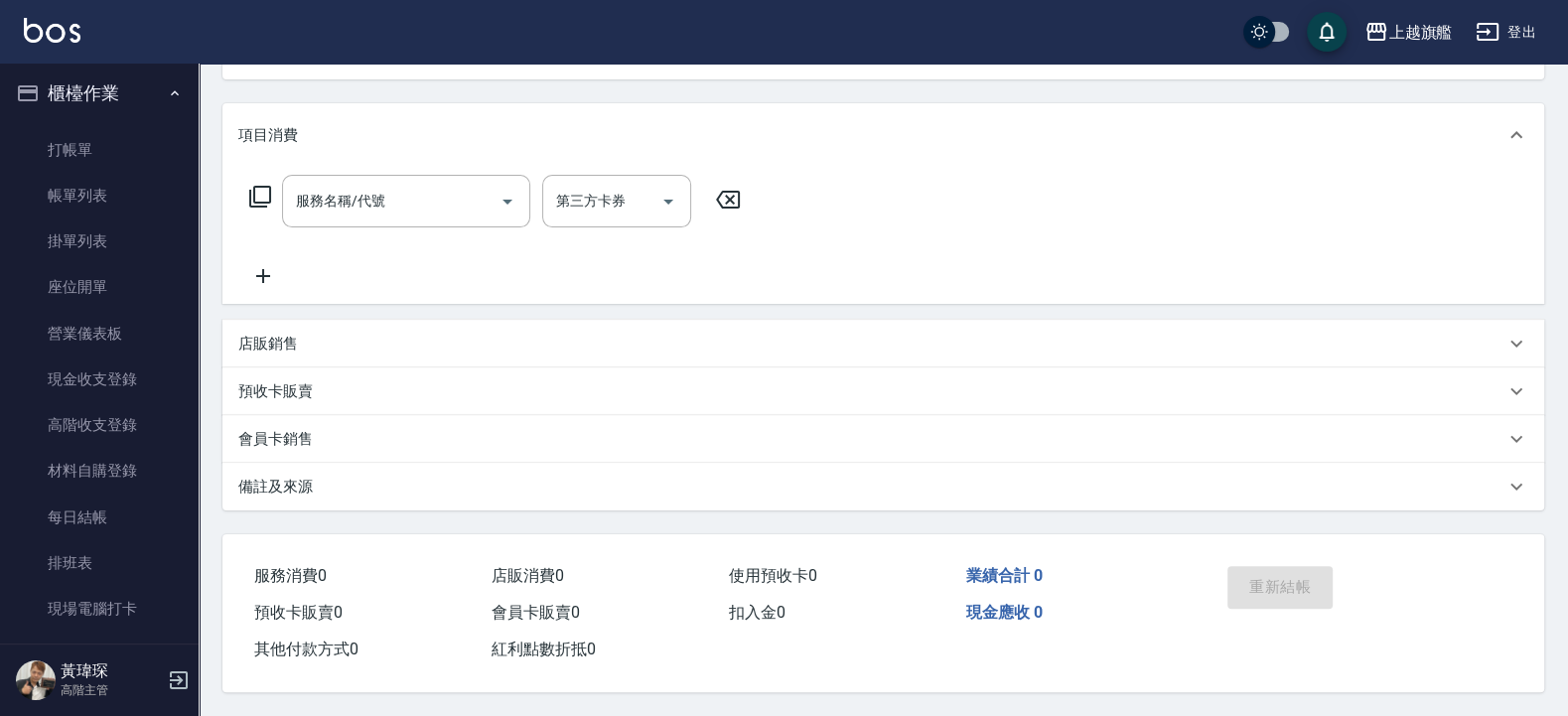 click on "店販銷售" at bounding box center [871, 344] 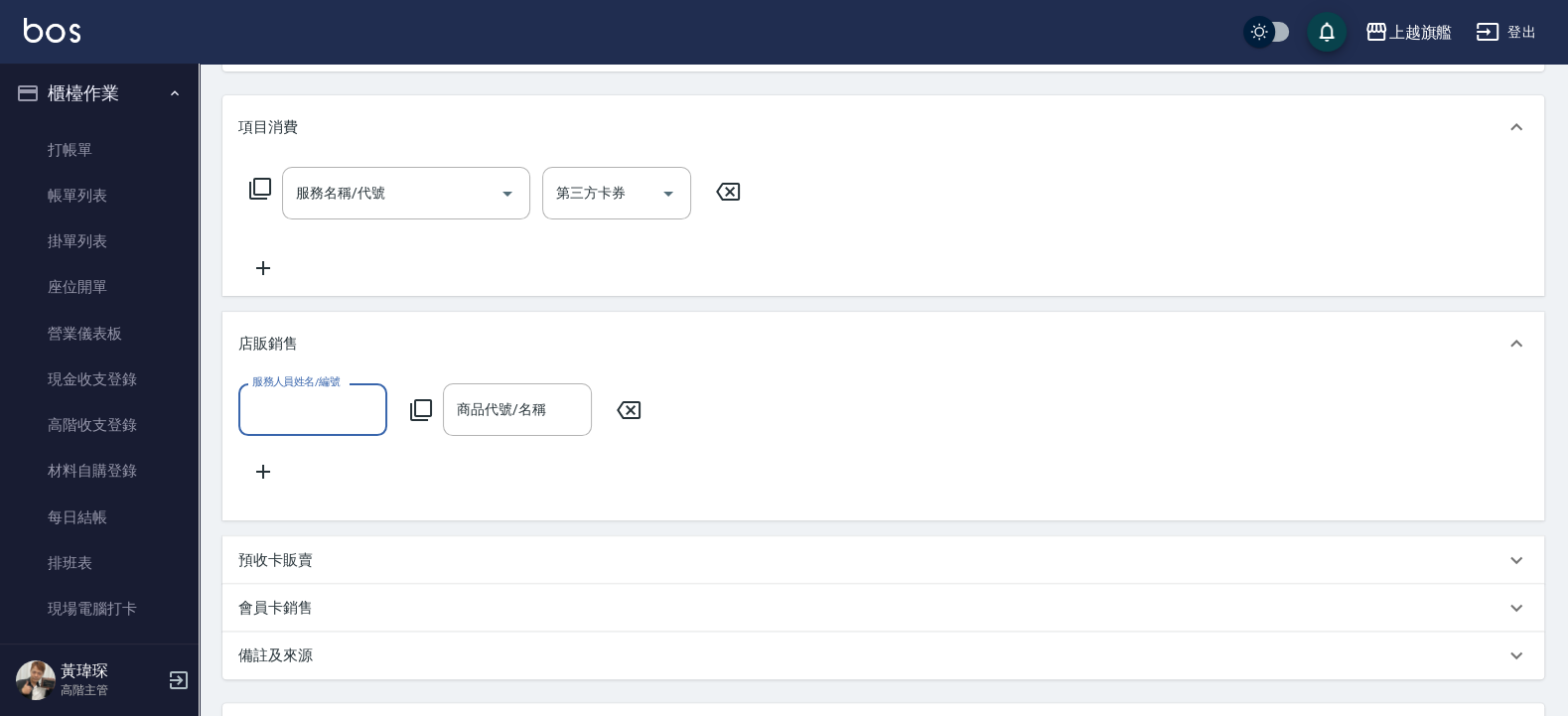 scroll, scrollTop: 0, scrollLeft: 0, axis: both 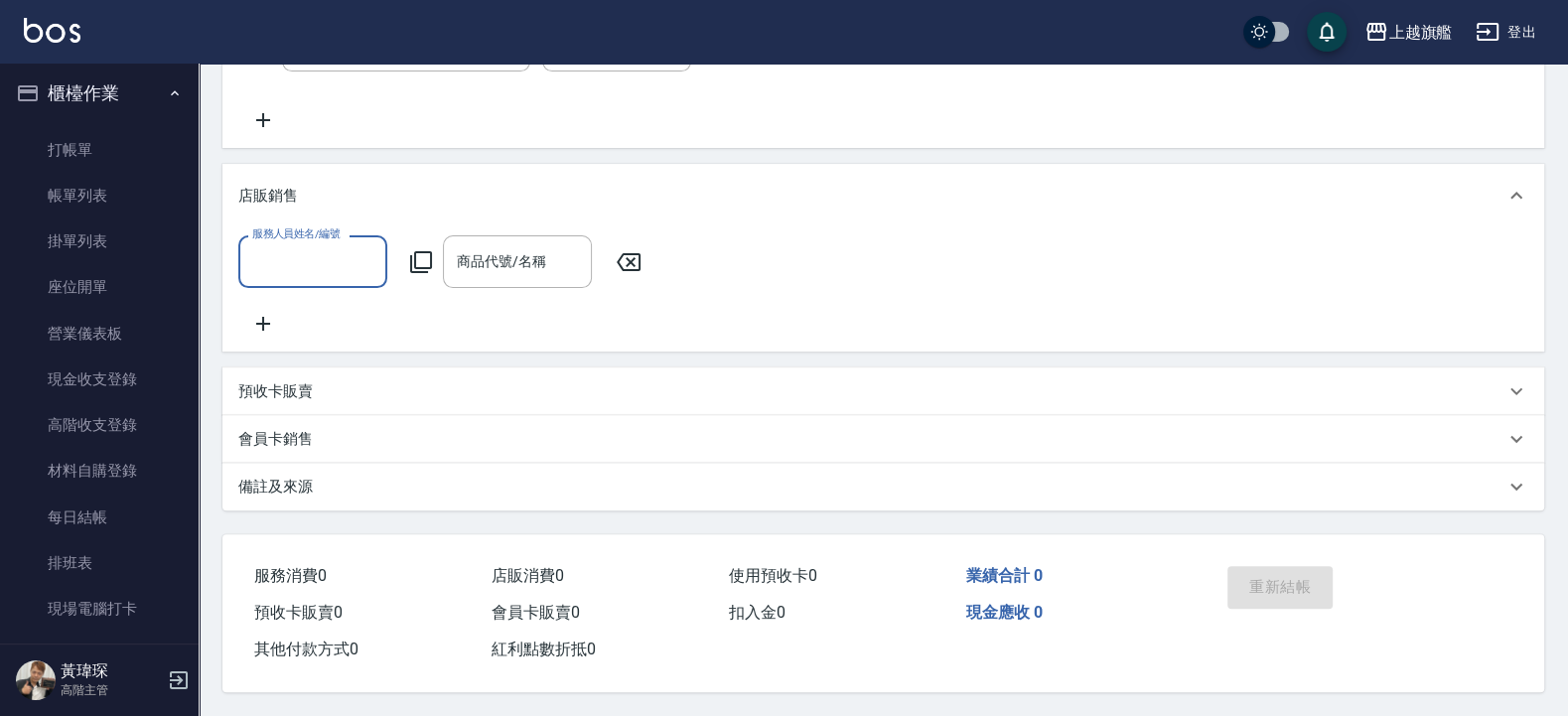 click on "服務人員姓名/編號" at bounding box center (313, 261) 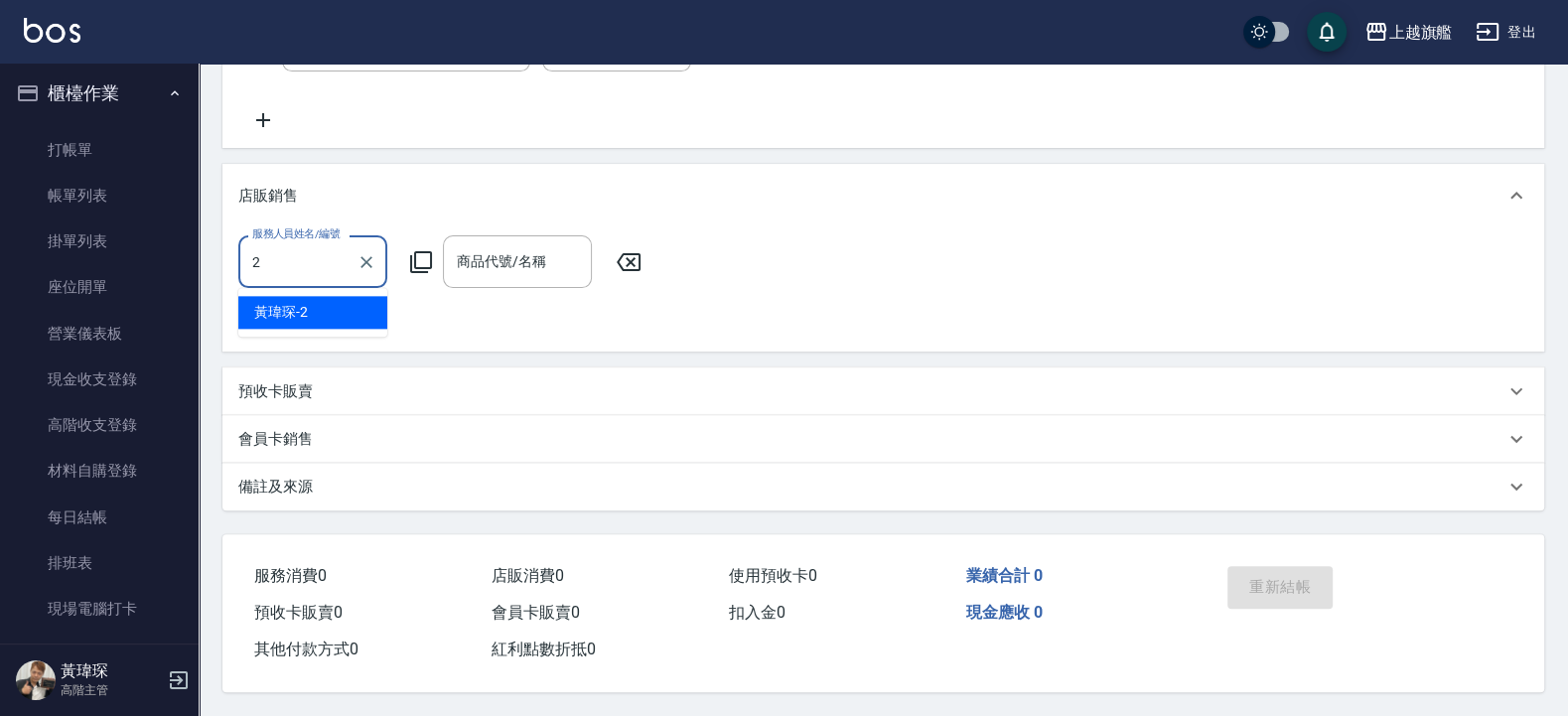 type on "[PERSON_NAME]-2" 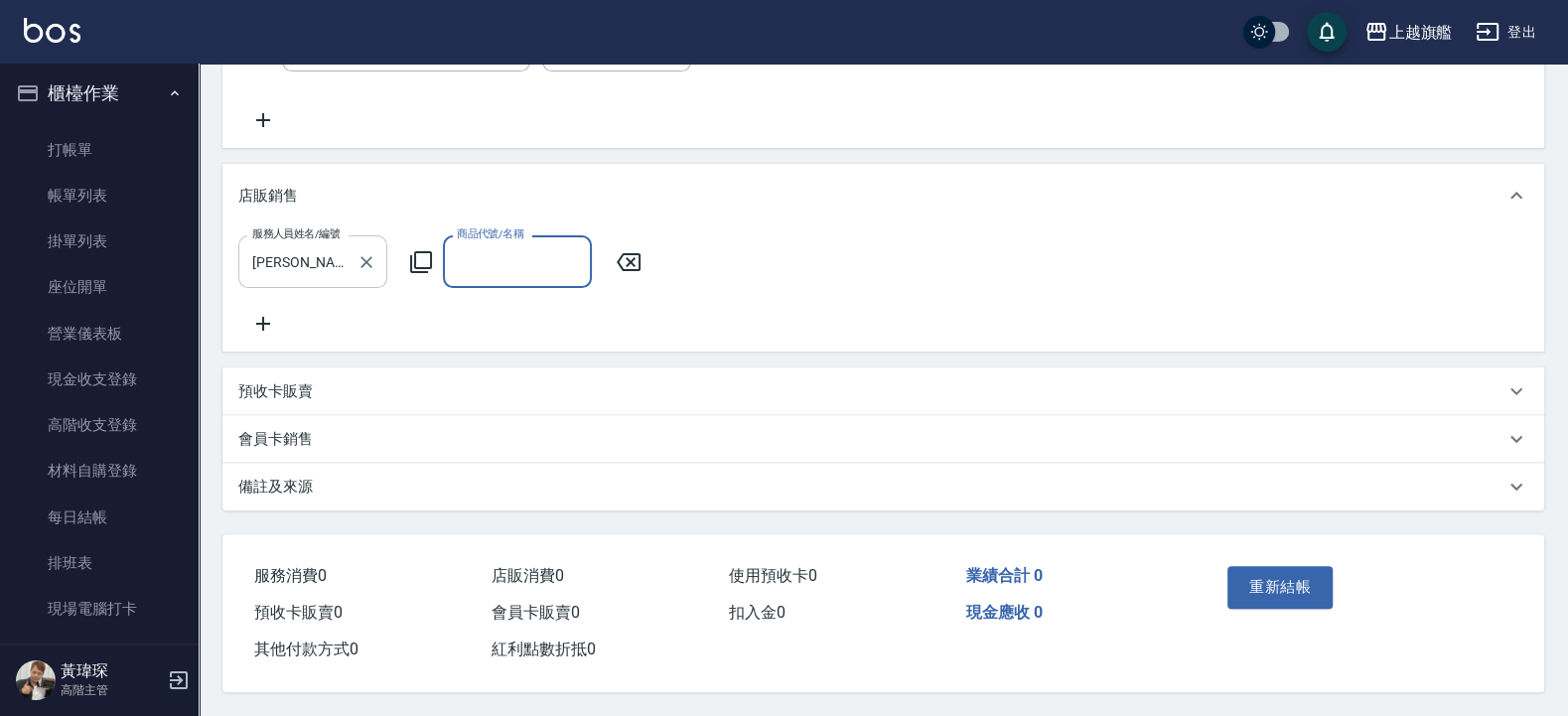 type on "3" 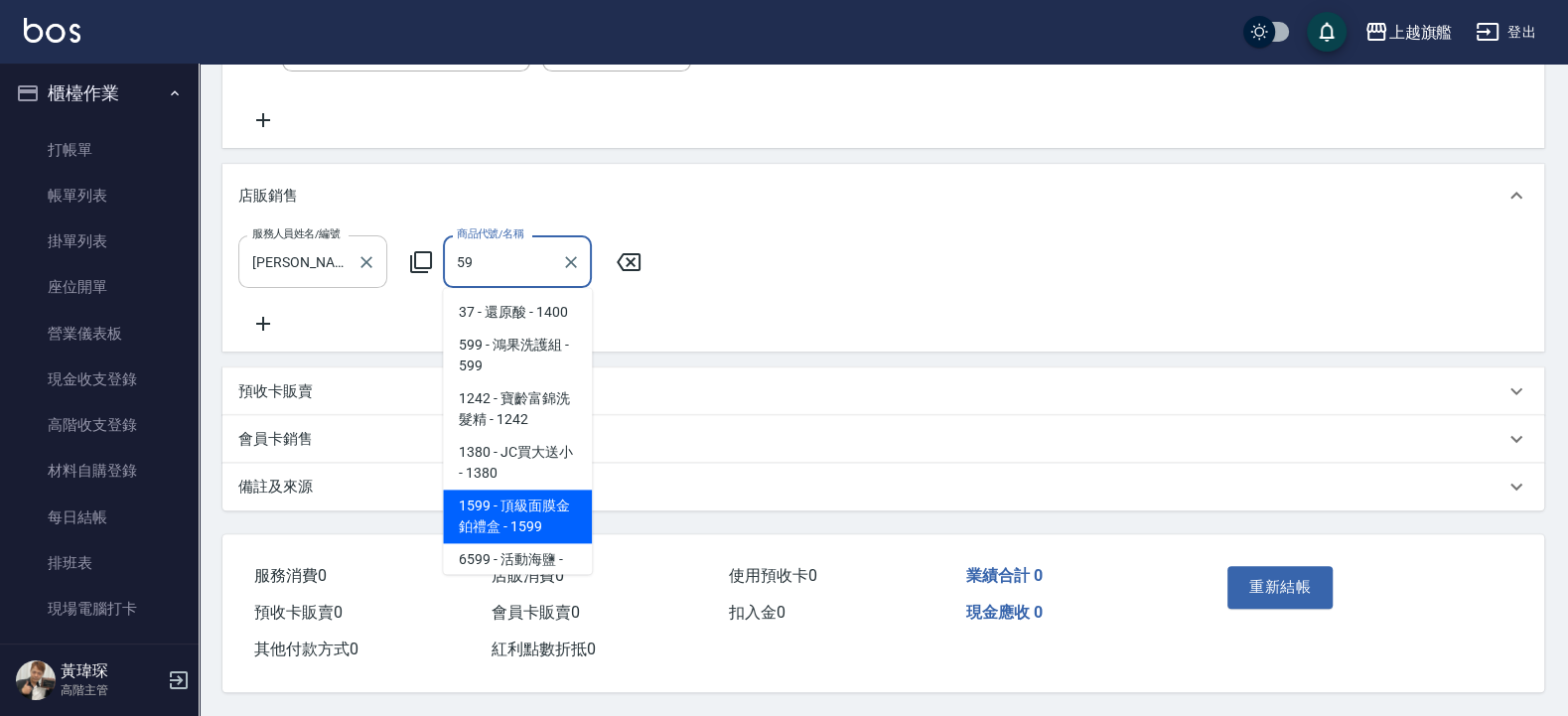 type on "5" 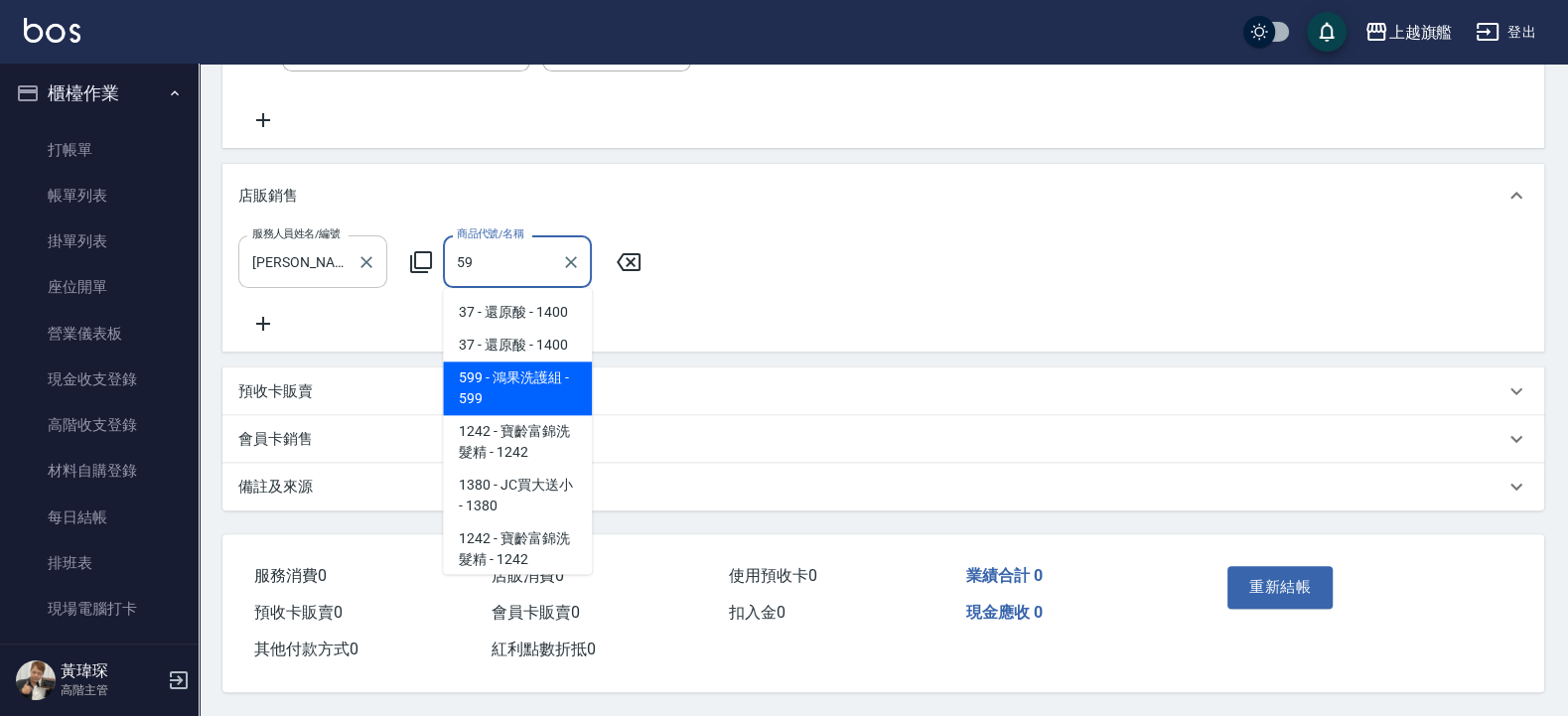 type on "5" 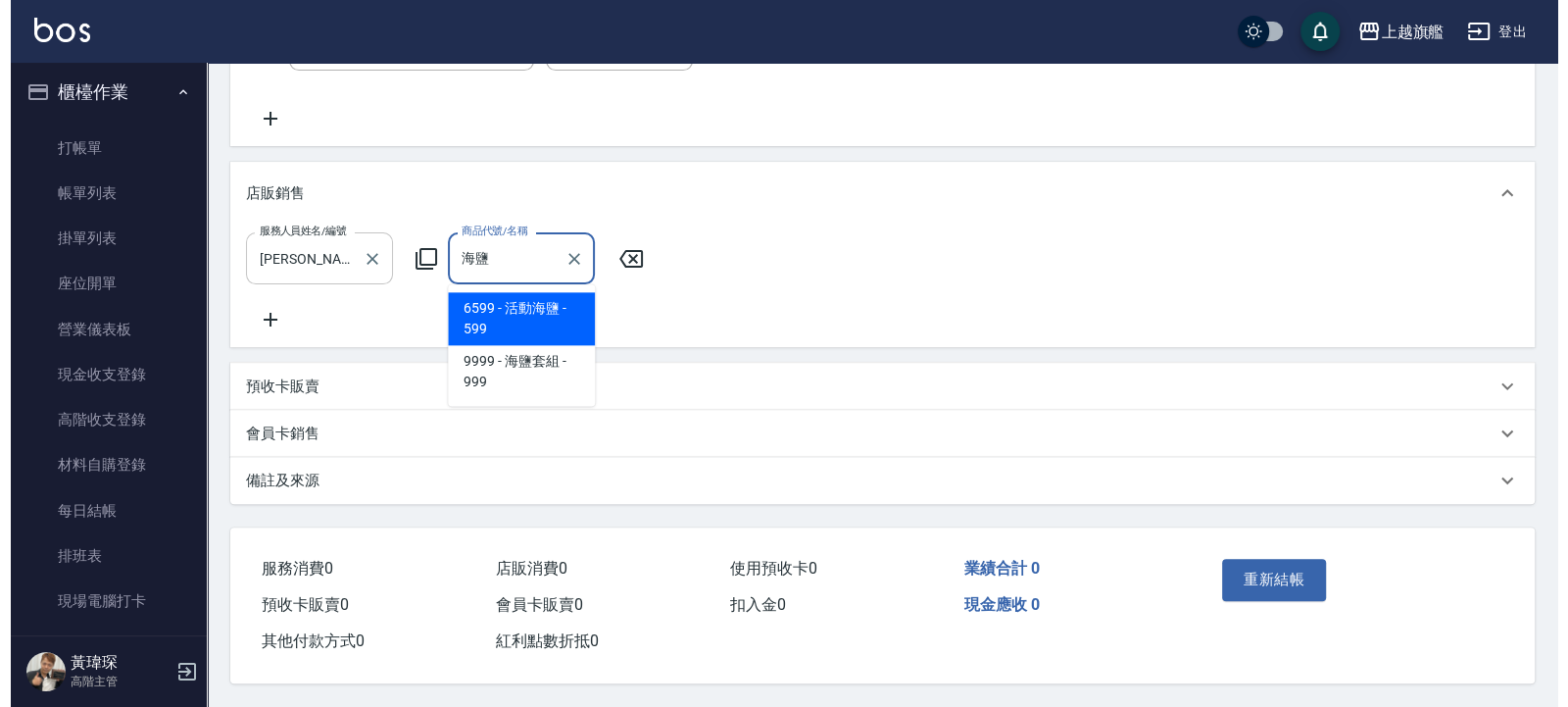 type 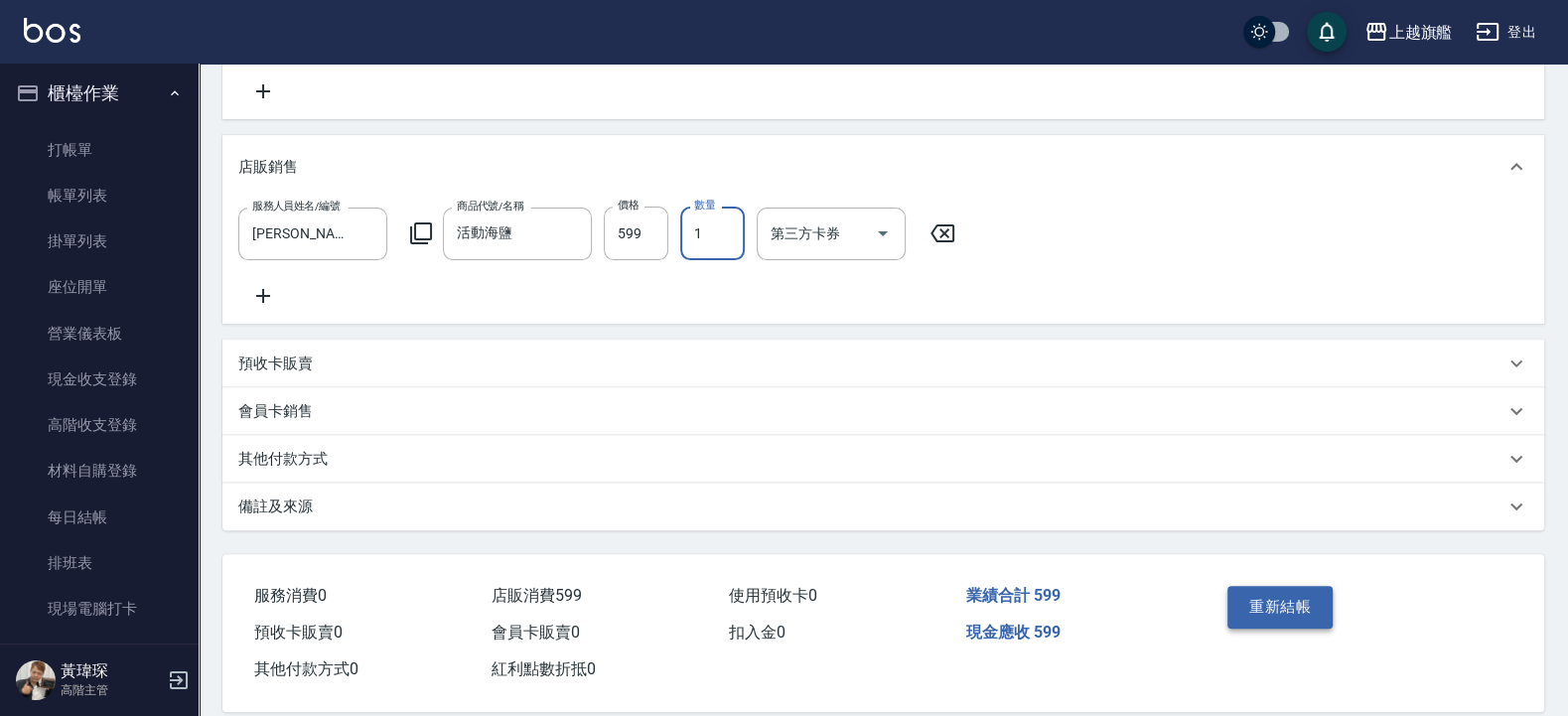 click on "重新結帳" at bounding box center [1280, 607] 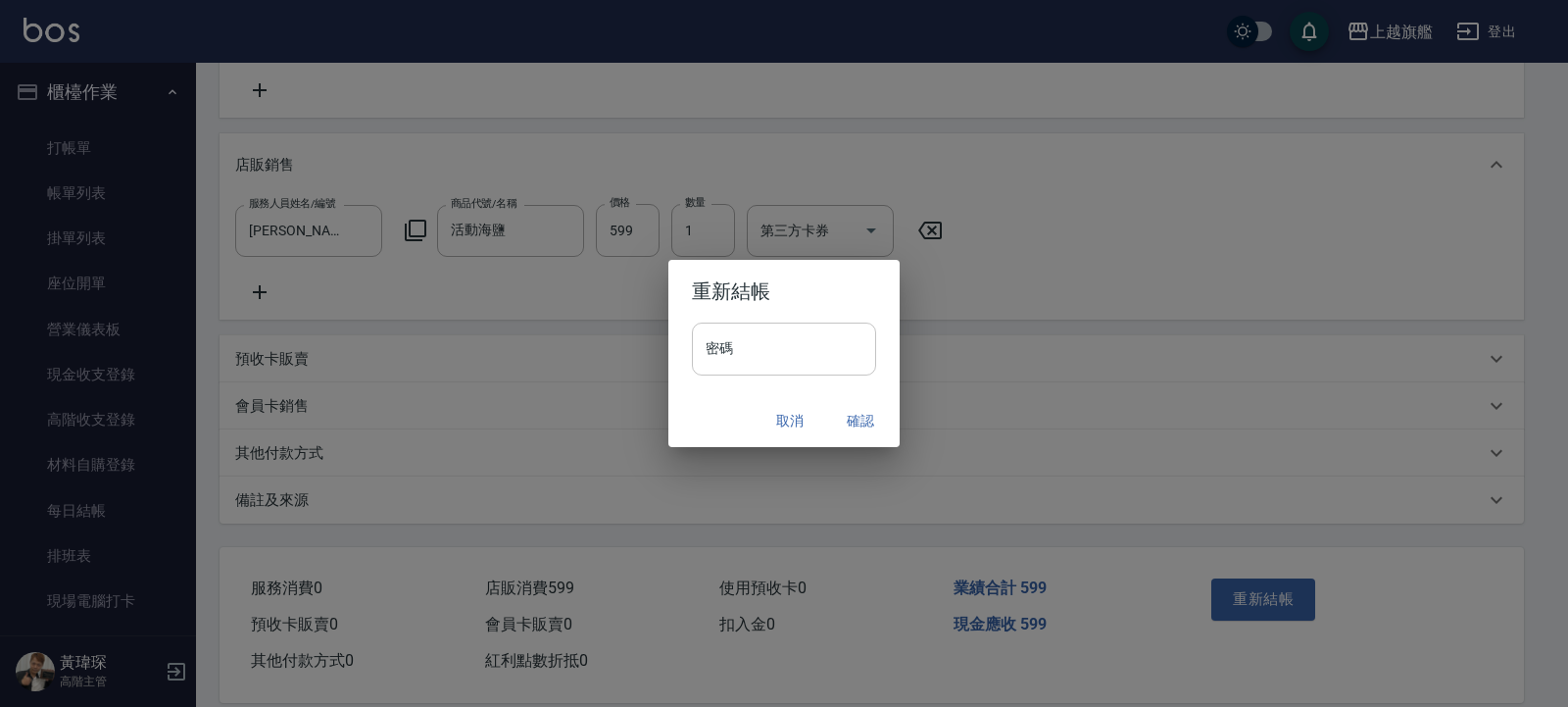 click on "密碼" at bounding box center [784, 349] 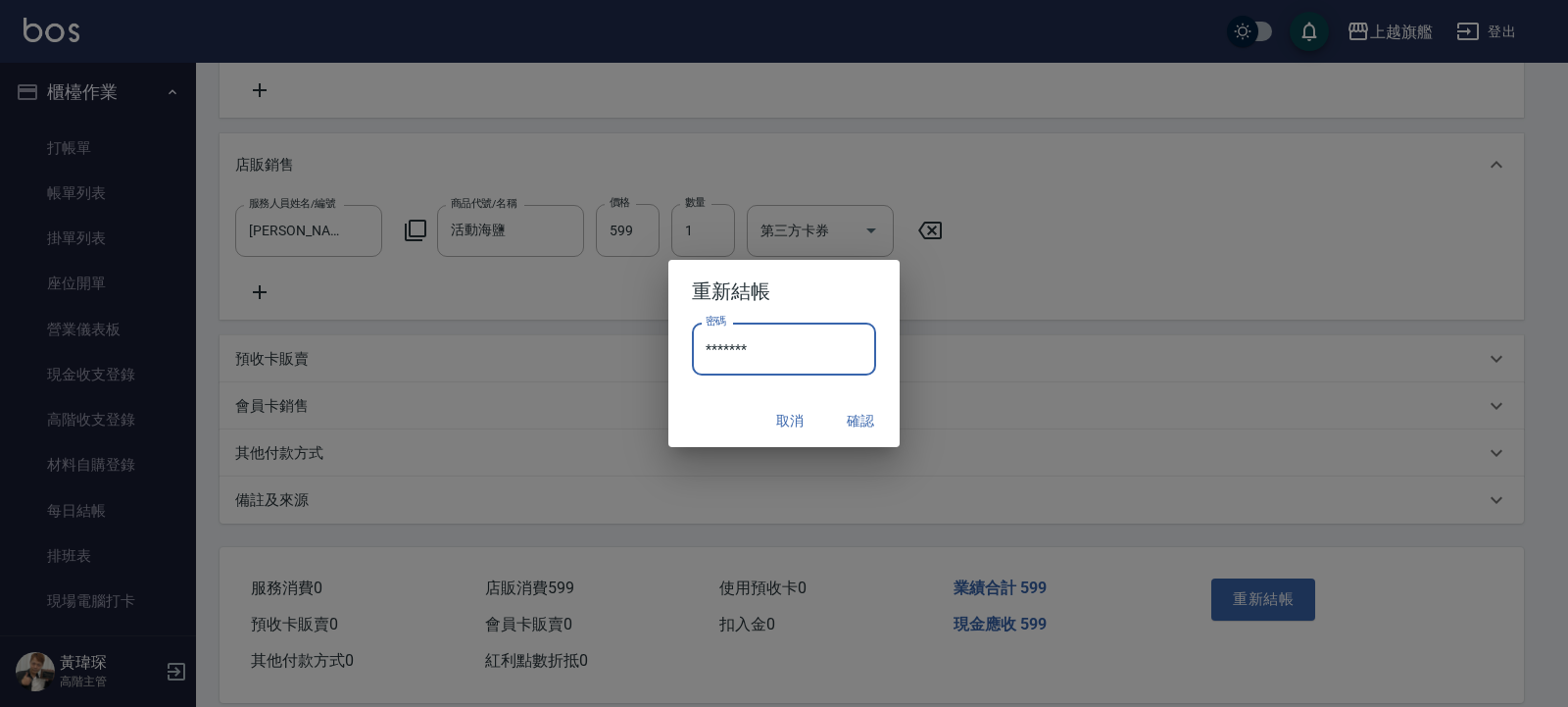 click on "確認" at bounding box center (860, 421) 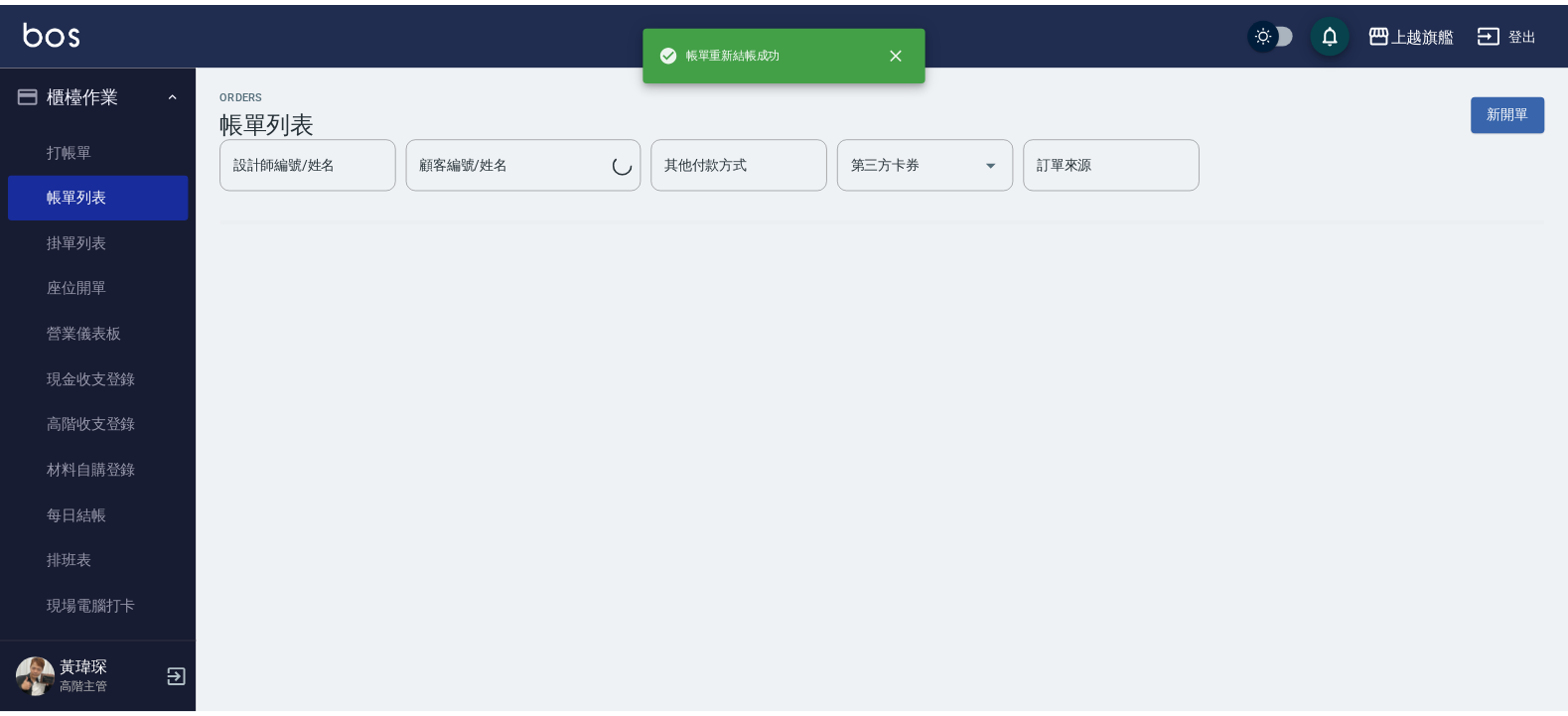 scroll, scrollTop: 0, scrollLeft: 0, axis: both 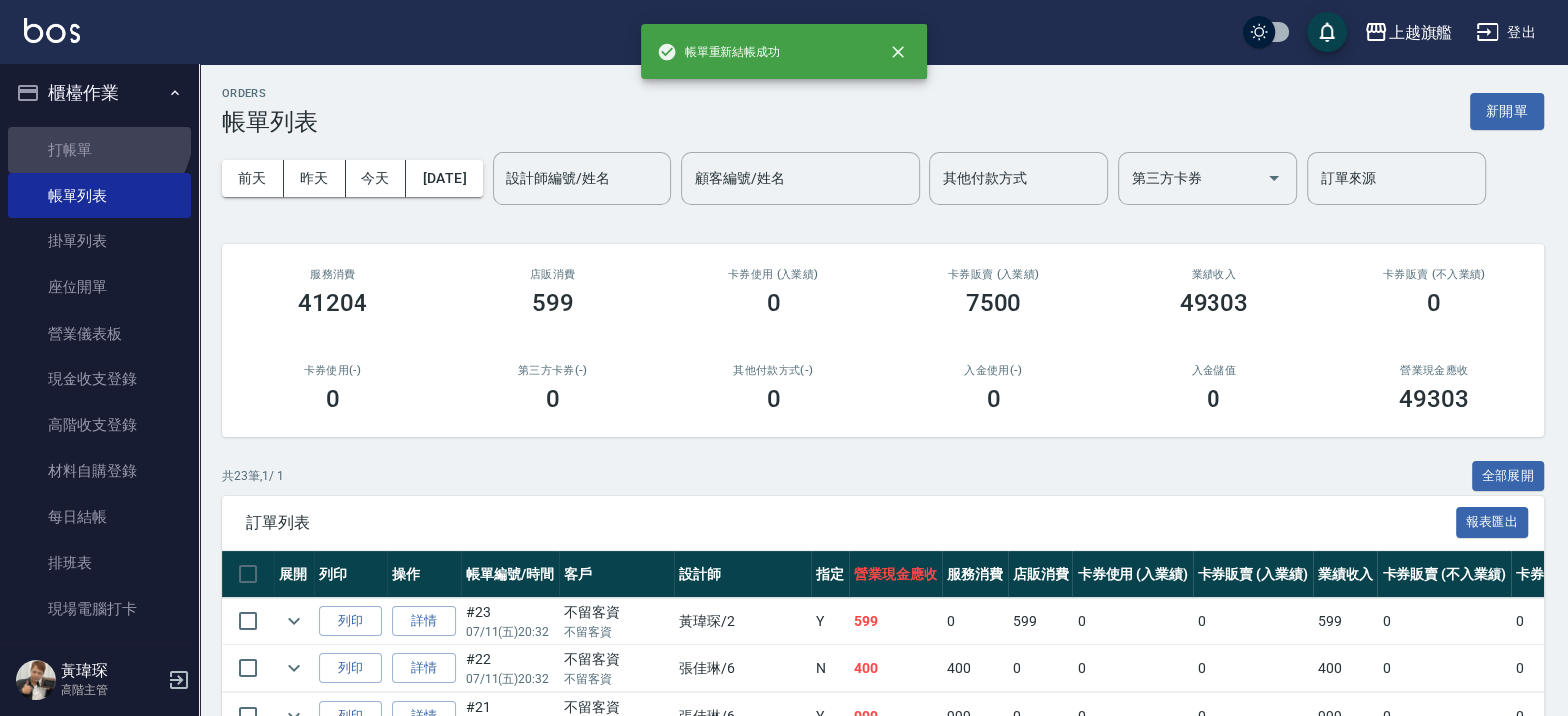 drag, startPoint x: 95, startPoint y: 129, endPoint x: 105, endPoint y: 118, distance: 14.866069 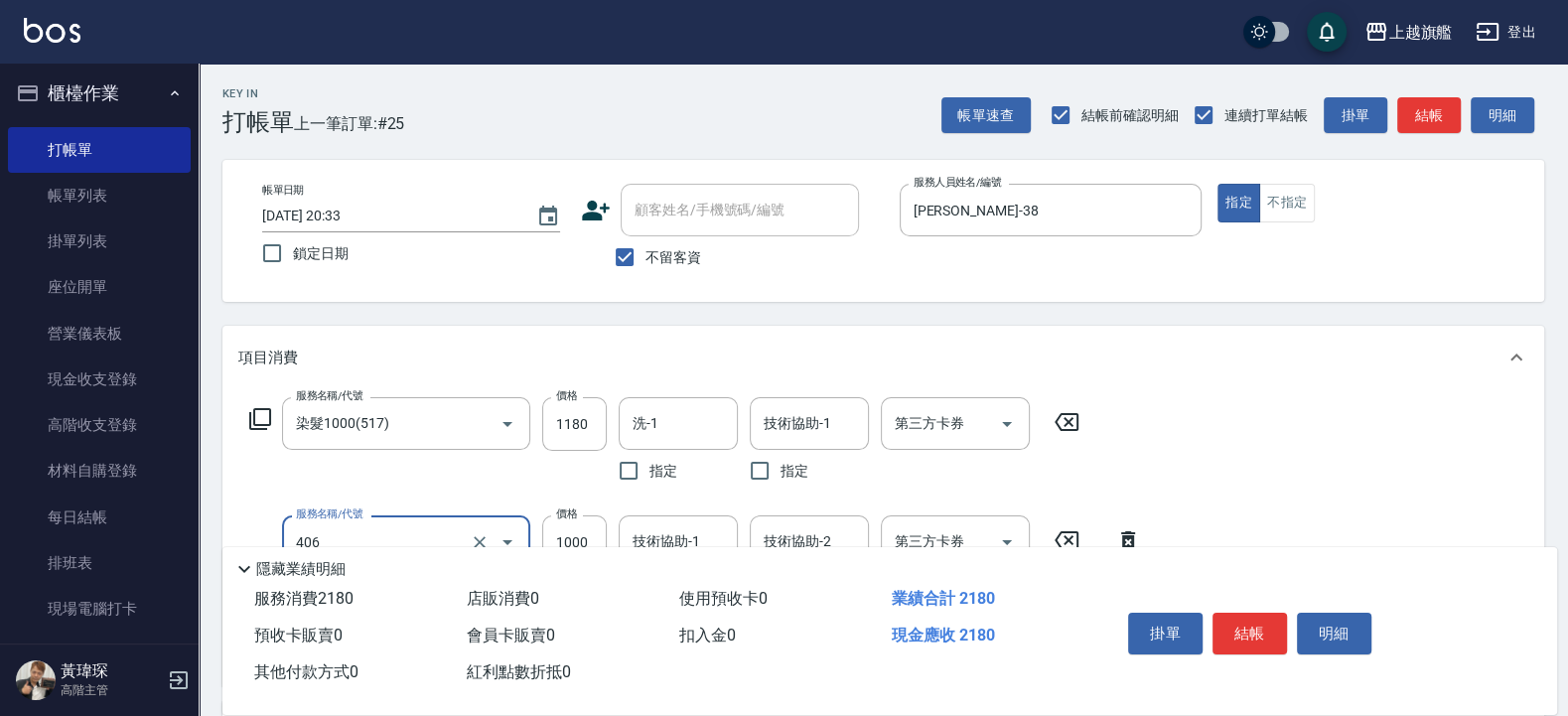 scroll, scrollTop: 119, scrollLeft: 0, axis: vertical 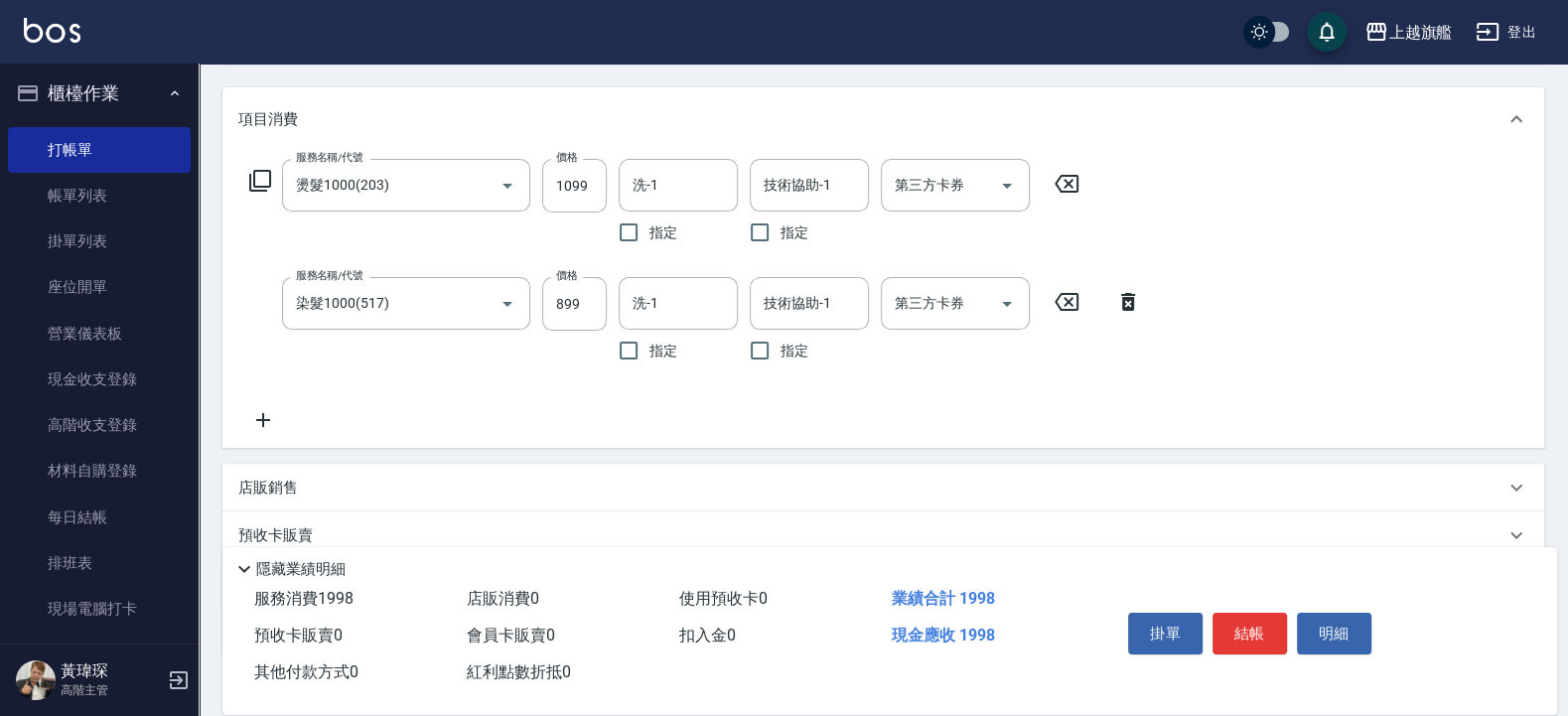 click on "服務名稱/代號 燙髮1000(203) 服務名稱/代號 價格 1099 價格 洗-1 洗-1 指定 技術協助-1 技術協助-1 指定 第三方卡券 第三方卡券 服務名稱/代號 染髮1000(517) 服務名稱/代號 價格 899 價格 洗-1 洗-1 指定 技術協助-1 技術協助-1 指定 第三方卡券 第三方卡券" at bounding box center [695, 295] 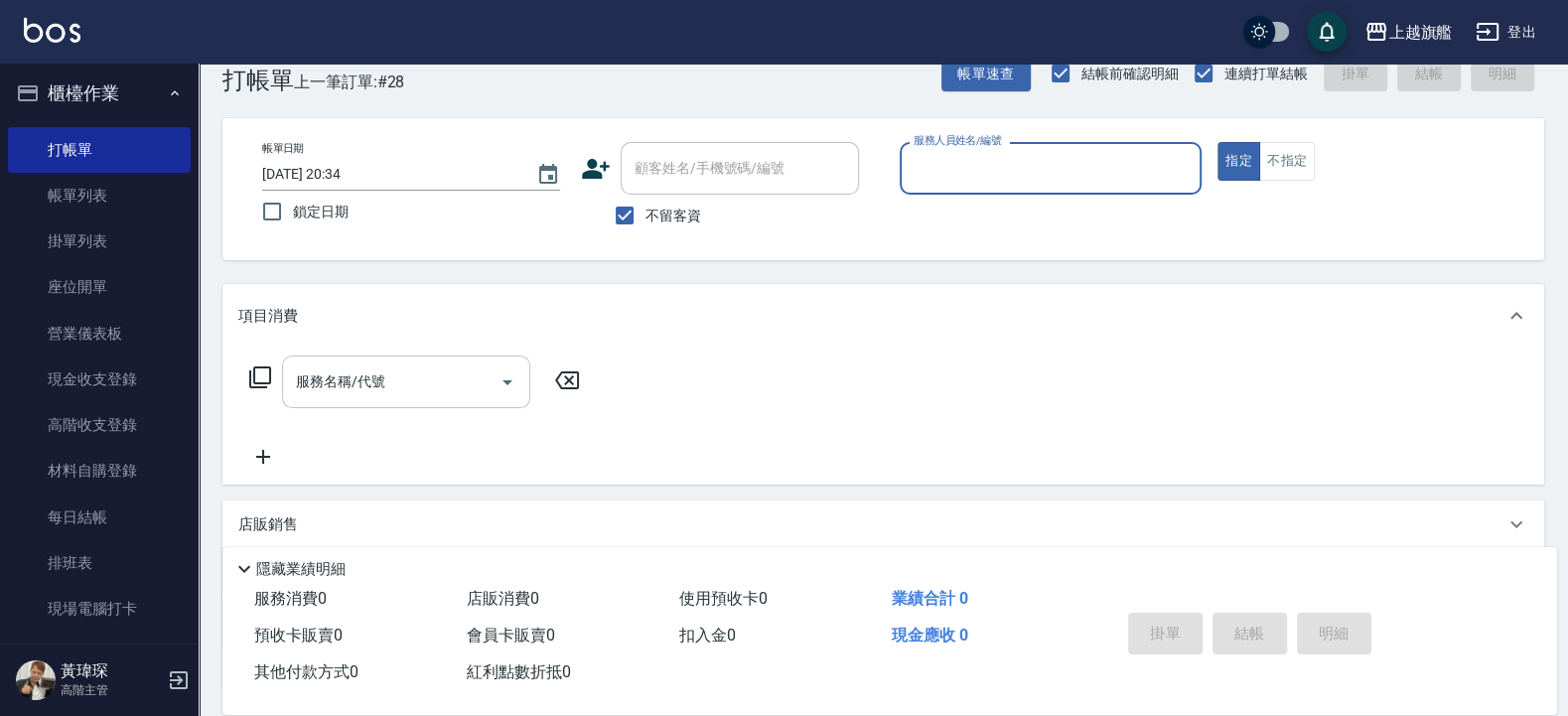scroll, scrollTop: 0, scrollLeft: 0, axis: both 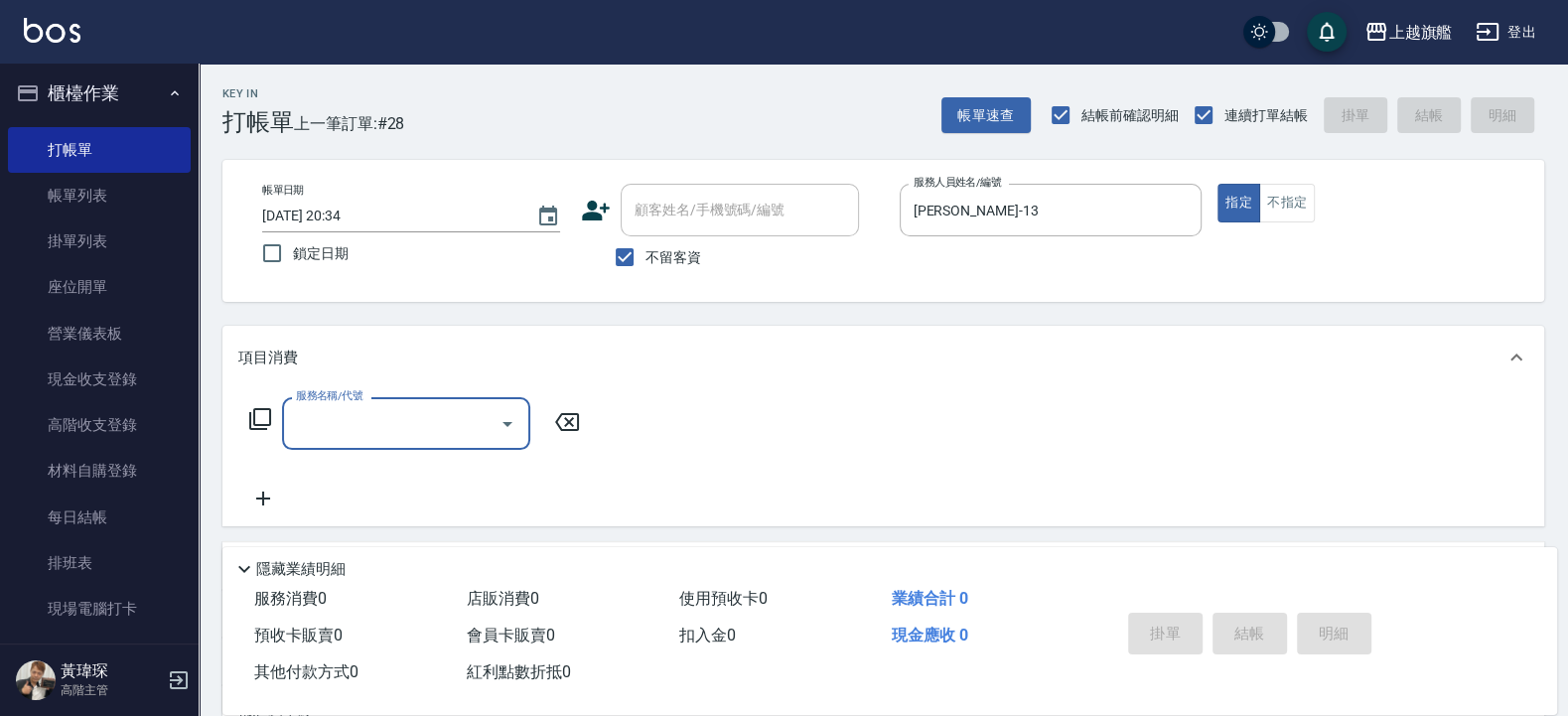 click on "不留客資" at bounding box center [652, 257] 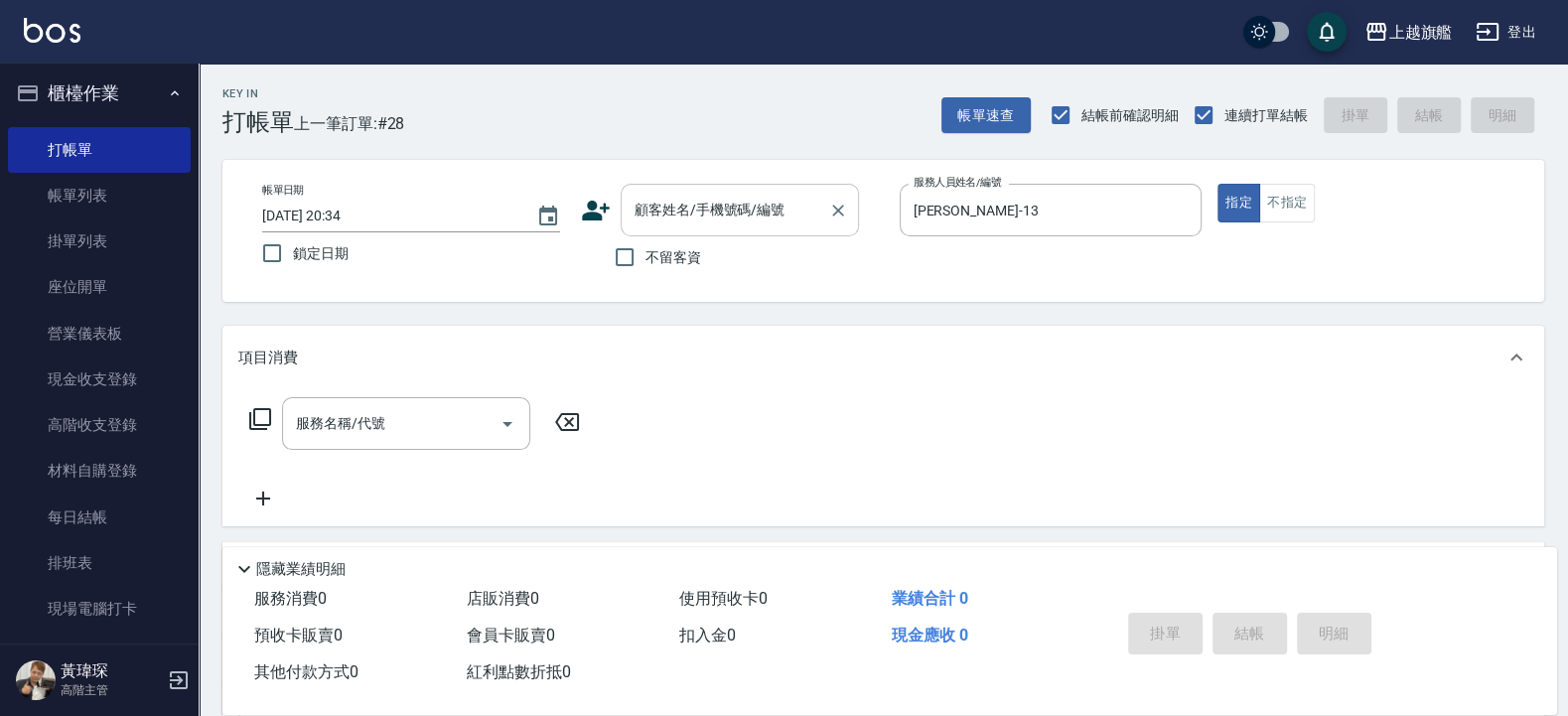 click on "顧客姓名/手機號碼/編號" at bounding box center (725, 210) 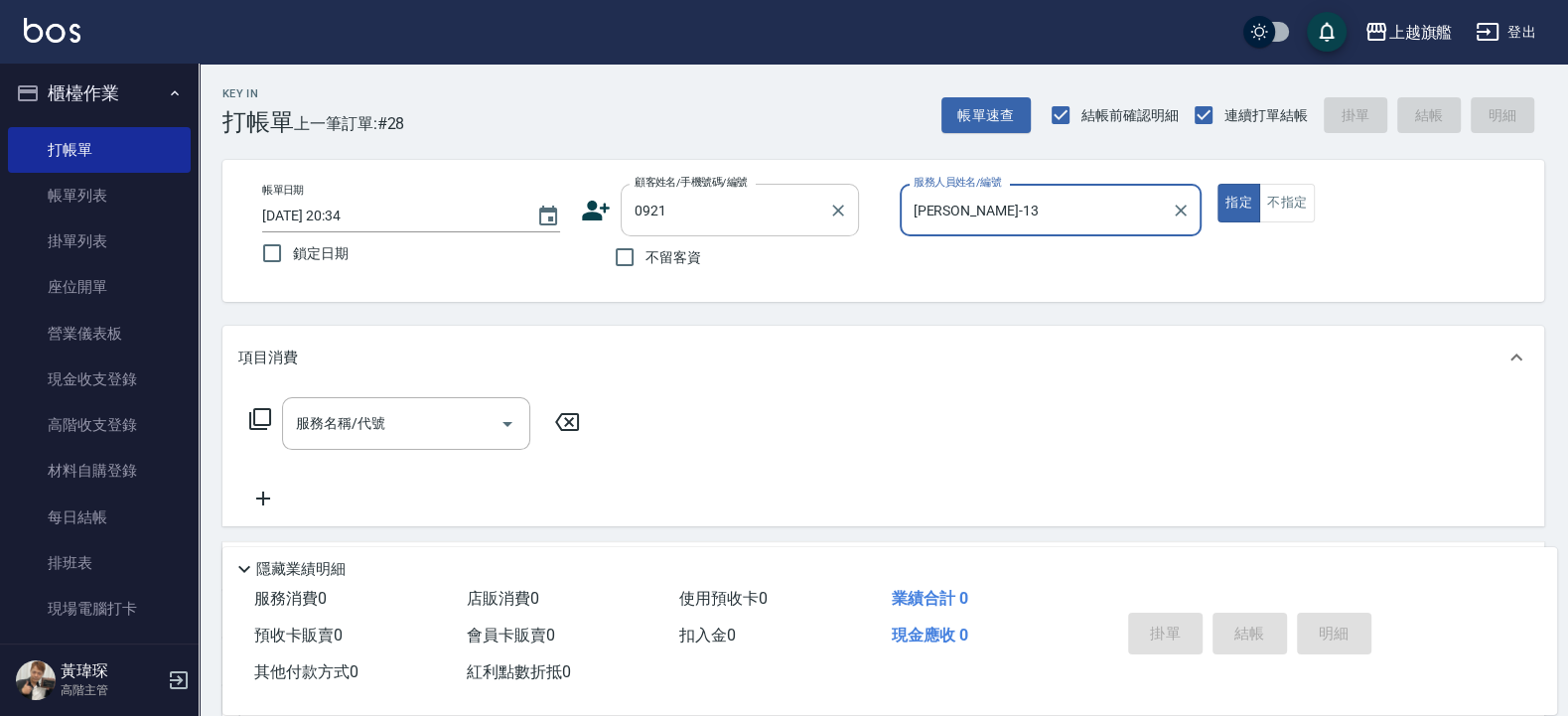 click on "0921" at bounding box center (725, 210) 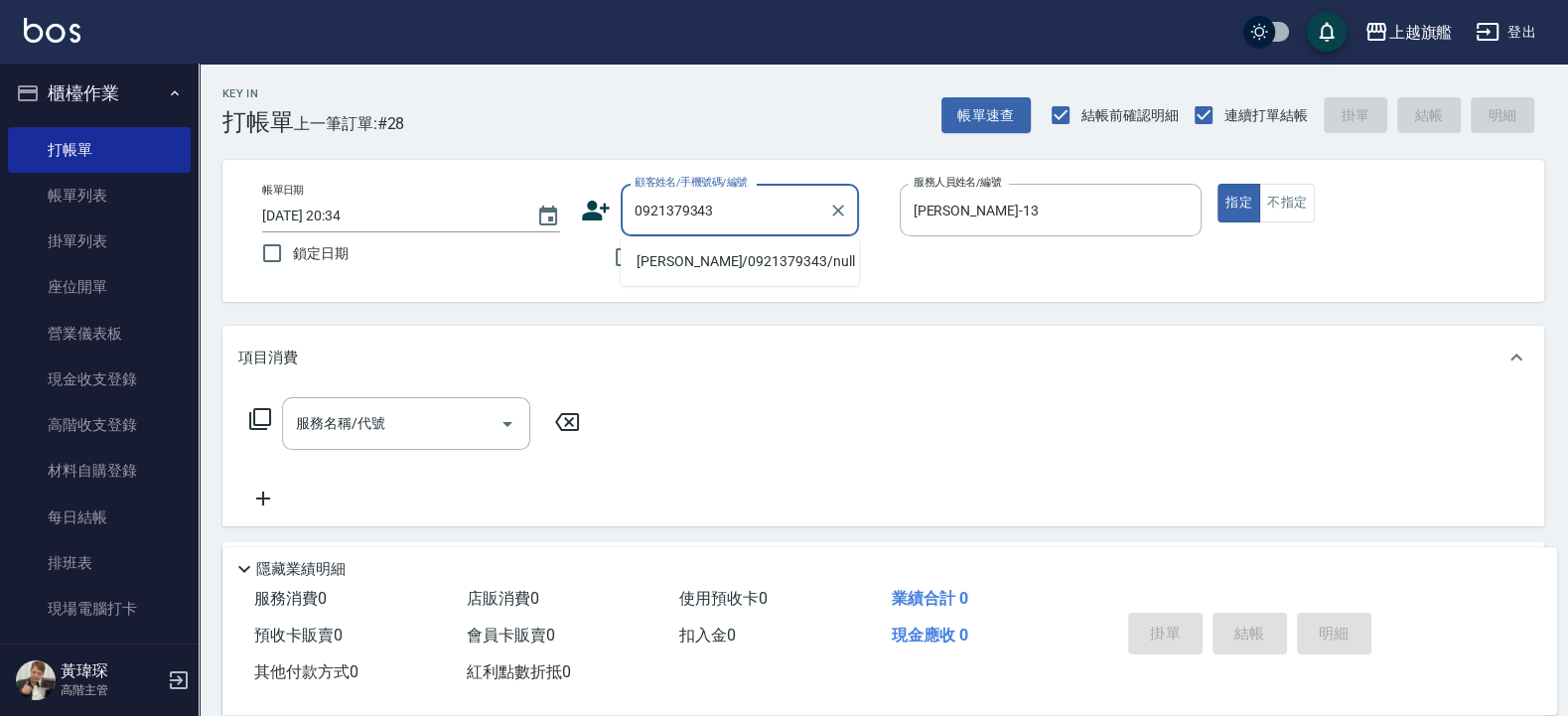 click on "[PERSON_NAME]/0921379343/null" at bounding box center [740, 261] 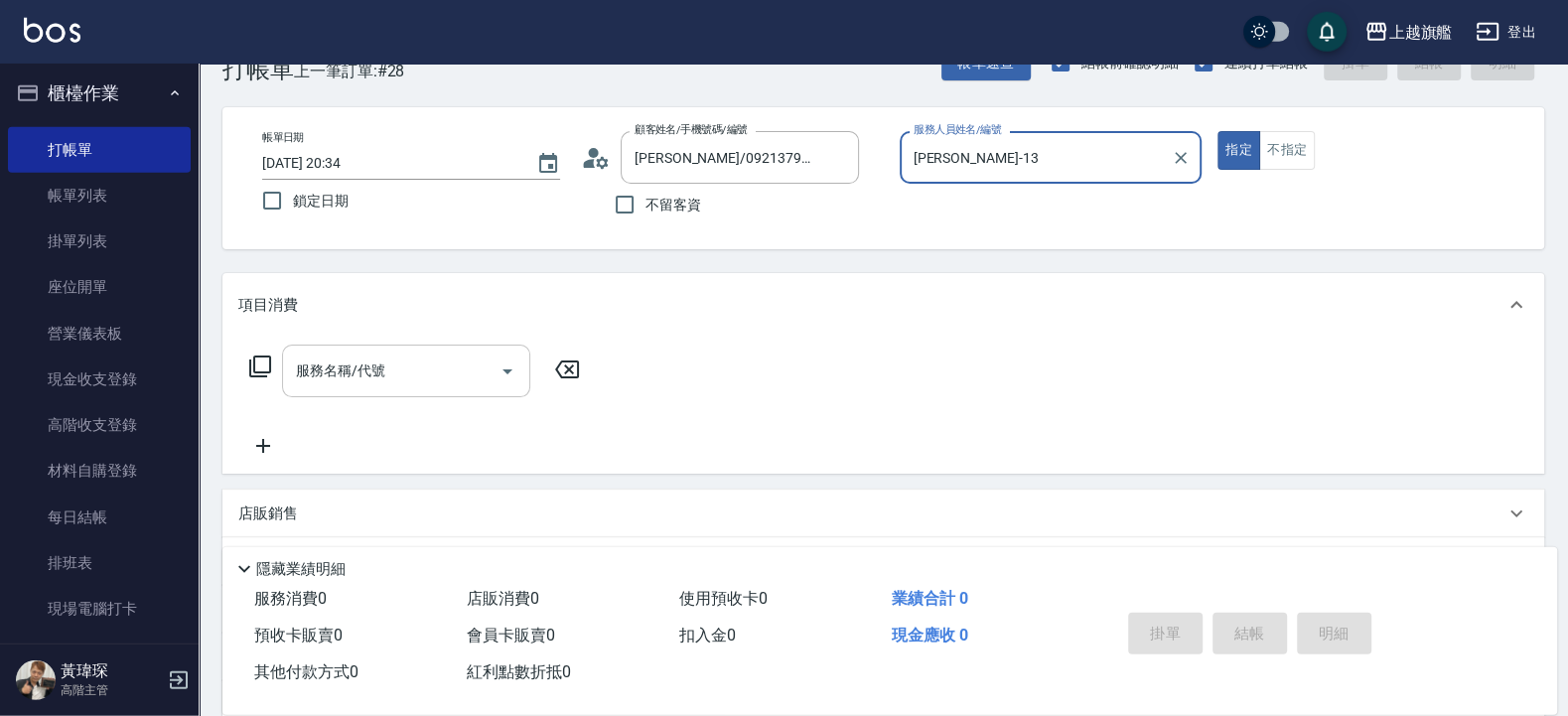 scroll, scrollTop: 119, scrollLeft: 0, axis: vertical 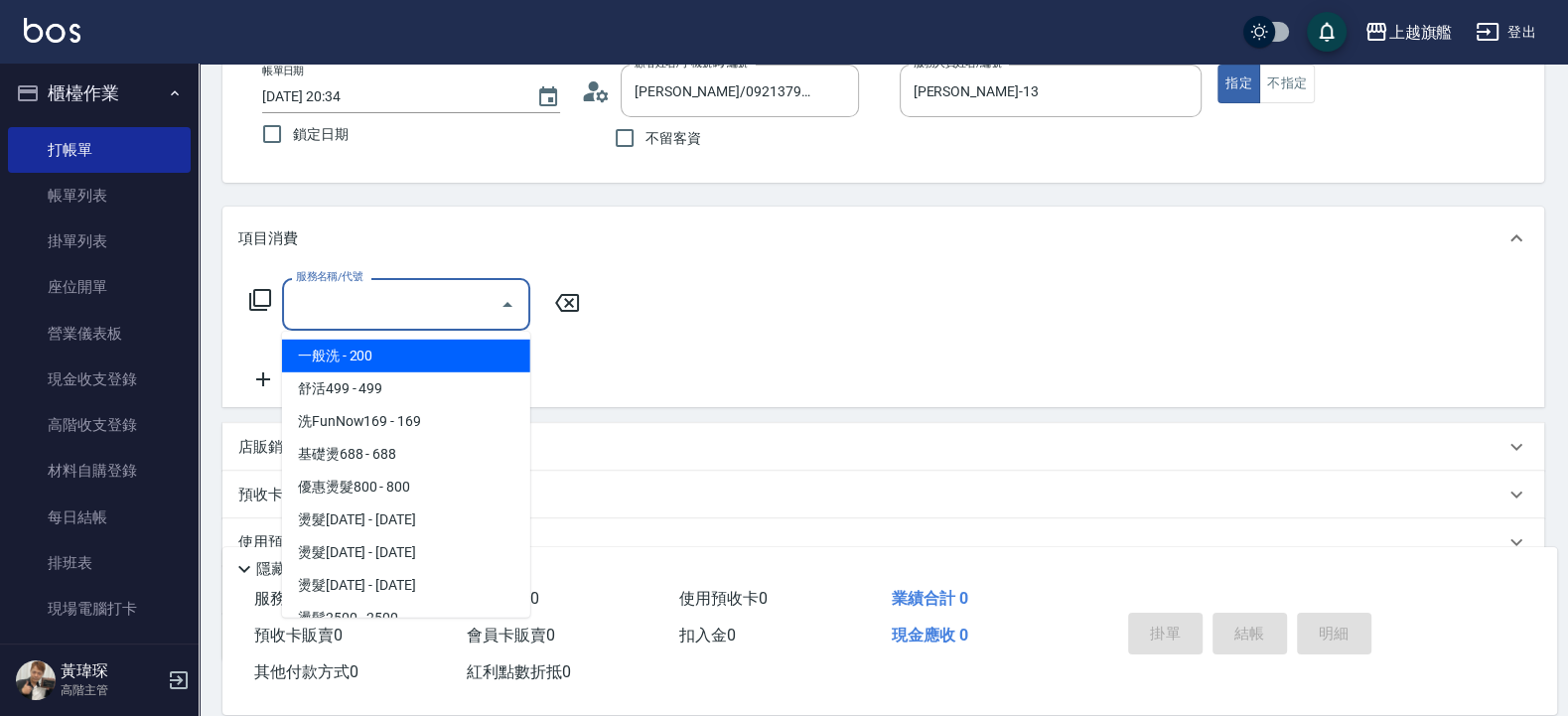 click on "服務名稱/代號" at bounding box center (391, 304) 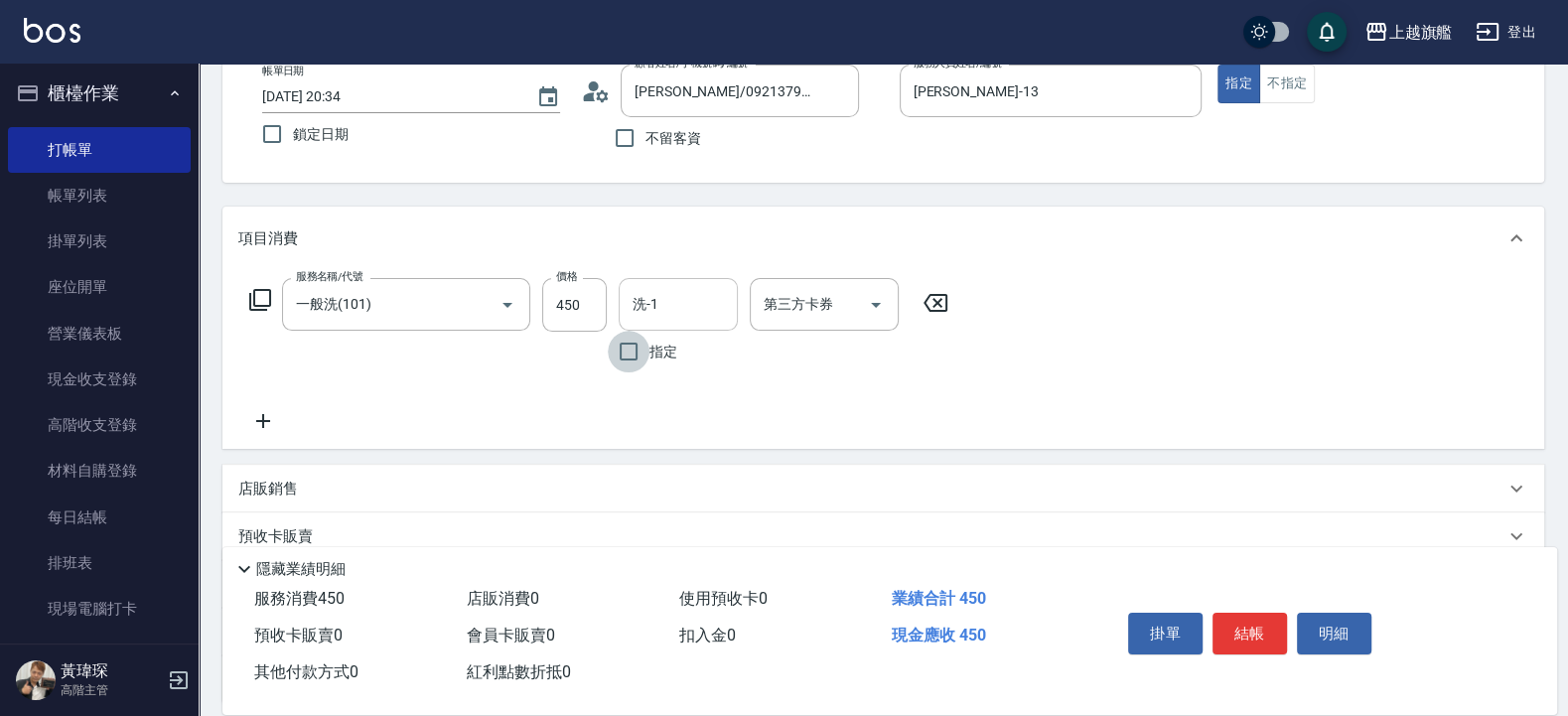 click on "洗-1" at bounding box center [678, 304] 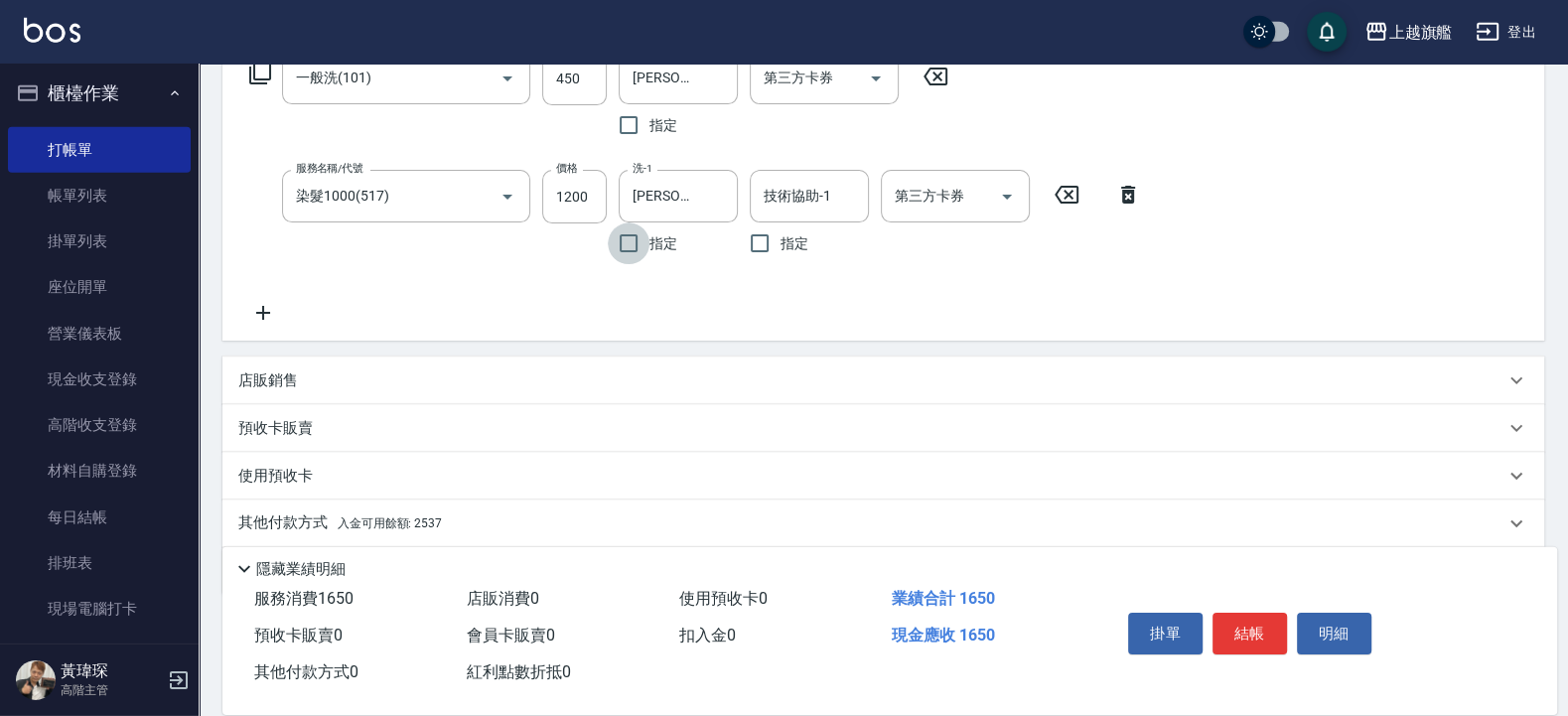 scroll, scrollTop: 414, scrollLeft: 0, axis: vertical 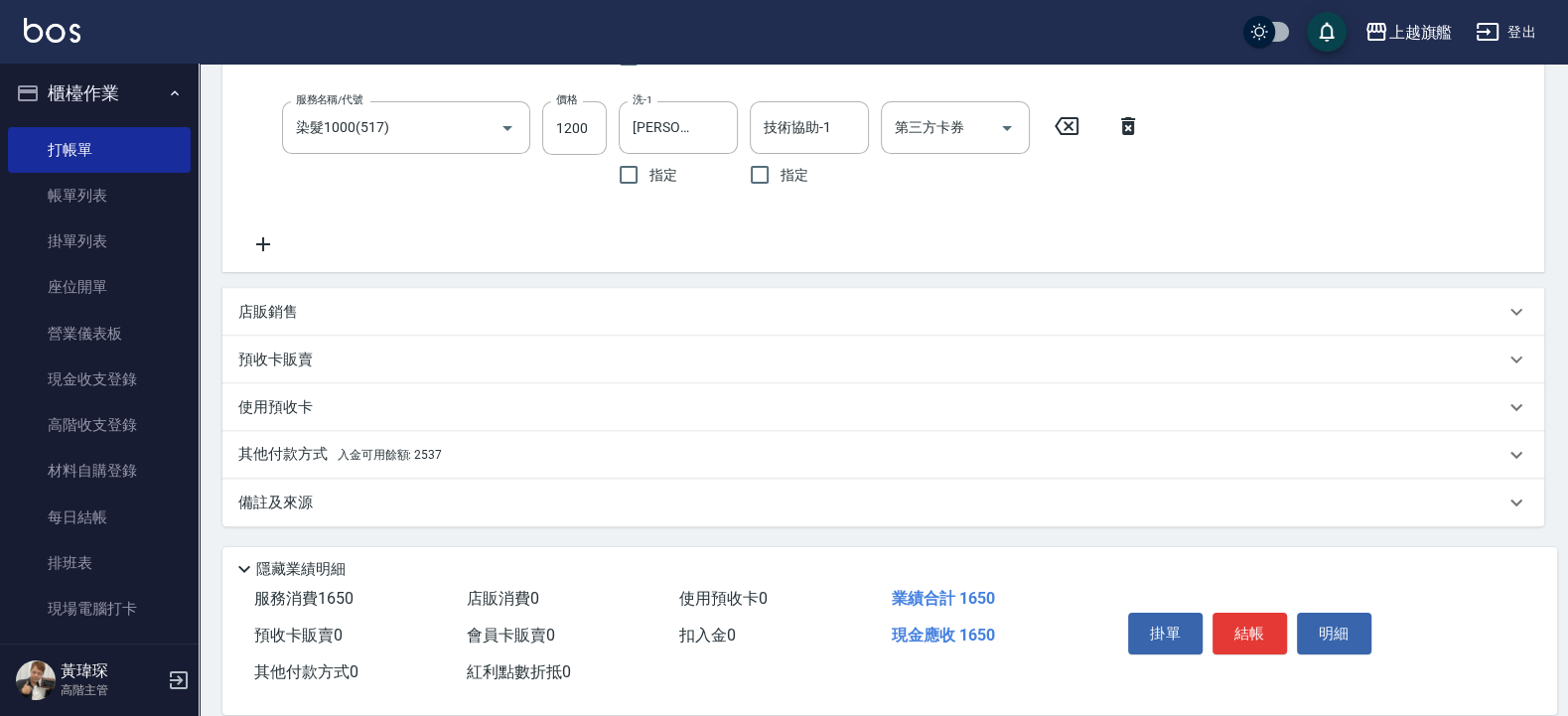 click on "入金可用餘額: 2537" at bounding box center (389, 455) 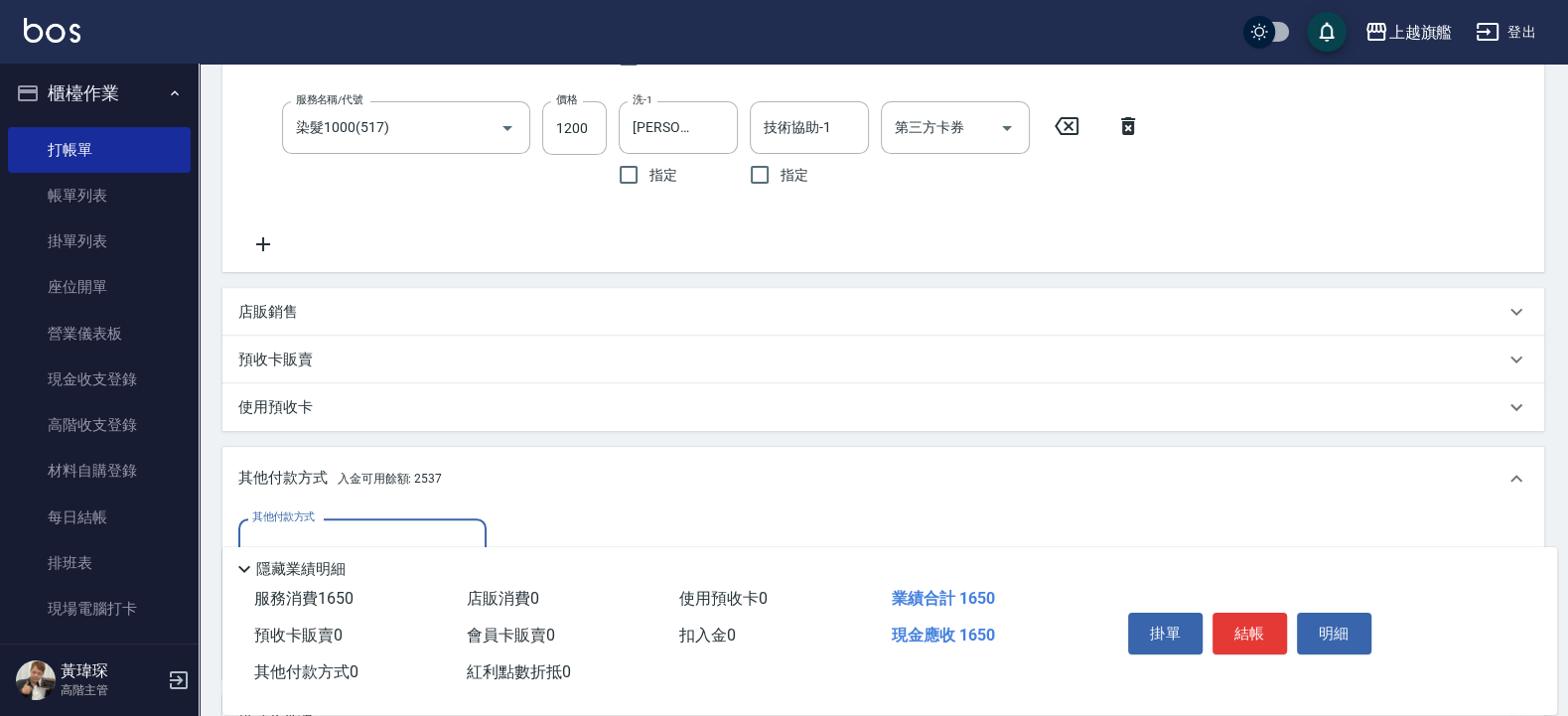 scroll, scrollTop: 0, scrollLeft: 0, axis: both 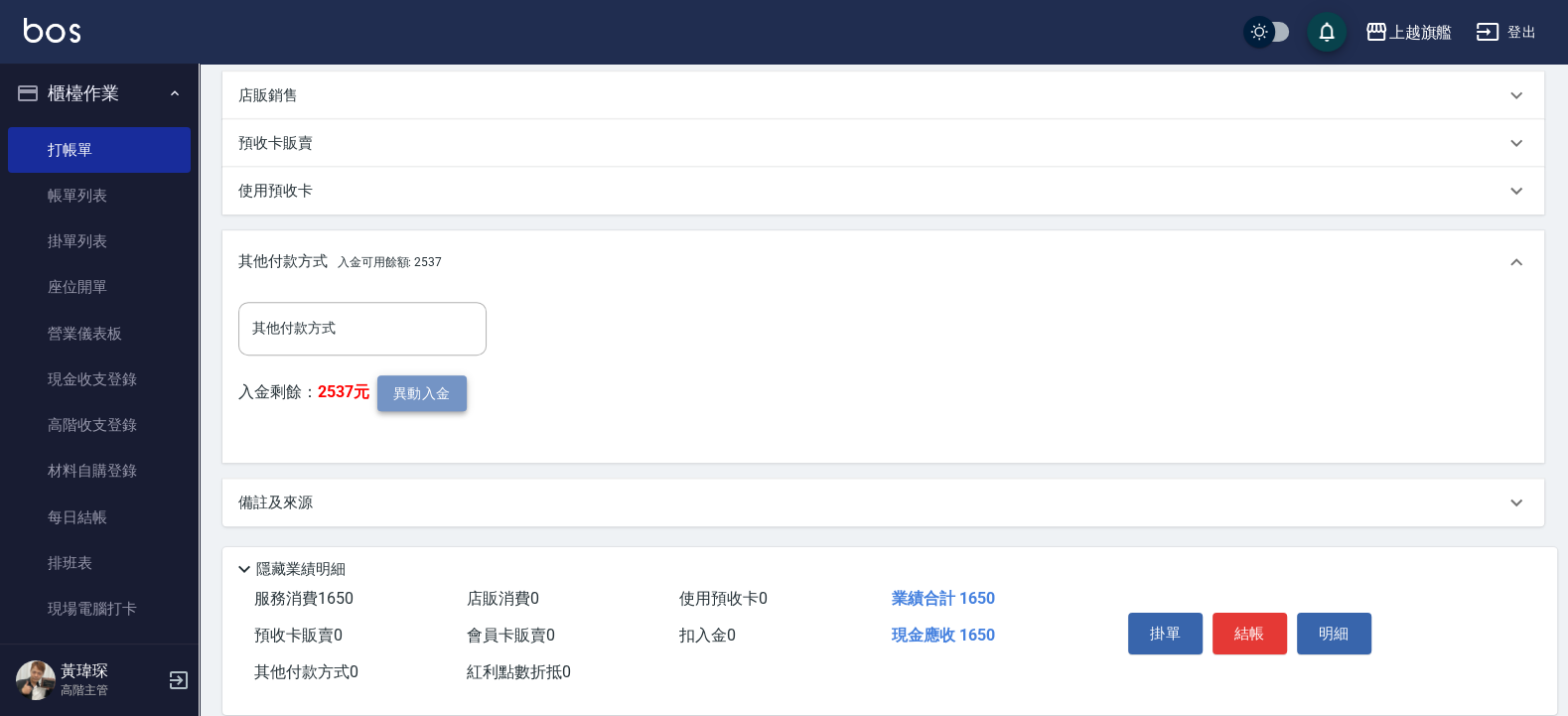 click on "異動入金" at bounding box center (422, 393) 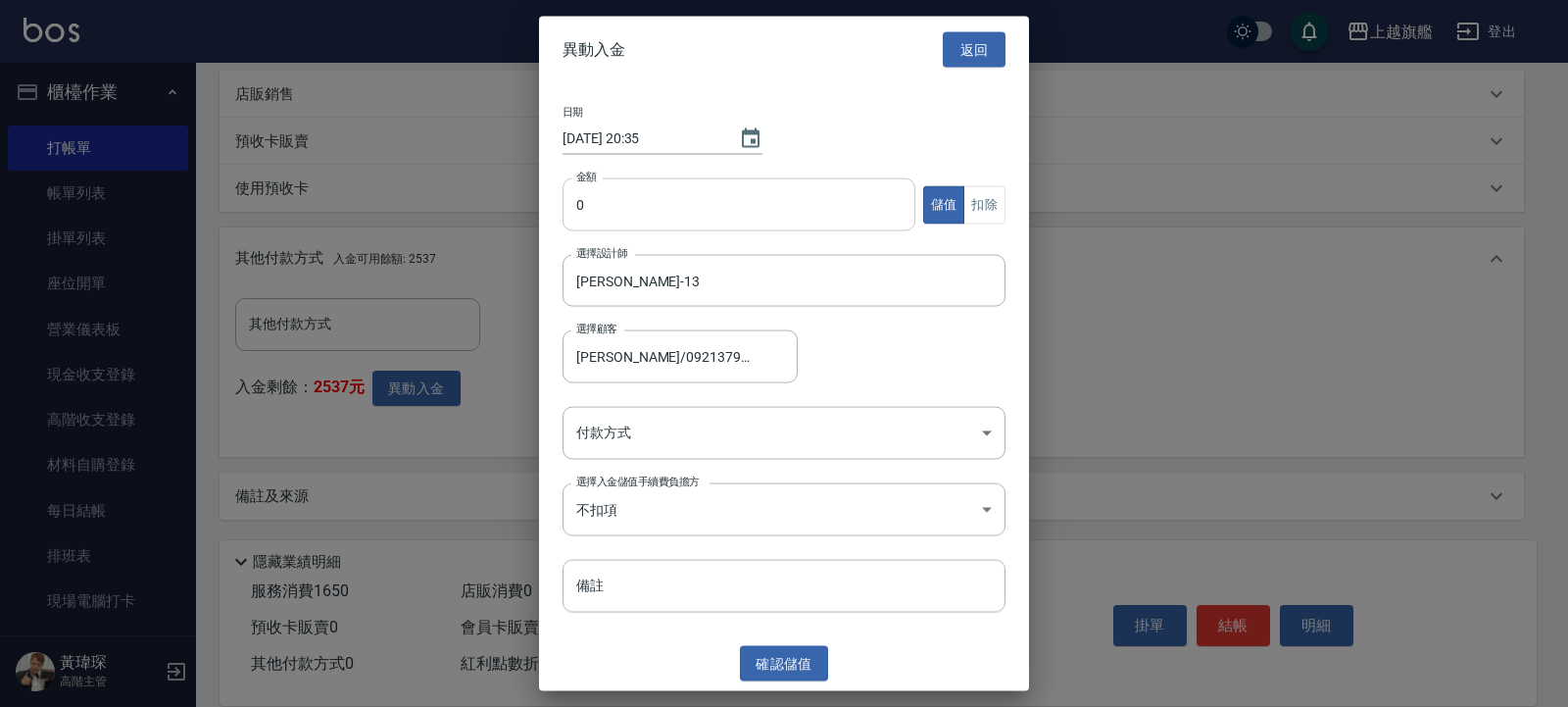 click on "0" at bounding box center (739, 205) 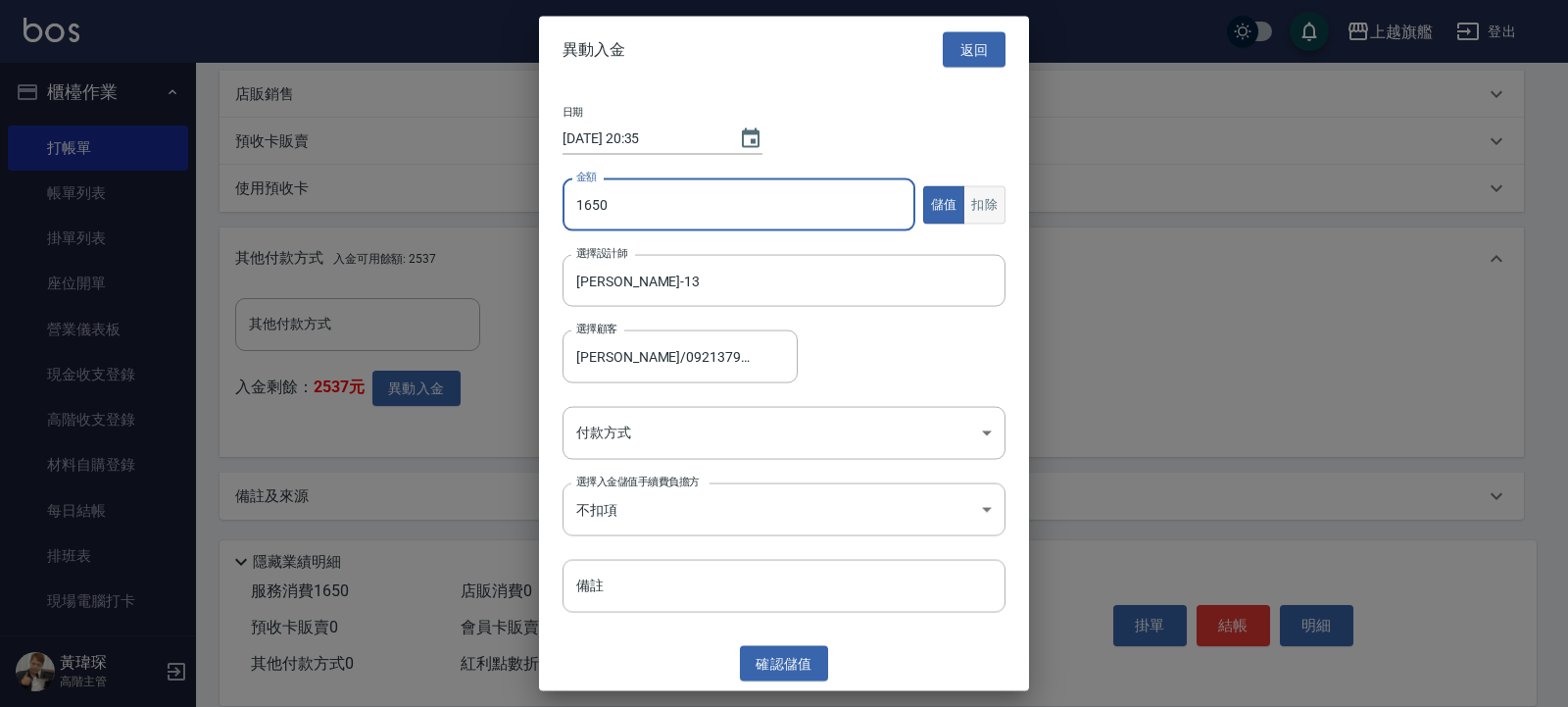 click on "扣除" at bounding box center [984, 204] 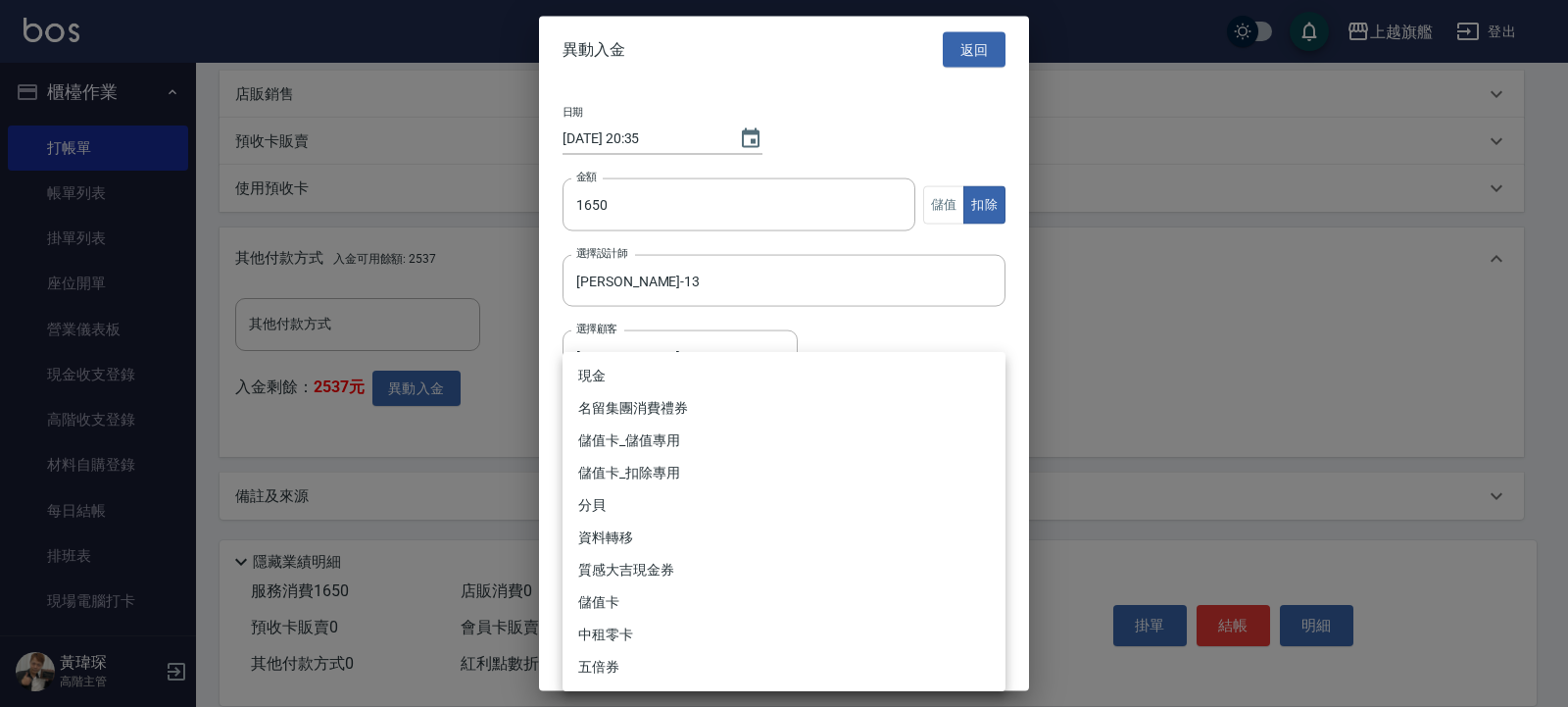 click on "上越旗艦 登出 櫃檯作業 打帳單 帳單列表 掛單列表 座位開單 營業儀表板 現金收支登錄 高階收支登錄 材料自購登錄 每日結帳 排班表 現場電腦打卡 掃碼打卡 預約管理 預約管理 單日預約紀錄 單週預約紀錄 報表及分析 報表目錄 消費分析儀表板 店家區間累計表 店家日報表 店家排行榜 互助日報表 互助月報表 互助排行榜 互助點數明細 互助業績報表 全店業績分析表 每日業績分析表 營業統計分析表 營業項目月分析表 設計師業績表 設計師日報表 設計師業績分析表 設計師業績月報表 設計師抽成報表 設計師排行榜 商品銷售排行榜 商品消耗明細 商品進銷貨報表 商品庫存表 商品庫存盤點表 會員卡銷售報表 服務扣項明細表 單一服務項目查詢 店販抽成明細 店販分類抽成明細 顧客入金餘額表 顧客卡券餘額表 每日非現金明細 每日收支明細 收支分類明細表 收支匯款表 0" at bounding box center (784, 42) 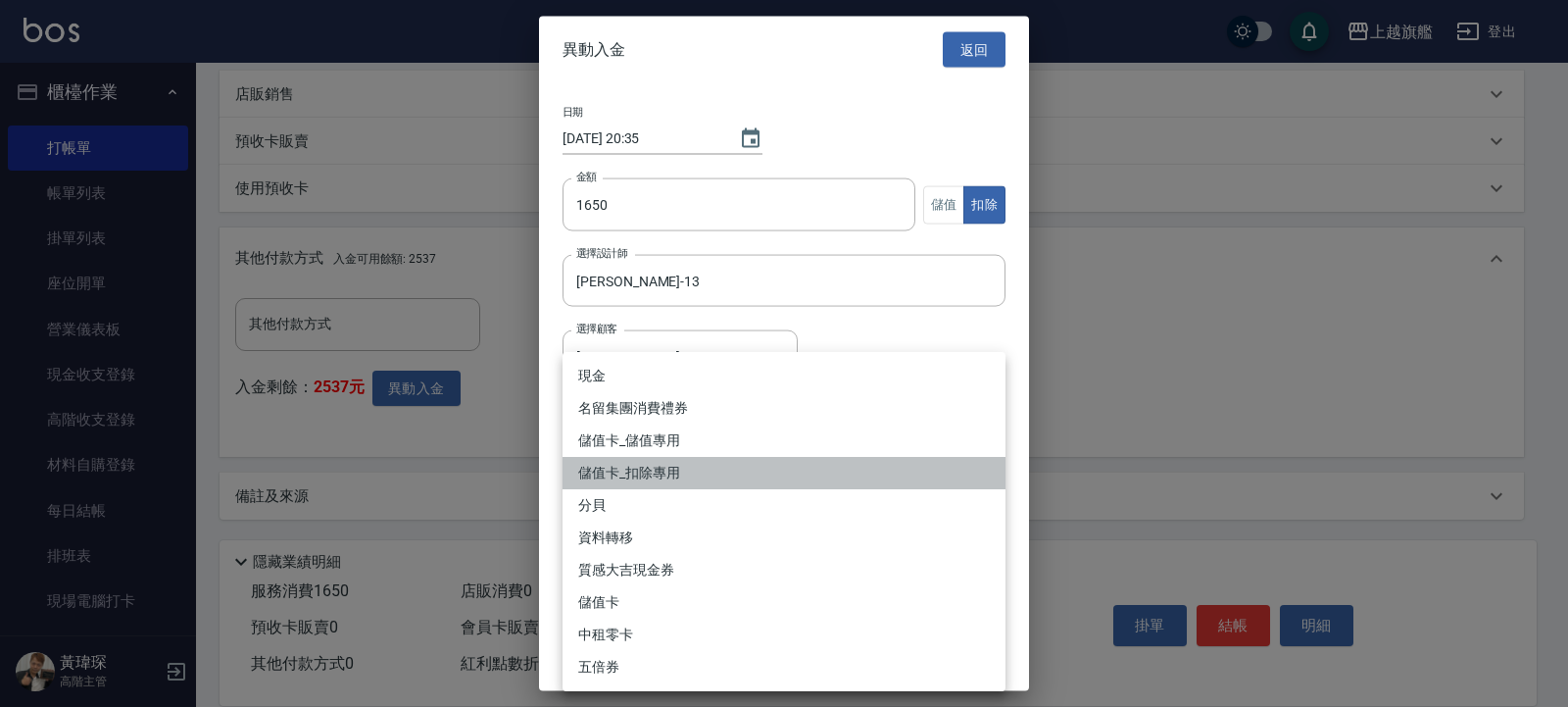 click on "儲值卡_扣除專用" at bounding box center [784, 473] 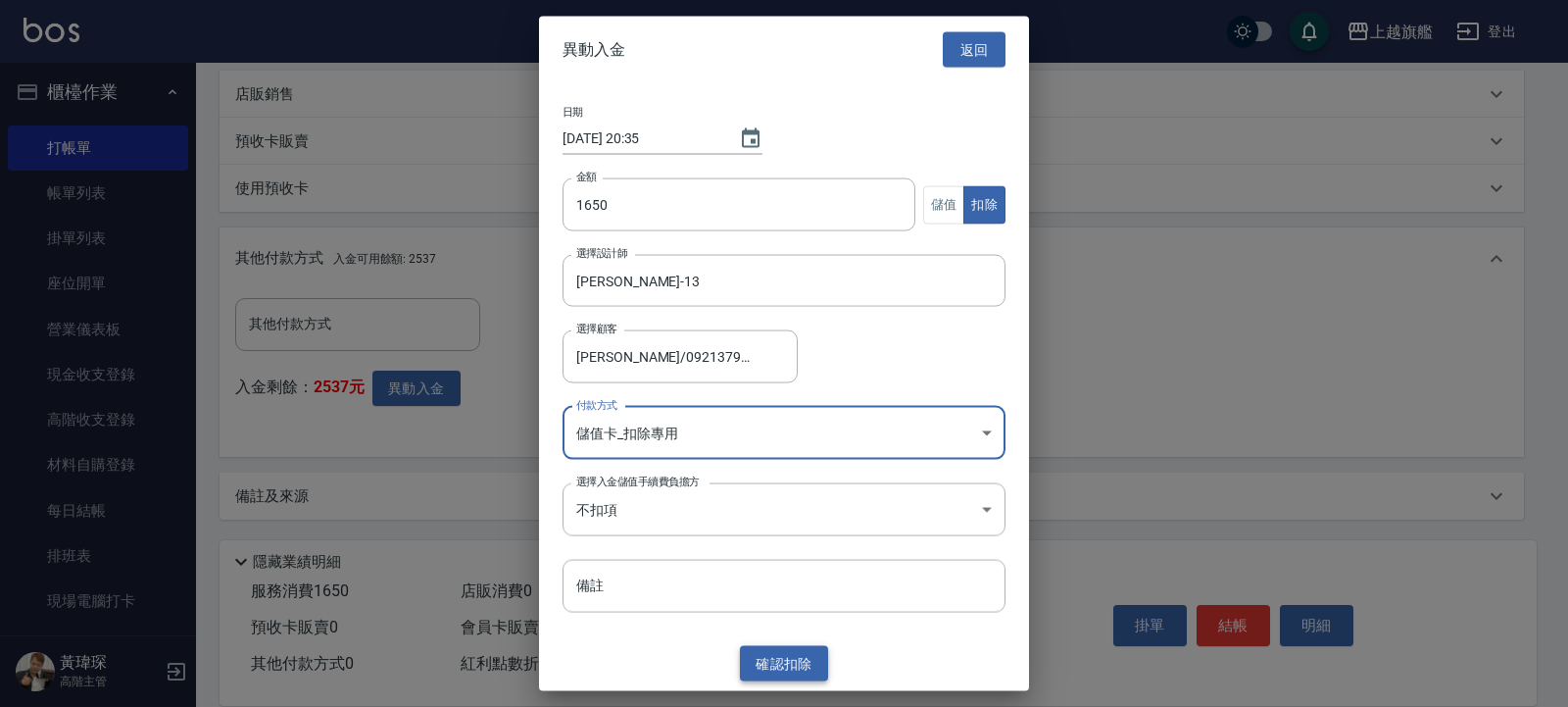 click on "確認 扣除" at bounding box center [784, 663] 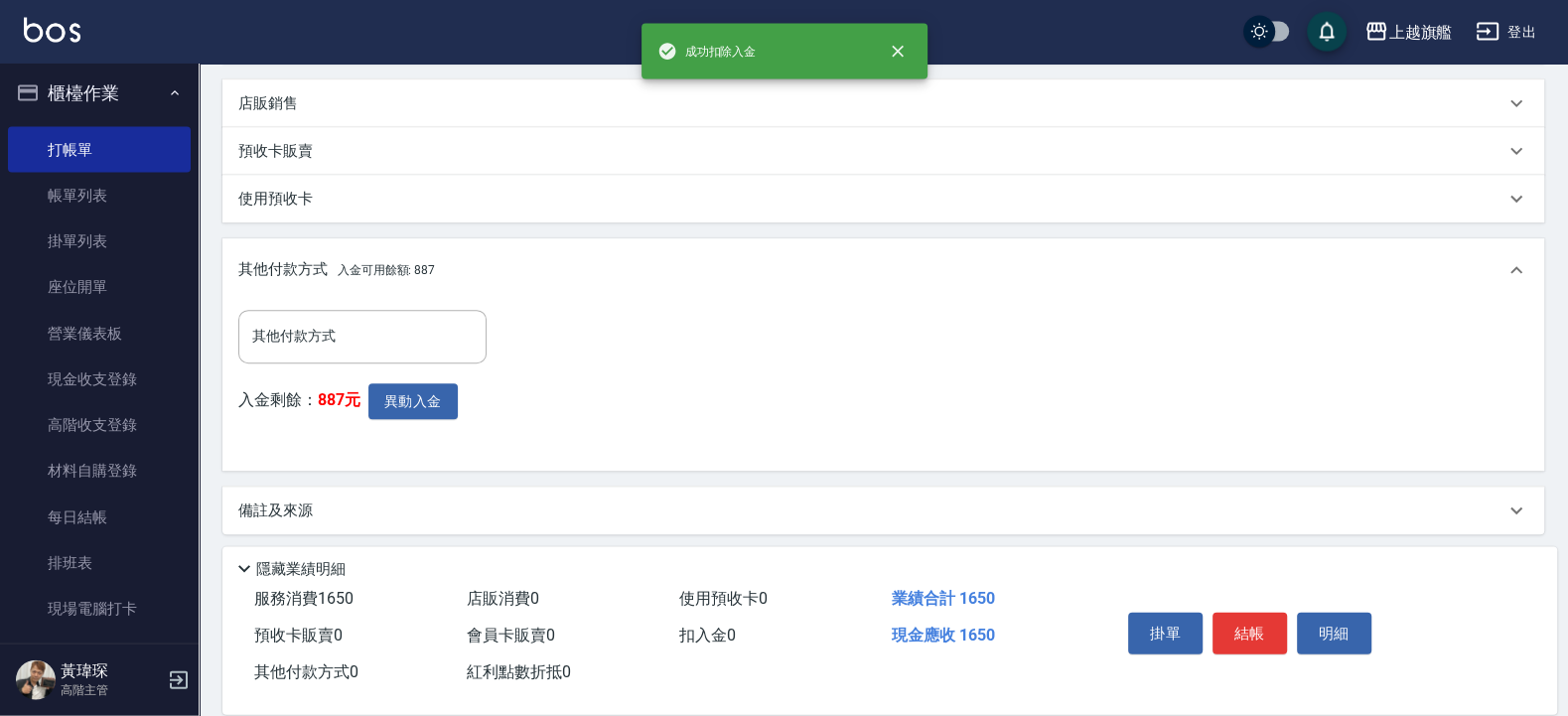 scroll, scrollTop: 631, scrollLeft: 0, axis: vertical 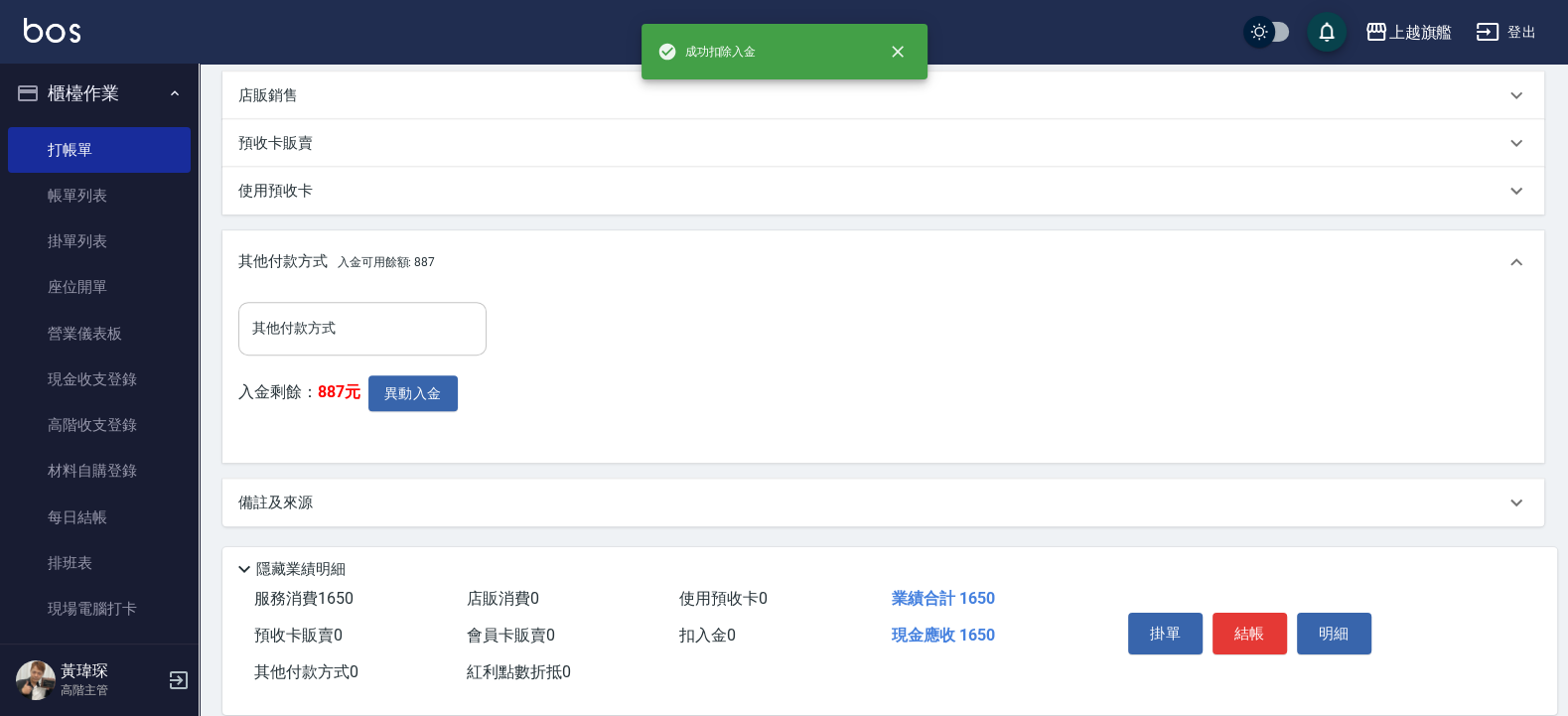 click on "其他付款方式" at bounding box center (362, 328) 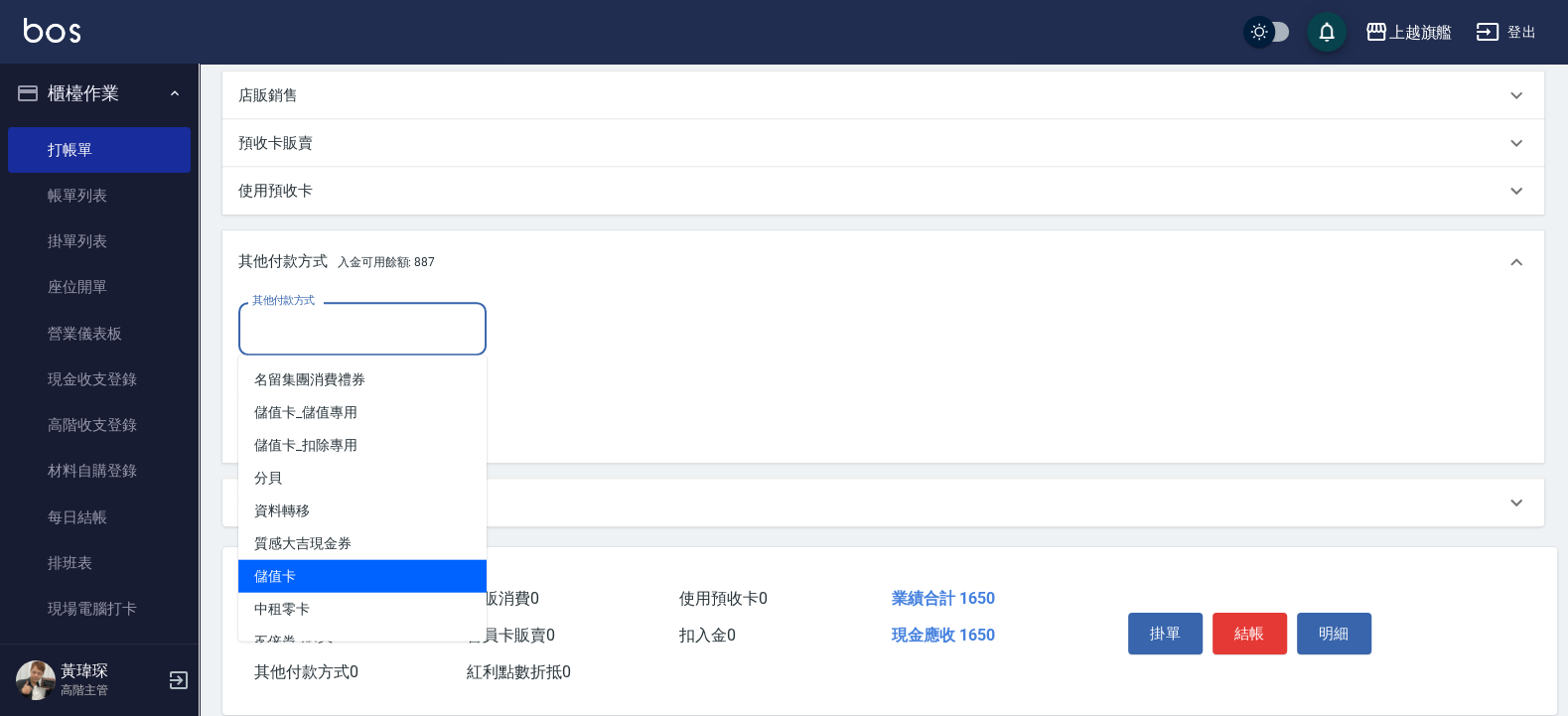 click on "儲值卡" at bounding box center (362, 576) 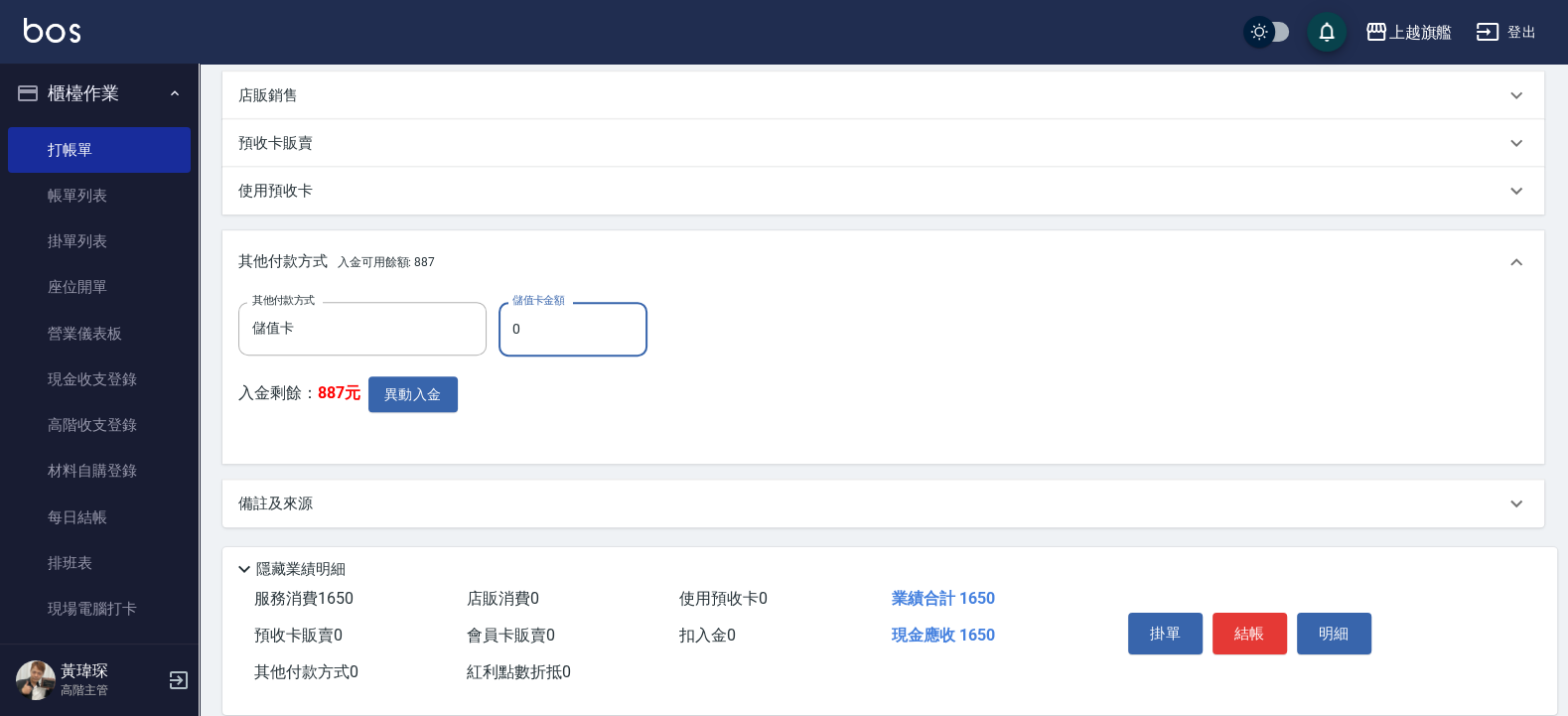 drag, startPoint x: 501, startPoint y: 312, endPoint x: 423, endPoint y: 304, distance: 78.40918 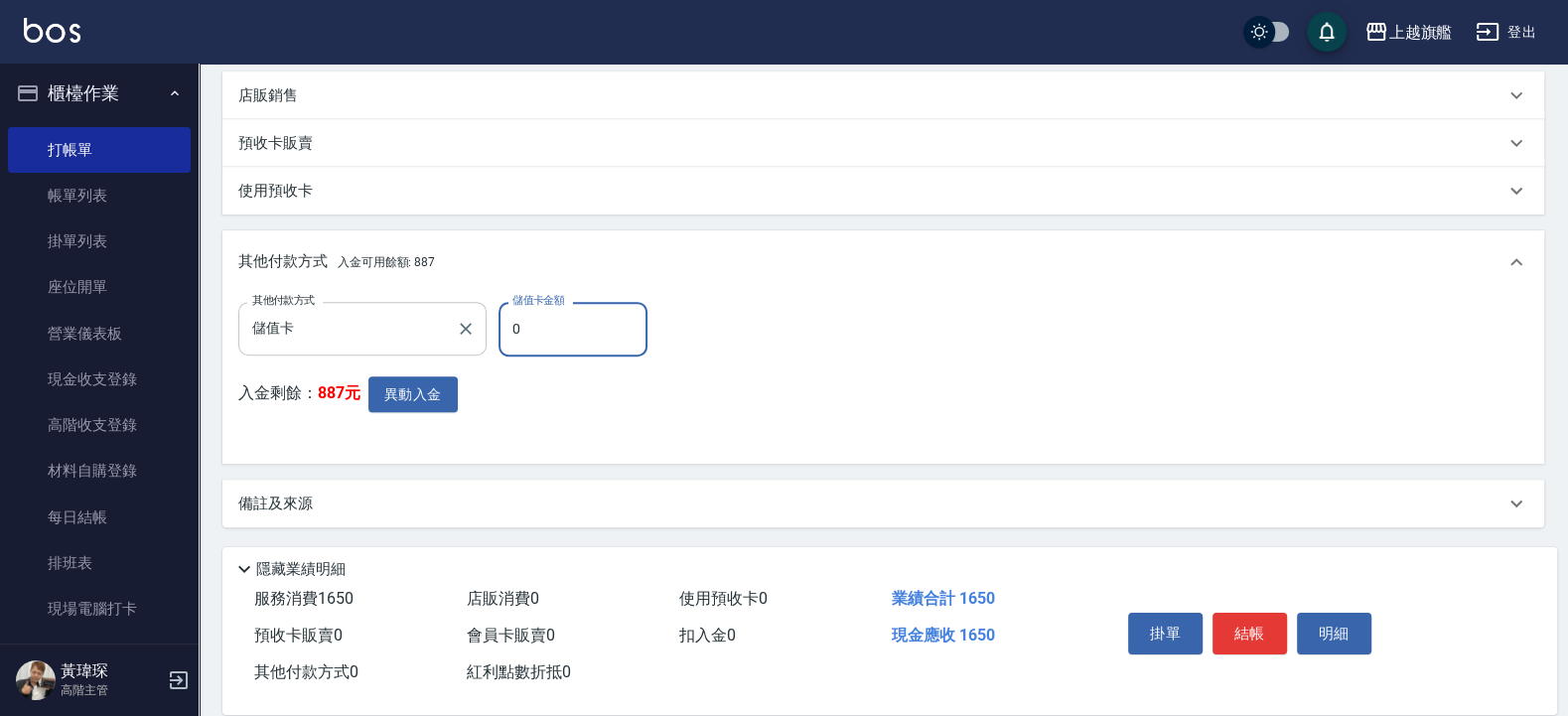 click on "0" at bounding box center (573, 329) 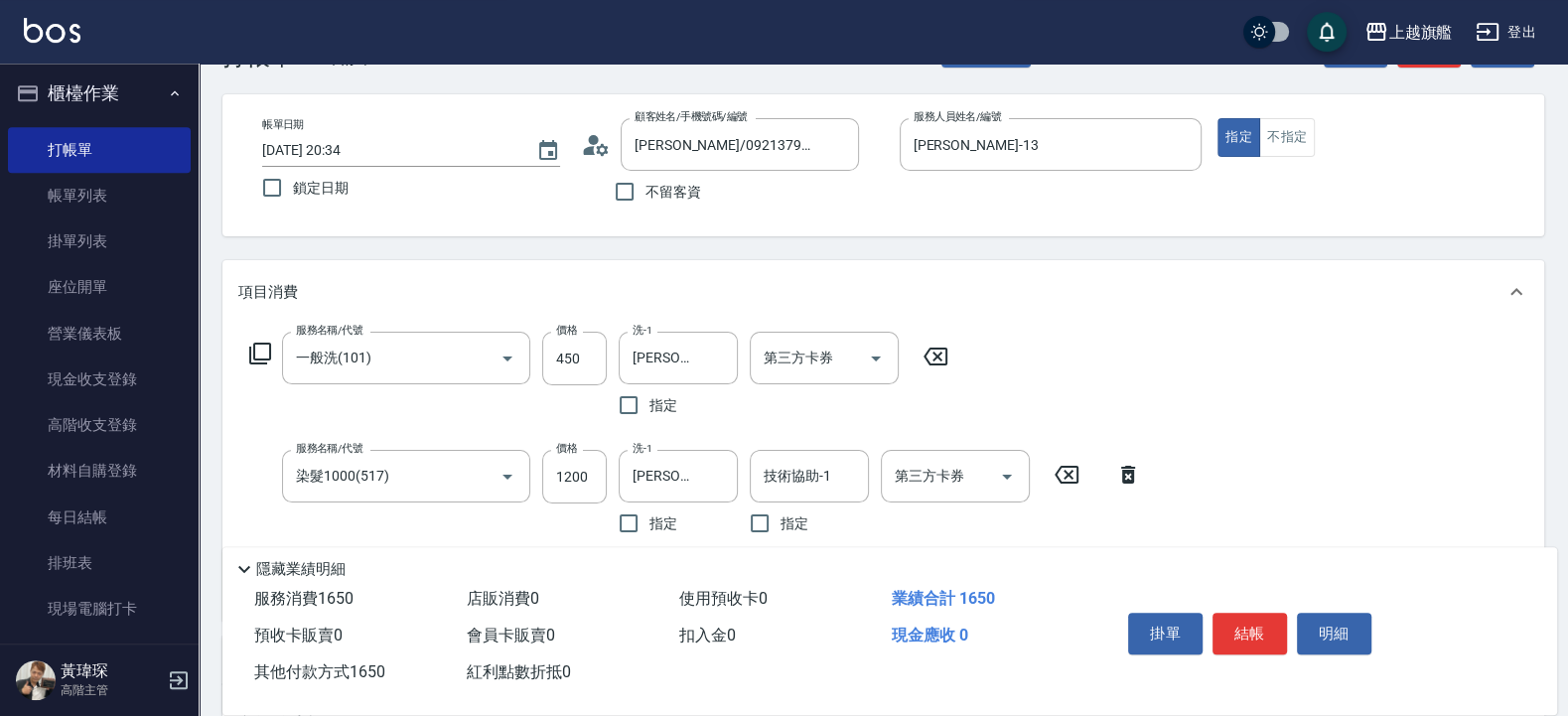 scroll, scrollTop: 0, scrollLeft: 0, axis: both 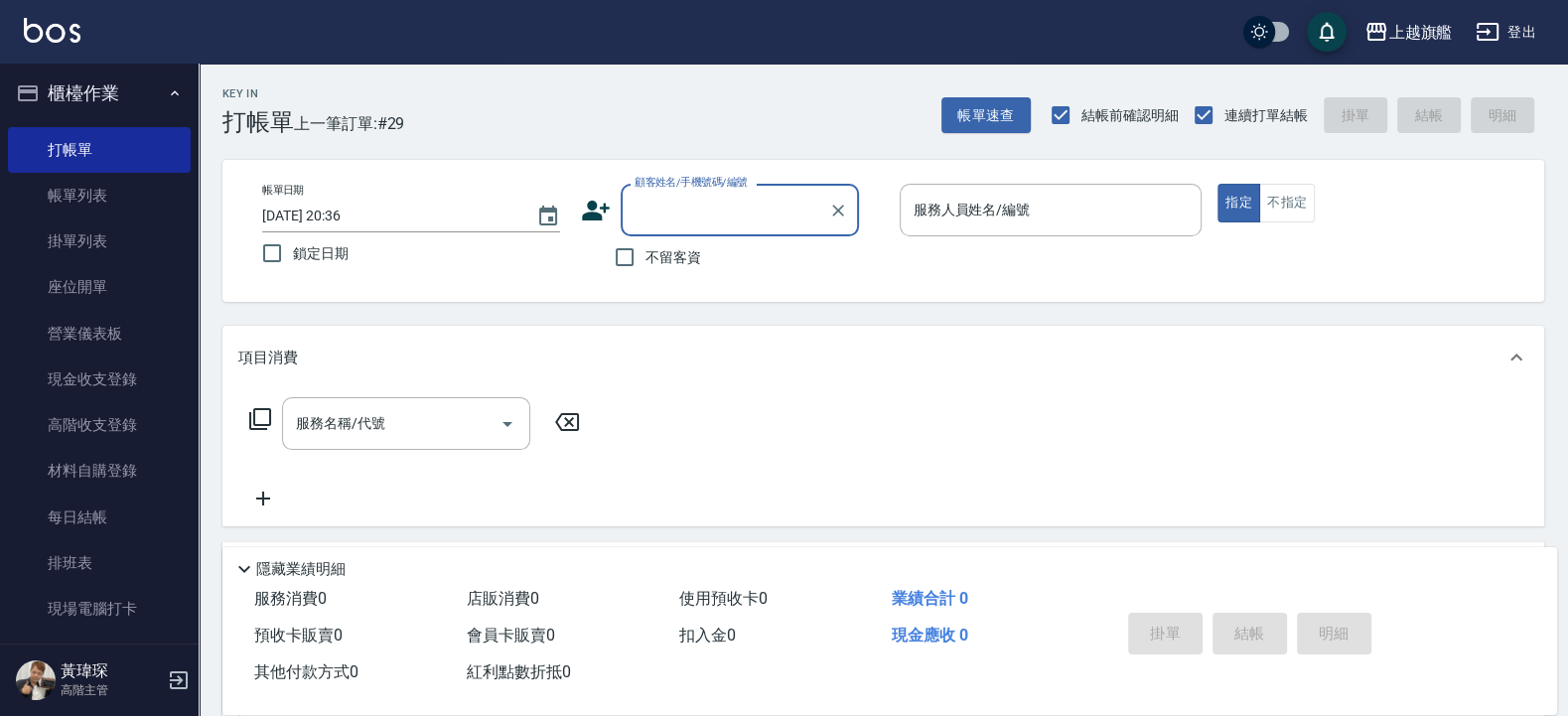 click on "不留客資" at bounding box center (673, 257) 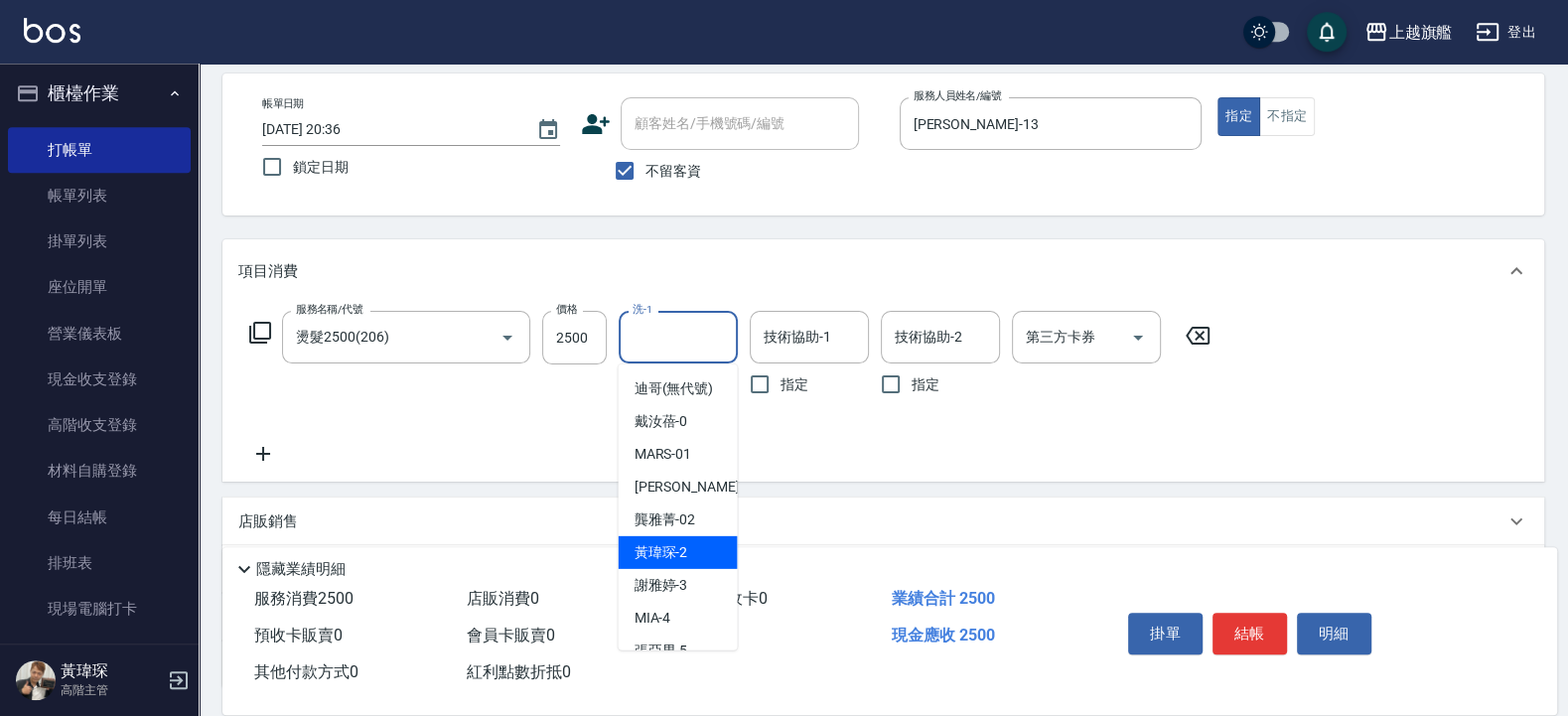 scroll, scrollTop: 119, scrollLeft: 0, axis: vertical 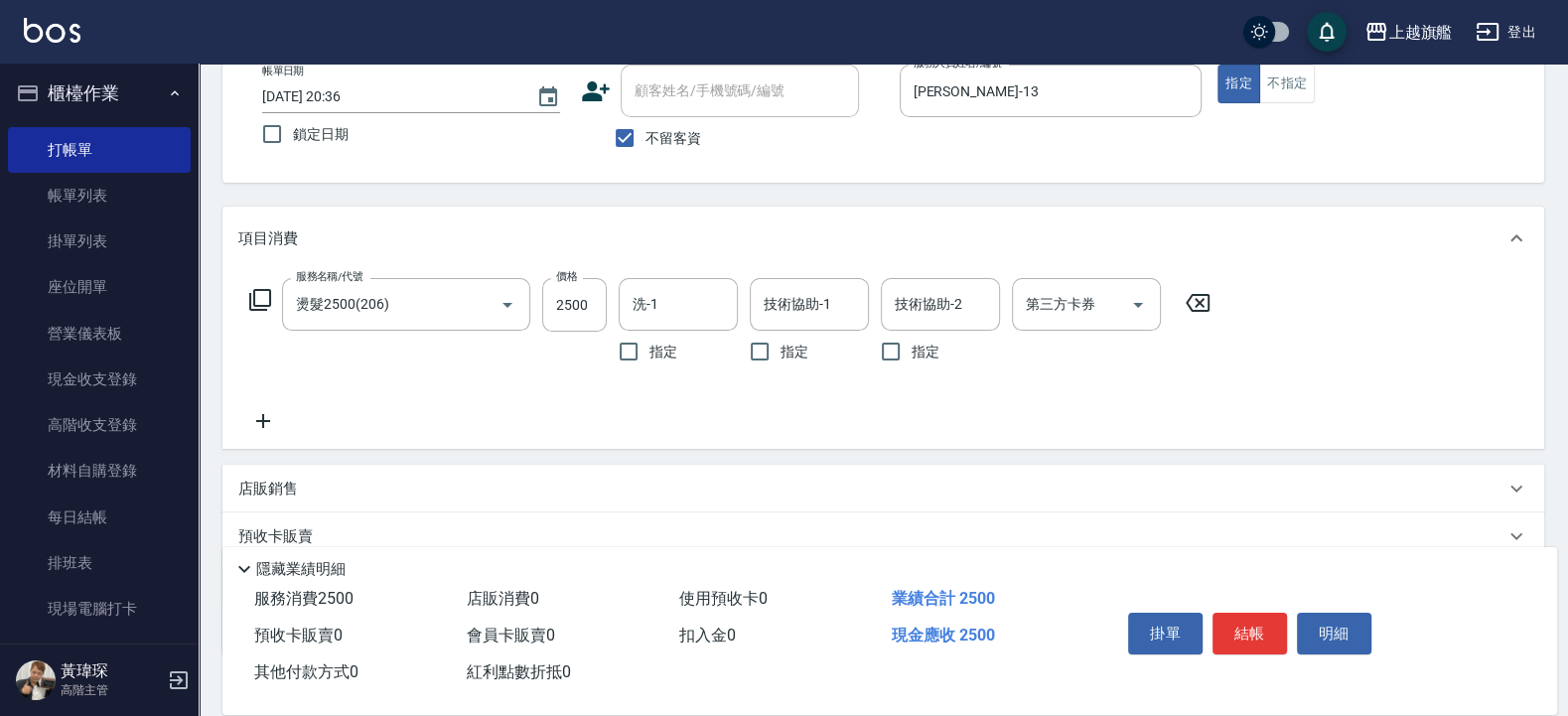 click 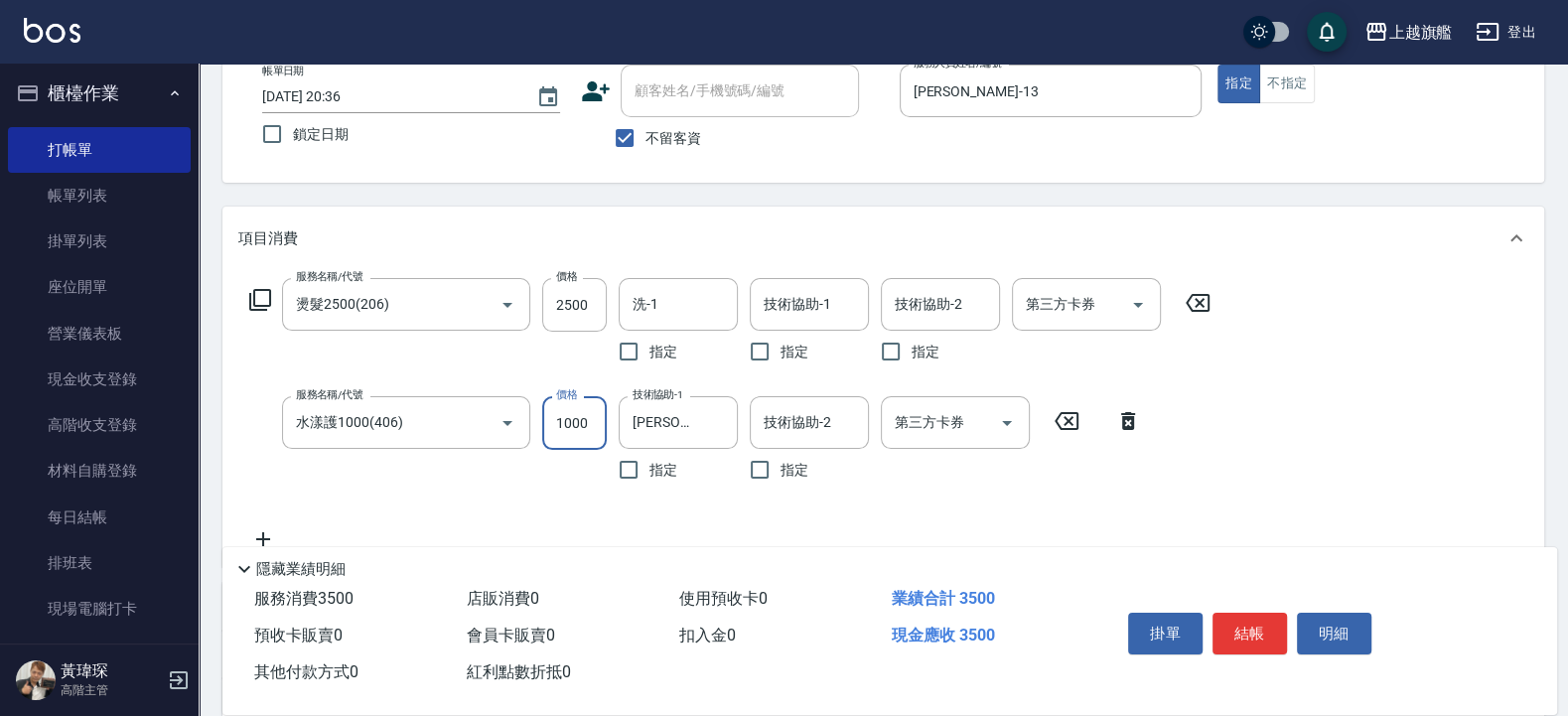 click on "1000" at bounding box center (574, 423) 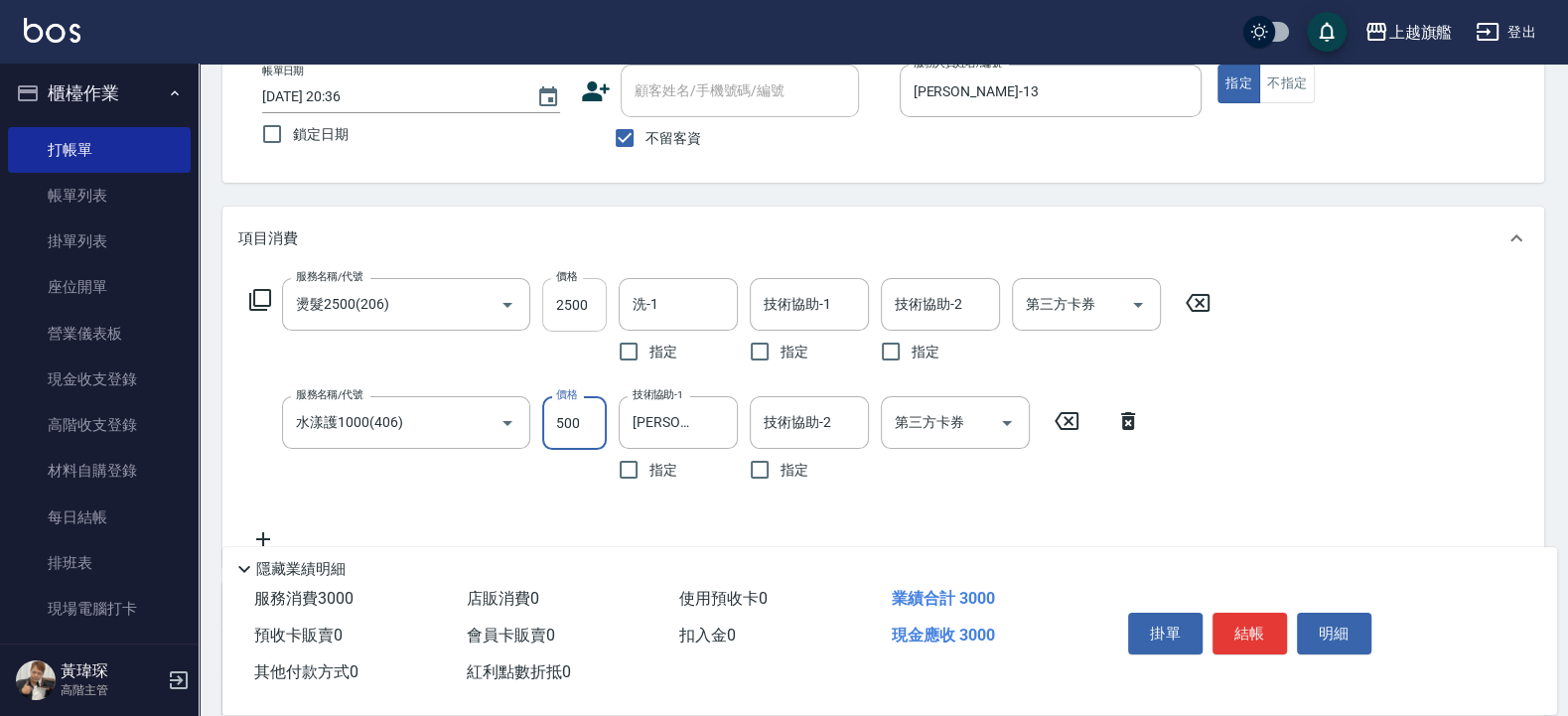 drag, startPoint x: 579, startPoint y: 298, endPoint x: 582, endPoint y: 279, distance: 19.235384 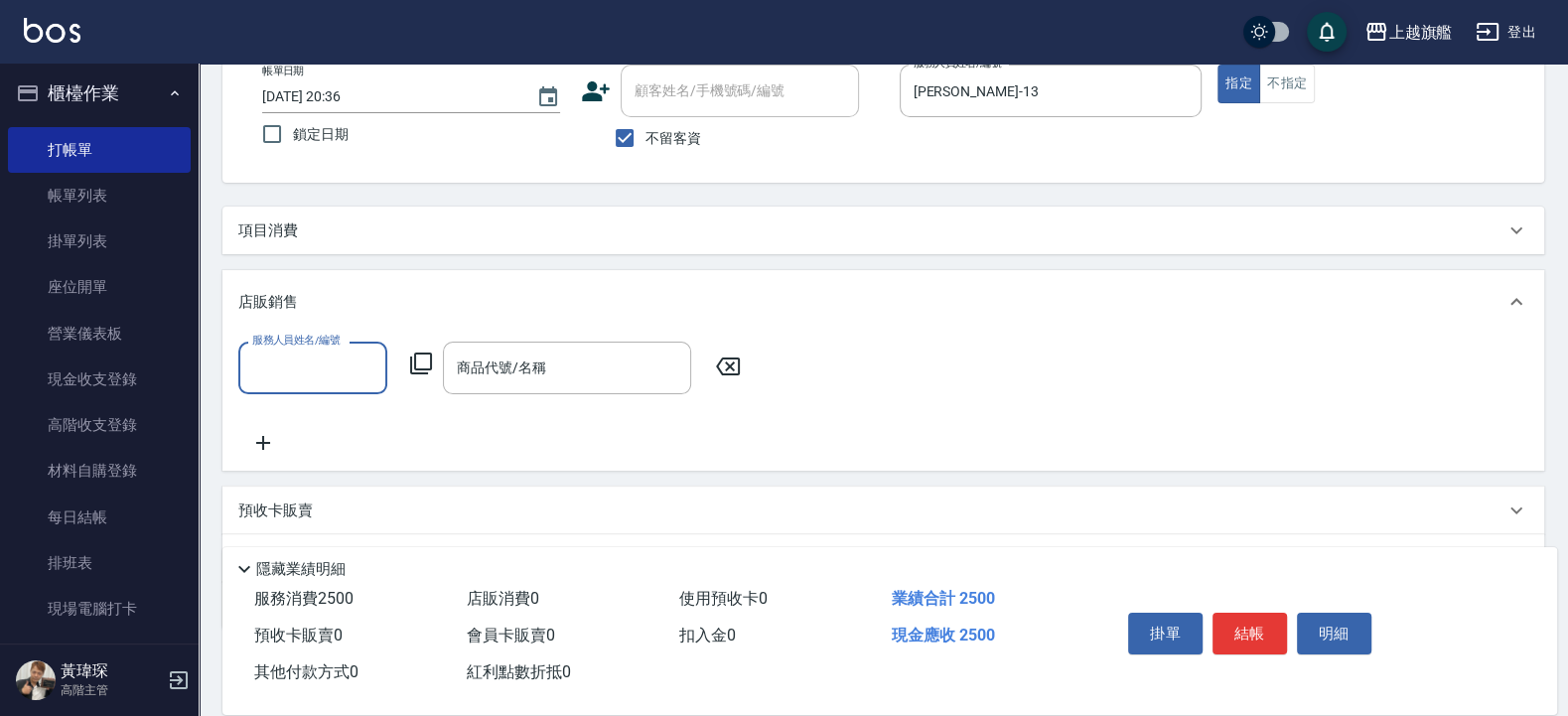 scroll, scrollTop: 0, scrollLeft: 0, axis: both 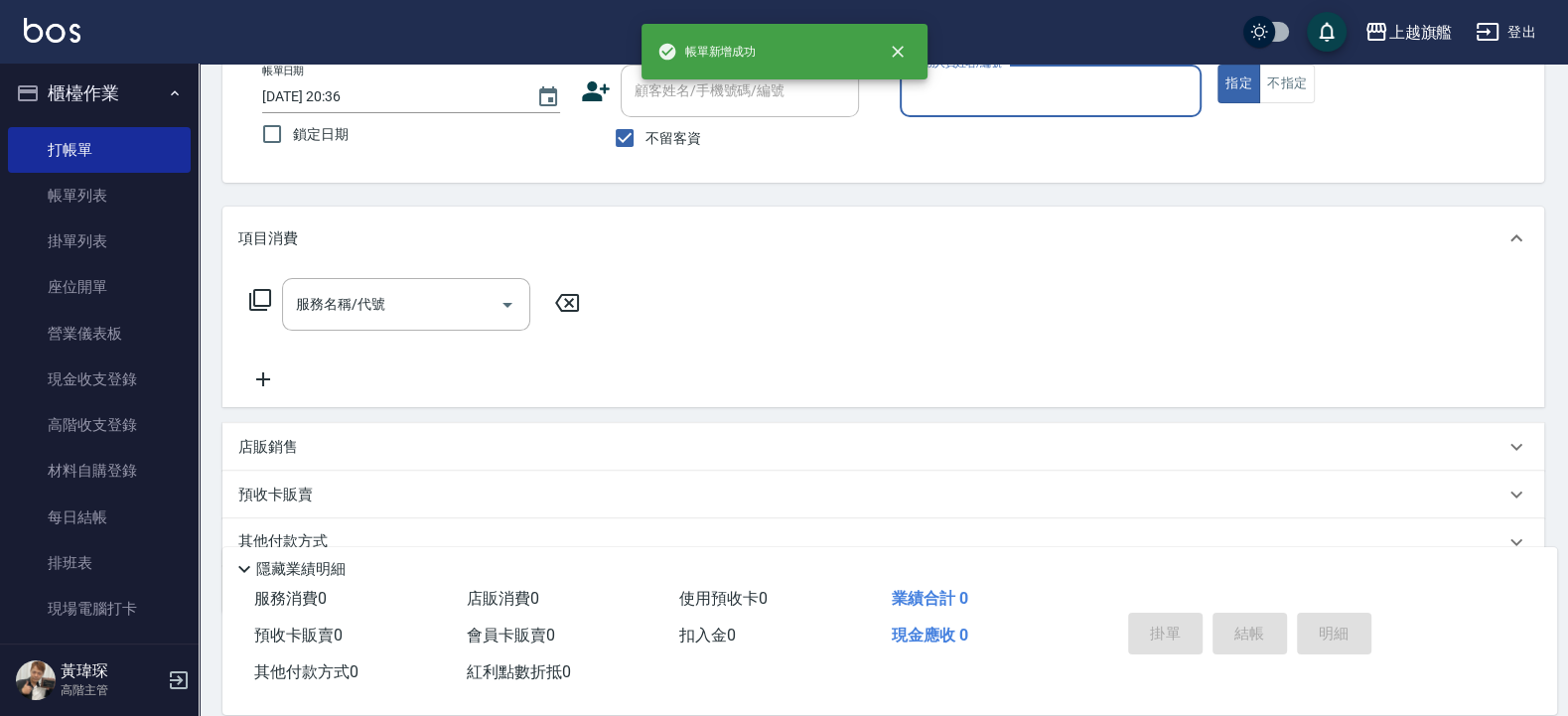 click on "櫃檯作業" at bounding box center (99, 93) 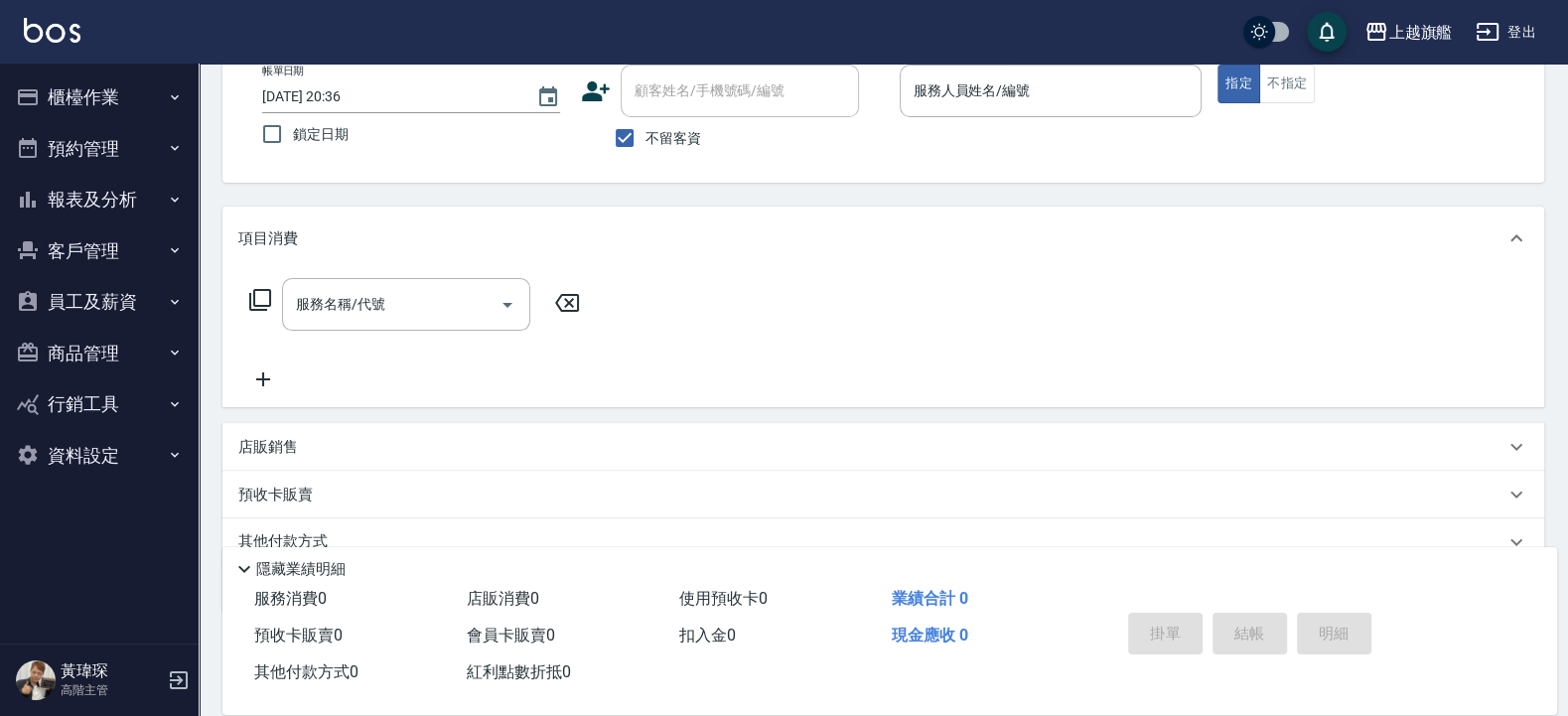 scroll, scrollTop: 0, scrollLeft: 0, axis: both 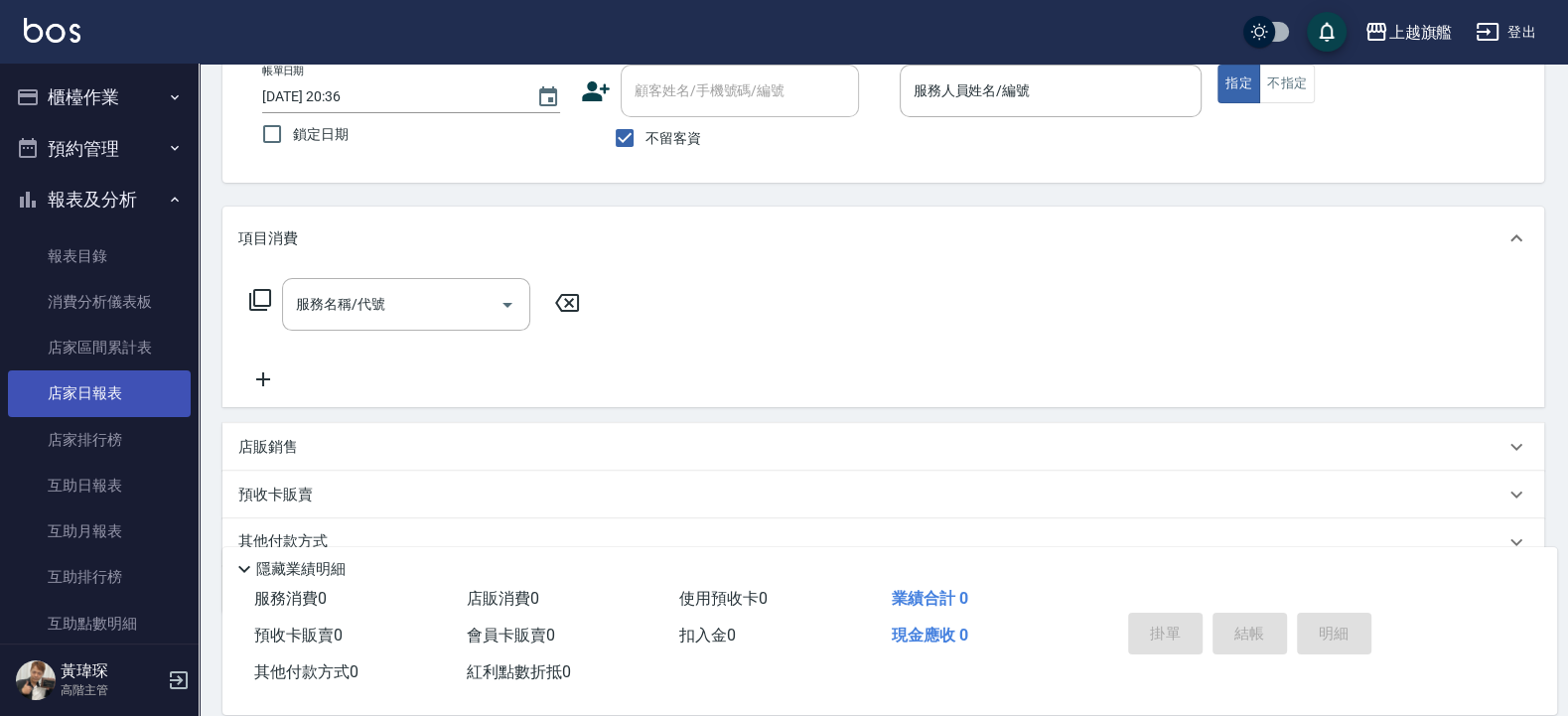 click on "店家日報表" at bounding box center [99, 393] 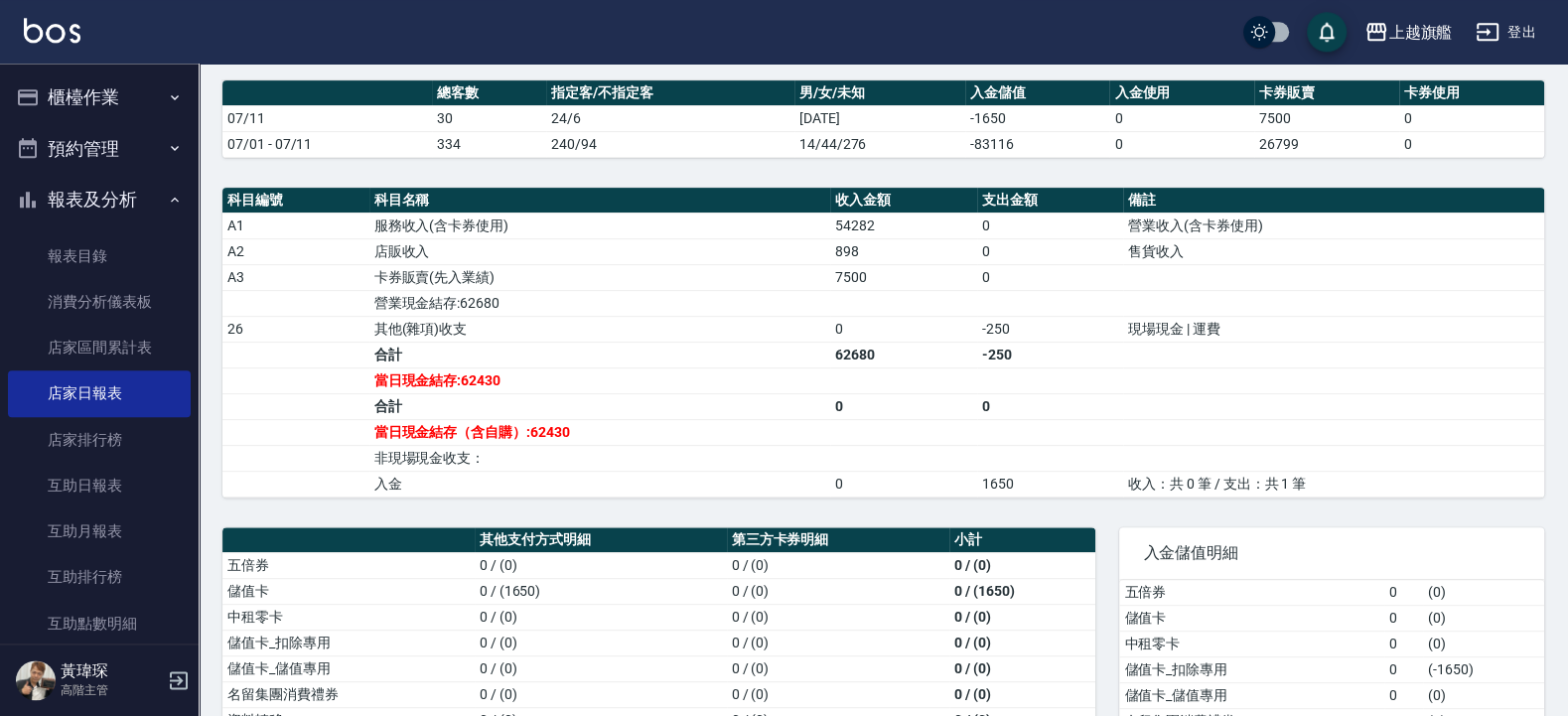 scroll, scrollTop: 596, scrollLeft: 0, axis: vertical 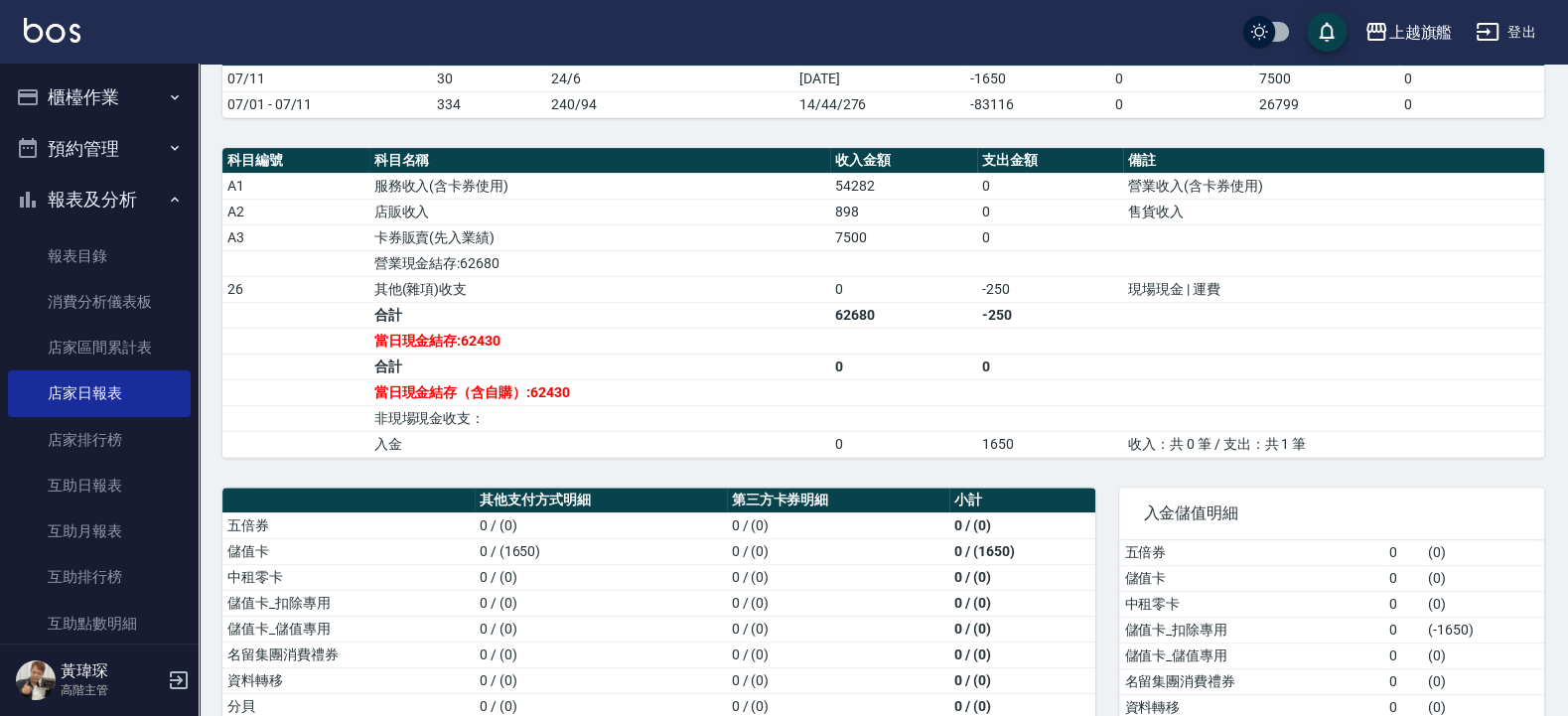 click on "櫃檯作業" at bounding box center [99, 97] 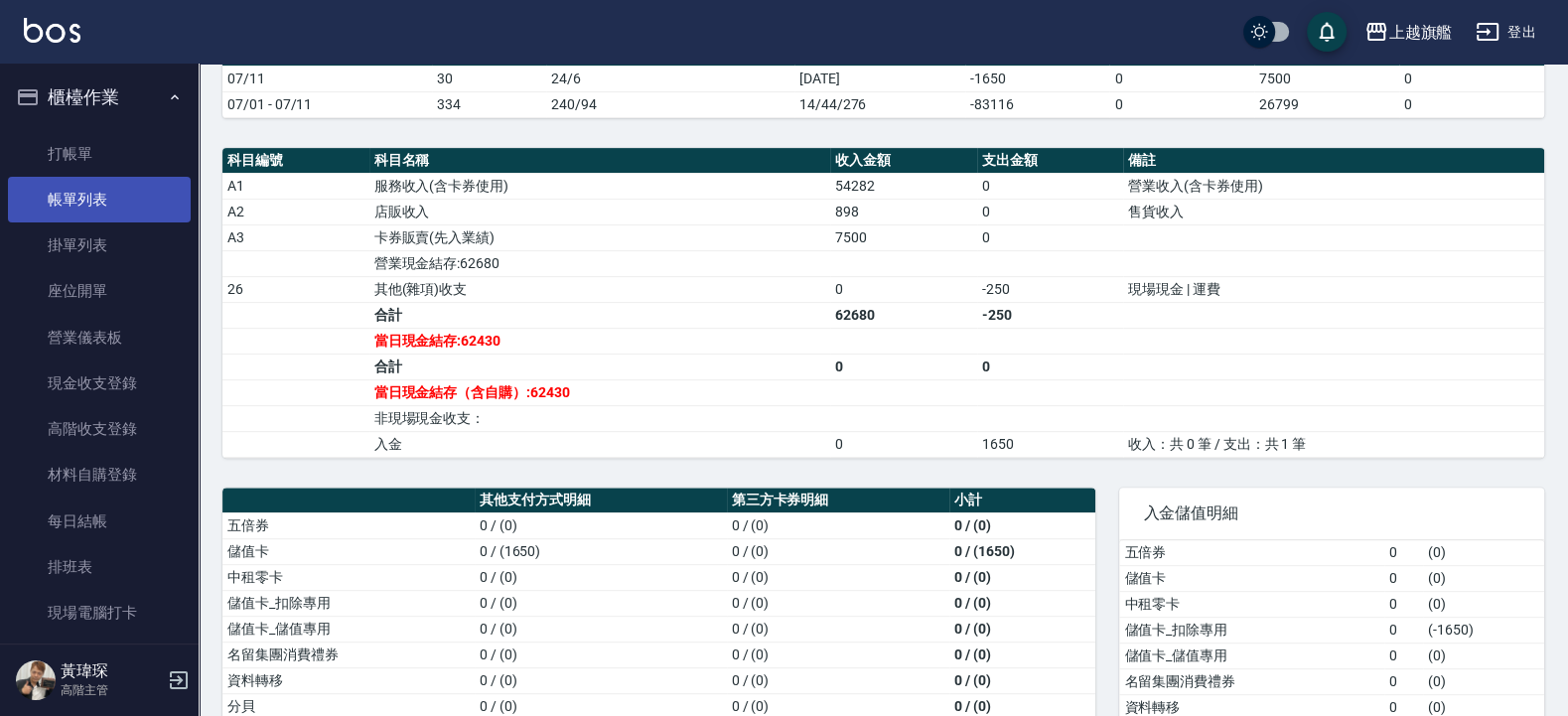 click on "帳單列表" at bounding box center (99, 200) 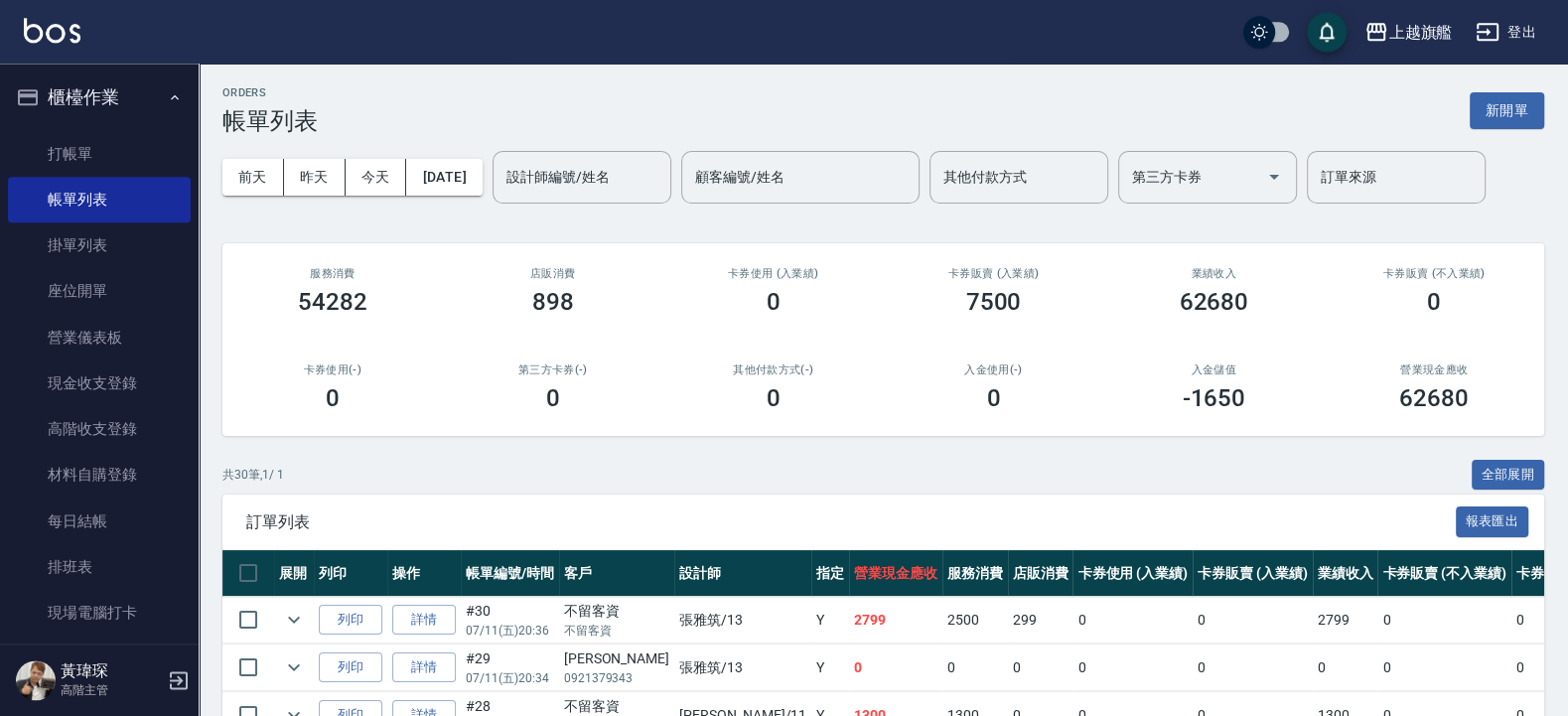 scroll, scrollTop: 0, scrollLeft: 0, axis: both 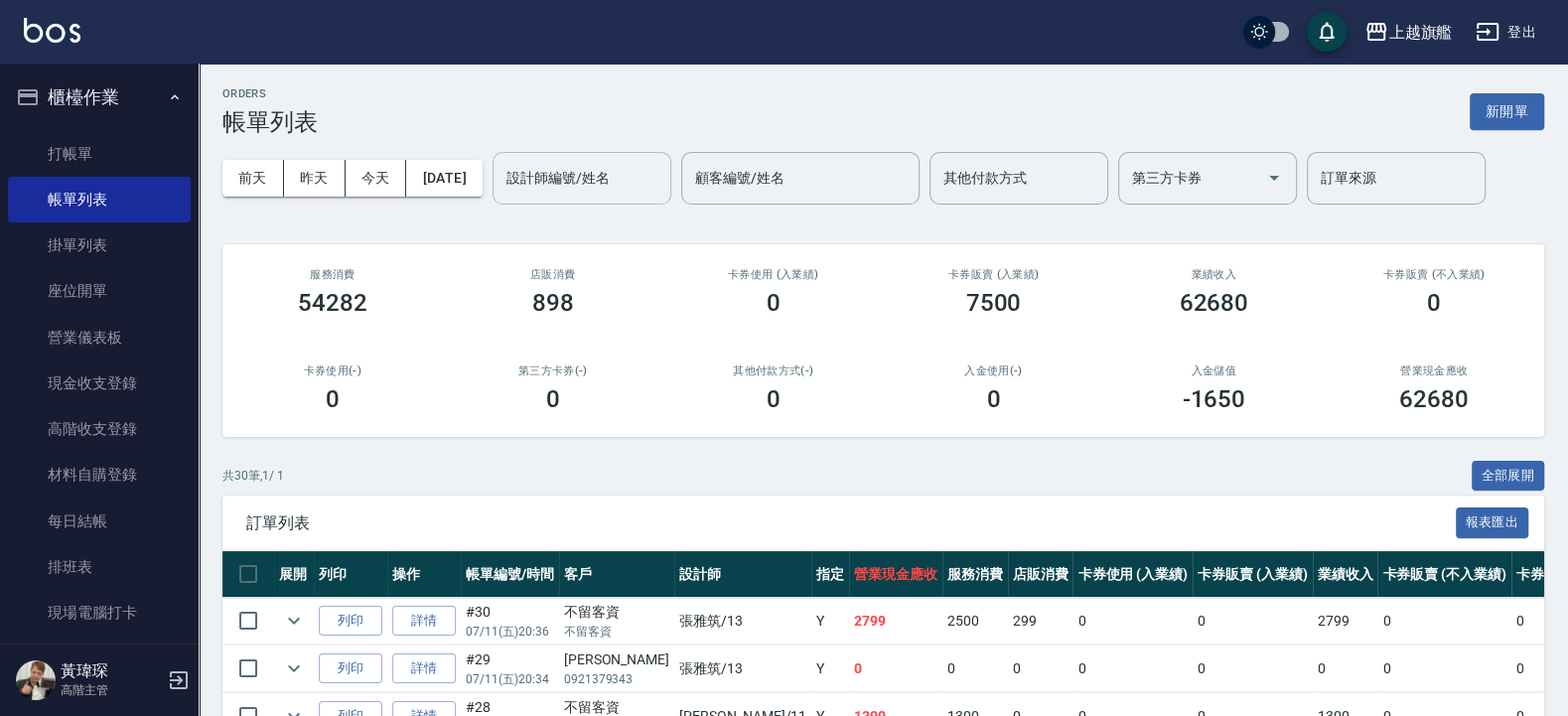 click on "設計師編號/姓名" at bounding box center (582, 178) 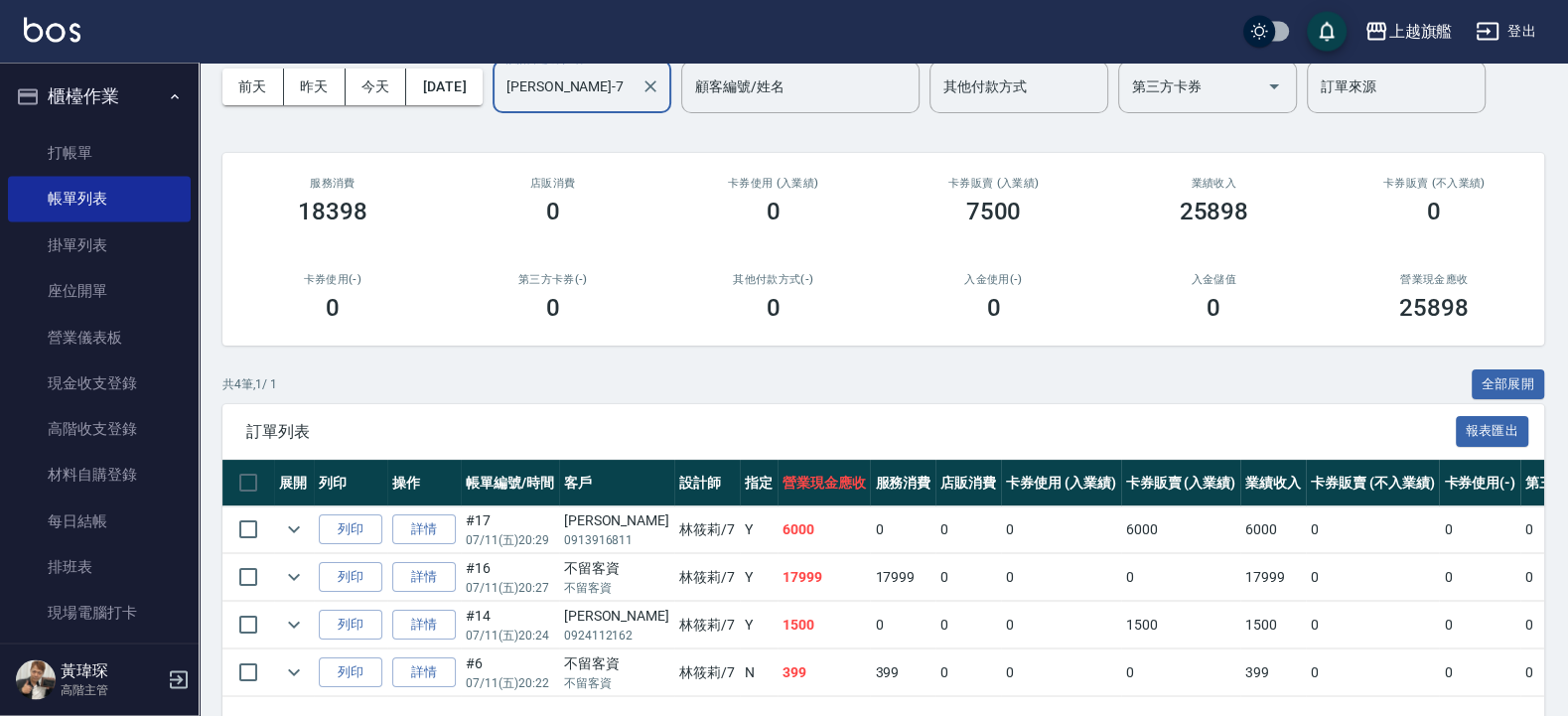 scroll, scrollTop: 119, scrollLeft: 0, axis: vertical 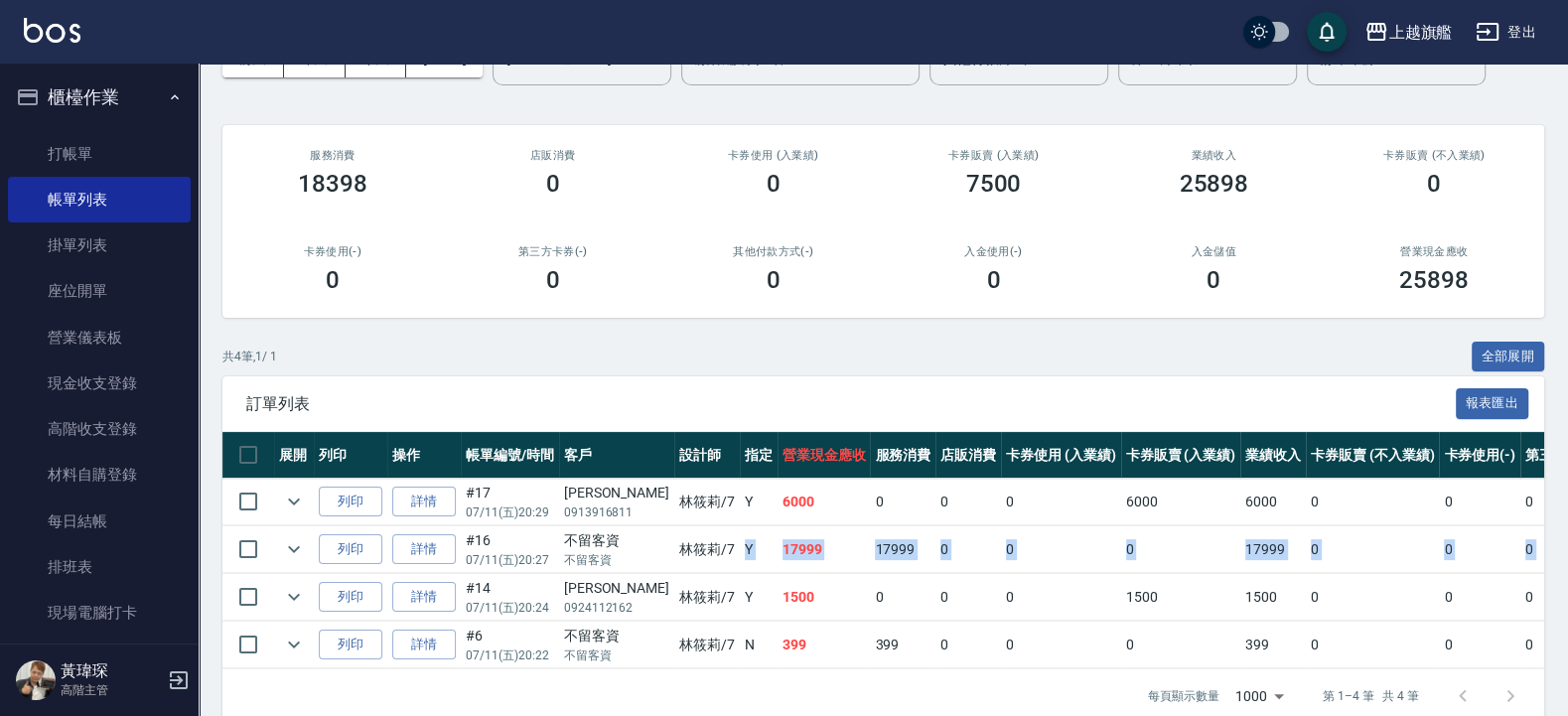 drag, startPoint x: 792, startPoint y: 597, endPoint x: 701, endPoint y: 572, distance: 94.37161 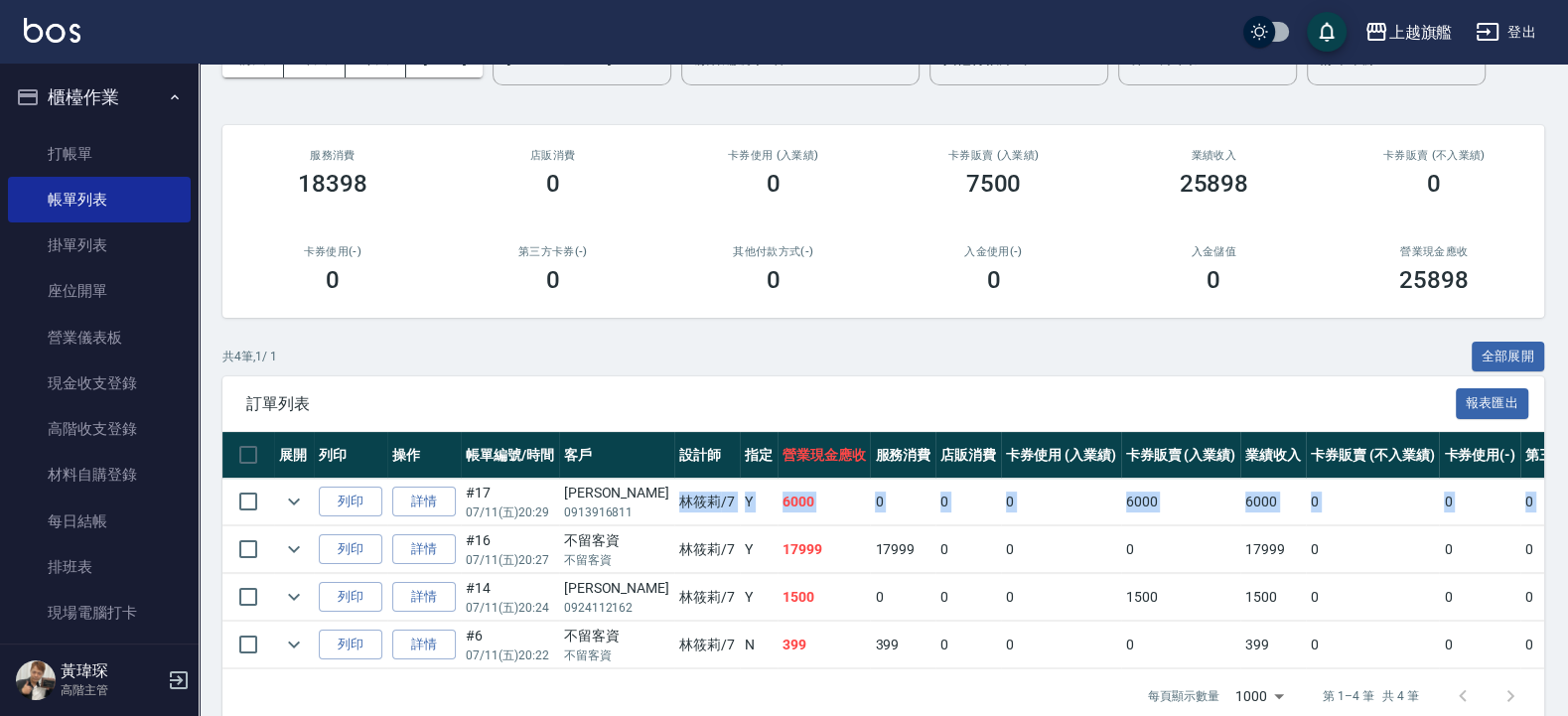 drag, startPoint x: 794, startPoint y: 649, endPoint x: 641, endPoint y: 485, distance: 224.28776 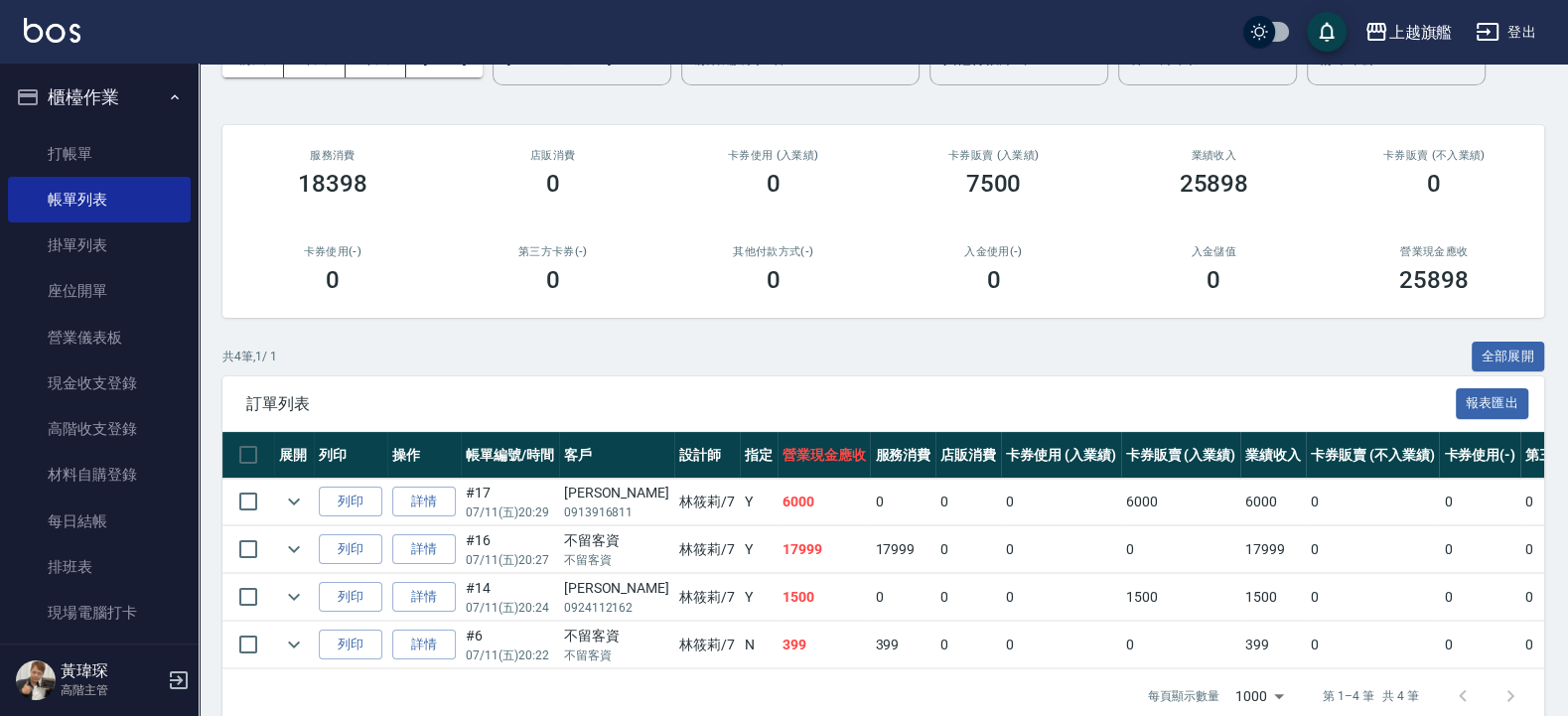 click on "訂單列表 報表匯出" at bounding box center [883, 403] 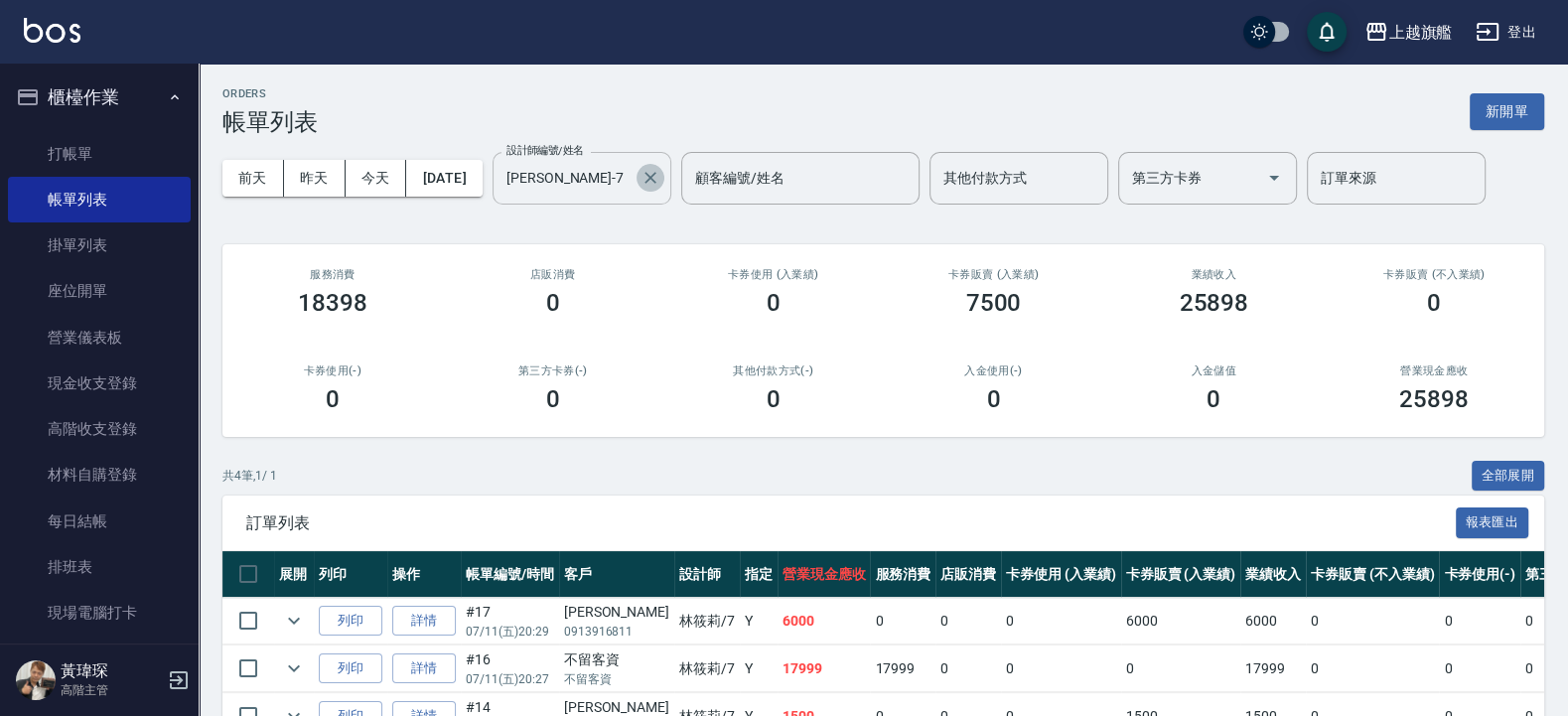 click 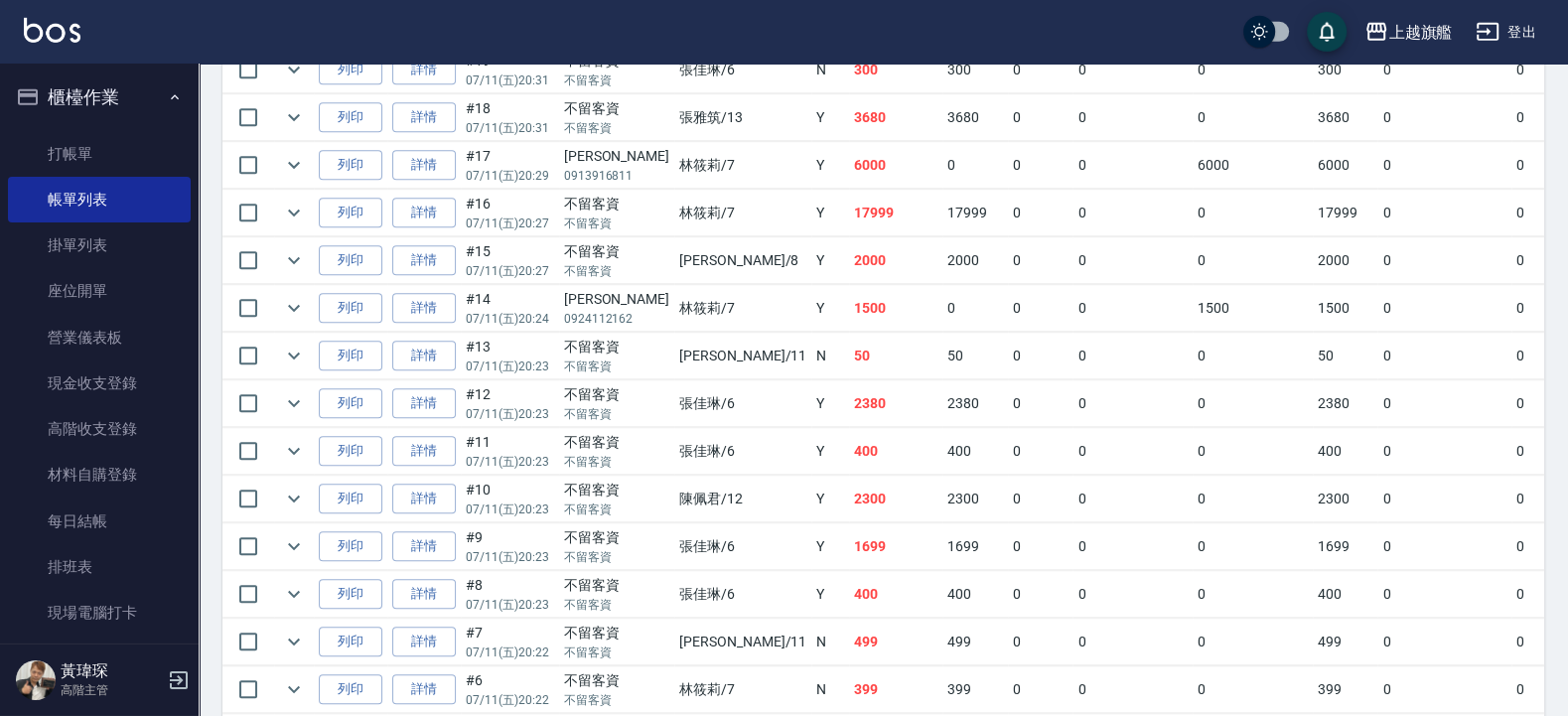 scroll, scrollTop: 1073, scrollLeft: 0, axis: vertical 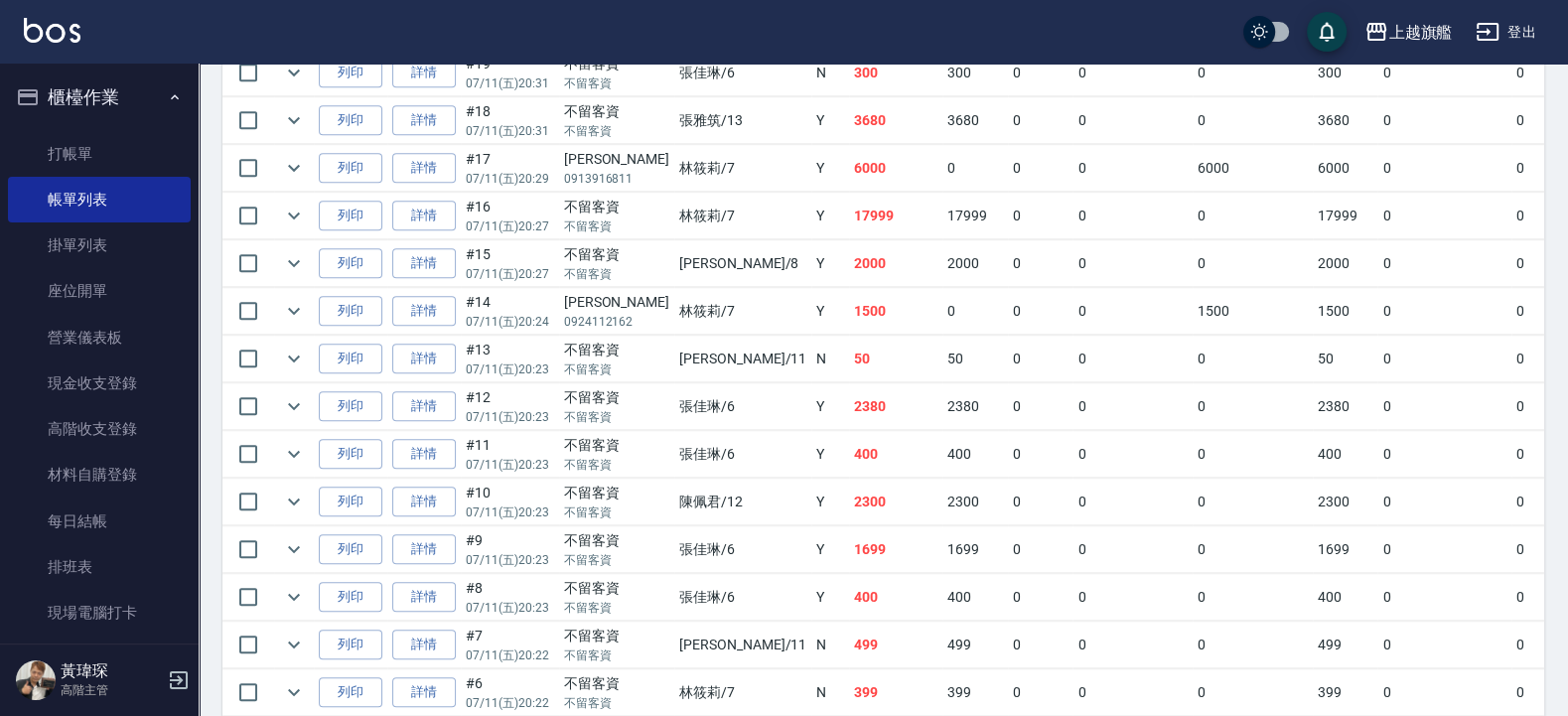 click on "詳情" at bounding box center (424, 263) 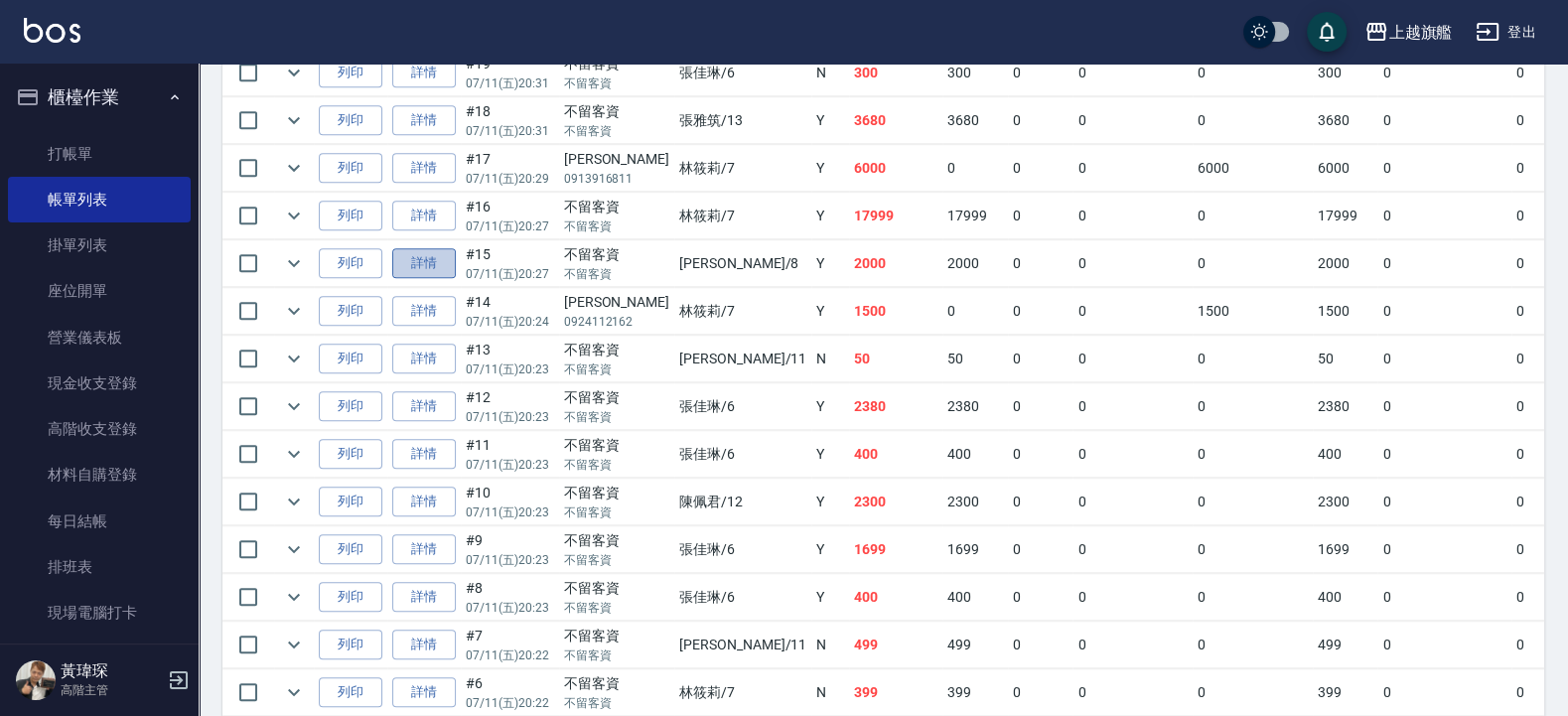 click on "詳情" at bounding box center [424, 263] 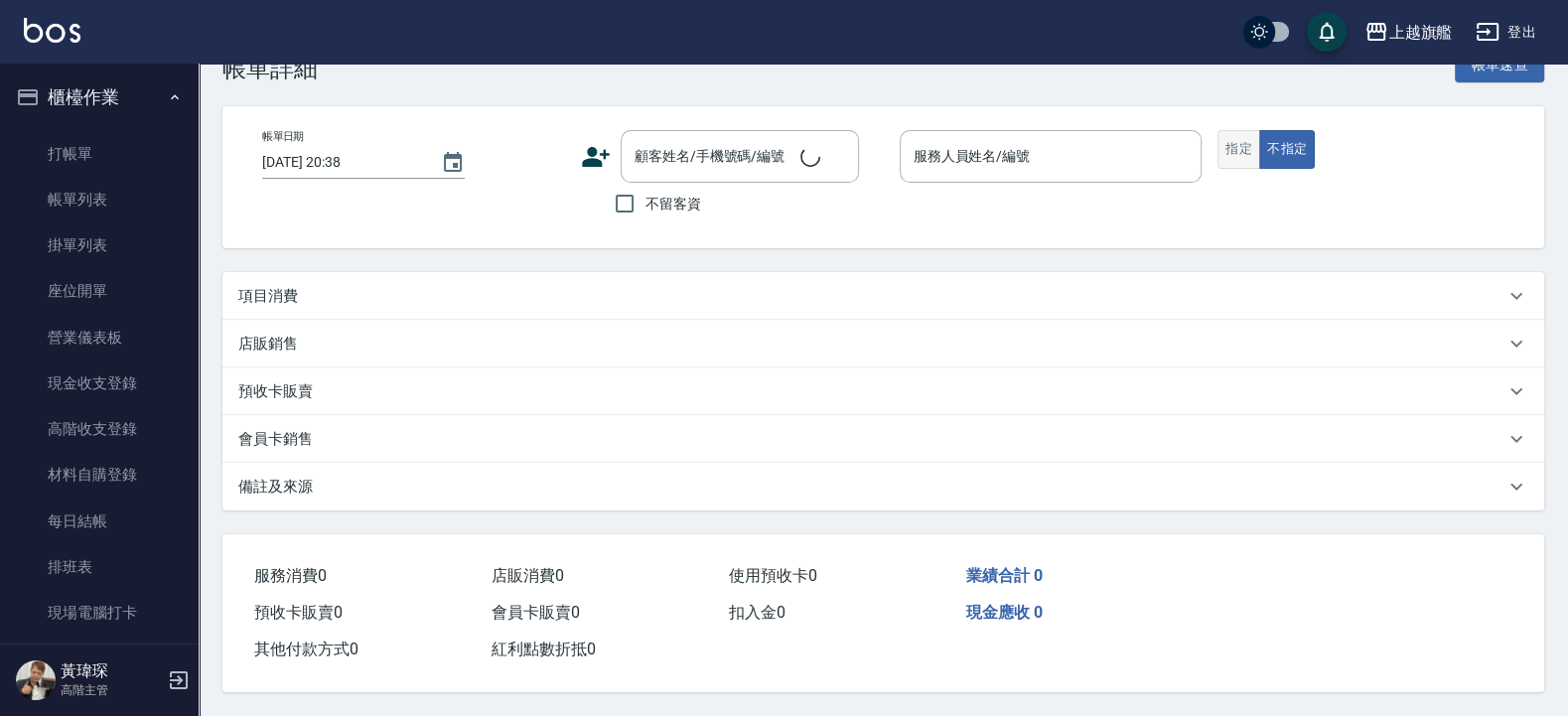 scroll, scrollTop: 0, scrollLeft: 0, axis: both 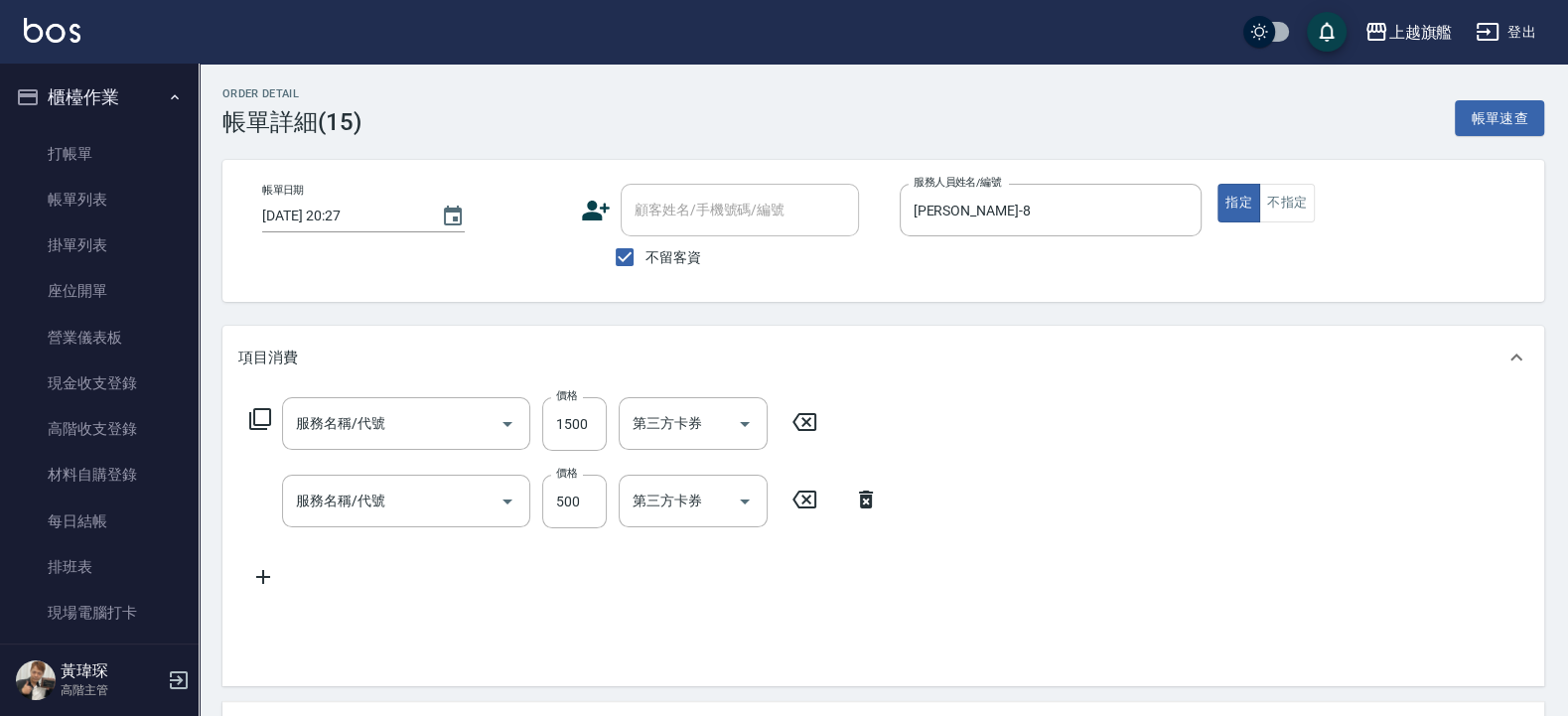 drag, startPoint x: 999, startPoint y: 199, endPoint x: 848, endPoint y: 200, distance: 151.0033 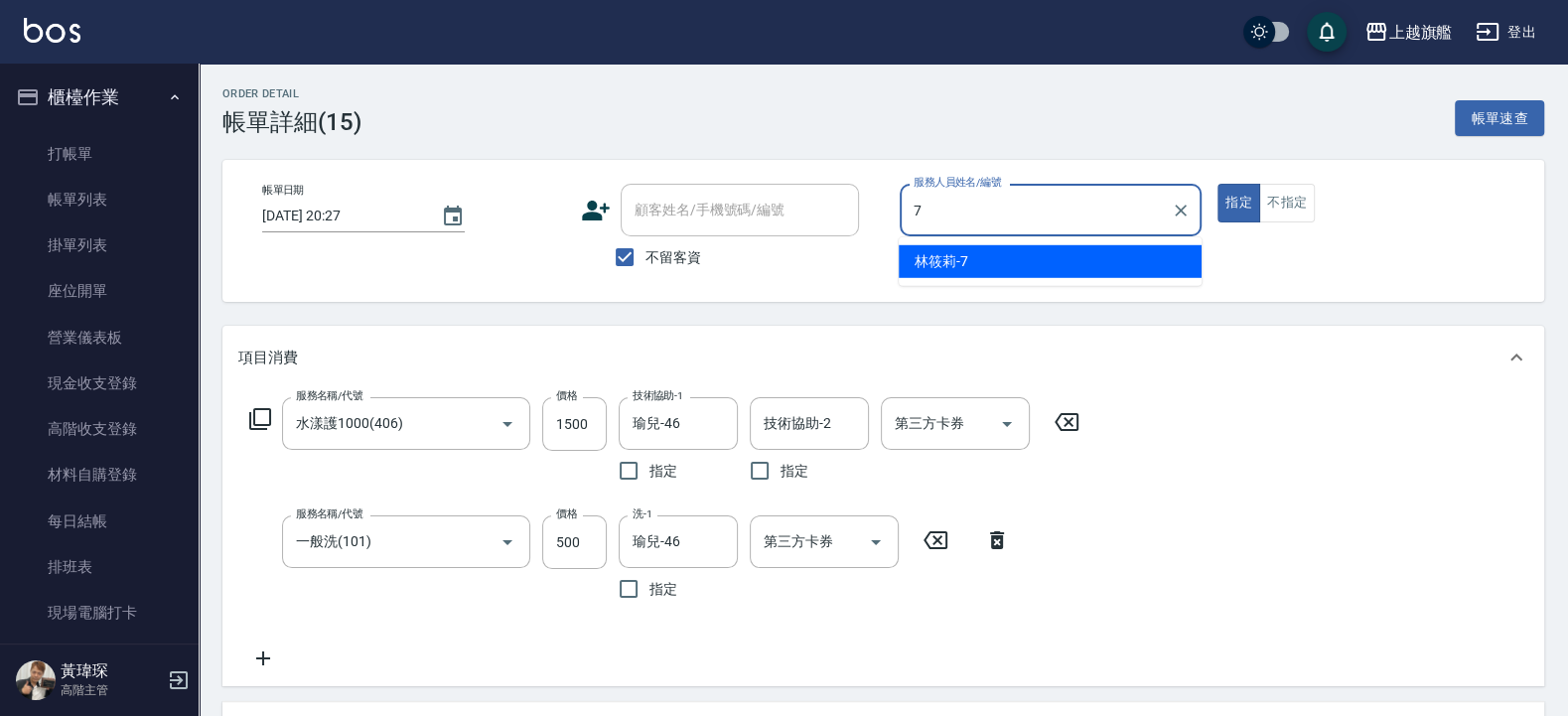 scroll, scrollTop: 0, scrollLeft: 0, axis: both 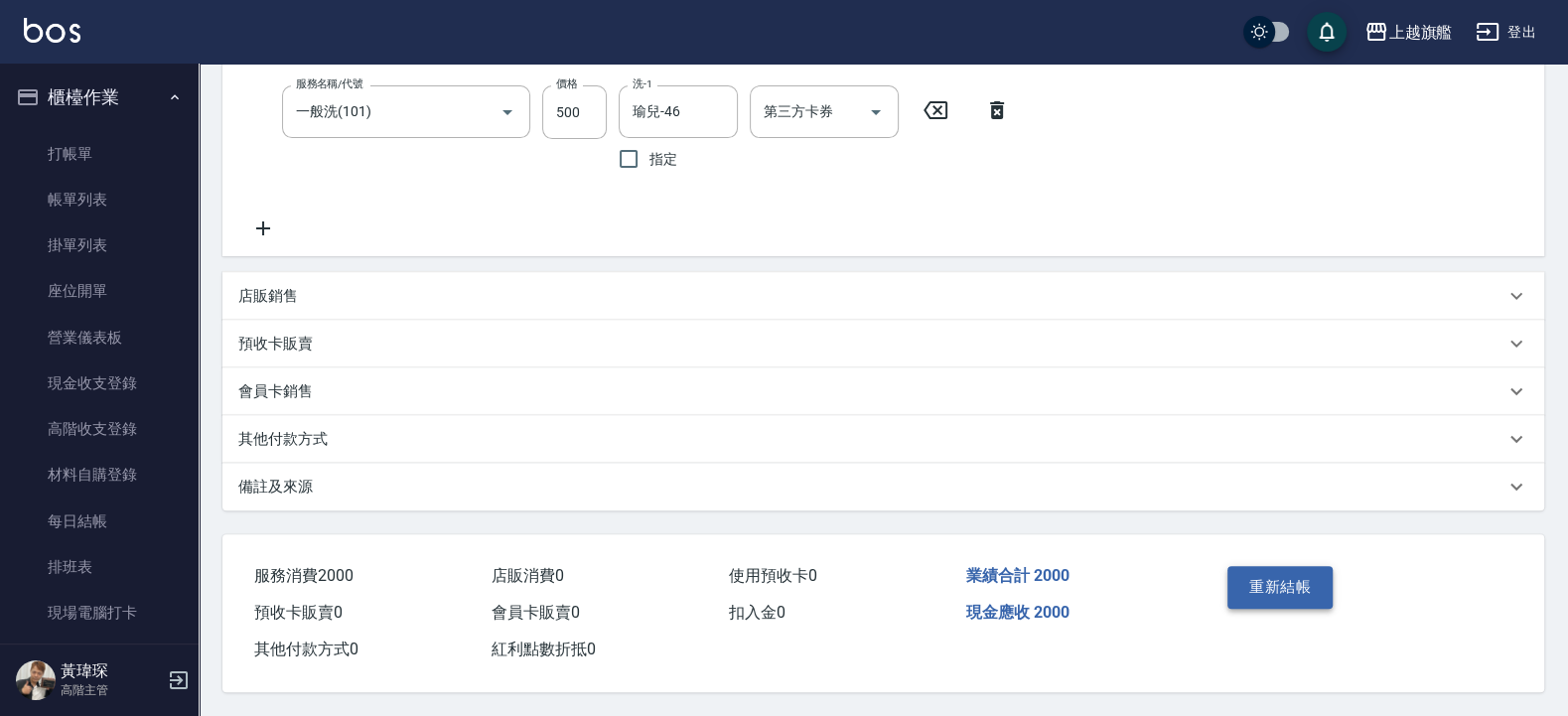click on "重新結帳" at bounding box center [1280, 587] 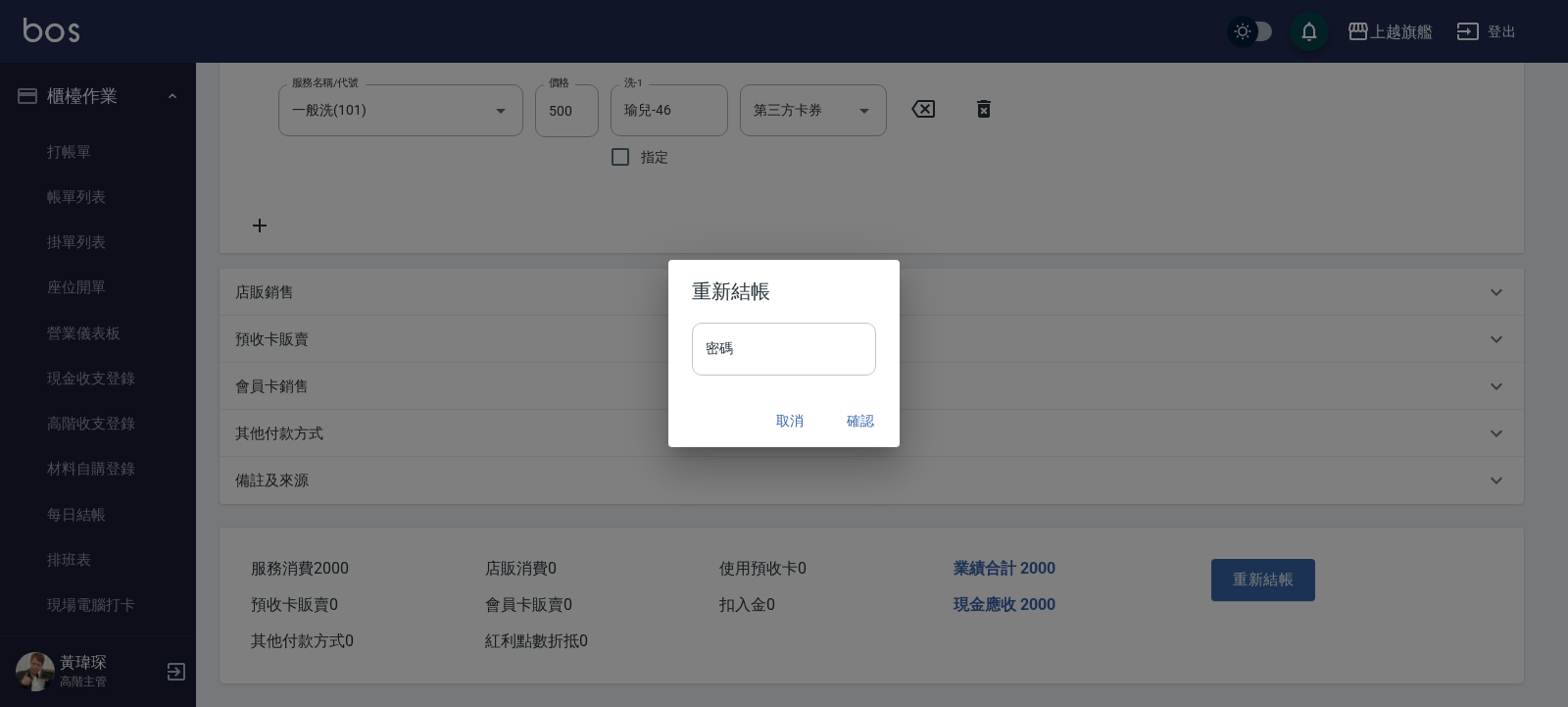 click on "密碼" at bounding box center [784, 349] 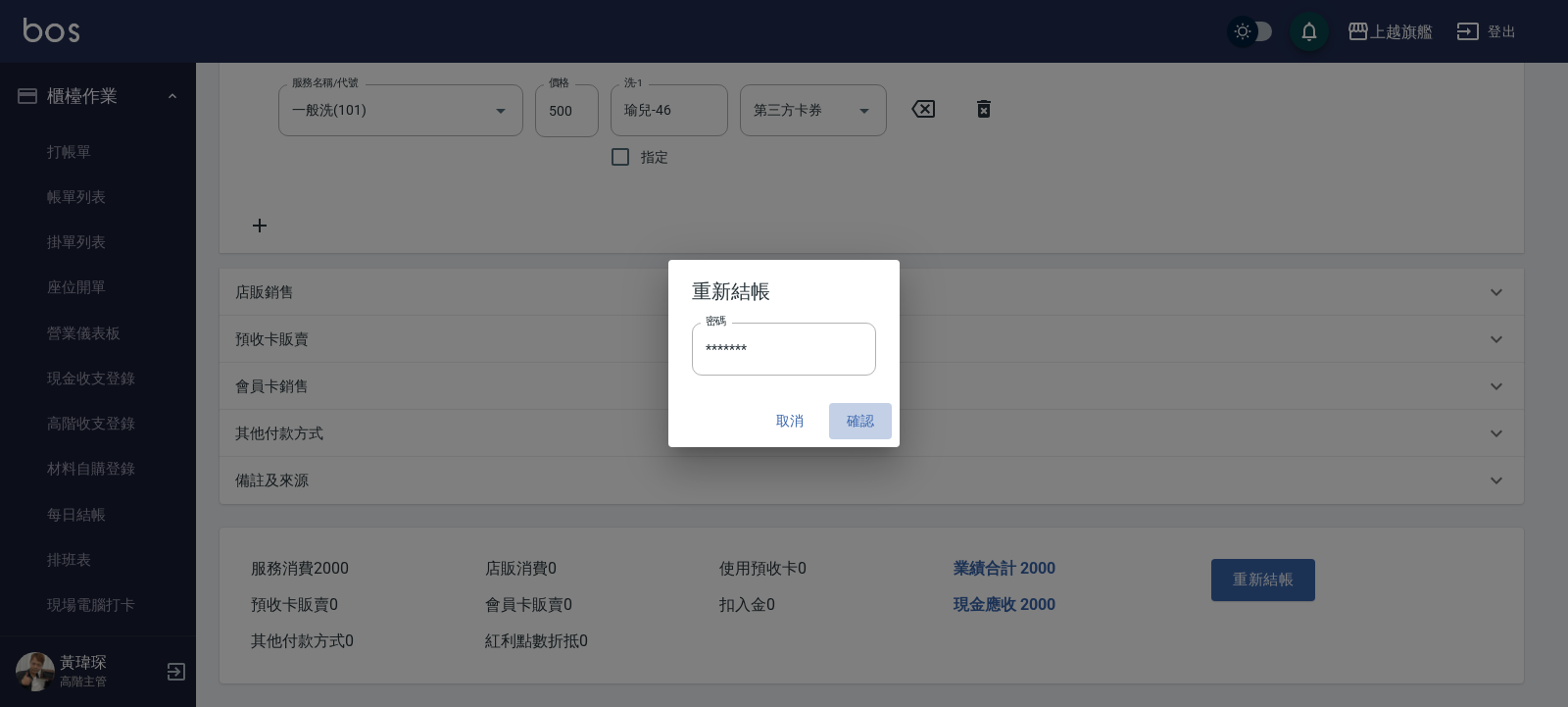 click on "確認" at bounding box center (860, 421) 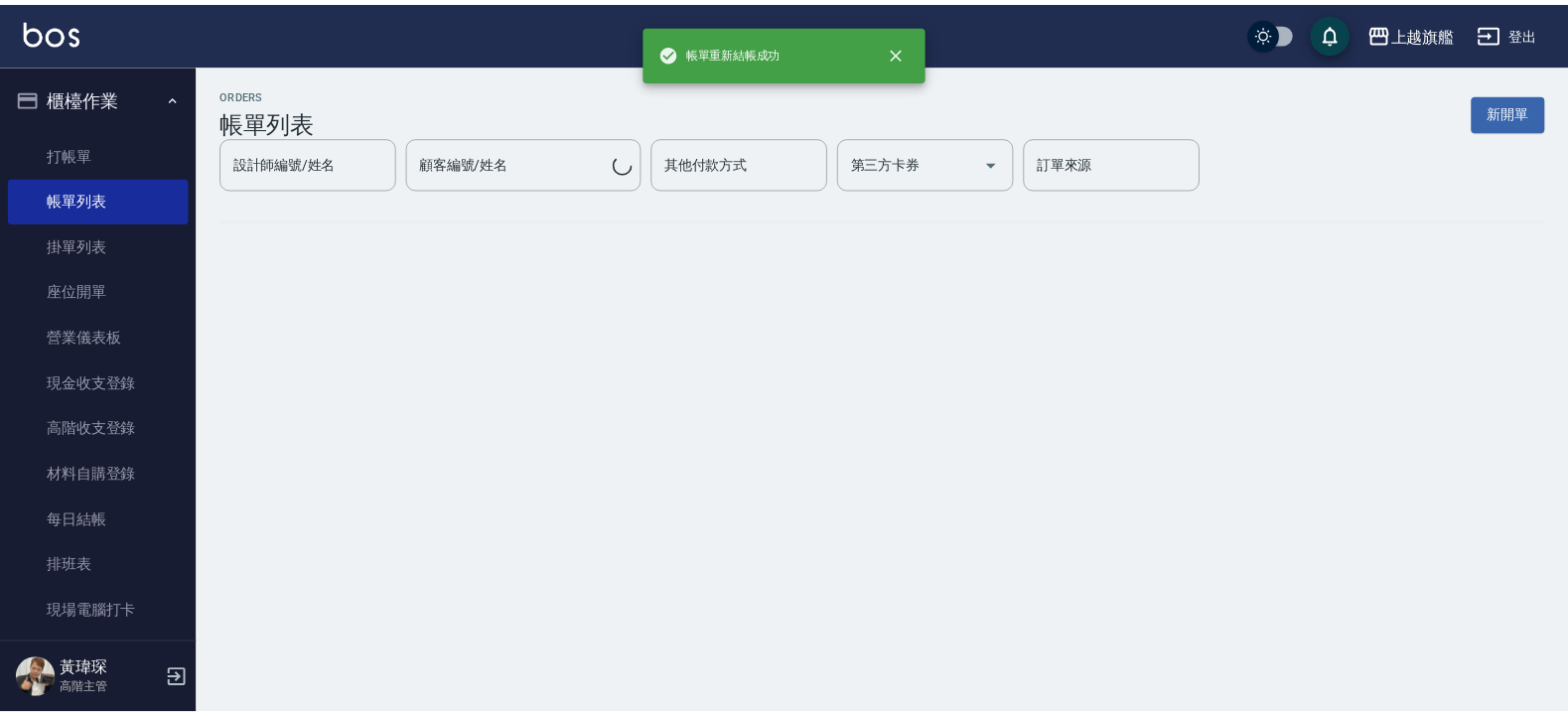 scroll, scrollTop: 0, scrollLeft: 0, axis: both 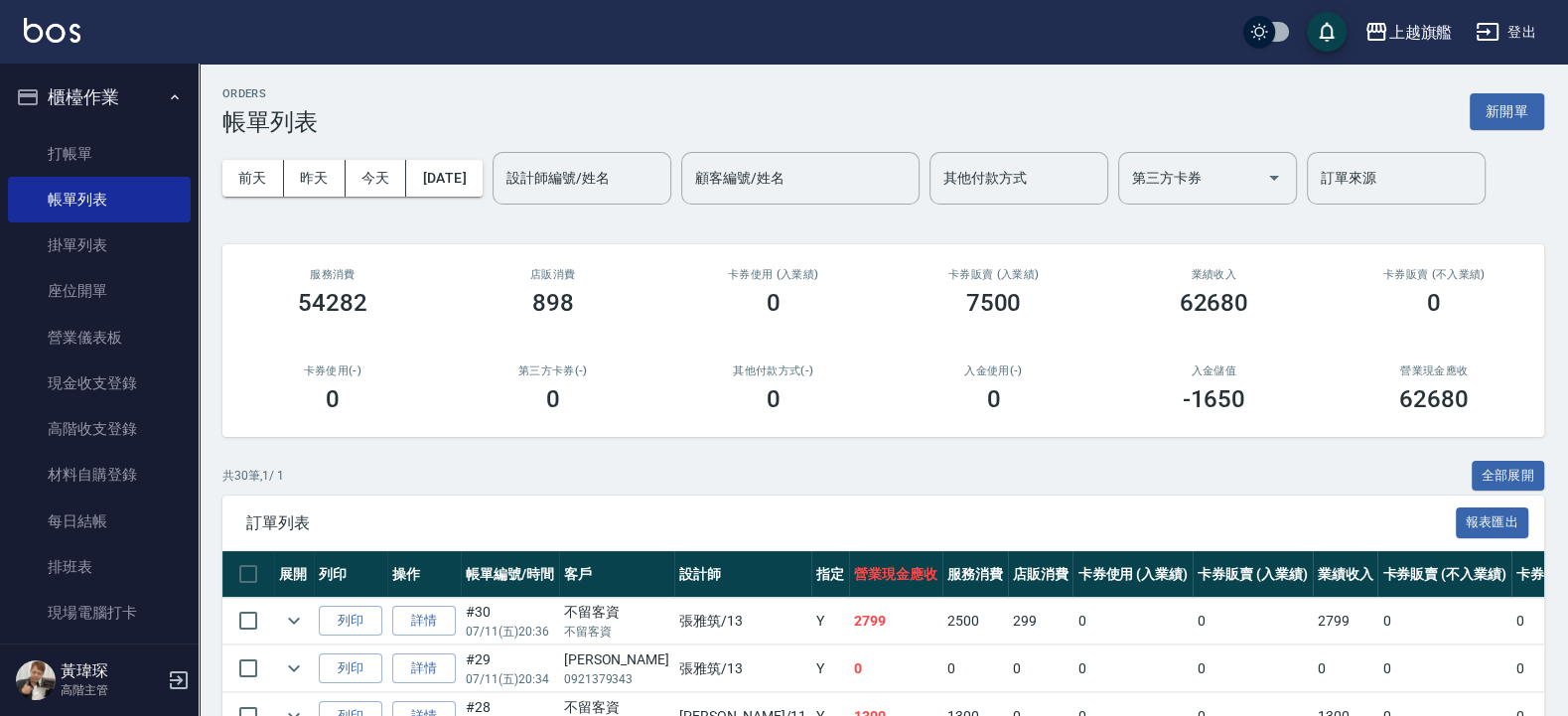 click on "櫃檯作業" at bounding box center (99, 97) 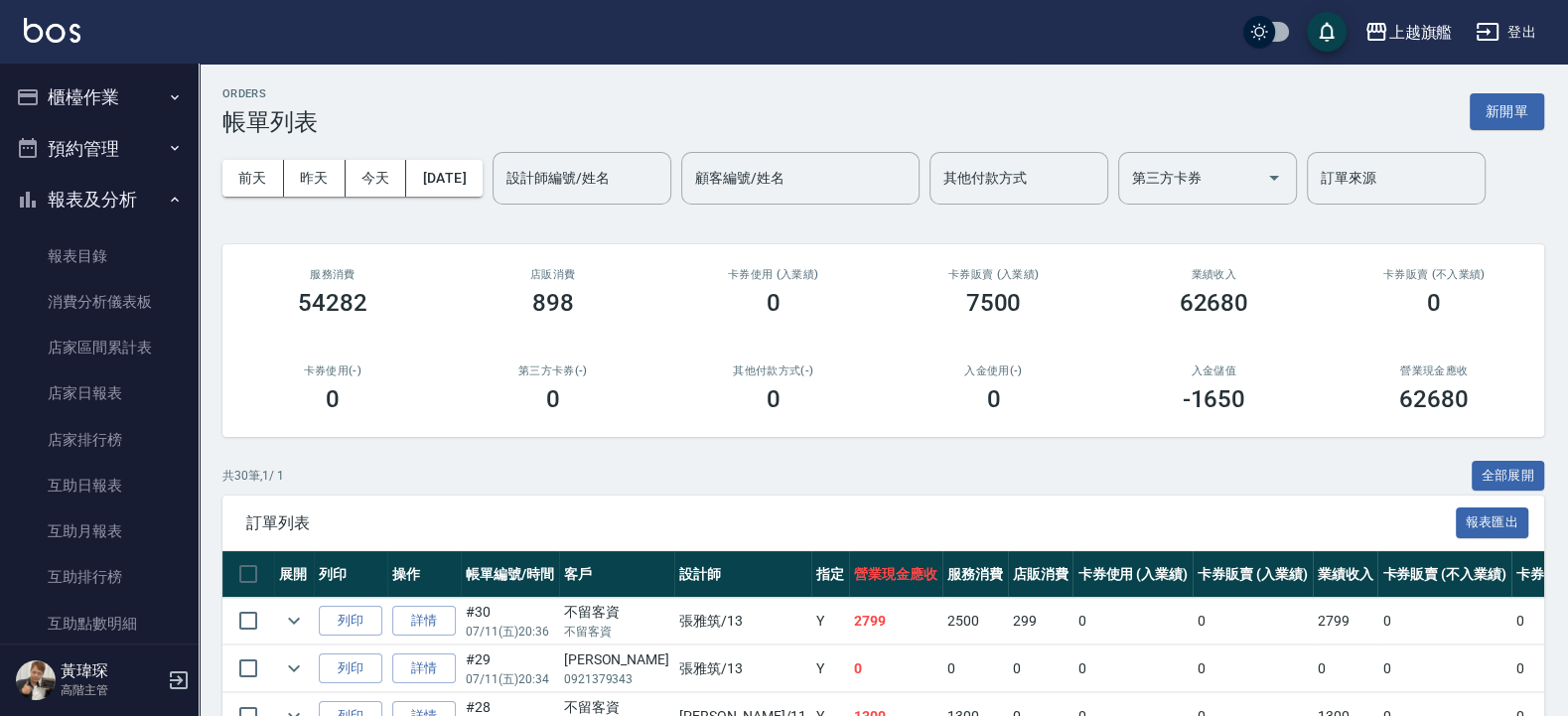 click on "報表及分析" at bounding box center (99, 200) 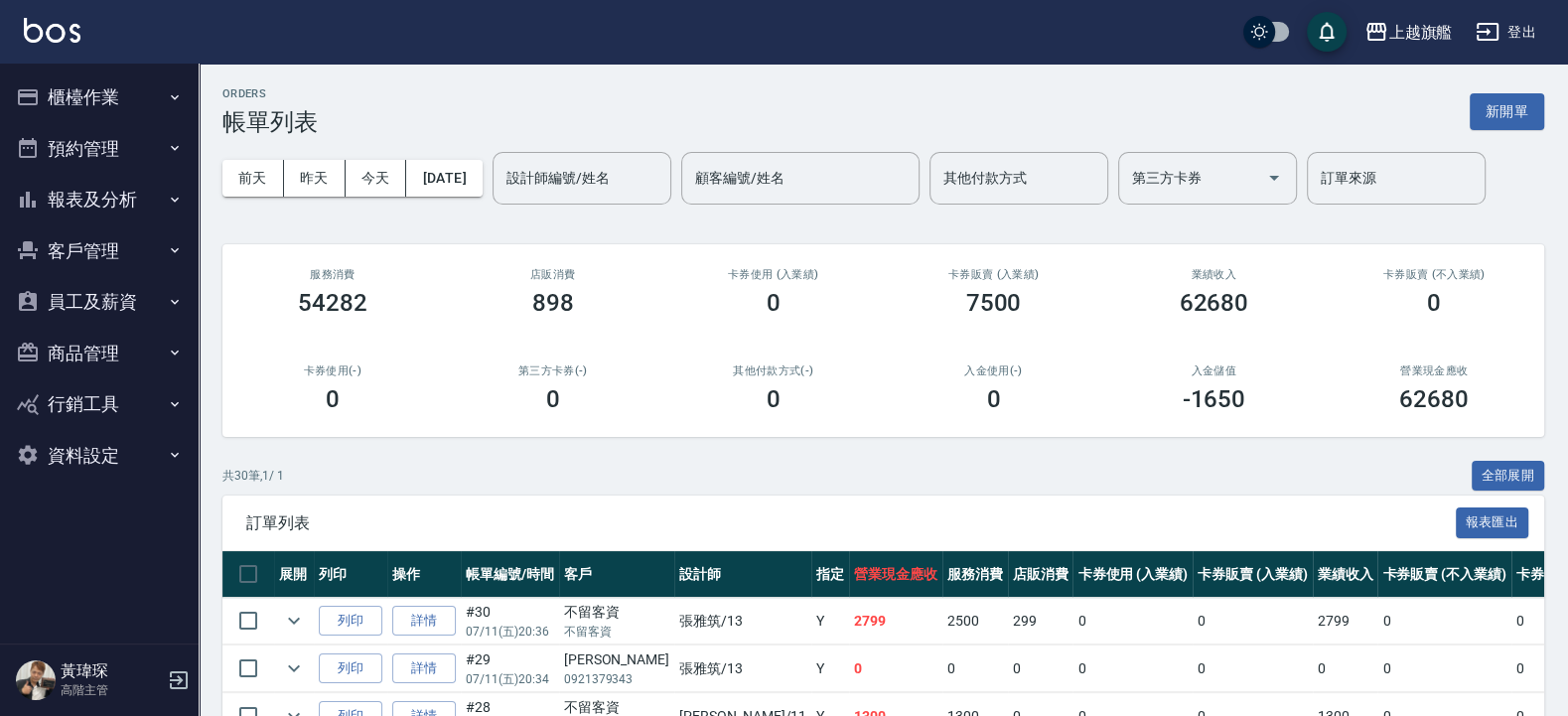 click on "櫃檯作業" at bounding box center (99, 97) 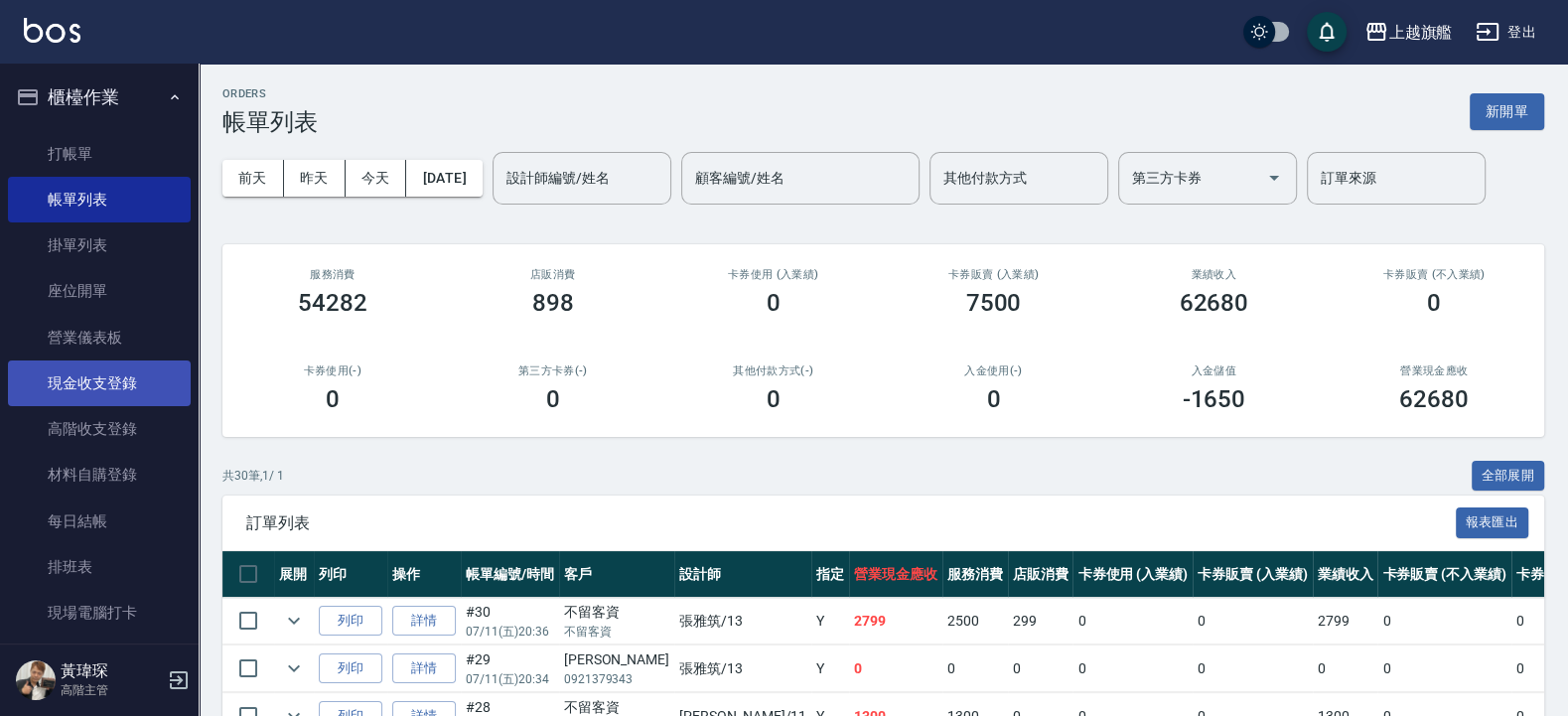 click on "現金收支登錄" at bounding box center (99, 383) 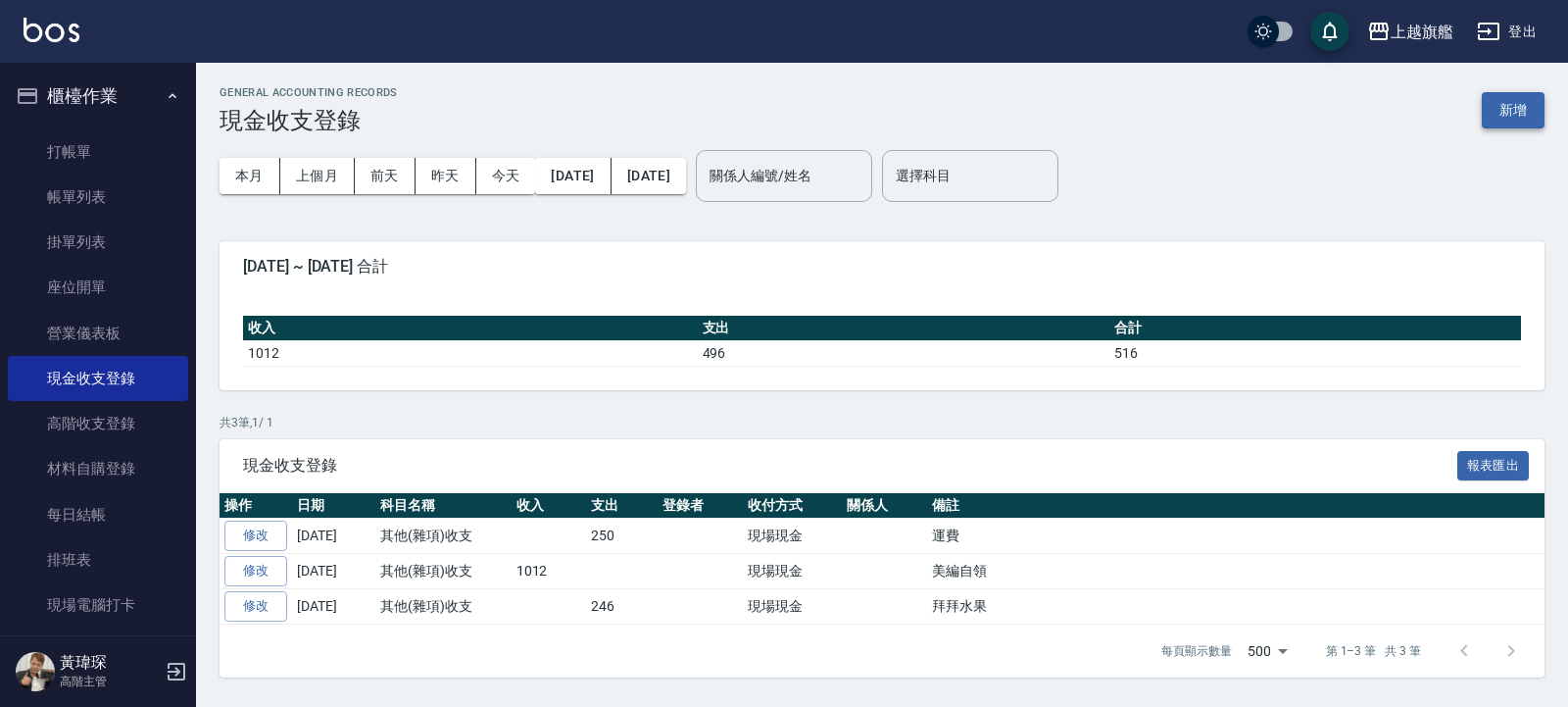 click on "新增" at bounding box center [1513, 110] 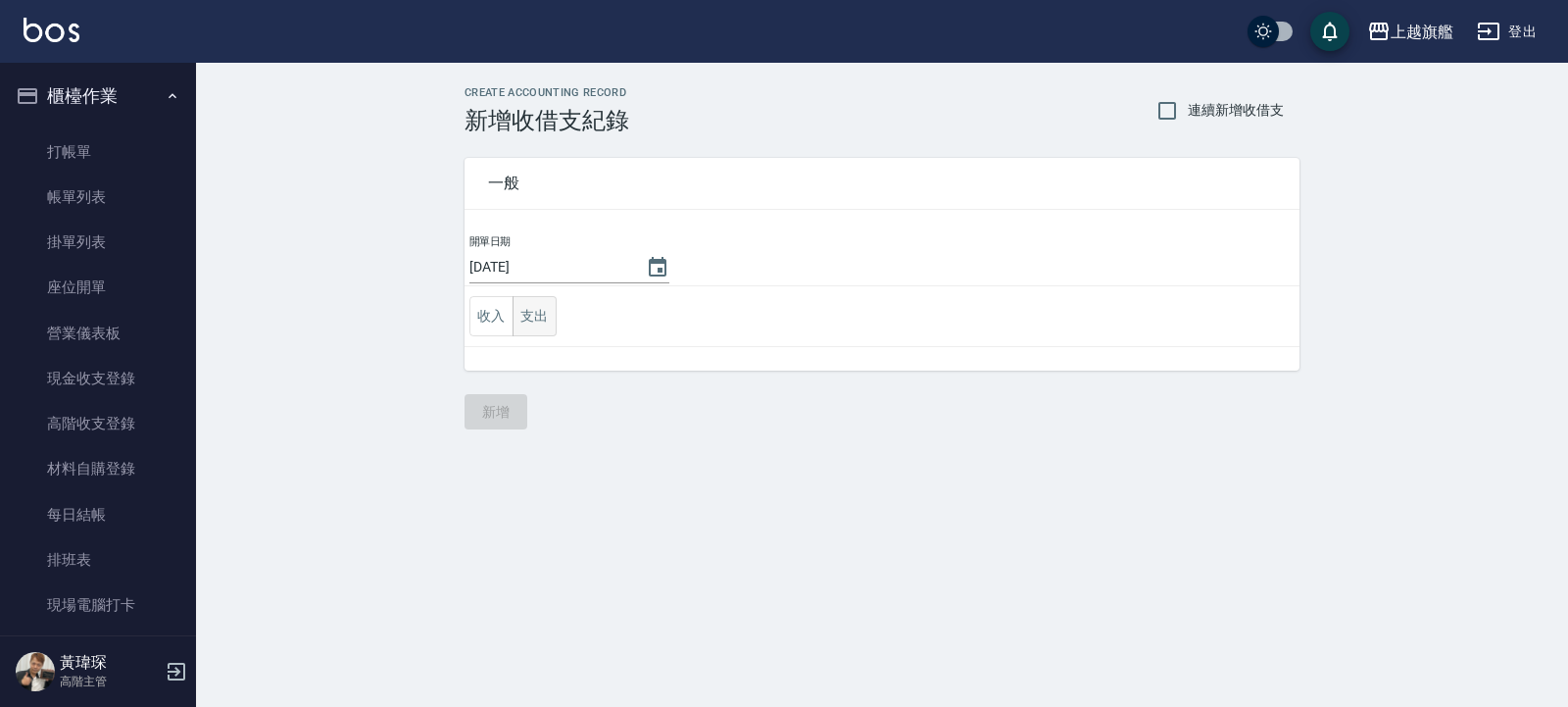 click on "支出" at bounding box center [534, 316] 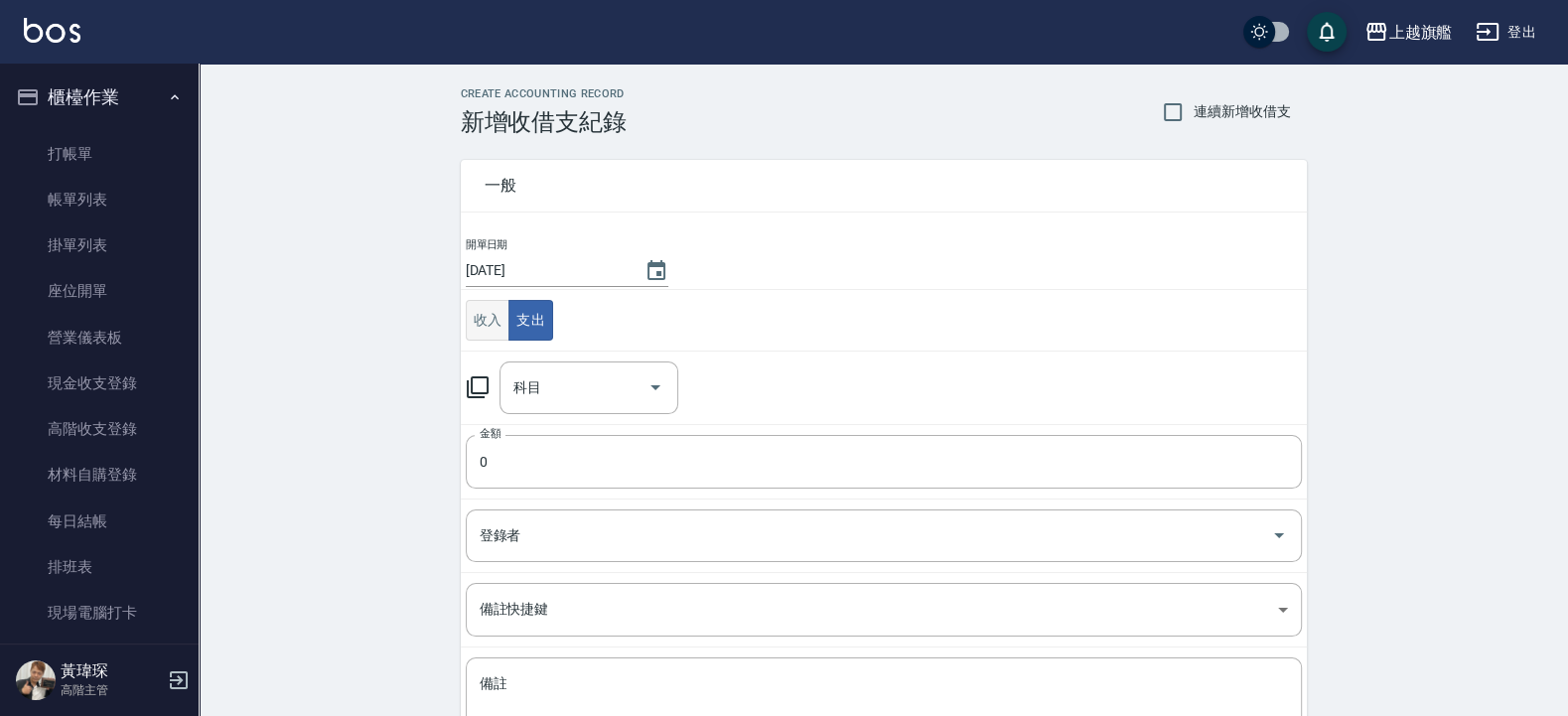 click on "收入" at bounding box center [488, 320] 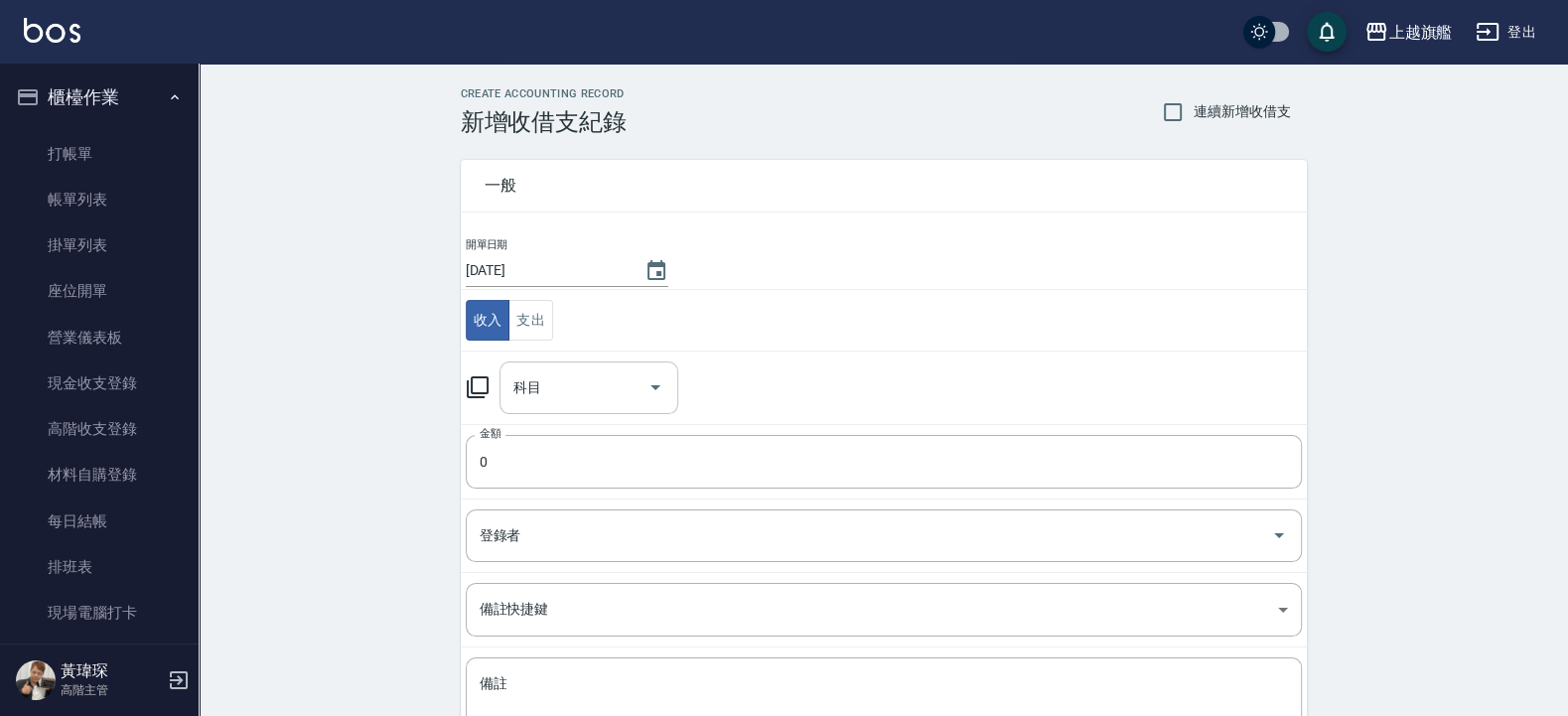click on "科目" at bounding box center [574, 387] 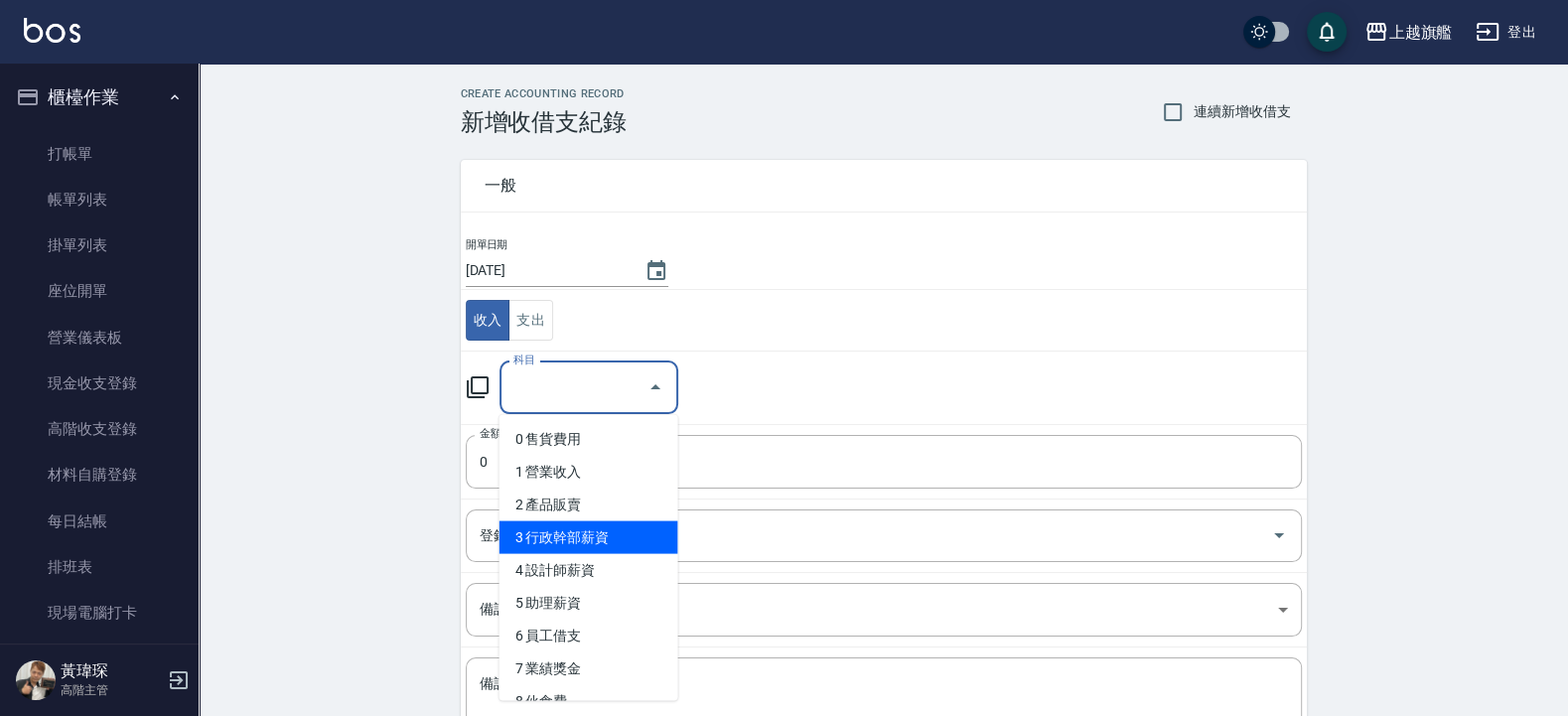 click on "3 行政幹部薪資" at bounding box center (589, 537) 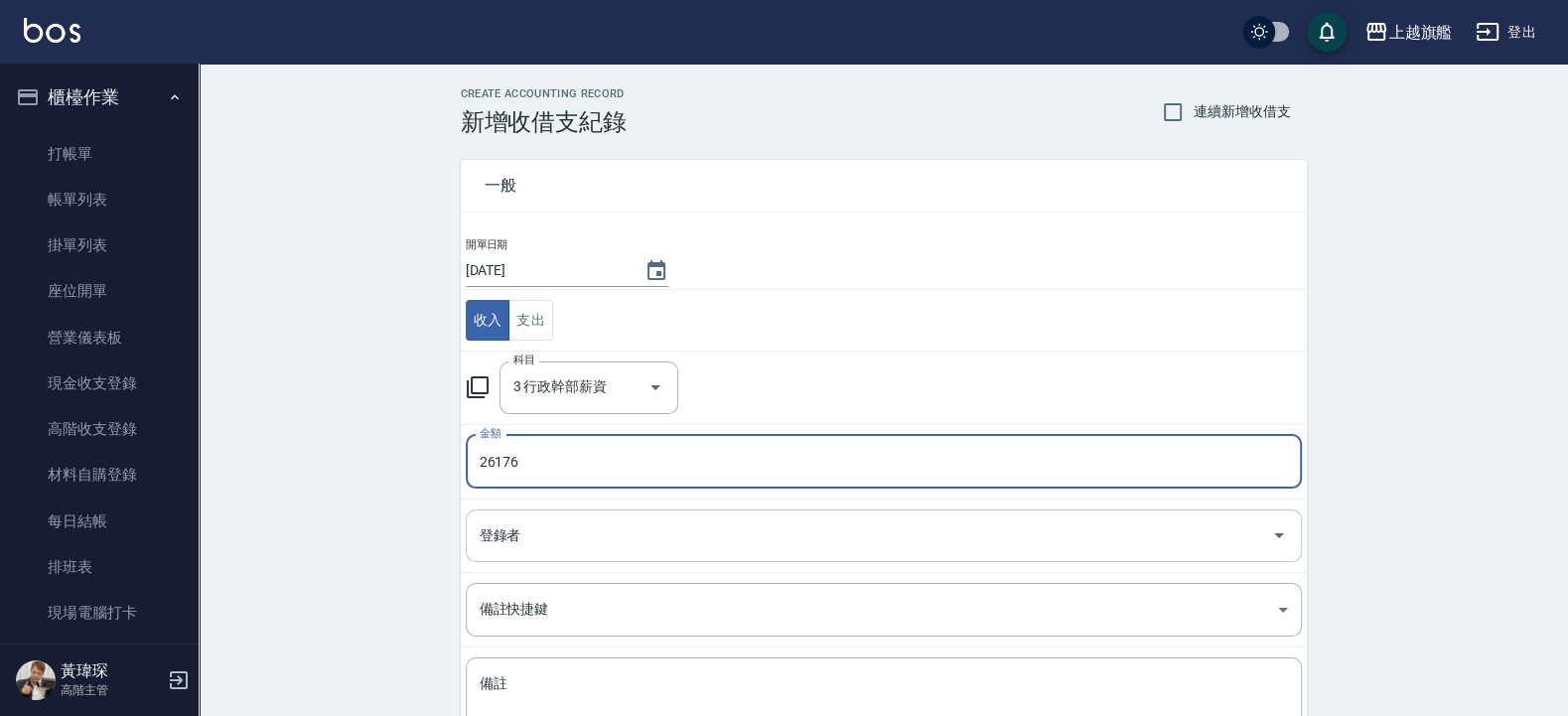 scroll, scrollTop: 166, scrollLeft: 0, axis: vertical 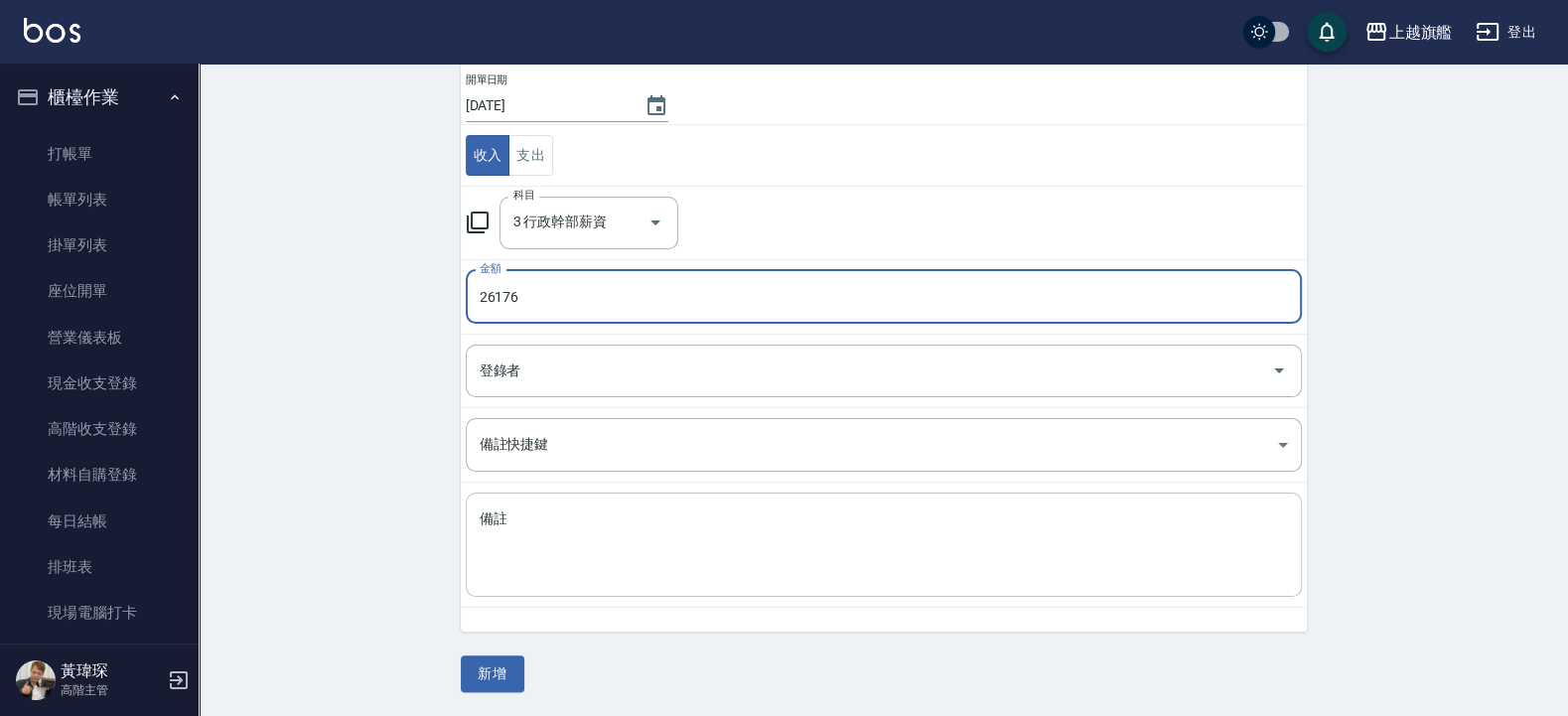 click on "備註" 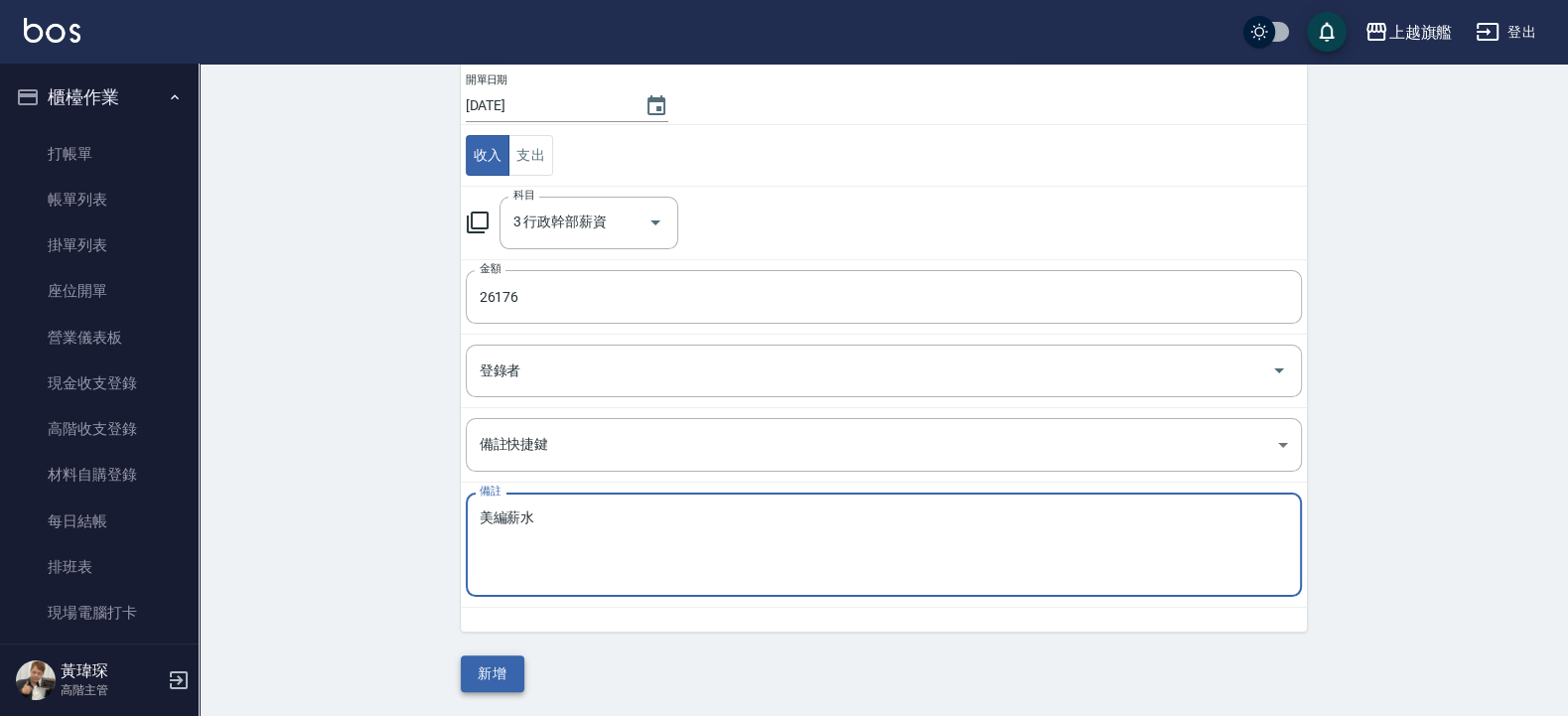 click on "新增" at bounding box center [493, 673] 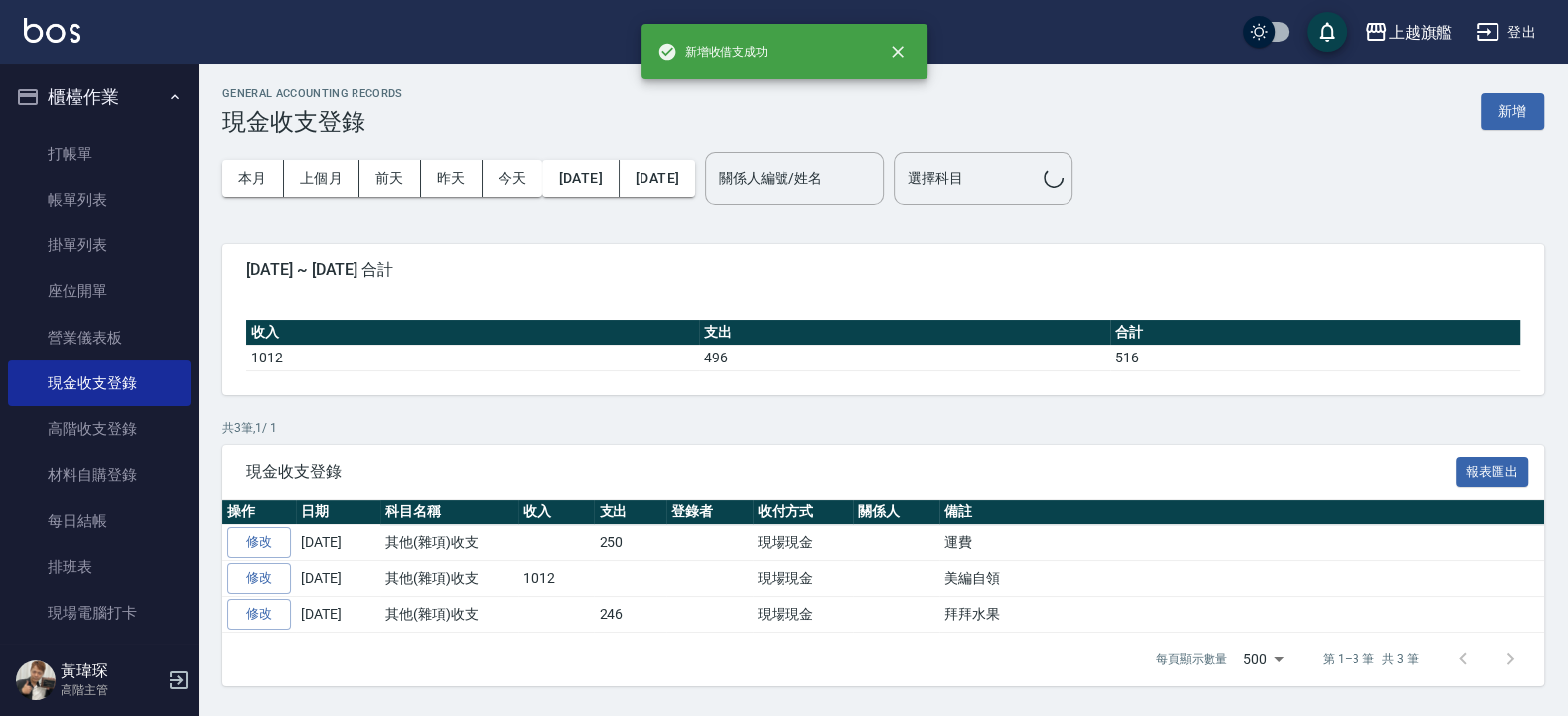 scroll, scrollTop: 0, scrollLeft: 0, axis: both 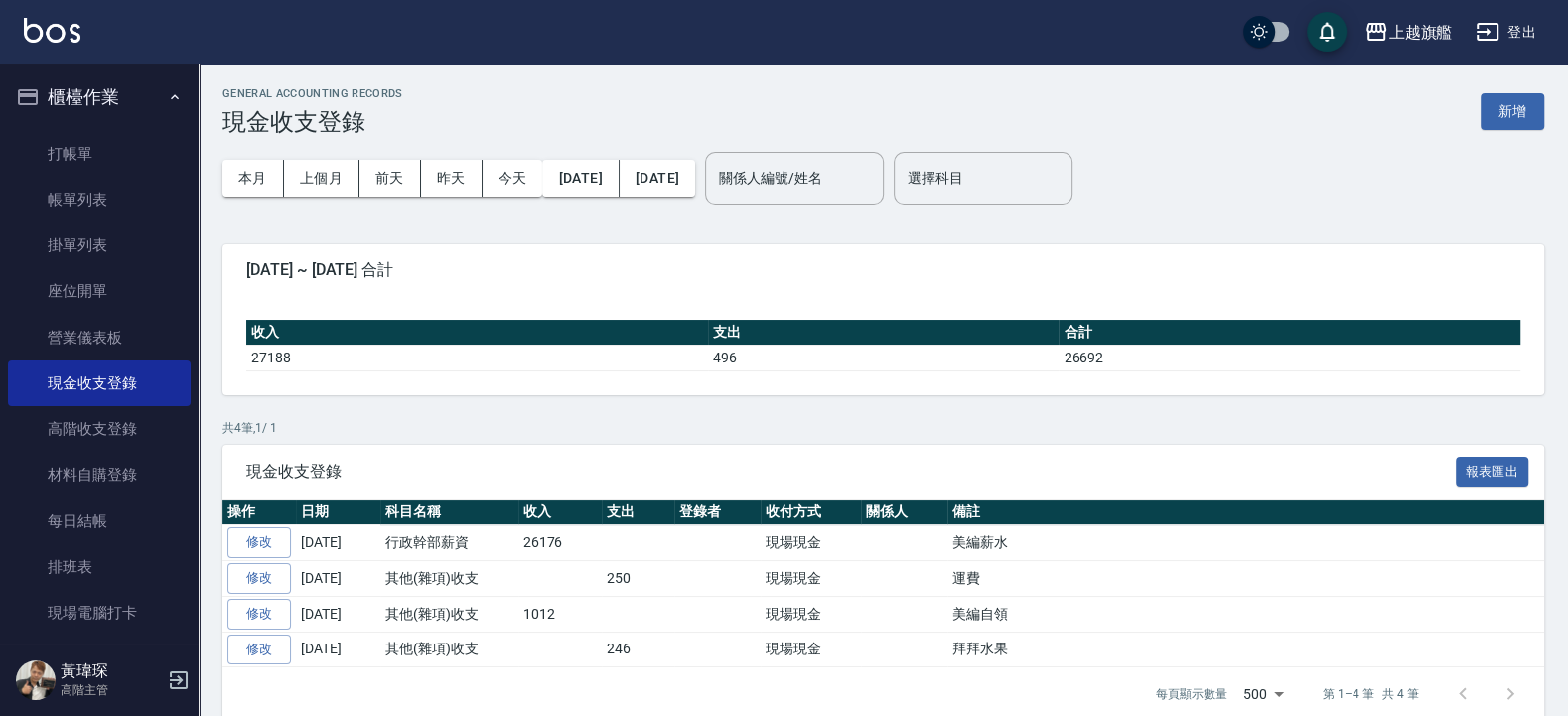 click on "櫃檯作業" at bounding box center [99, 97] 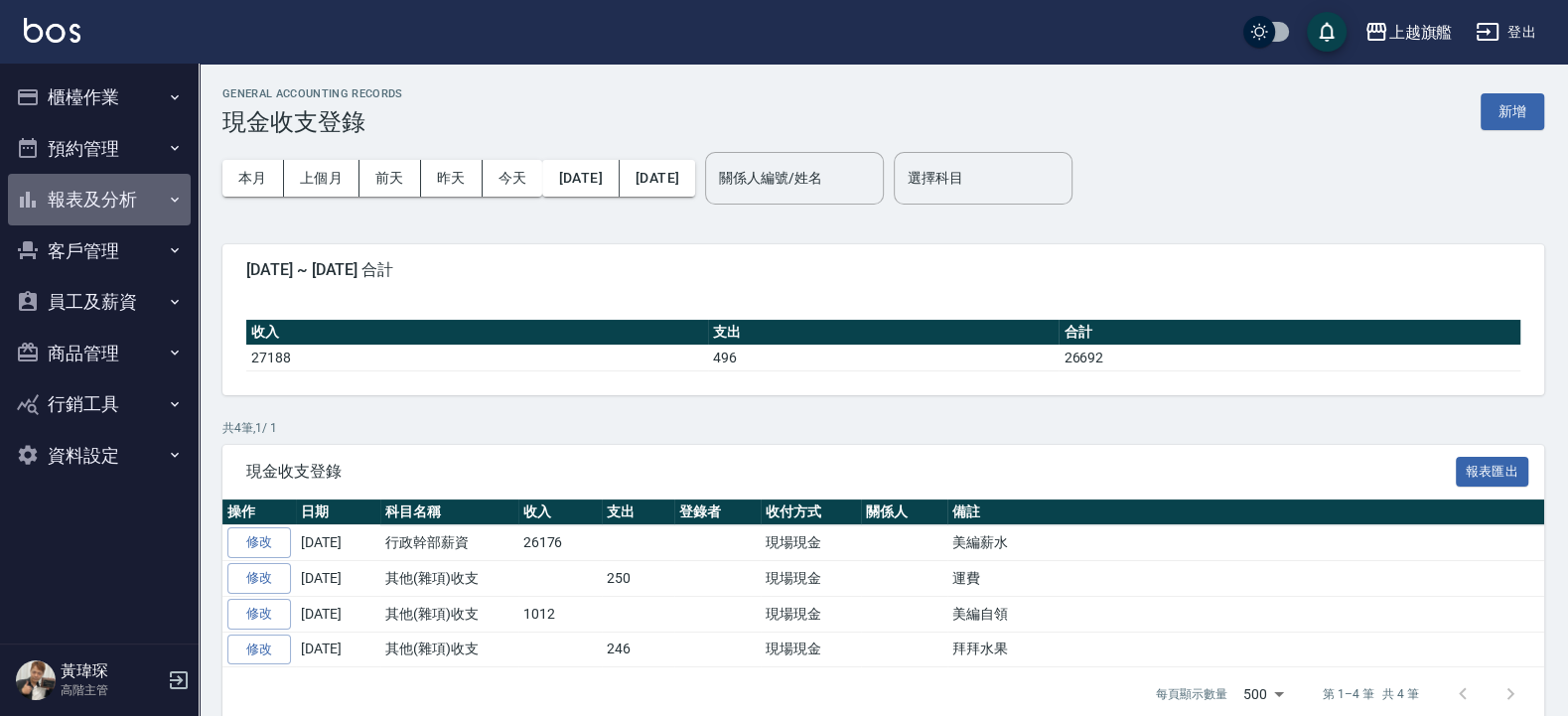 click on "報表及分析" at bounding box center (99, 200) 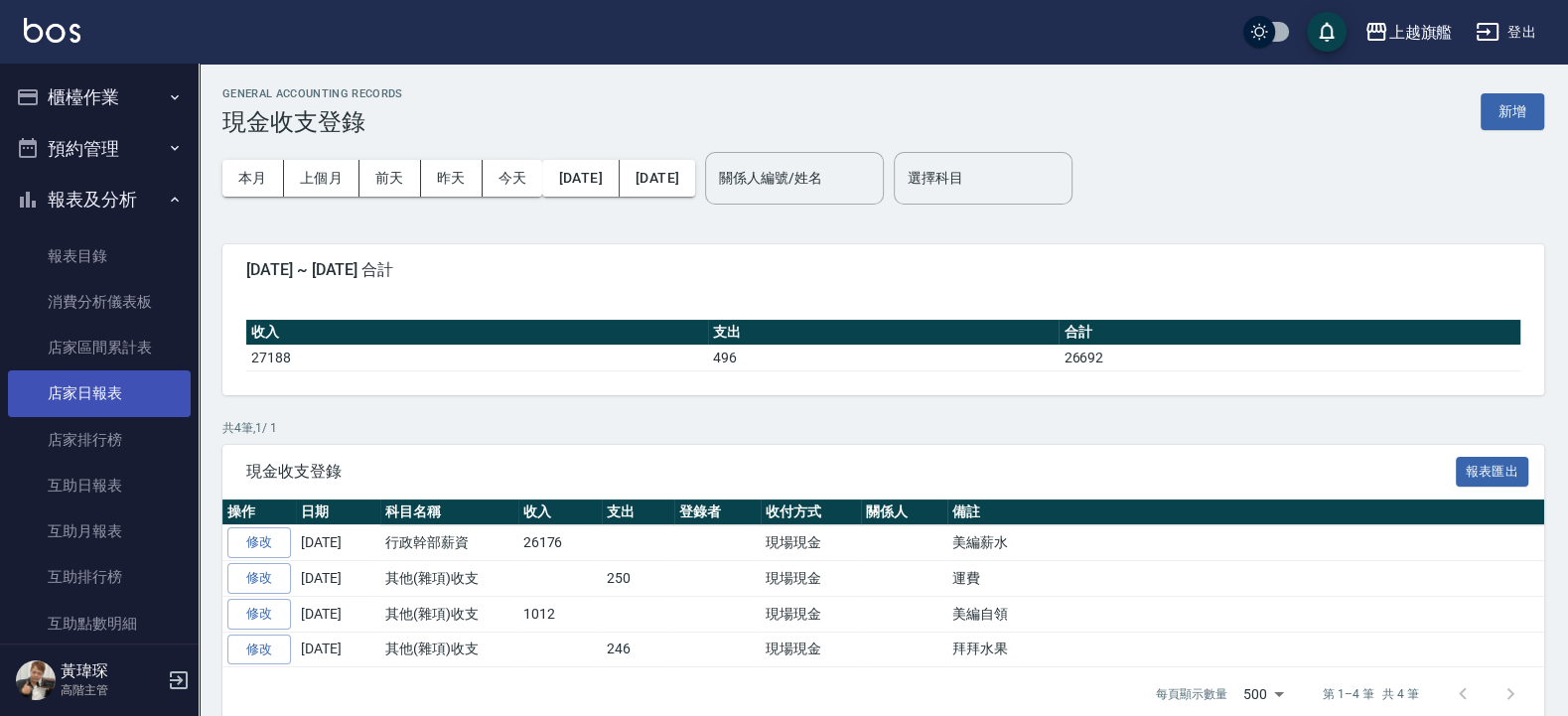 click on "店家日報表" at bounding box center [99, 393] 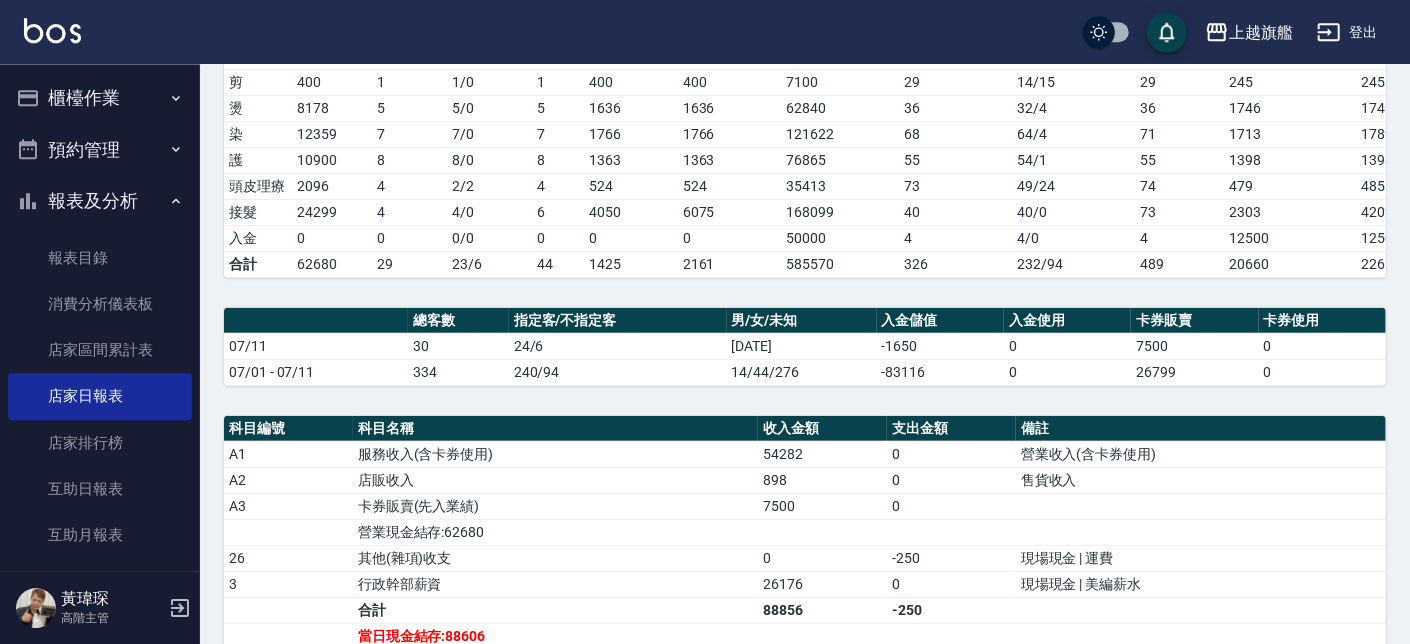 scroll, scrollTop: 258, scrollLeft: 0, axis: vertical 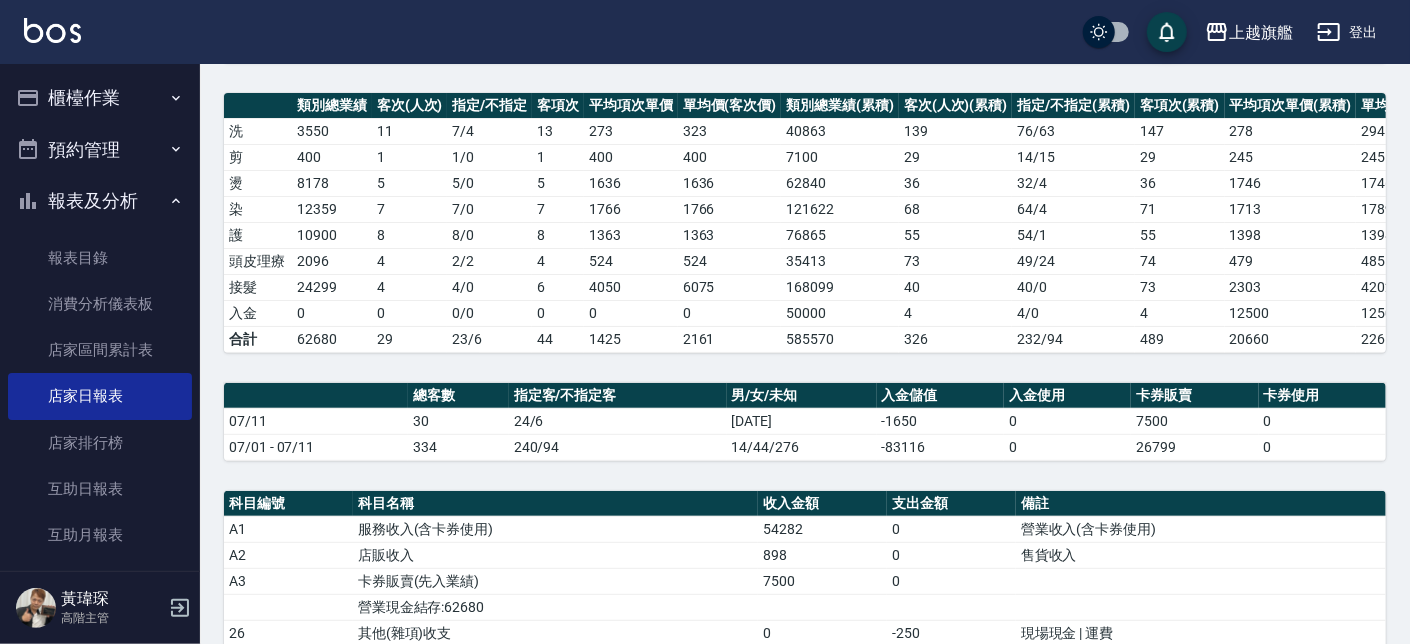 click on "櫃檯作業" at bounding box center [100, 98] 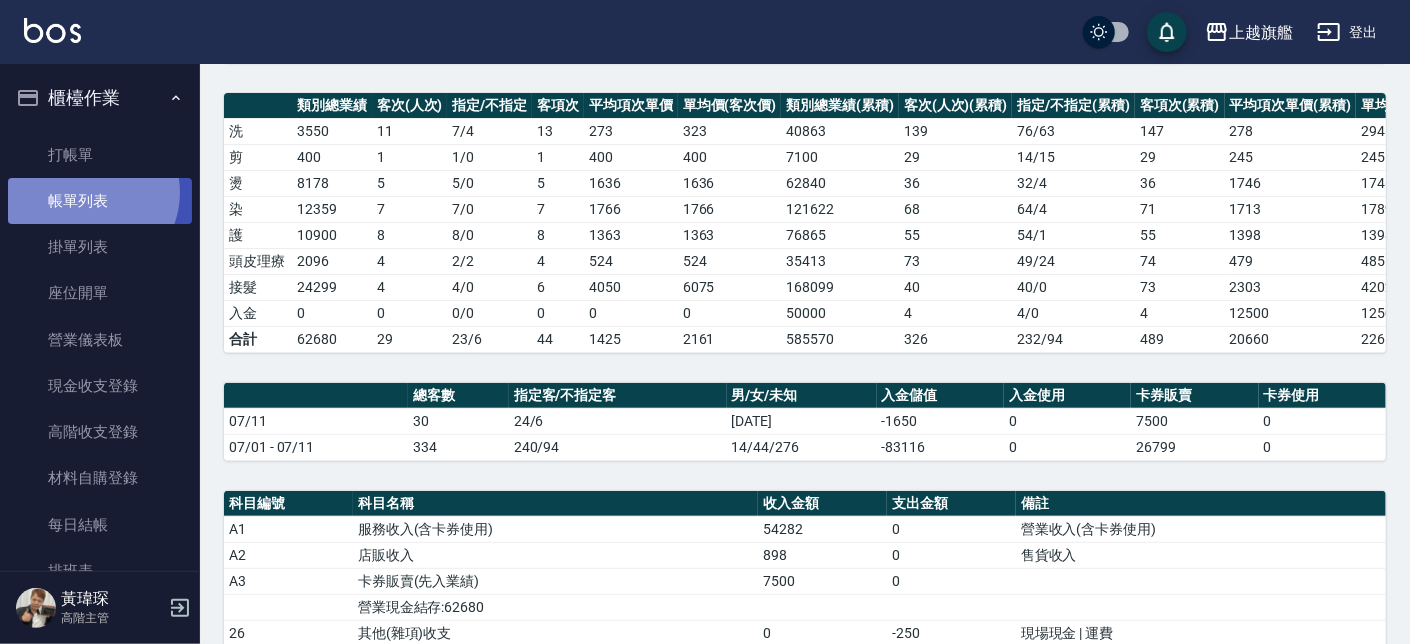 click on "帳單列表" at bounding box center (100, 201) 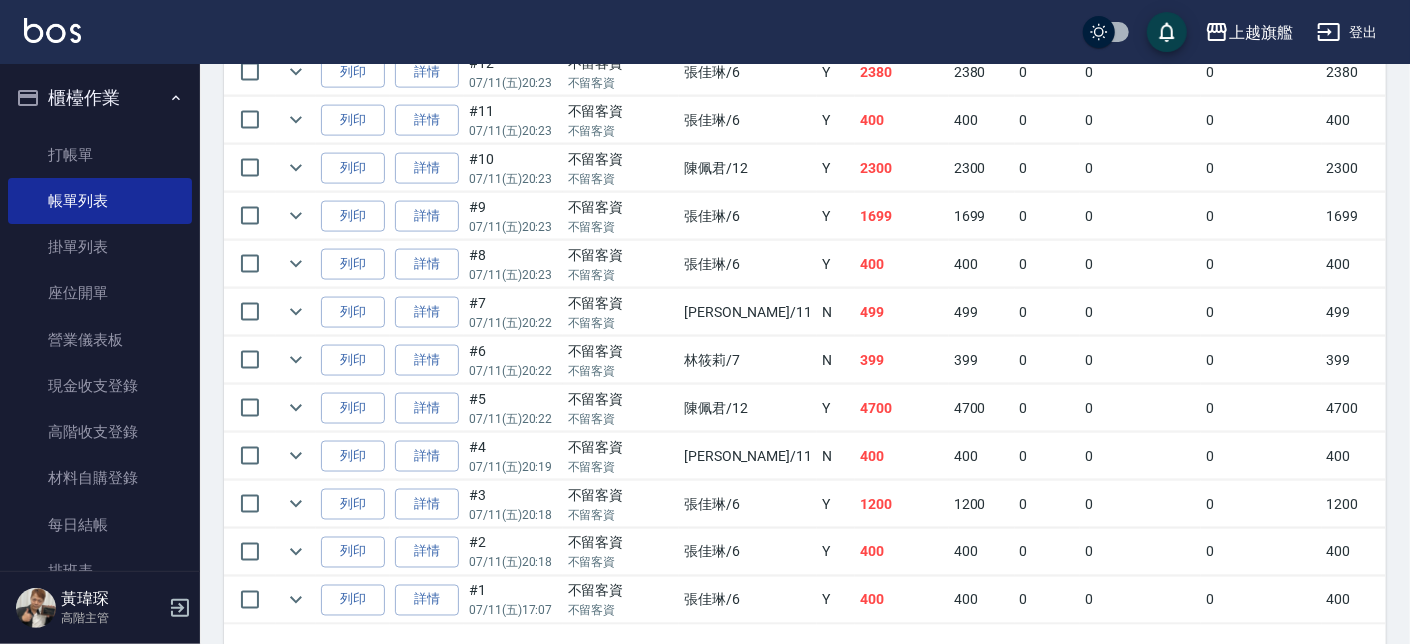 scroll, scrollTop: 1565, scrollLeft: 0, axis: vertical 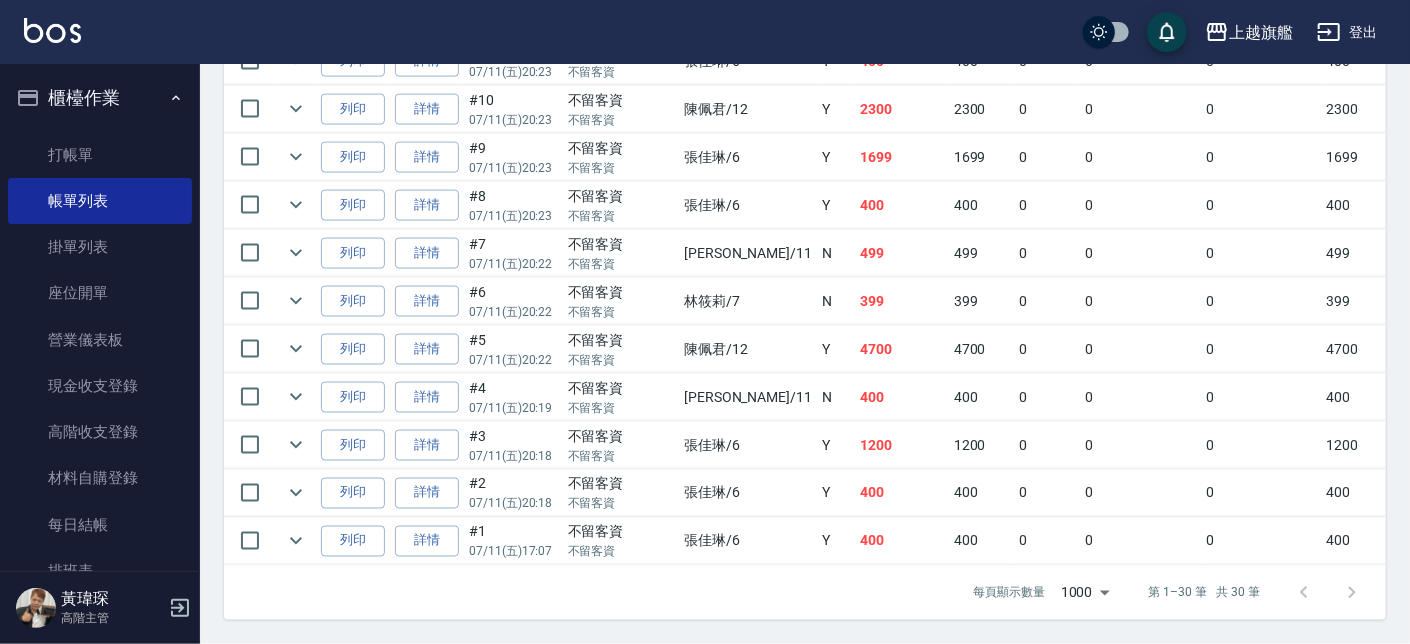 click on "400" at bounding box center (902, 493) 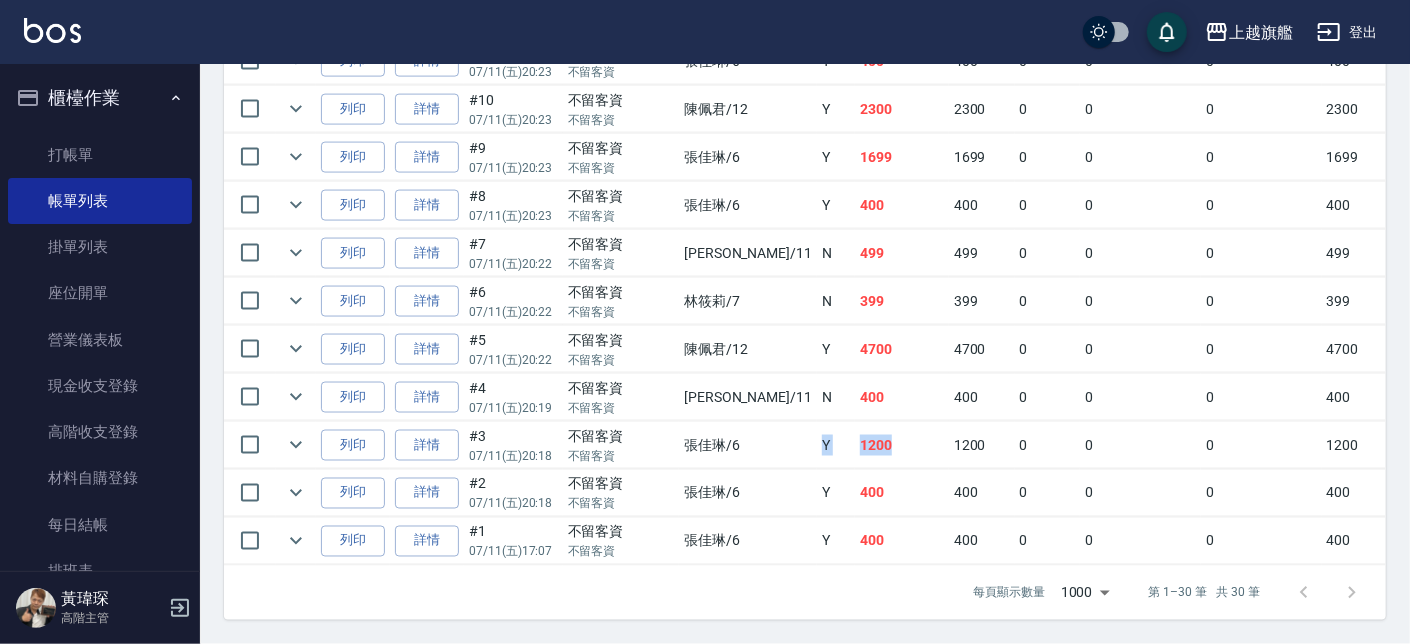 drag, startPoint x: 792, startPoint y: 430, endPoint x: 714, endPoint y: 405, distance: 81.908485 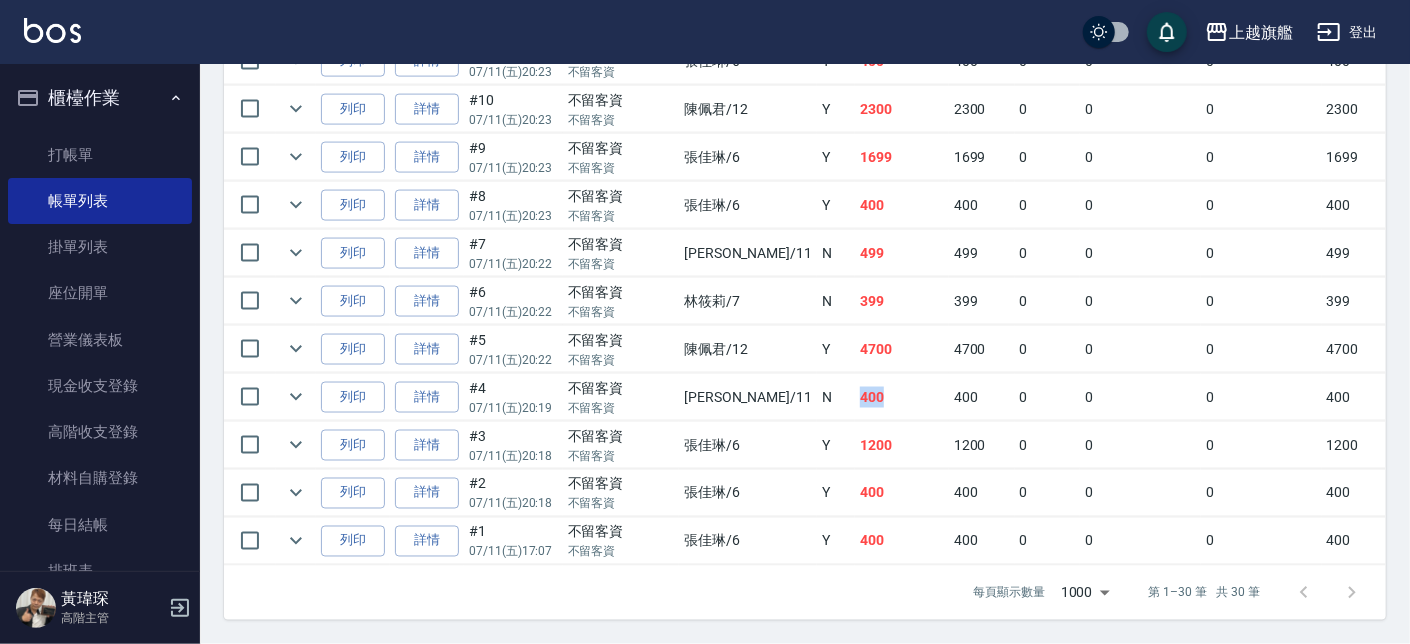 drag, startPoint x: 820, startPoint y: 376, endPoint x: 728, endPoint y: 380, distance: 92.086914 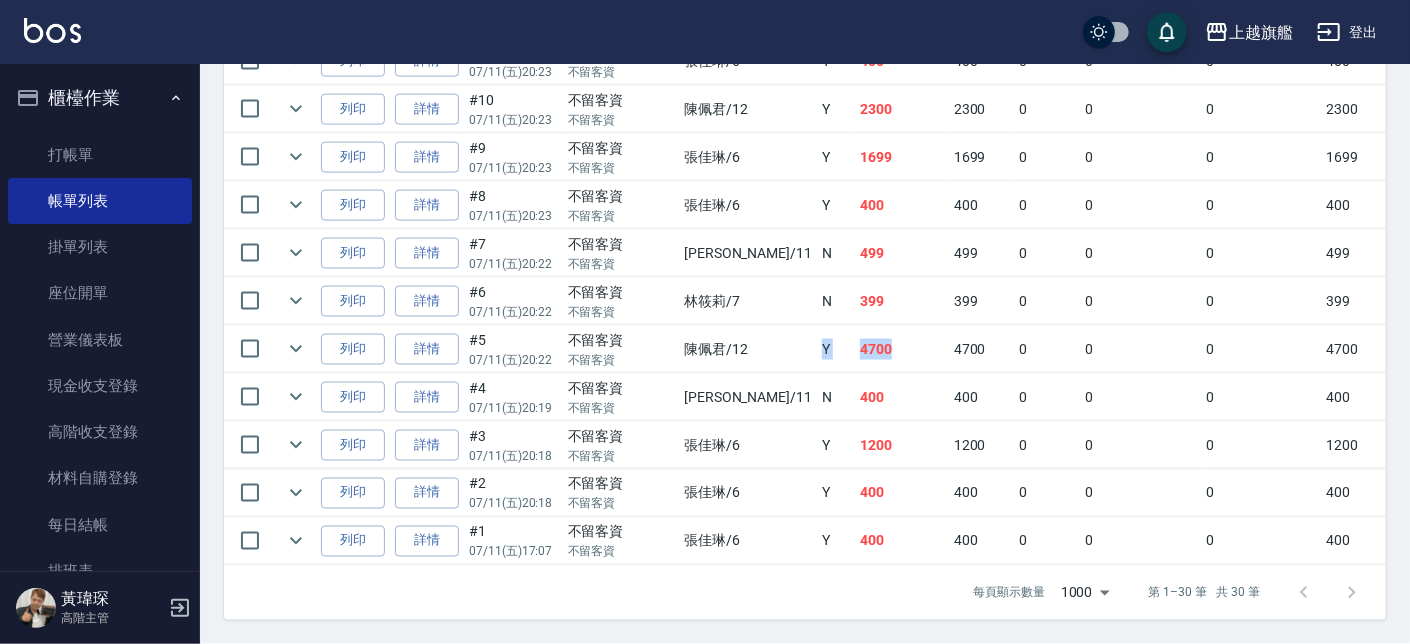 drag, startPoint x: 814, startPoint y: 320, endPoint x: 719, endPoint y: 331, distance: 95.63472 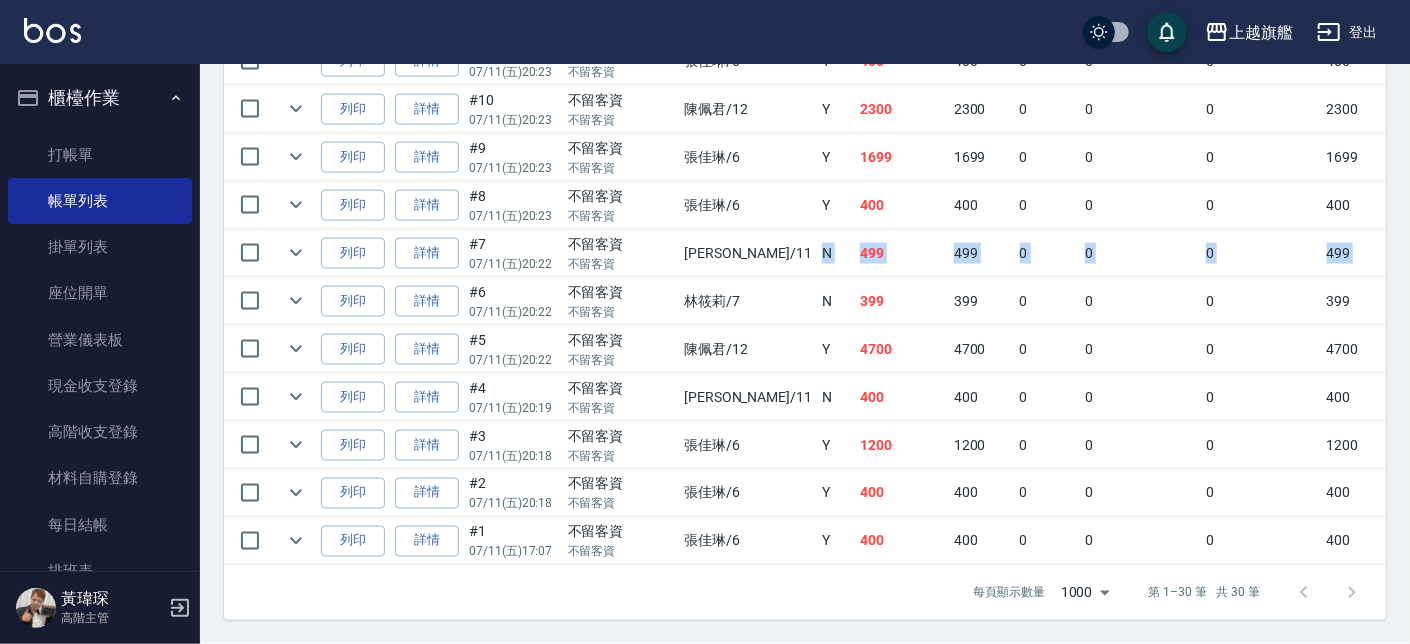 drag, startPoint x: 721, startPoint y: 255, endPoint x: 708, endPoint y: 251, distance: 13.601471 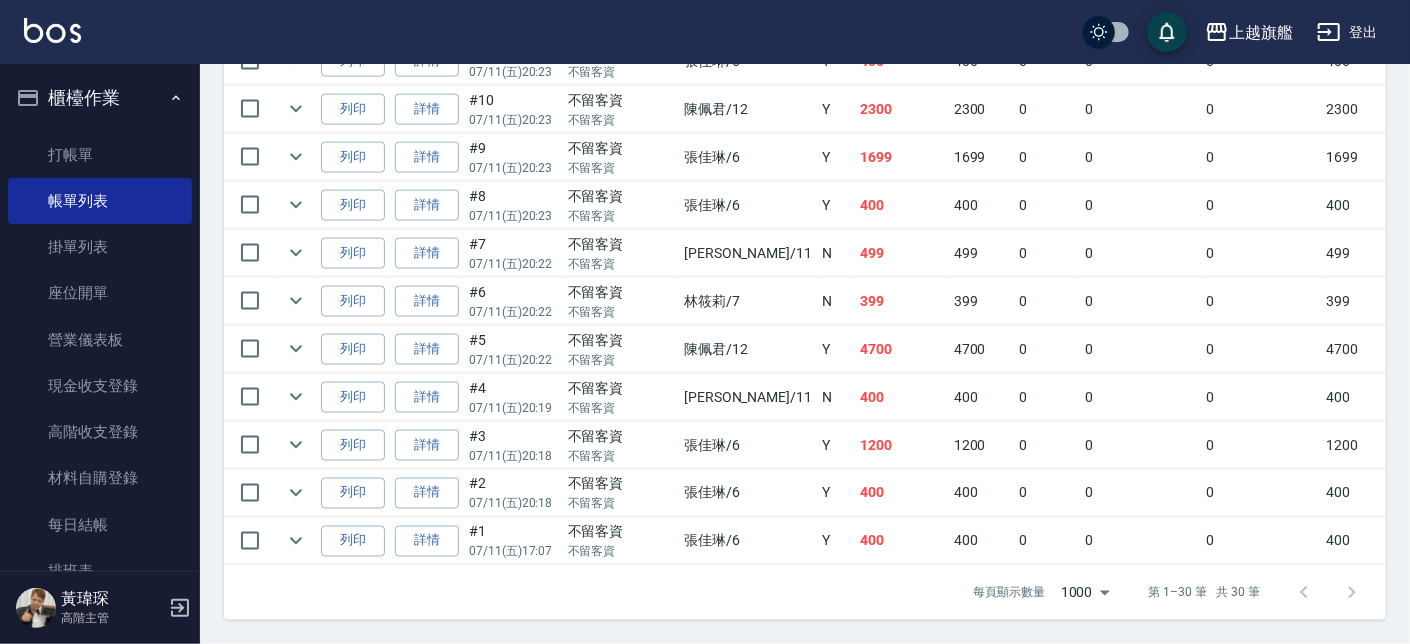 click on "400" at bounding box center (902, 397) 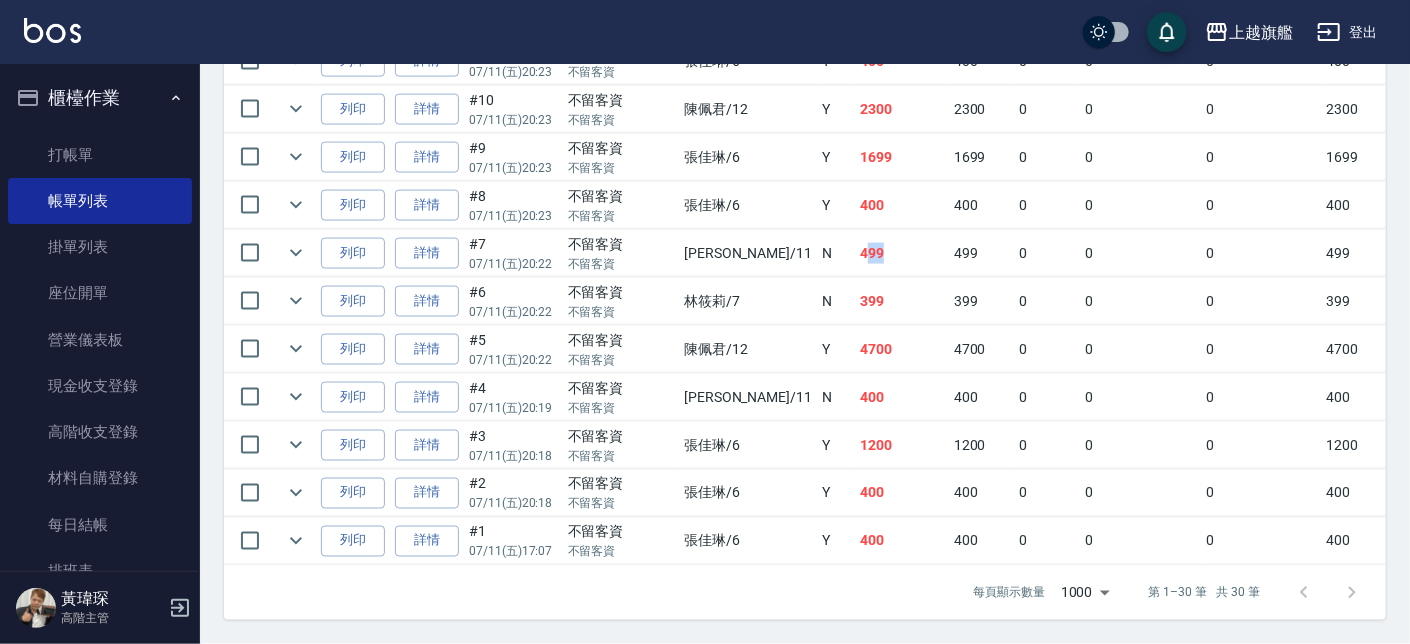 drag, startPoint x: 797, startPoint y: 237, endPoint x: 765, endPoint y: 228, distance: 33.24154 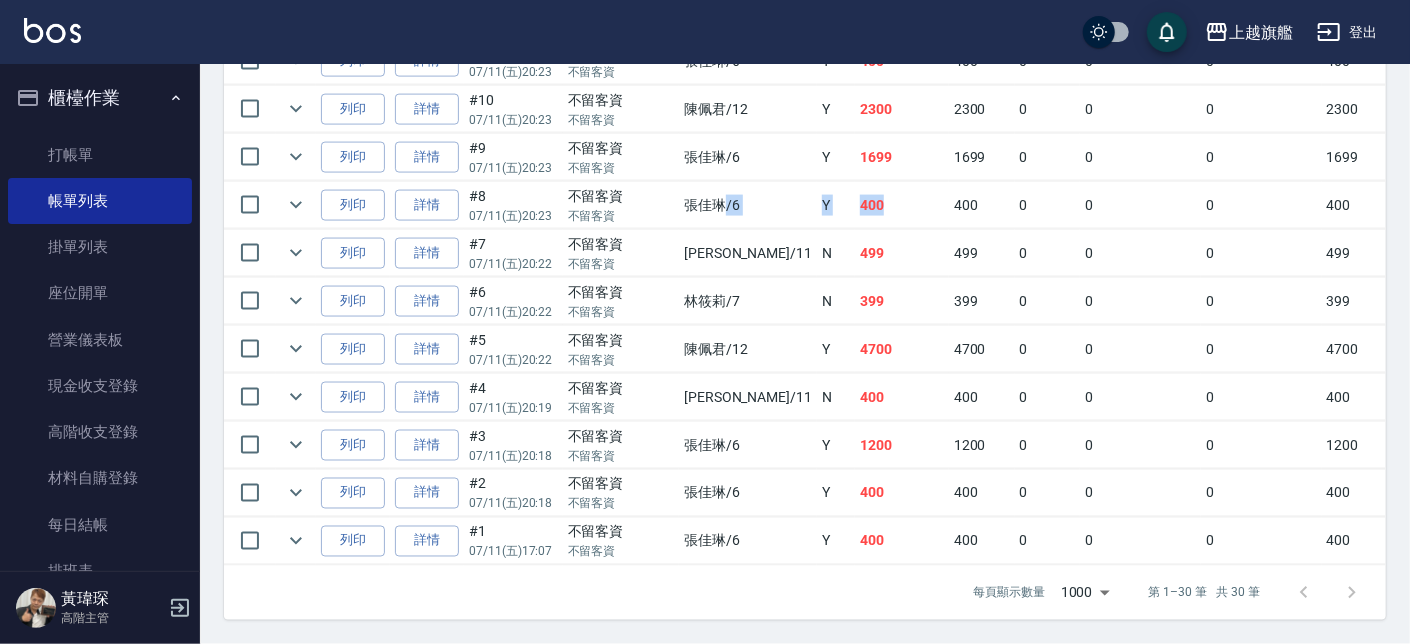 drag, startPoint x: 792, startPoint y: 184, endPoint x: 690, endPoint y: 171, distance: 102.825096 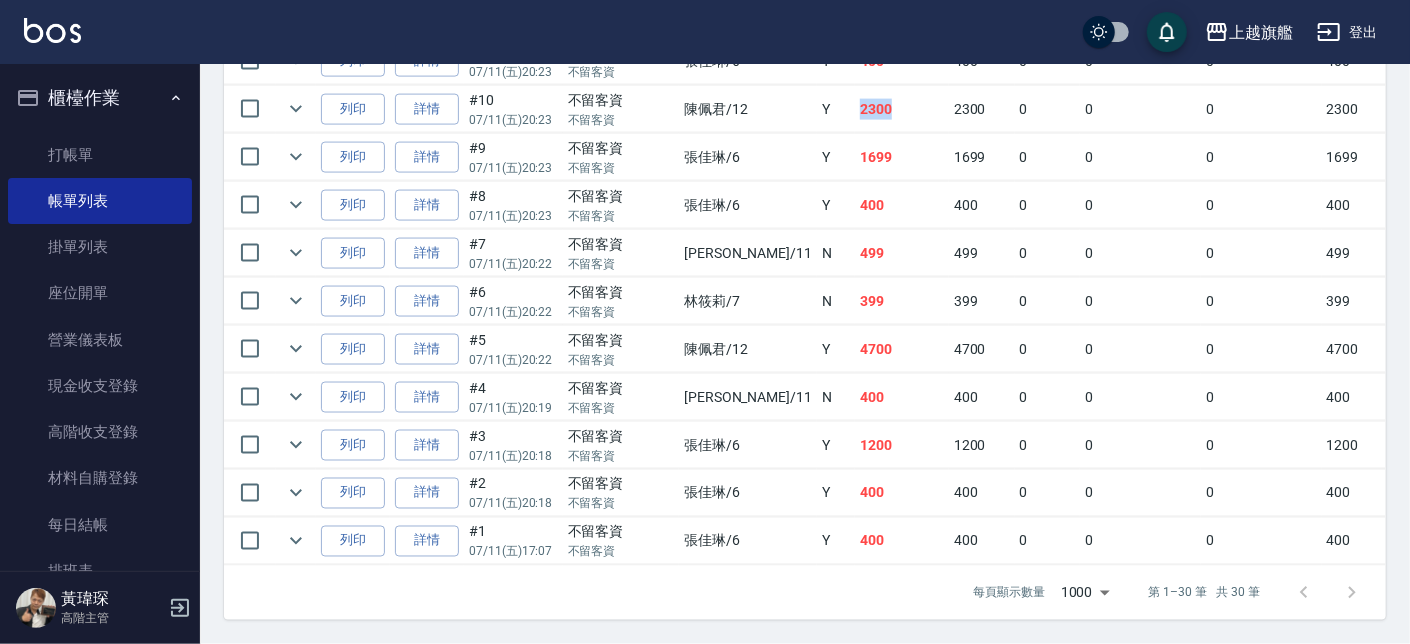 drag, startPoint x: 778, startPoint y: 88, endPoint x: 744, endPoint y: 76, distance: 36.05551 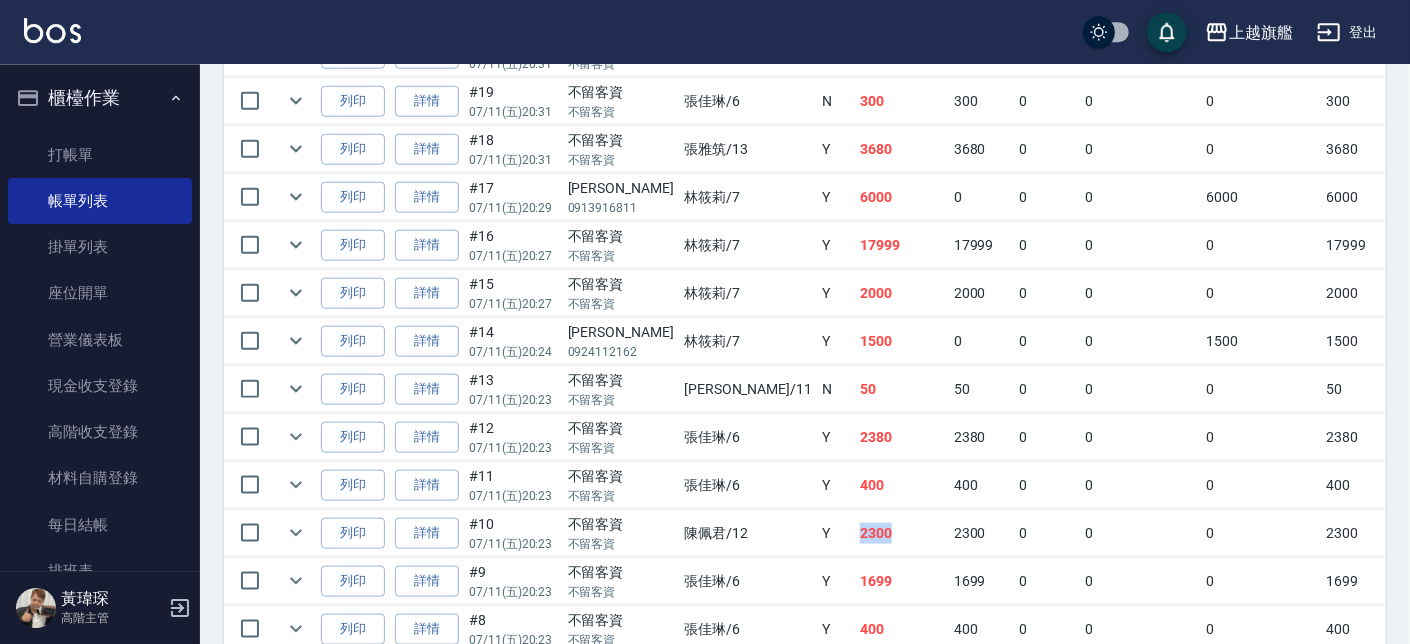 scroll, scrollTop: 1109, scrollLeft: 0, axis: vertical 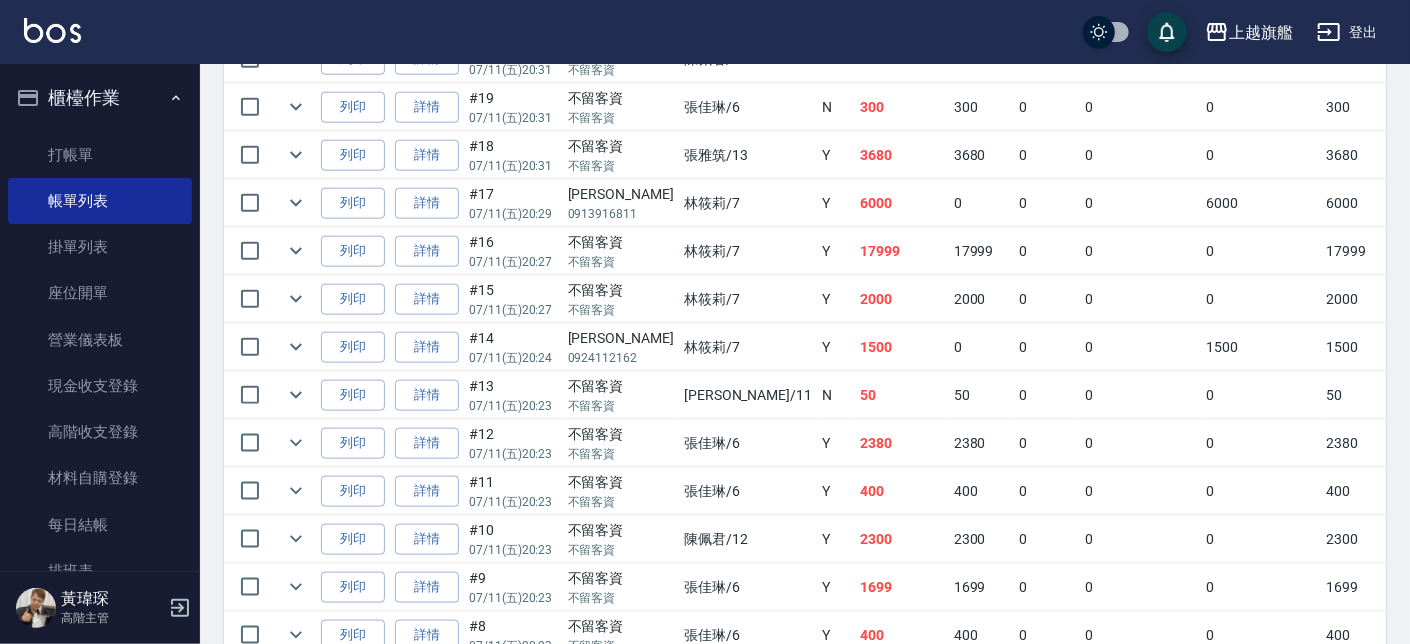 drag, startPoint x: 821, startPoint y: 327, endPoint x: 812, endPoint y: 338, distance: 14.21267 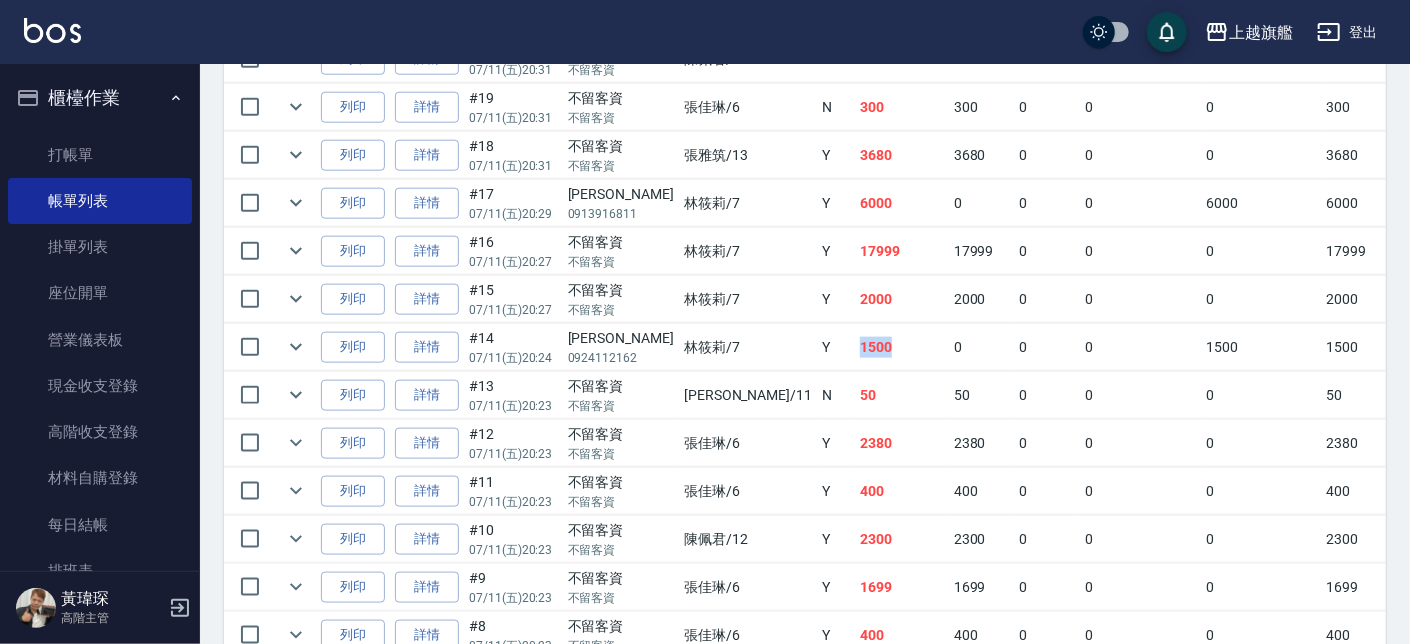 drag, startPoint x: 808, startPoint y: 348, endPoint x: 753, endPoint y: 341, distance: 55.443665 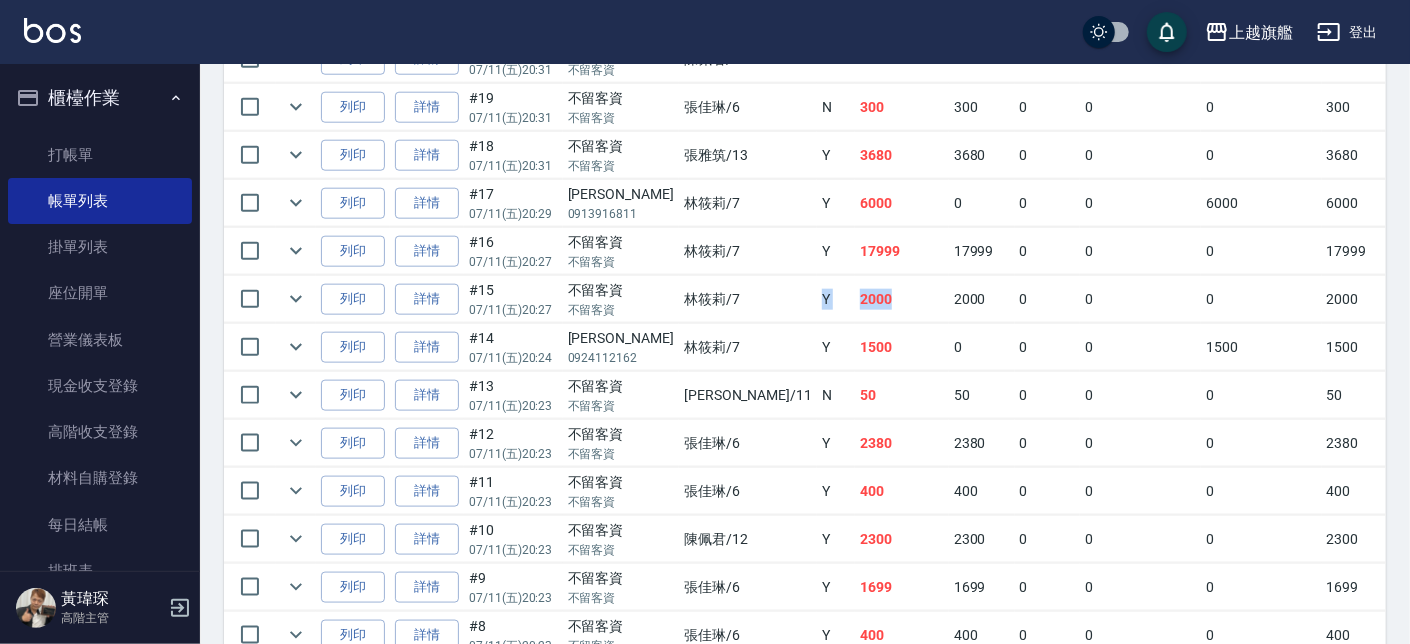 drag, startPoint x: 798, startPoint y: 300, endPoint x: 687, endPoint y: 294, distance: 111.16204 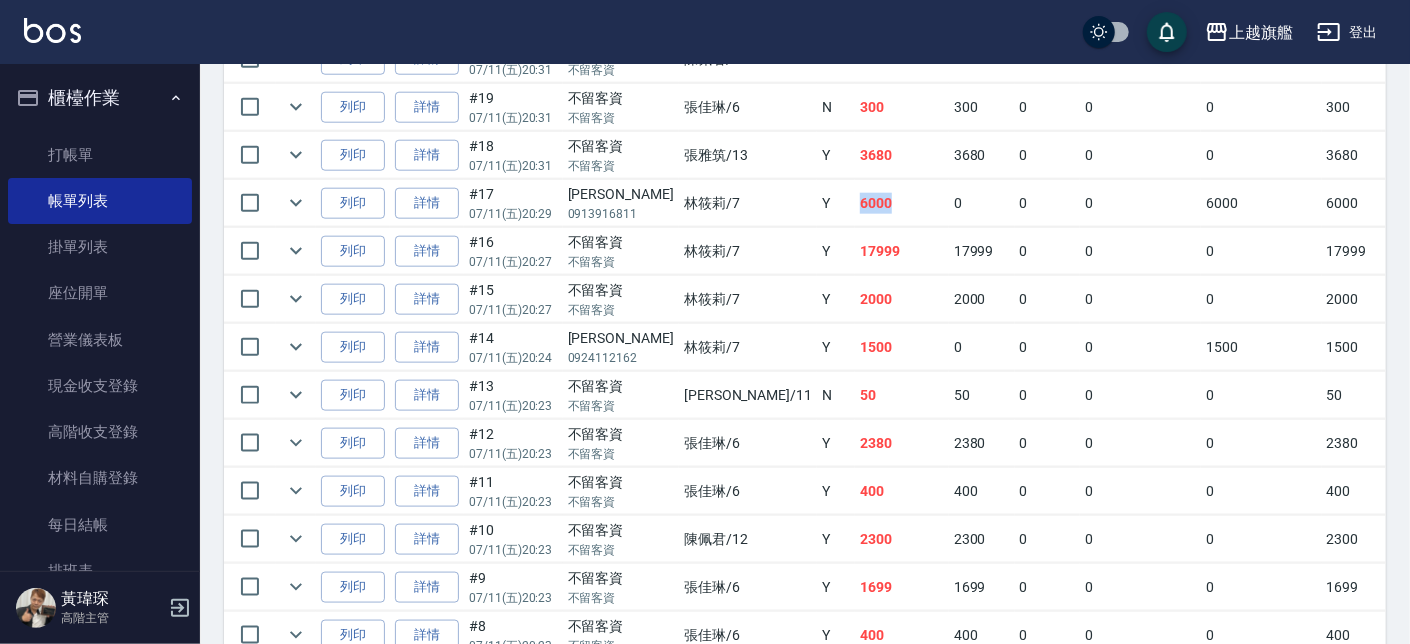 drag, startPoint x: 797, startPoint y: 198, endPoint x: 755, endPoint y: 204, distance: 42.426407 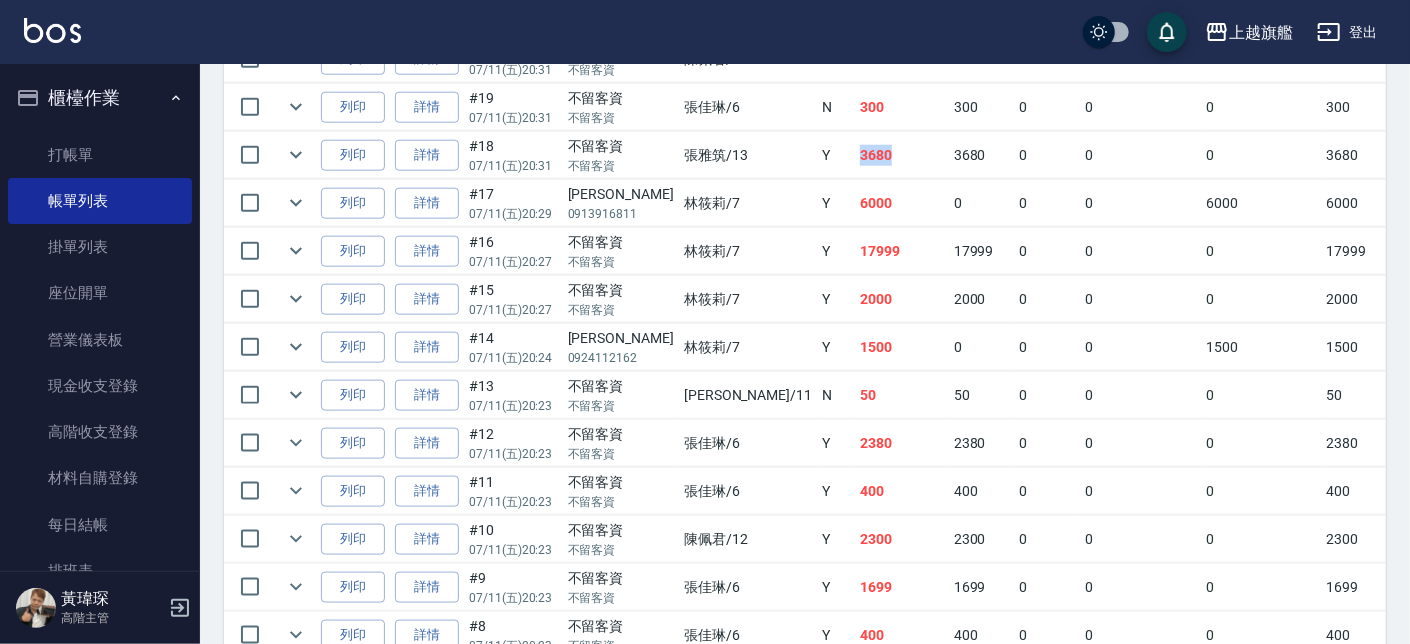 drag, startPoint x: 796, startPoint y: 168, endPoint x: 749, endPoint y: 168, distance: 47 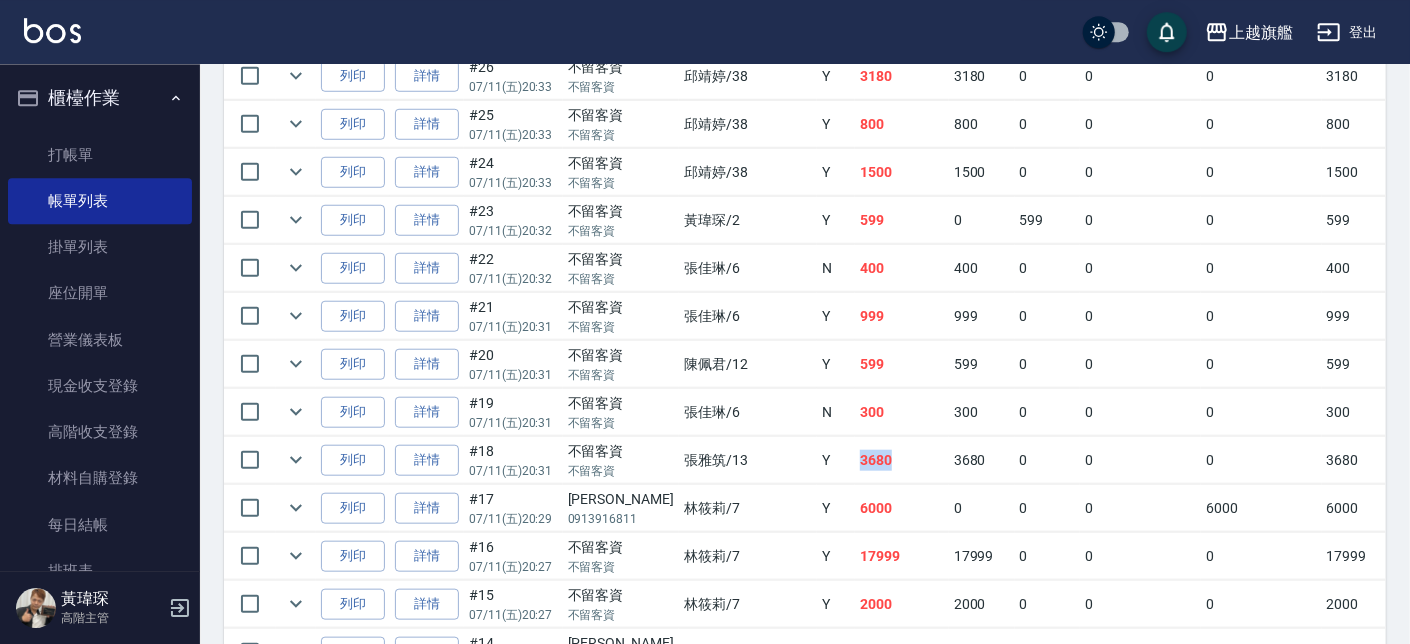 scroll, scrollTop: 768, scrollLeft: 0, axis: vertical 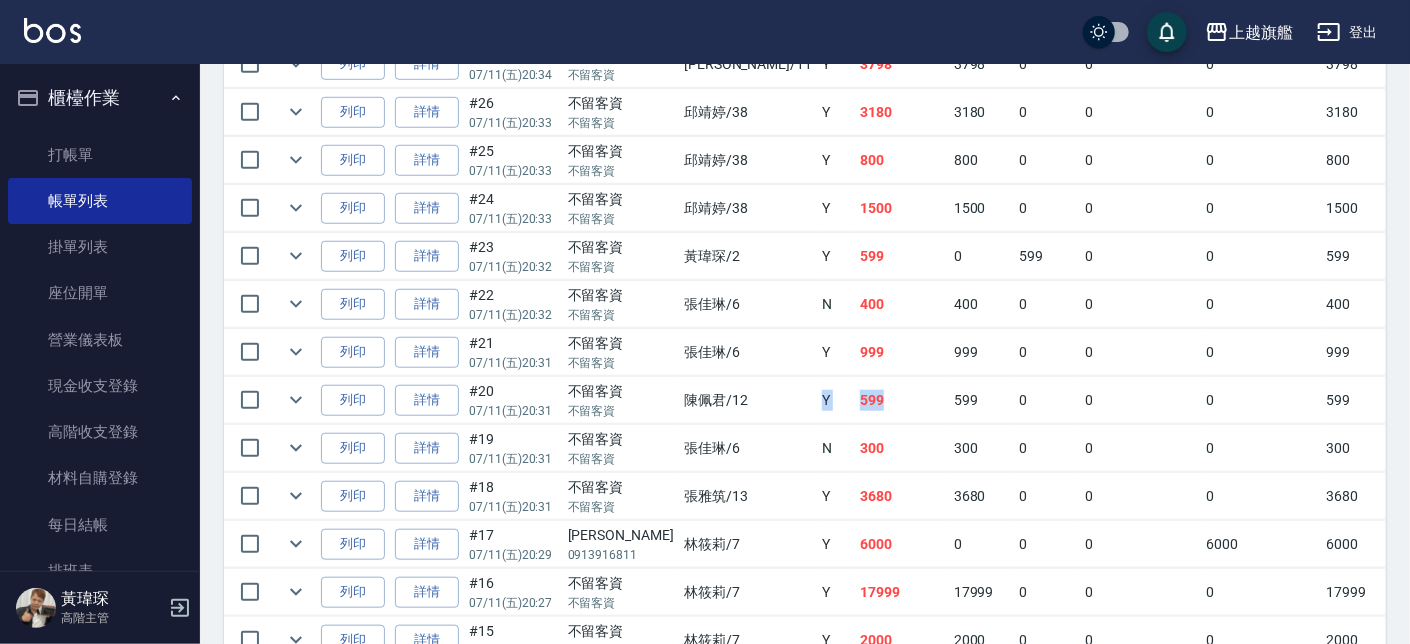 drag, startPoint x: 813, startPoint y: 395, endPoint x: 700, endPoint y: 394, distance: 113.004425 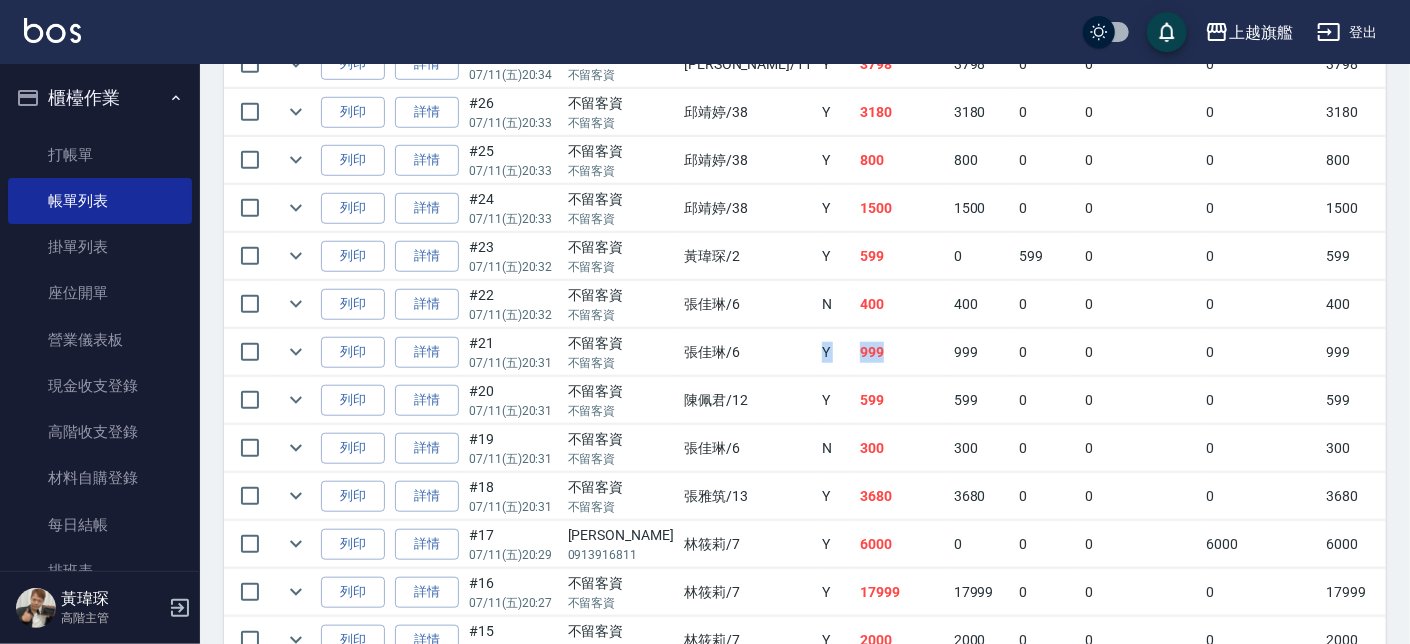 drag, startPoint x: 817, startPoint y: 354, endPoint x: 724, endPoint y: 334, distance: 95.12623 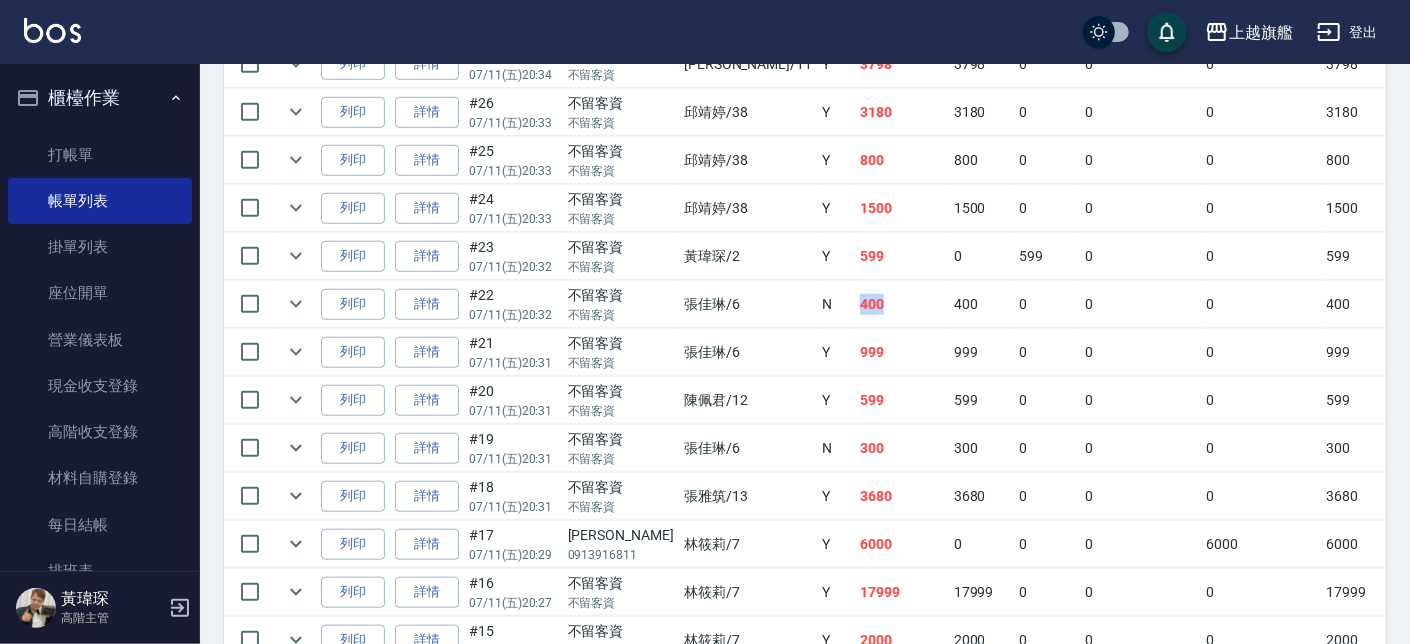 drag, startPoint x: 821, startPoint y: 314, endPoint x: 750, endPoint y: 293, distance: 74.04053 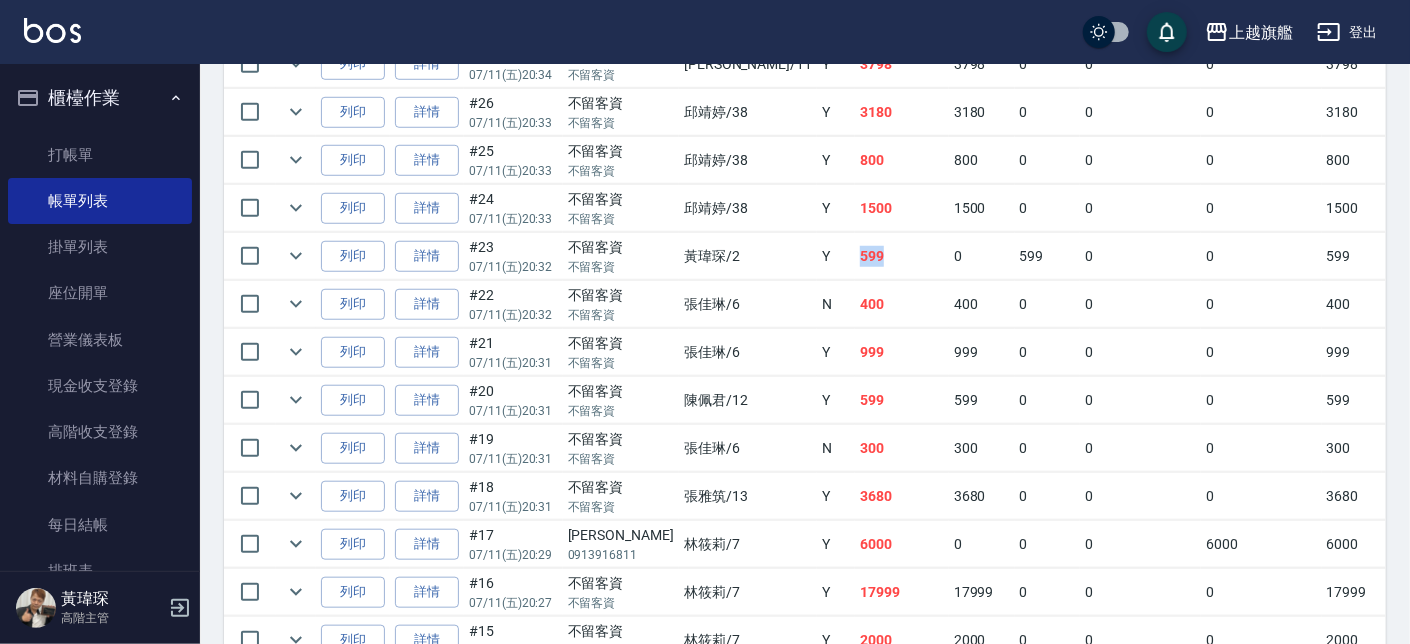 drag, startPoint x: 789, startPoint y: 264, endPoint x: 762, endPoint y: 252, distance: 29.546574 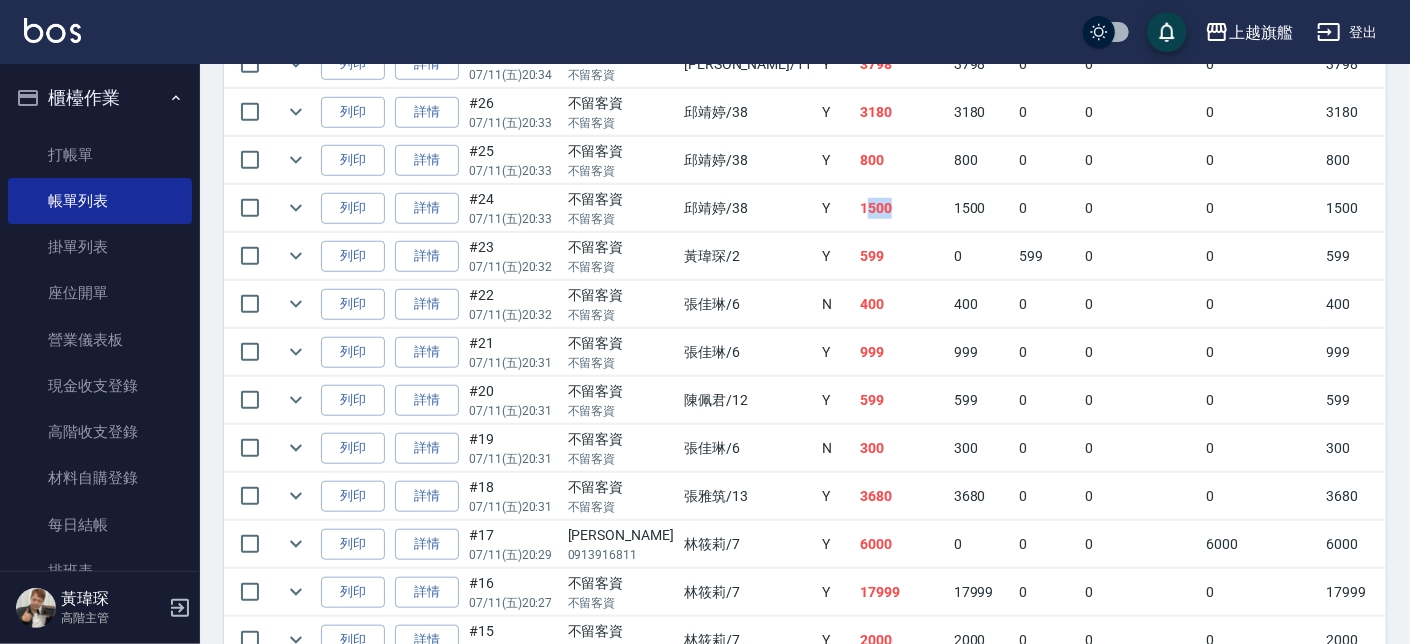 drag, startPoint x: 807, startPoint y: 213, endPoint x: 769, endPoint y: 216, distance: 38.118237 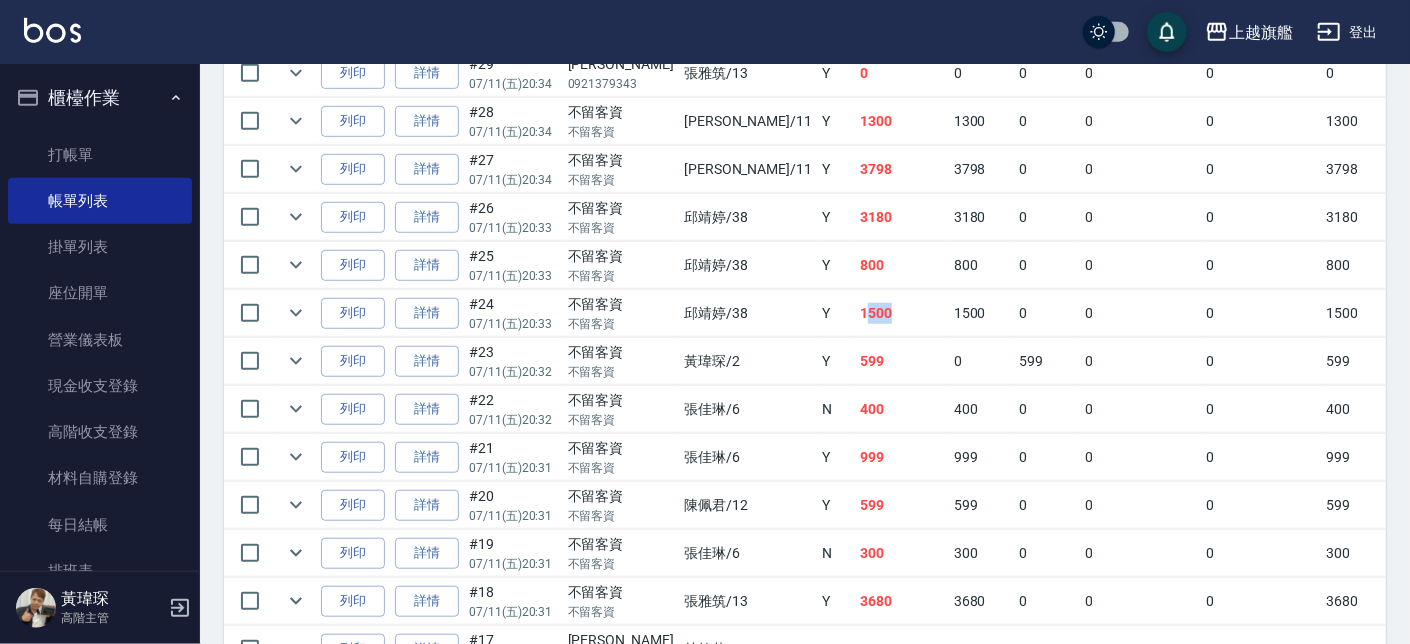 scroll, scrollTop: 654, scrollLeft: 0, axis: vertical 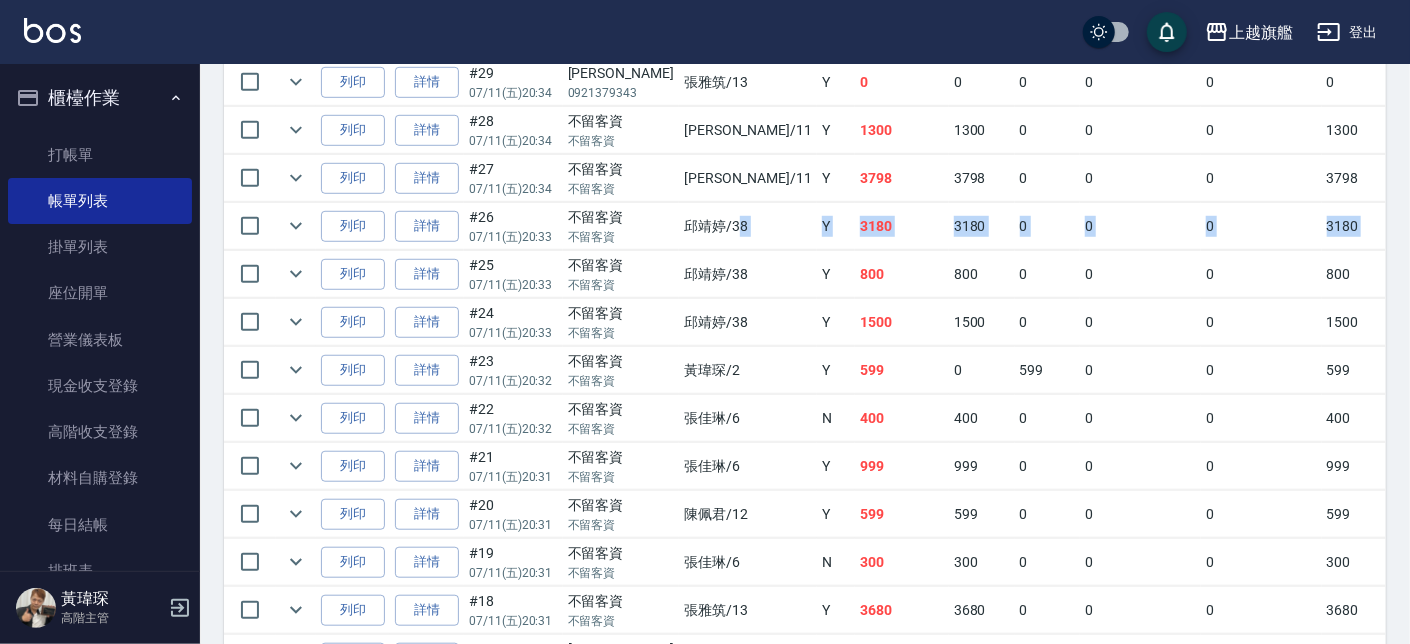 drag, startPoint x: 796, startPoint y: 275, endPoint x: 681, endPoint y: 245, distance: 118.84864 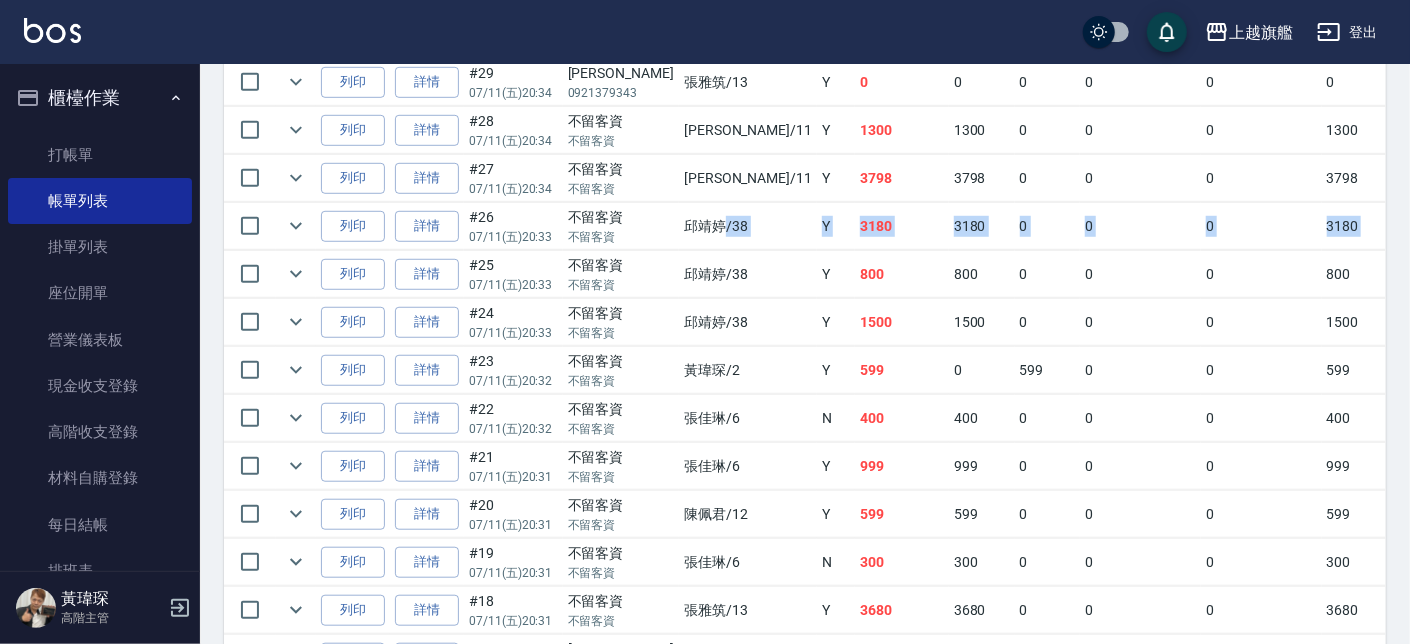 click on "3180" at bounding box center [902, 226] 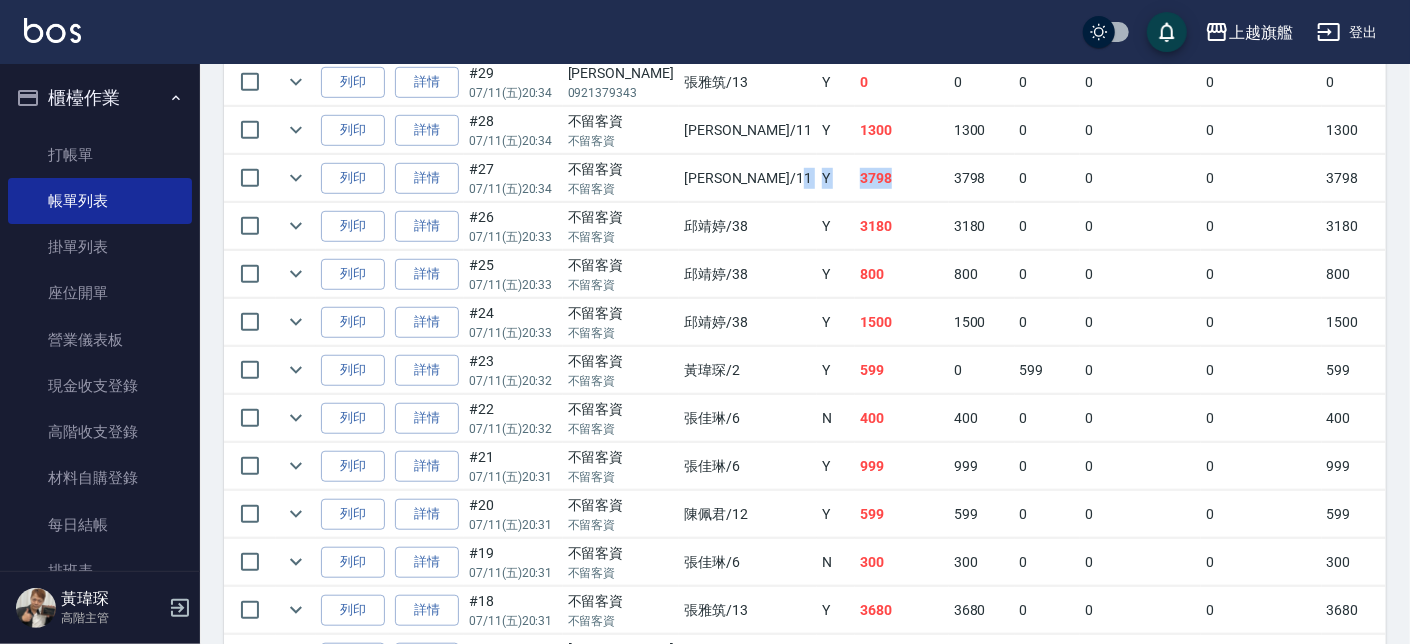 drag, startPoint x: 798, startPoint y: 184, endPoint x: 705, endPoint y: 170, distance: 94.04786 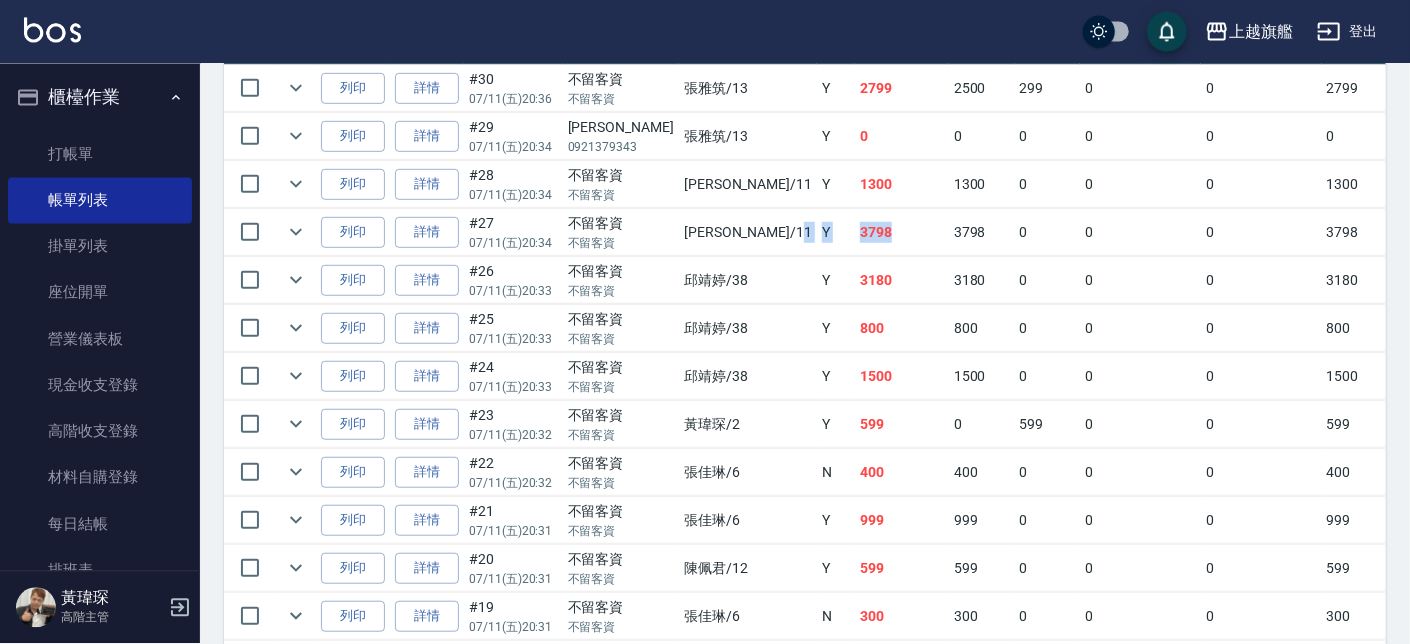 scroll, scrollTop: 540, scrollLeft: 0, axis: vertical 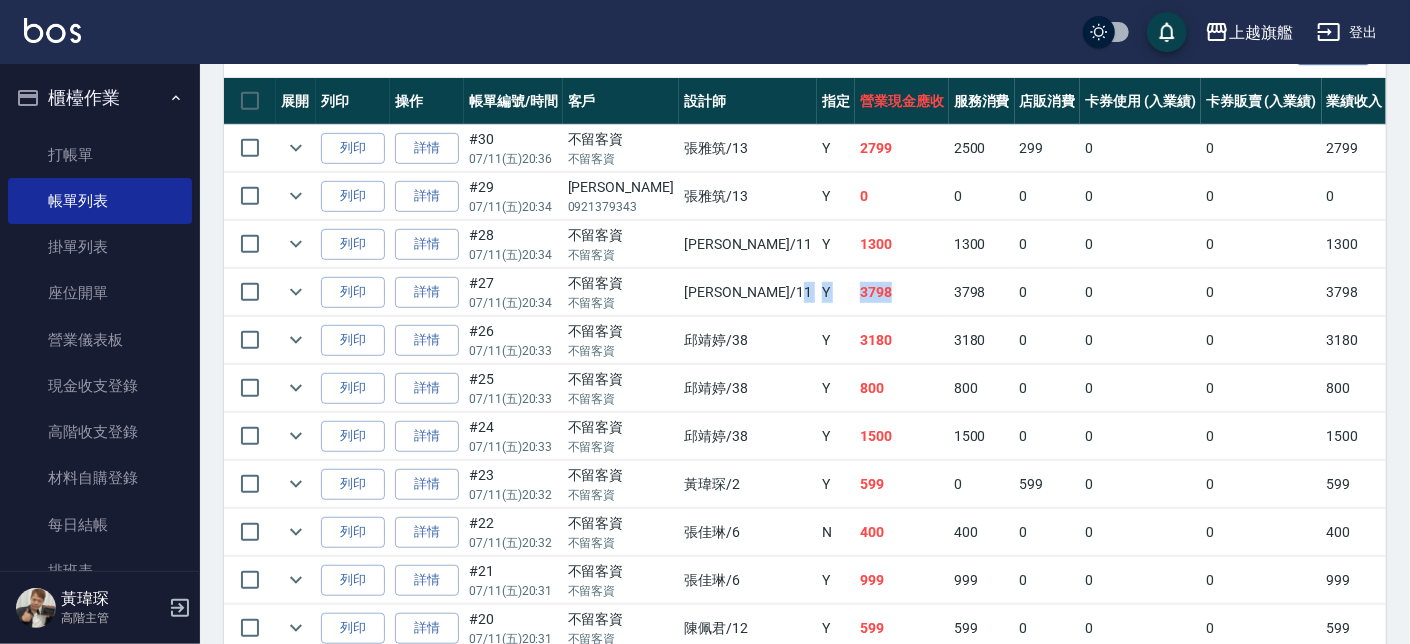 click on "櫃檯作業" at bounding box center (100, 98) 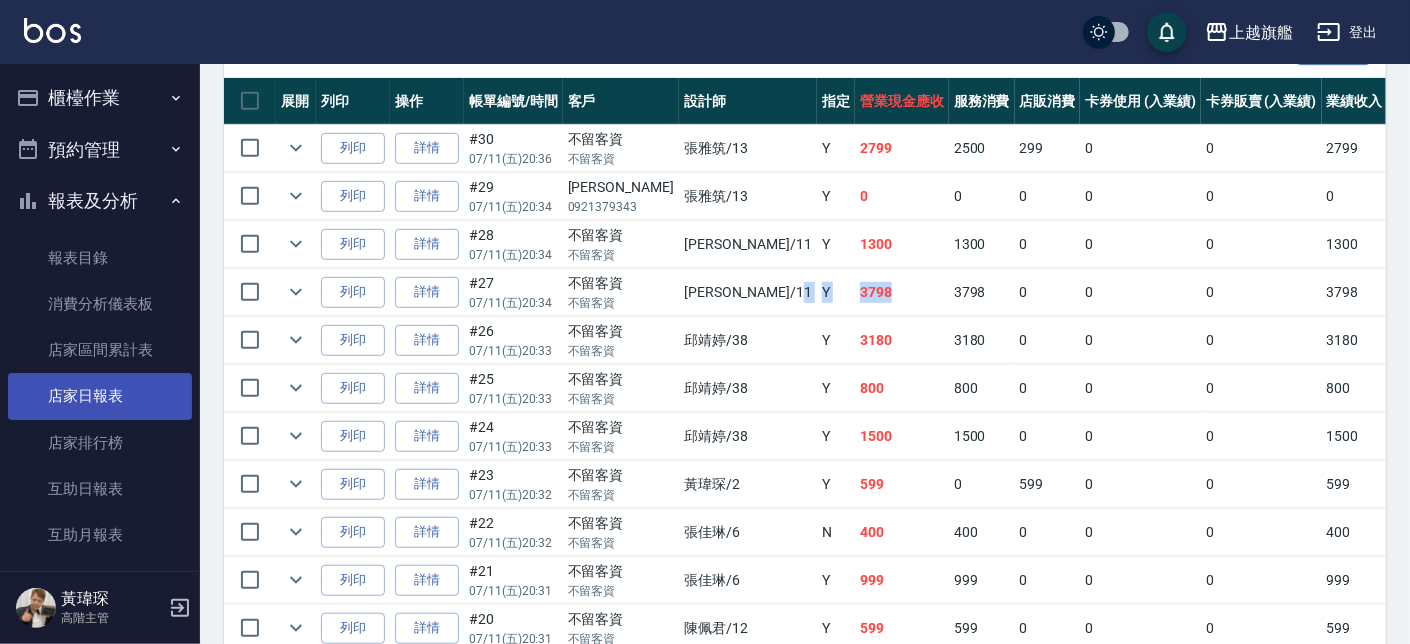 click on "店家日報表" at bounding box center [100, 396] 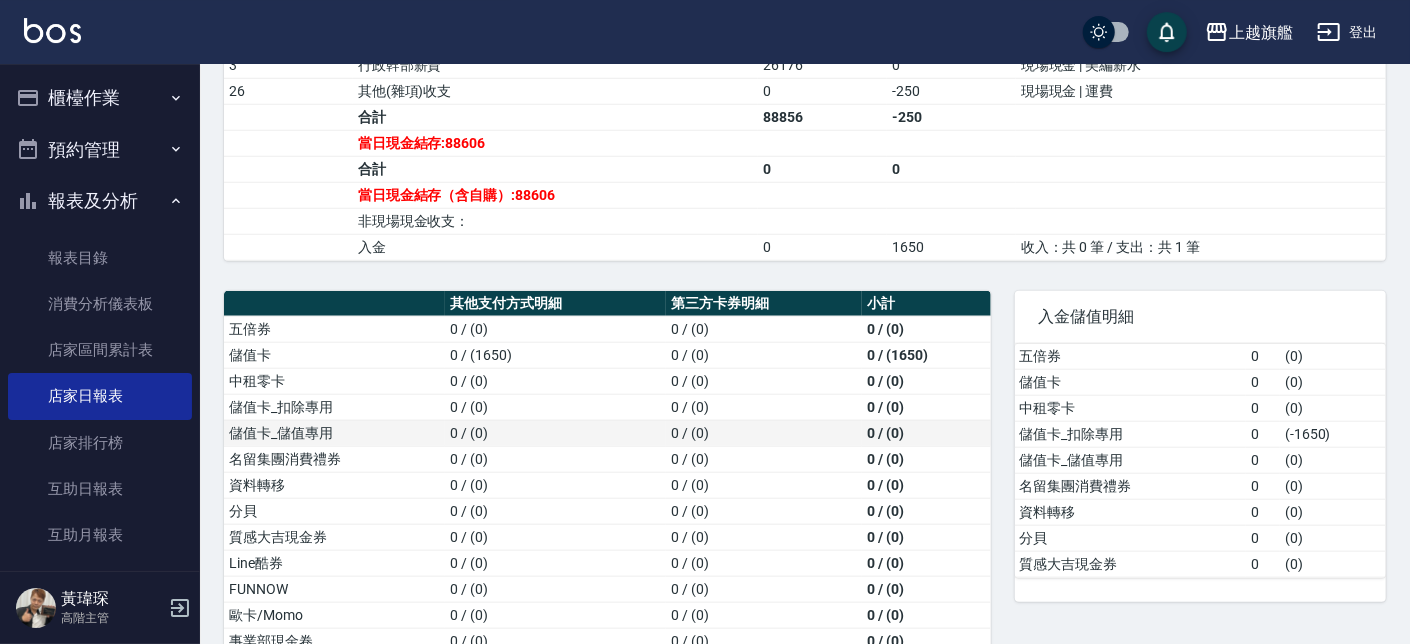 scroll, scrollTop: 682, scrollLeft: 0, axis: vertical 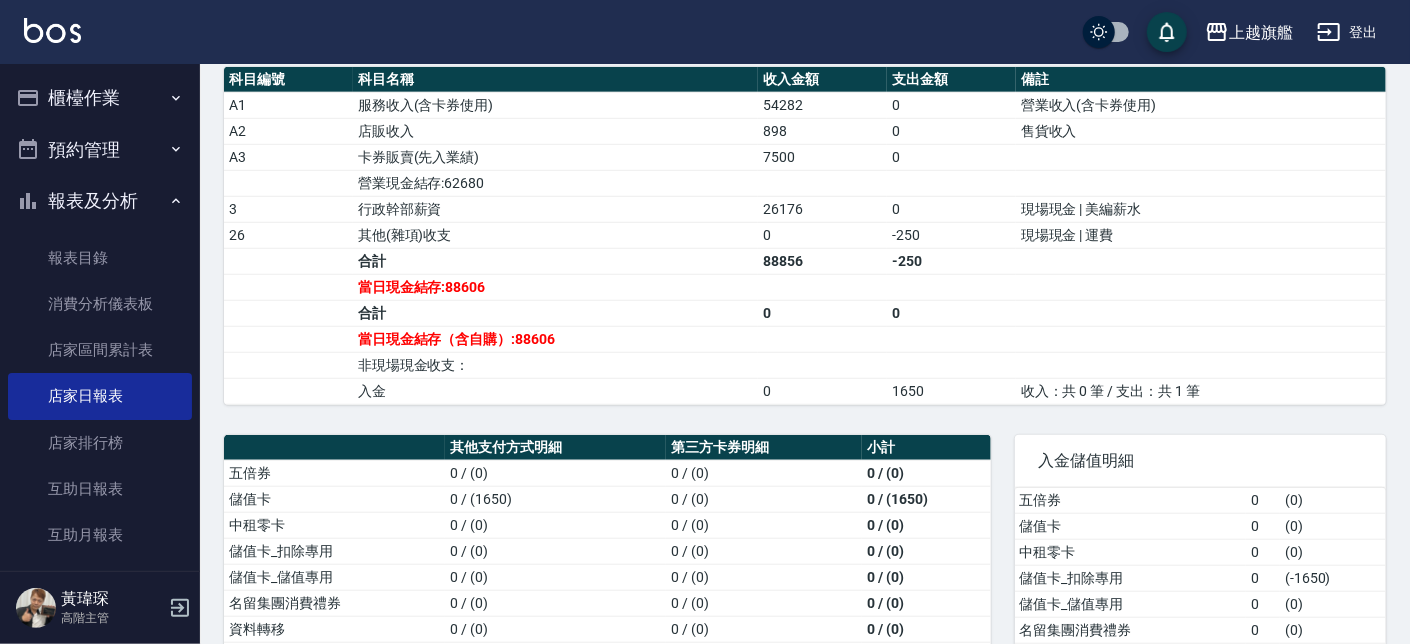 click on "櫃檯作業" at bounding box center (100, 98) 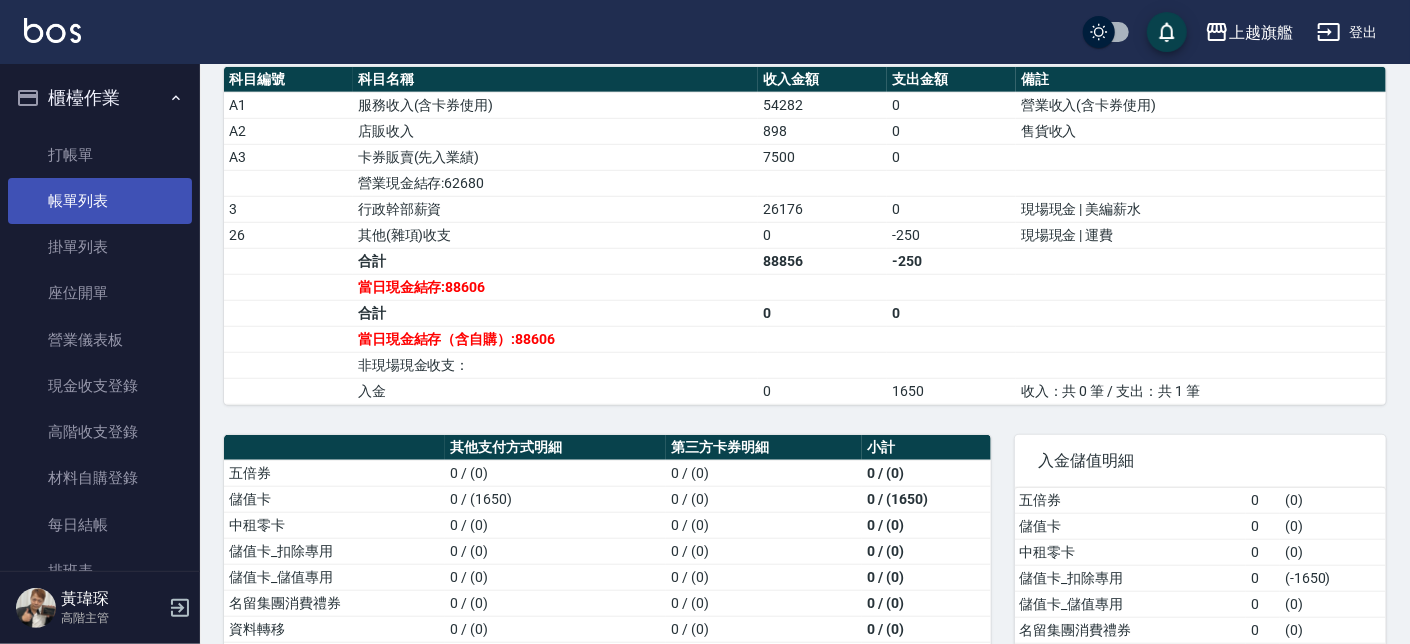 click on "帳單列表" at bounding box center [100, 201] 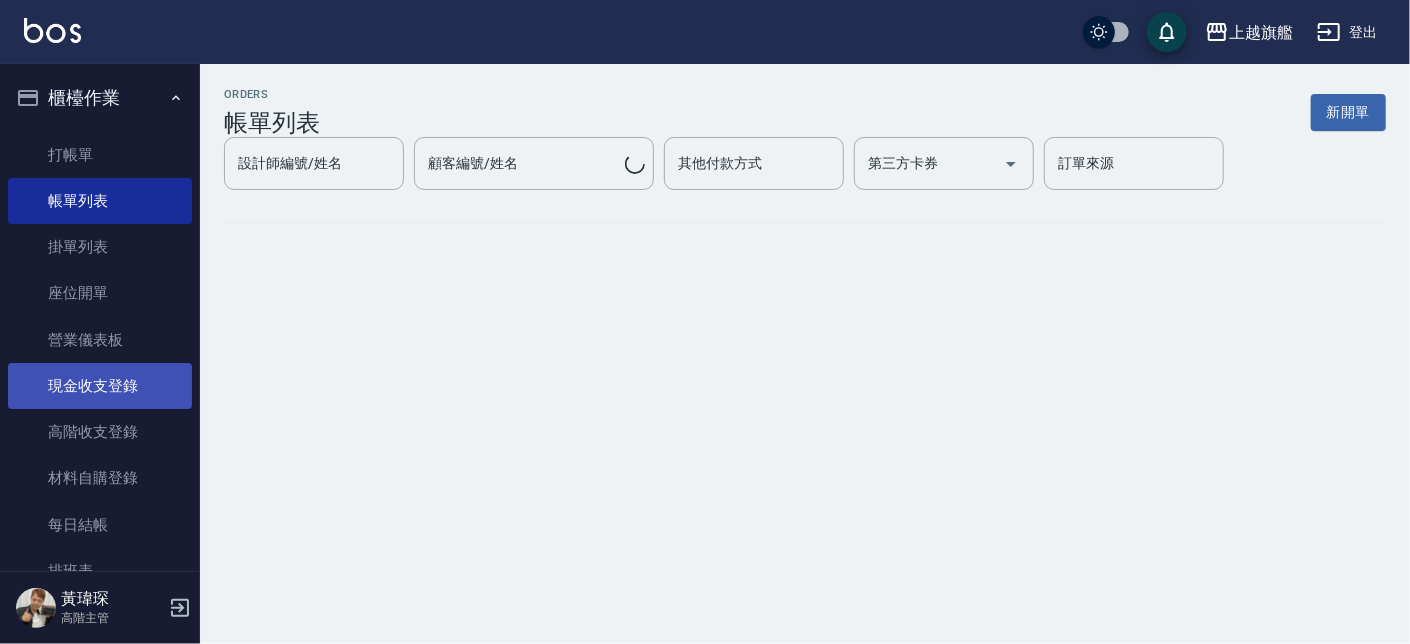 scroll, scrollTop: 0, scrollLeft: 0, axis: both 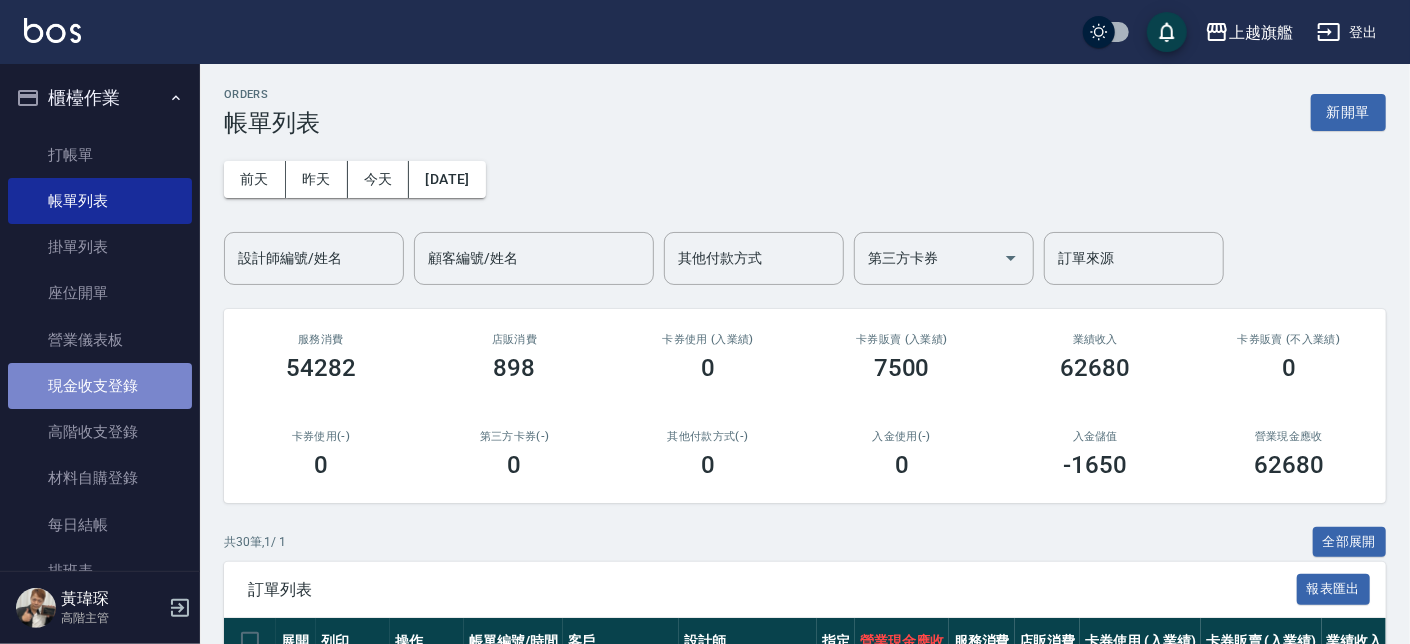 click on "現金收支登錄" at bounding box center [100, 386] 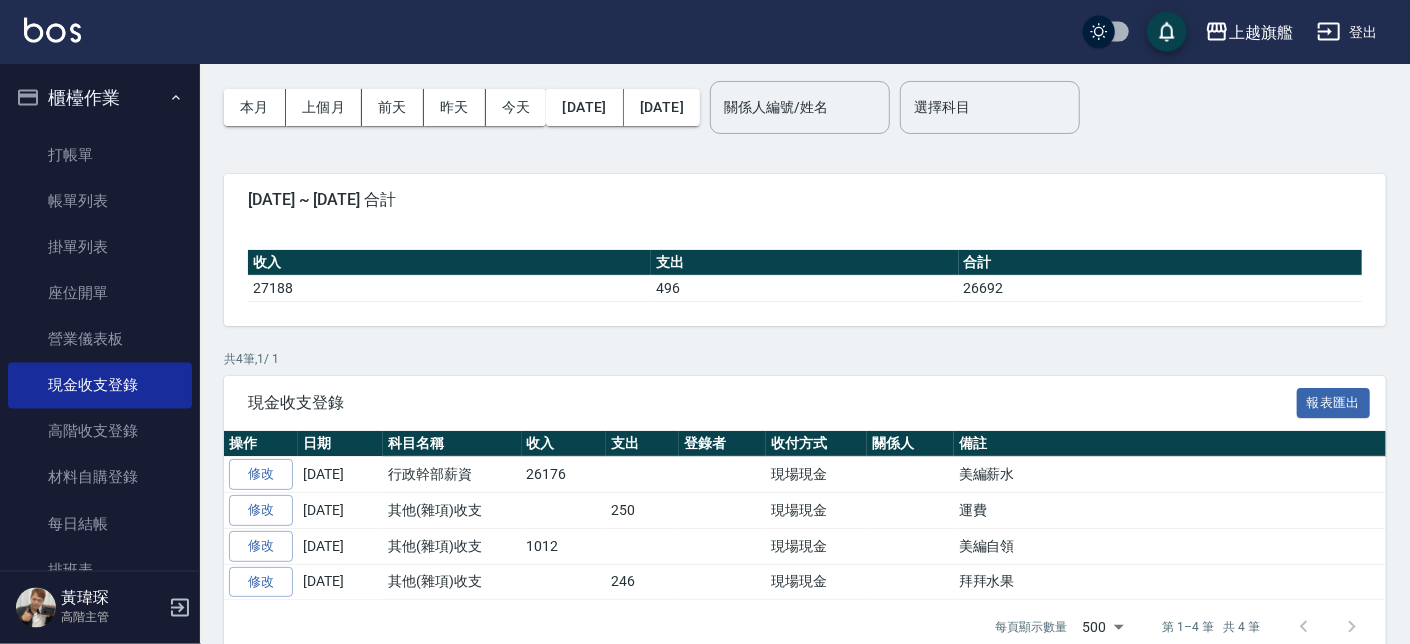 scroll, scrollTop: 108, scrollLeft: 0, axis: vertical 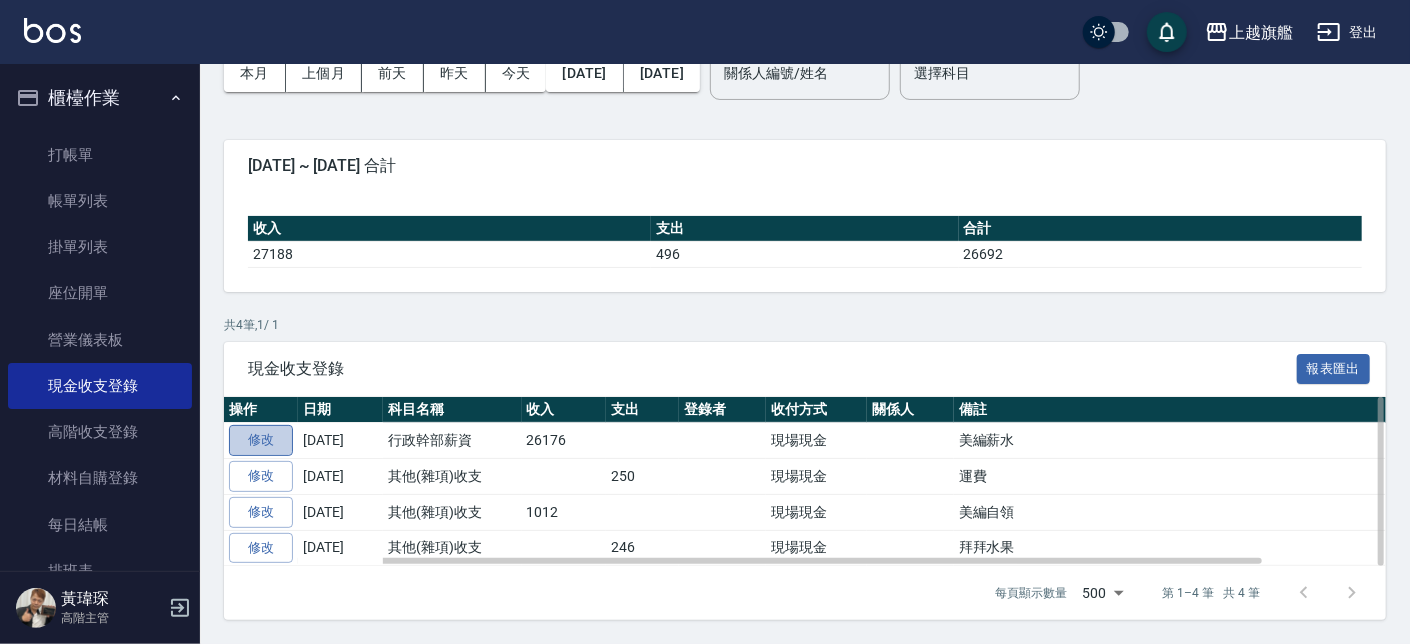 click on "修改" at bounding box center (261, 440) 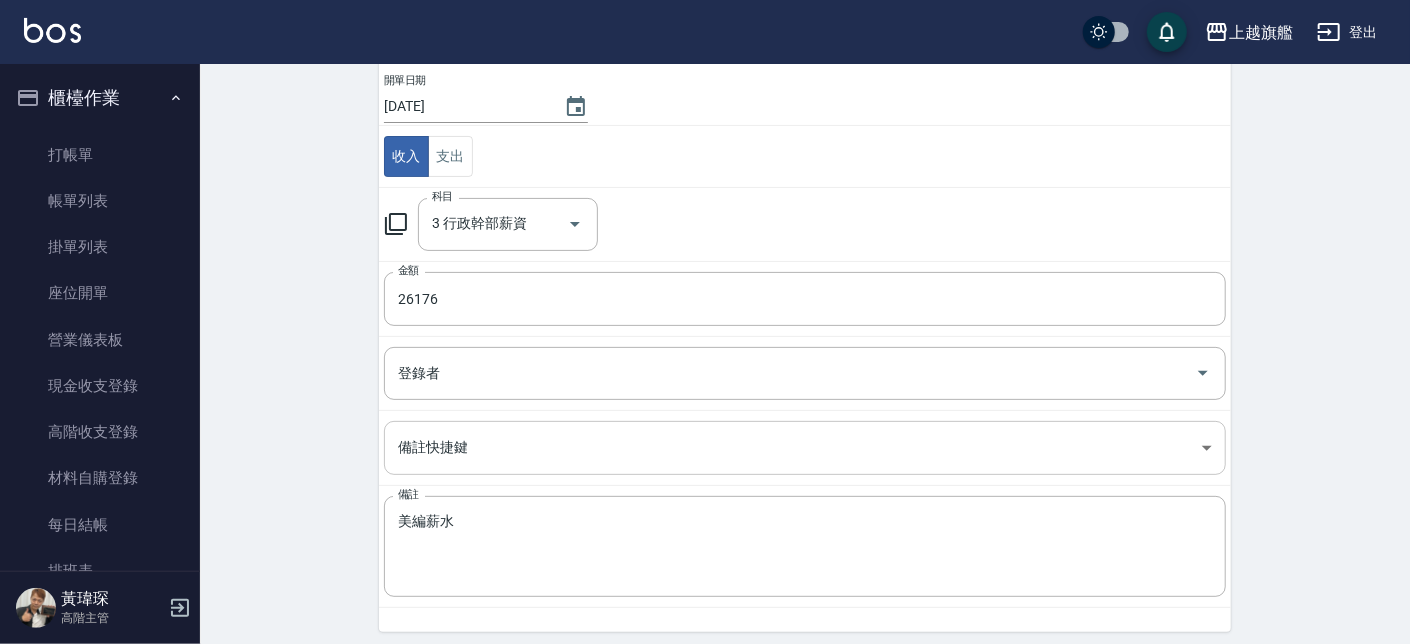 scroll, scrollTop: 215, scrollLeft: 0, axis: vertical 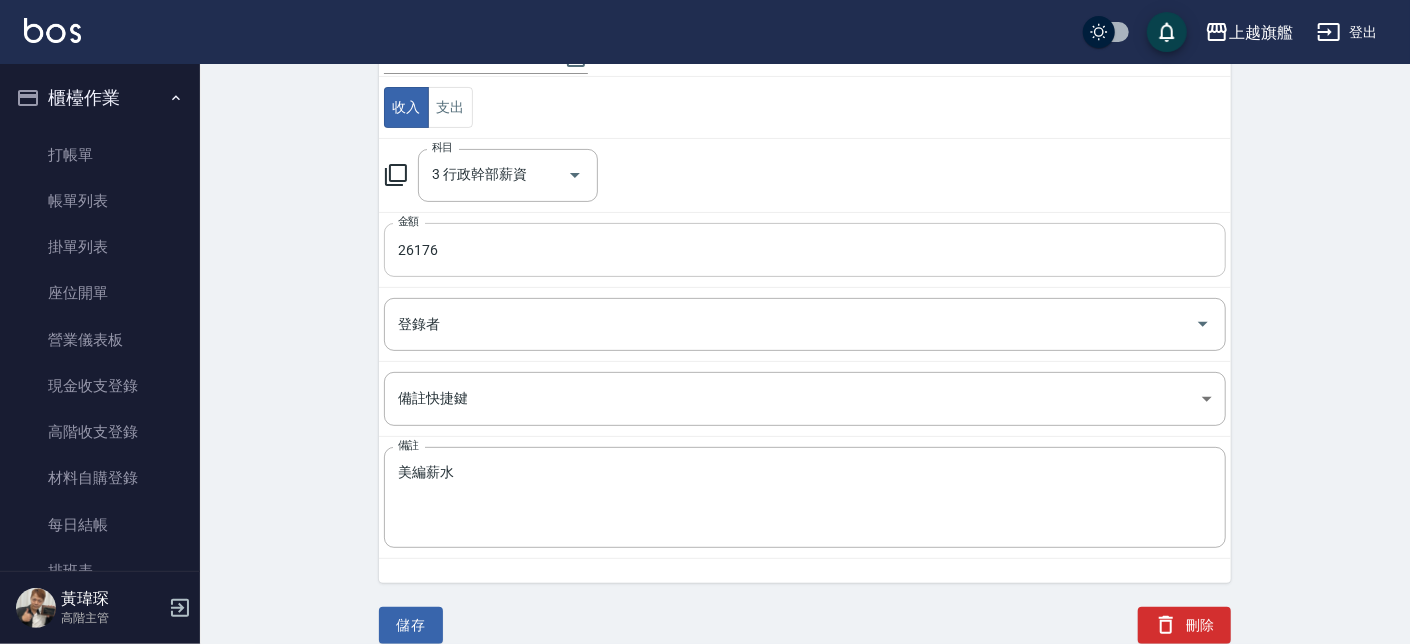 click on "26176" at bounding box center [805, 250] 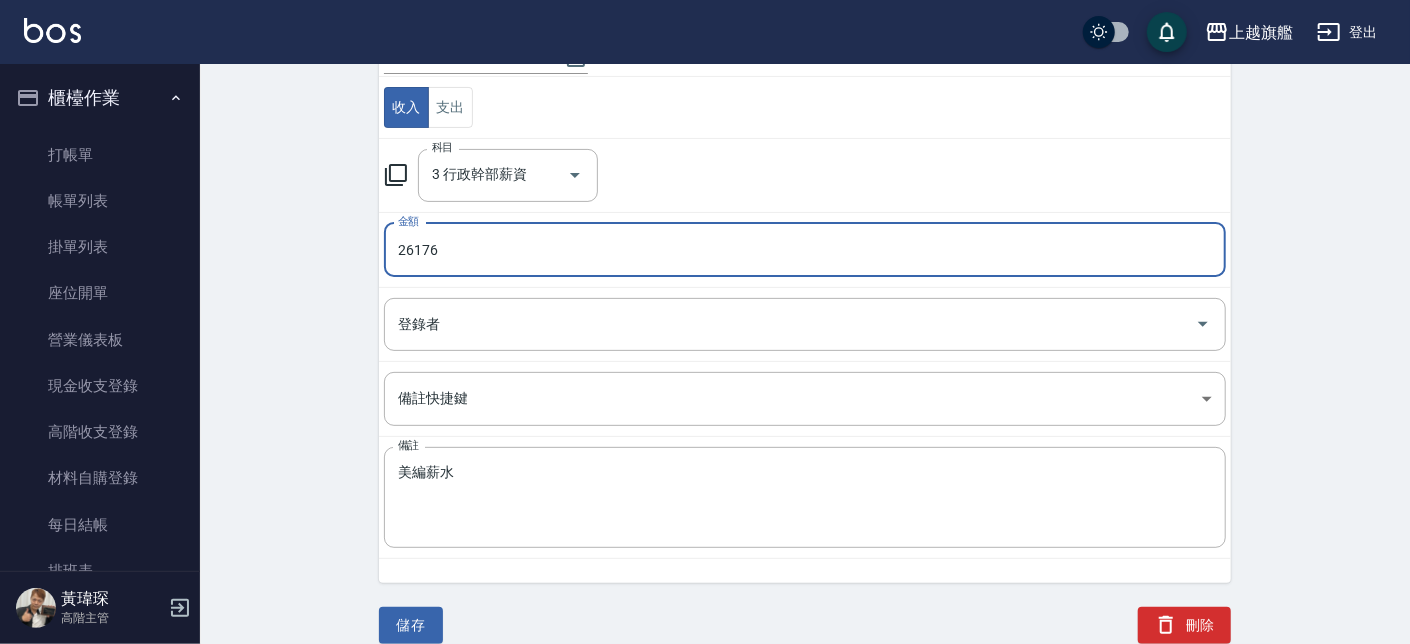 click on "26176" at bounding box center (805, 250) 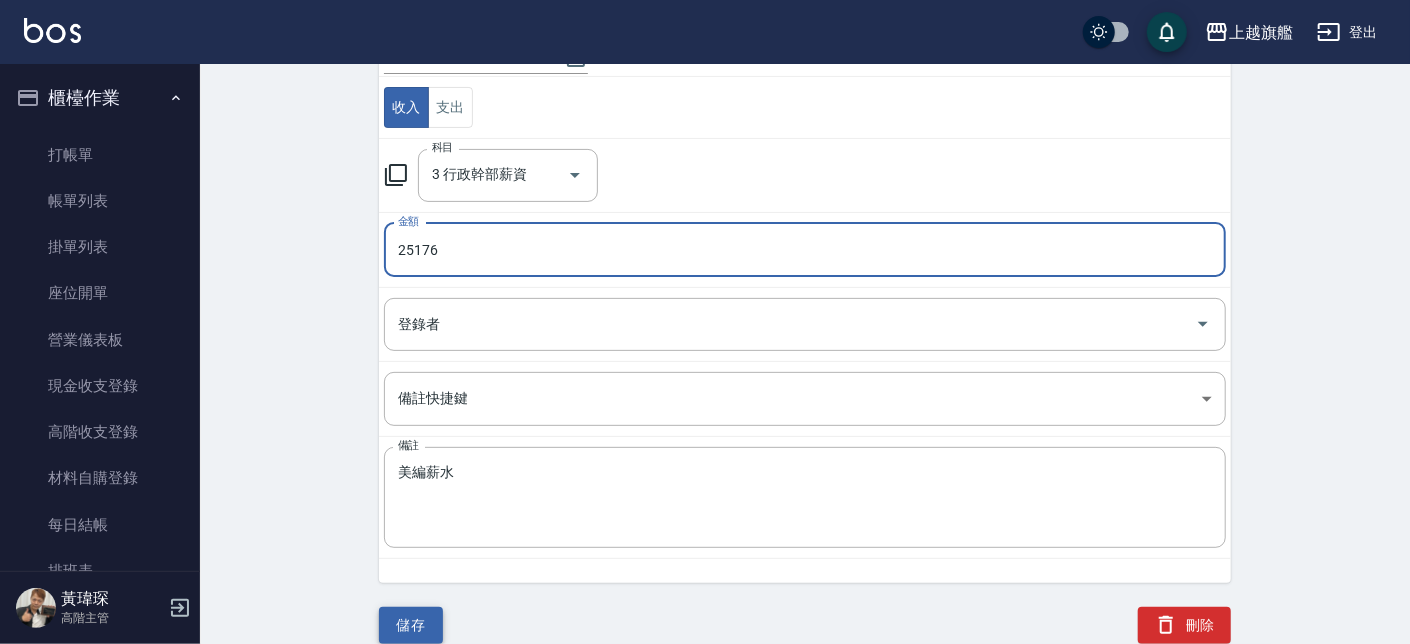 click on "儲存" at bounding box center [411, 625] 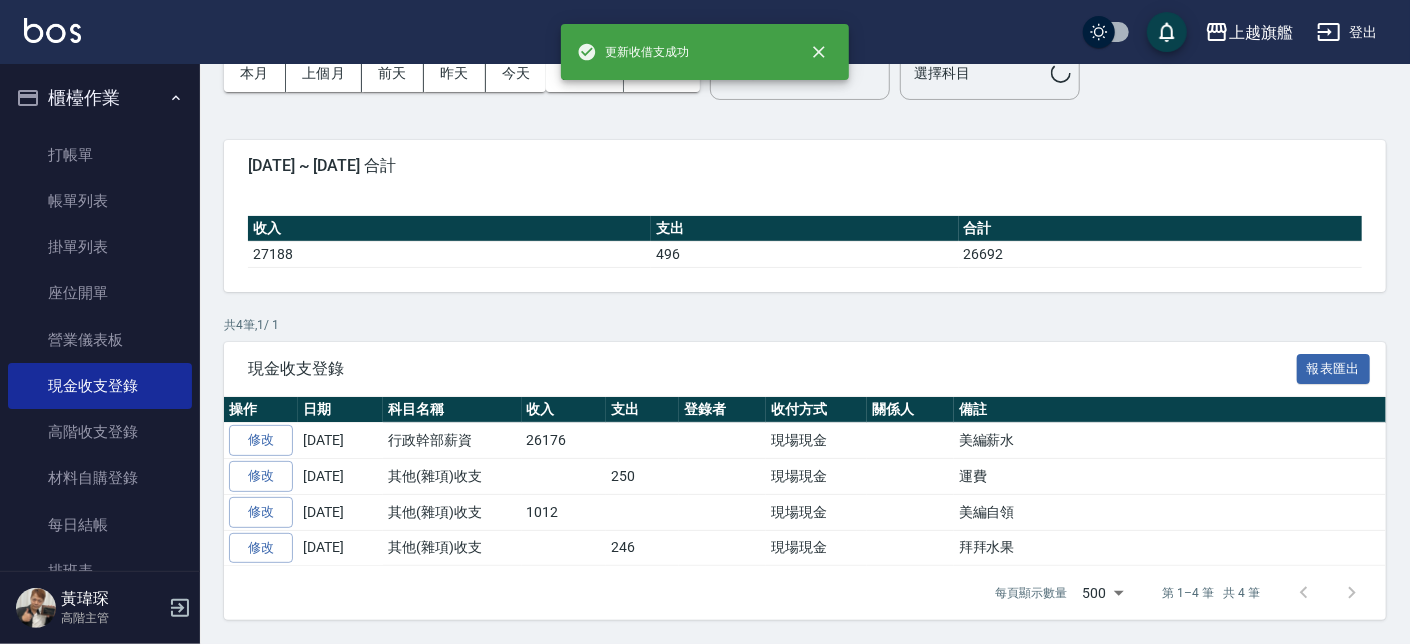 scroll, scrollTop: 0, scrollLeft: 0, axis: both 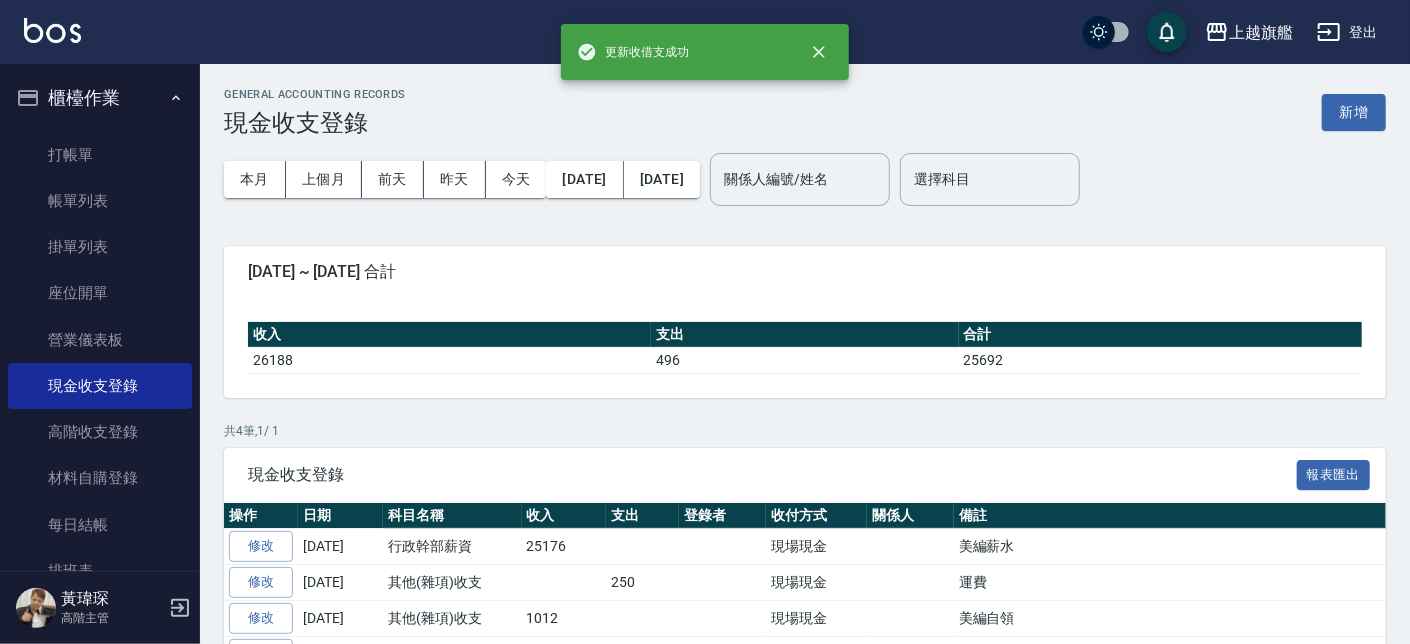 click on "櫃檯作業" at bounding box center (100, 98) 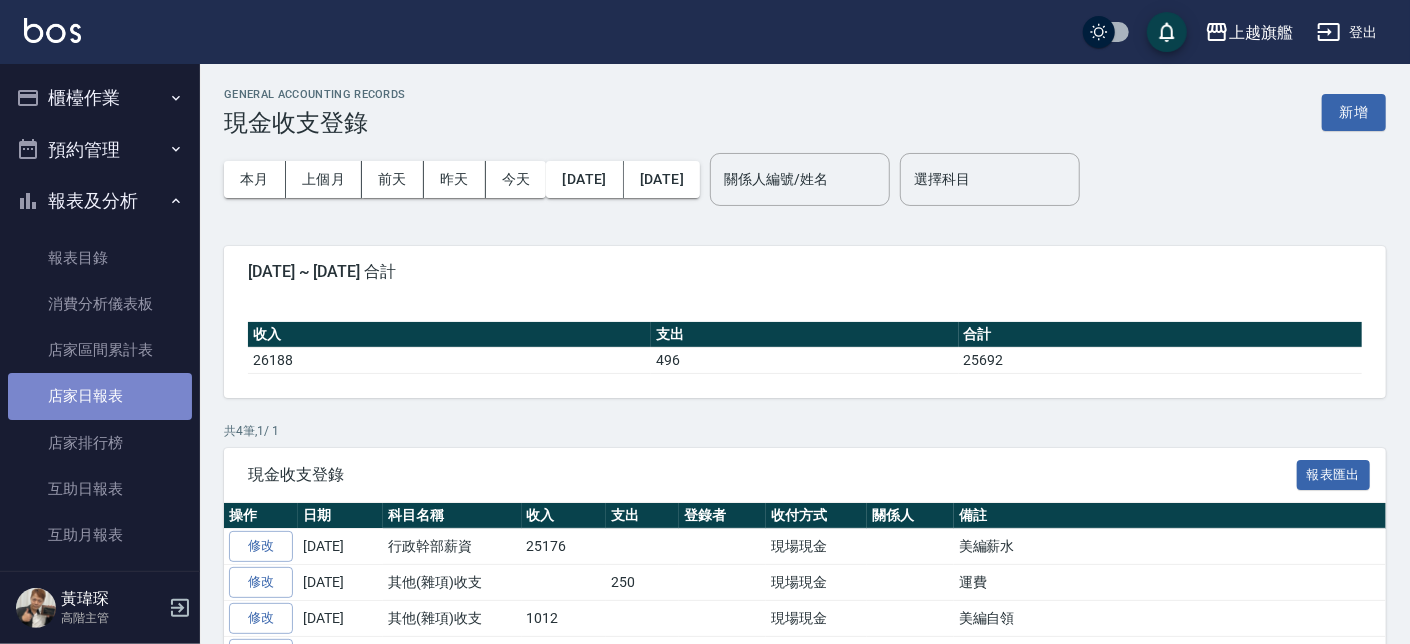 click on "店家日報表" at bounding box center [100, 396] 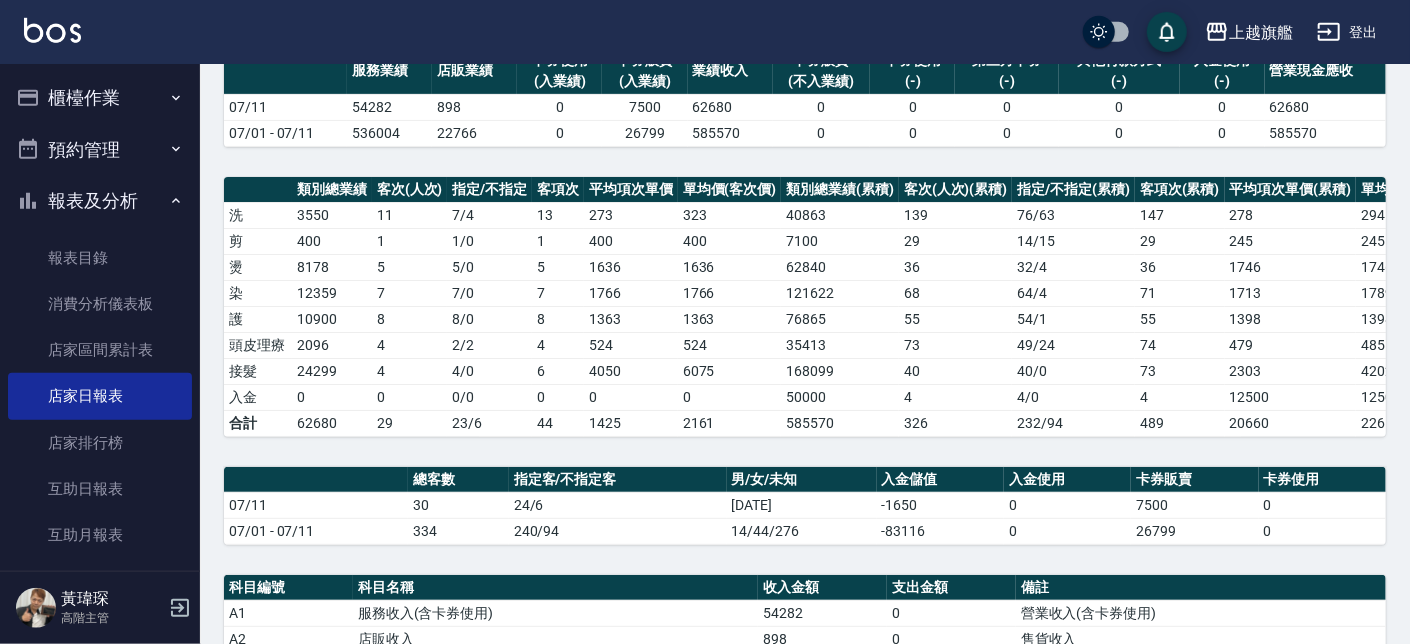 scroll, scrollTop: 455, scrollLeft: 0, axis: vertical 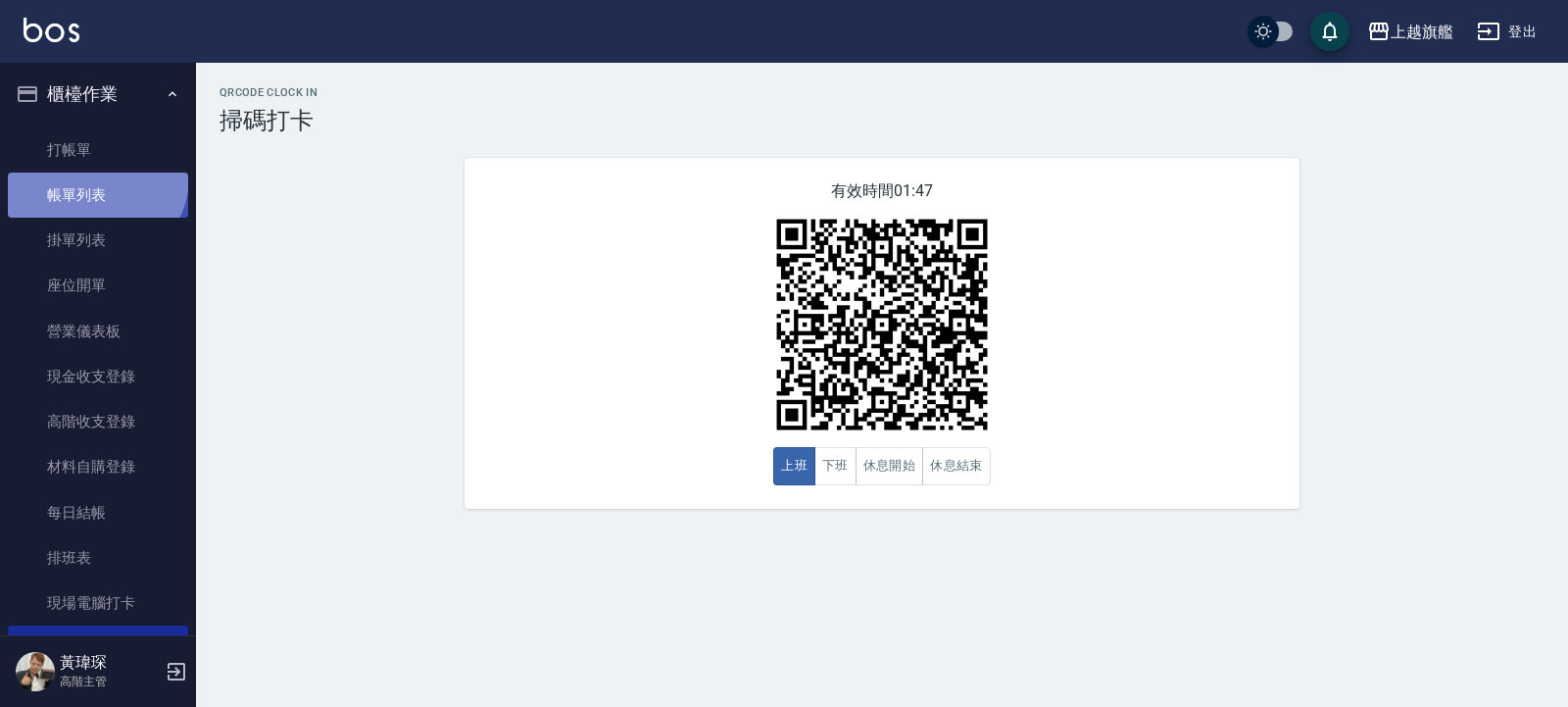 click on "帳單列表" at bounding box center [98, 195] 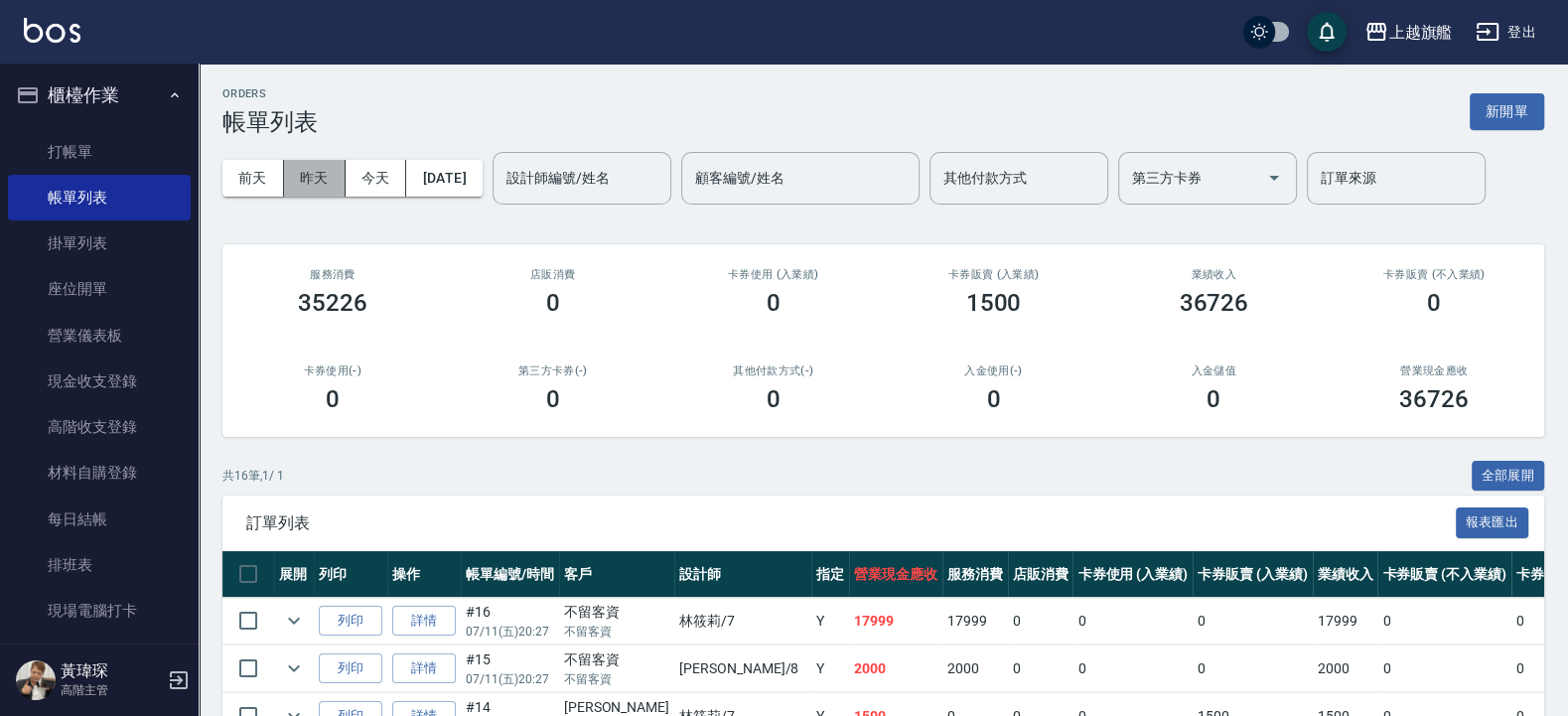 click on "昨天" at bounding box center [315, 178] 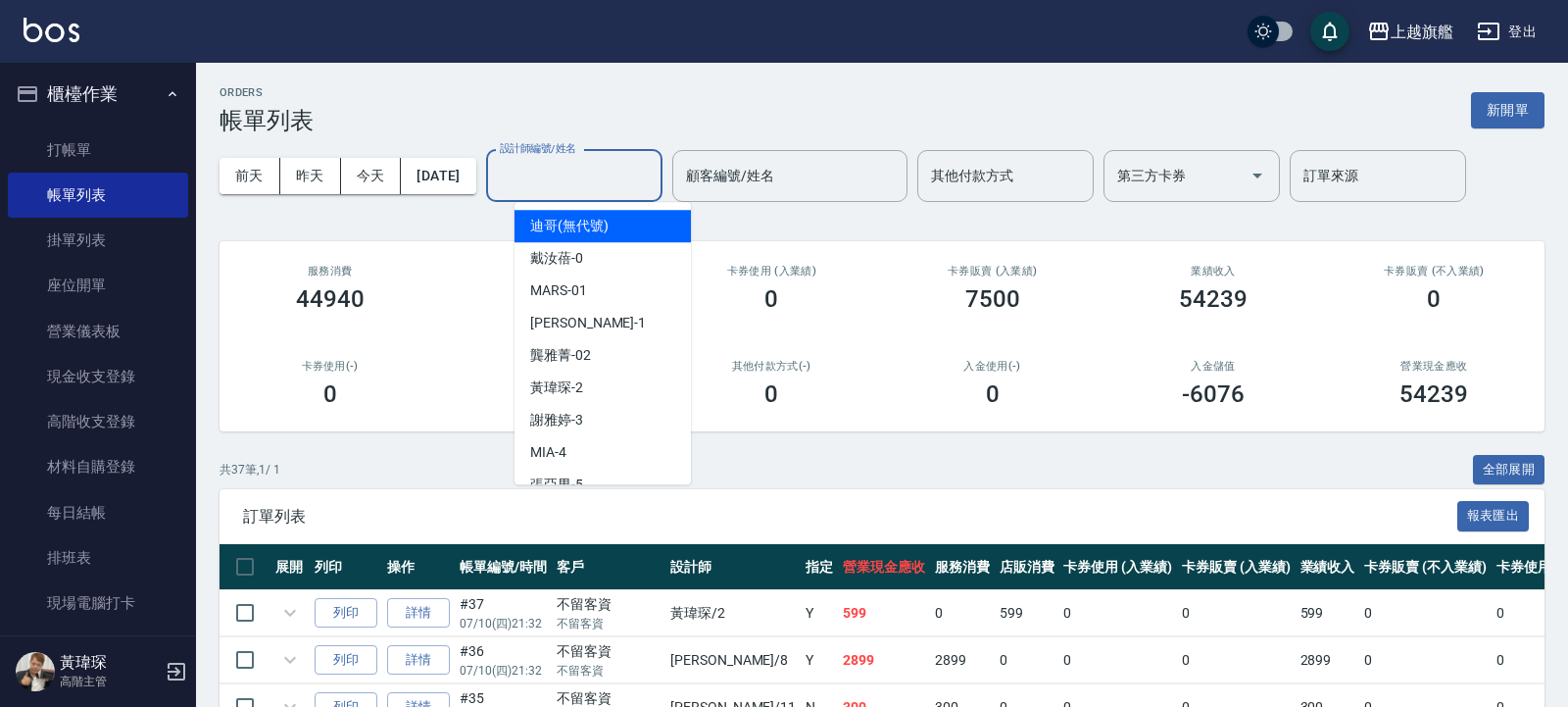 click on "設計師編號/姓名" at bounding box center (574, 176) 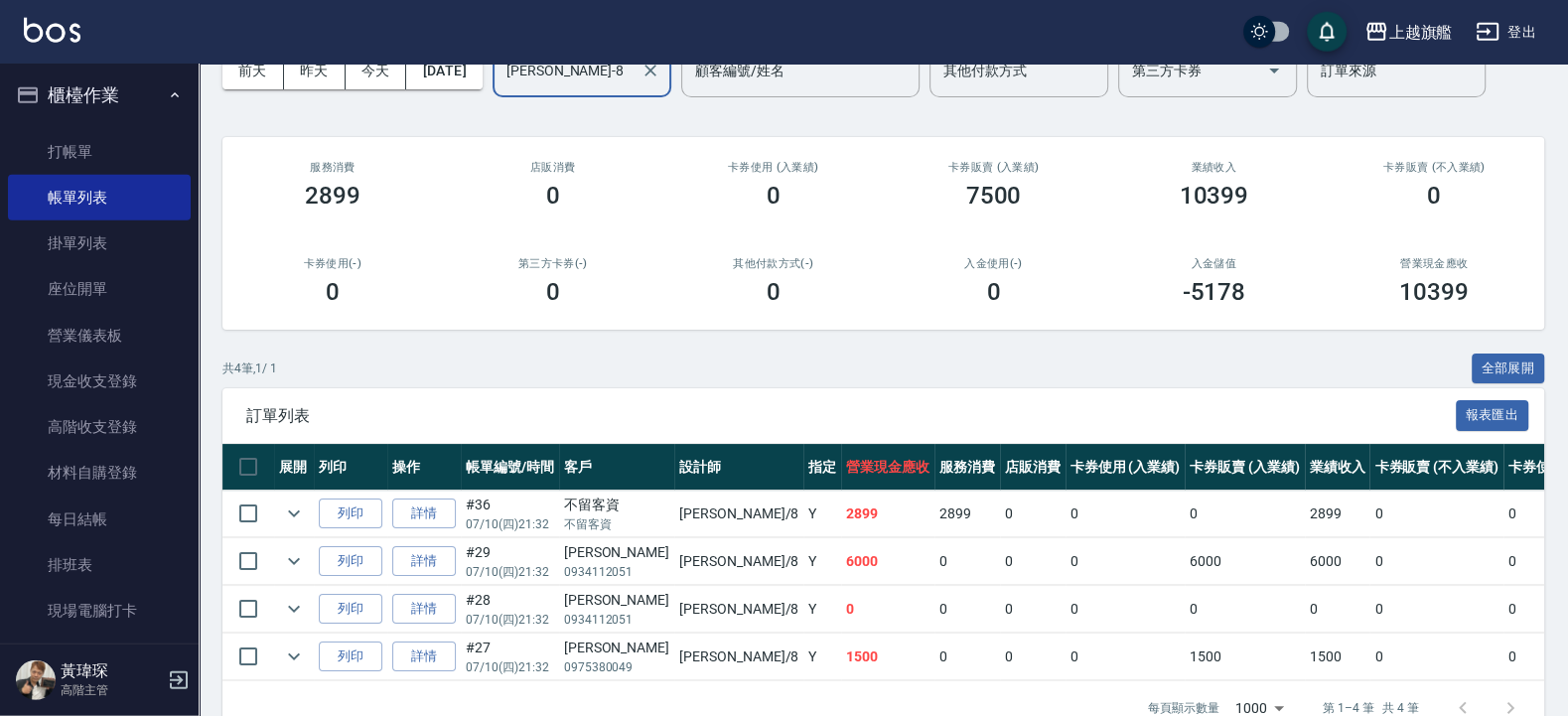 scroll, scrollTop: 174, scrollLeft: 0, axis: vertical 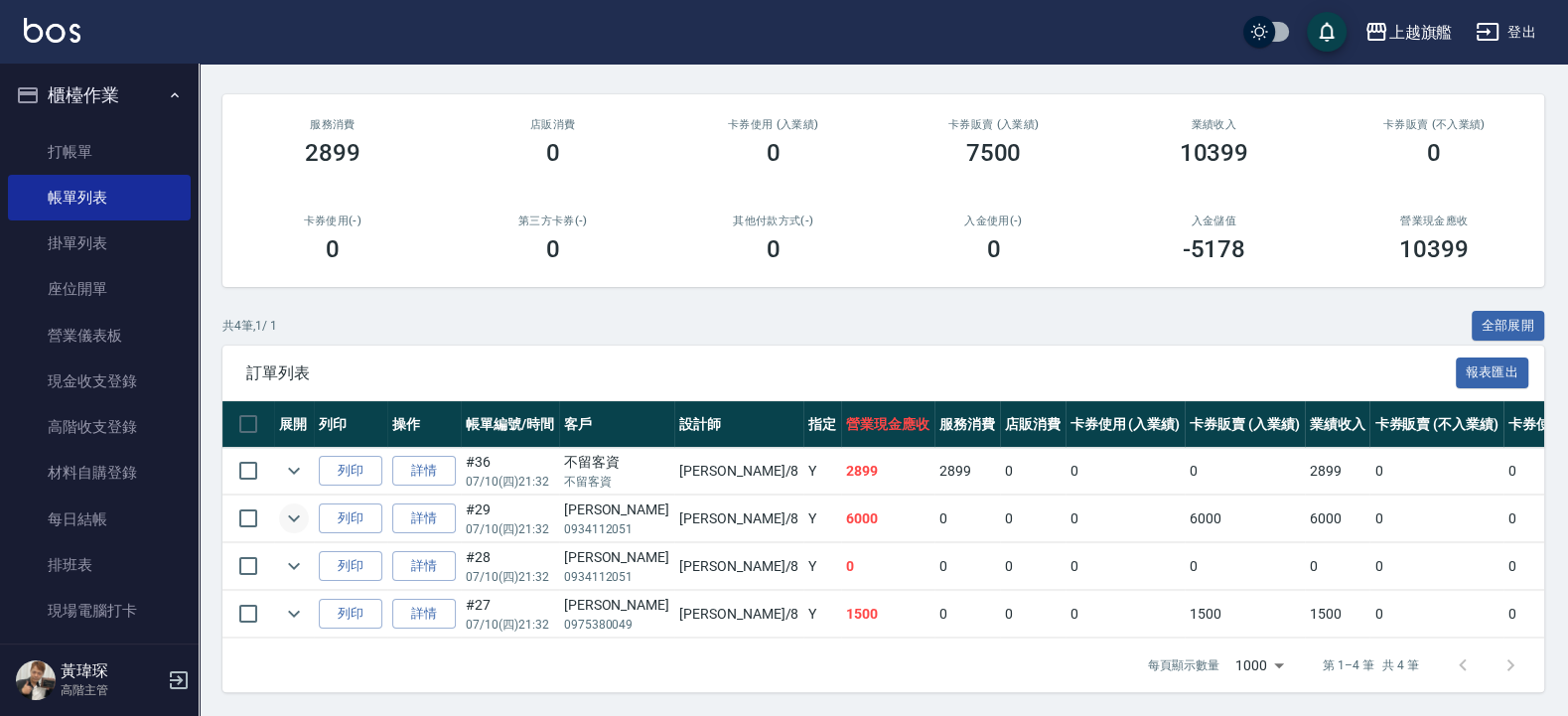 type on "[PERSON_NAME]-8" 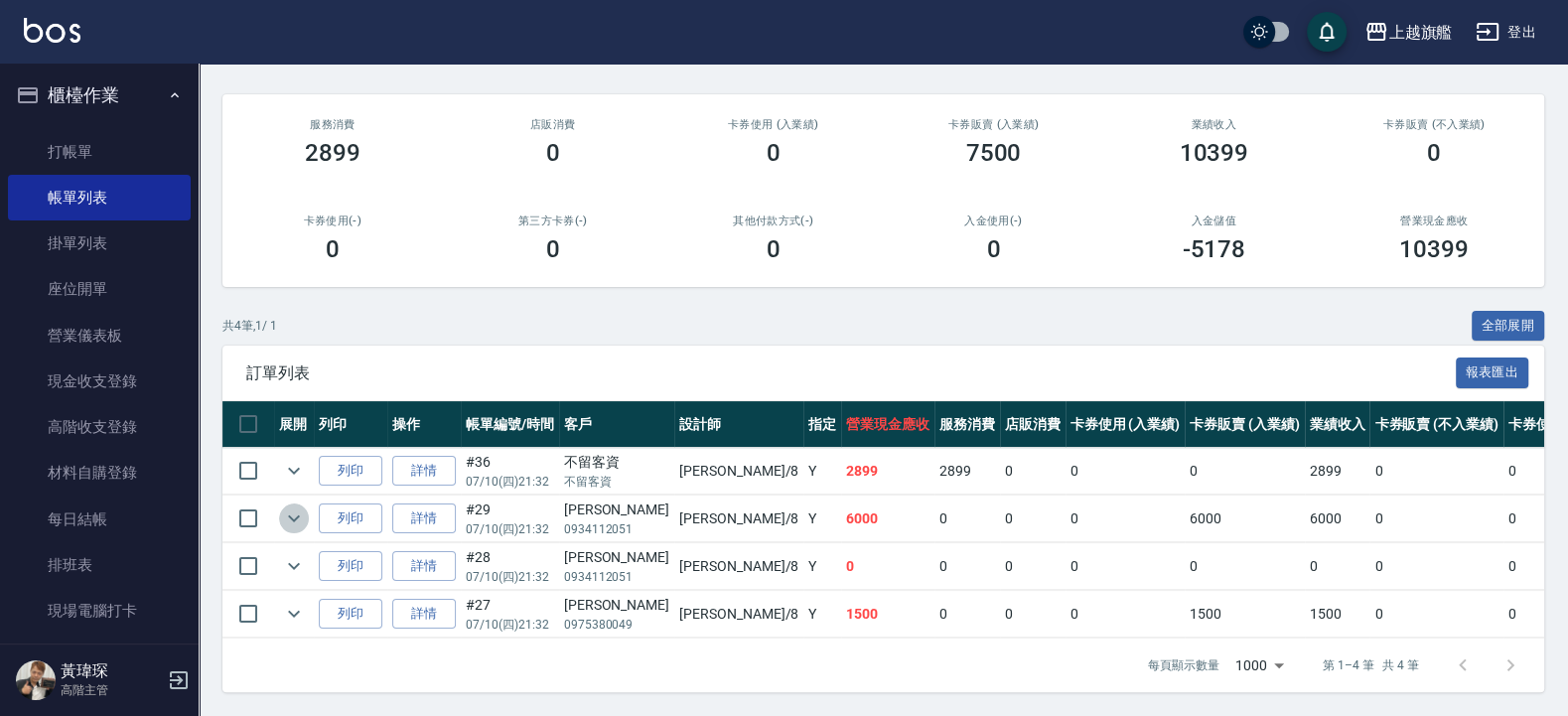 click 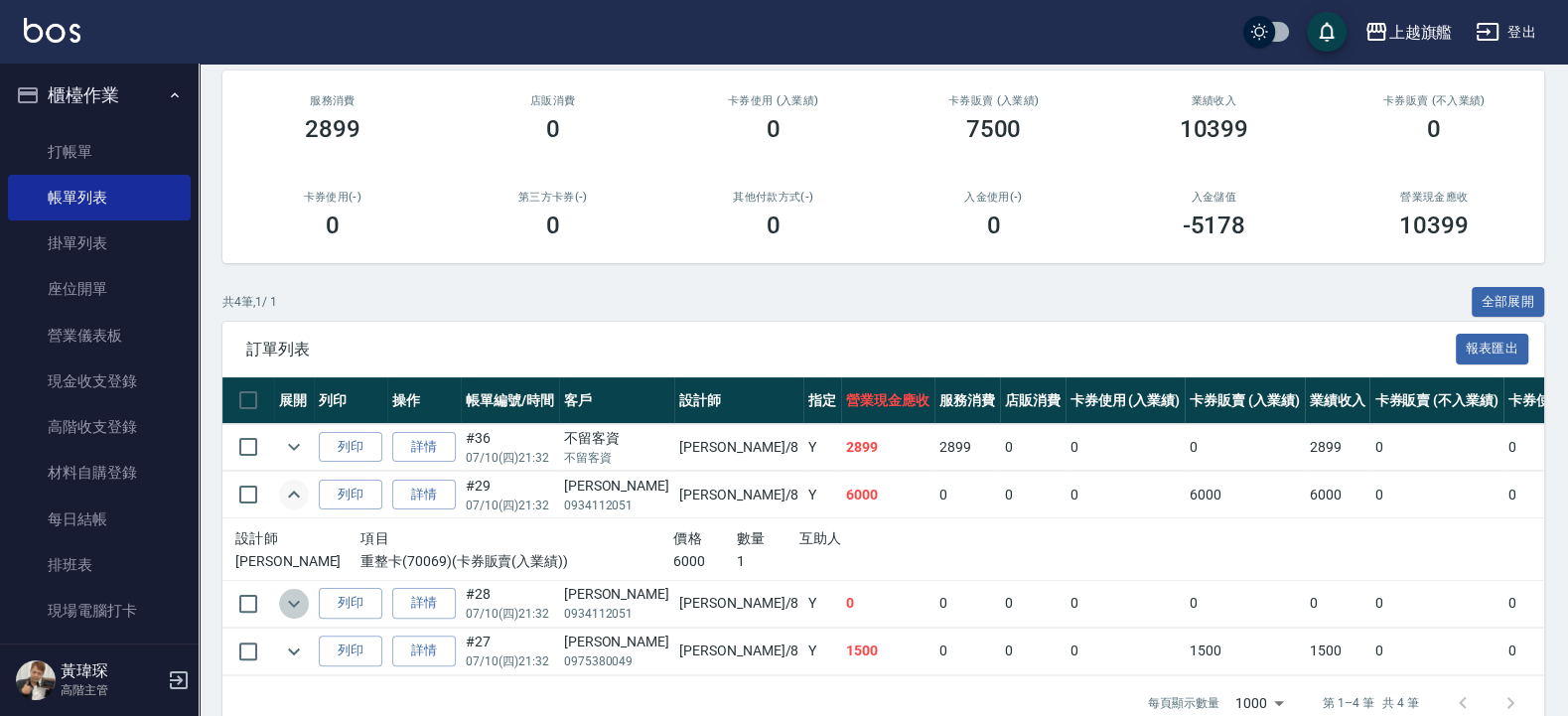 click 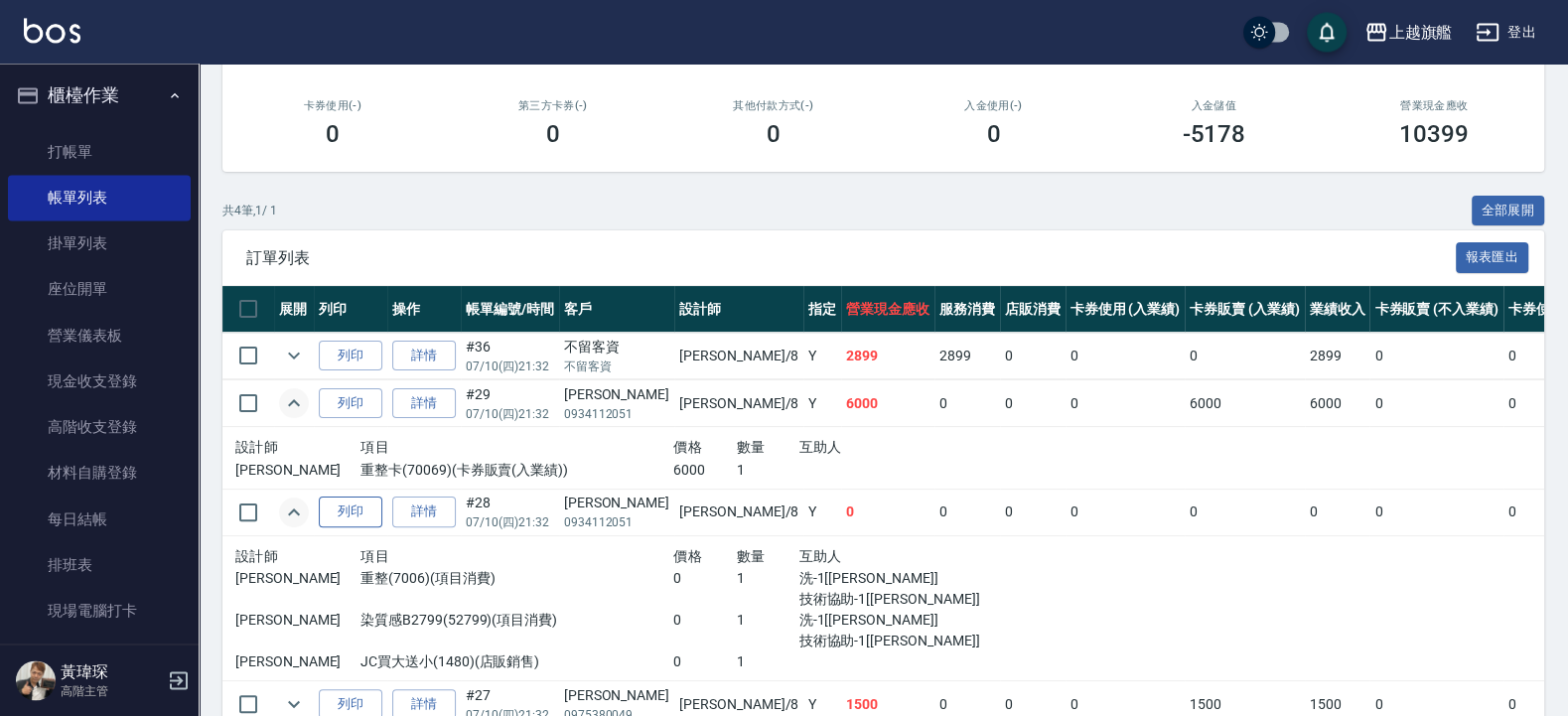 scroll, scrollTop: 293, scrollLeft: 0, axis: vertical 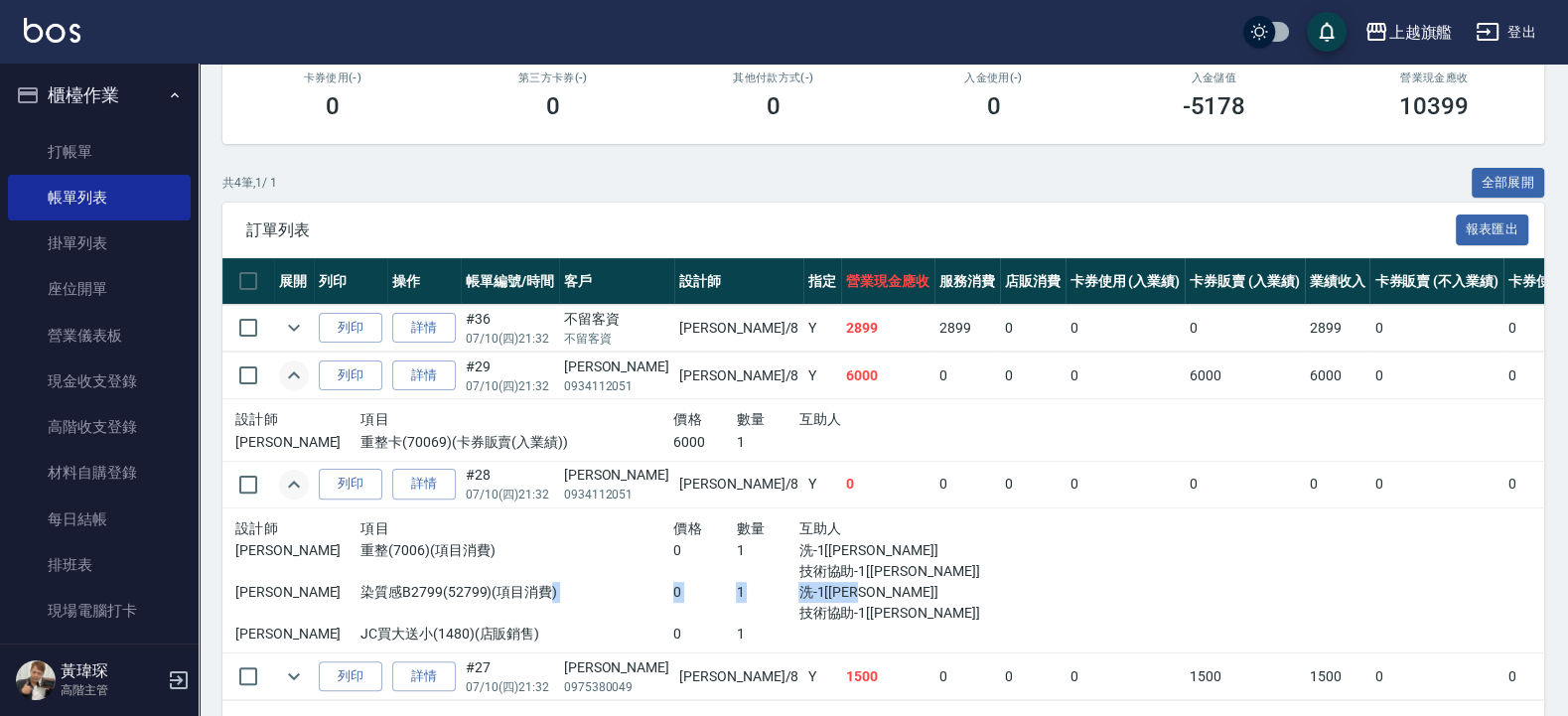 drag, startPoint x: 530, startPoint y: 590, endPoint x: 880, endPoint y: 602, distance: 350.2057 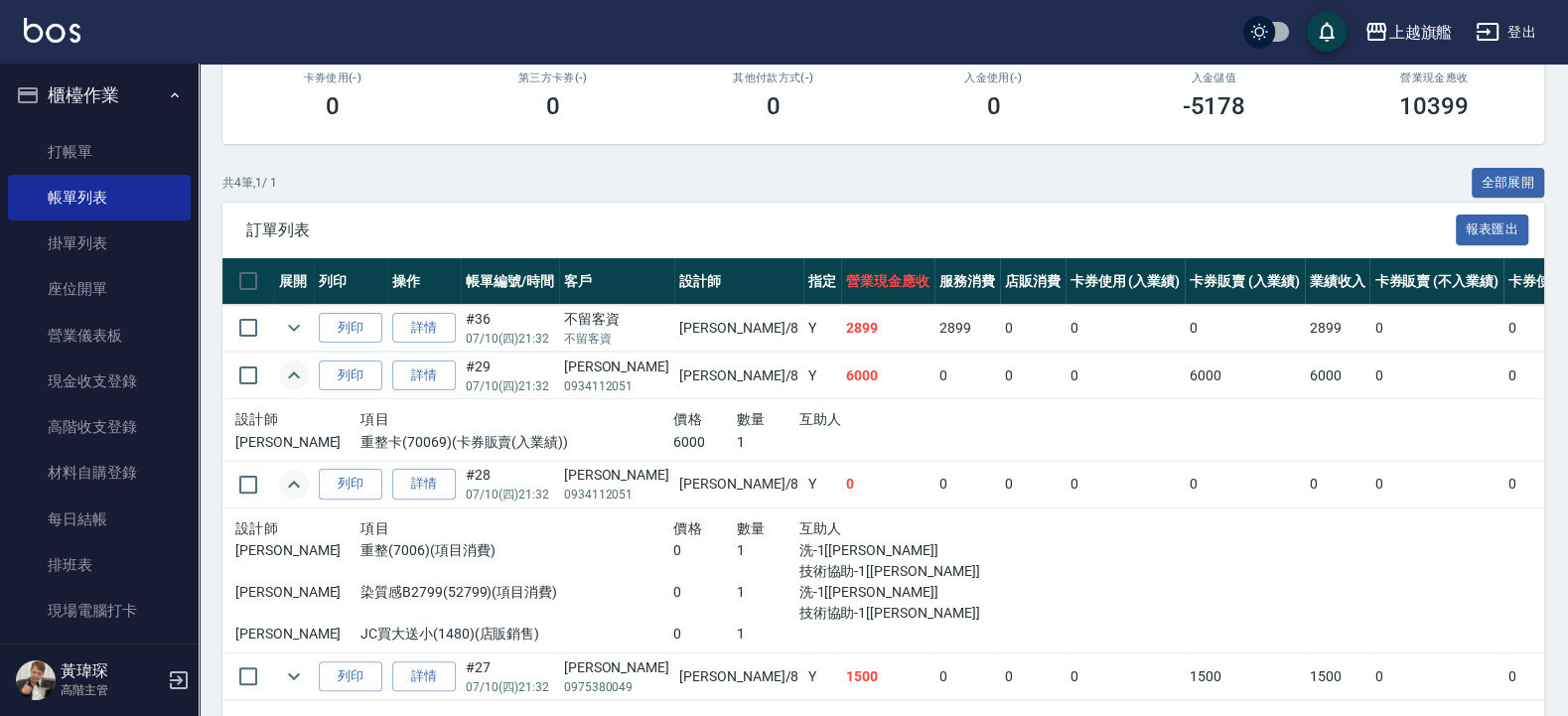 click on "重整(7006)(項目消費)" at bounding box center (516, 550) 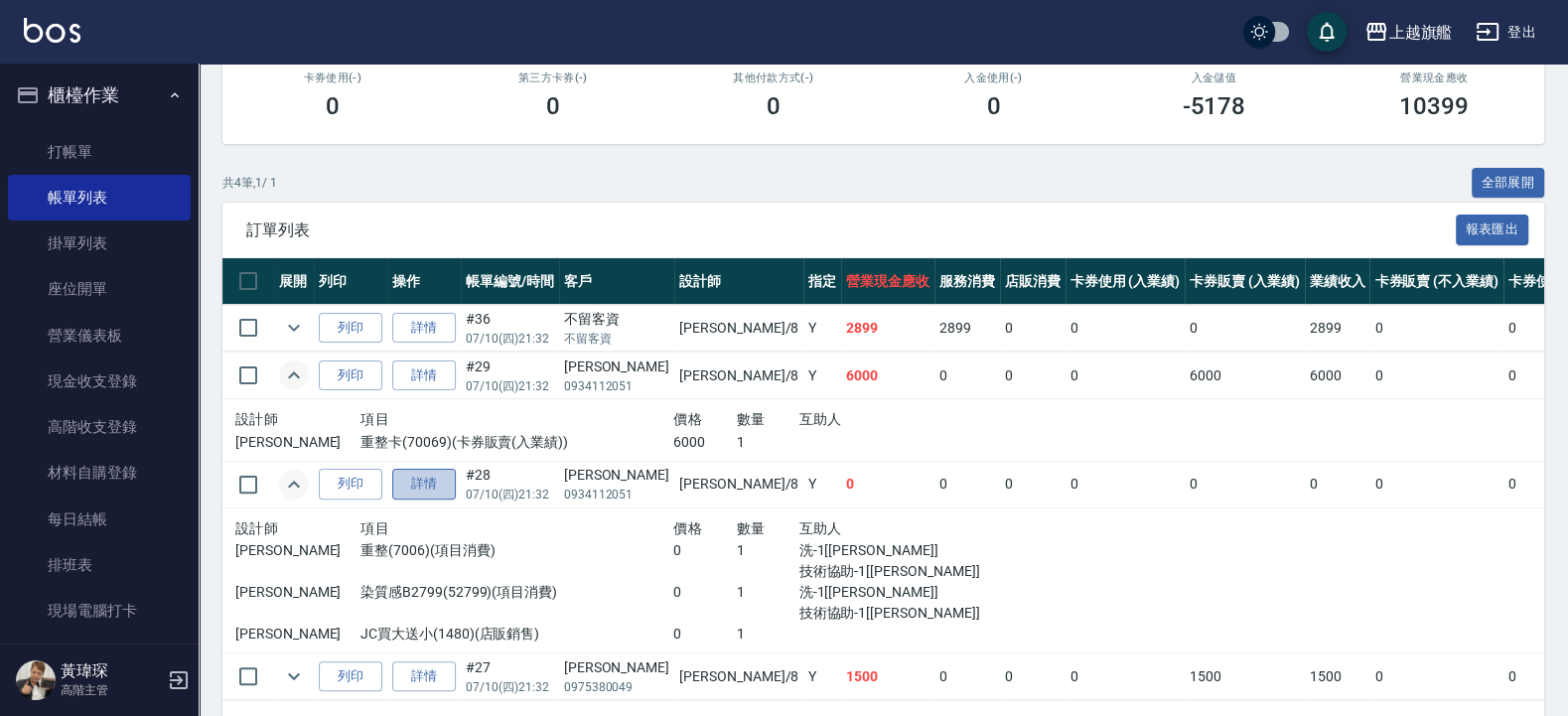 click on "詳情" at bounding box center (424, 484) 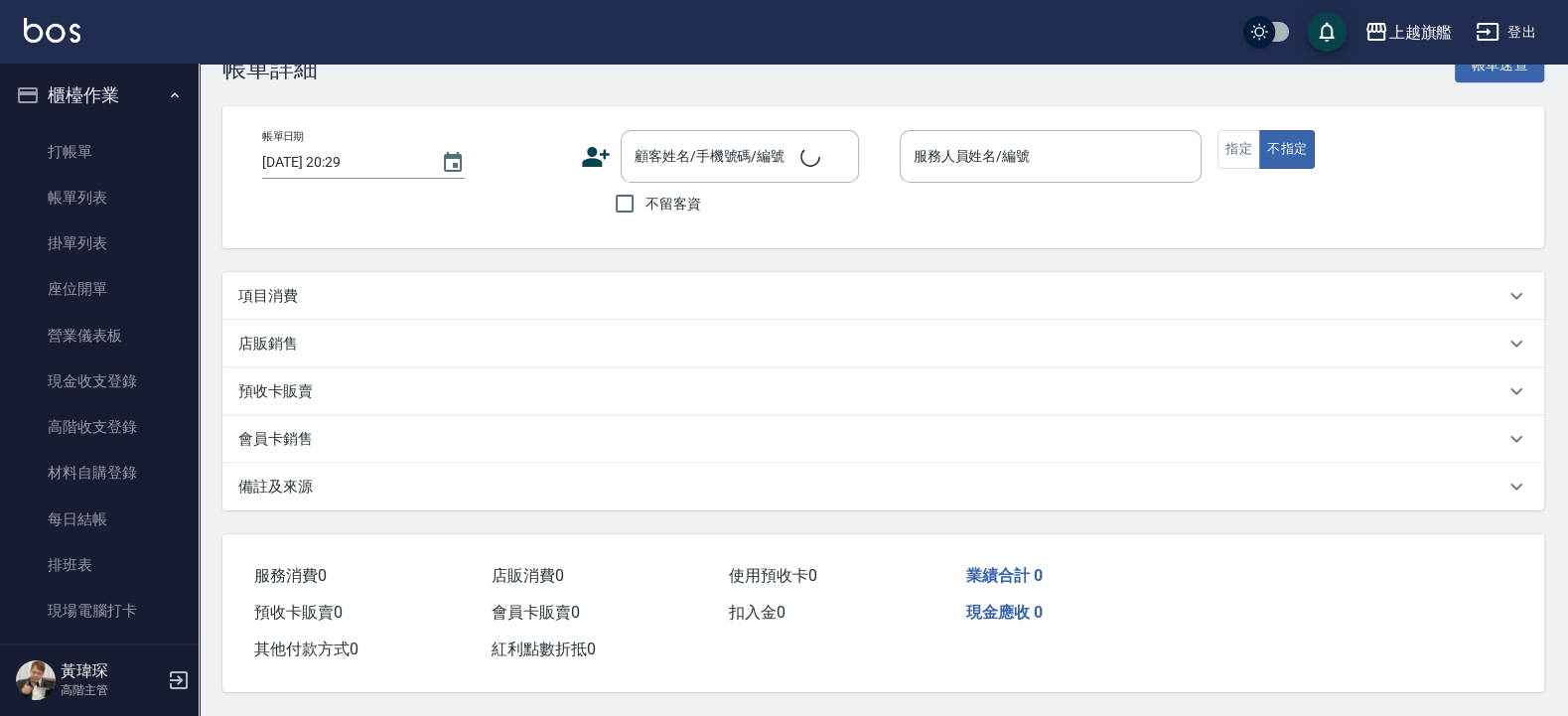 scroll, scrollTop: 0, scrollLeft: 0, axis: both 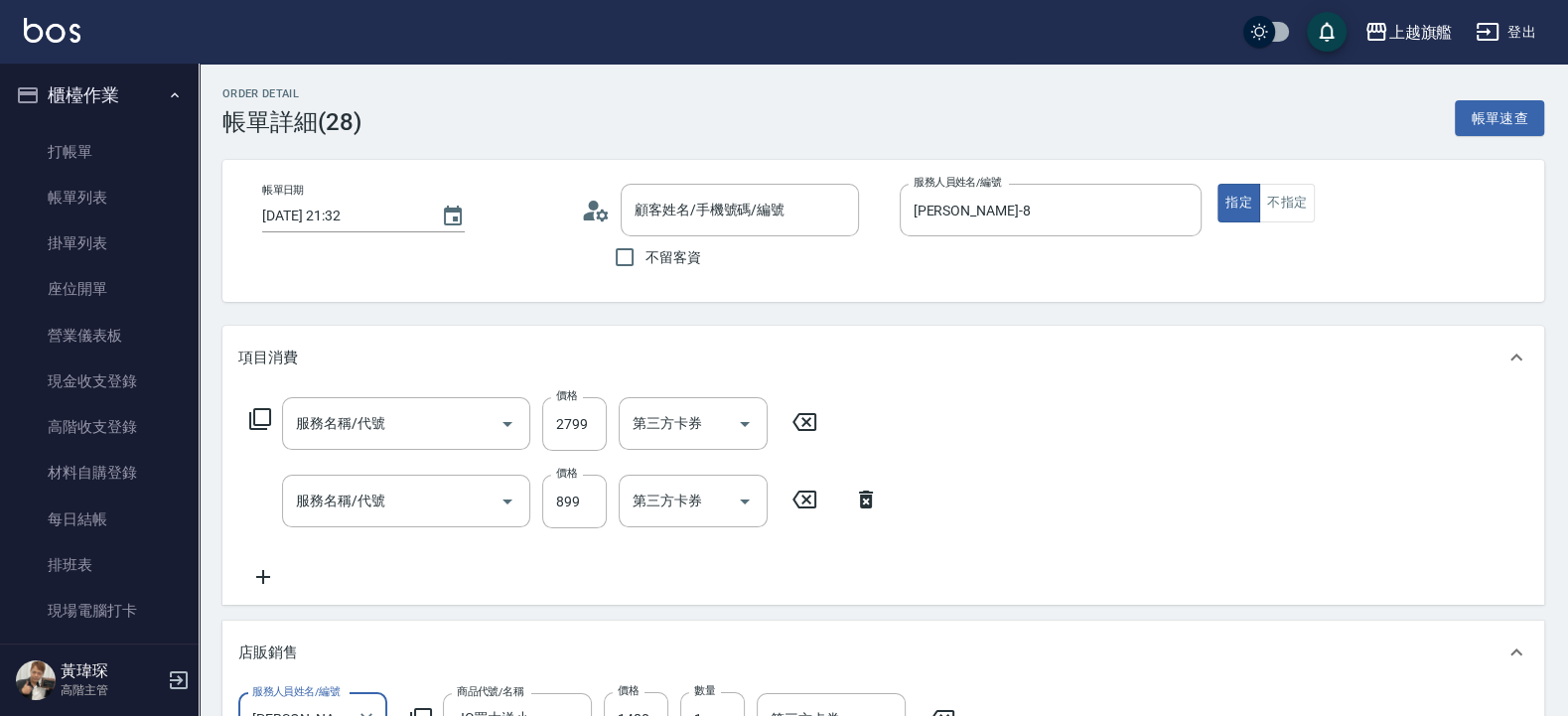 type on "2025/07/10 21:32" 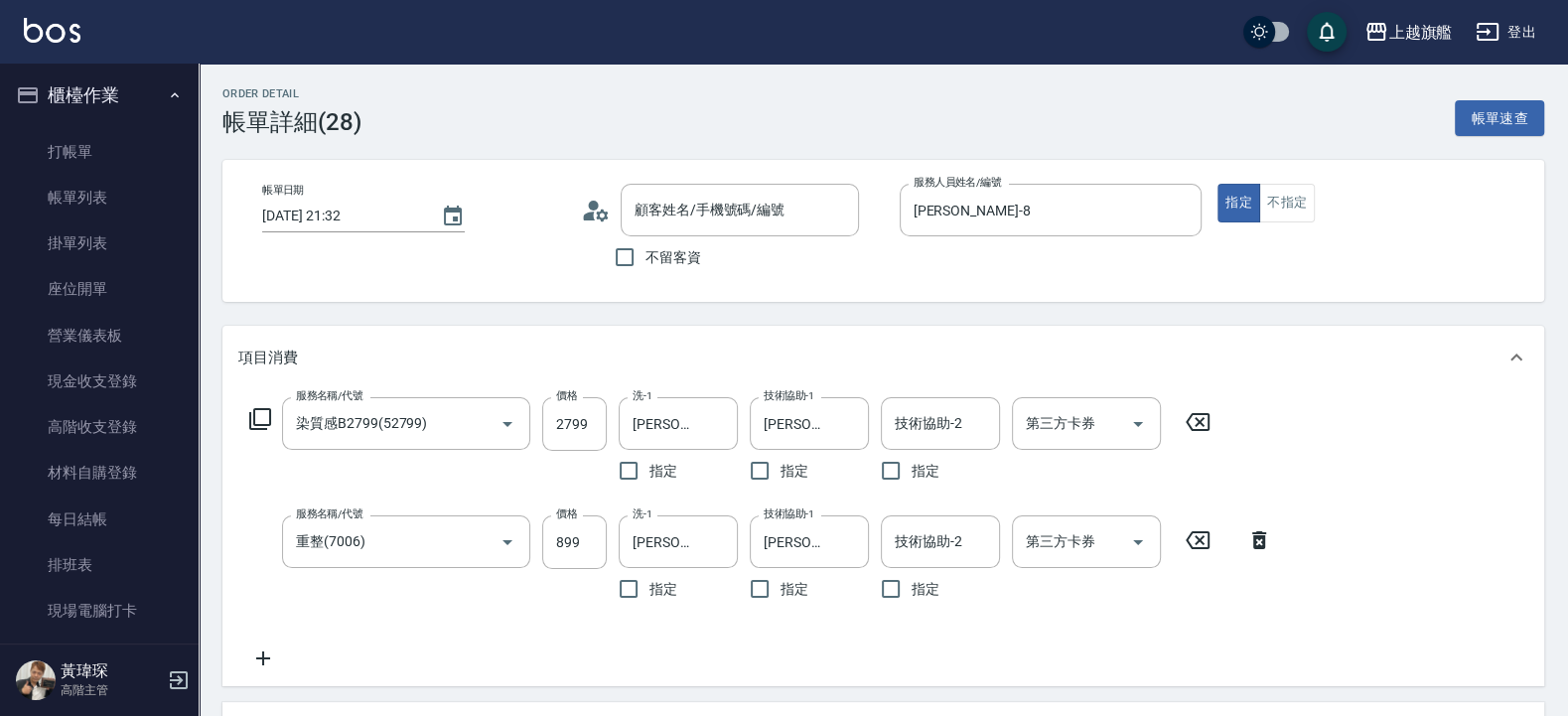 scroll, scrollTop: 0, scrollLeft: 0, axis: both 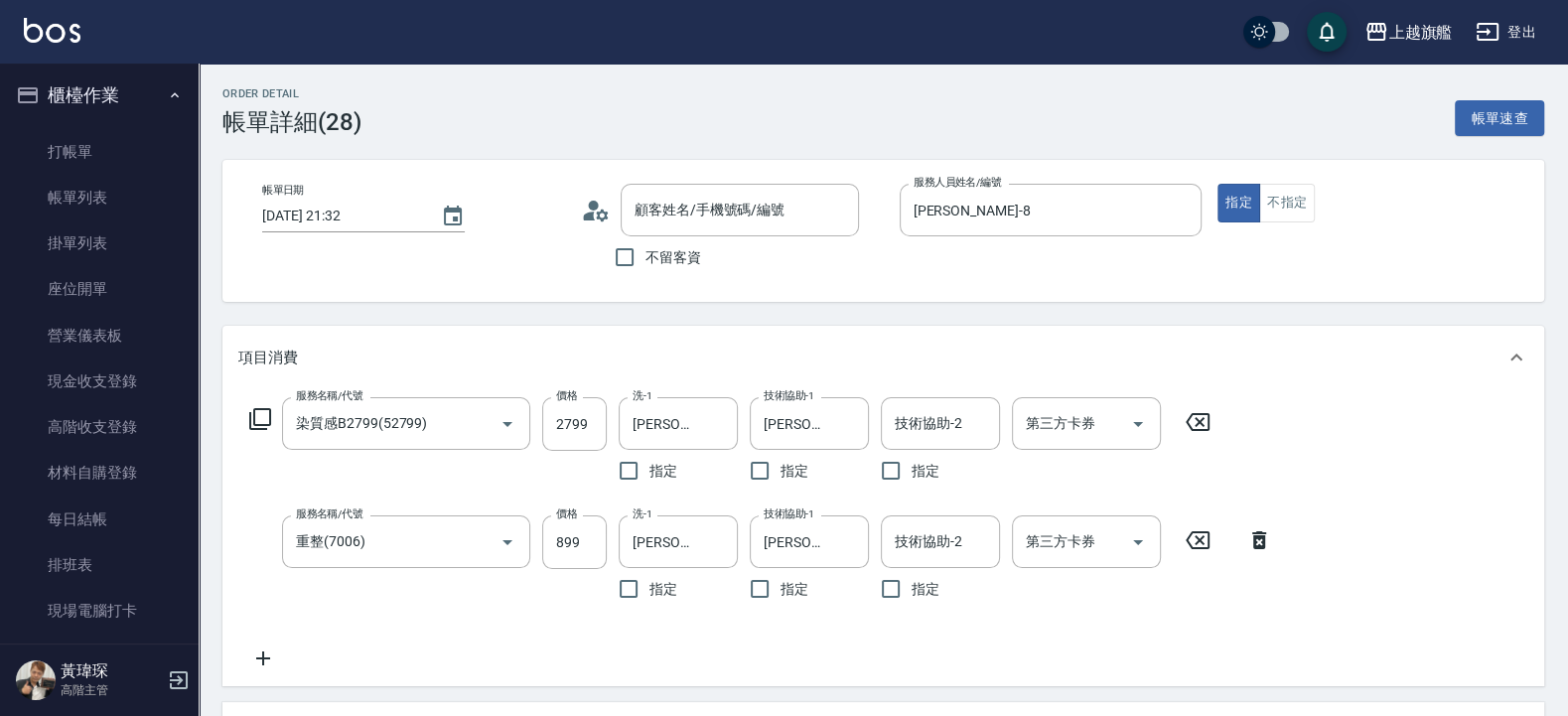 type on "染質感B2799(52799)" 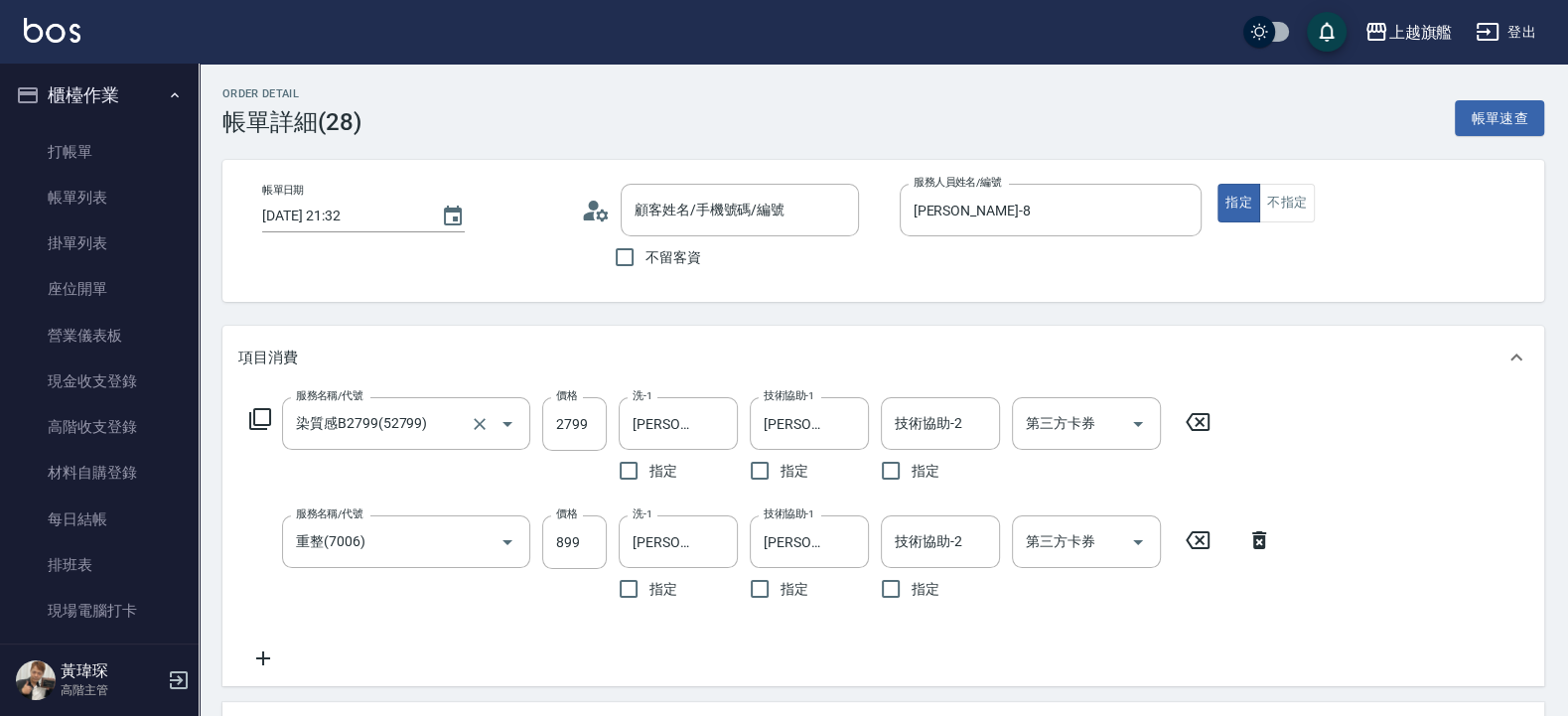 type on "[PERSON_NAME]/0934112051/" 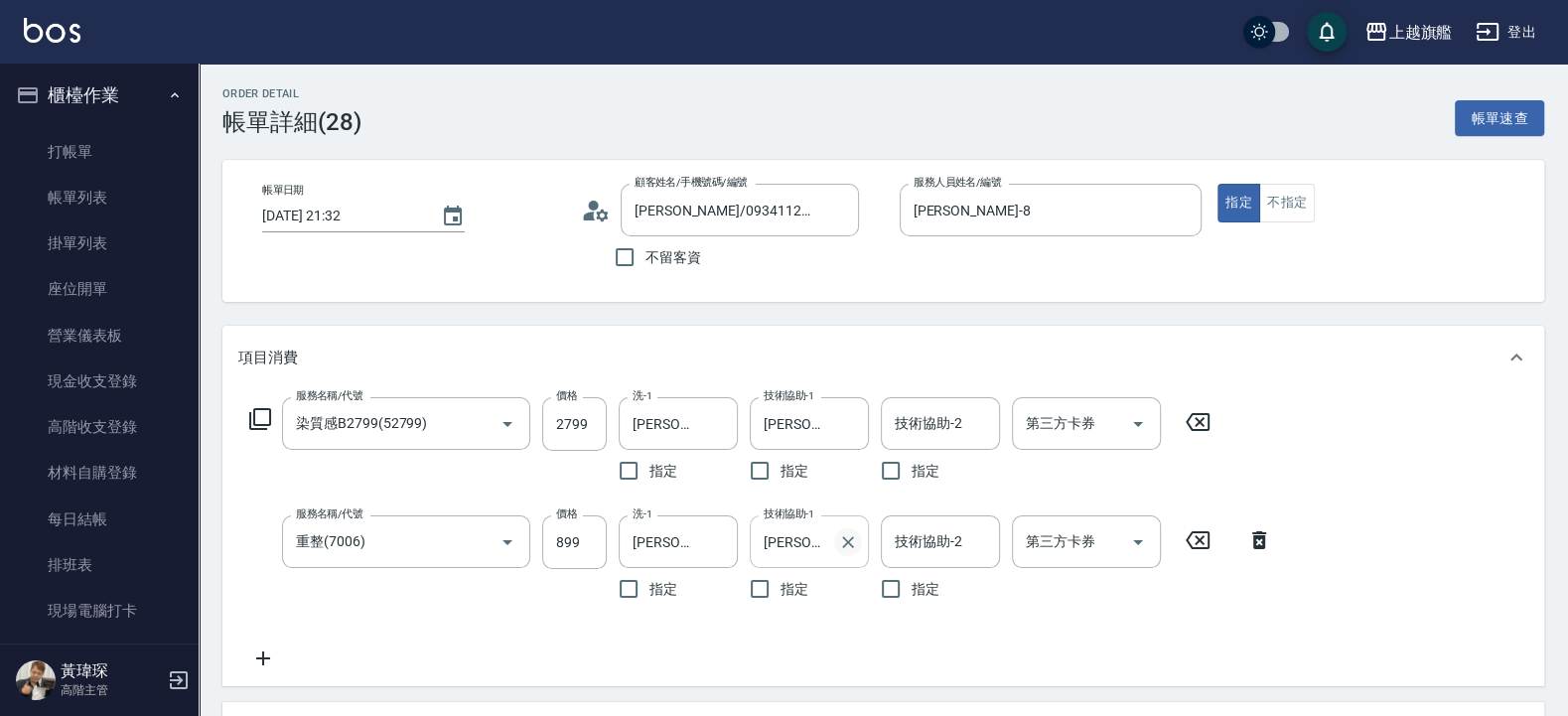 click 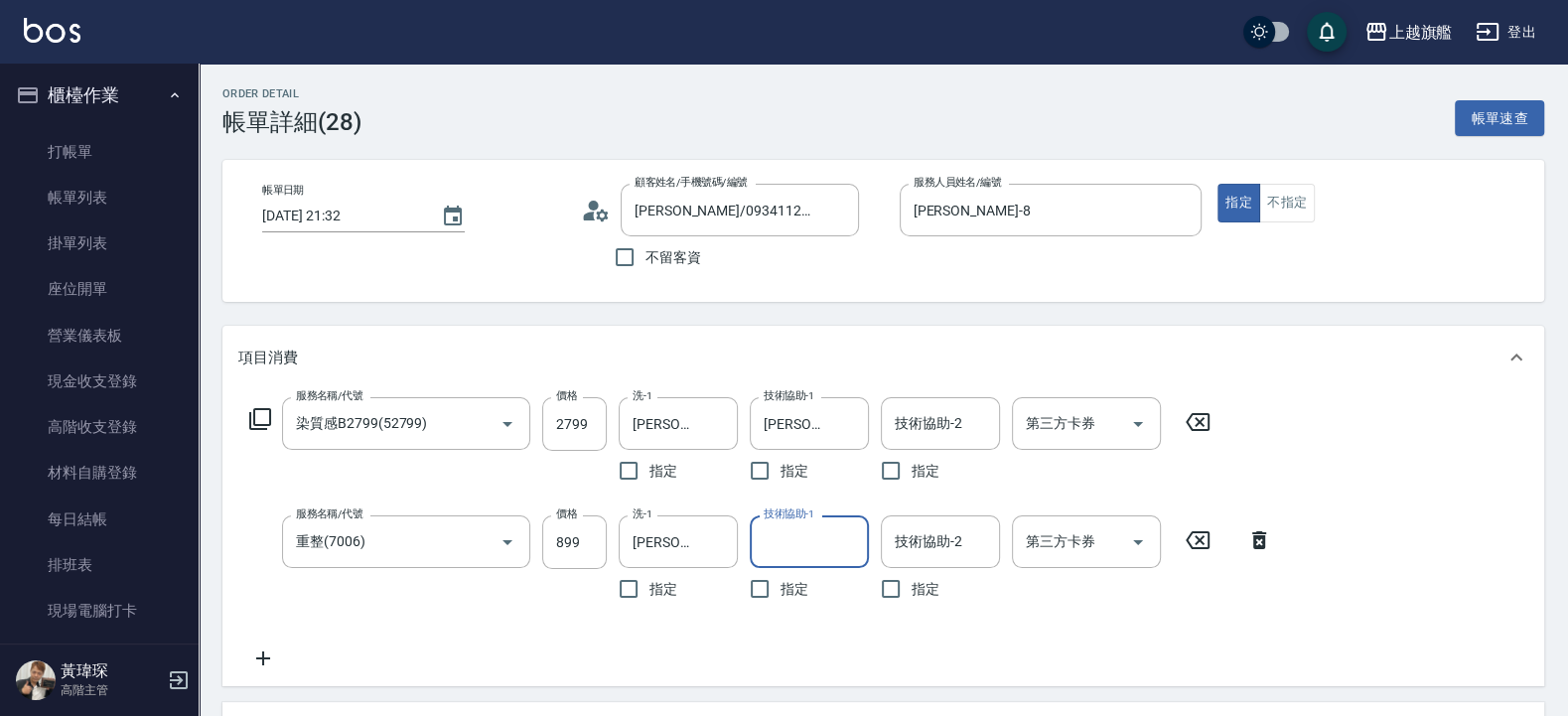 type 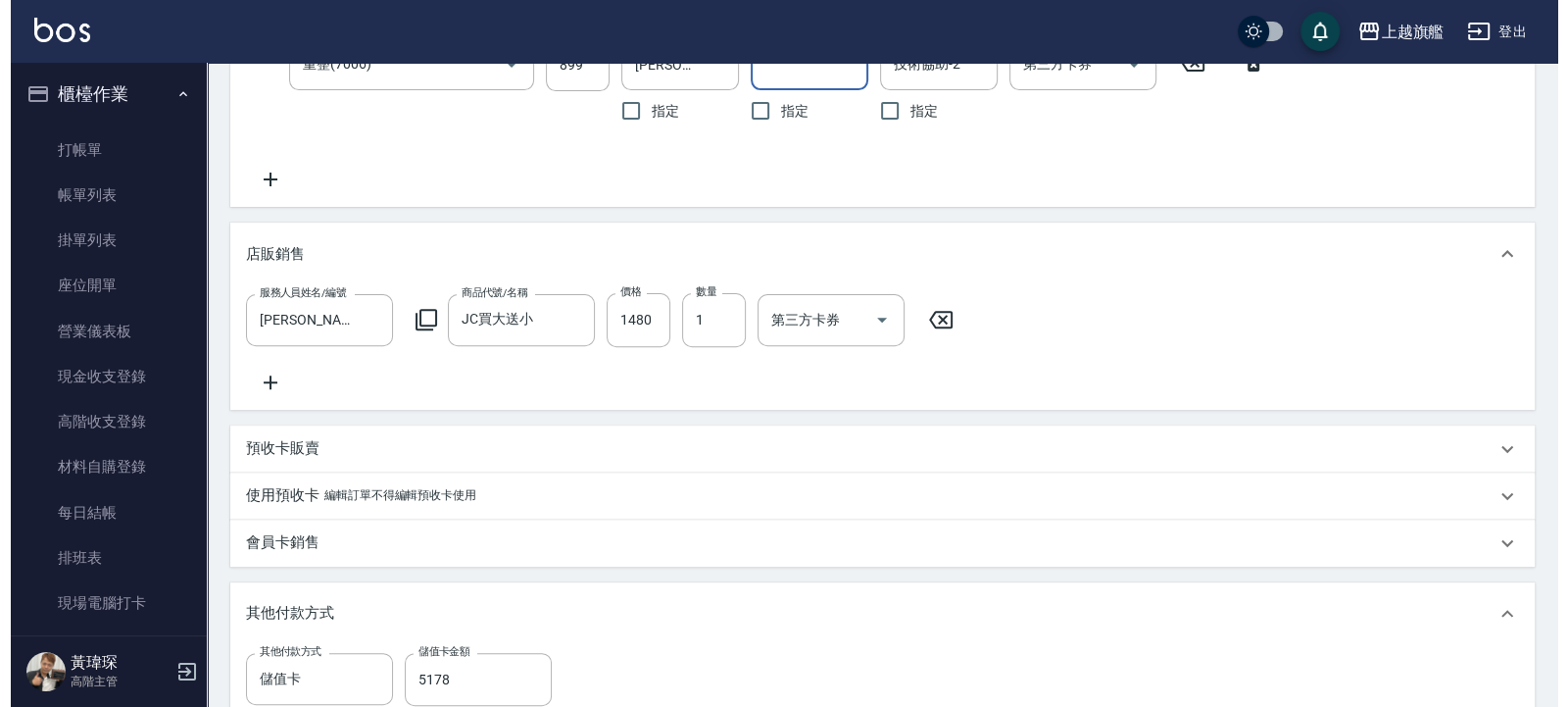 scroll, scrollTop: 855, scrollLeft: 0, axis: vertical 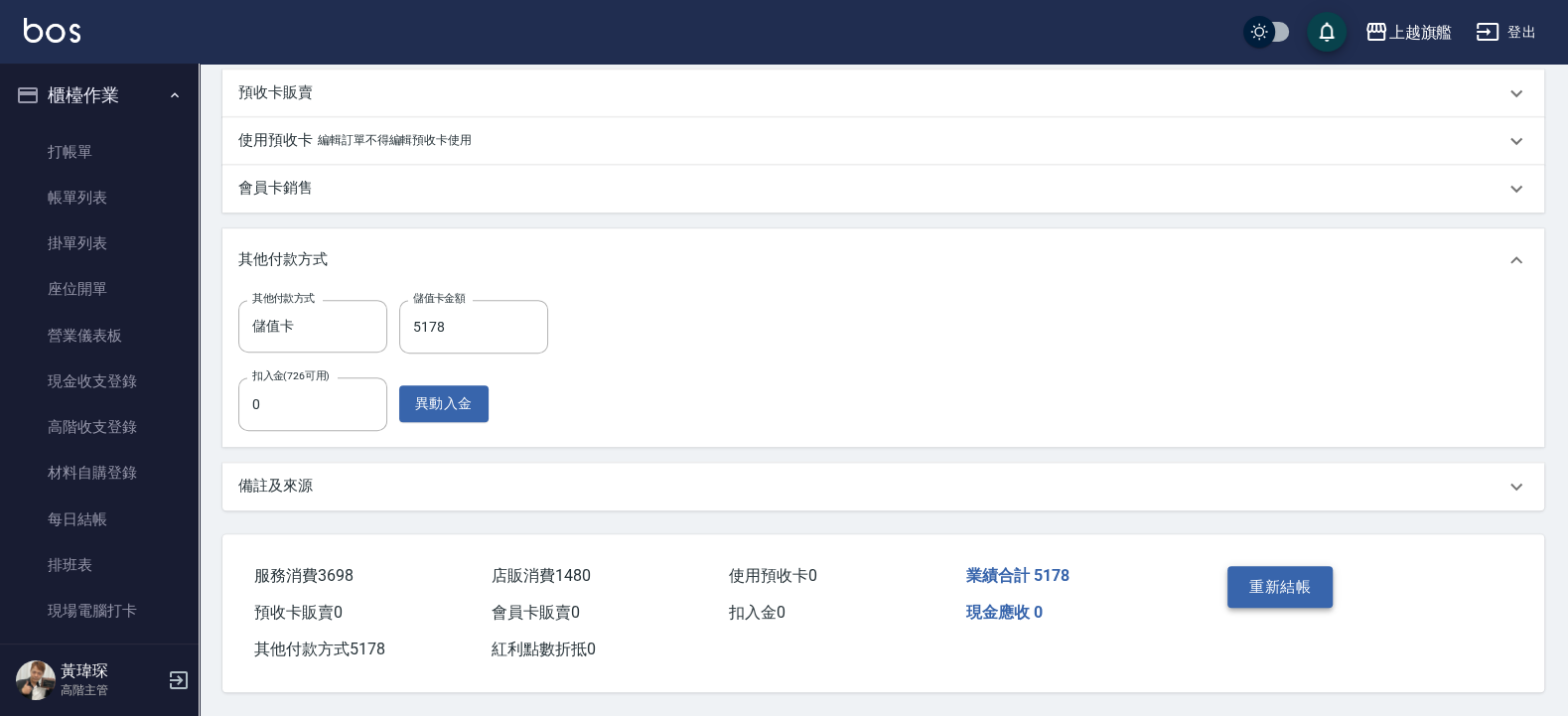 click on "重新結帳" at bounding box center [1280, 587] 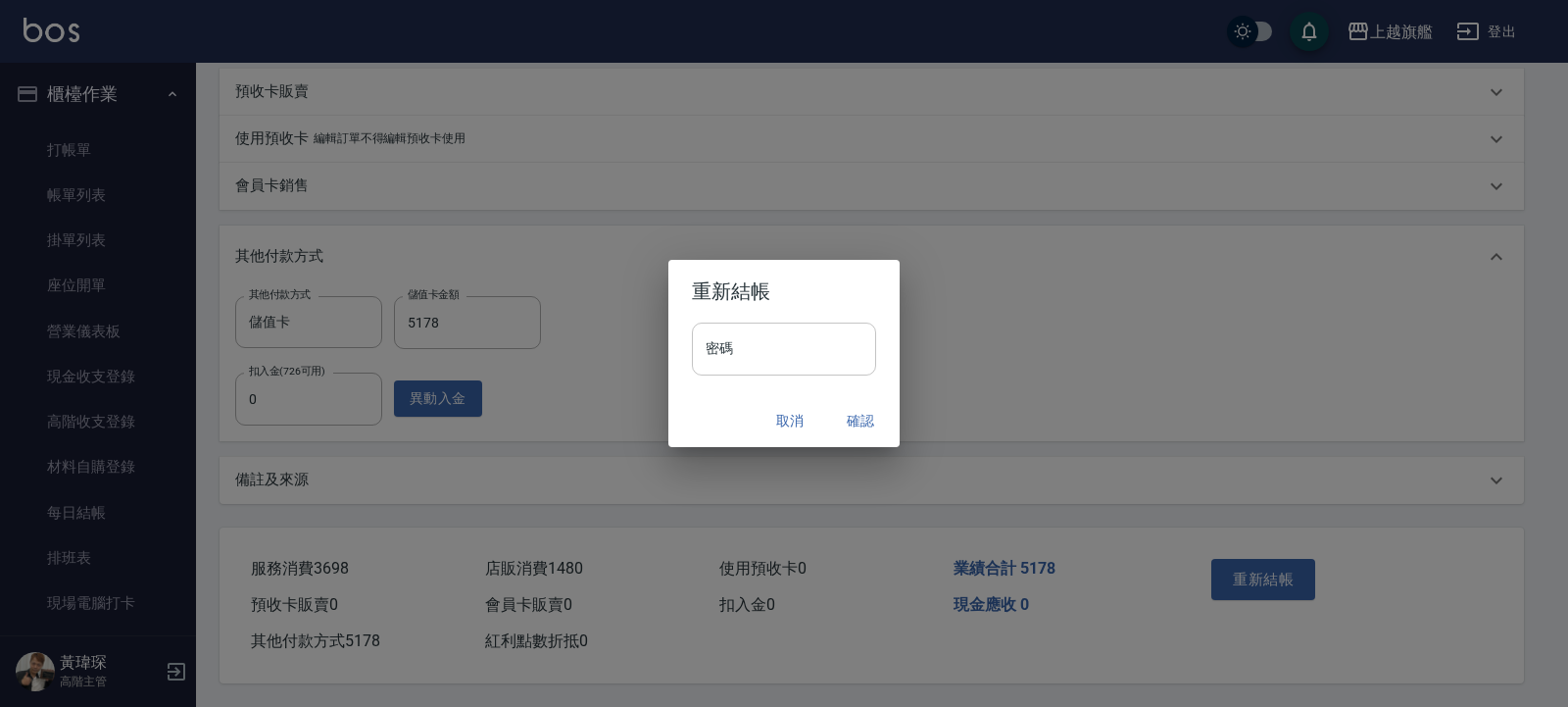 click on "密碼" at bounding box center (784, 349) 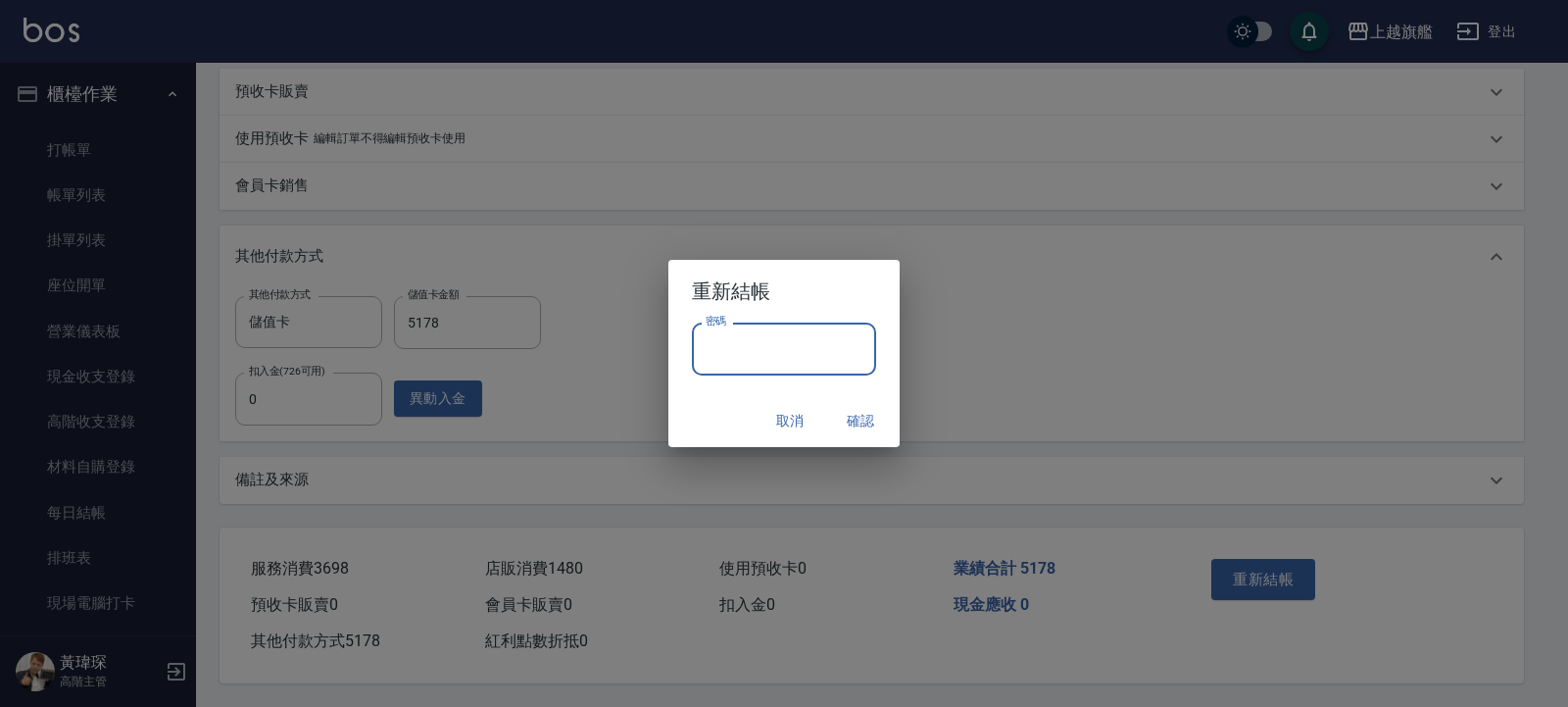 click on "密碼" at bounding box center [784, 349] 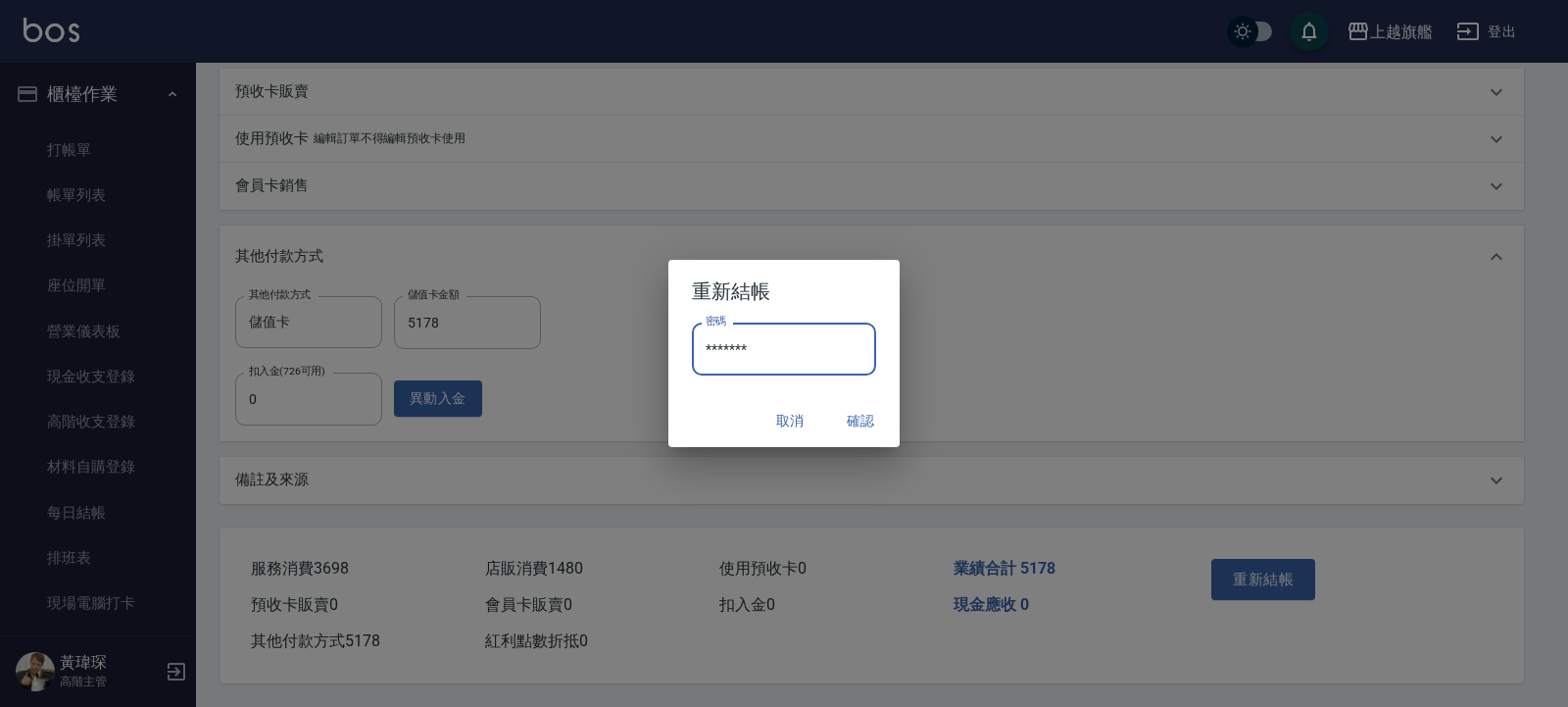 type on "*******" 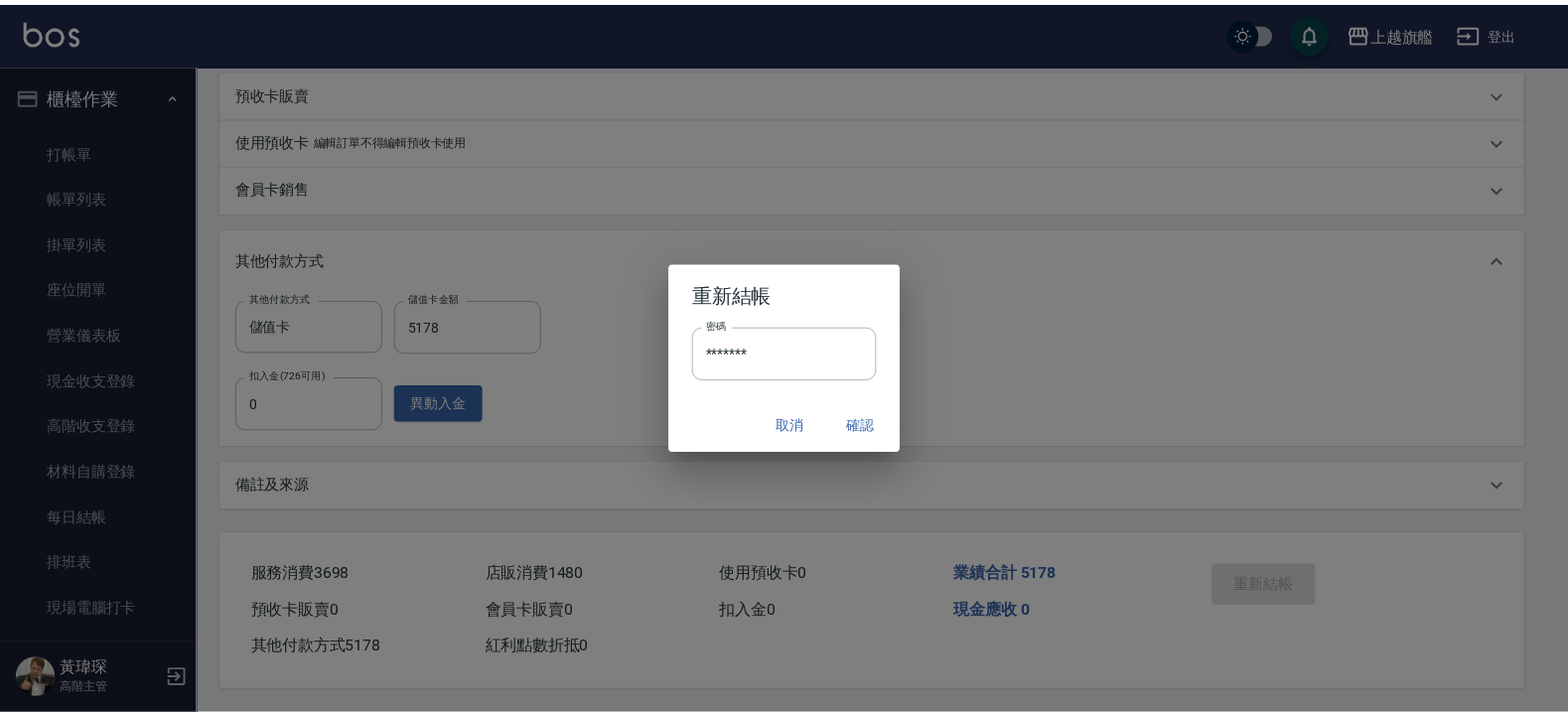 scroll, scrollTop: 0, scrollLeft: 0, axis: both 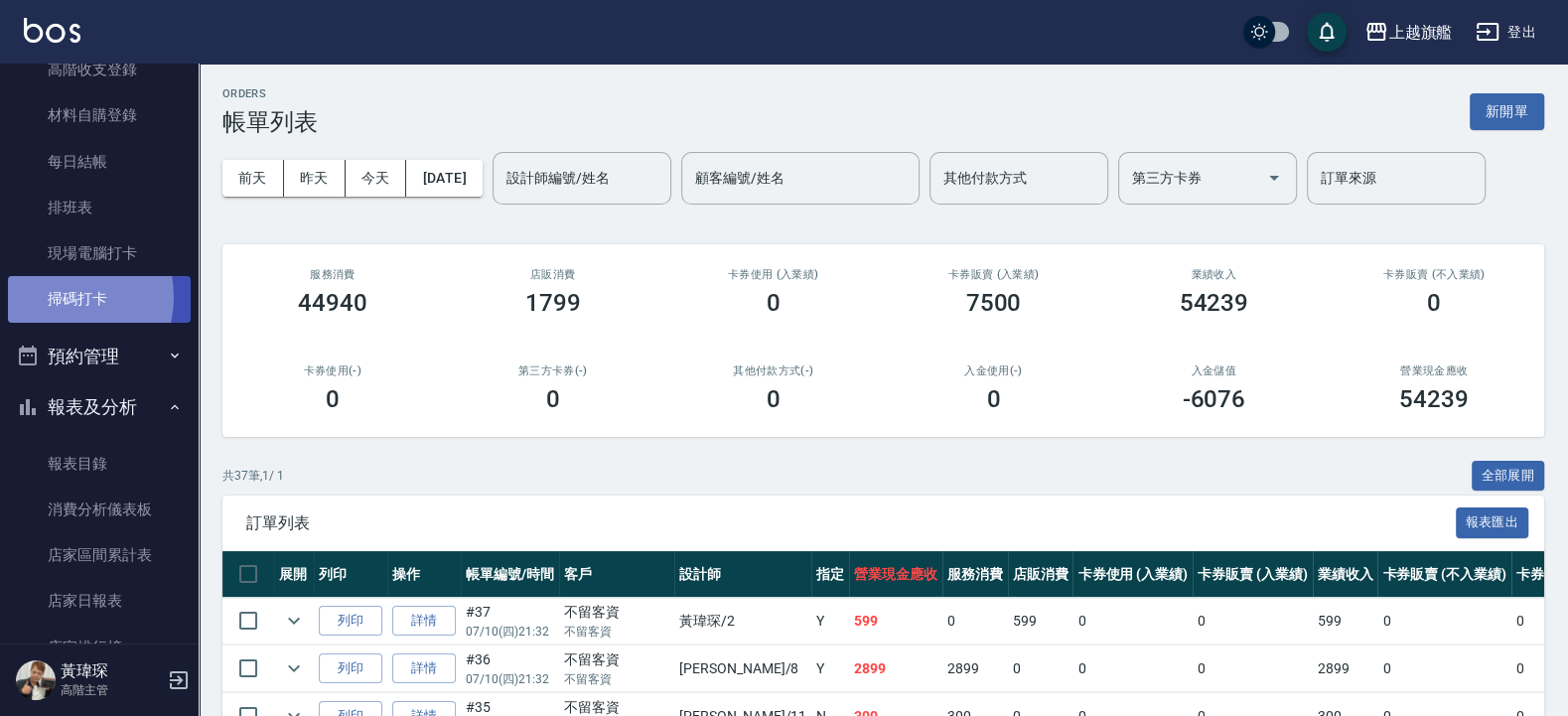 click on "掃碼打卡" at bounding box center (99, 299) 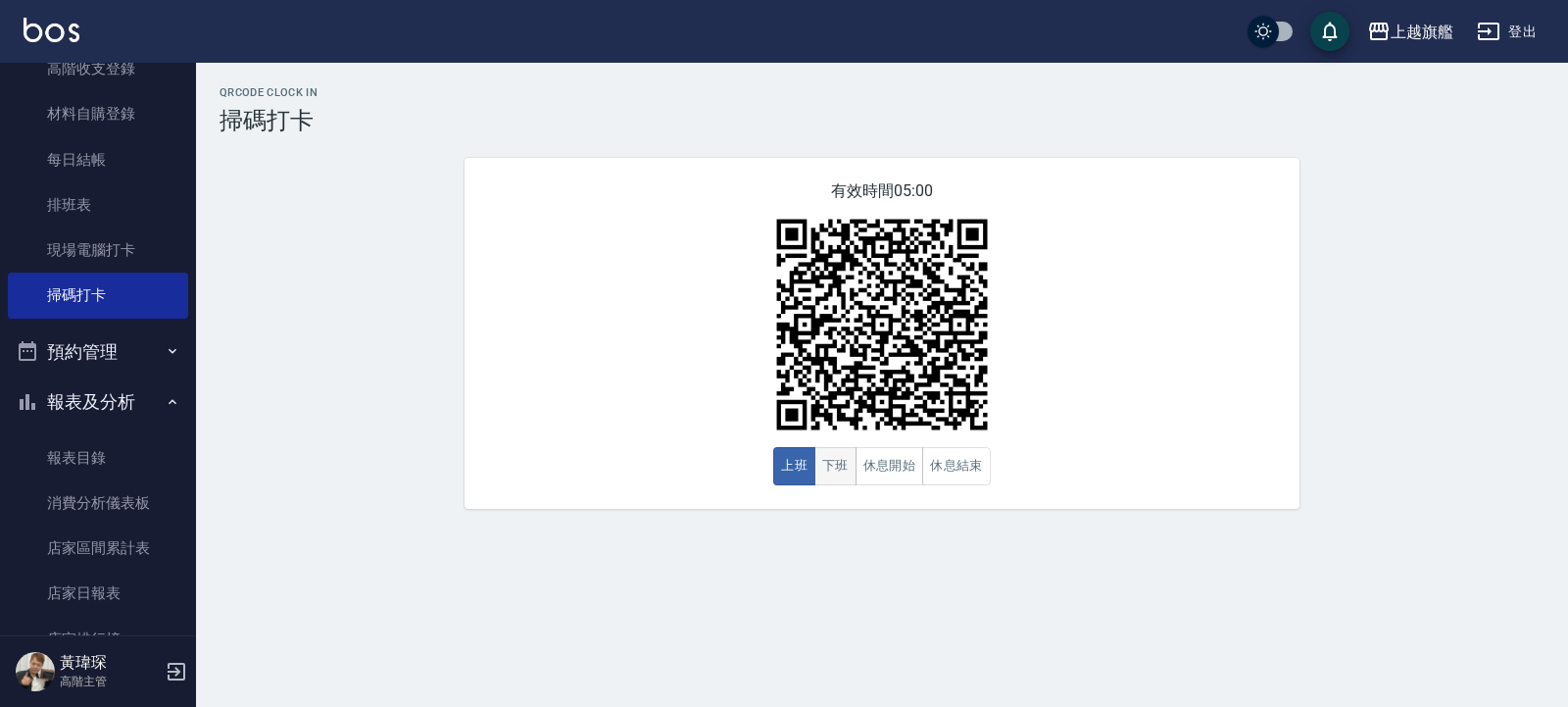 click on "下班" at bounding box center (835, 466) 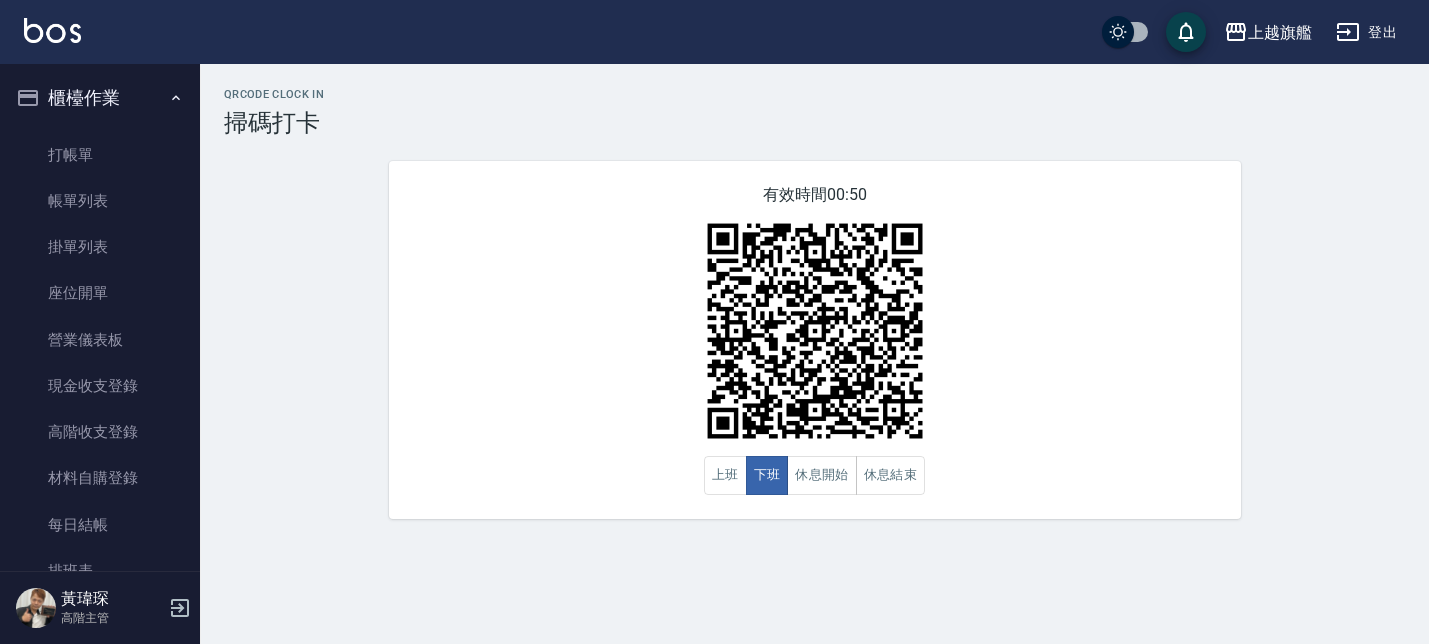 scroll, scrollTop: 0, scrollLeft: 0, axis: both 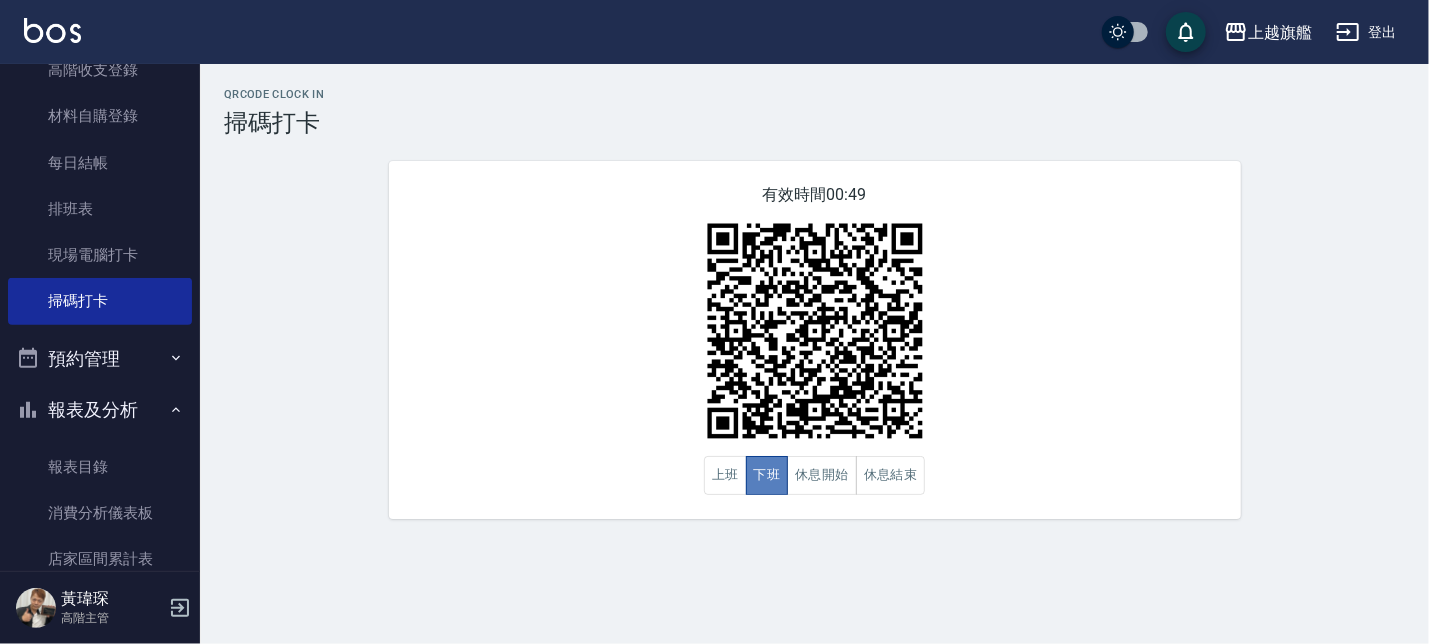 click on "下班" at bounding box center [767, 475] 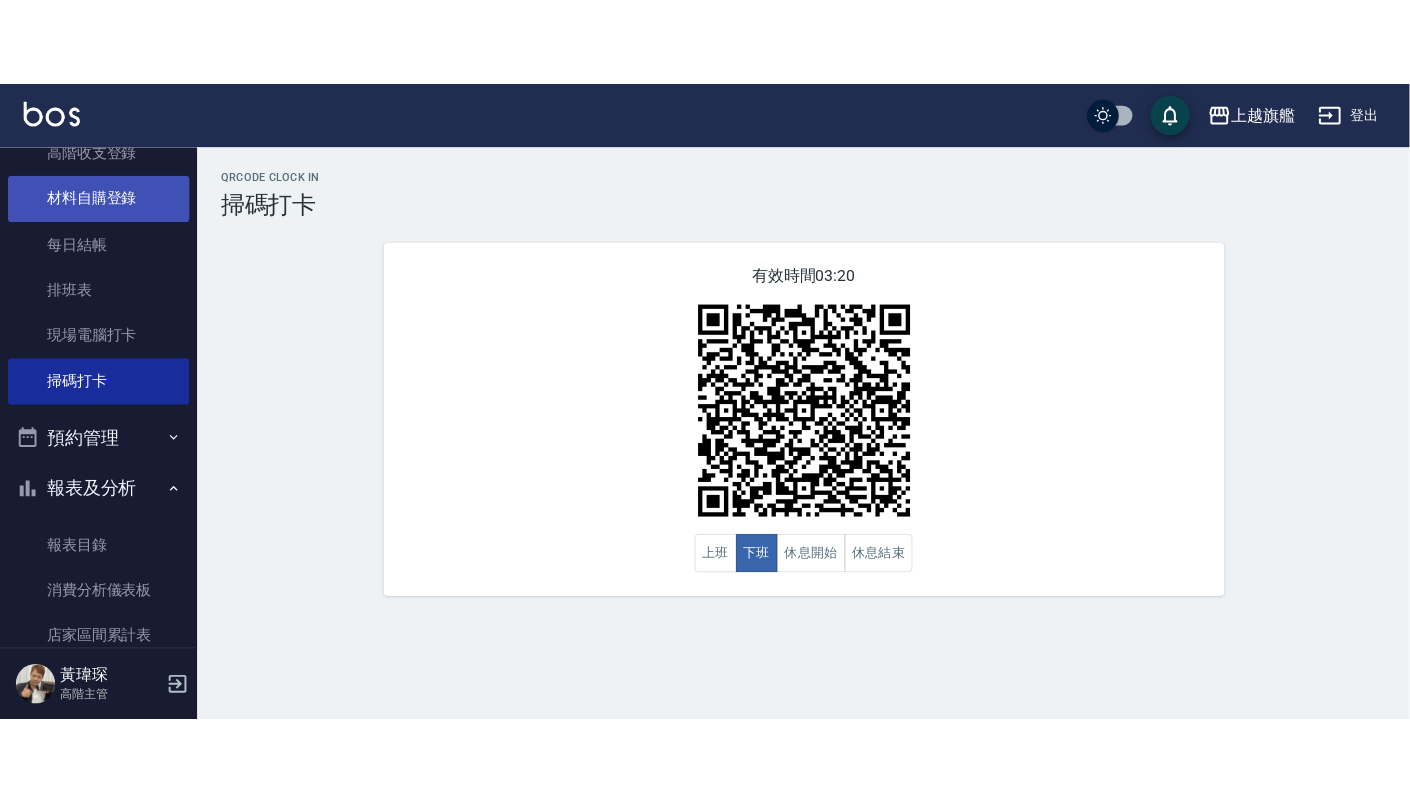 scroll, scrollTop: 0, scrollLeft: 0, axis: both 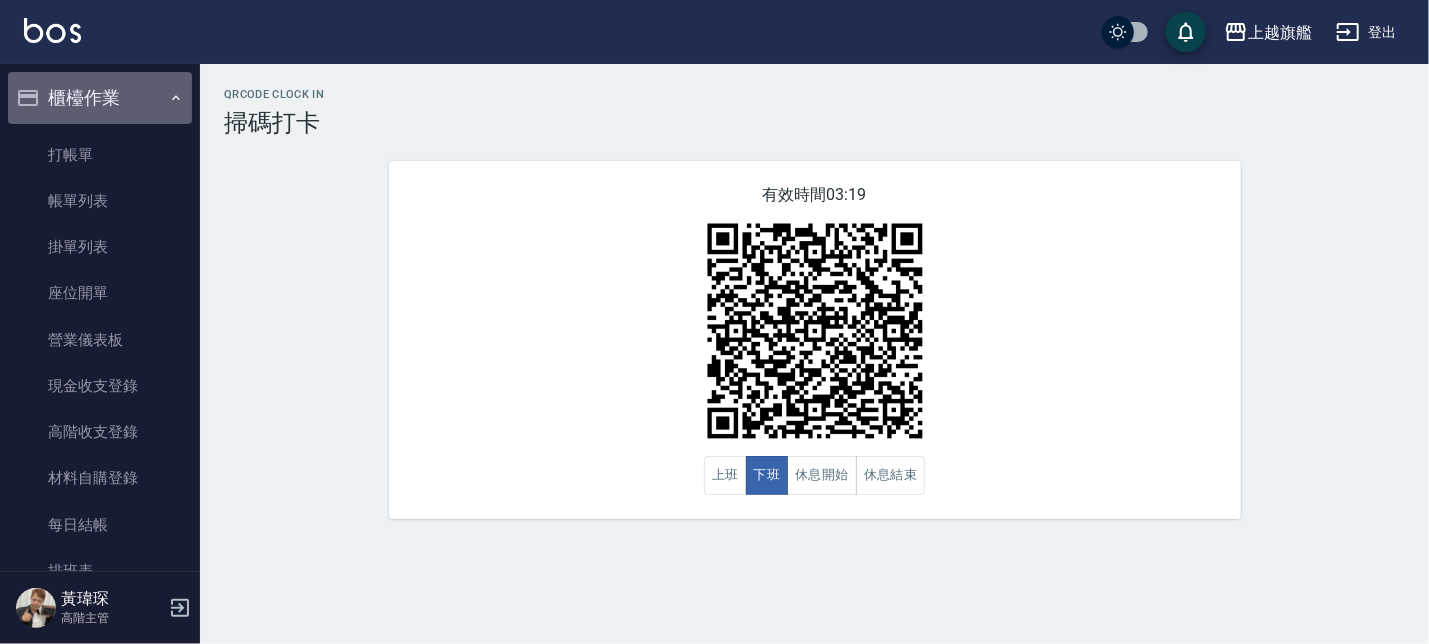 click on "櫃檯作業" at bounding box center (100, 98) 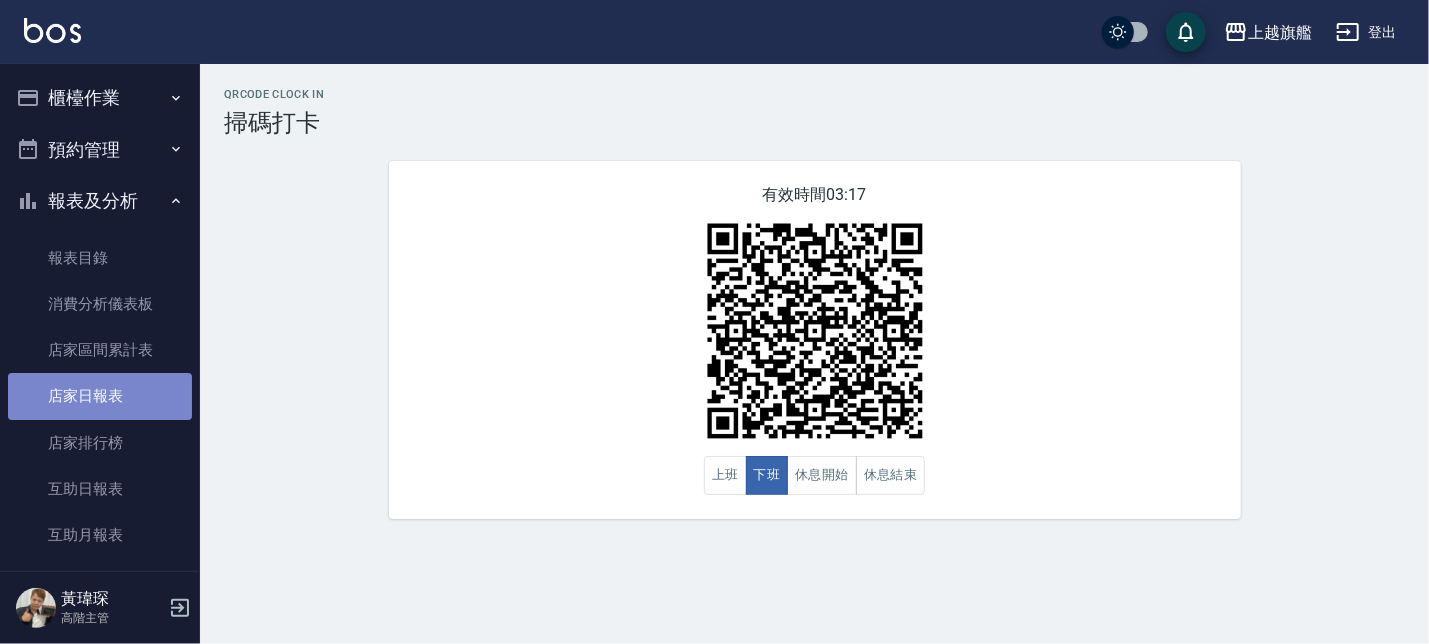 click on "店家日報表" at bounding box center (100, 396) 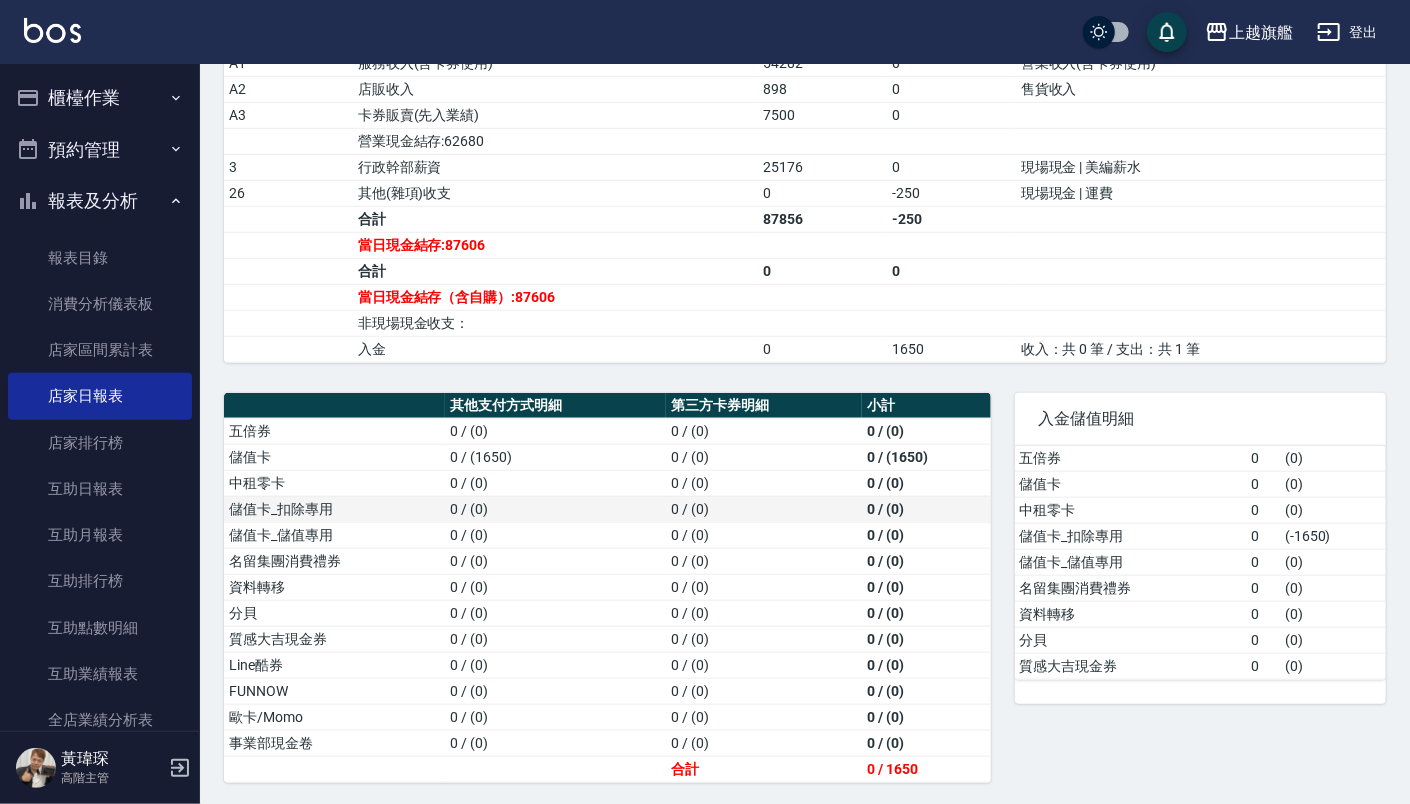 scroll, scrollTop: 750, scrollLeft: 0, axis: vertical 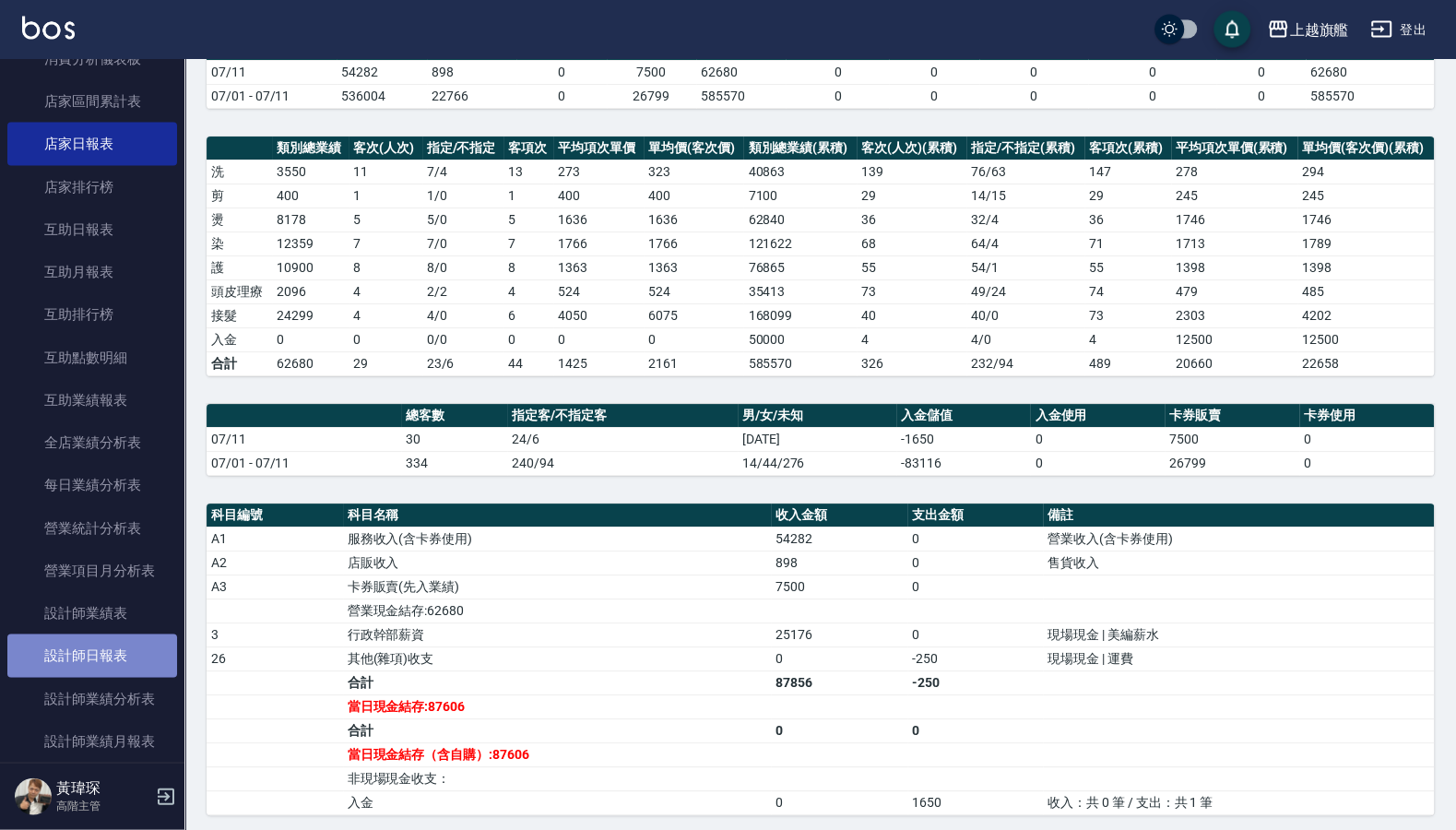 click on "設計師日報表" at bounding box center (92, 656) 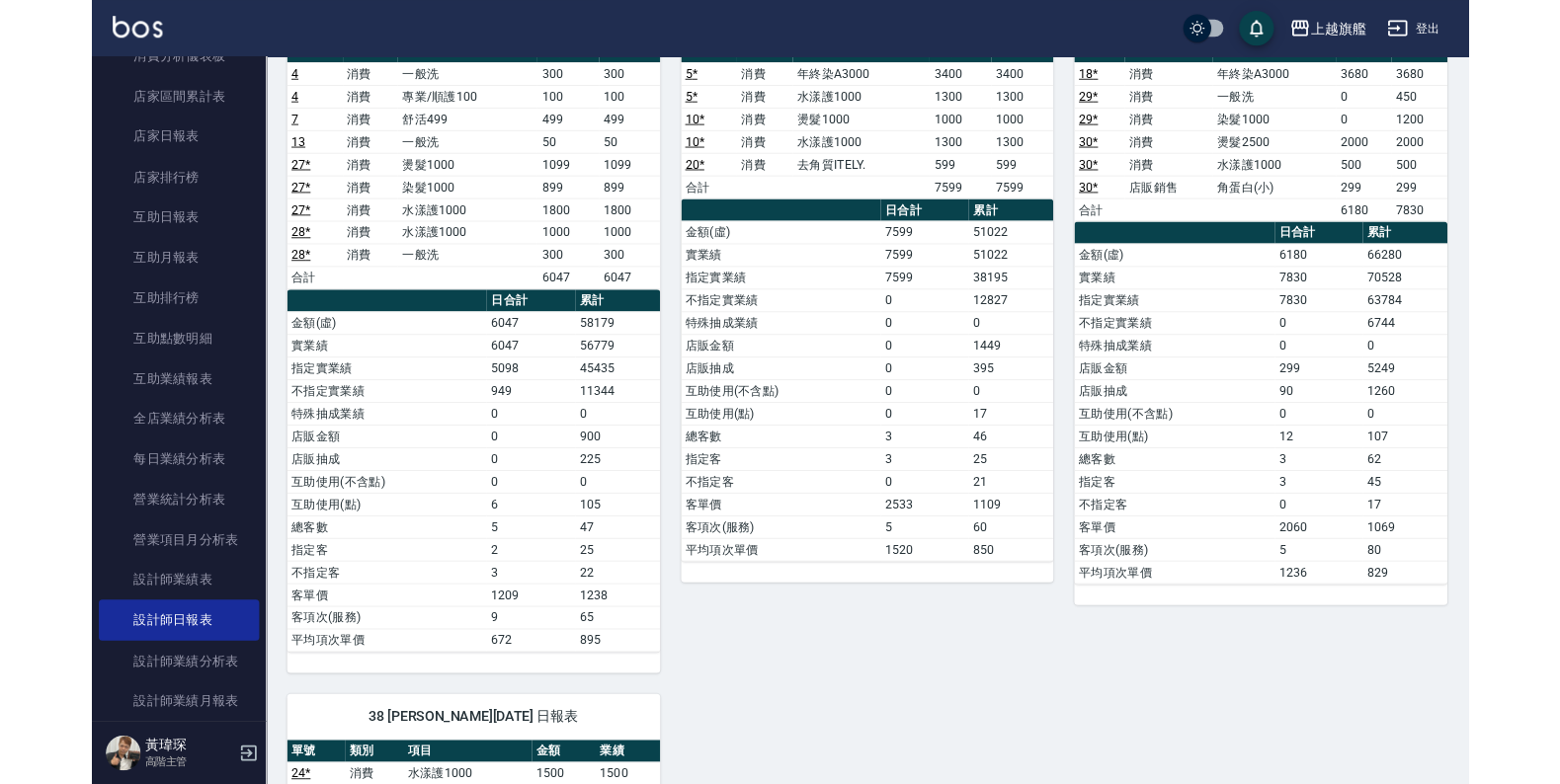 scroll, scrollTop: 1066, scrollLeft: 0, axis: vertical 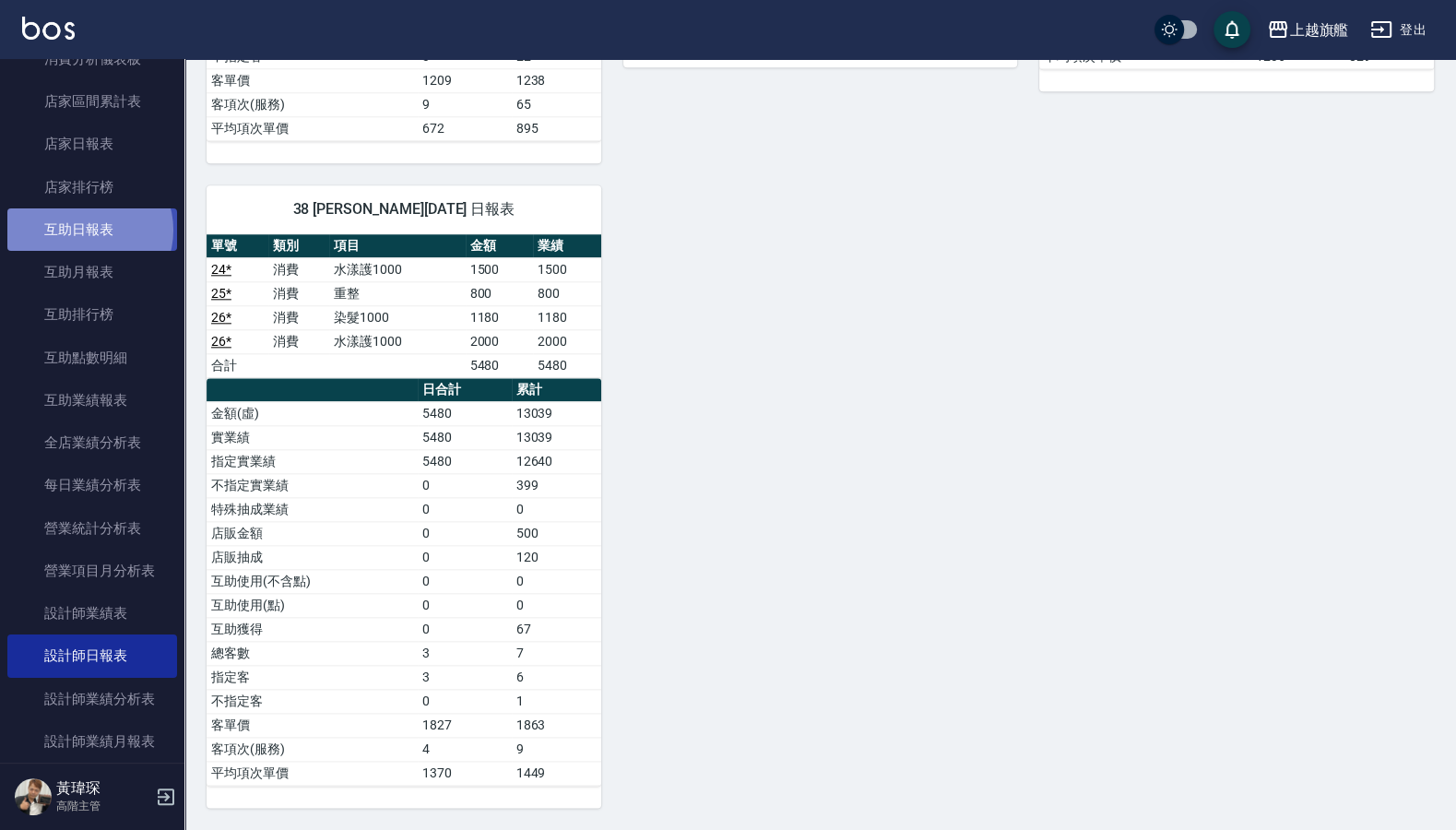 click on "互助日報表" at bounding box center (92, 230) 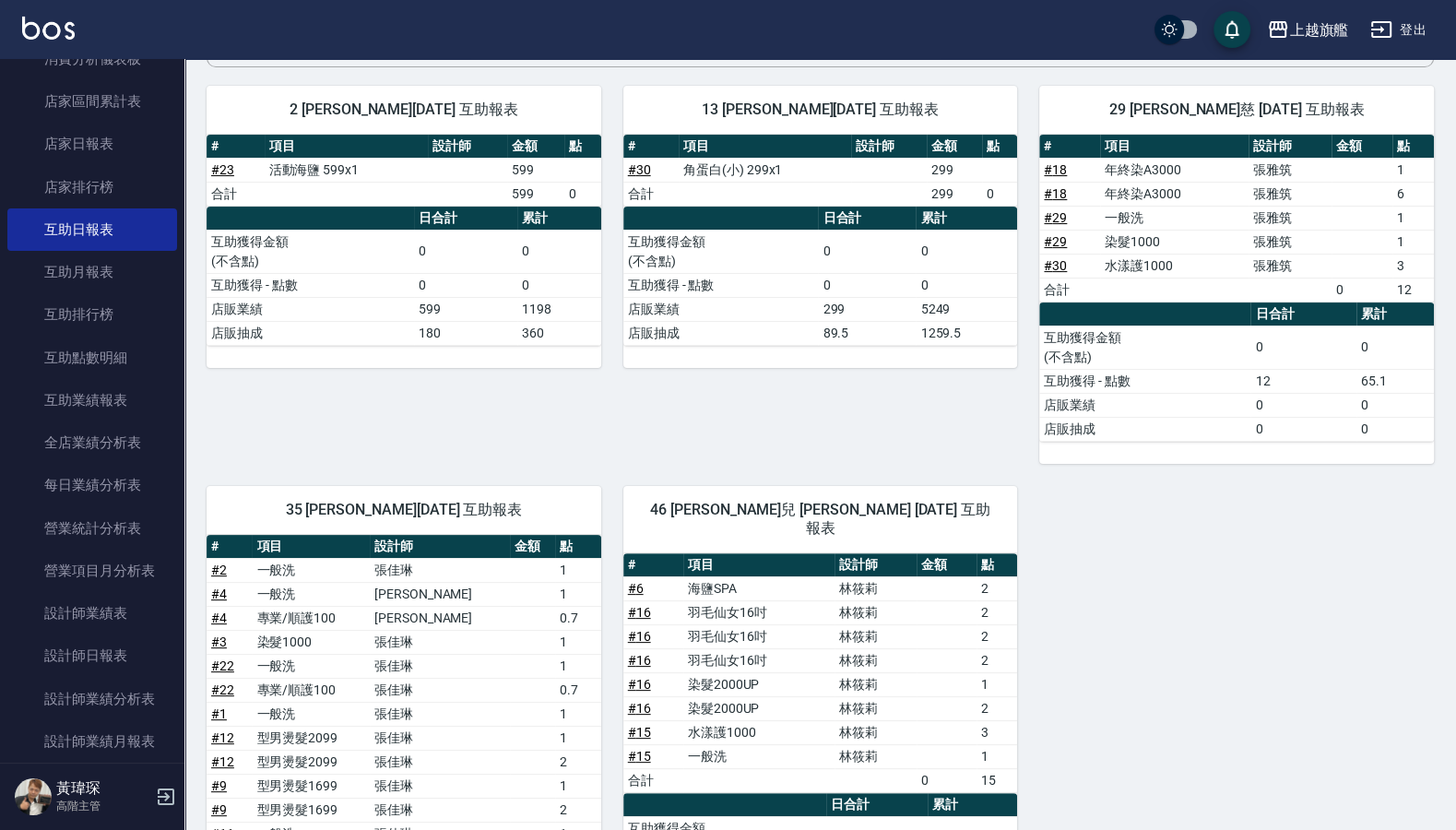 scroll, scrollTop: 221, scrollLeft: 0, axis: vertical 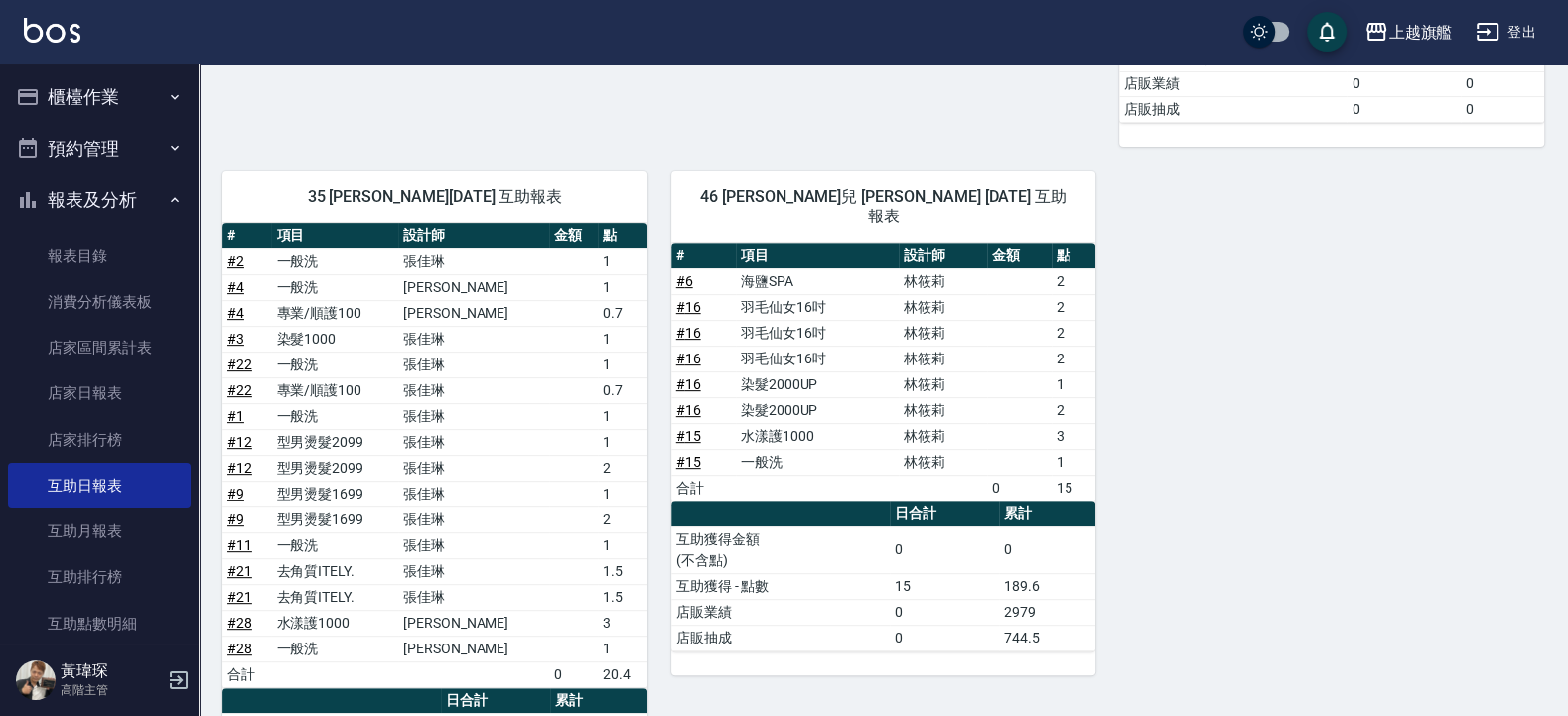 click on "櫃檯作業" at bounding box center [99, 97] 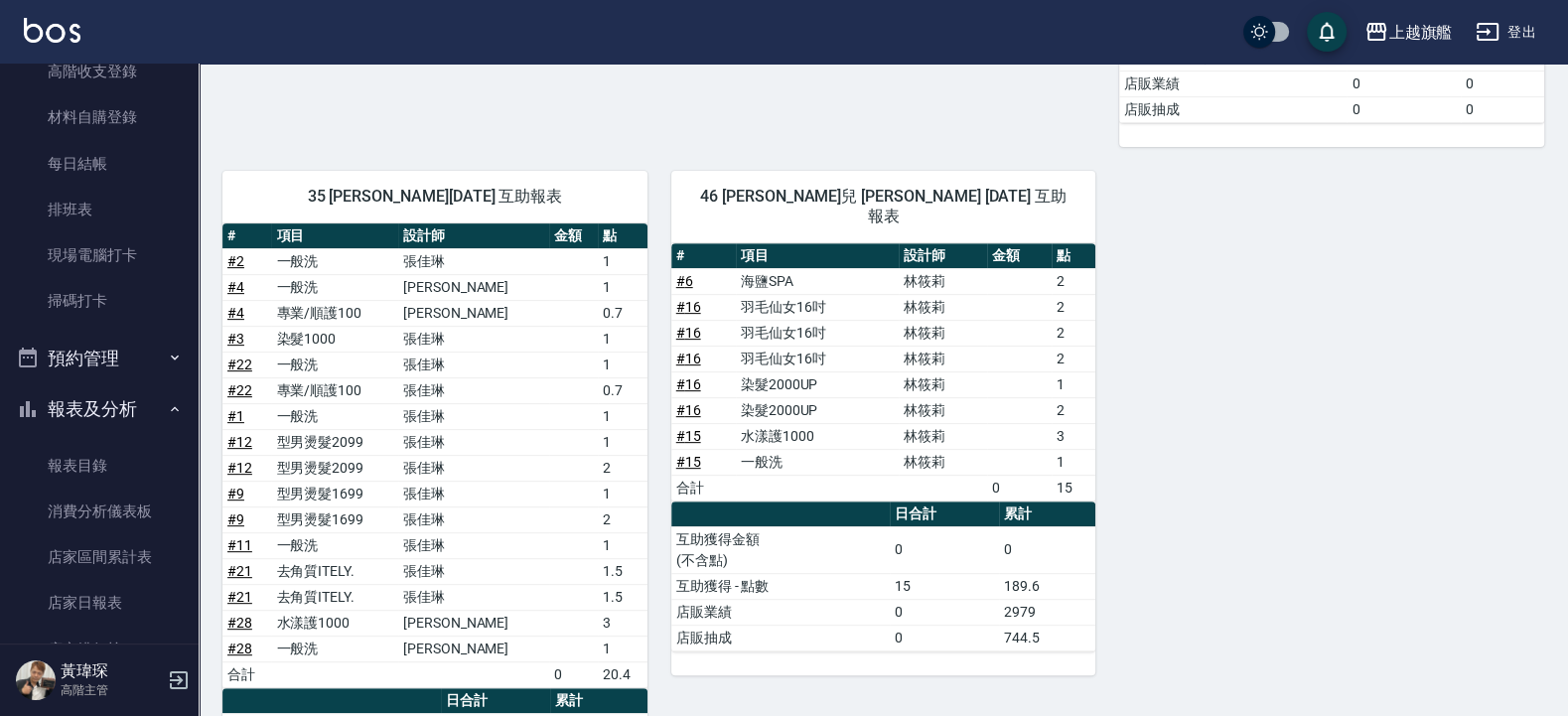 scroll, scrollTop: 477, scrollLeft: 0, axis: vertical 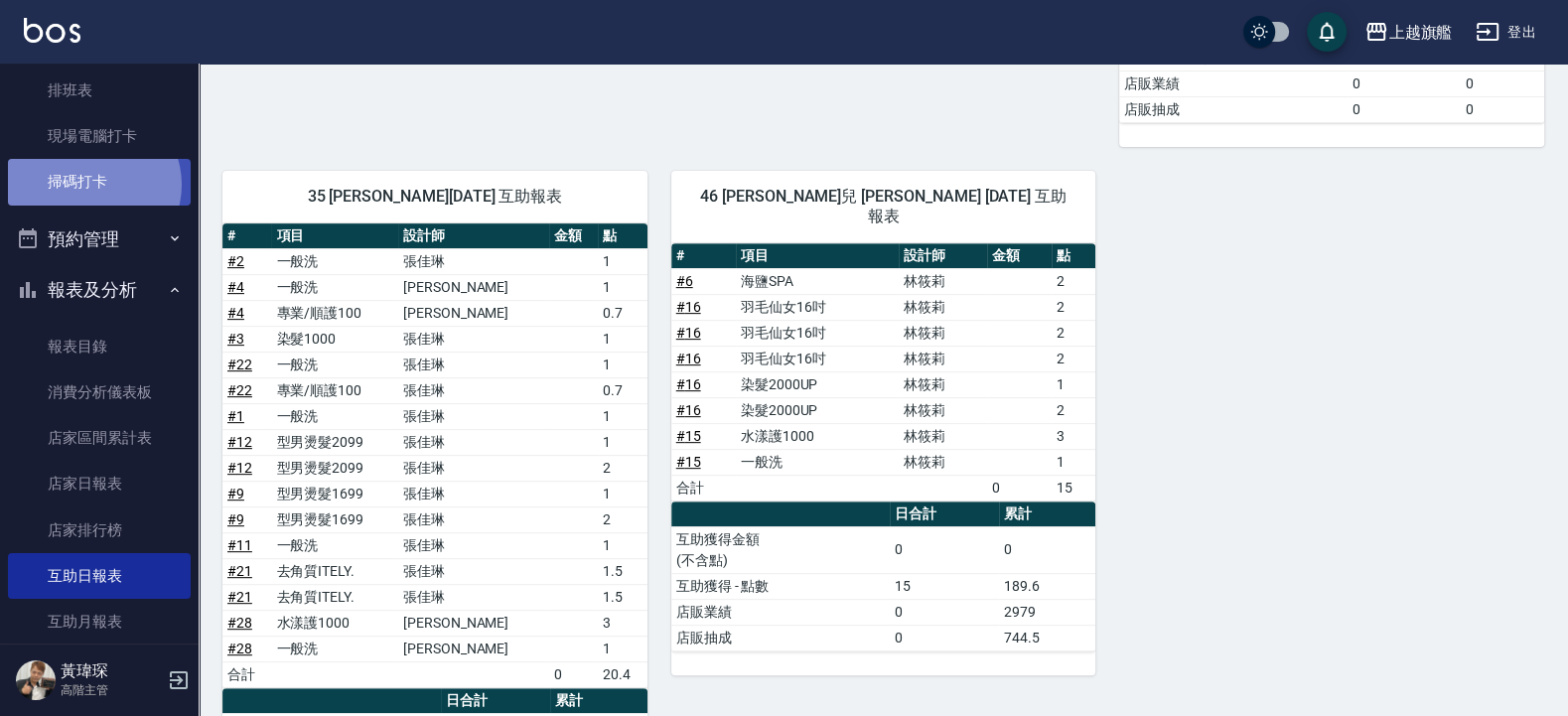 click on "掃碼打卡" at bounding box center (99, 182) 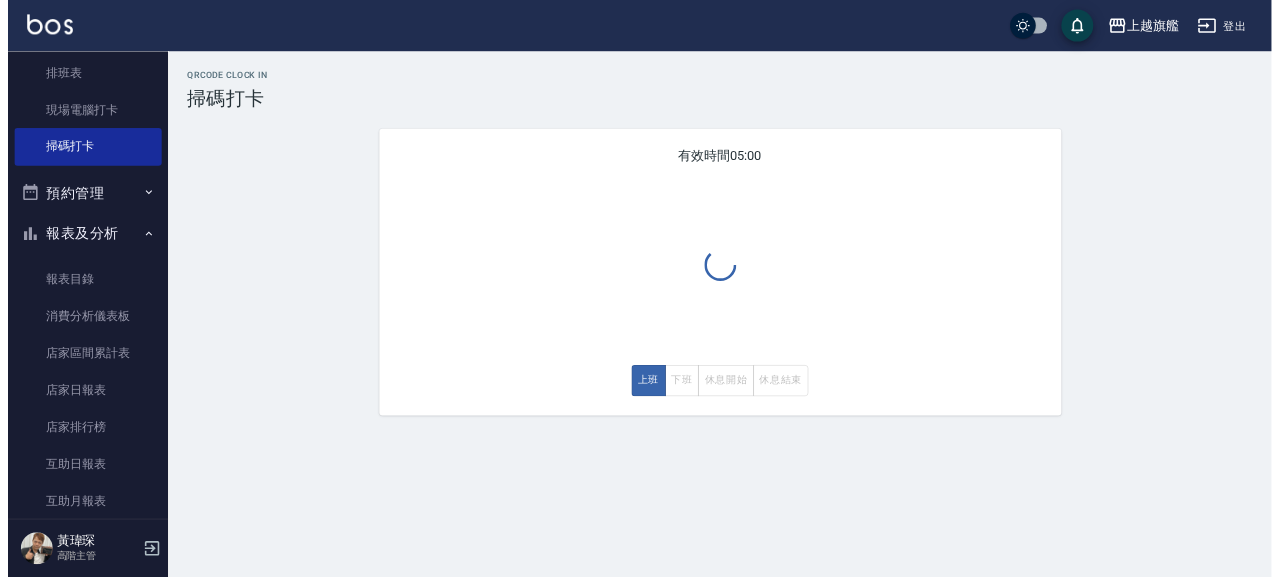 scroll, scrollTop: 0, scrollLeft: 0, axis: both 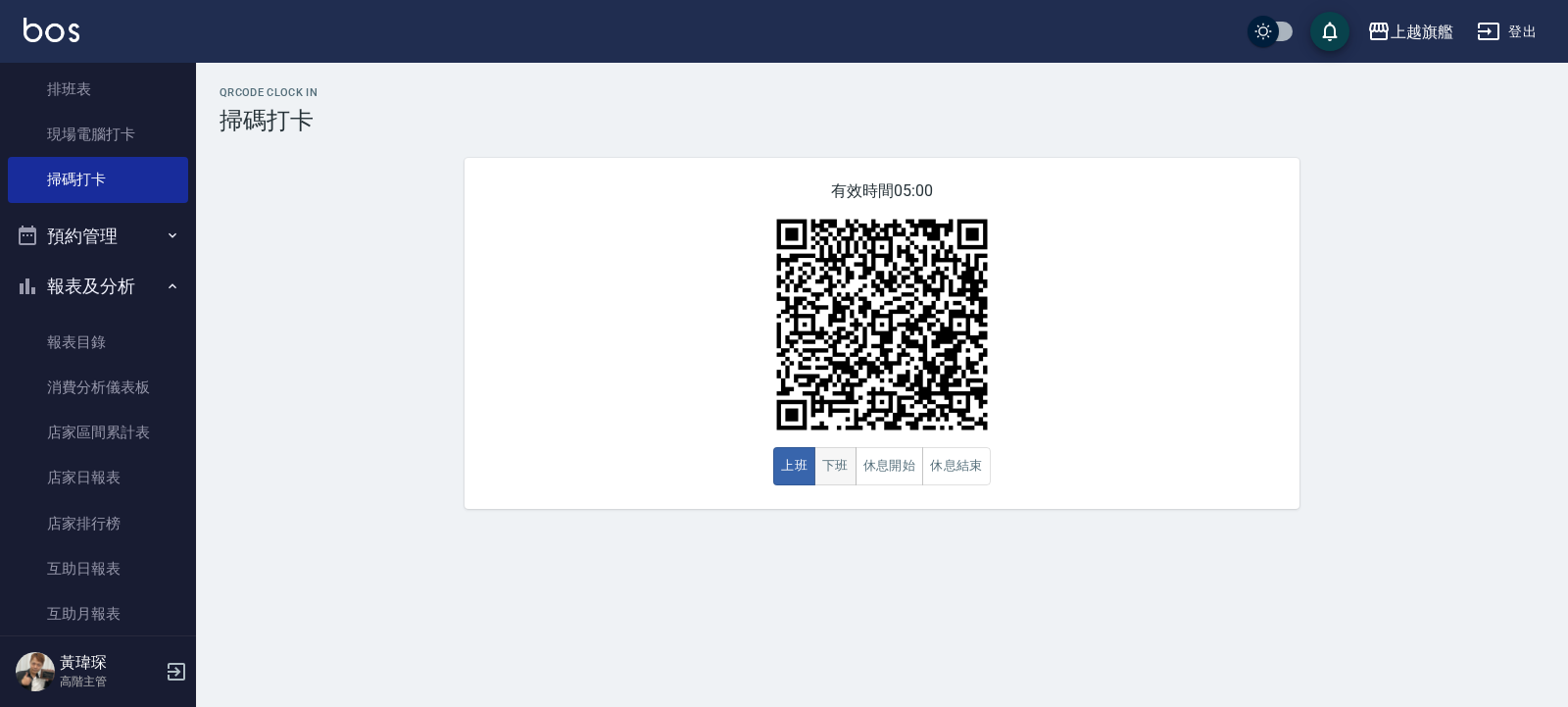 click on "下班" at bounding box center [835, 466] 